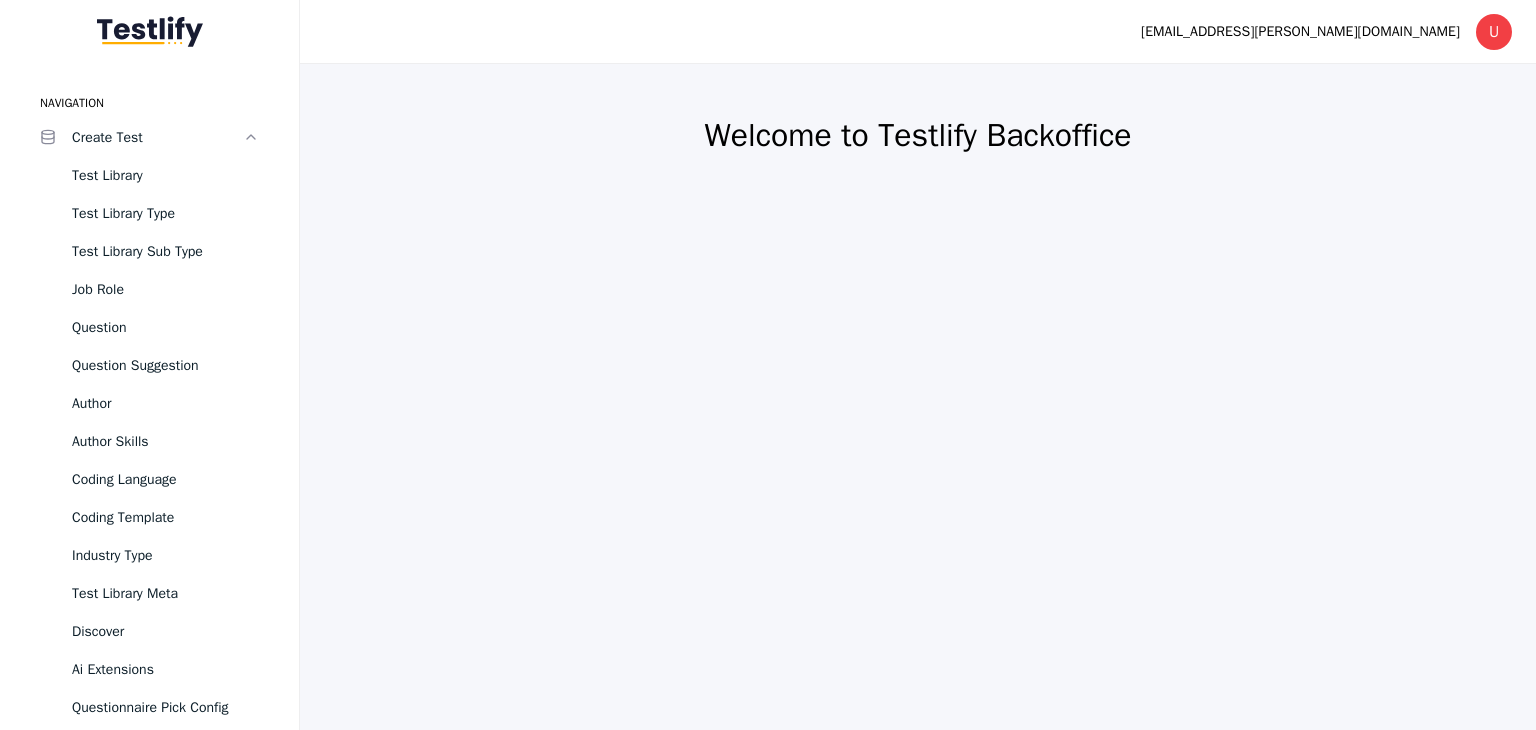 scroll, scrollTop: 0, scrollLeft: 0, axis: both 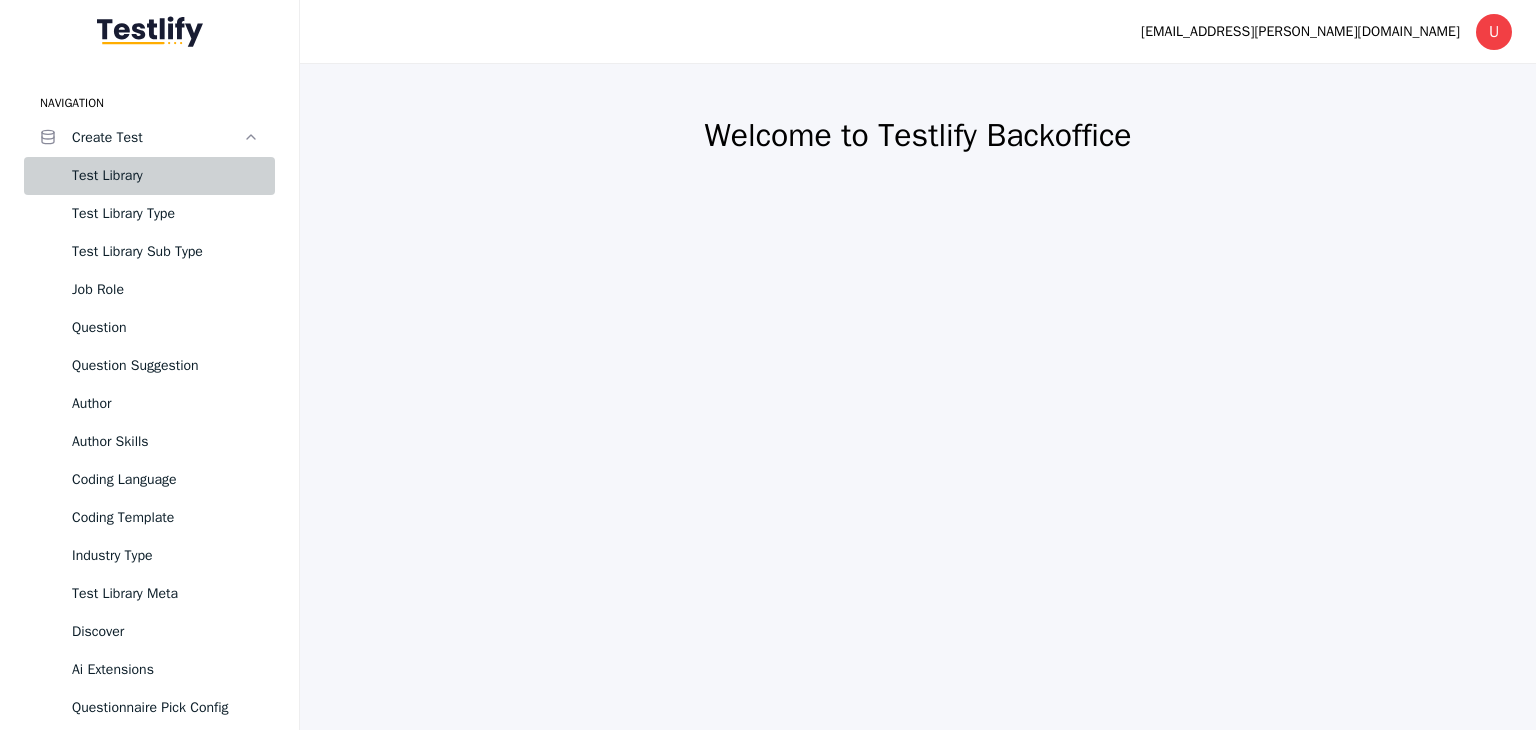 click on "Test Library" at bounding box center [165, 176] 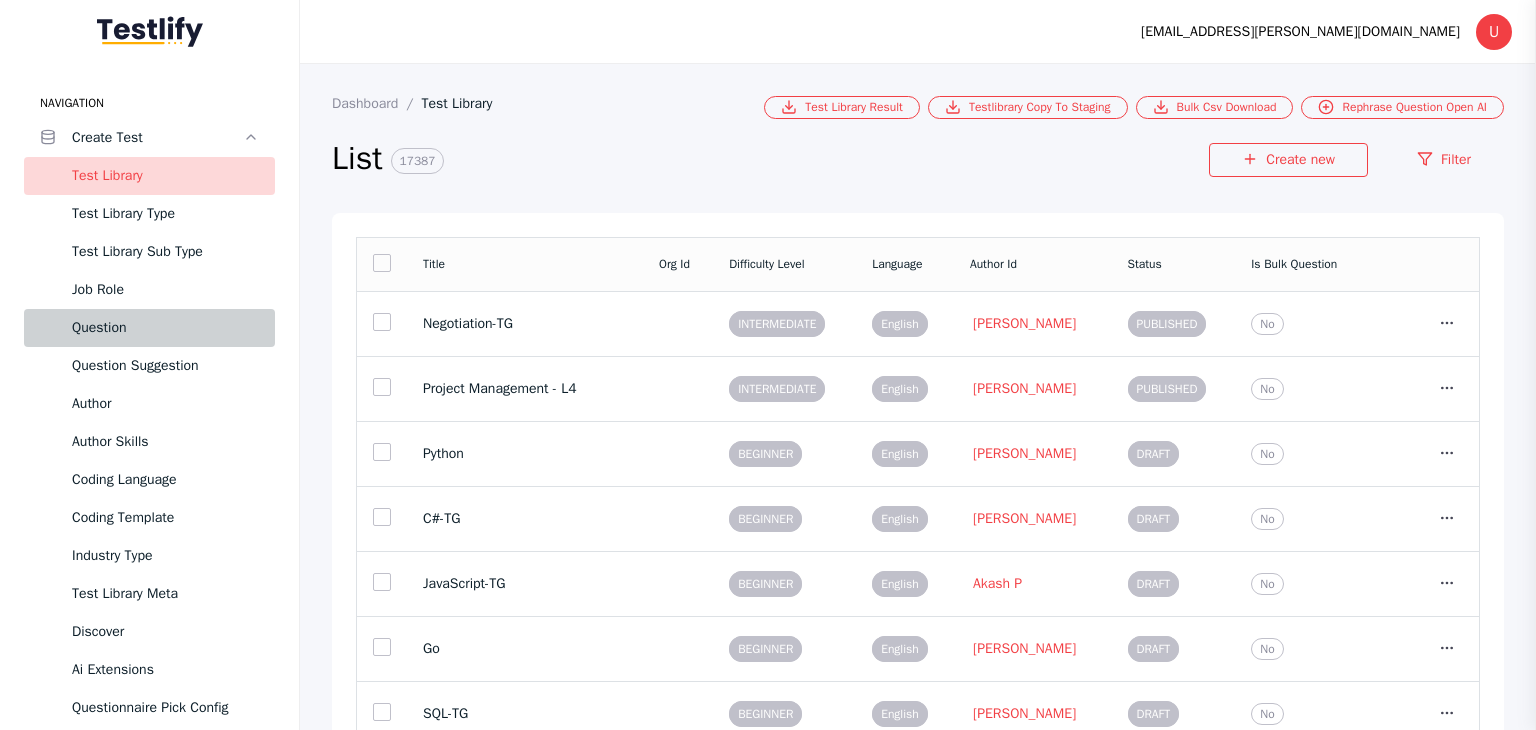 click on "Question" at bounding box center [165, 328] 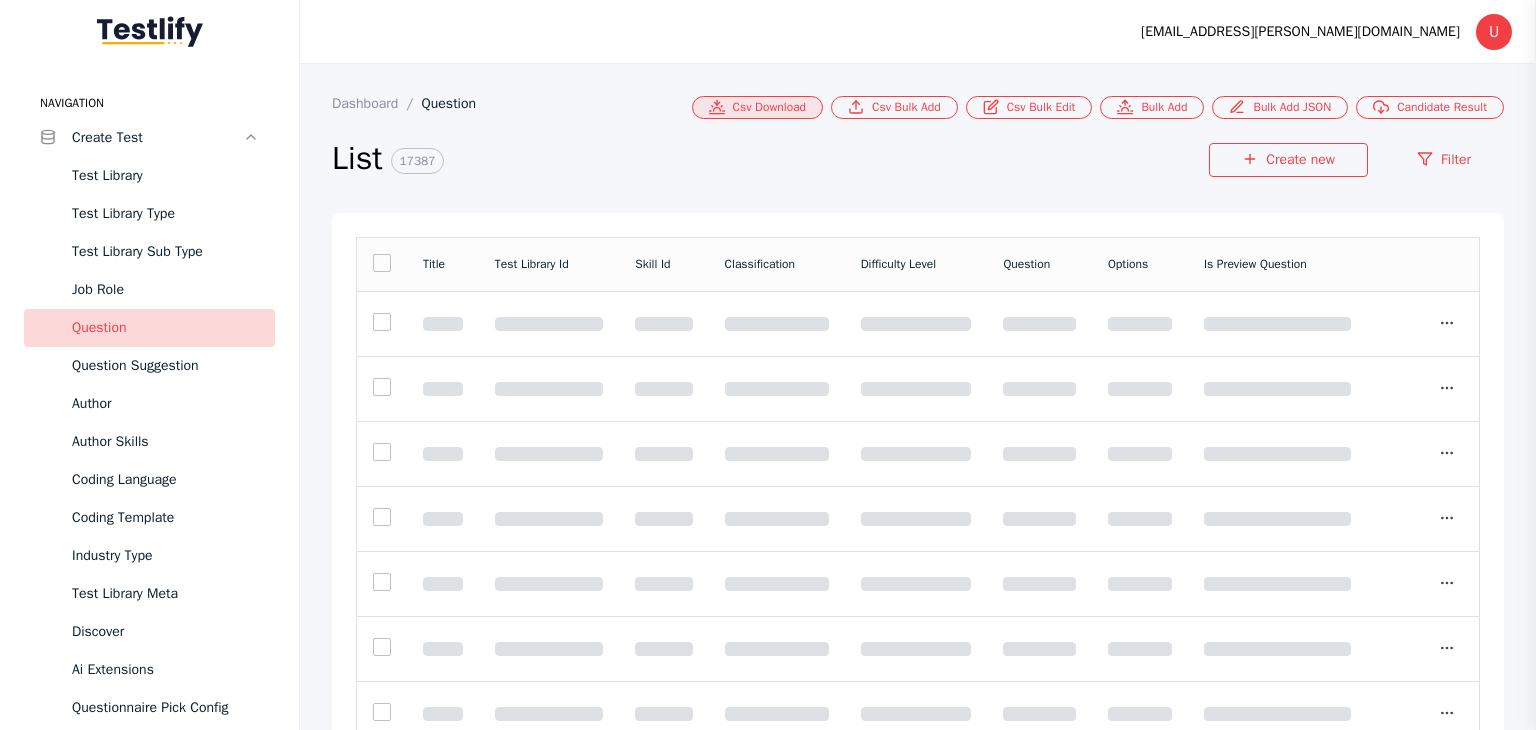 click on "Csv Download" at bounding box center (758, 107) 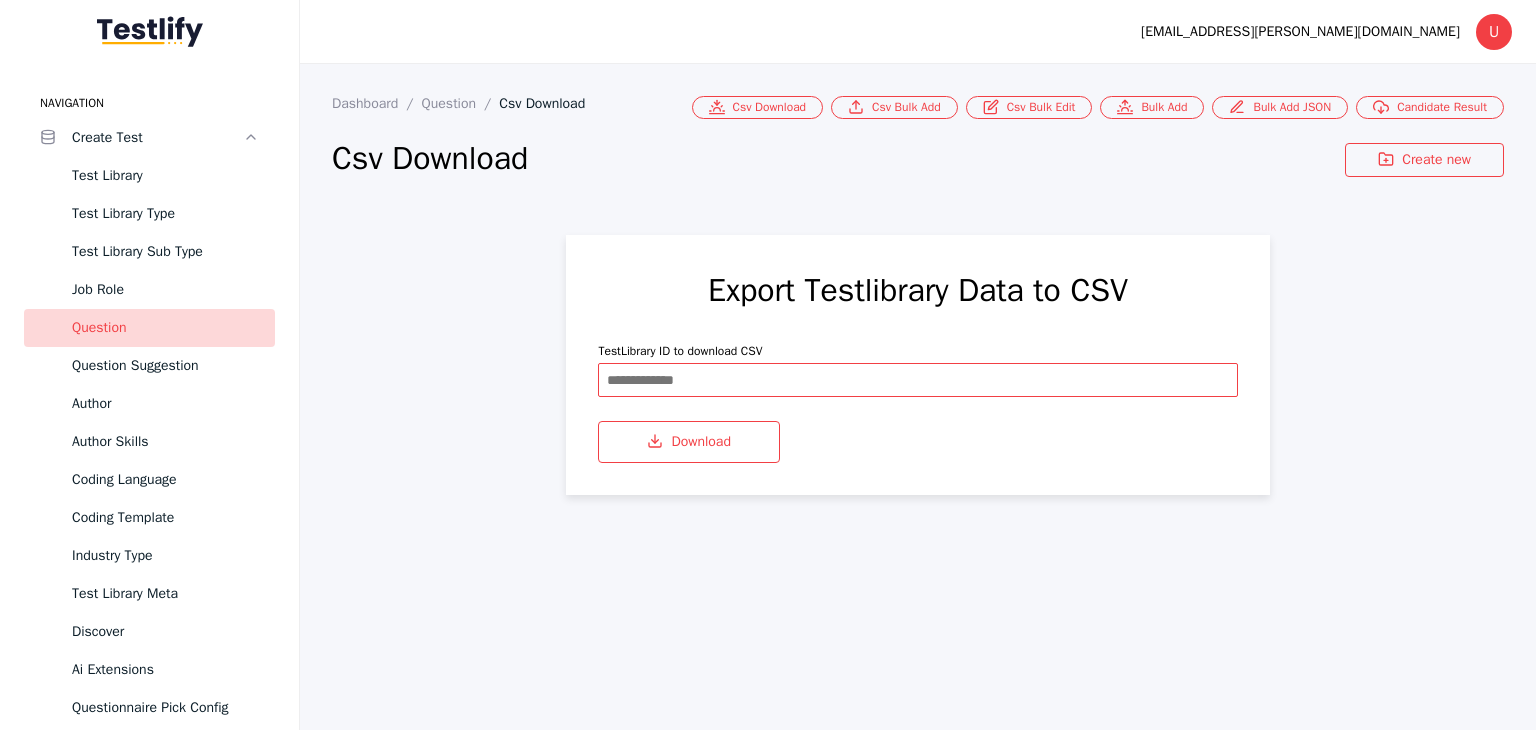 click at bounding box center [917, 380] 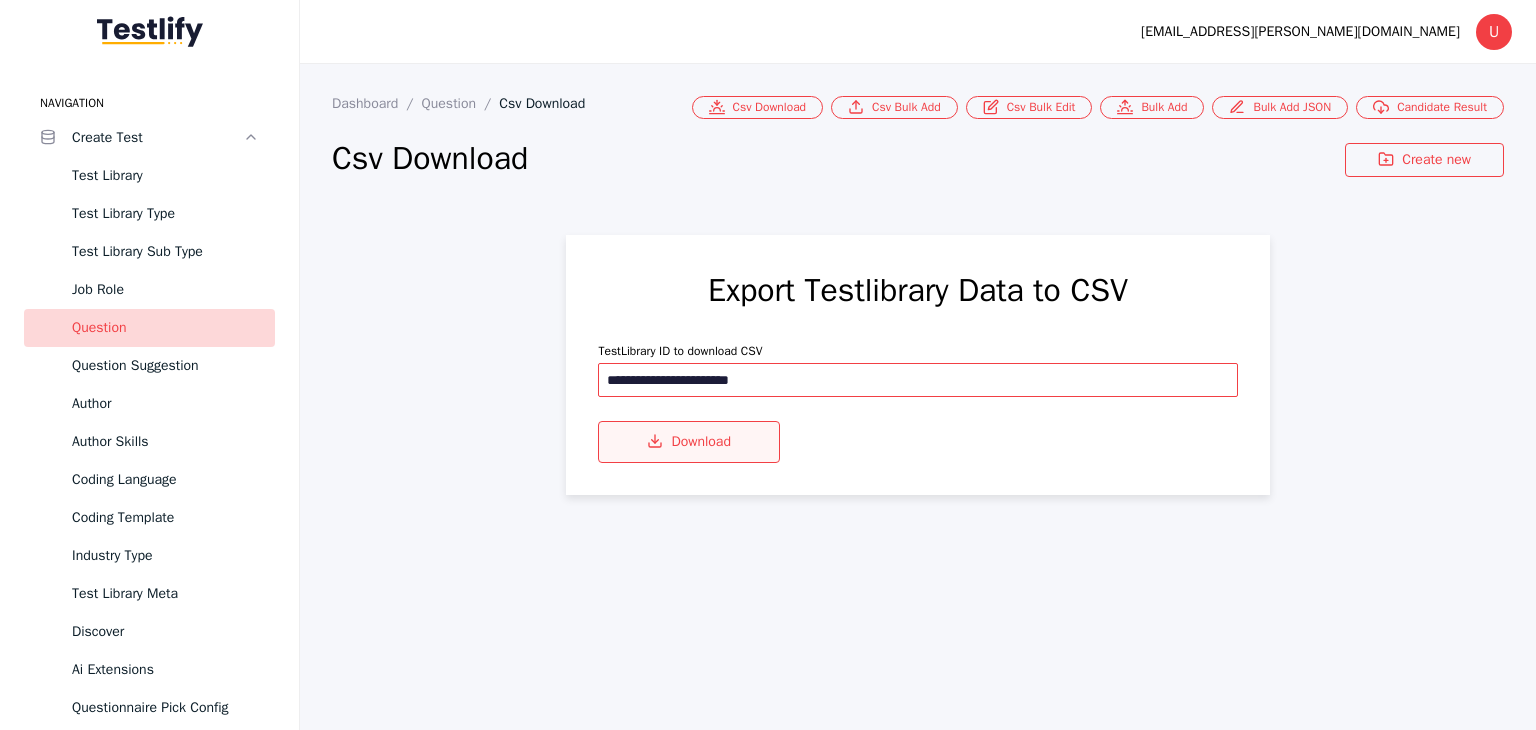 type on "**********" 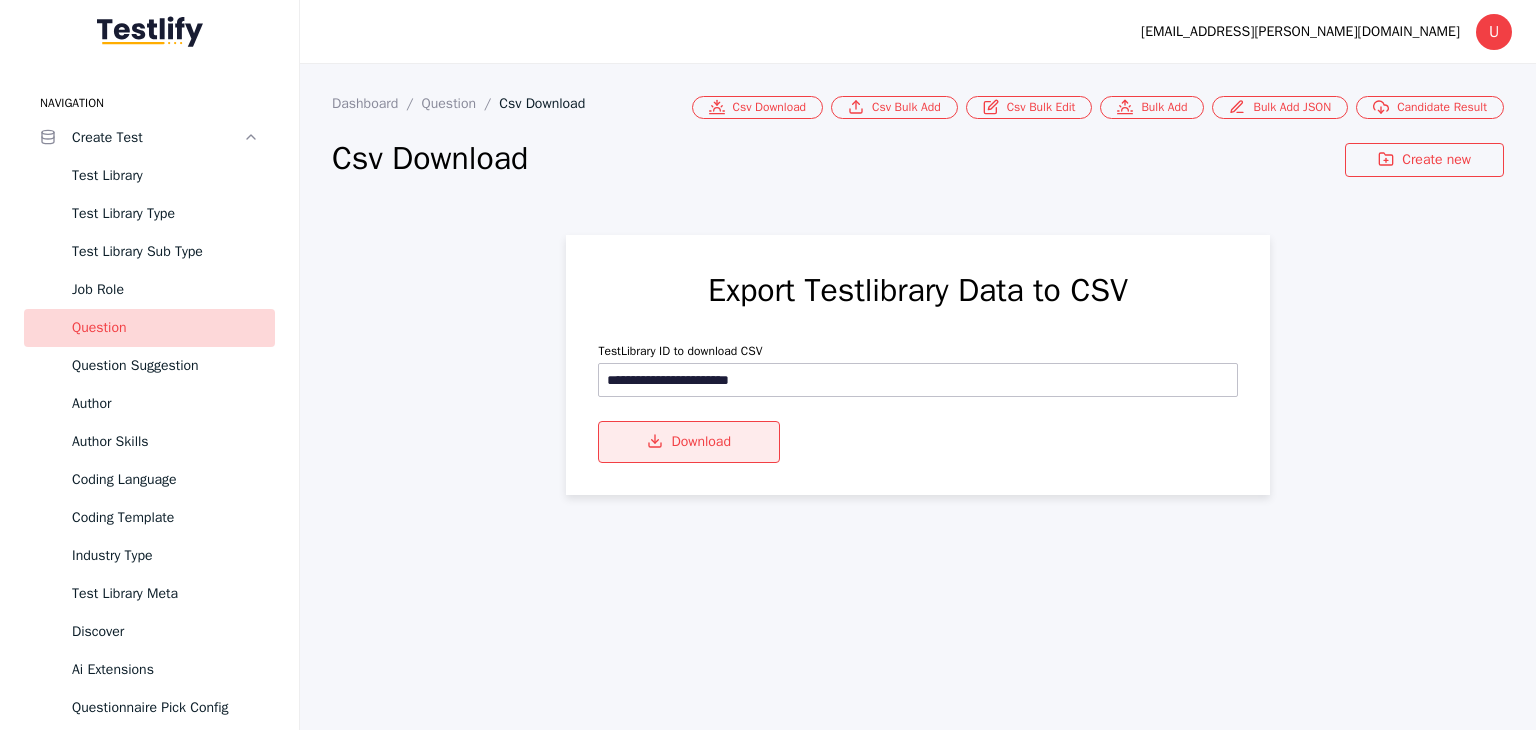 click on "Download" at bounding box center [689, 442] 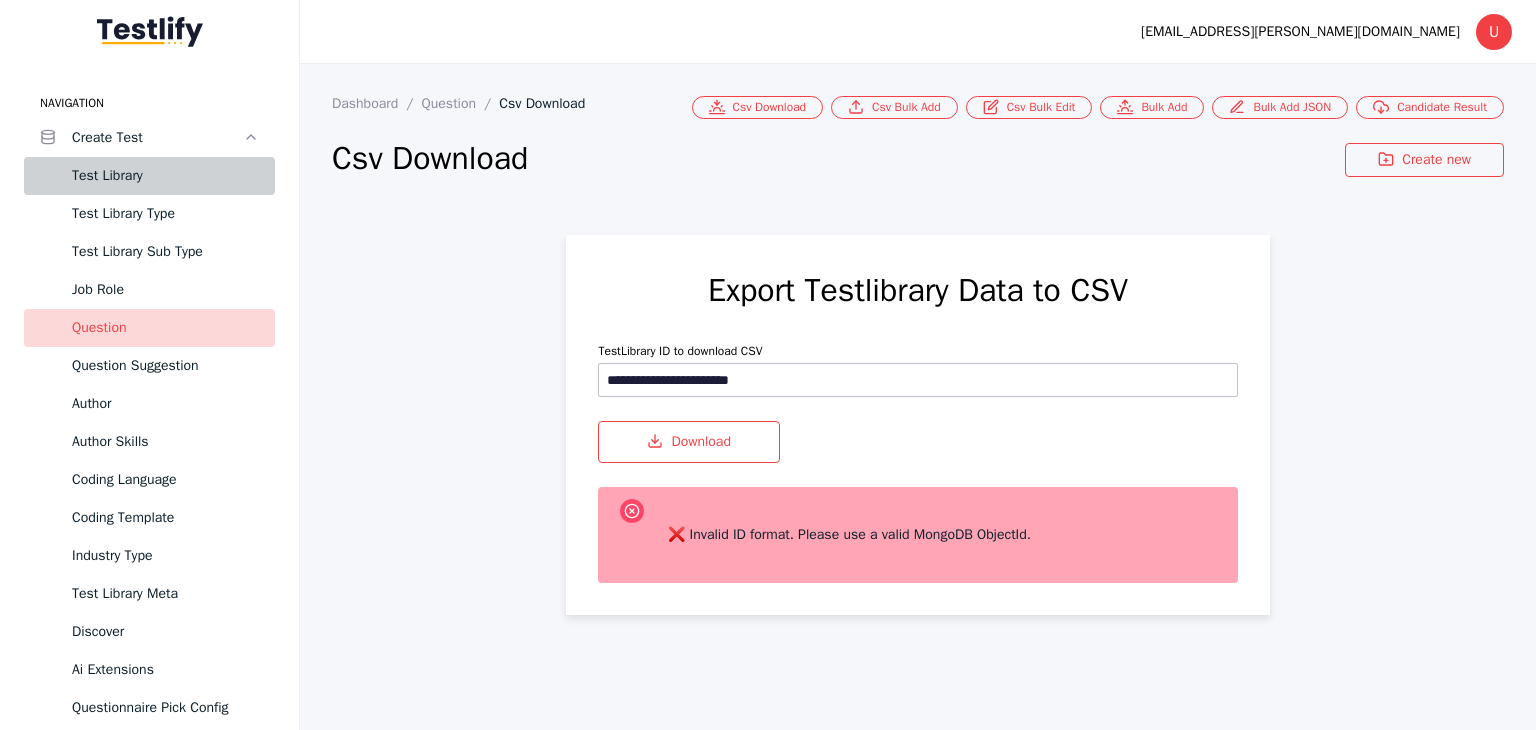 click on "Test Library" at bounding box center [165, 176] 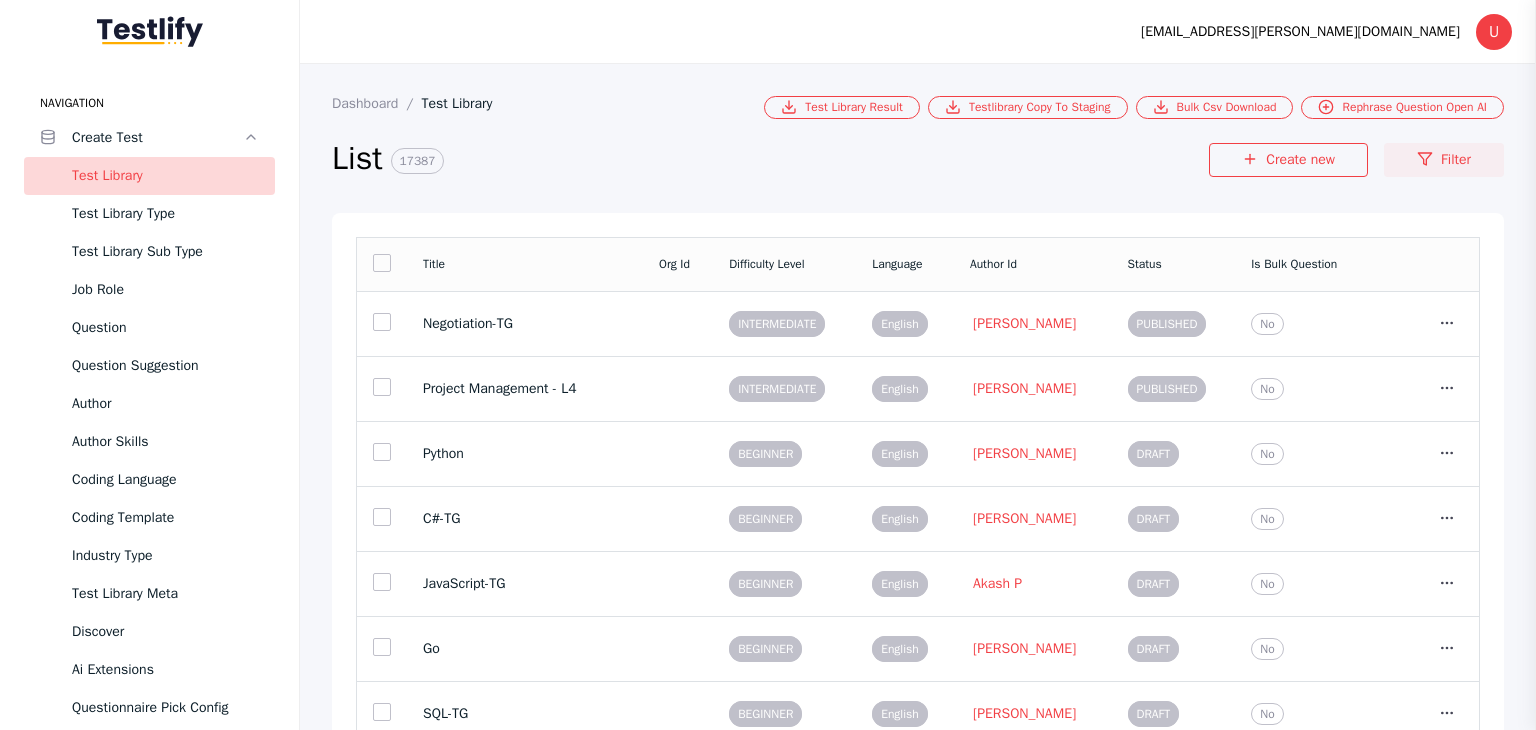 click on "Filter" at bounding box center (1444, 160) 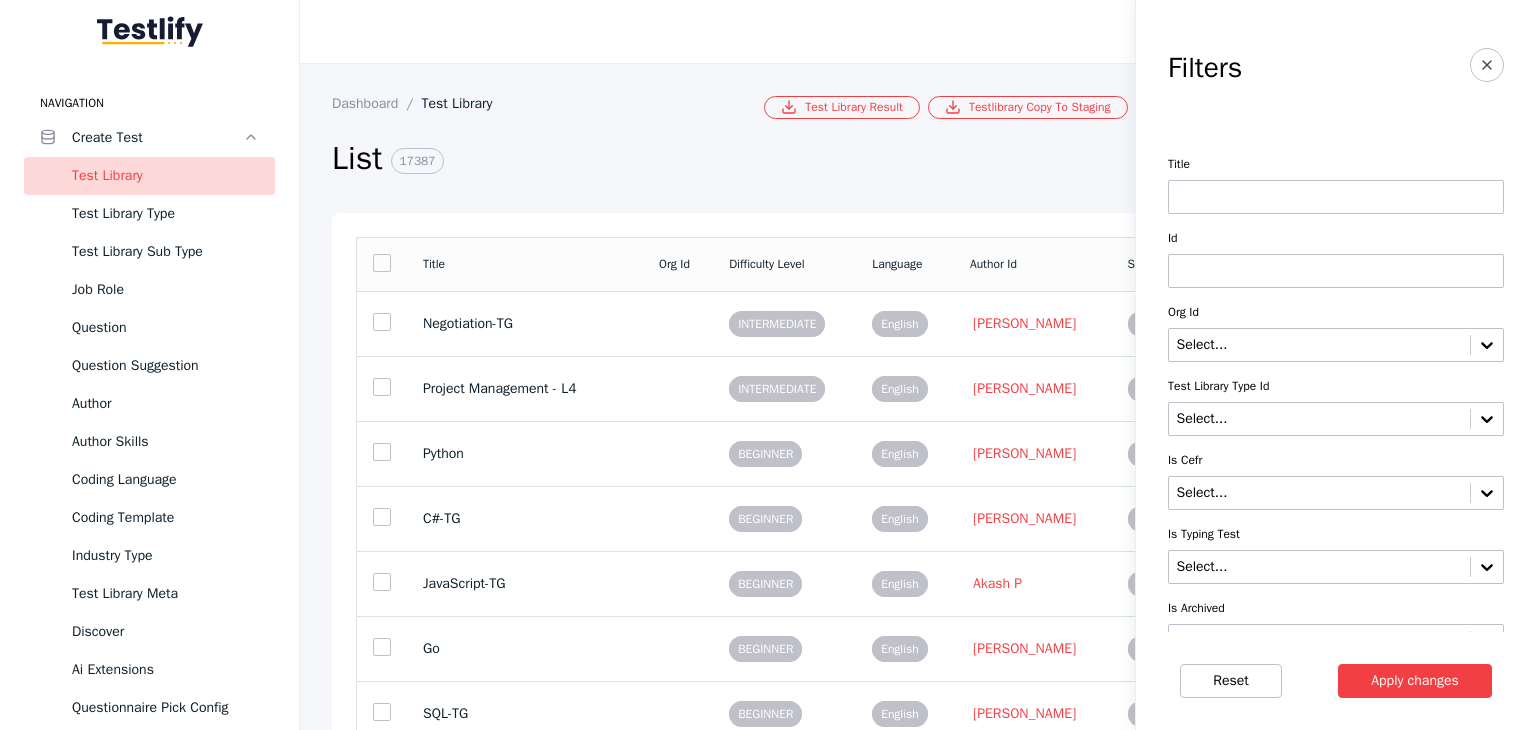 click at bounding box center (1336, 197) 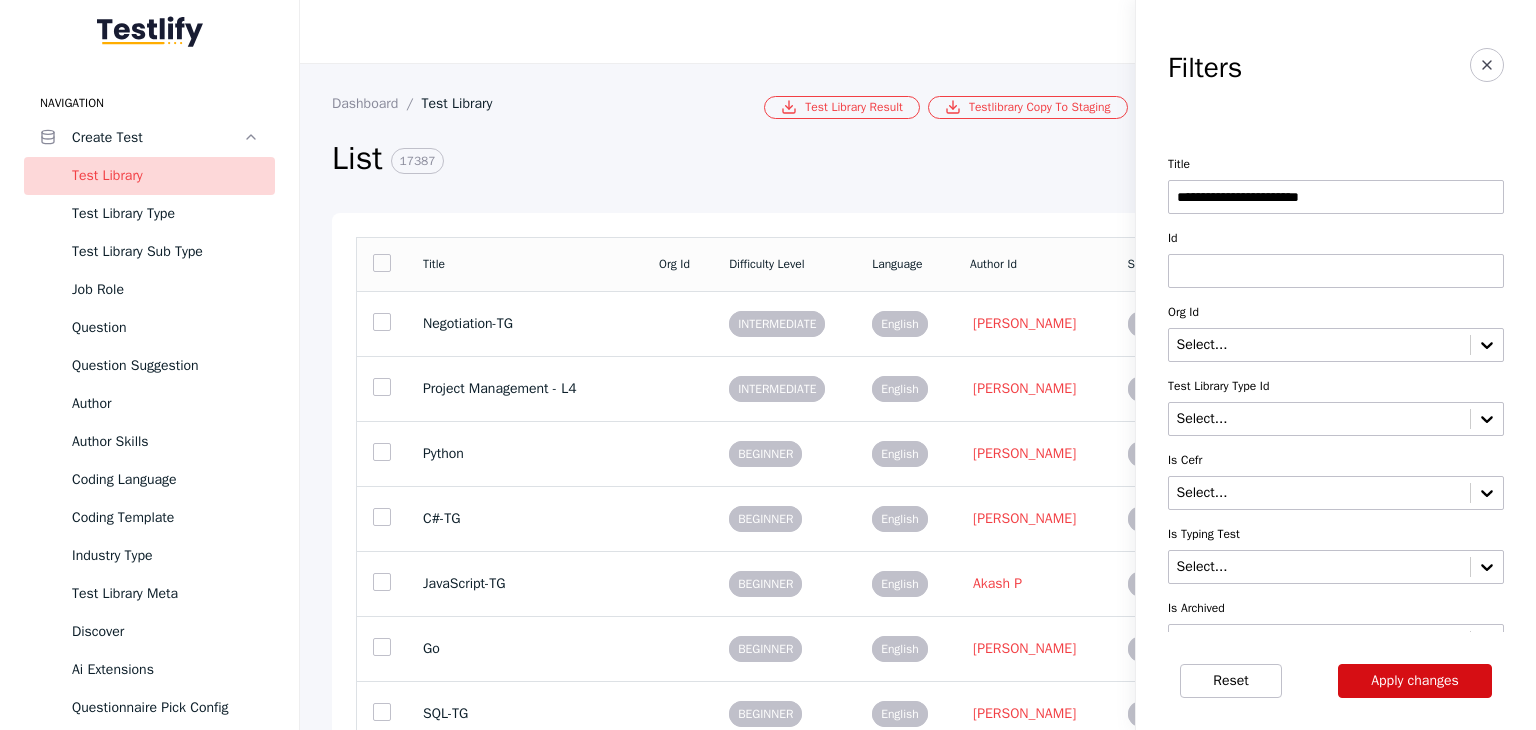 type on "**********" 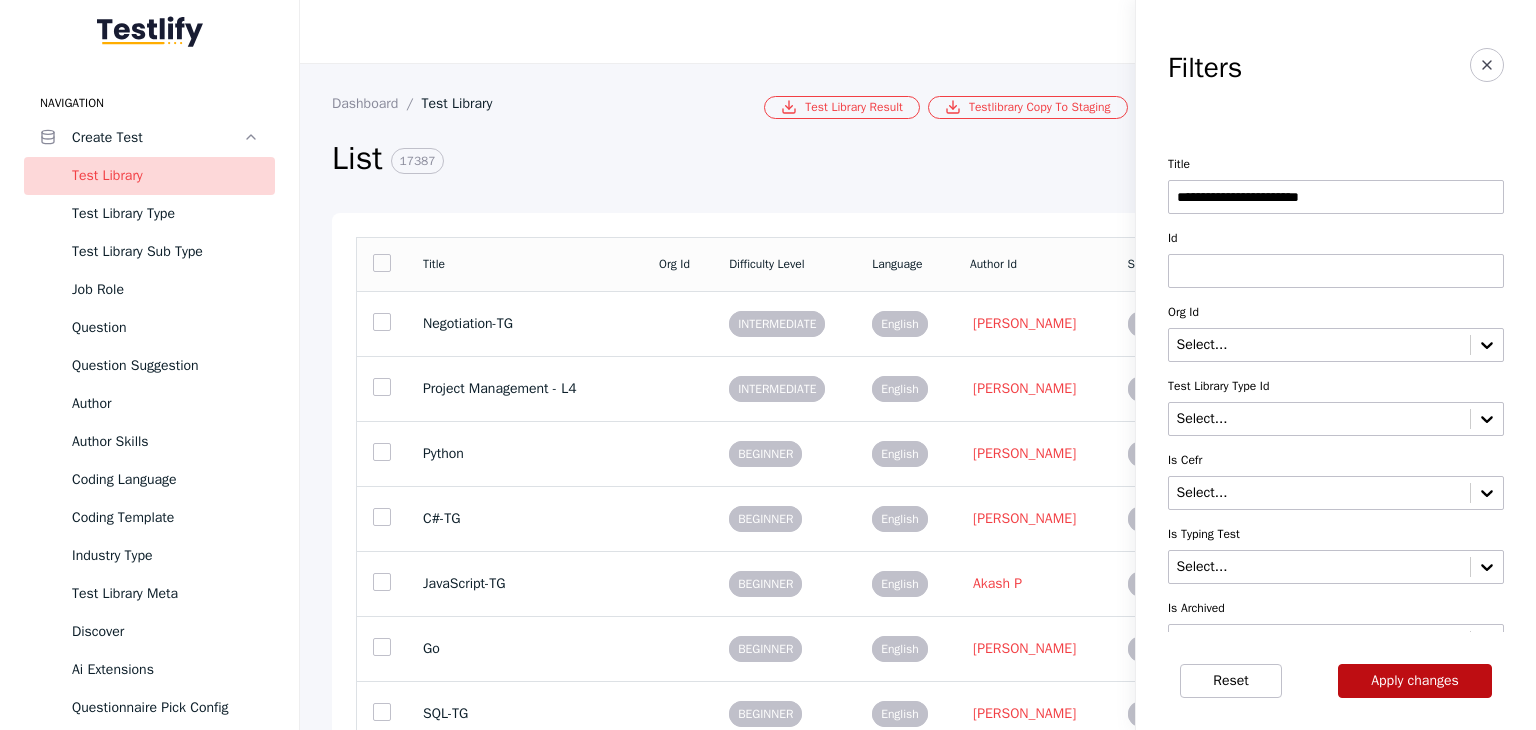click on "Apply changes" at bounding box center (1415, 681) 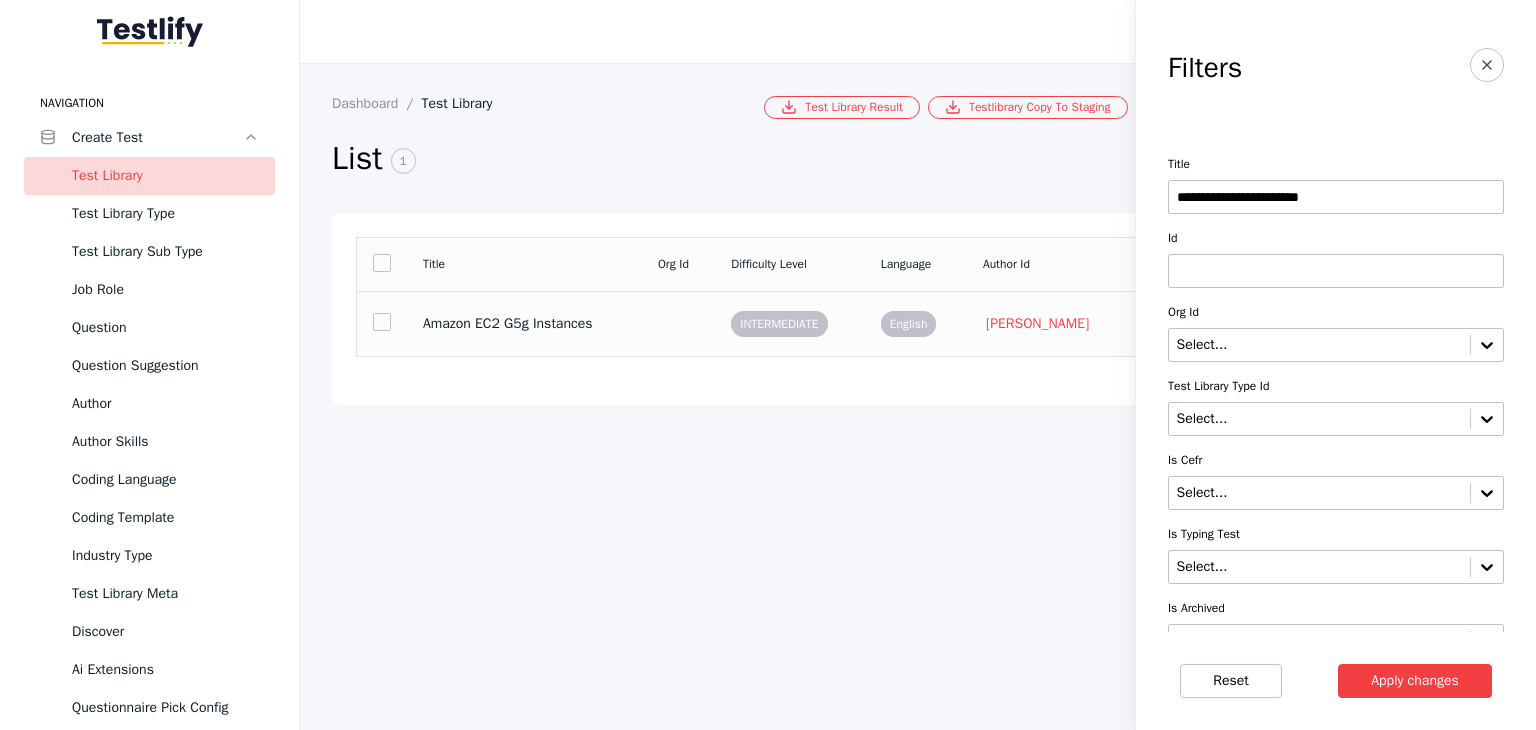 click on "Amazon EC2 G5g Instances" at bounding box center [524, 324] 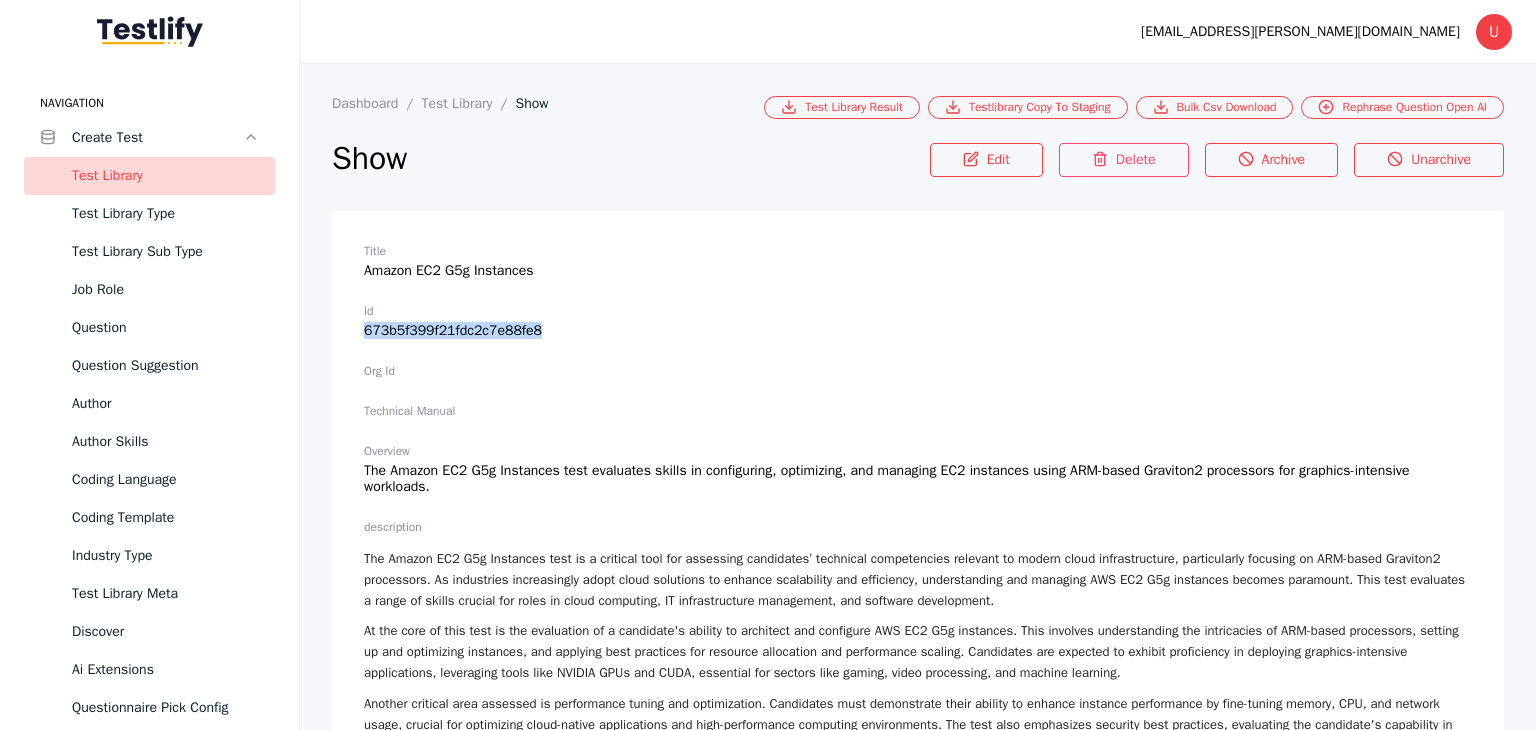 drag, startPoint x: 367, startPoint y: 330, endPoint x: 550, endPoint y: 327, distance: 183.02458 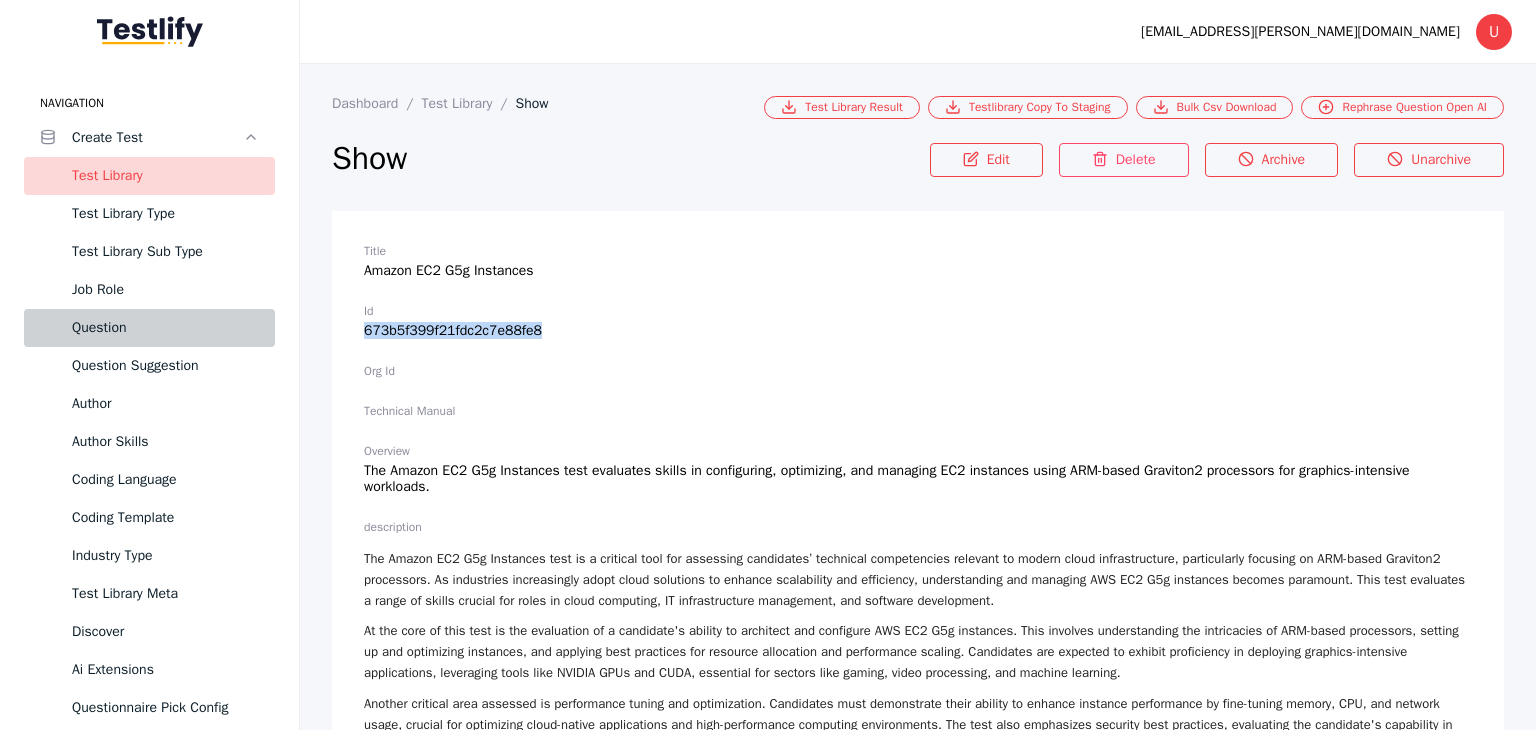 click on "Question" at bounding box center (165, 328) 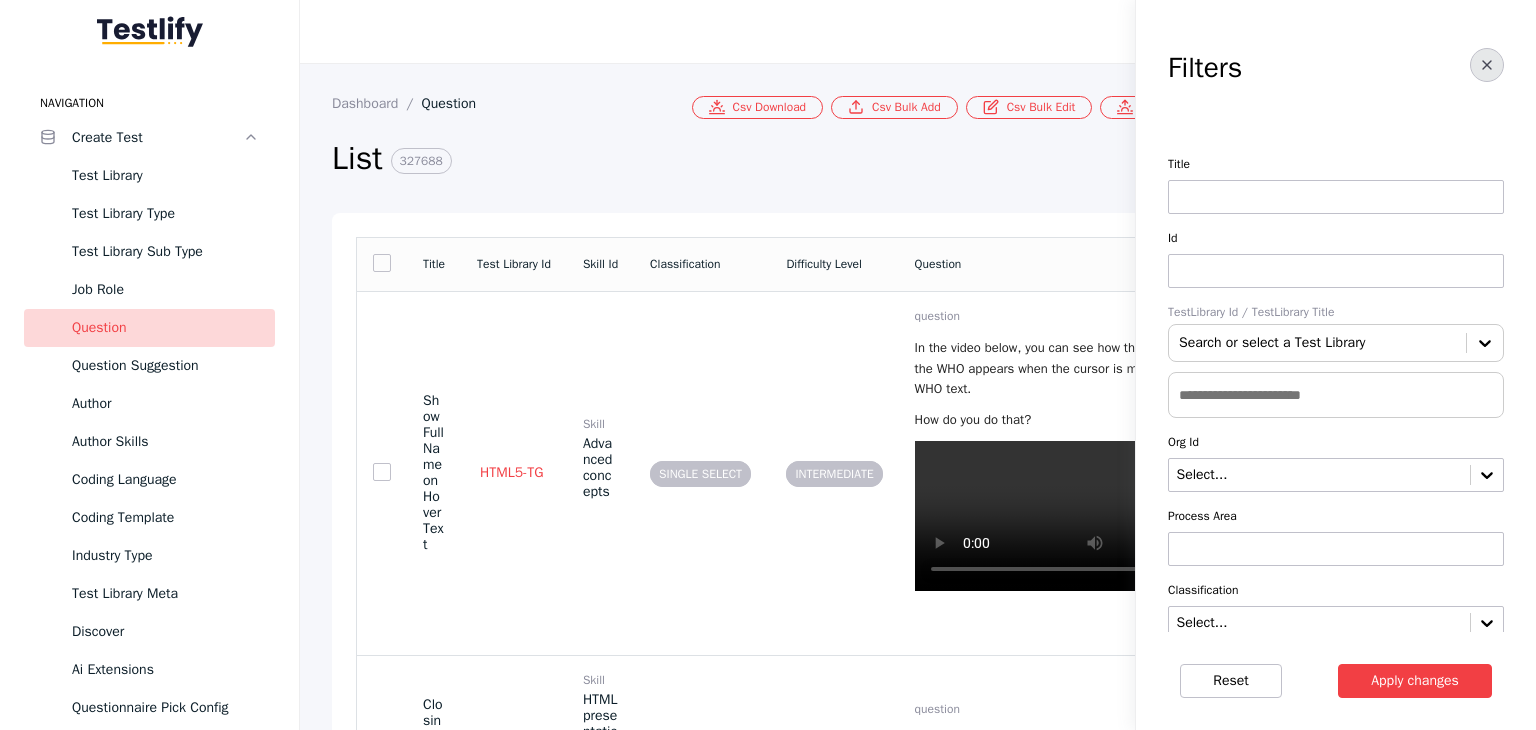 click 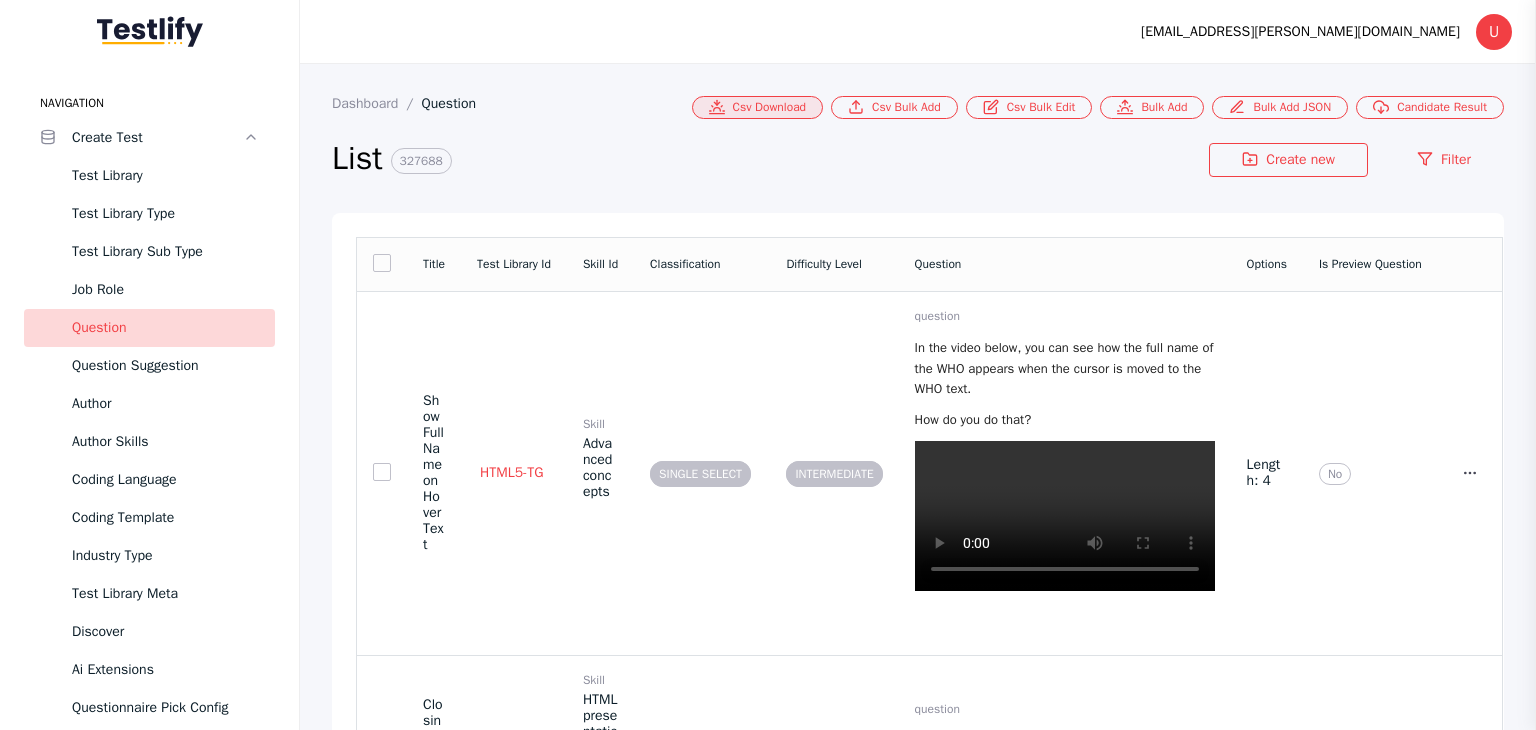 click on "Csv Download" at bounding box center [758, 107] 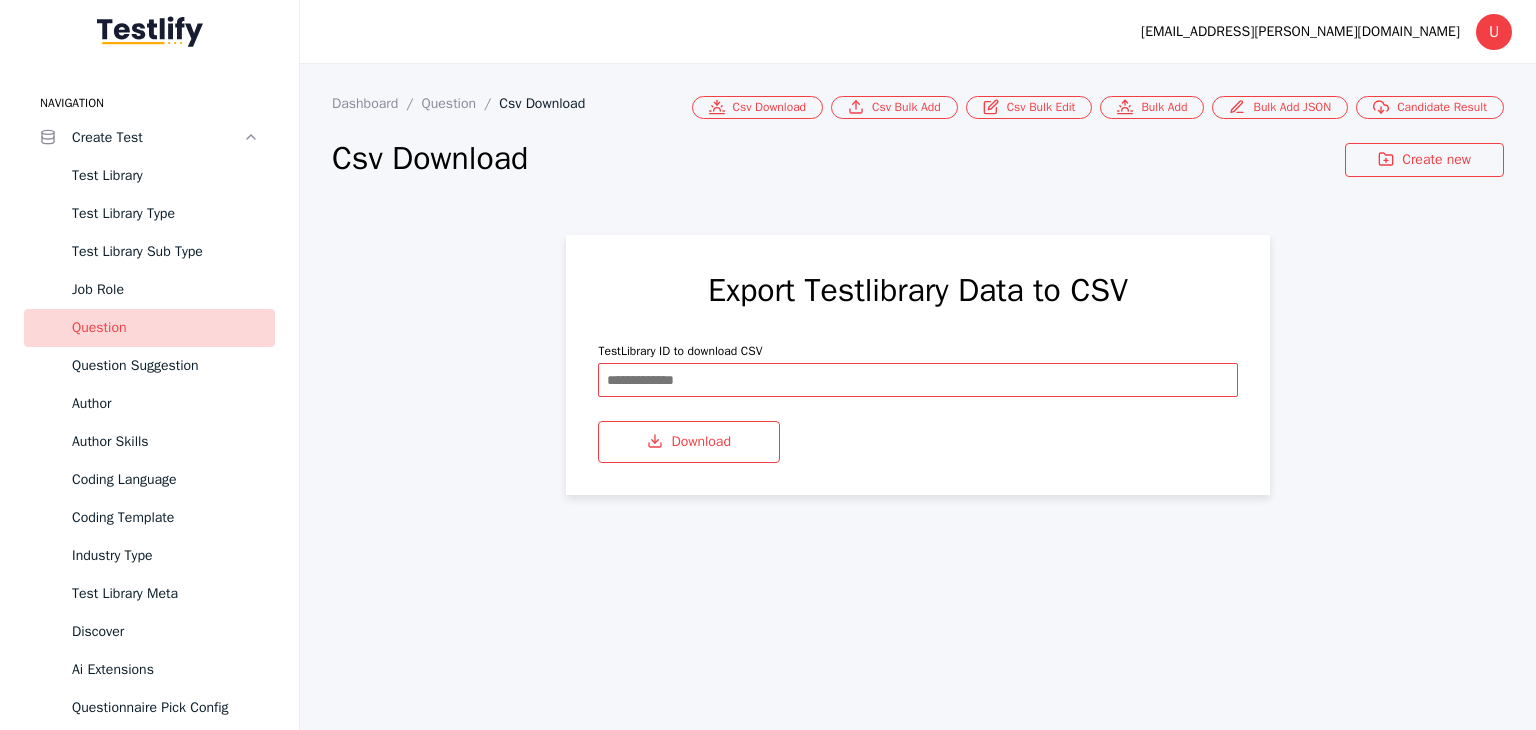 click at bounding box center [917, 380] 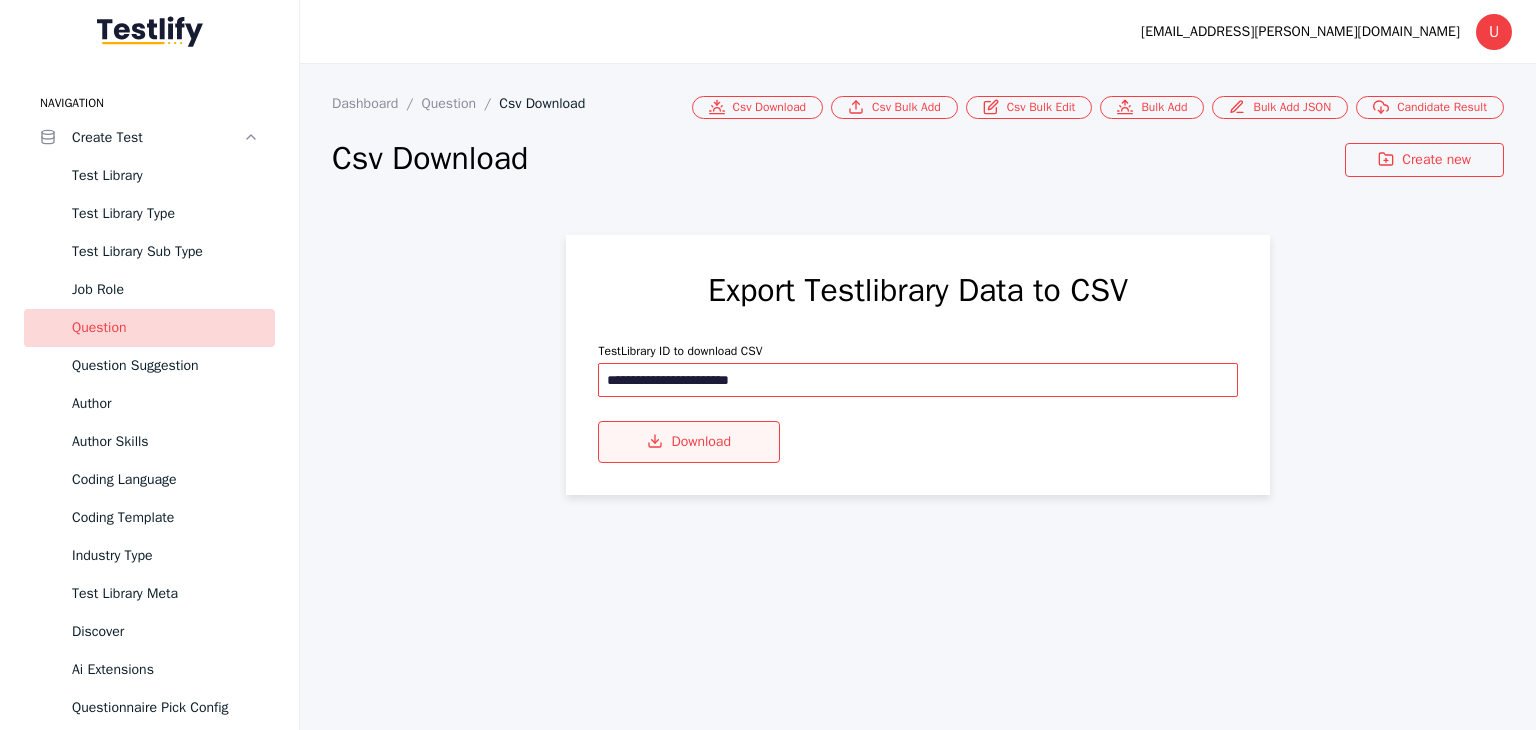 type on "**********" 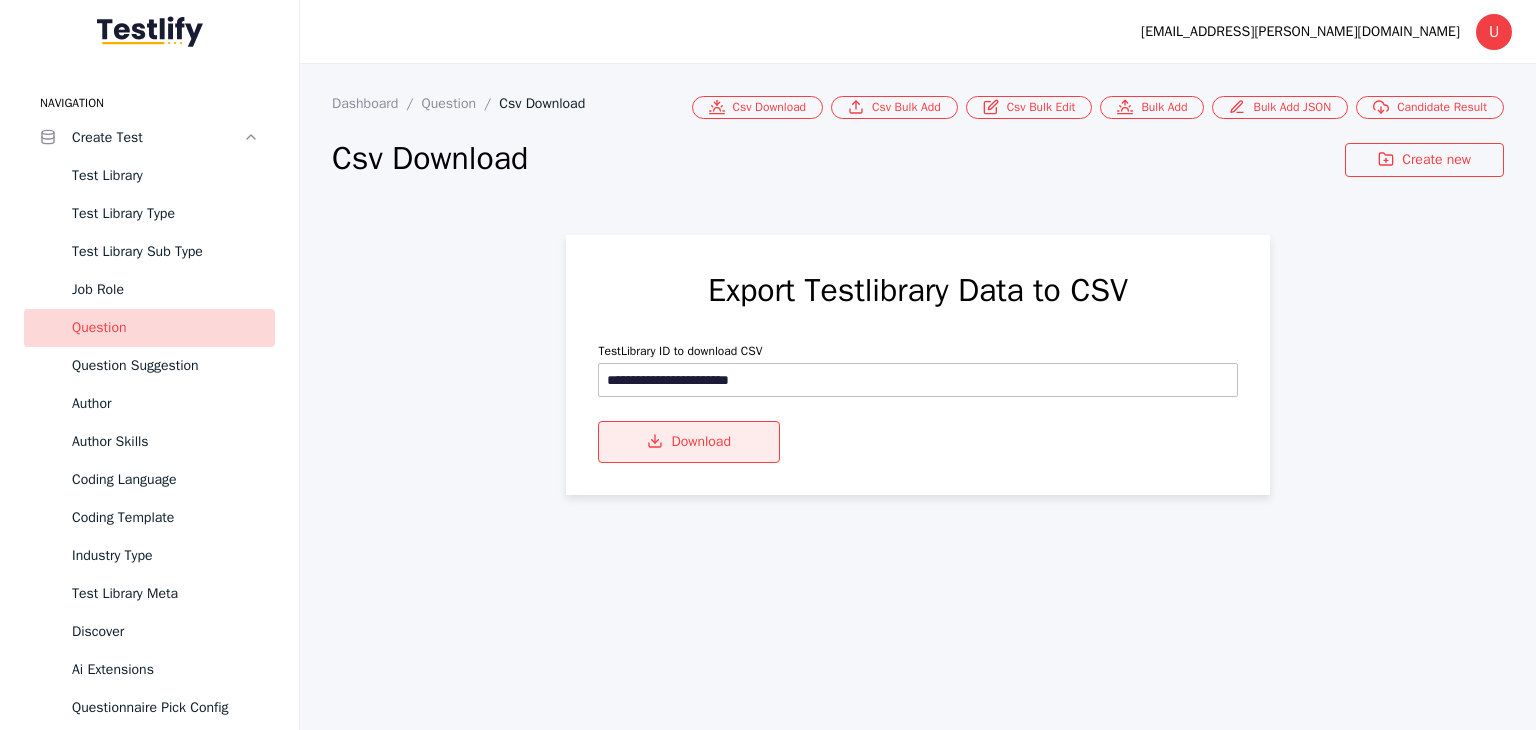 click on "Download" at bounding box center [689, 442] 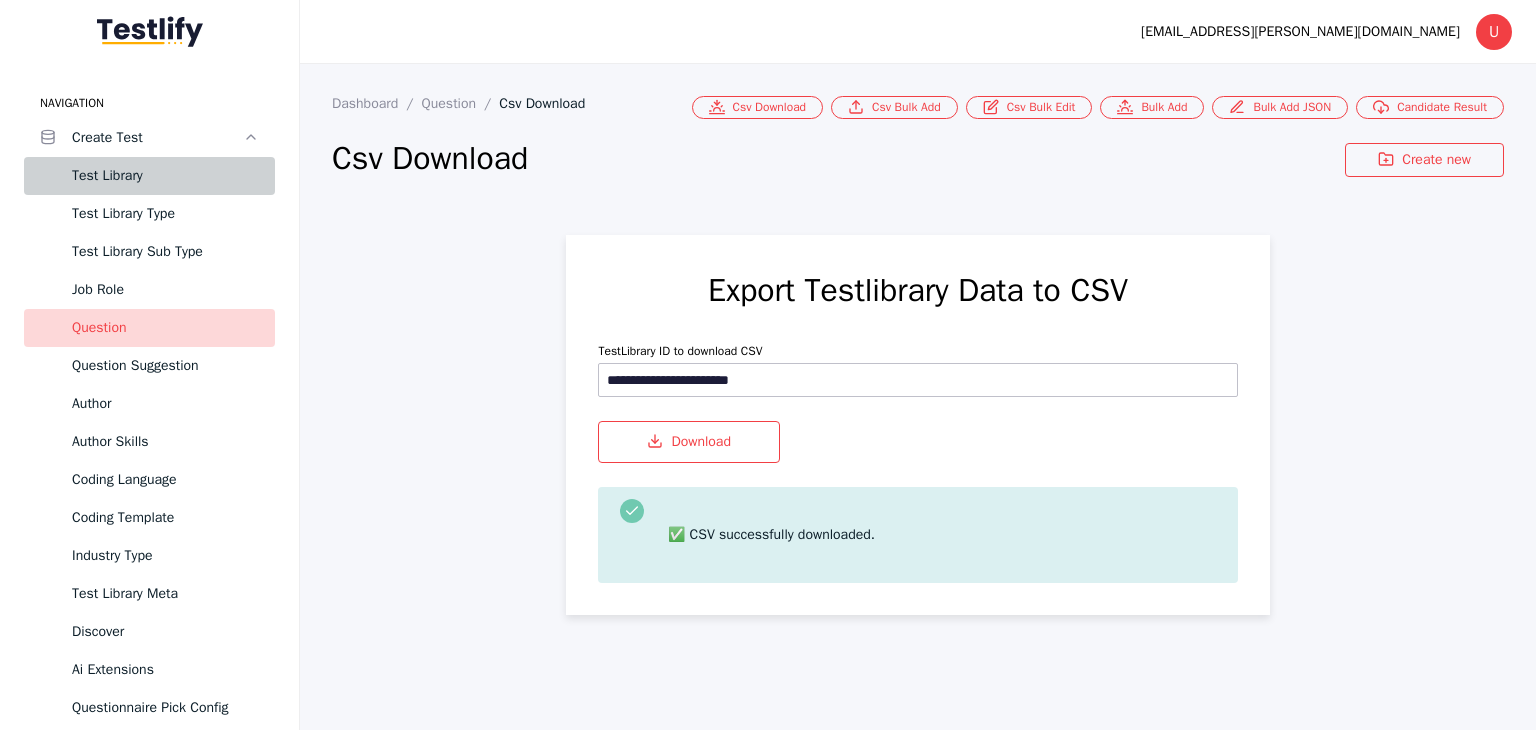 click on "Test Library" at bounding box center (165, 176) 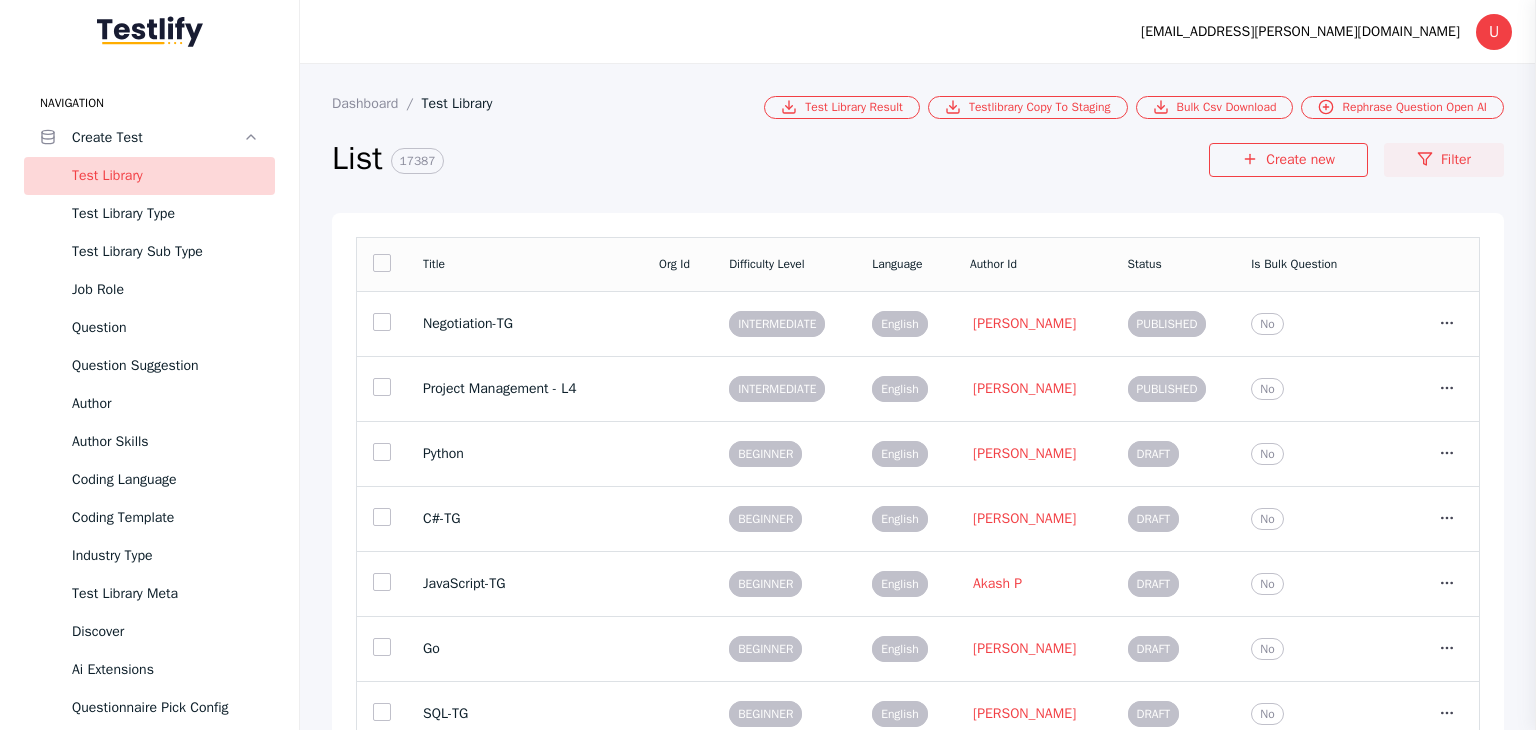 click on "Filter" at bounding box center (1444, 160) 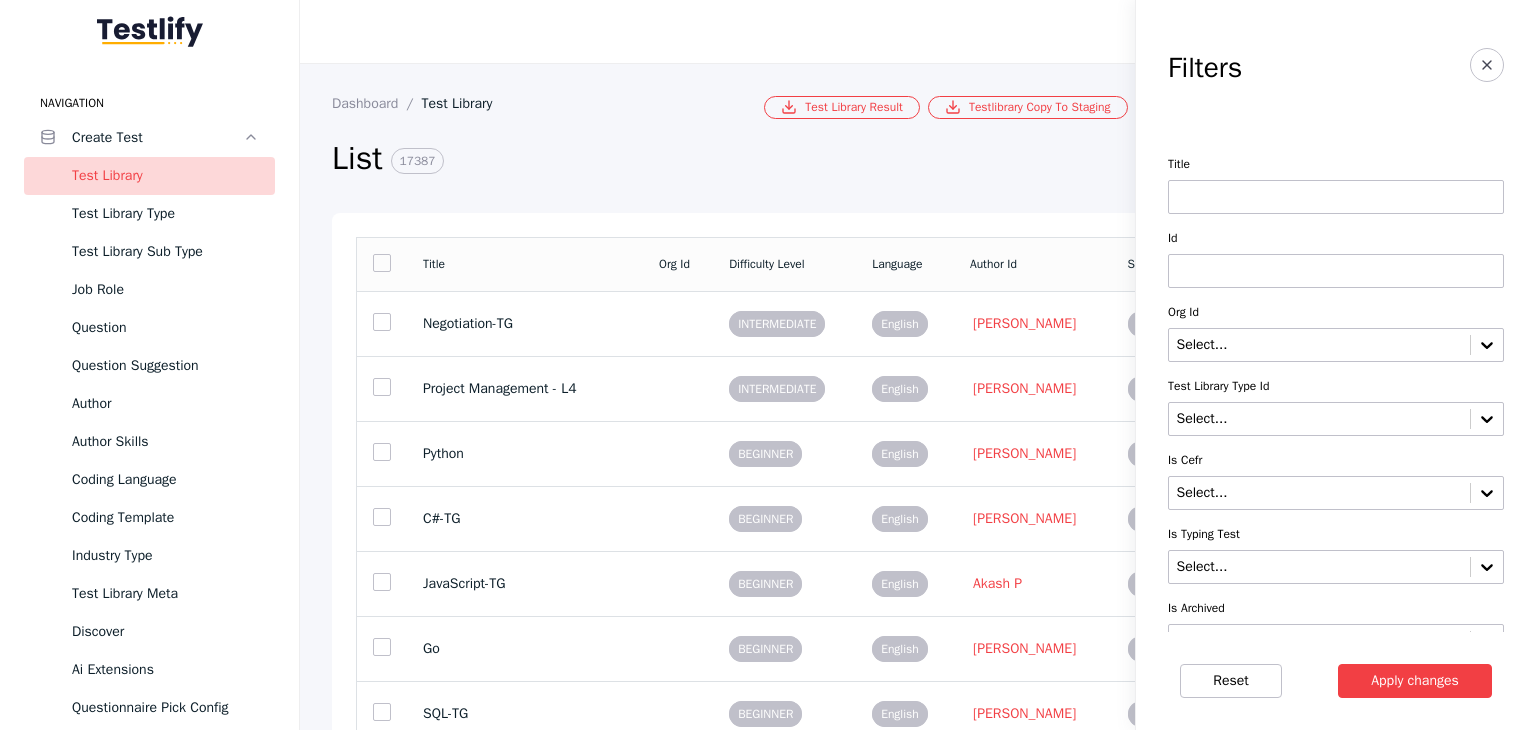 click at bounding box center (1336, 271) 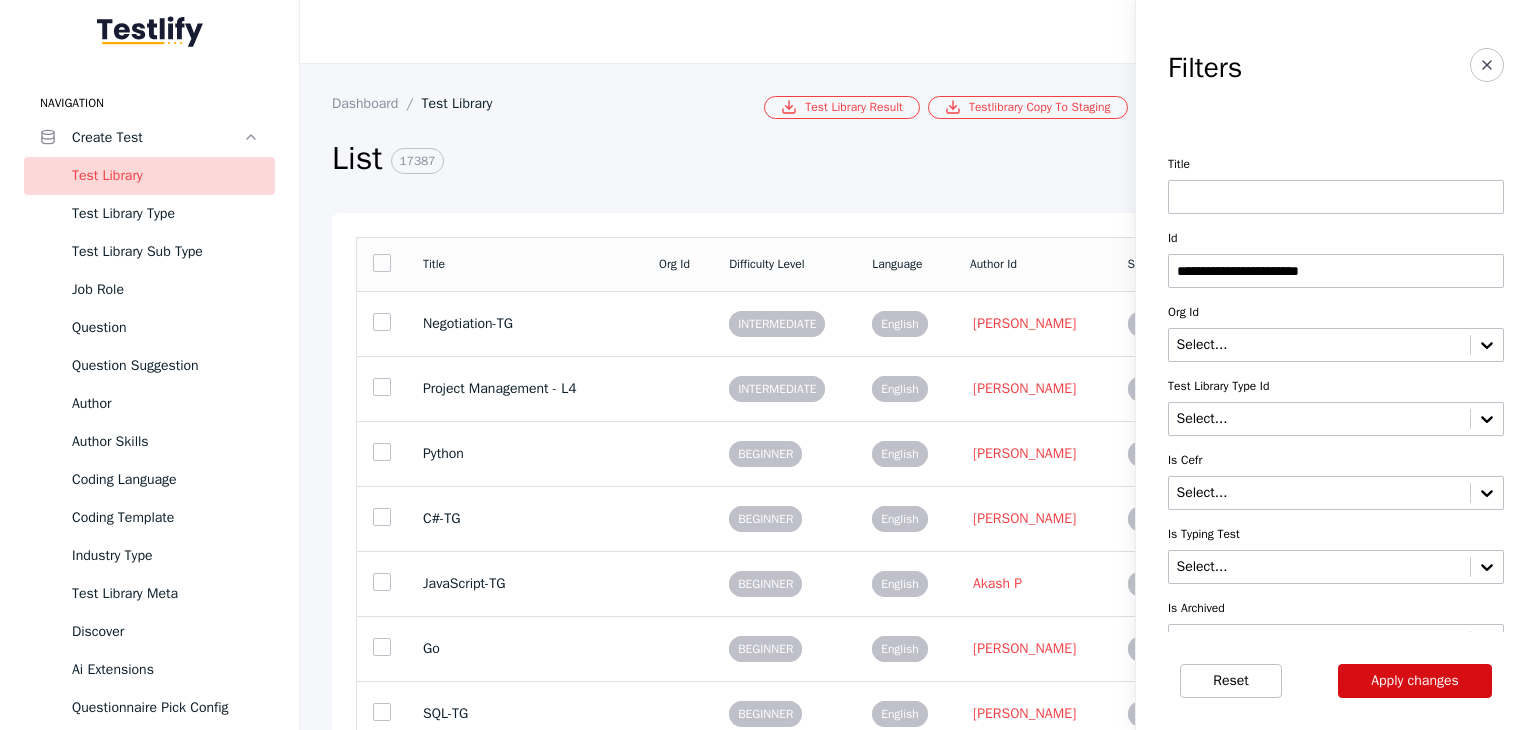 type on "**********" 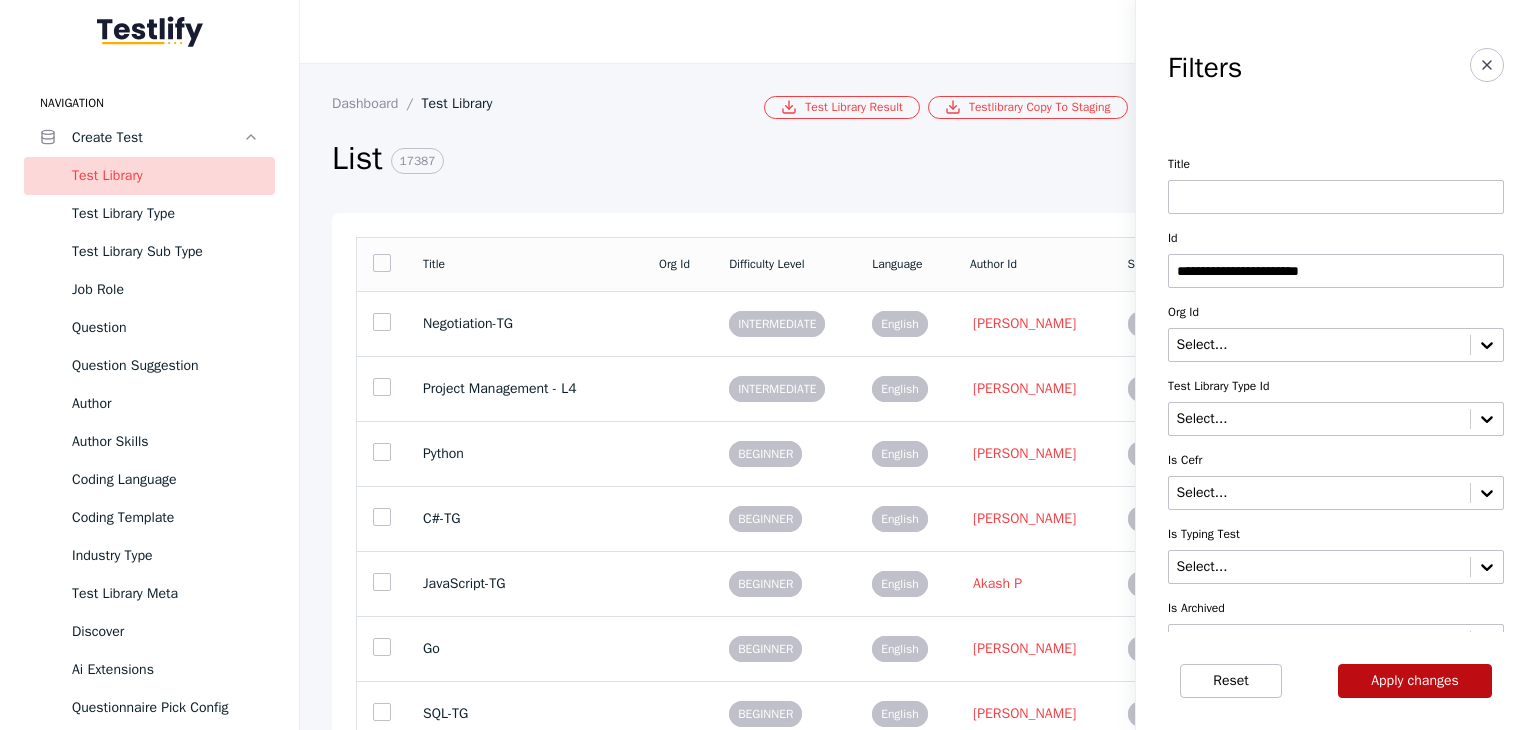 click on "Apply changes" at bounding box center [1415, 681] 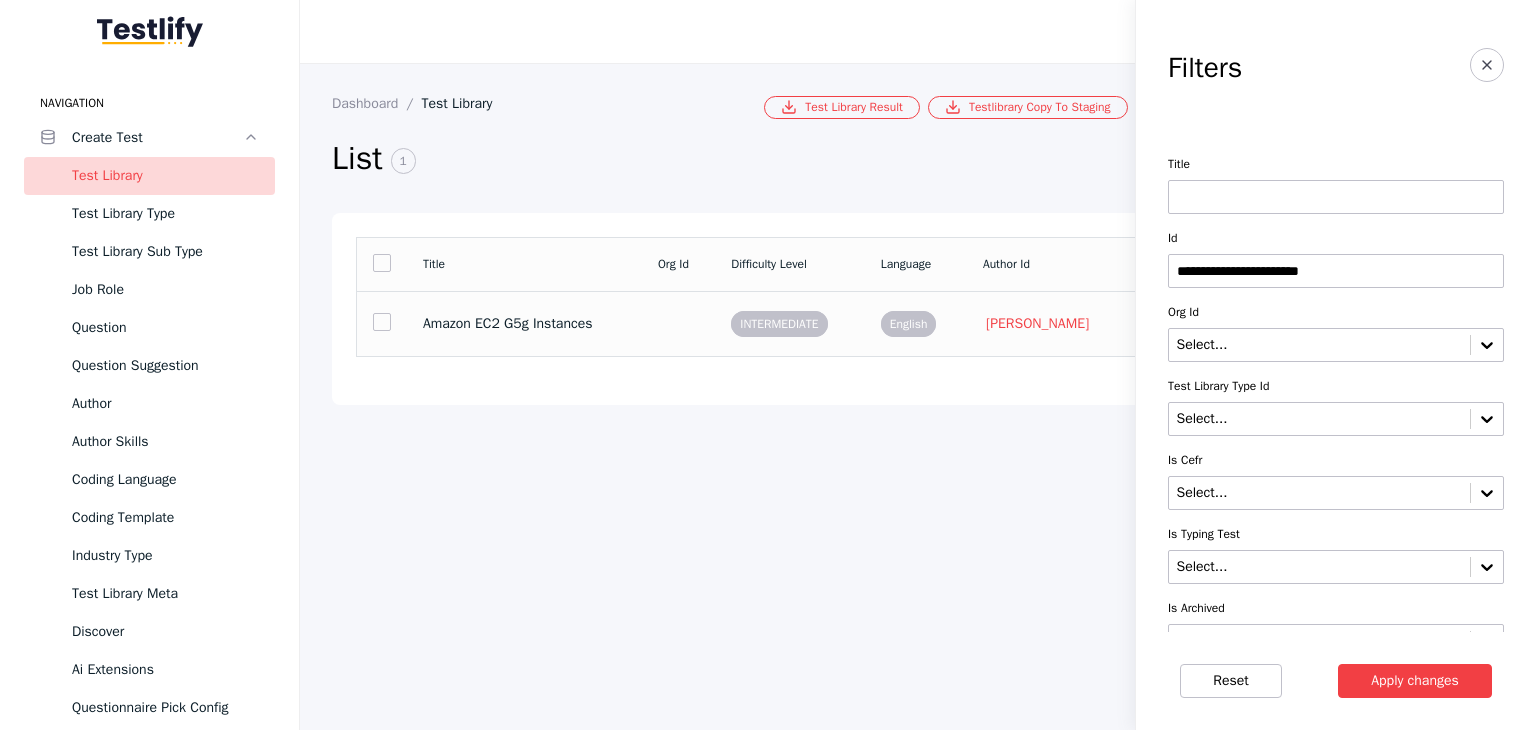click on "Amazon EC2 G5g Instances" at bounding box center [524, 324] 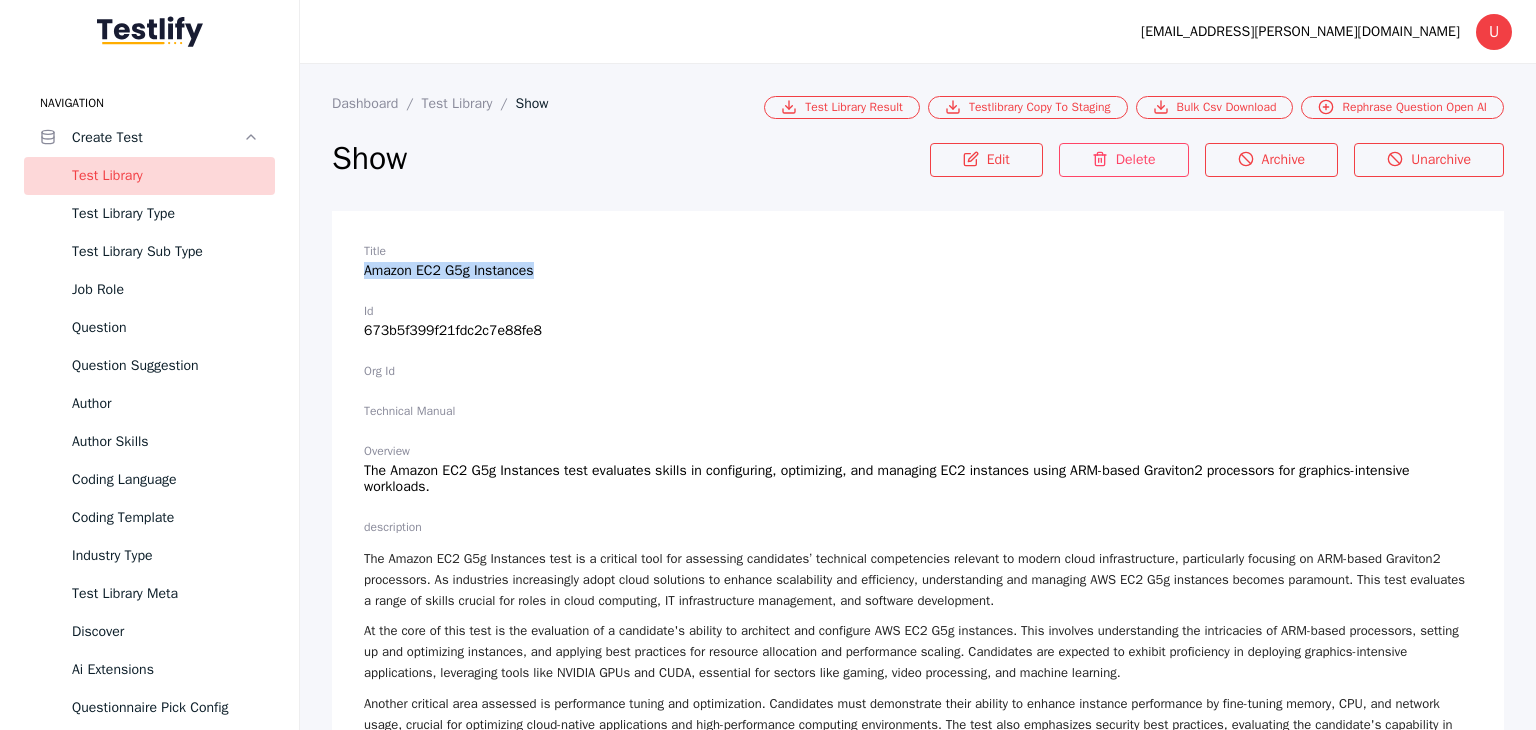 drag, startPoint x: 362, startPoint y: 270, endPoint x: 540, endPoint y: 265, distance: 178.0702 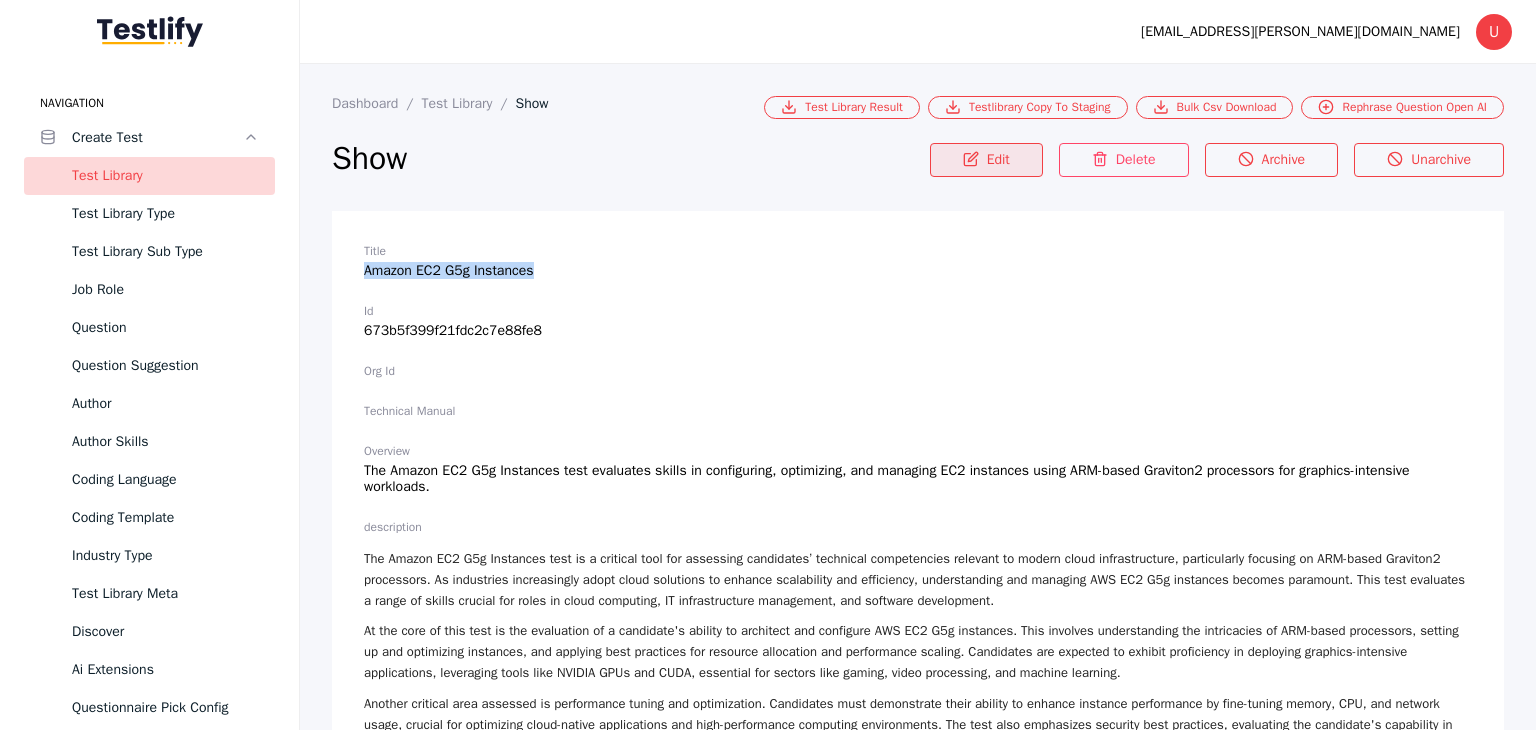 click on "Edit" at bounding box center [986, 160] 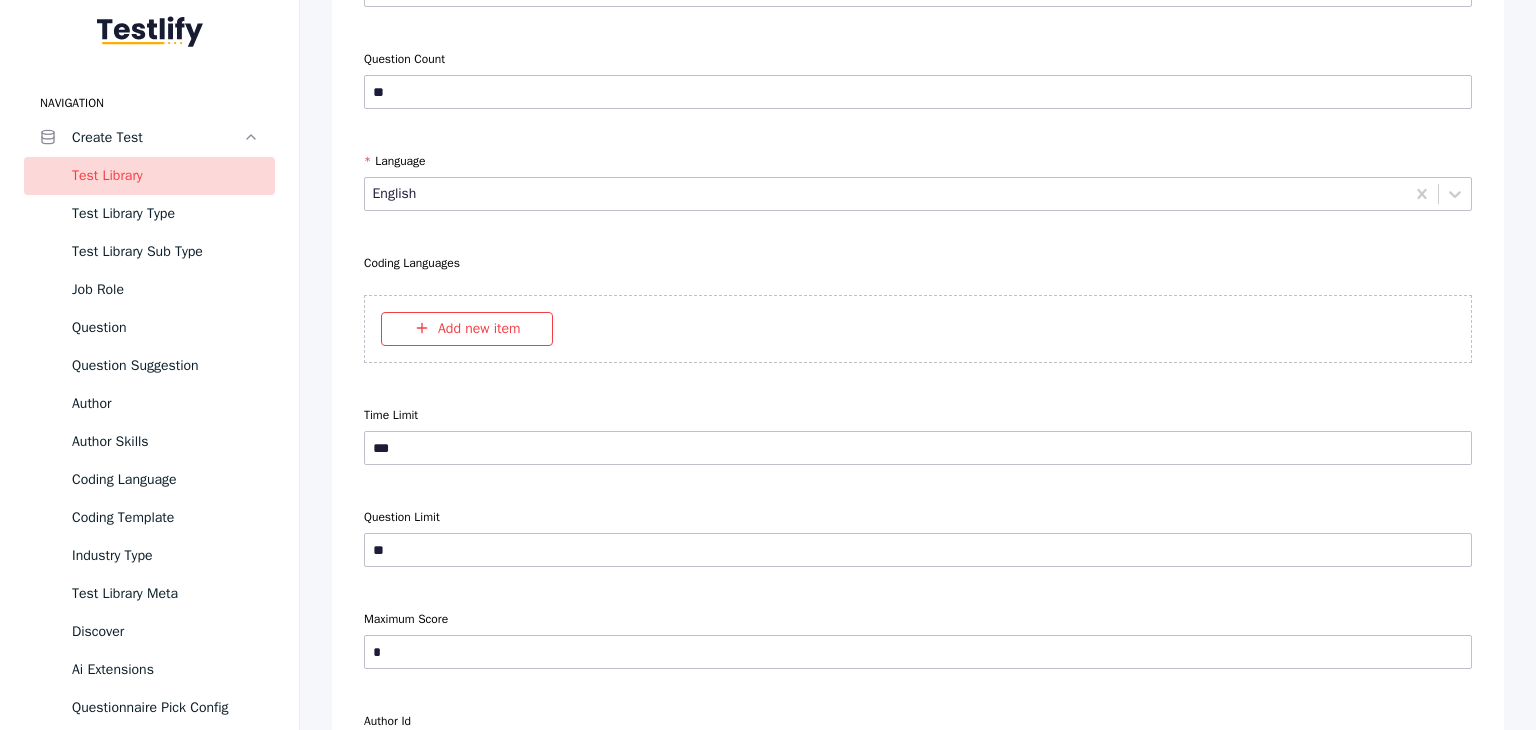 scroll, scrollTop: 7200, scrollLeft: 0, axis: vertical 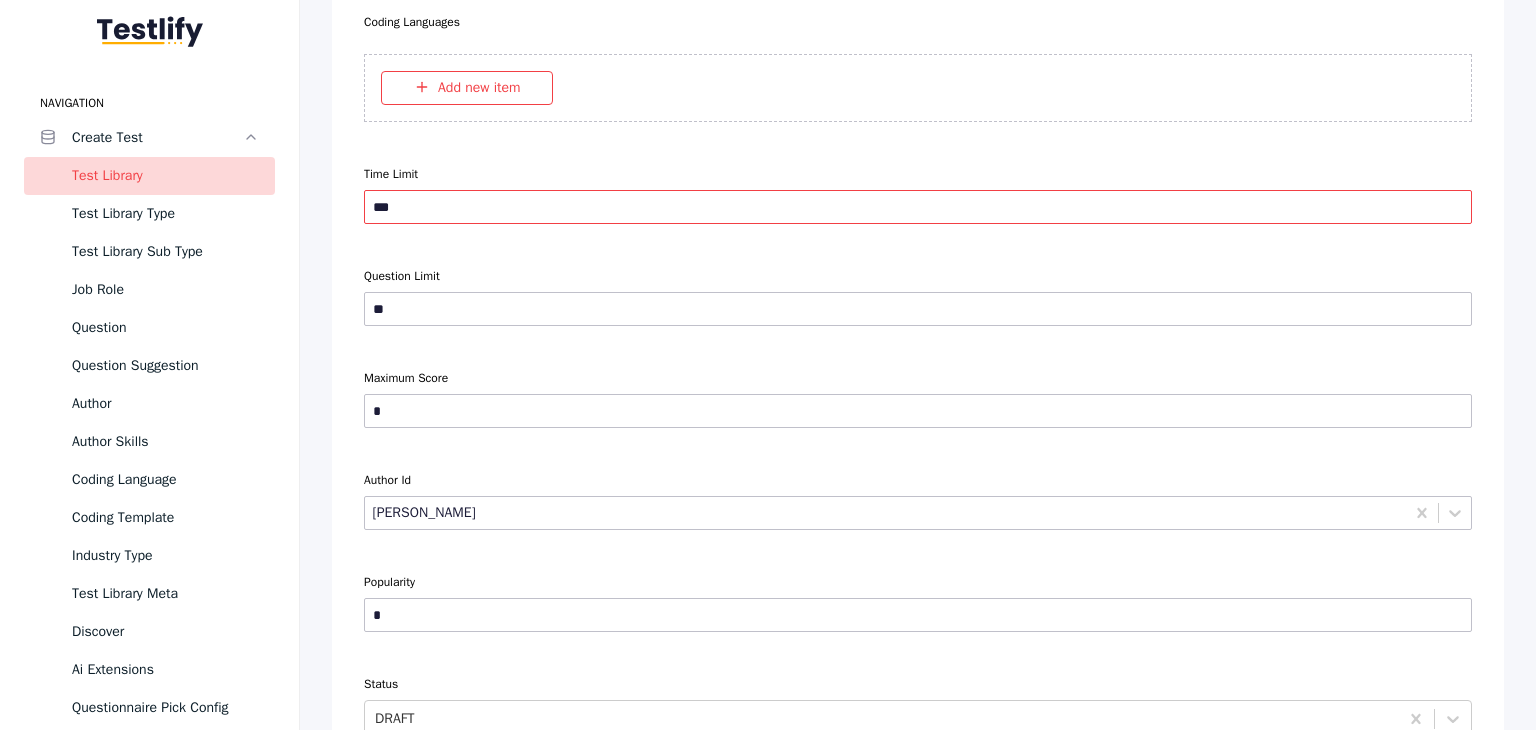 drag, startPoint x: 456, startPoint y: 179, endPoint x: 340, endPoint y: 181, distance: 116.01724 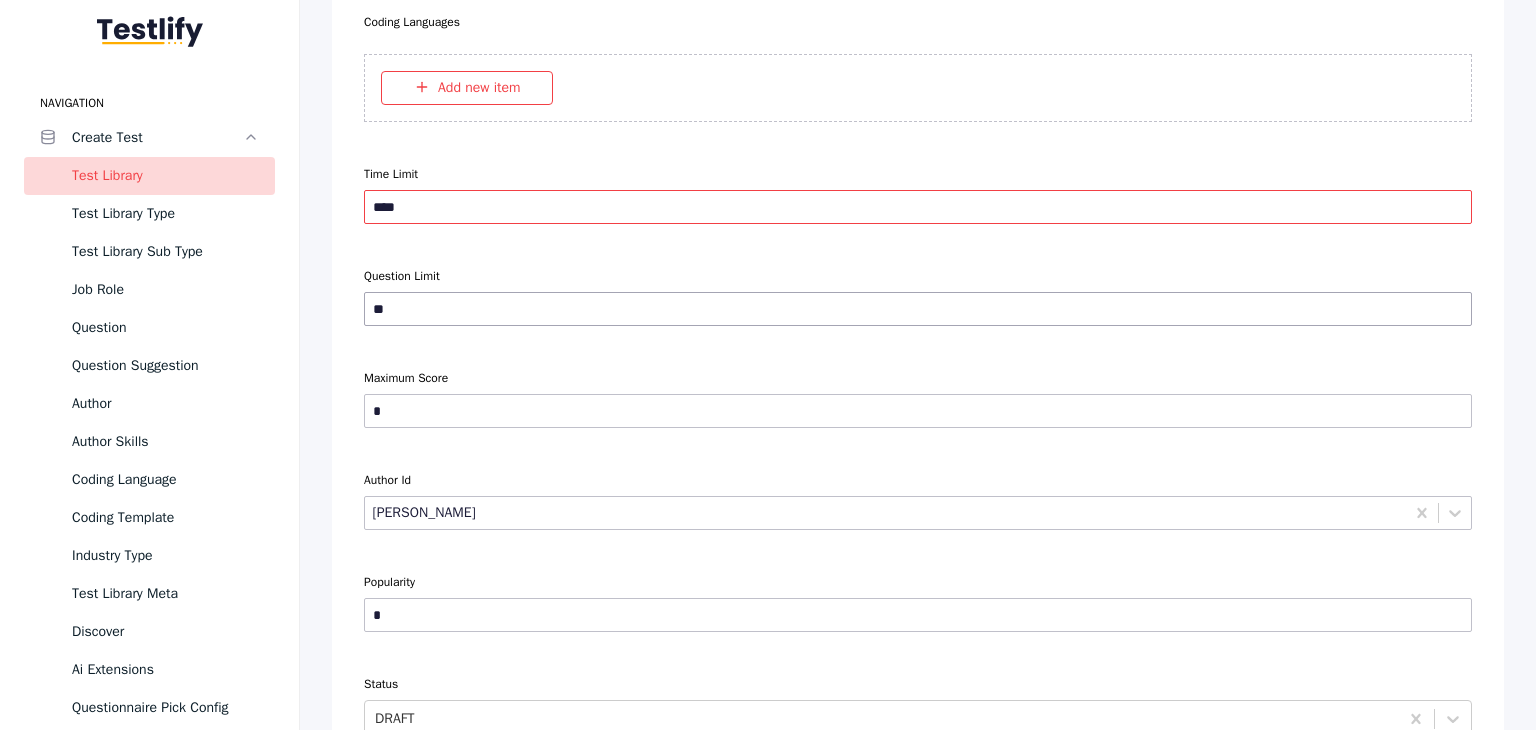 type on "****" 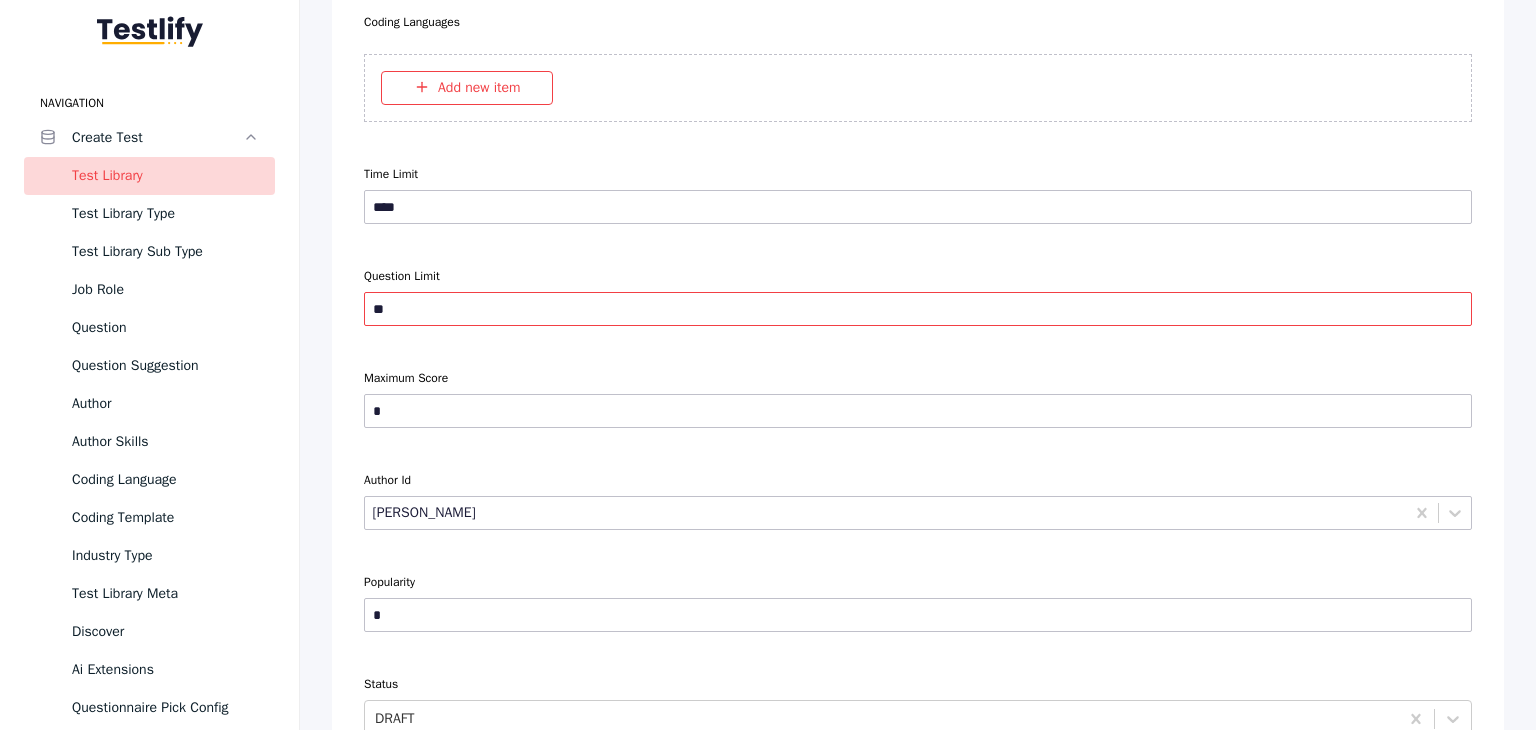 drag, startPoint x: 403, startPoint y: 285, endPoint x: 346, endPoint y: 285, distance: 57 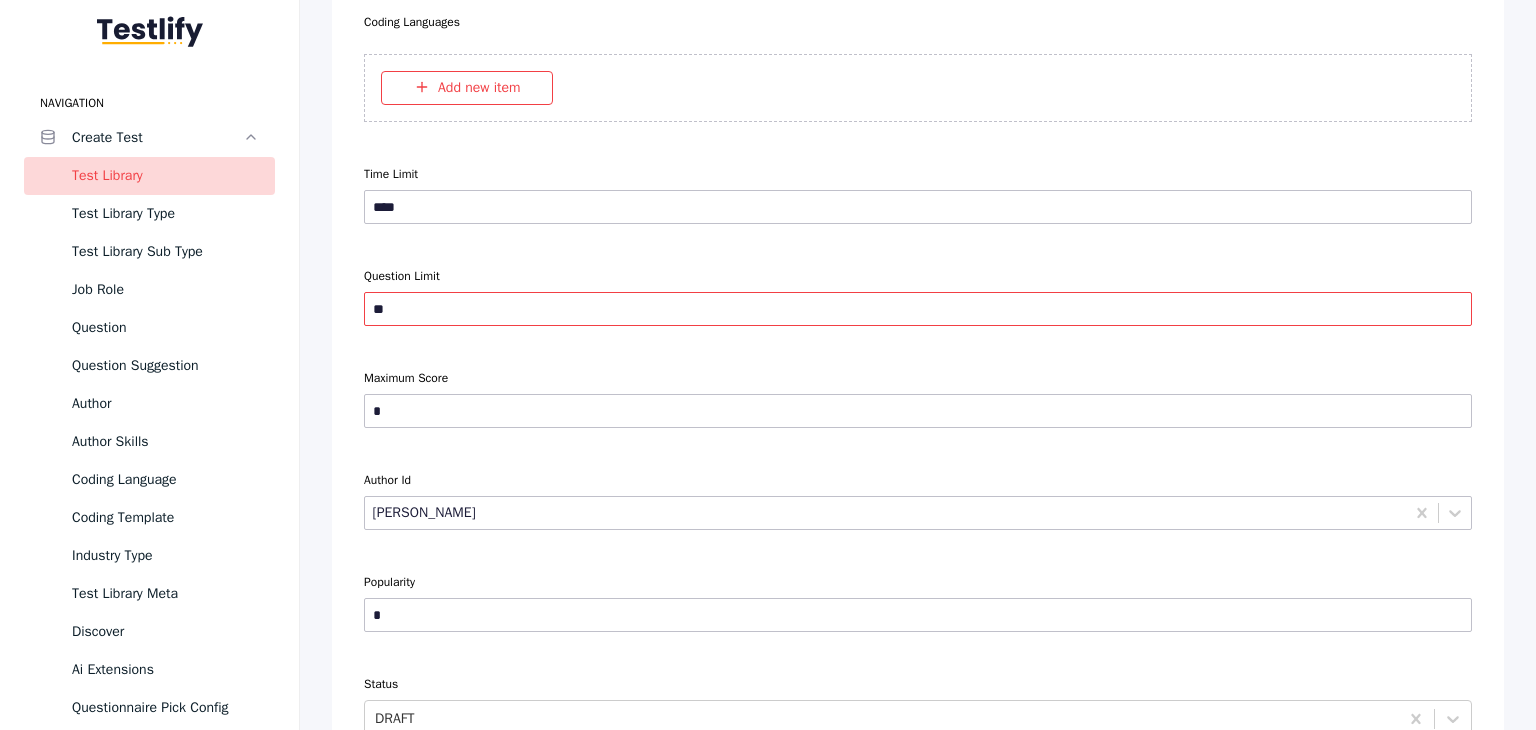 type on "**" 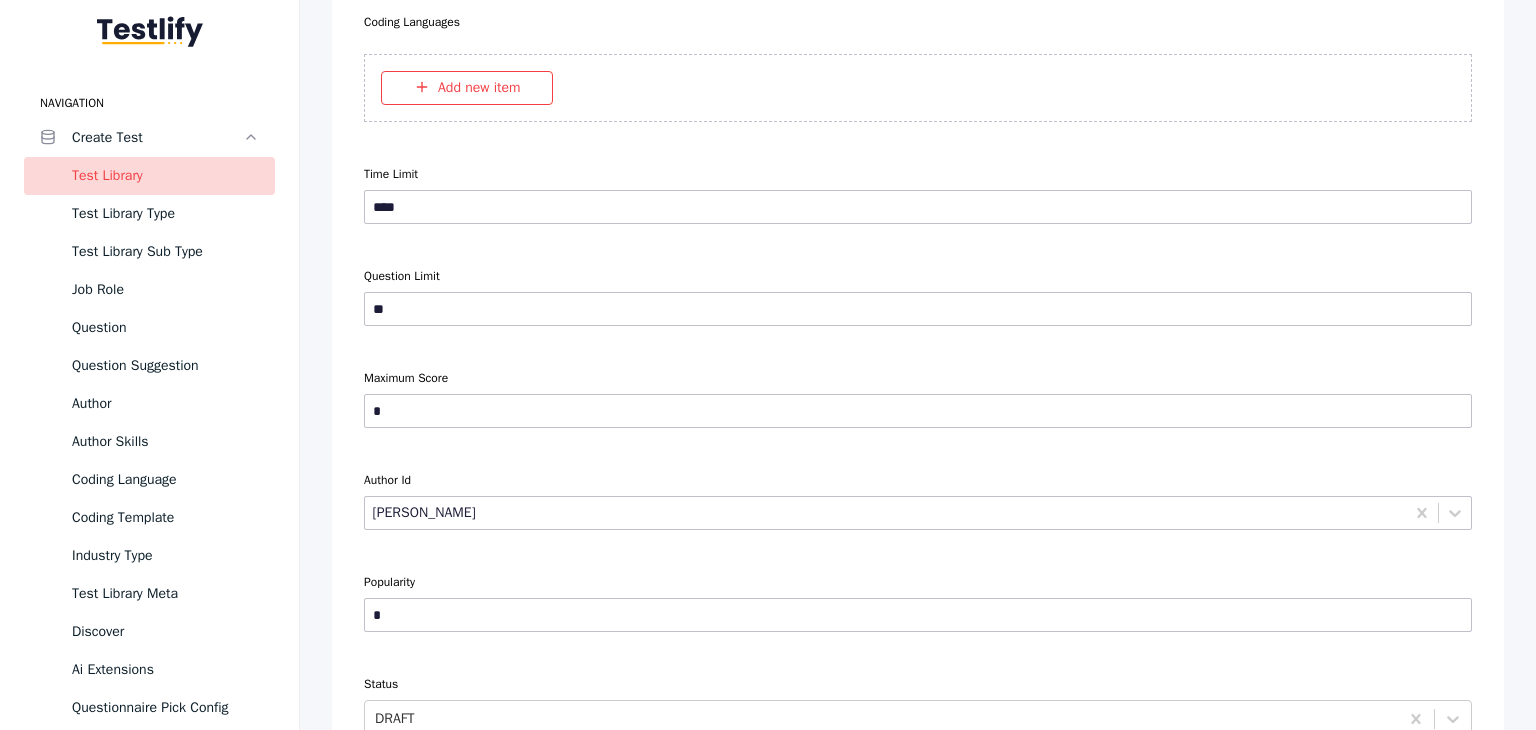 click at bounding box center (918, 342) 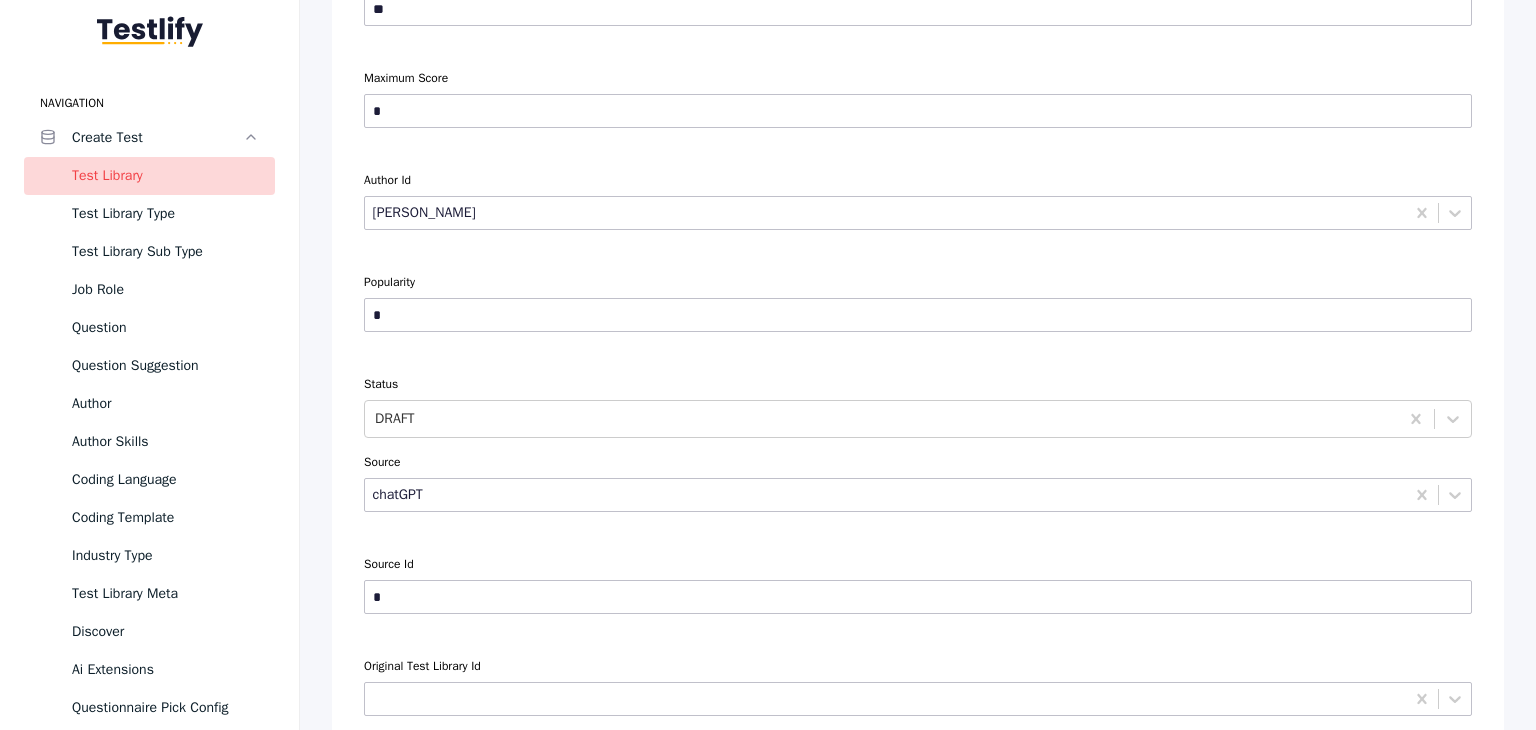 scroll, scrollTop: 7600, scrollLeft: 0, axis: vertical 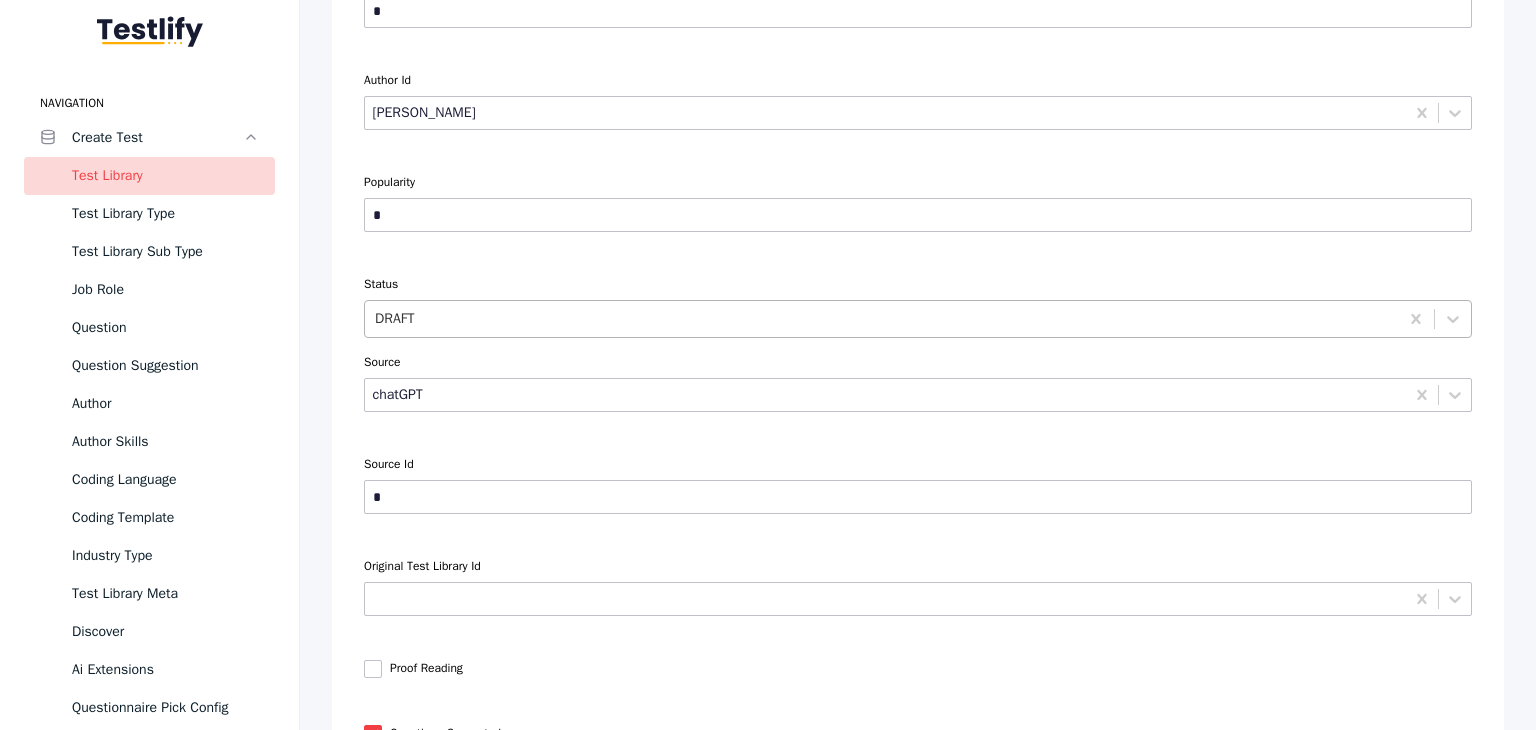 click at bounding box center (881, 319) 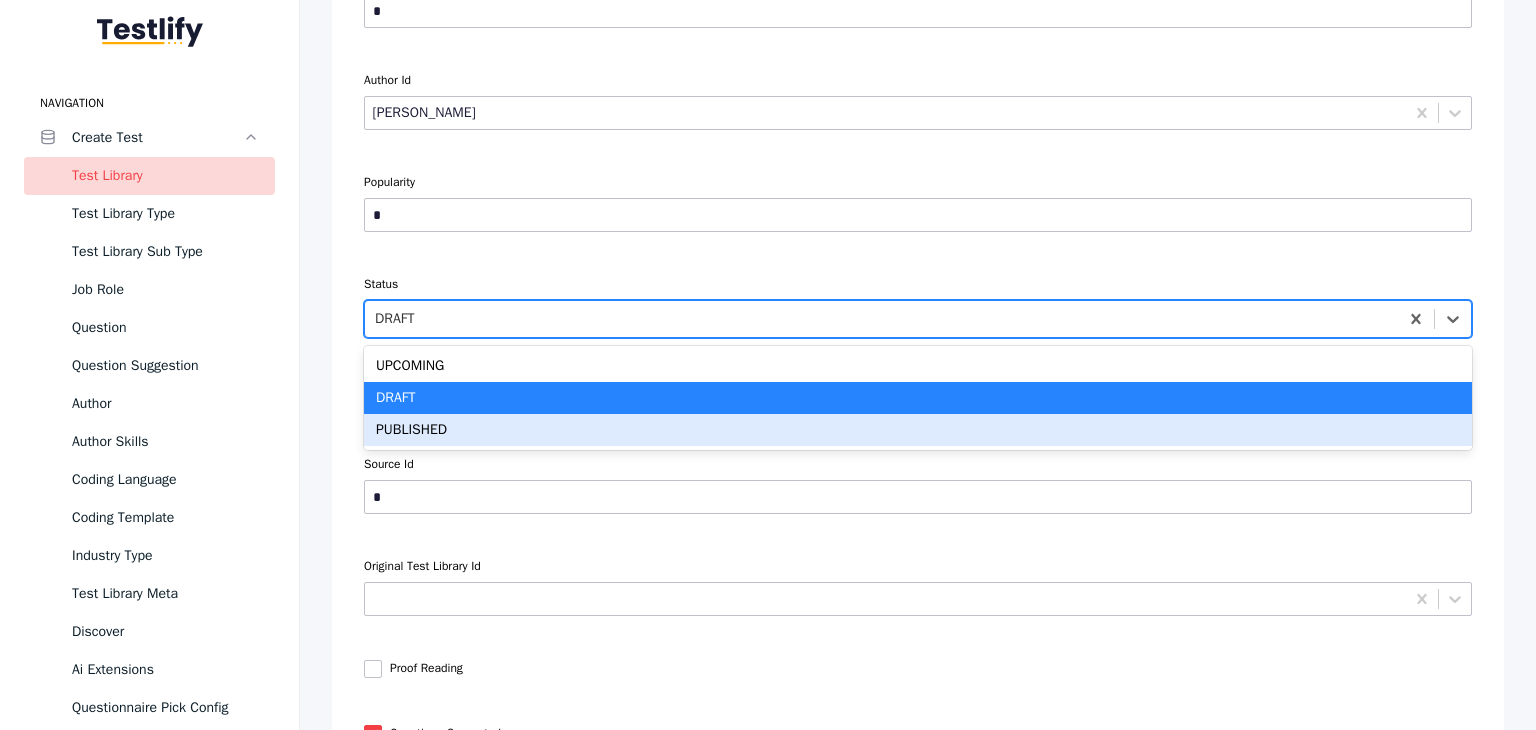 click on "PUBLISHED" at bounding box center [918, 430] 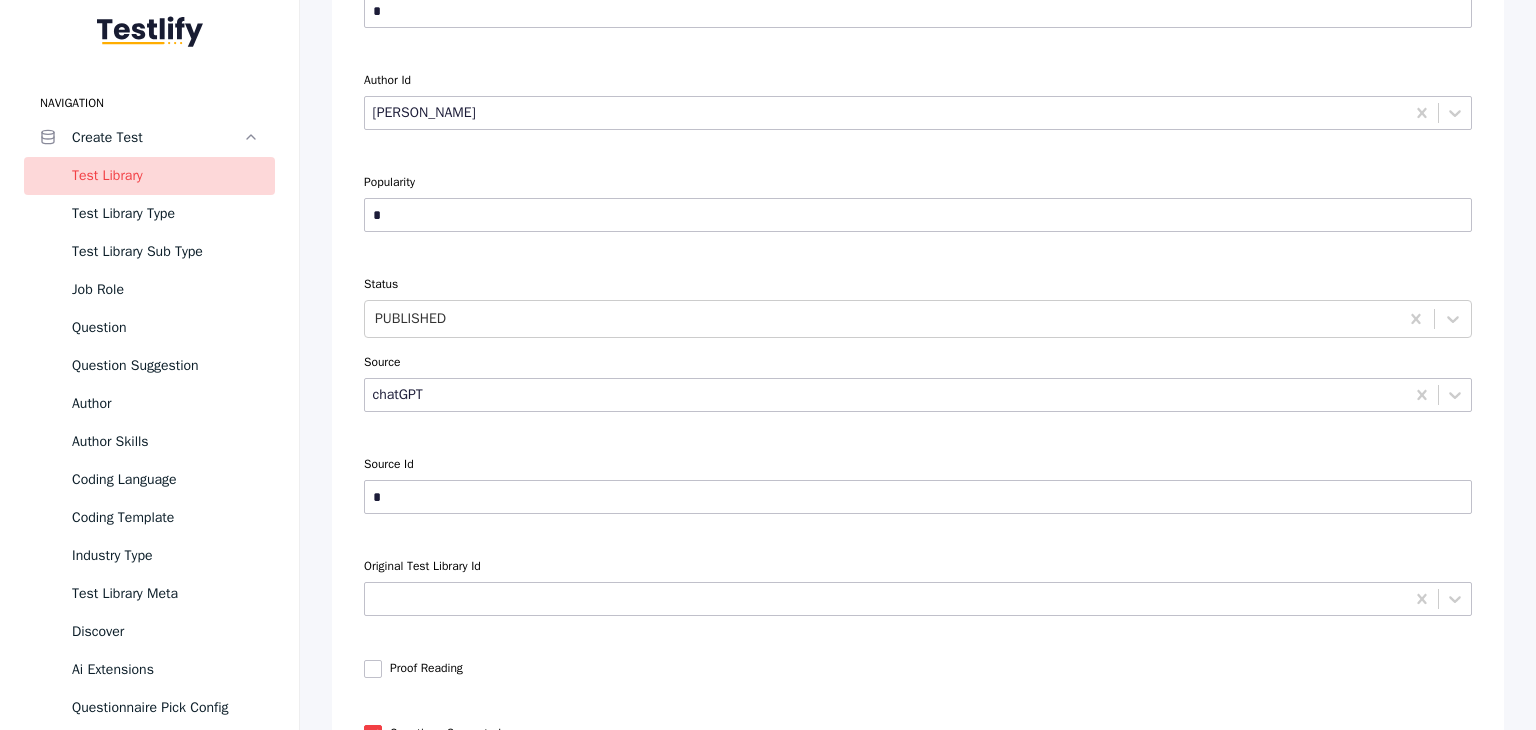 click on "**********" at bounding box center [918, 1304] 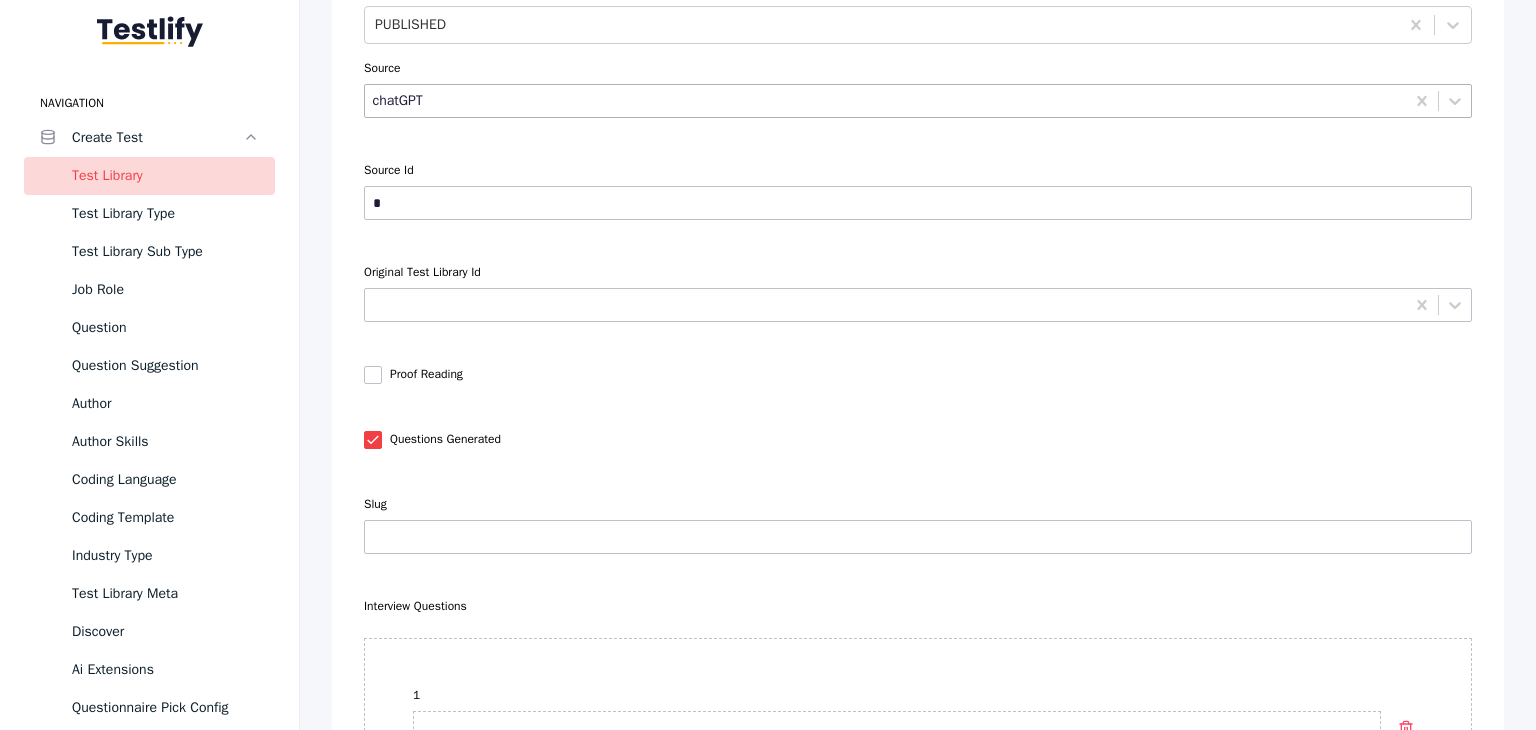 scroll, scrollTop: 8000, scrollLeft: 0, axis: vertical 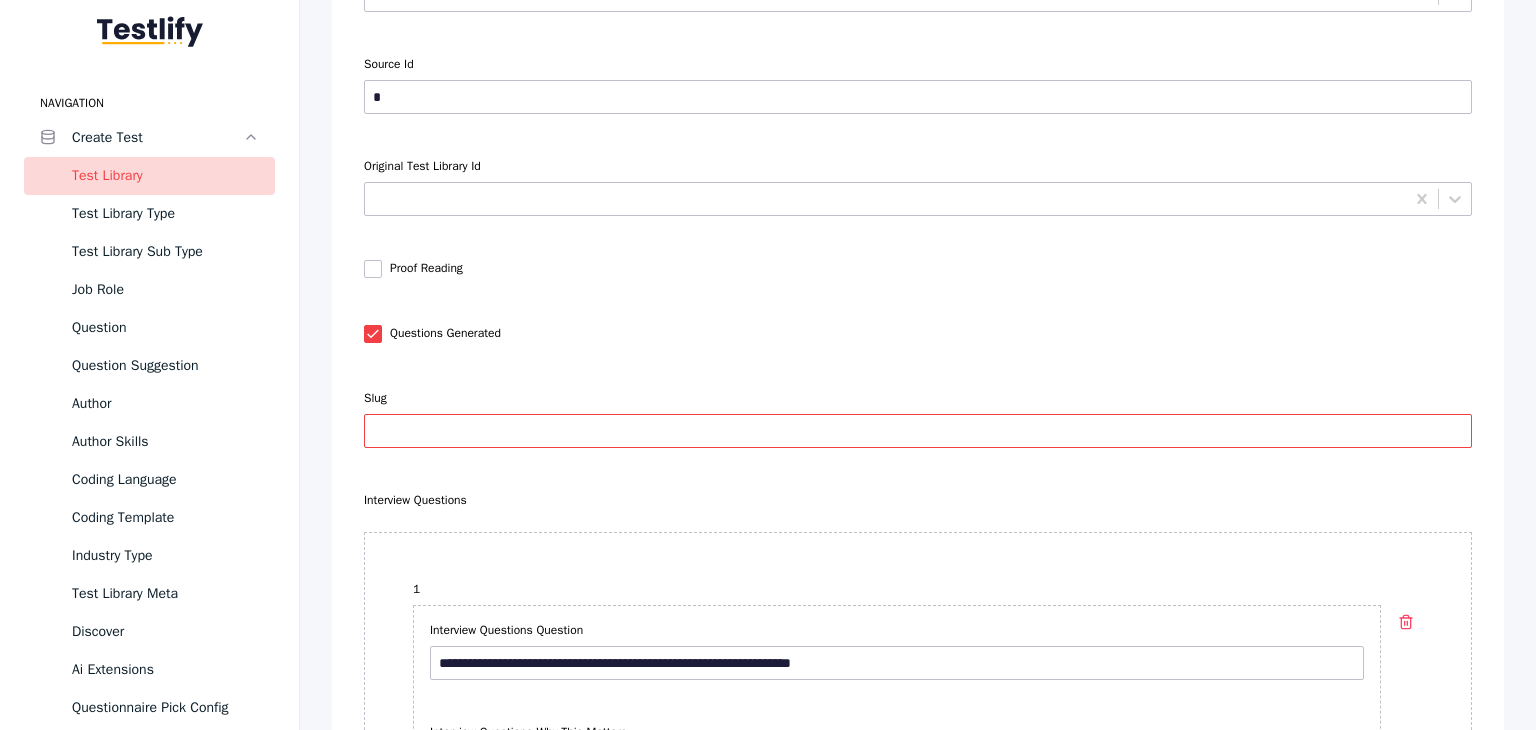 click on "Slug" at bounding box center [918, 431] 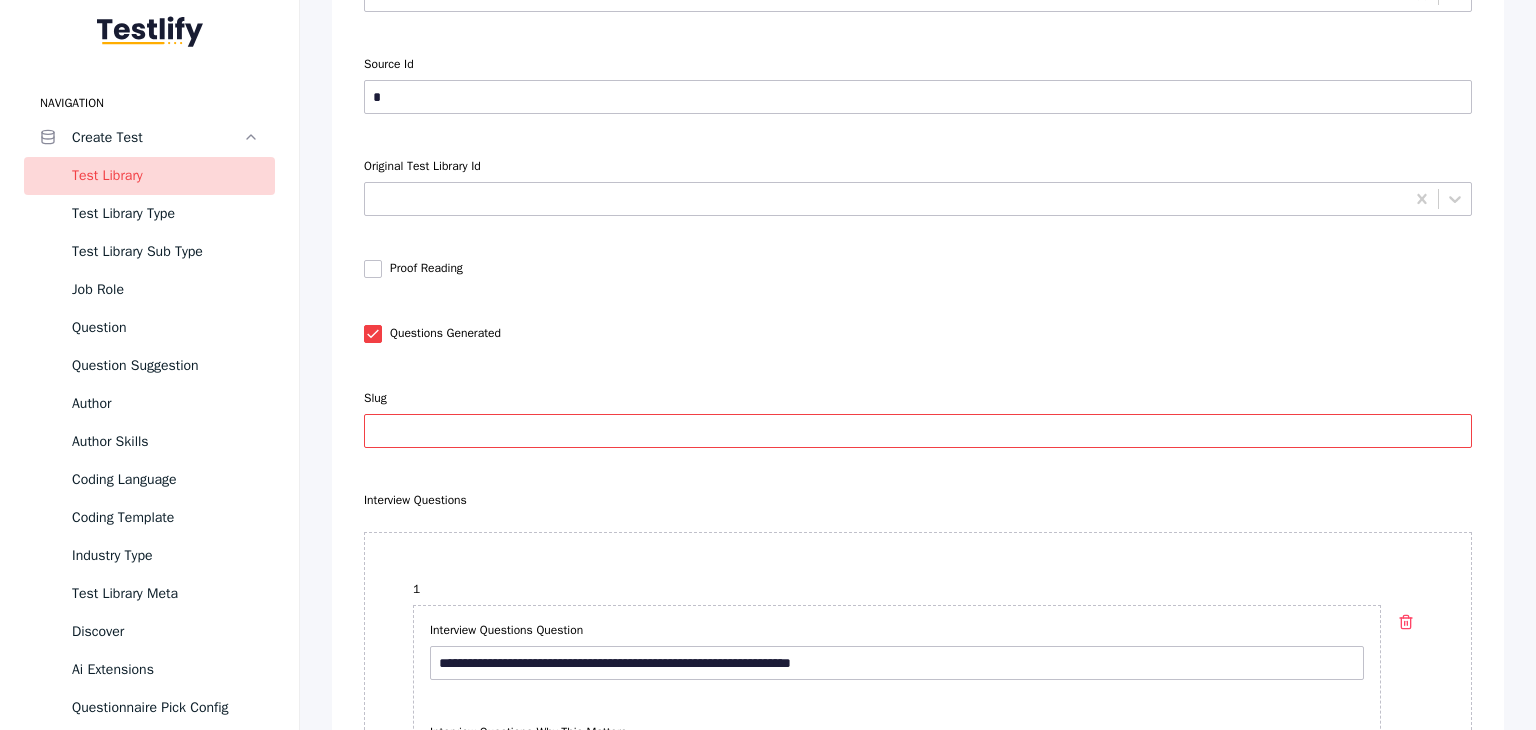 paste on "**********" 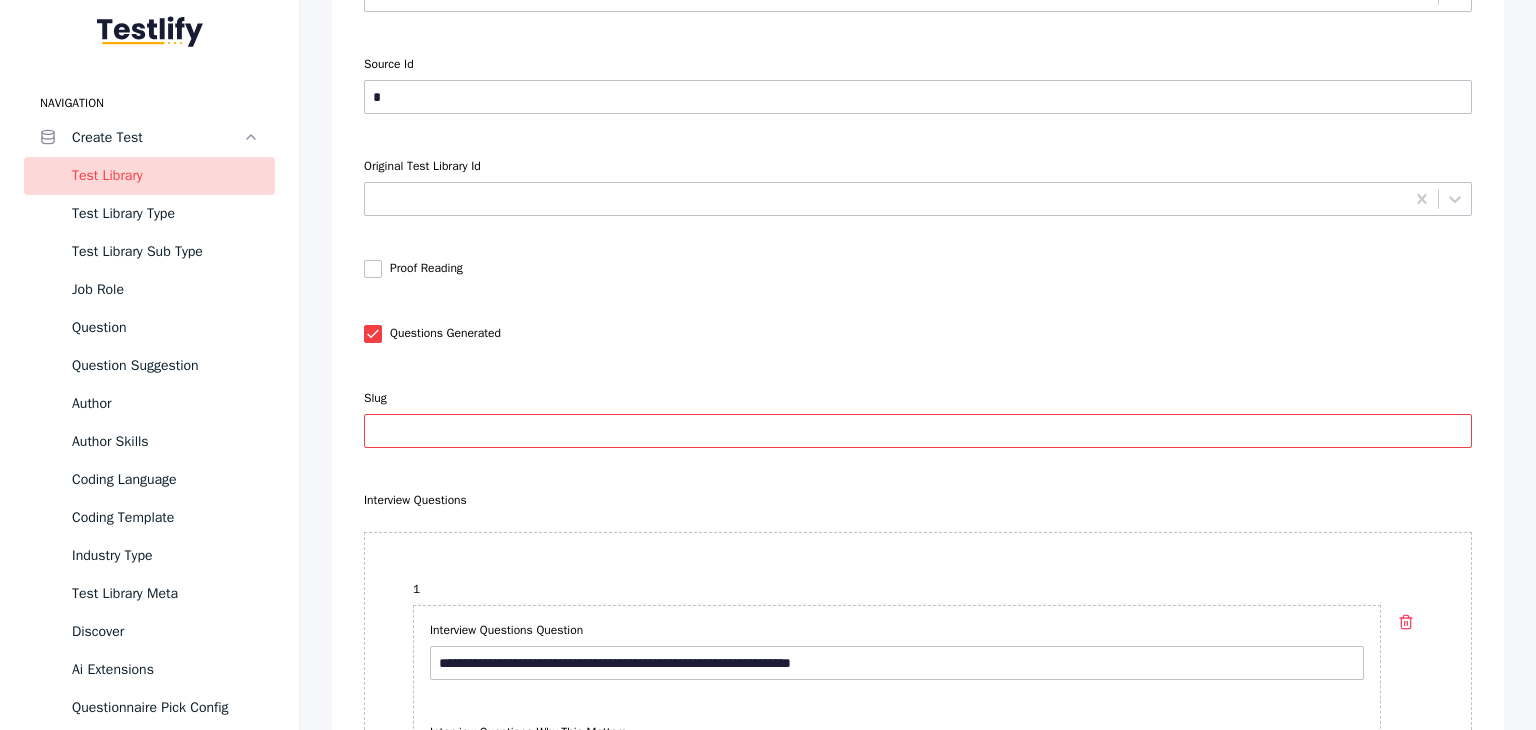 click on "Slug" at bounding box center (918, 431) 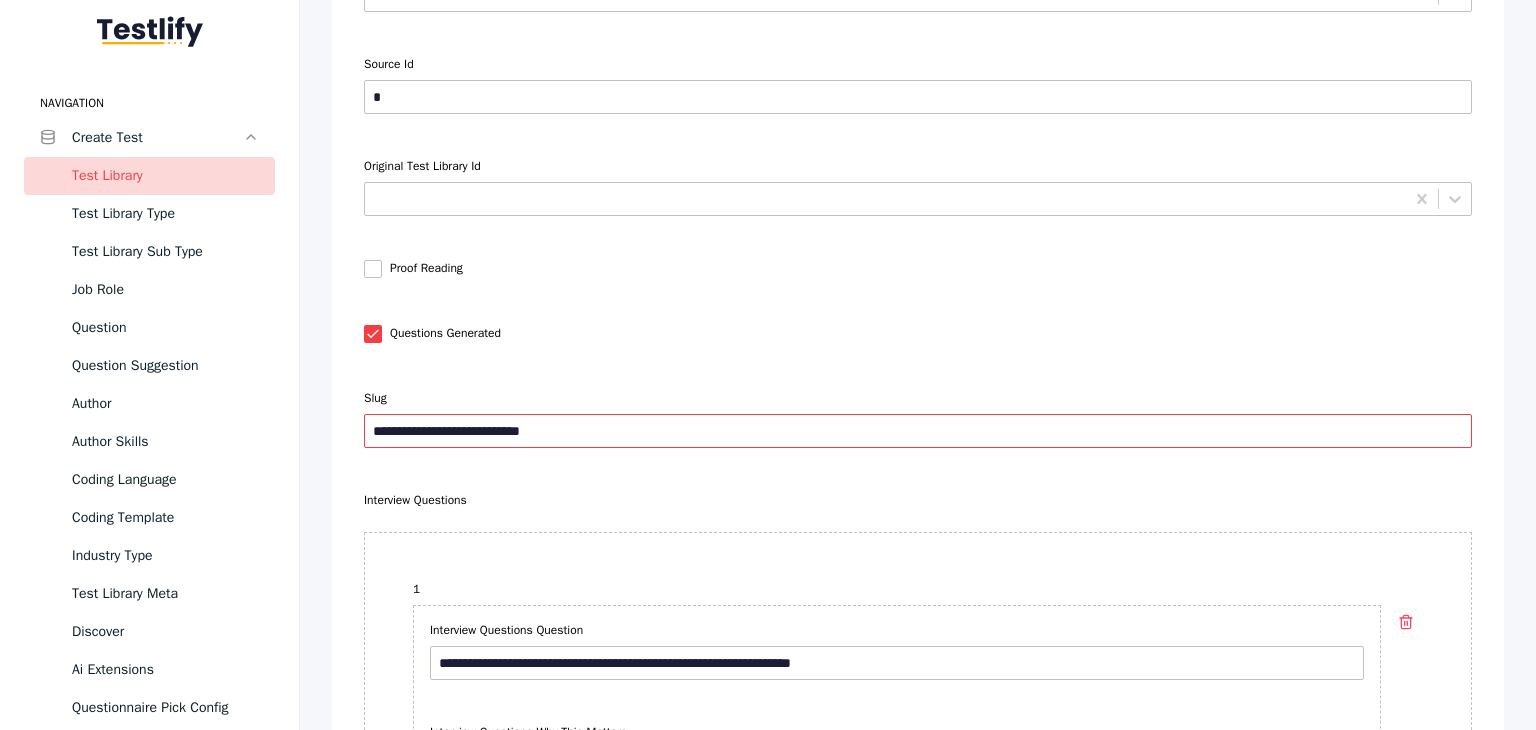 click on "**********" at bounding box center [918, 431] 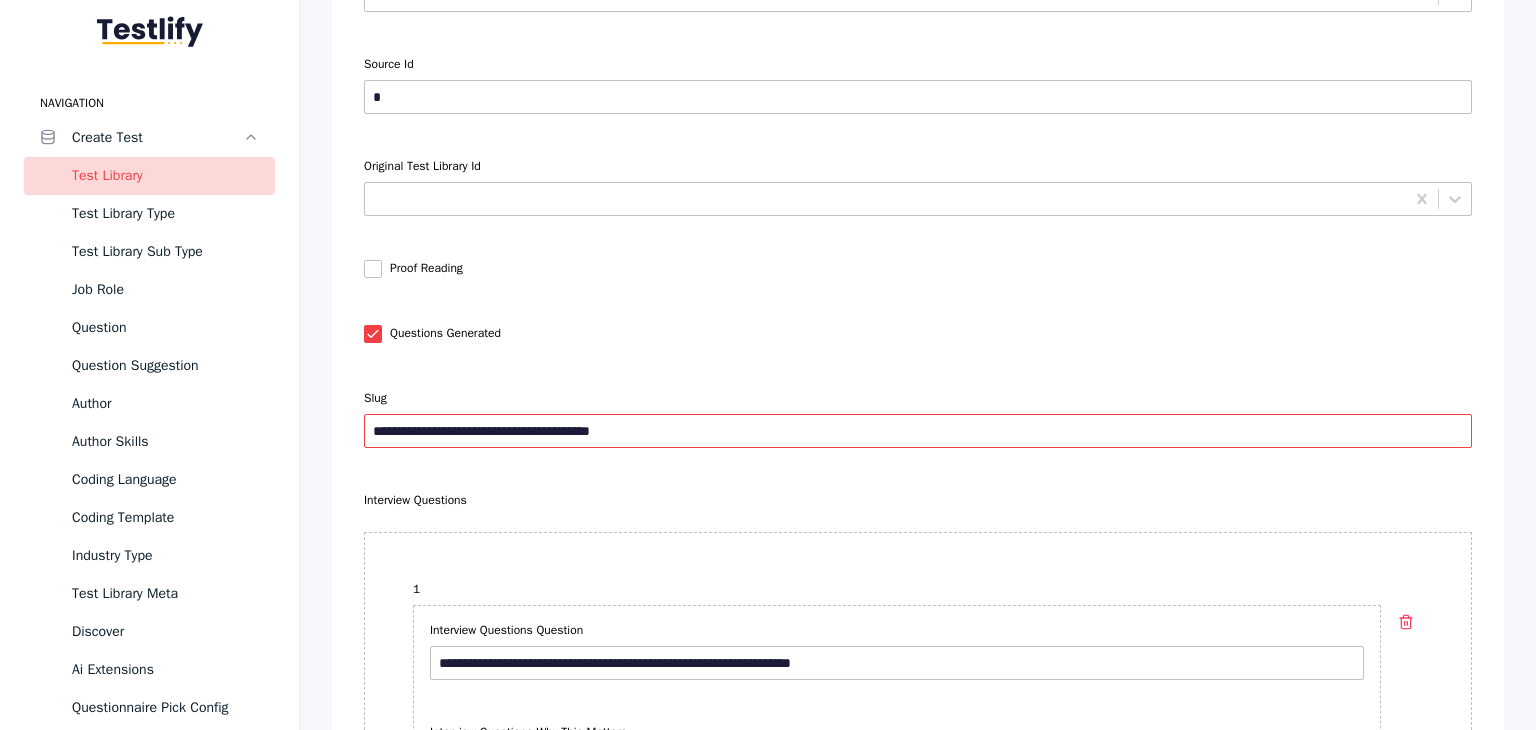 type on "**********" 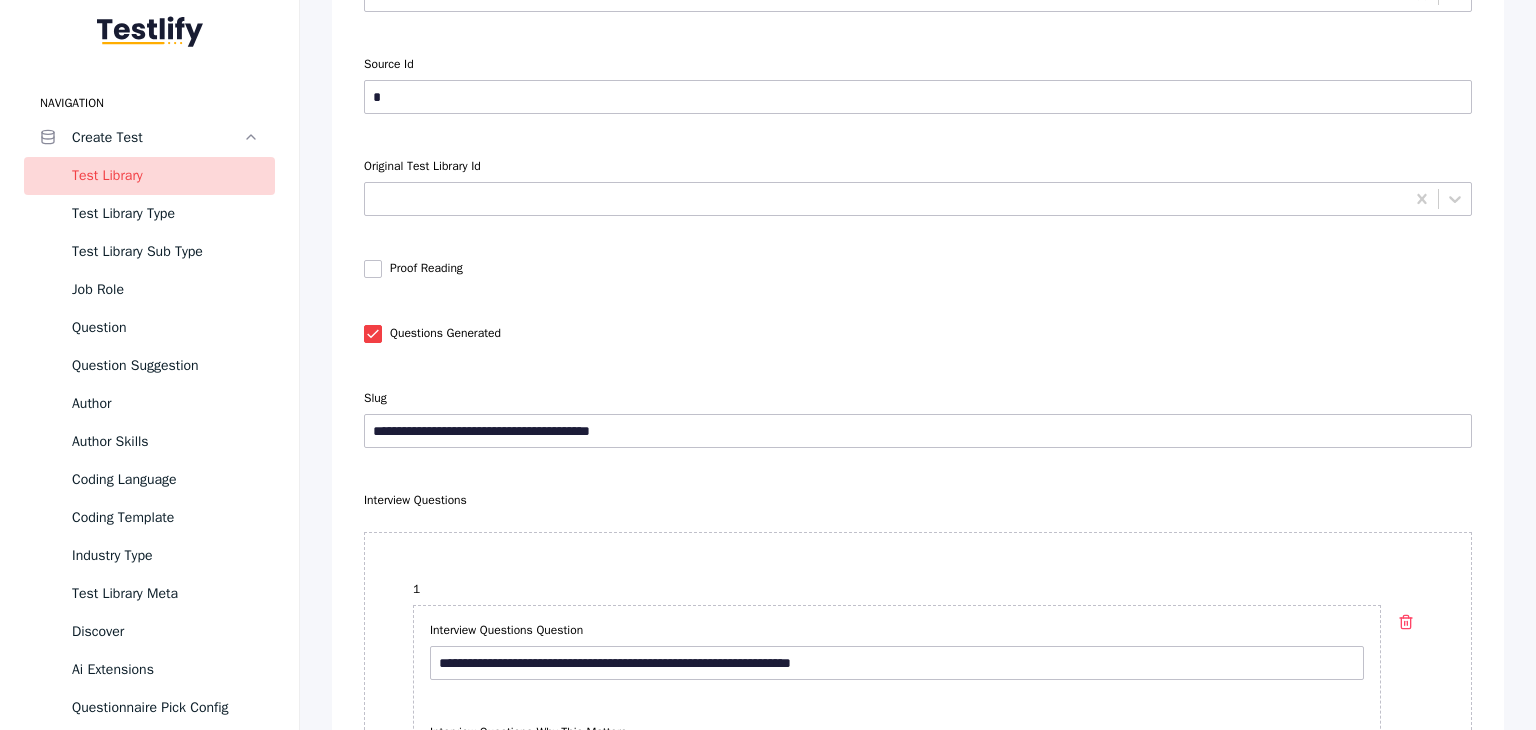 click at bounding box center [918, 362] 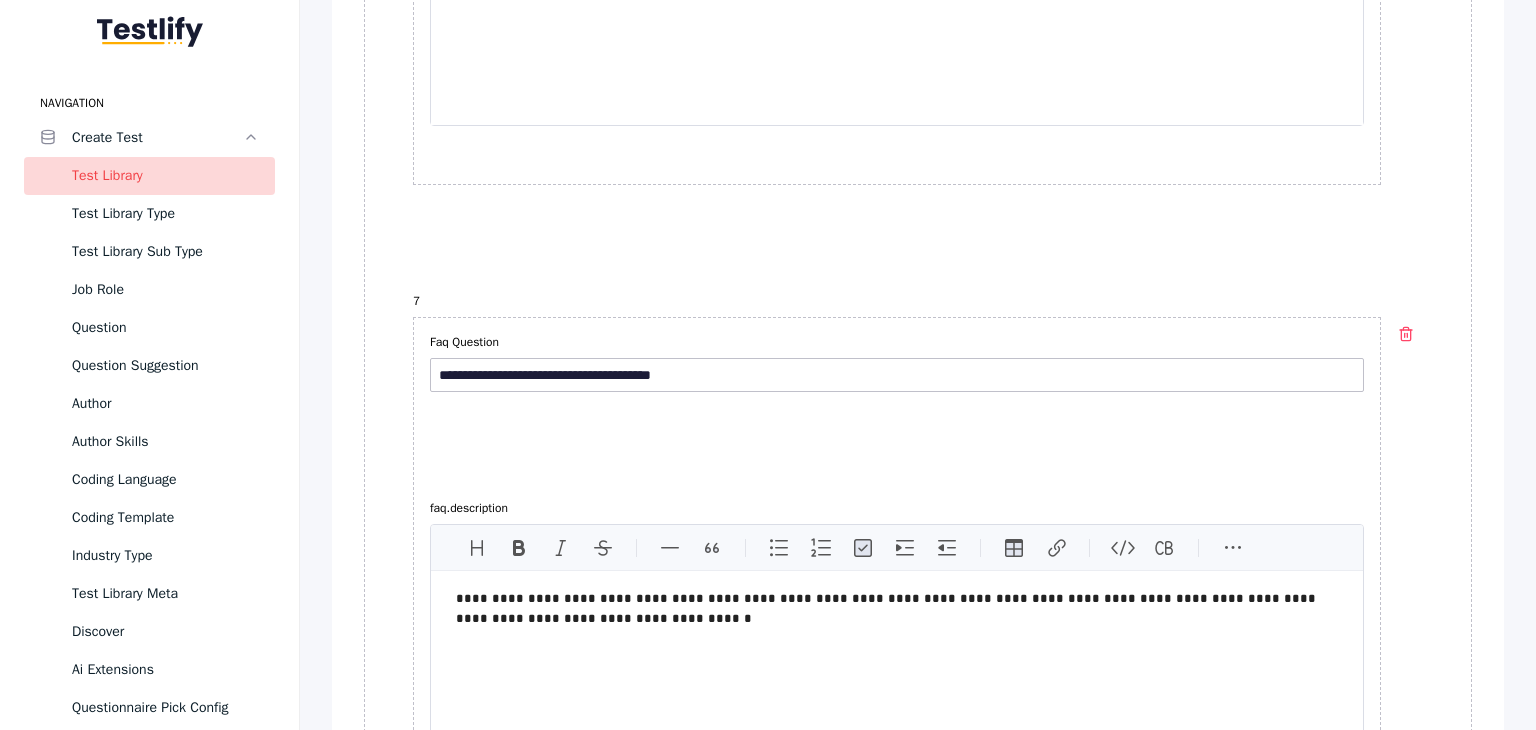 scroll, scrollTop: 15700, scrollLeft: 0, axis: vertical 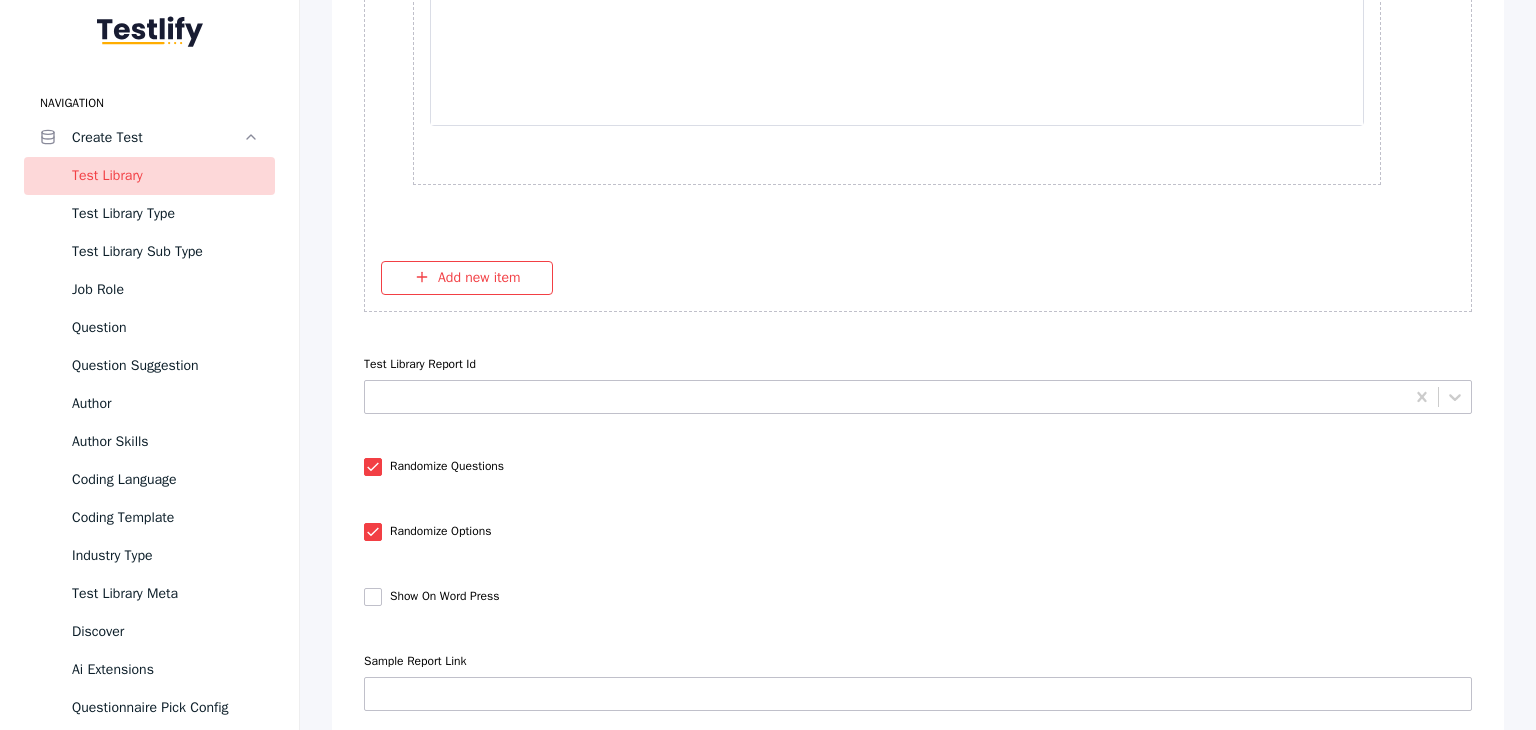 click at bounding box center (373, 597) 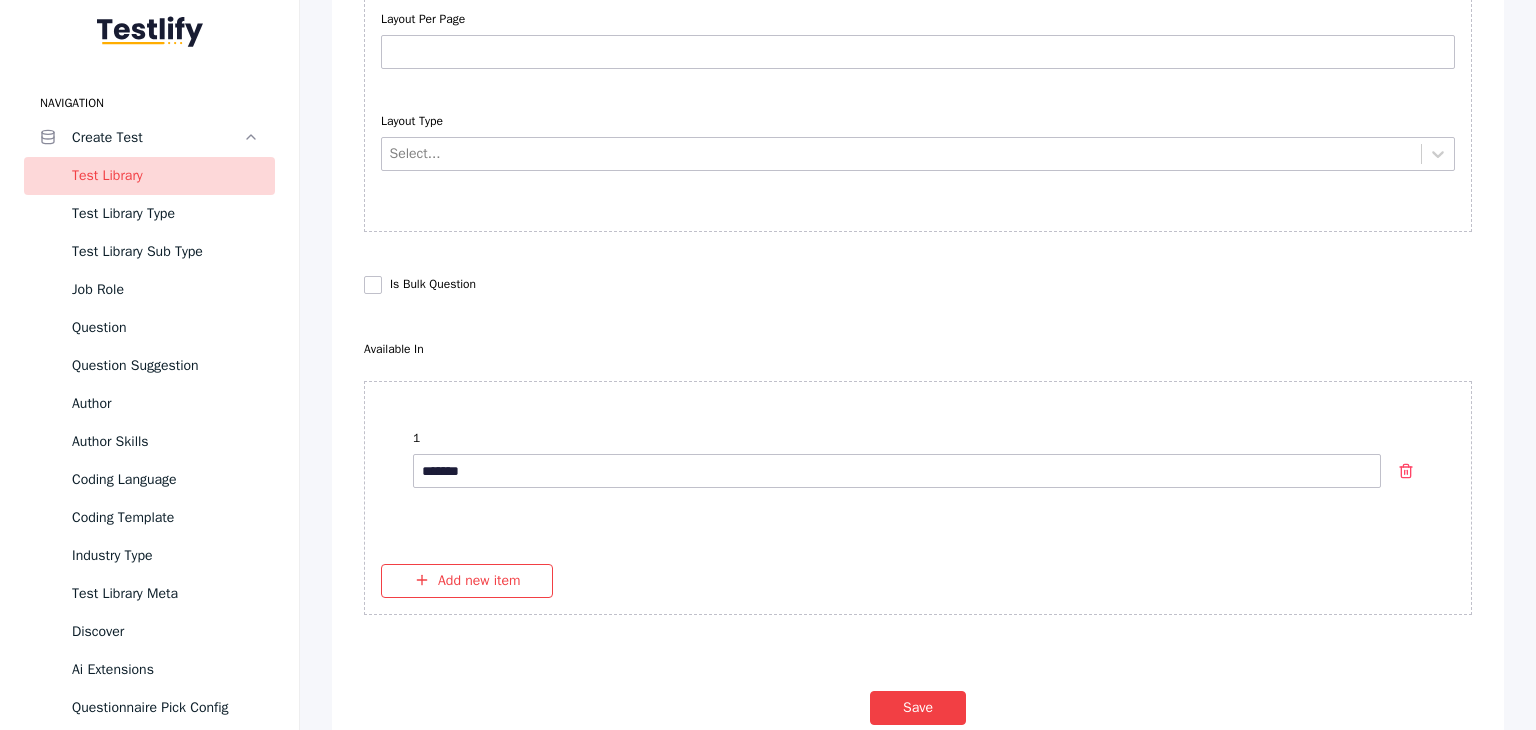 scroll, scrollTop: 16908, scrollLeft: 0, axis: vertical 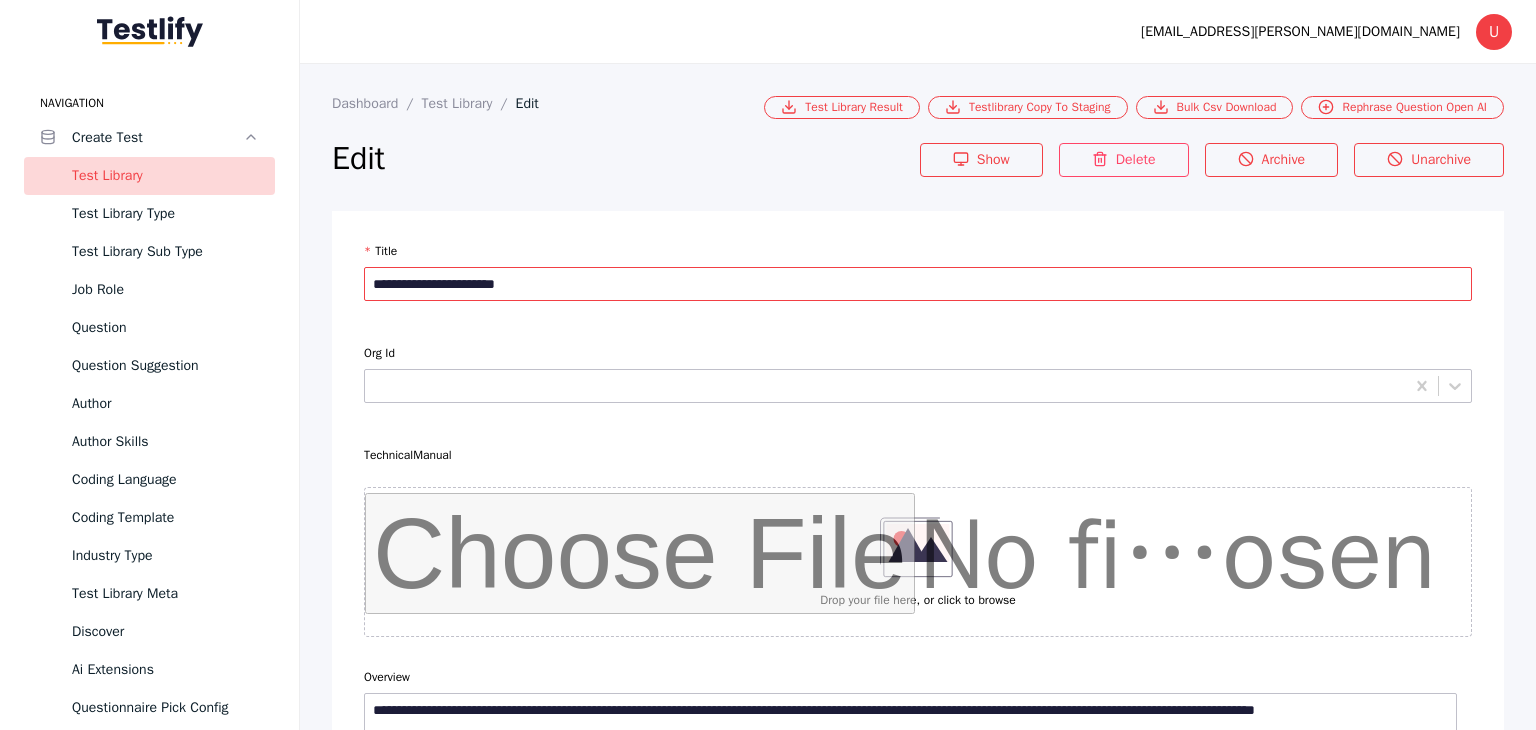 drag, startPoint x: 620, startPoint y: 295, endPoint x: 332, endPoint y: 302, distance: 288.08505 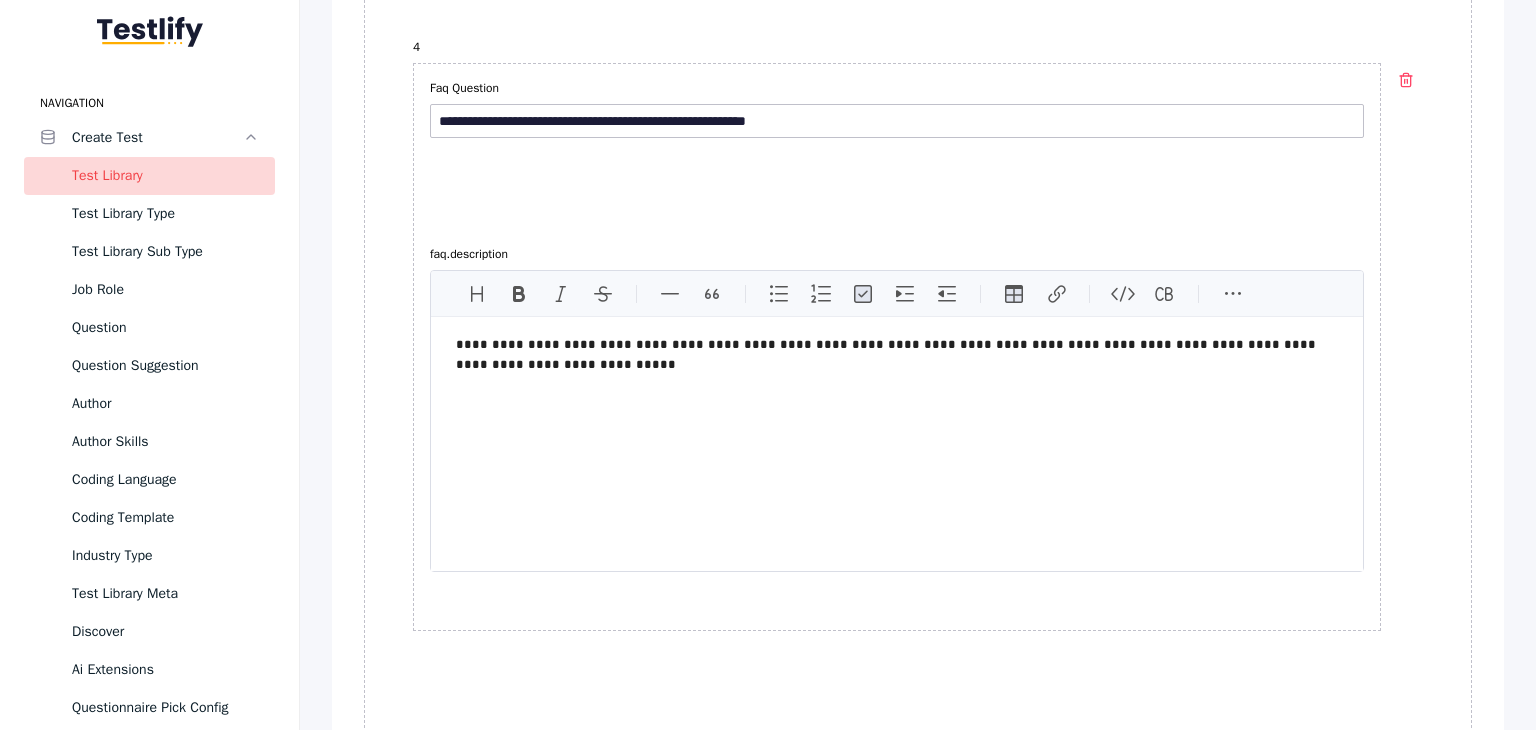 scroll, scrollTop: 16908, scrollLeft: 0, axis: vertical 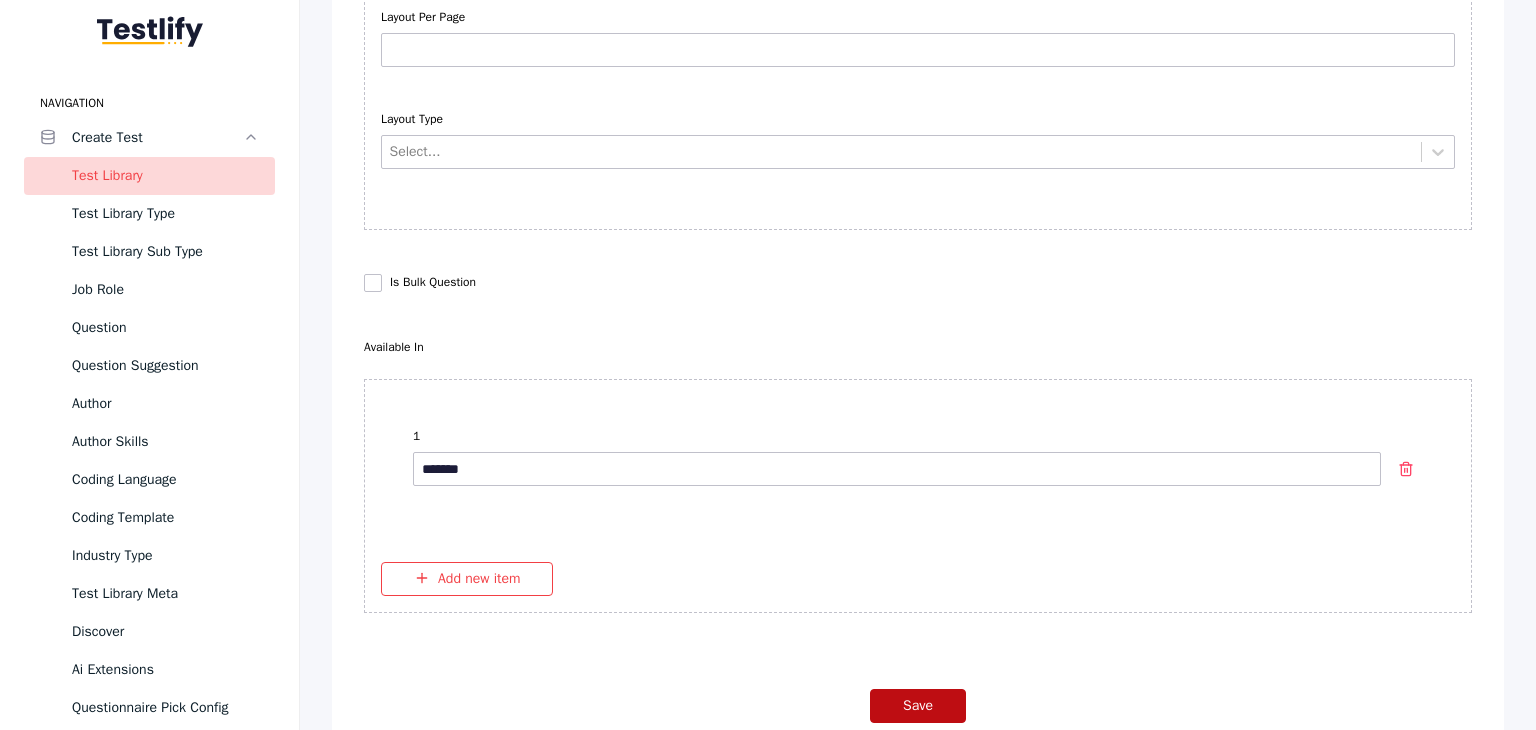 click on "Save" at bounding box center [918, 706] 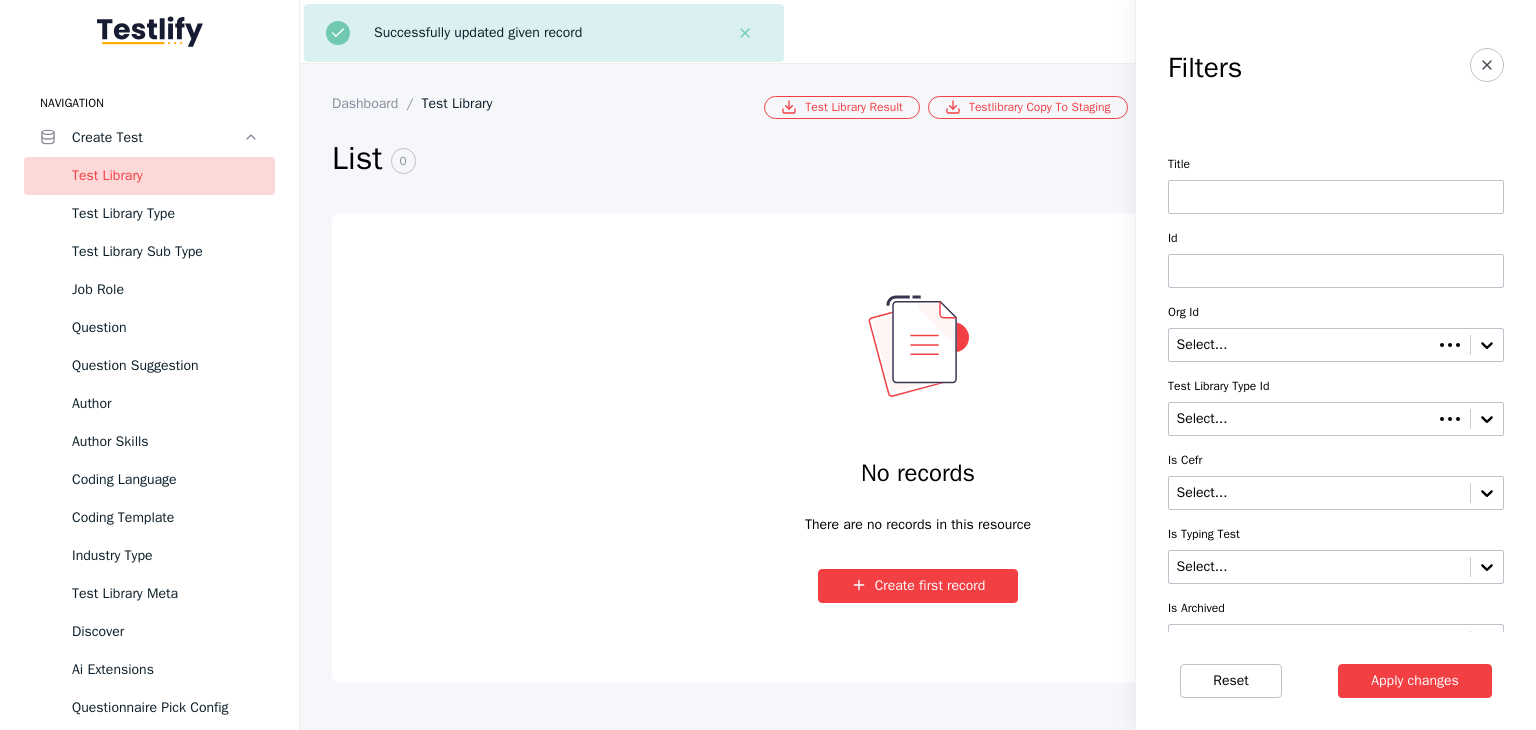 scroll, scrollTop: 0, scrollLeft: 0, axis: both 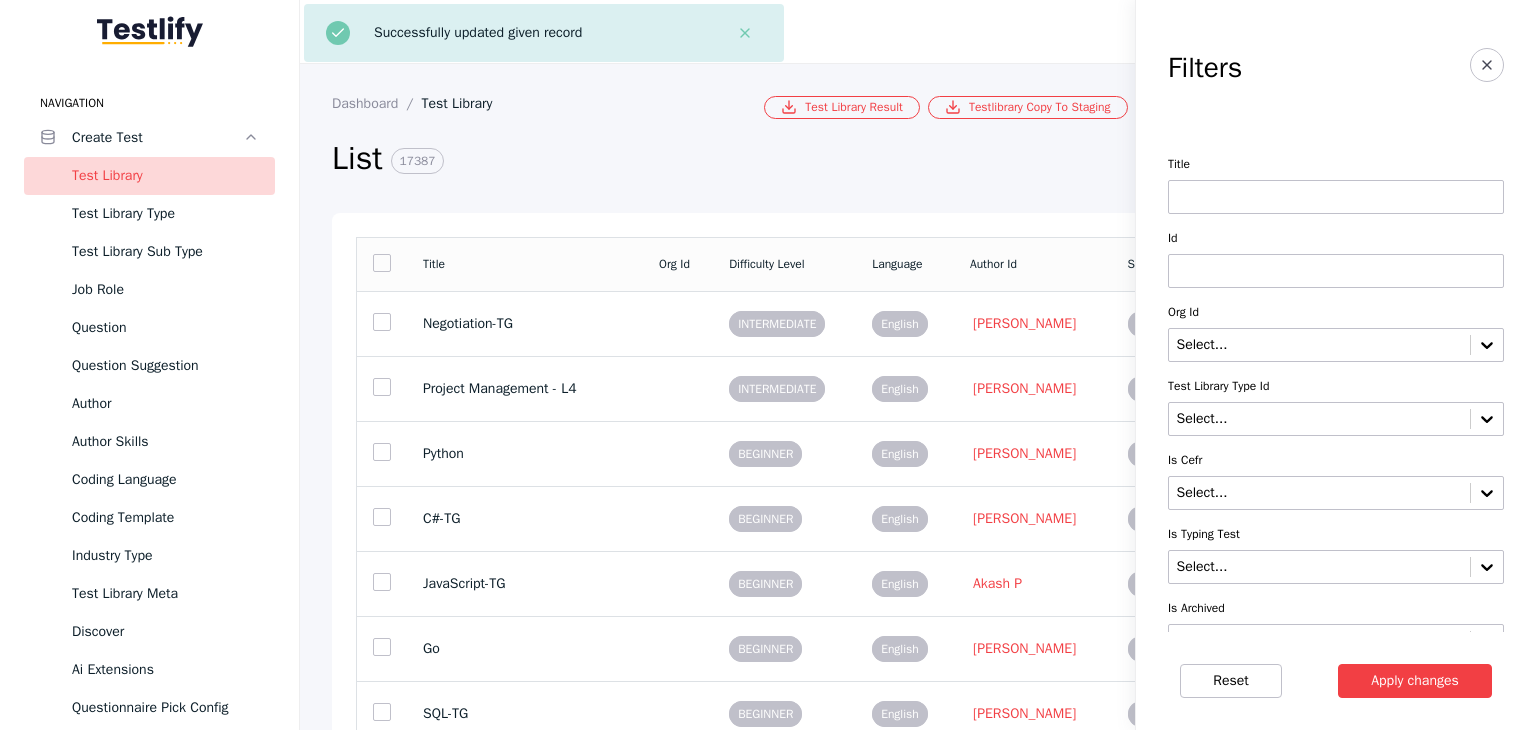 click at bounding box center [1336, 197] 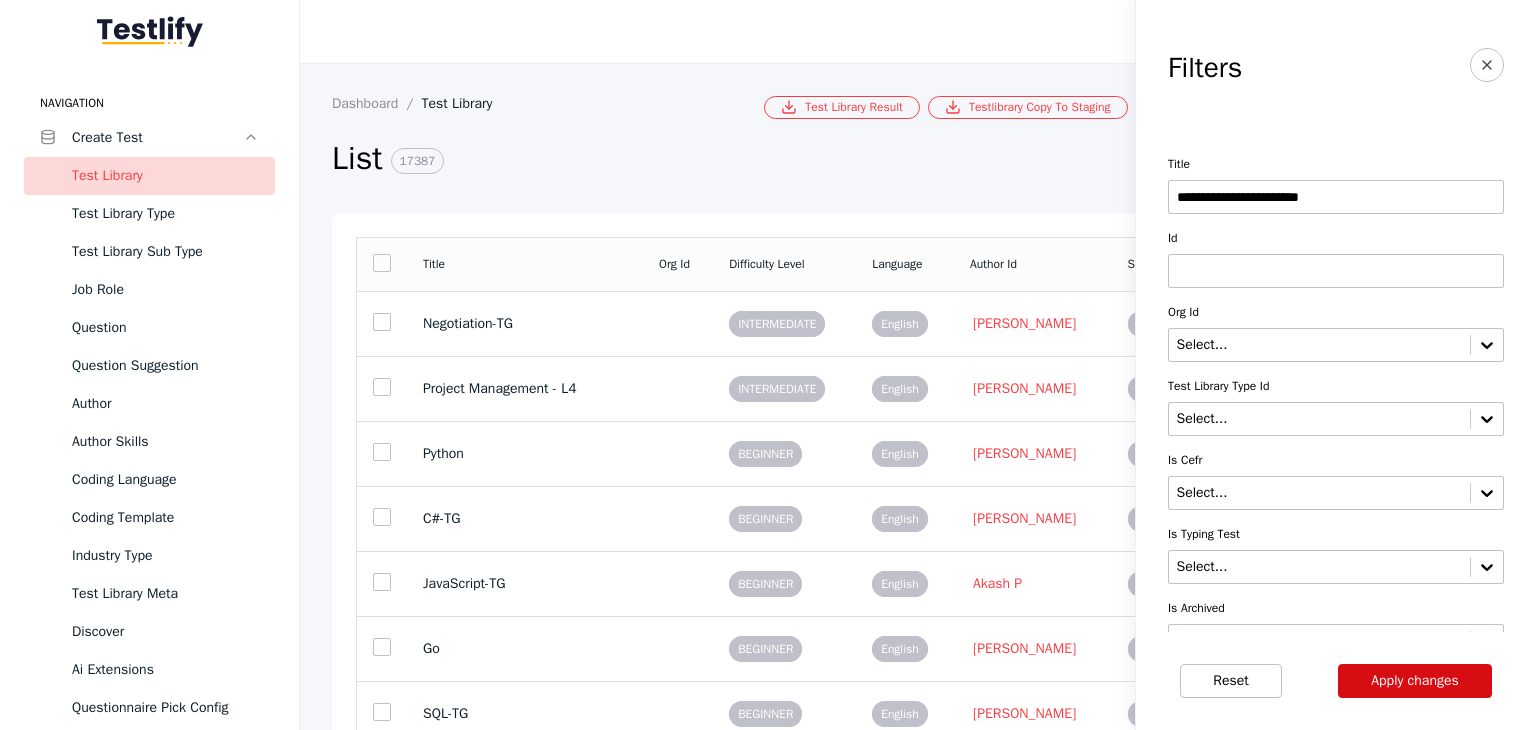 type on "**********" 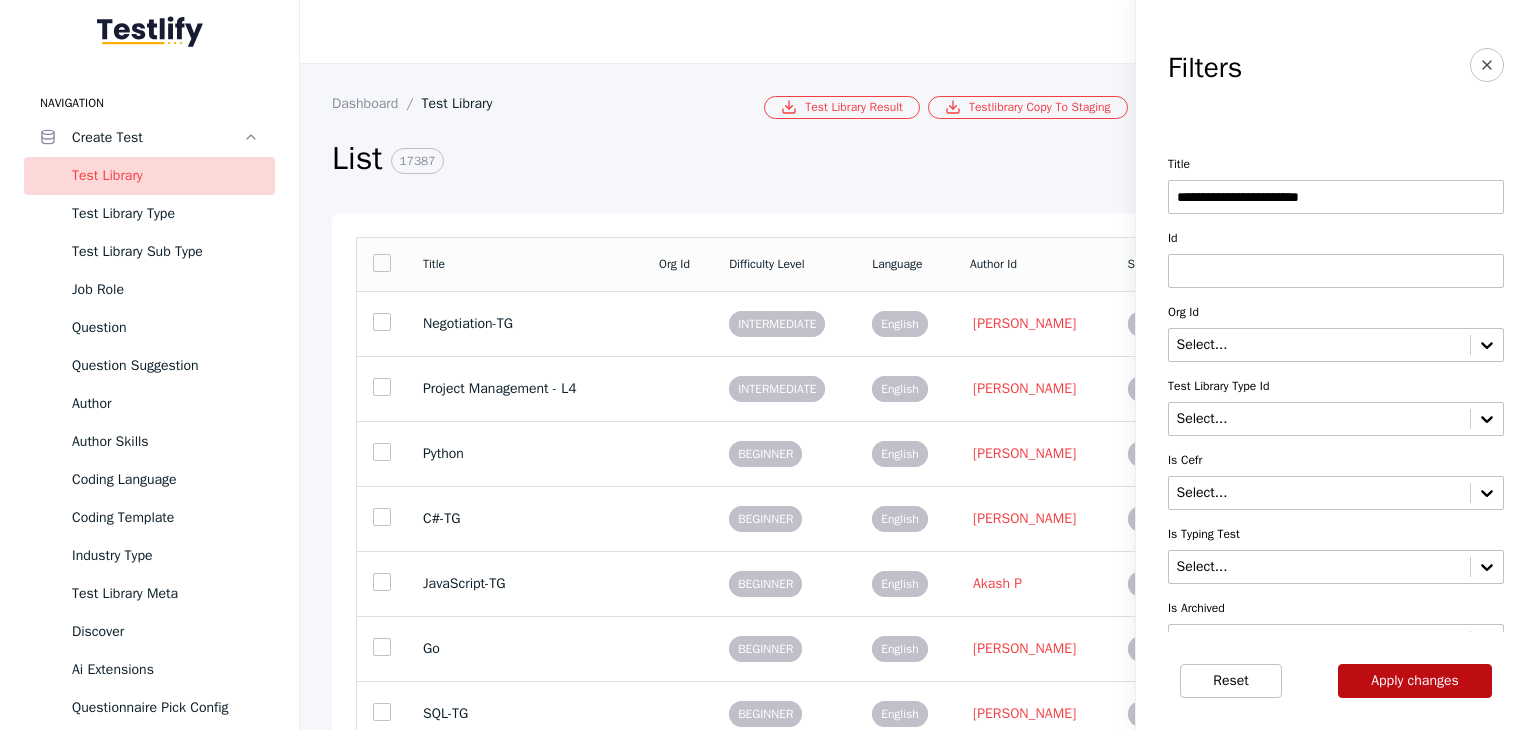 click on "Apply changes" at bounding box center [1415, 681] 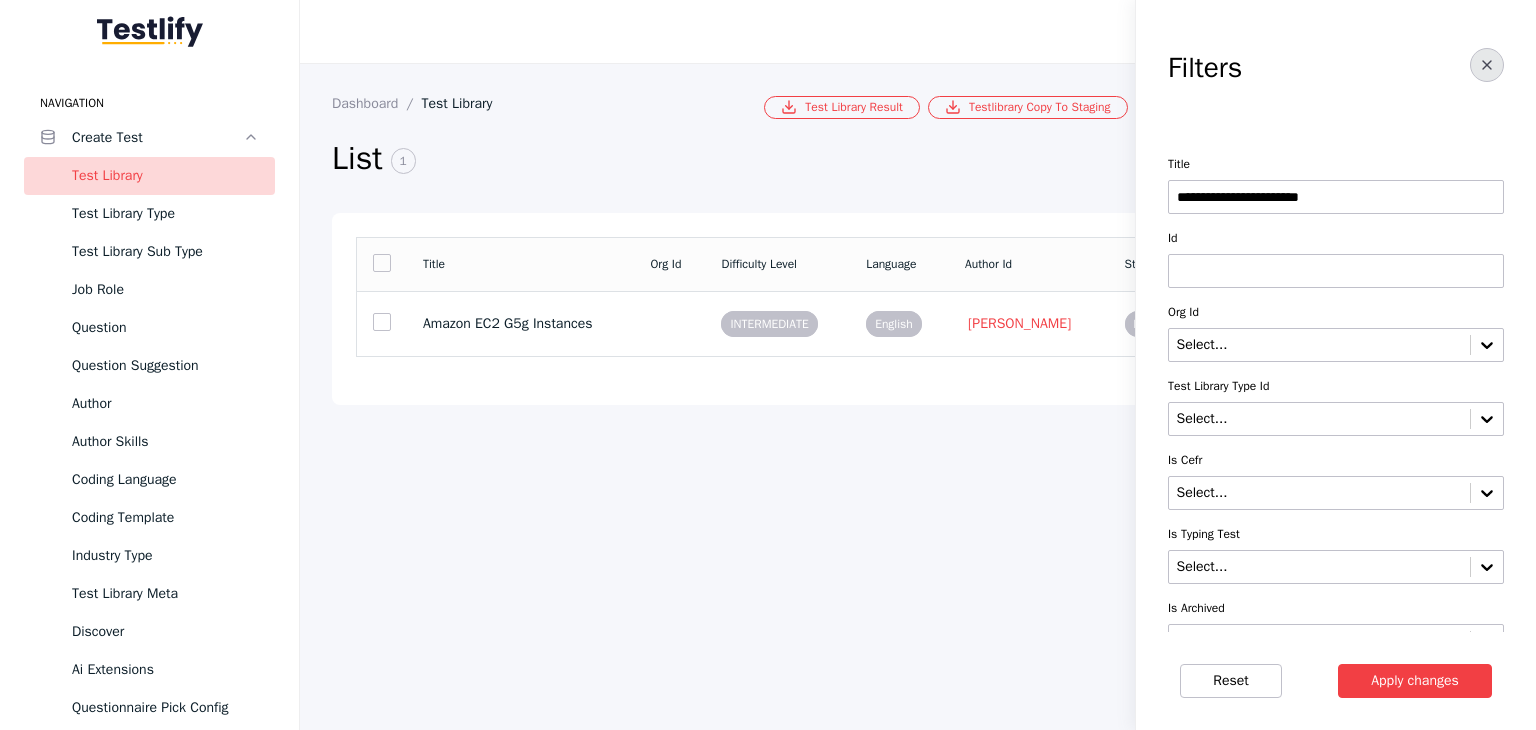 click 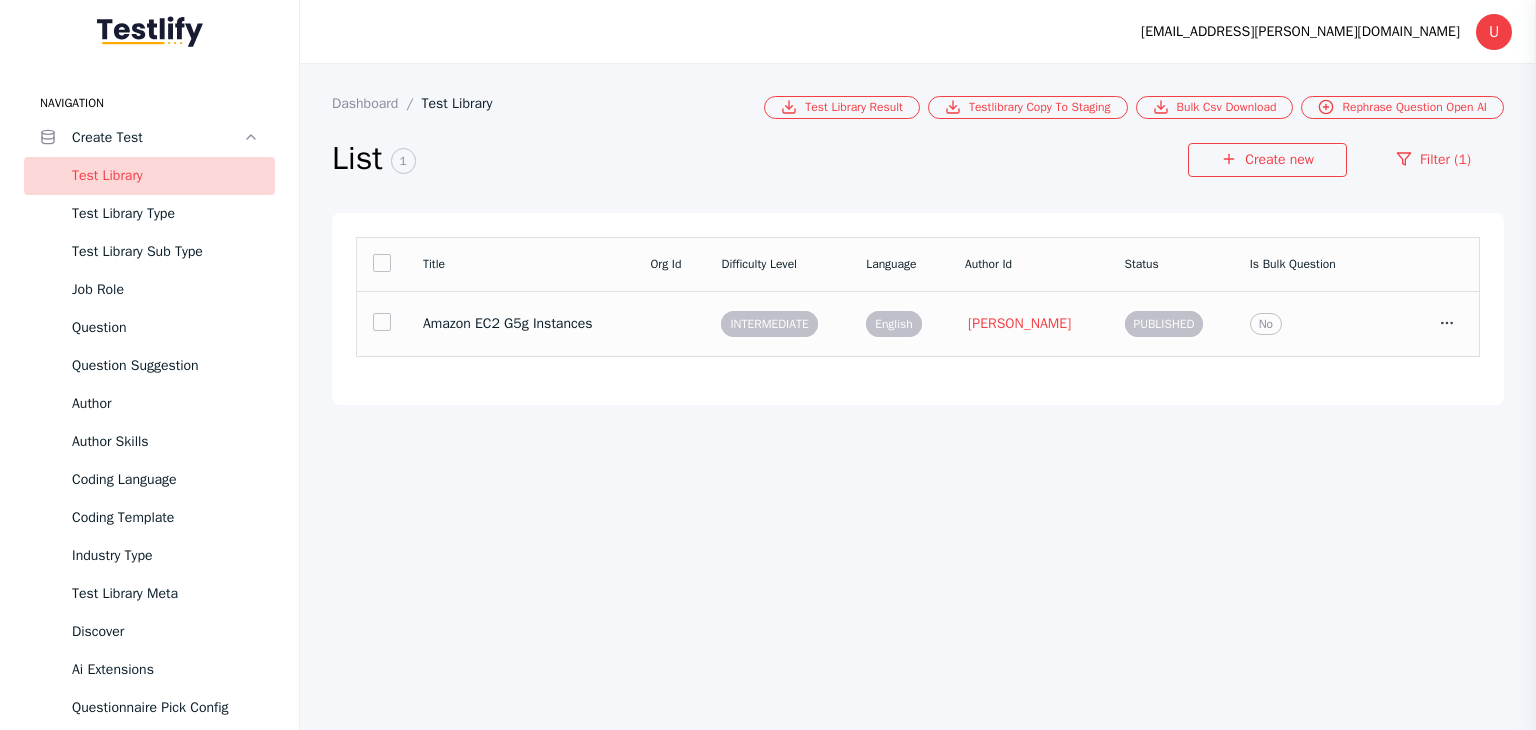 click on "Amazon EC2 G5g Instances" at bounding box center [520, 324] 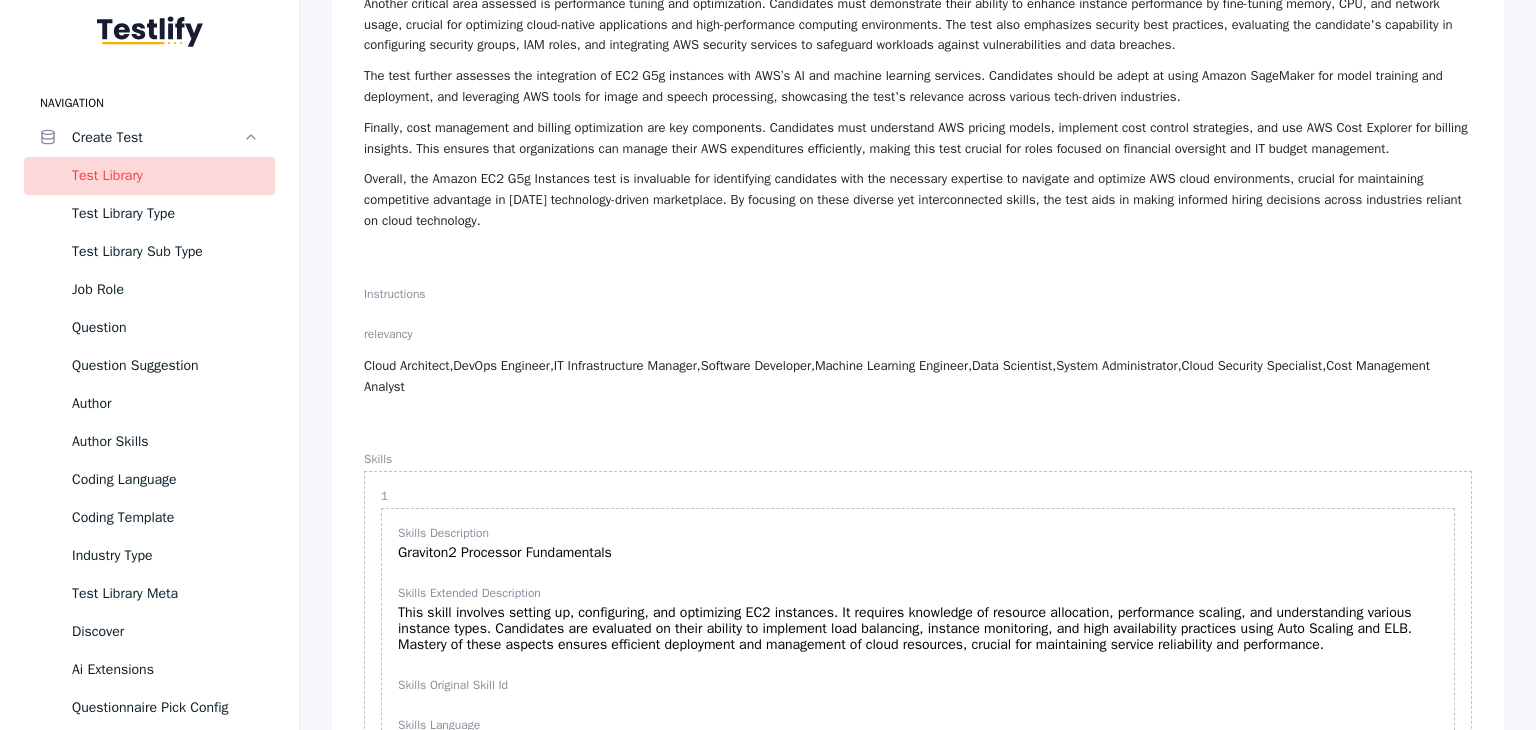 scroll, scrollTop: 1000, scrollLeft: 0, axis: vertical 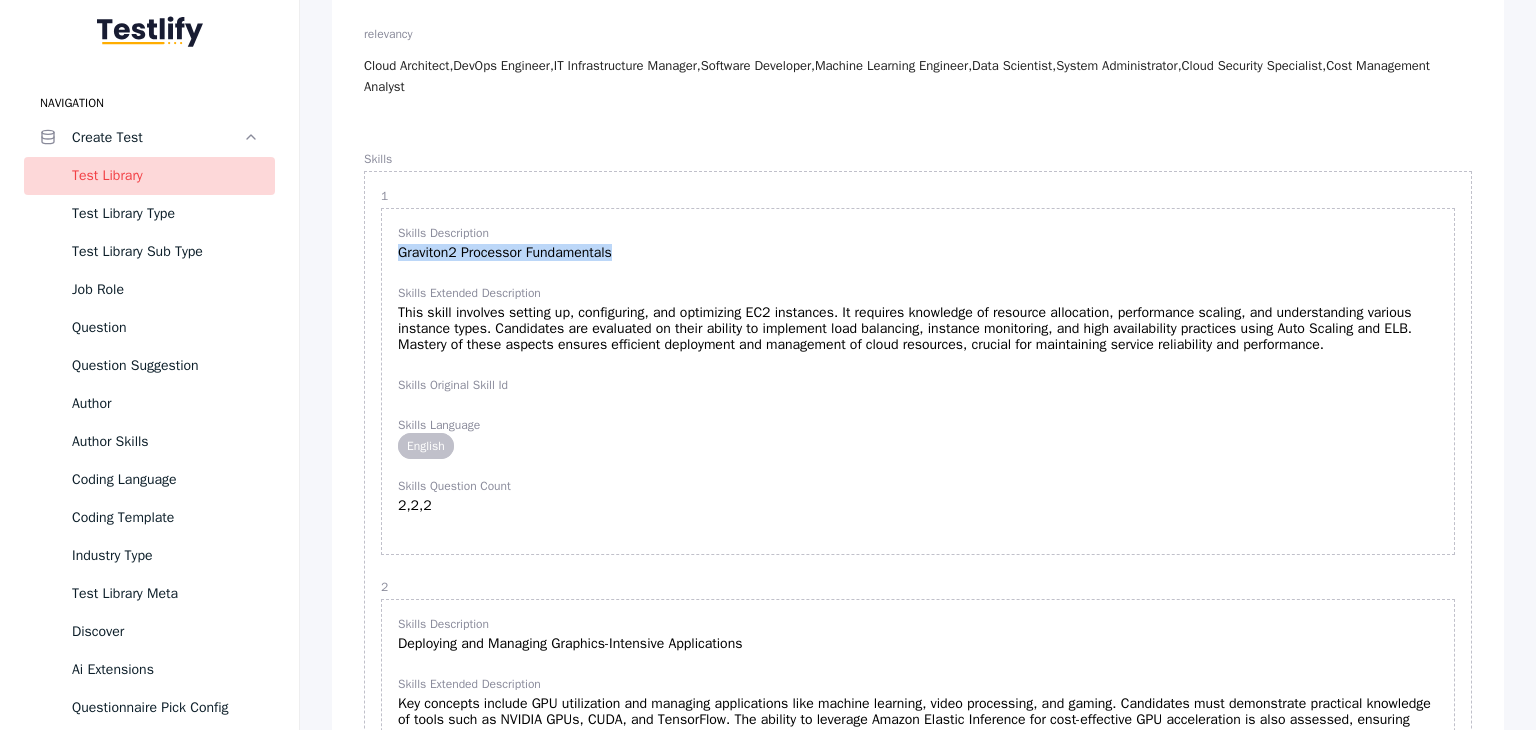 drag, startPoint x: 399, startPoint y: 251, endPoint x: 635, endPoint y: 246, distance: 236.05296 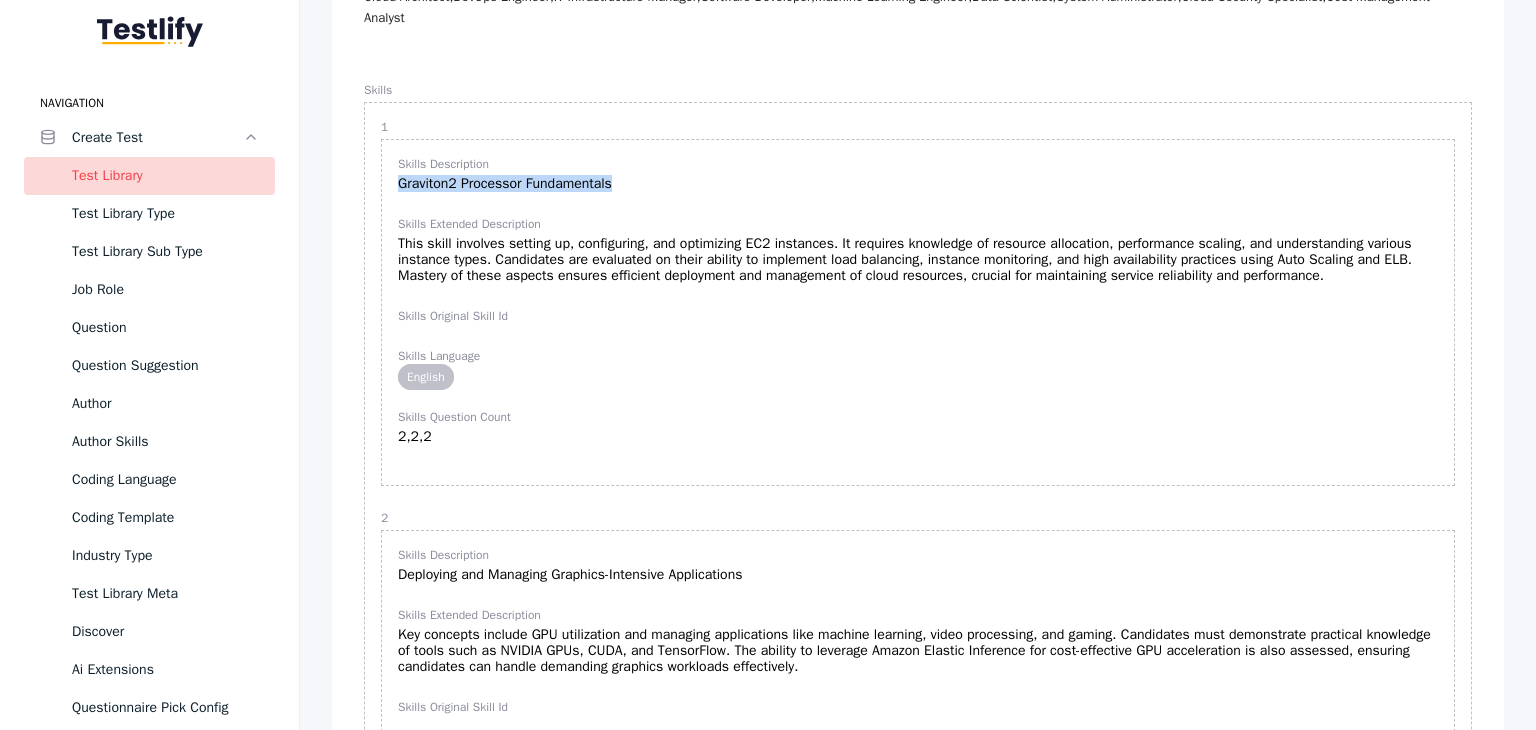 scroll, scrollTop: 1300, scrollLeft: 0, axis: vertical 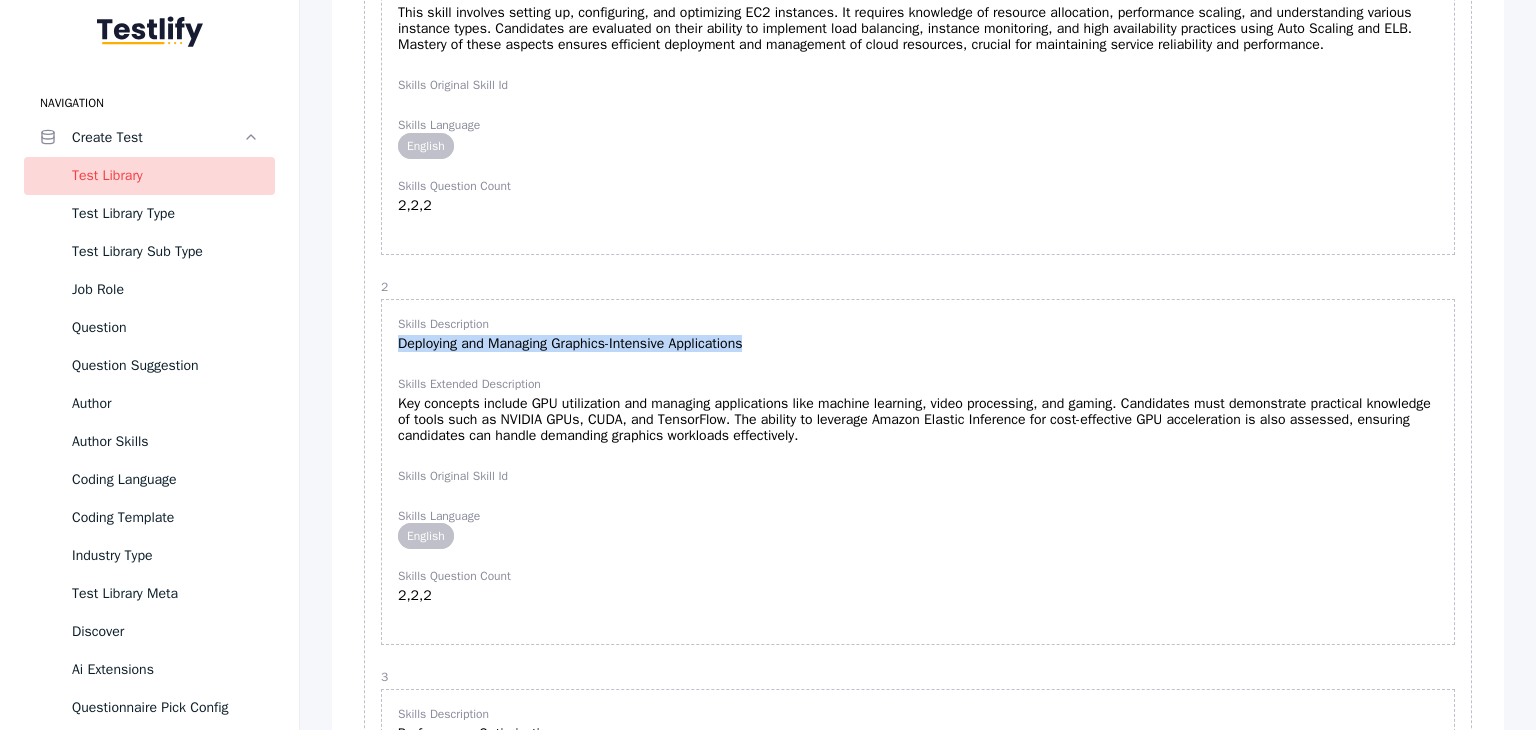 drag, startPoint x: 395, startPoint y: 349, endPoint x: 791, endPoint y: 349, distance: 396 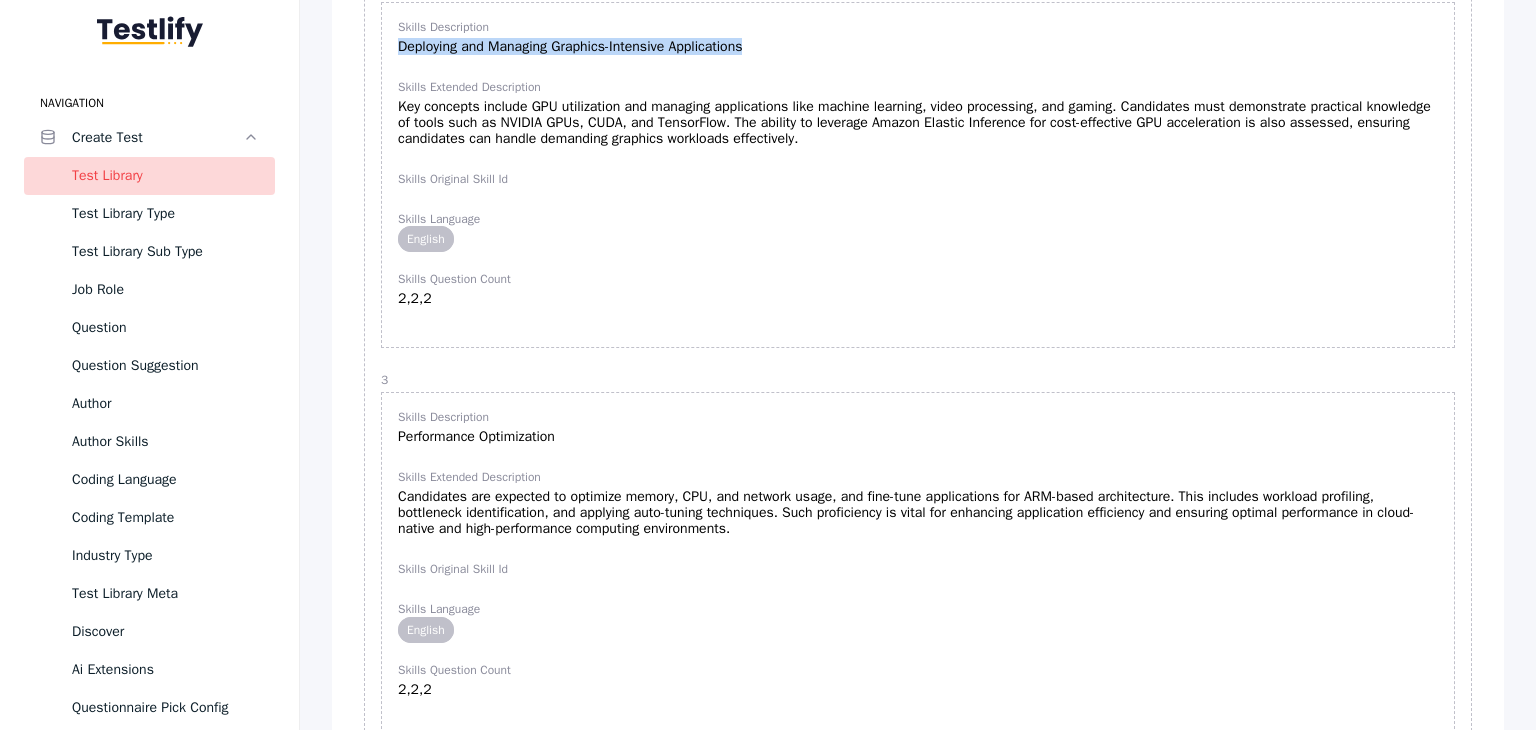 scroll, scrollTop: 1600, scrollLeft: 0, axis: vertical 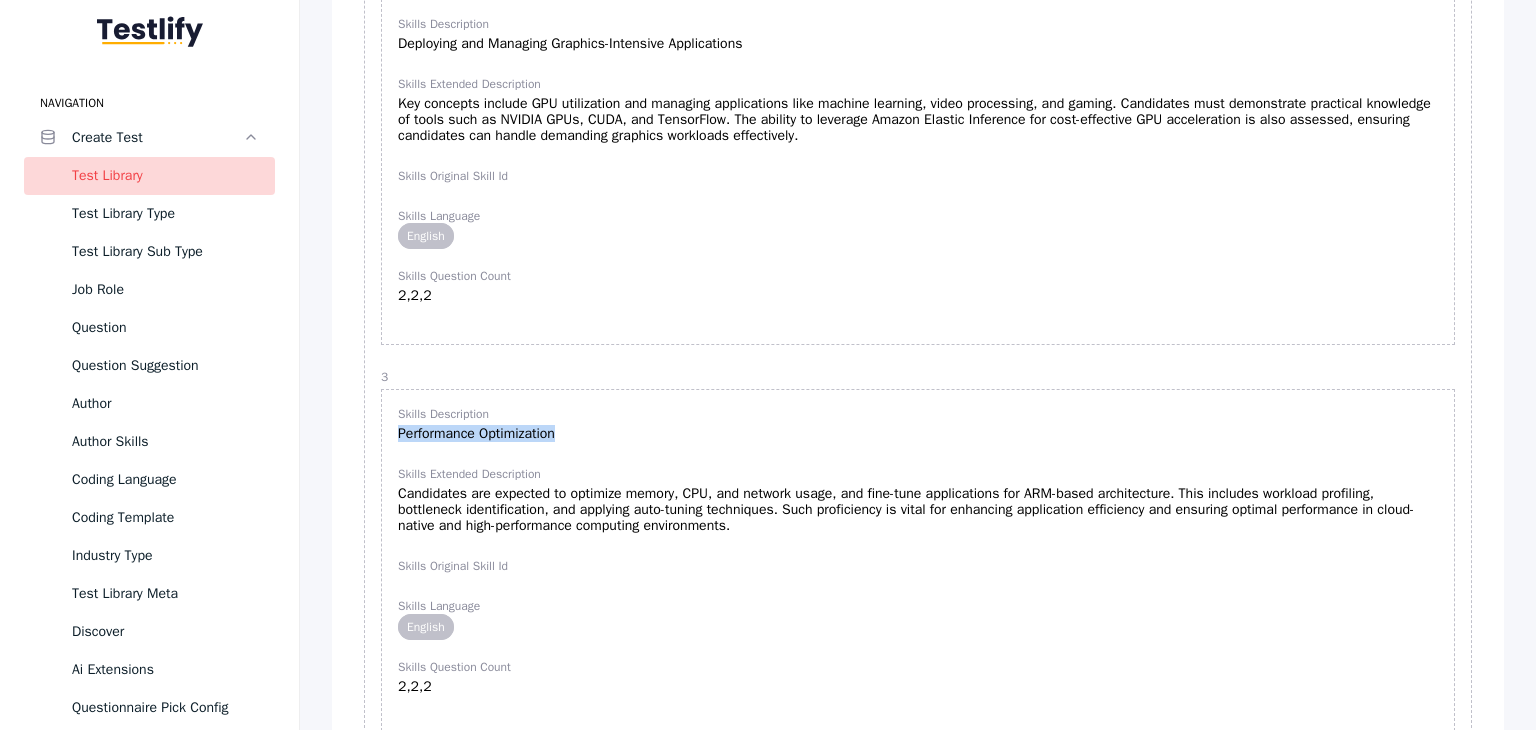drag, startPoint x: 396, startPoint y: 437, endPoint x: 595, endPoint y: 434, distance: 199.02261 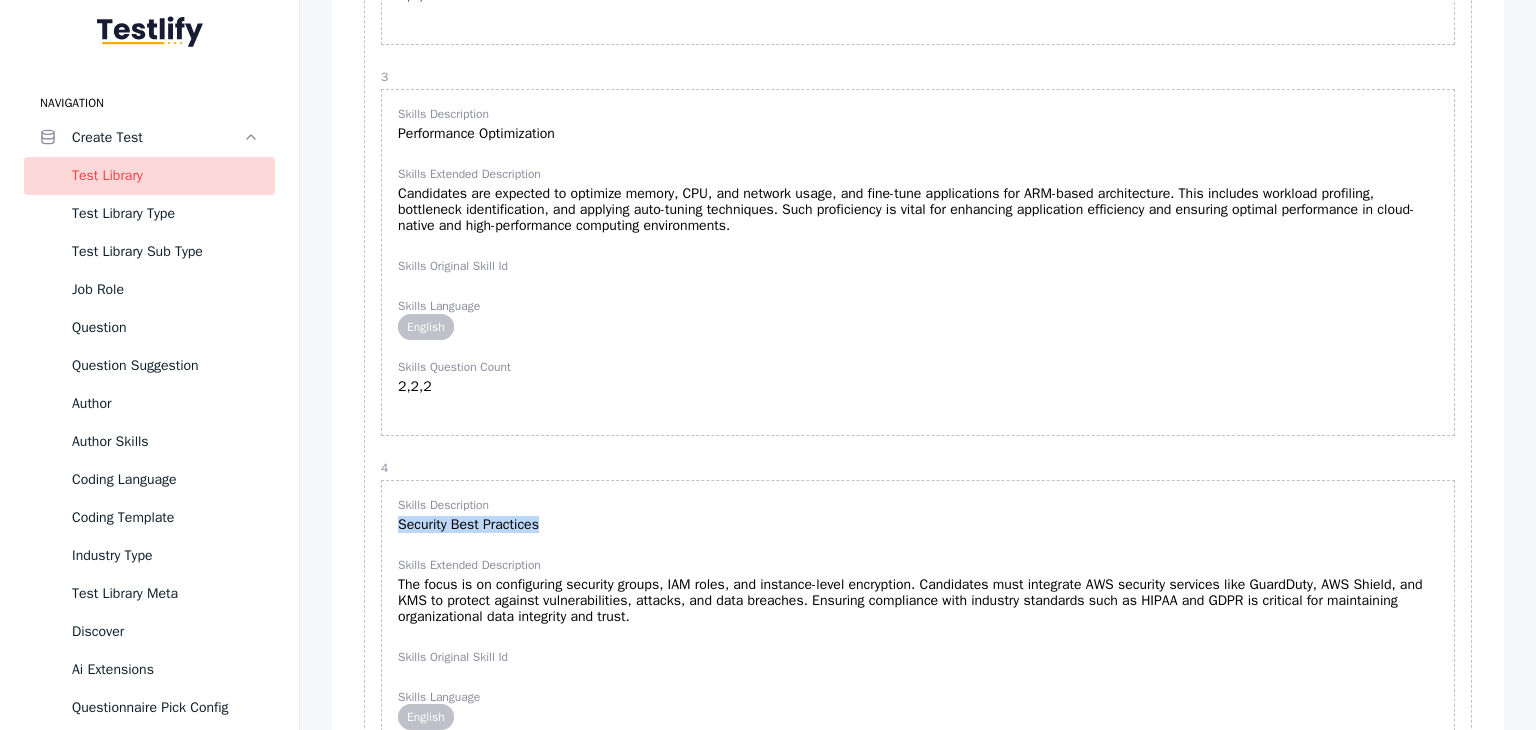 drag, startPoint x: 398, startPoint y: 530, endPoint x: 555, endPoint y: 532, distance: 157.01274 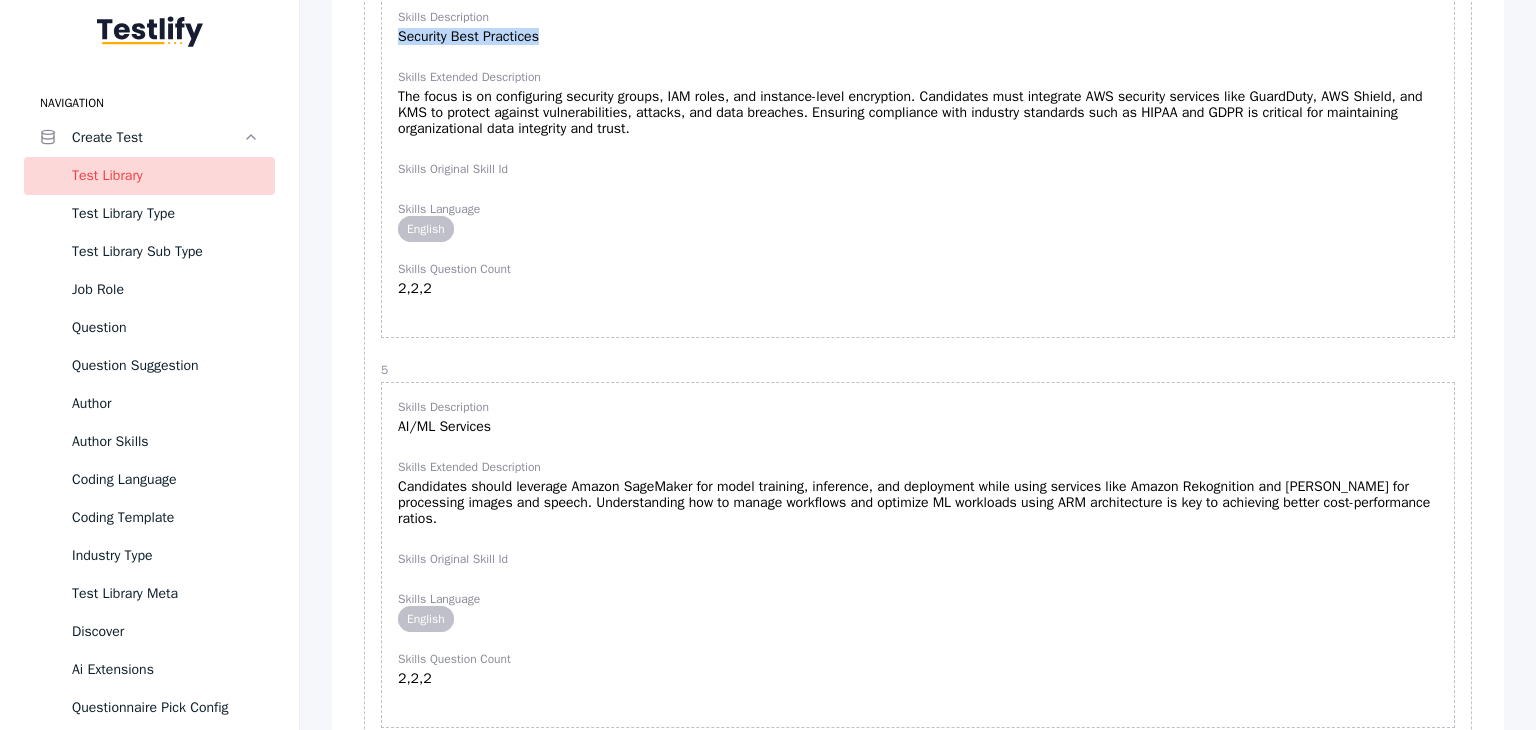 scroll, scrollTop: 2500, scrollLeft: 0, axis: vertical 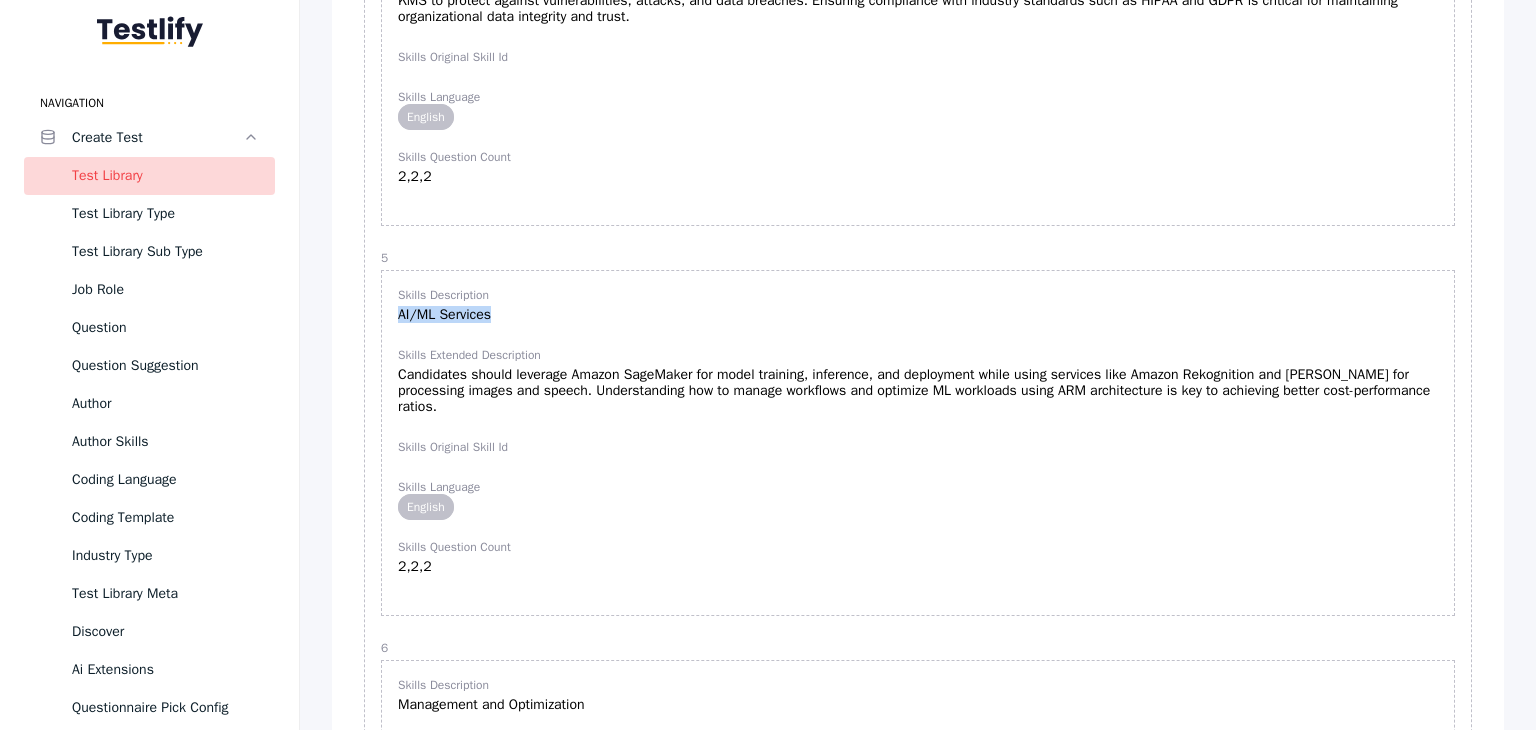 drag, startPoint x: 399, startPoint y: 320, endPoint x: 494, endPoint y: 313, distance: 95.257545 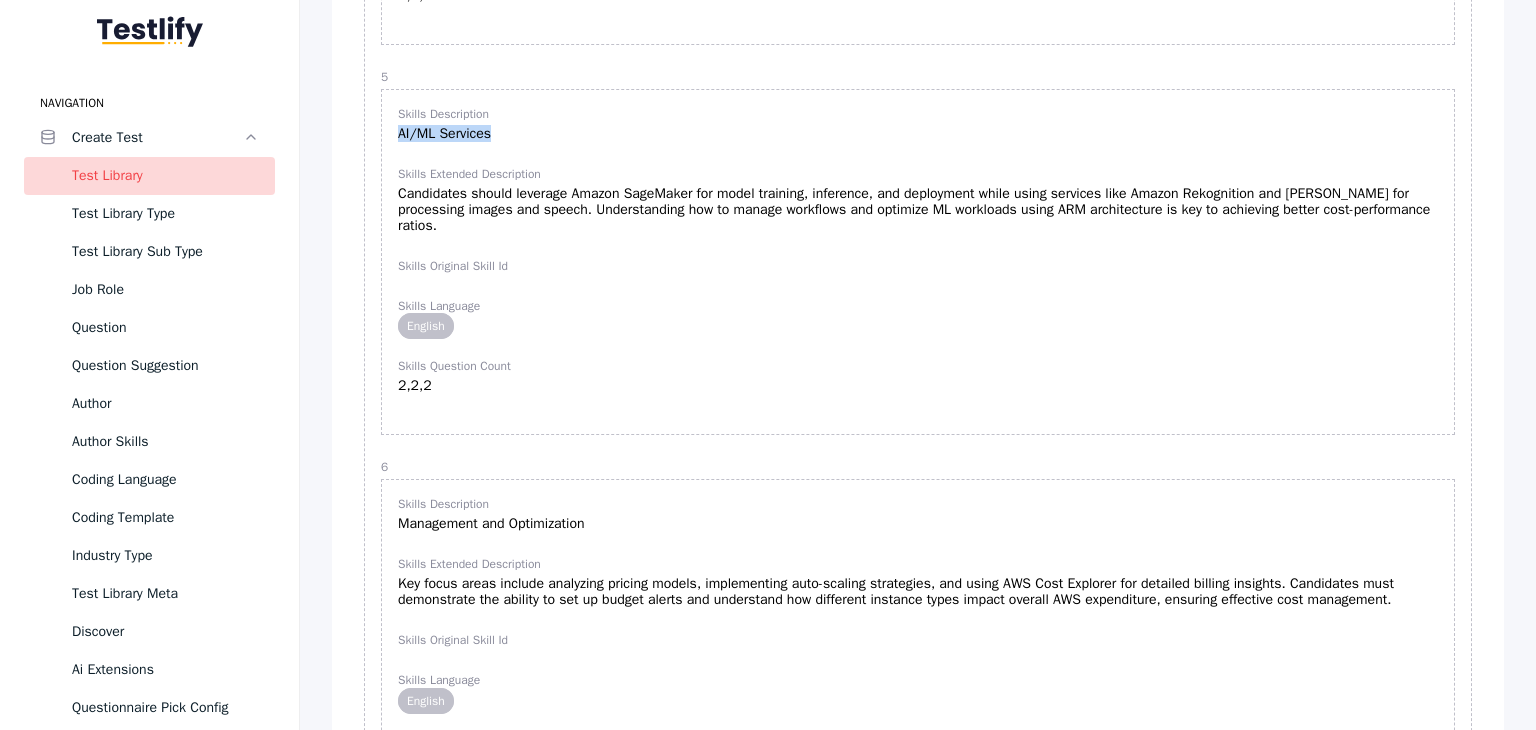 scroll, scrollTop: 2700, scrollLeft: 0, axis: vertical 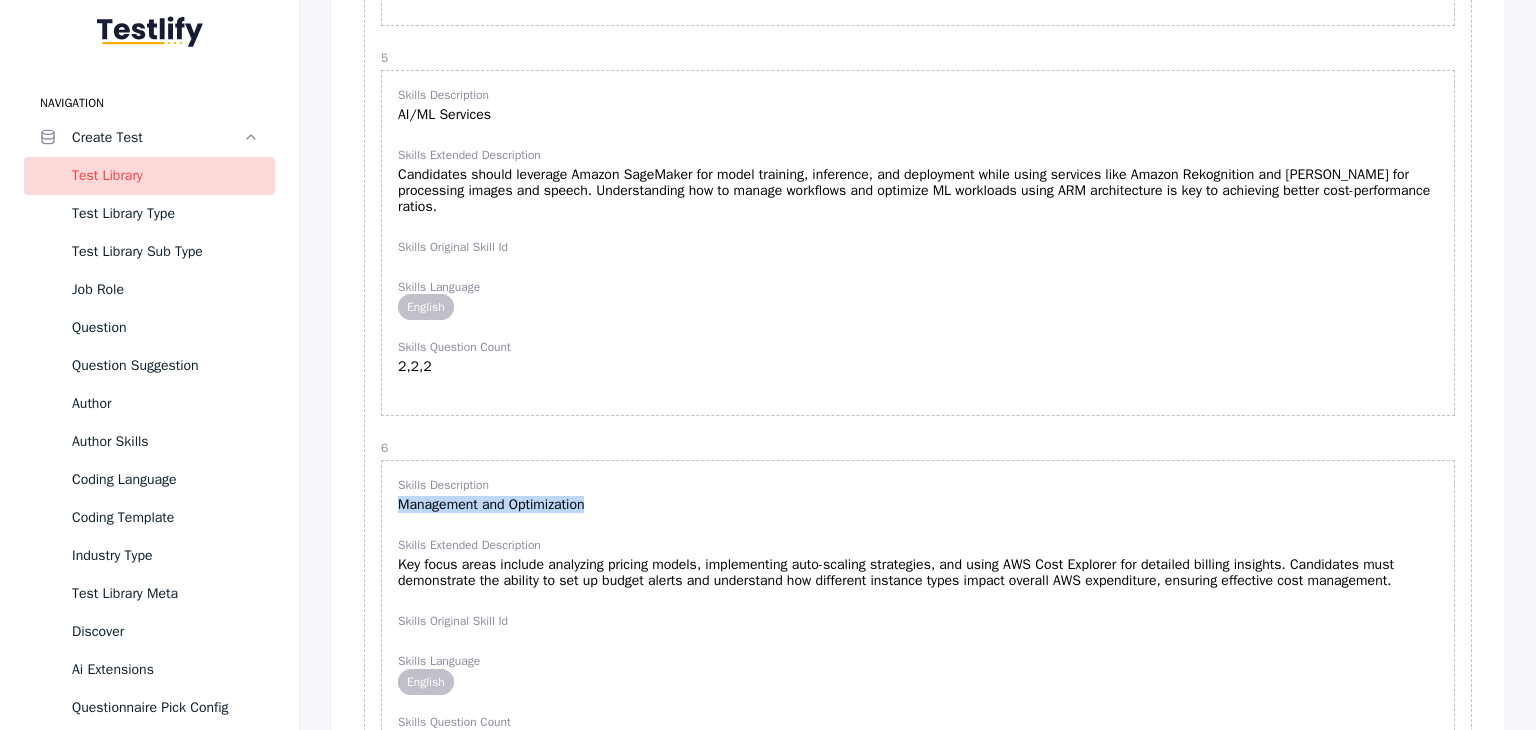 drag, startPoint x: 397, startPoint y: 497, endPoint x: 623, endPoint y: 493, distance: 226.0354 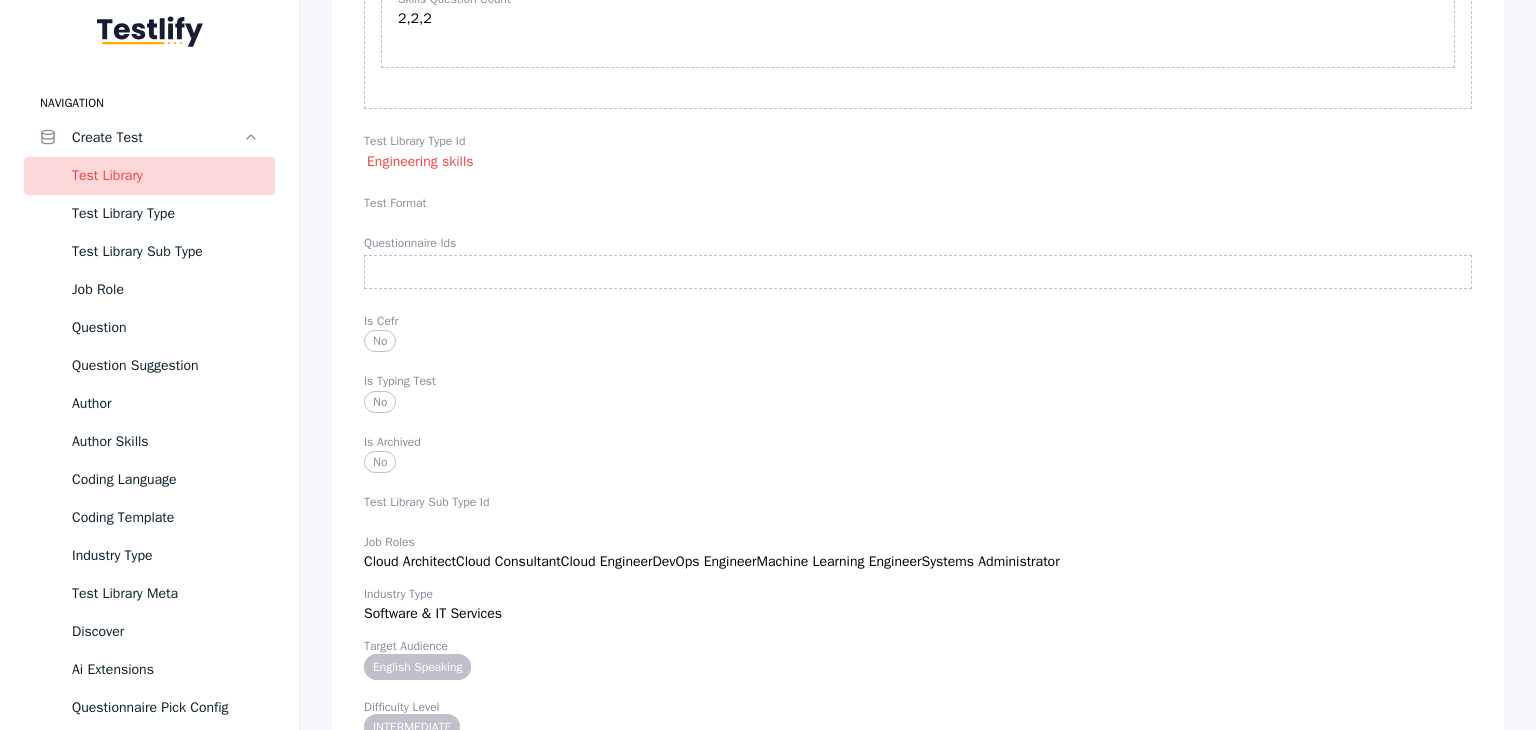 scroll, scrollTop: 3300, scrollLeft: 0, axis: vertical 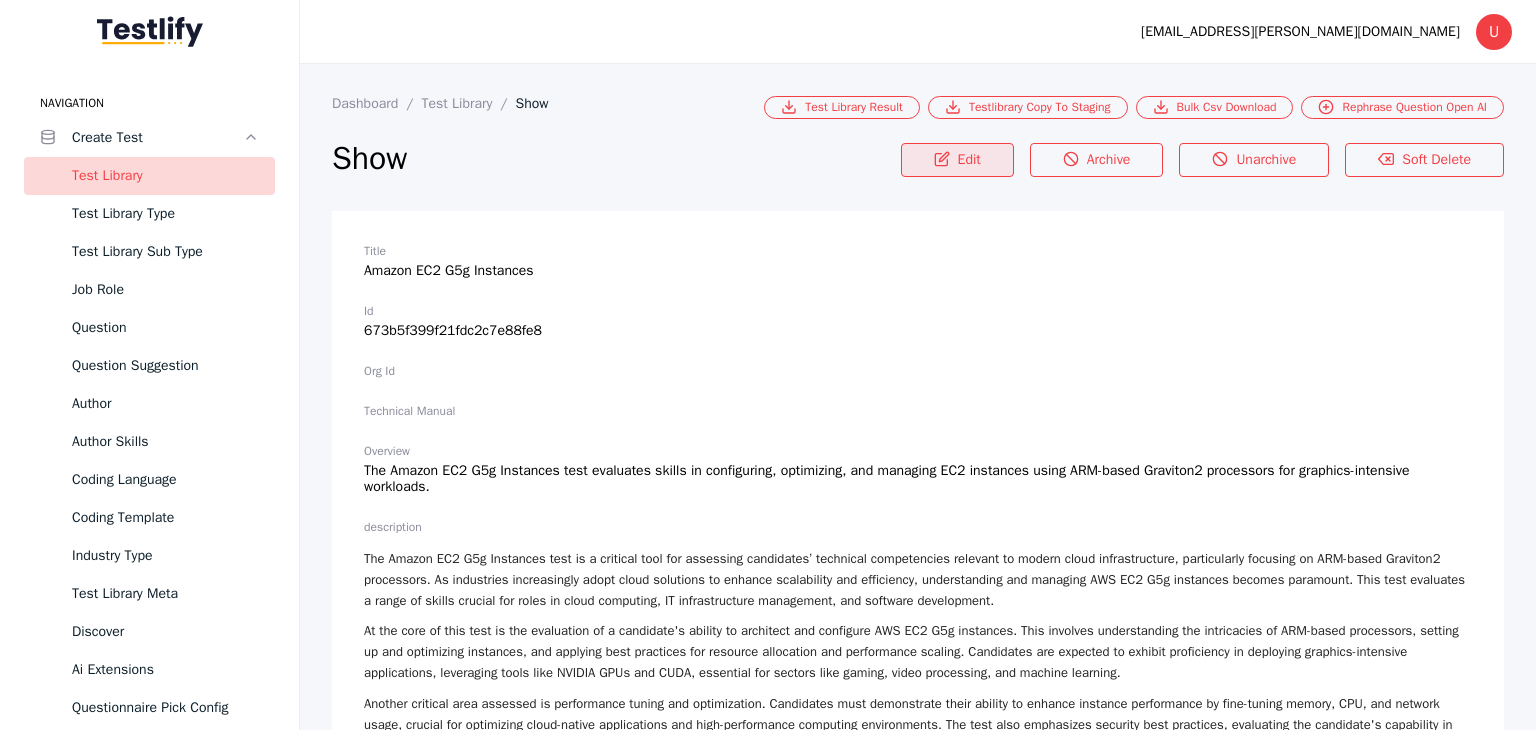 click on "Edit" at bounding box center [957, 160] 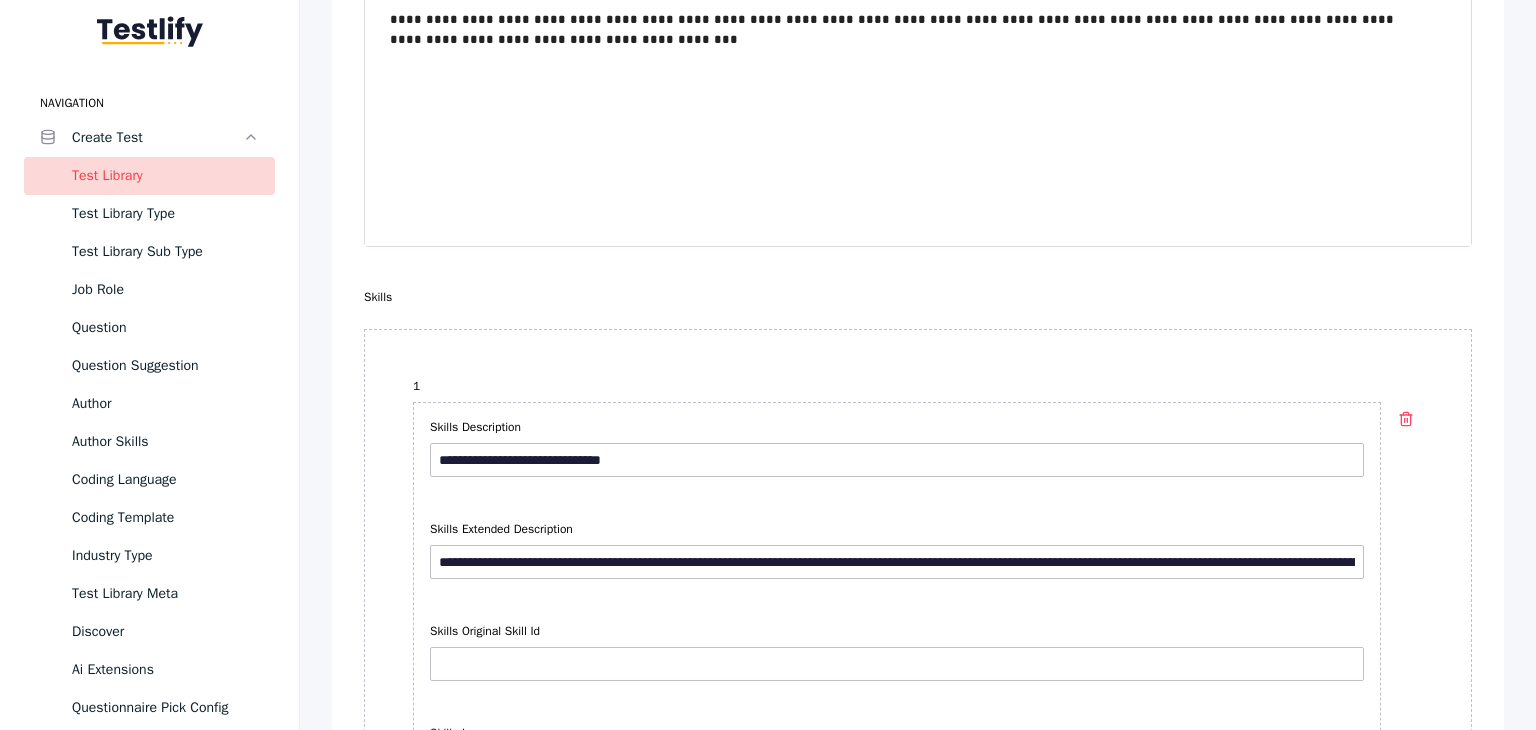 scroll, scrollTop: 1600, scrollLeft: 0, axis: vertical 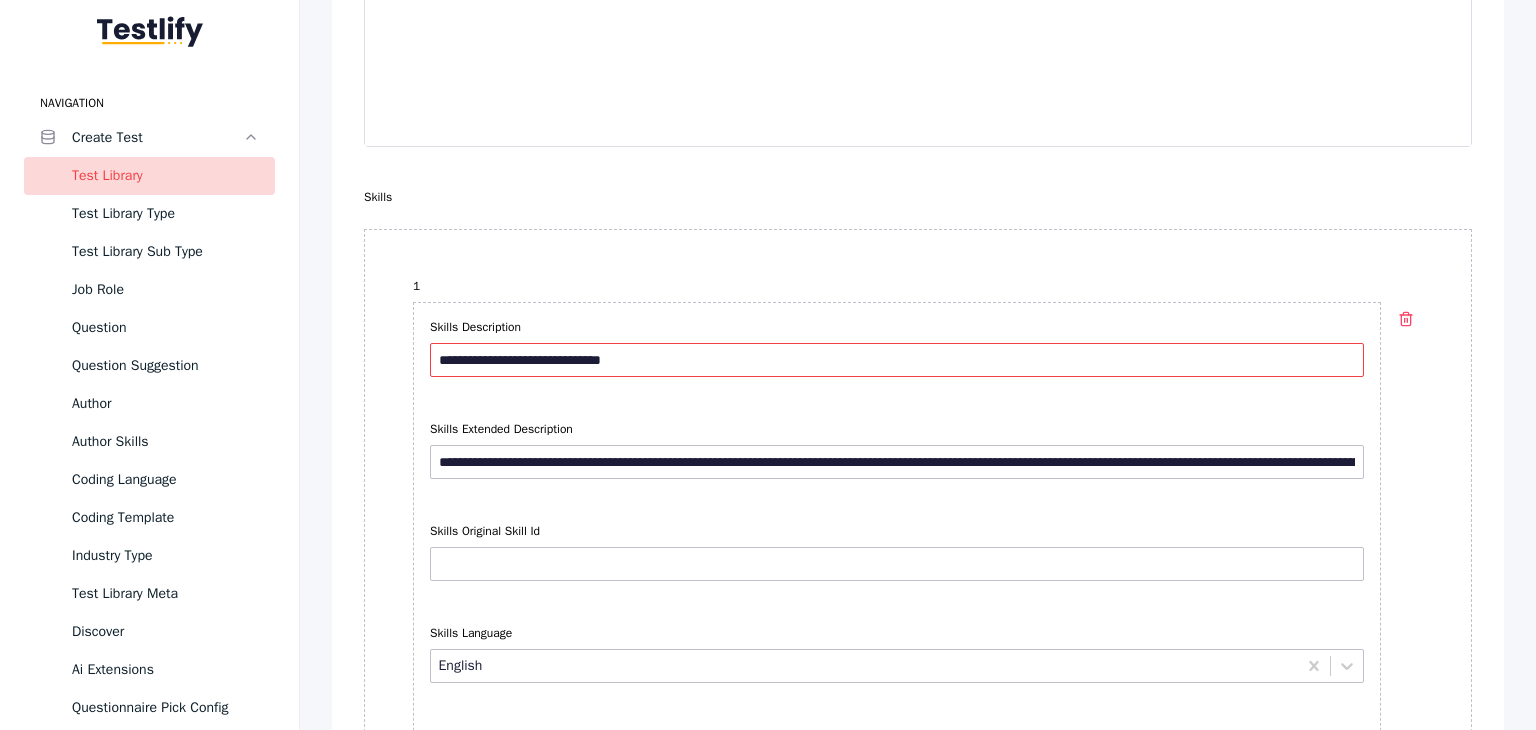 drag, startPoint x: 666, startPoint y: 352, endPoint x: 420, endPoint y: 366, distance: 246.39806 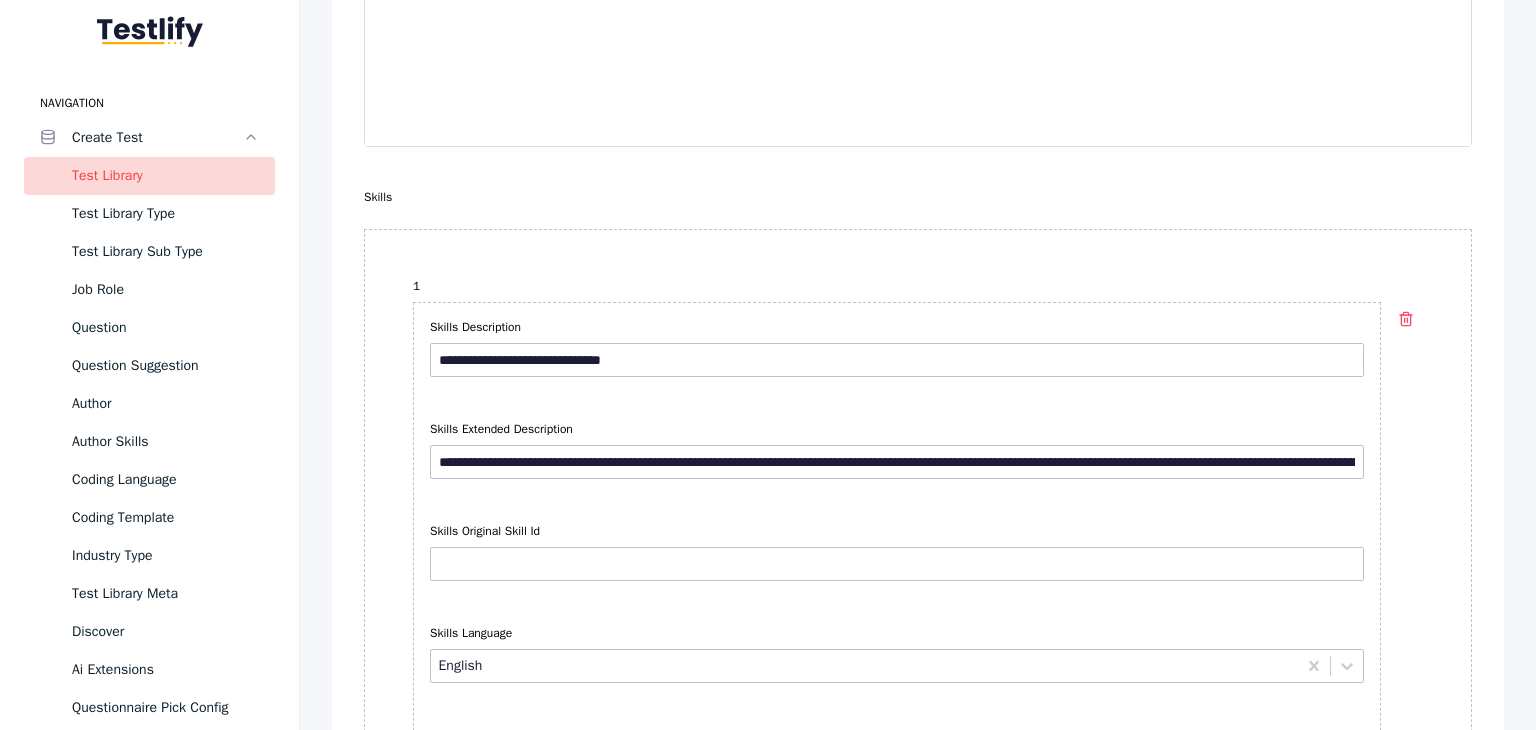click on "**********" at bounding box center (918, 584) 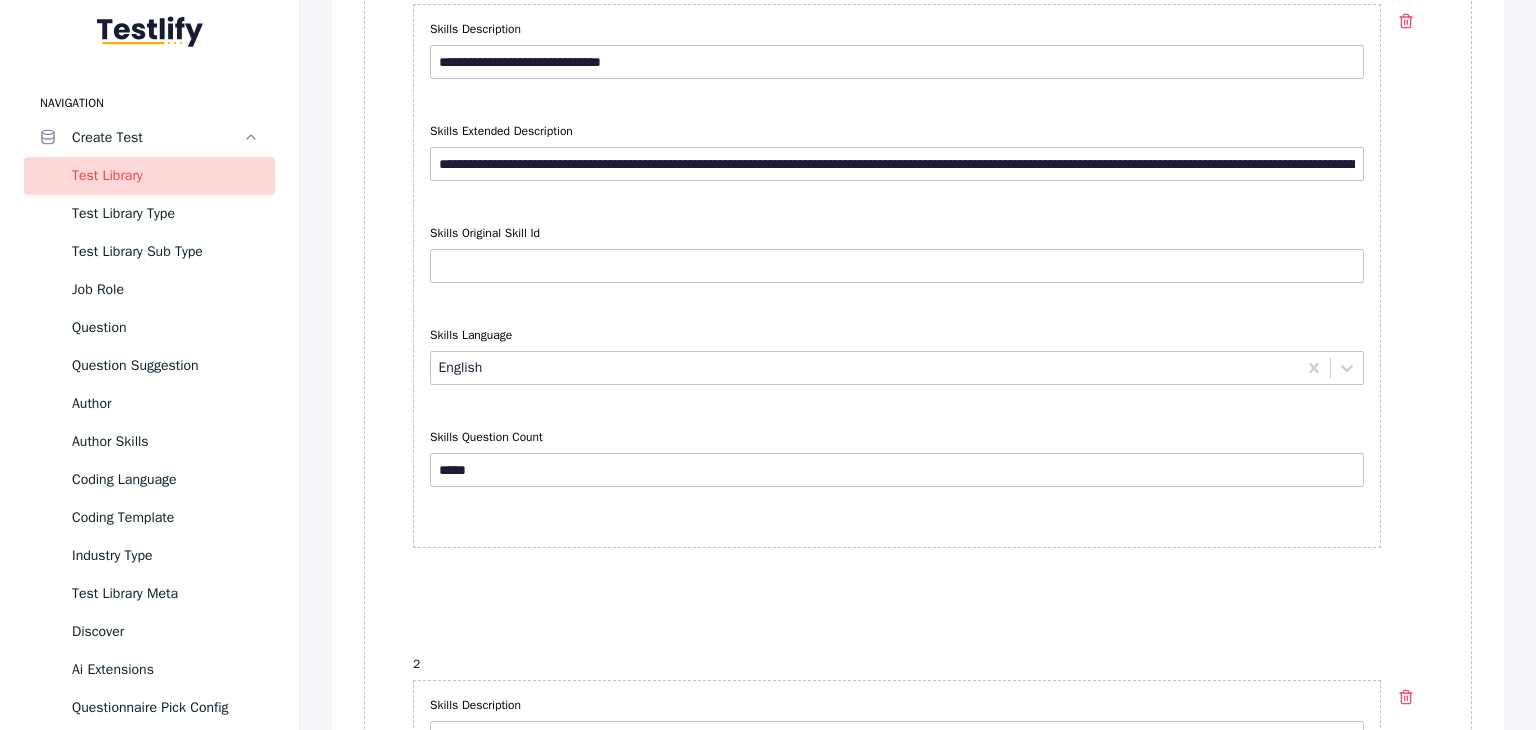 scroll, scrollTop: 1900, scrollLeft: 0, axis: vertical 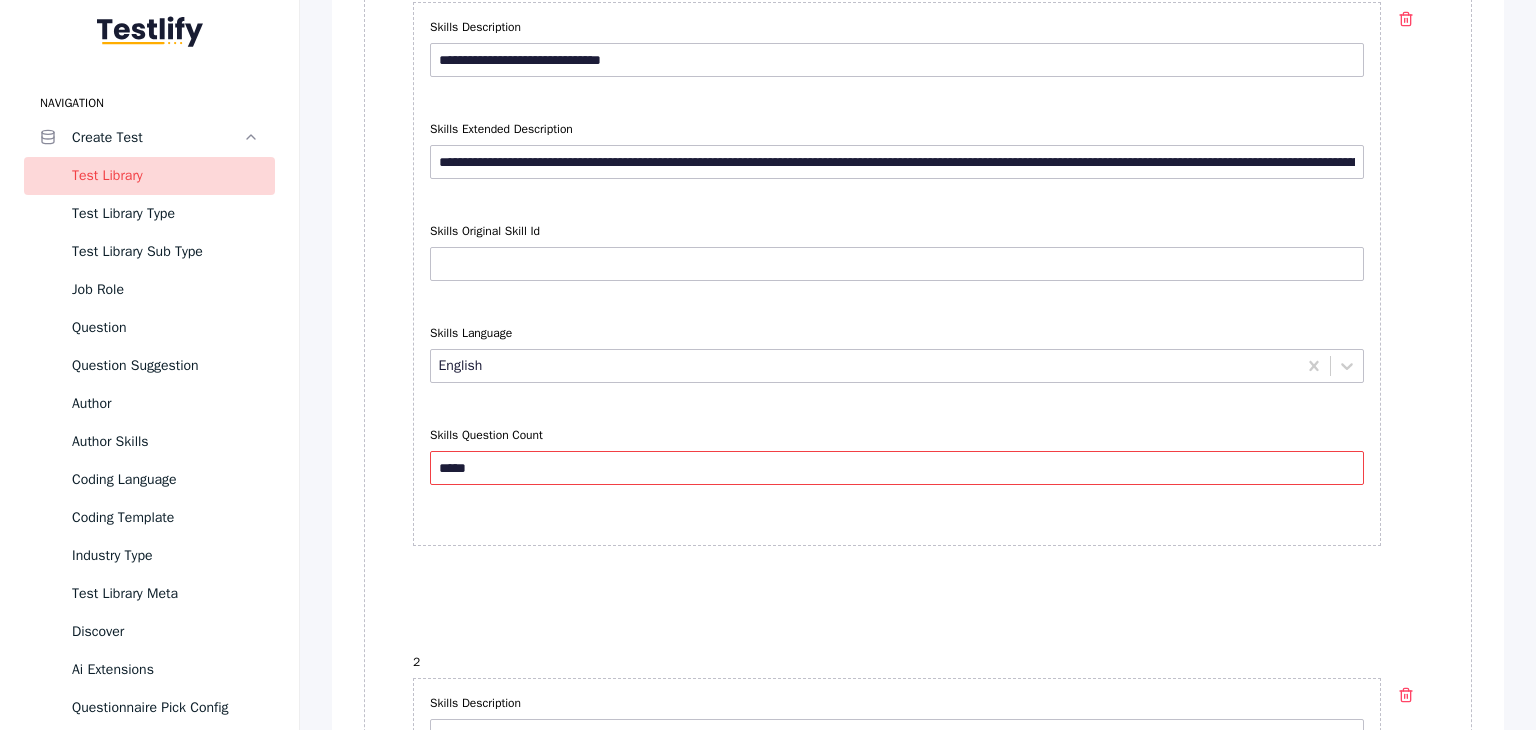 drag, startPoint x: 492, startPoint y: 454, endPoint x: 387, endPoint y: 458, distance: 105.076164 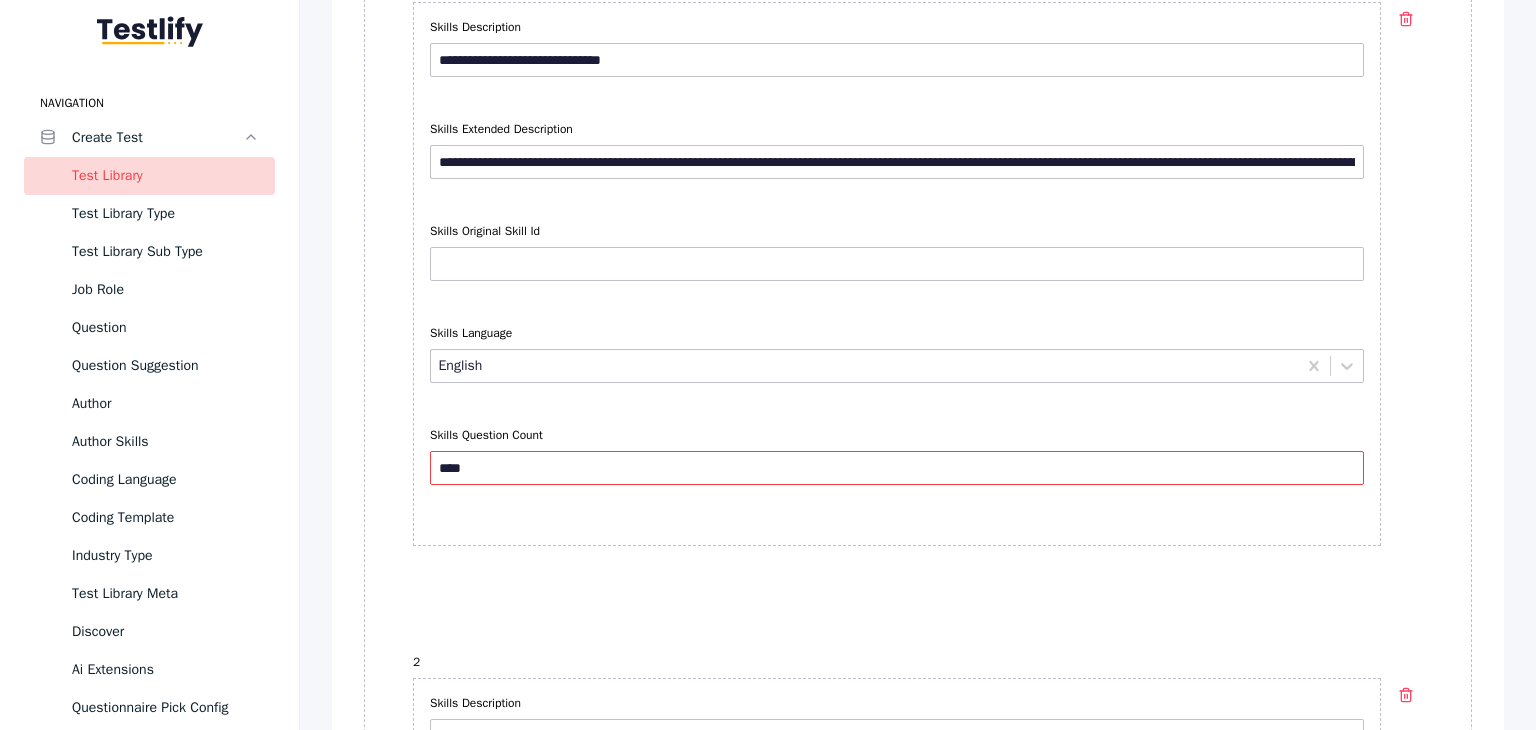 type on "*****" 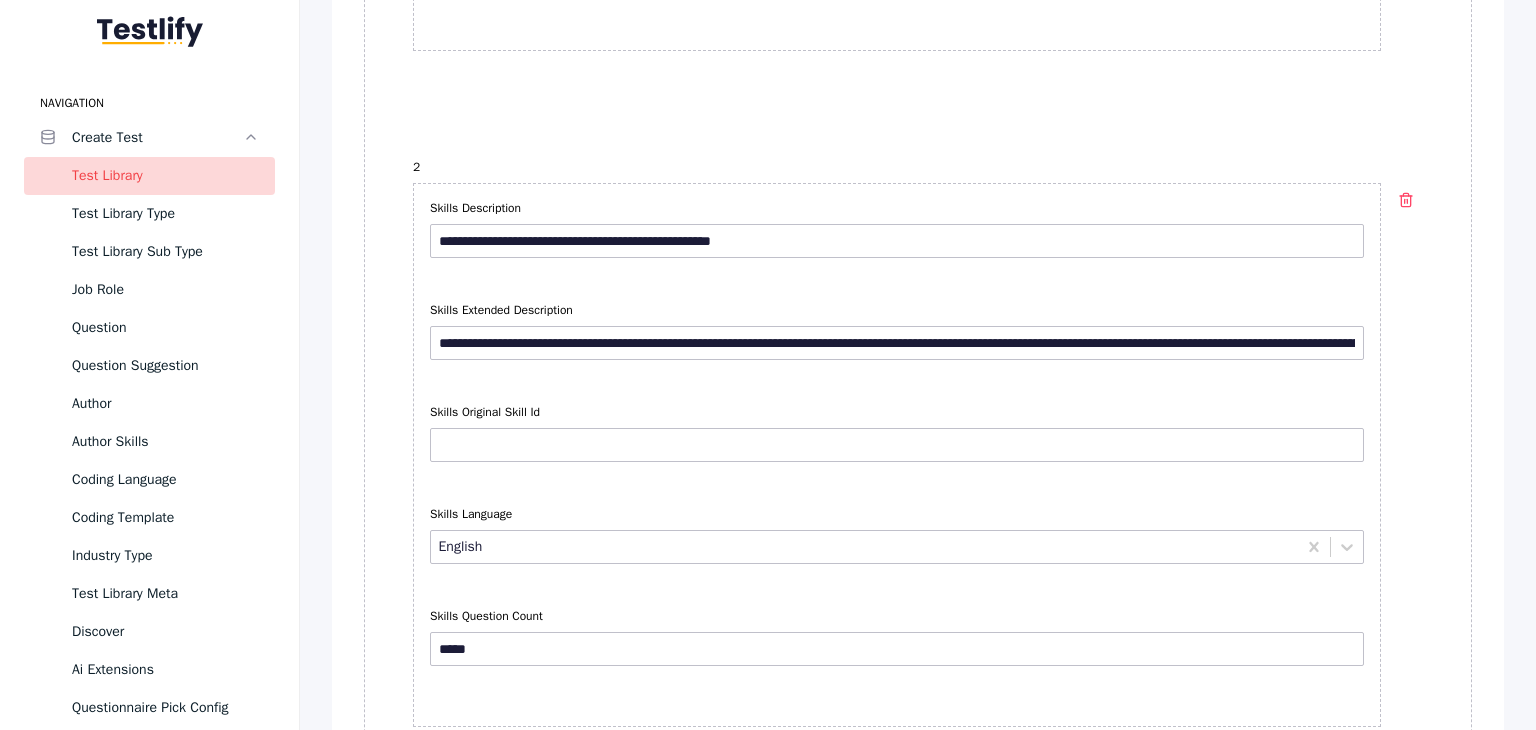 scroll, scrollTop: 2400, scrollLeft: 0, axis: vertical 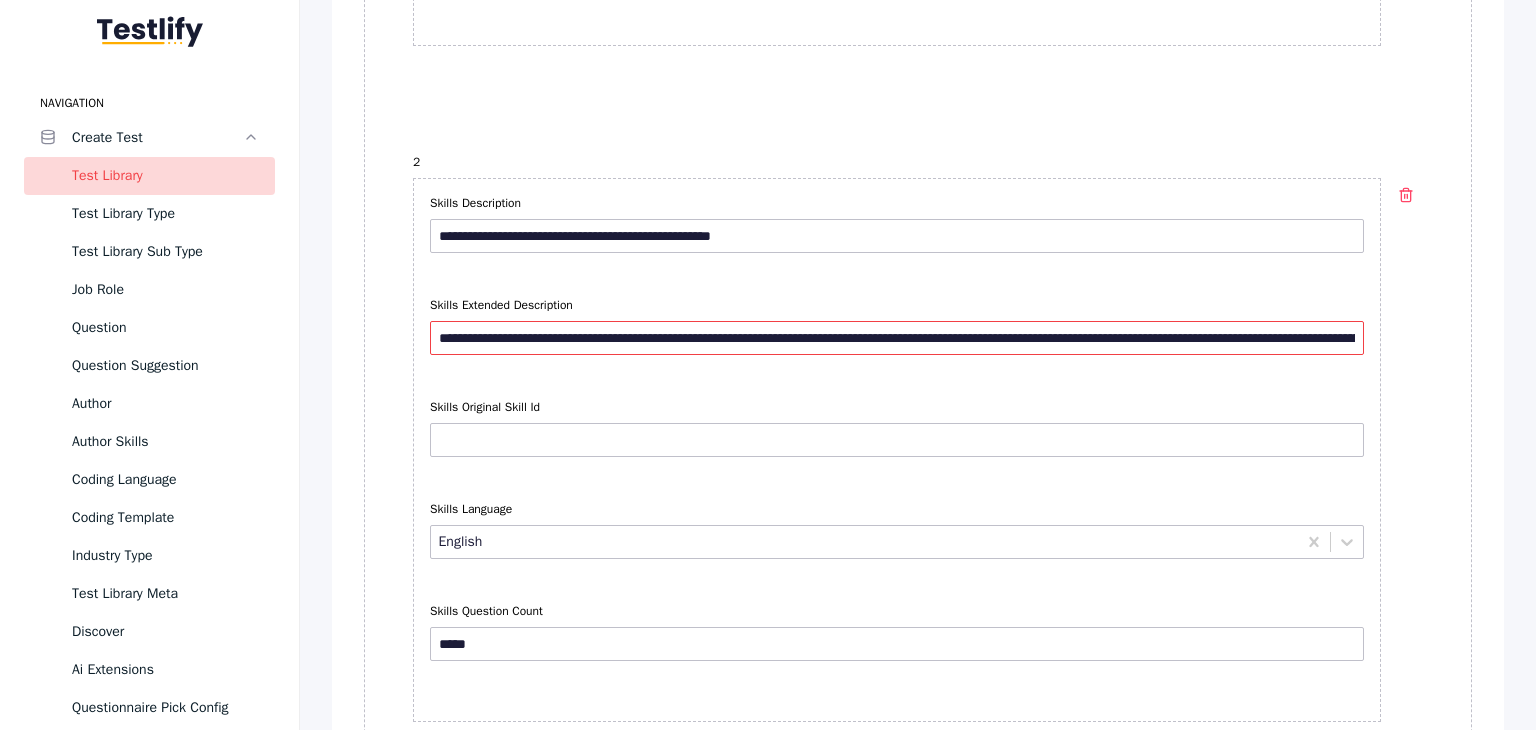 click on "**********" at bounding box center [897, 338] 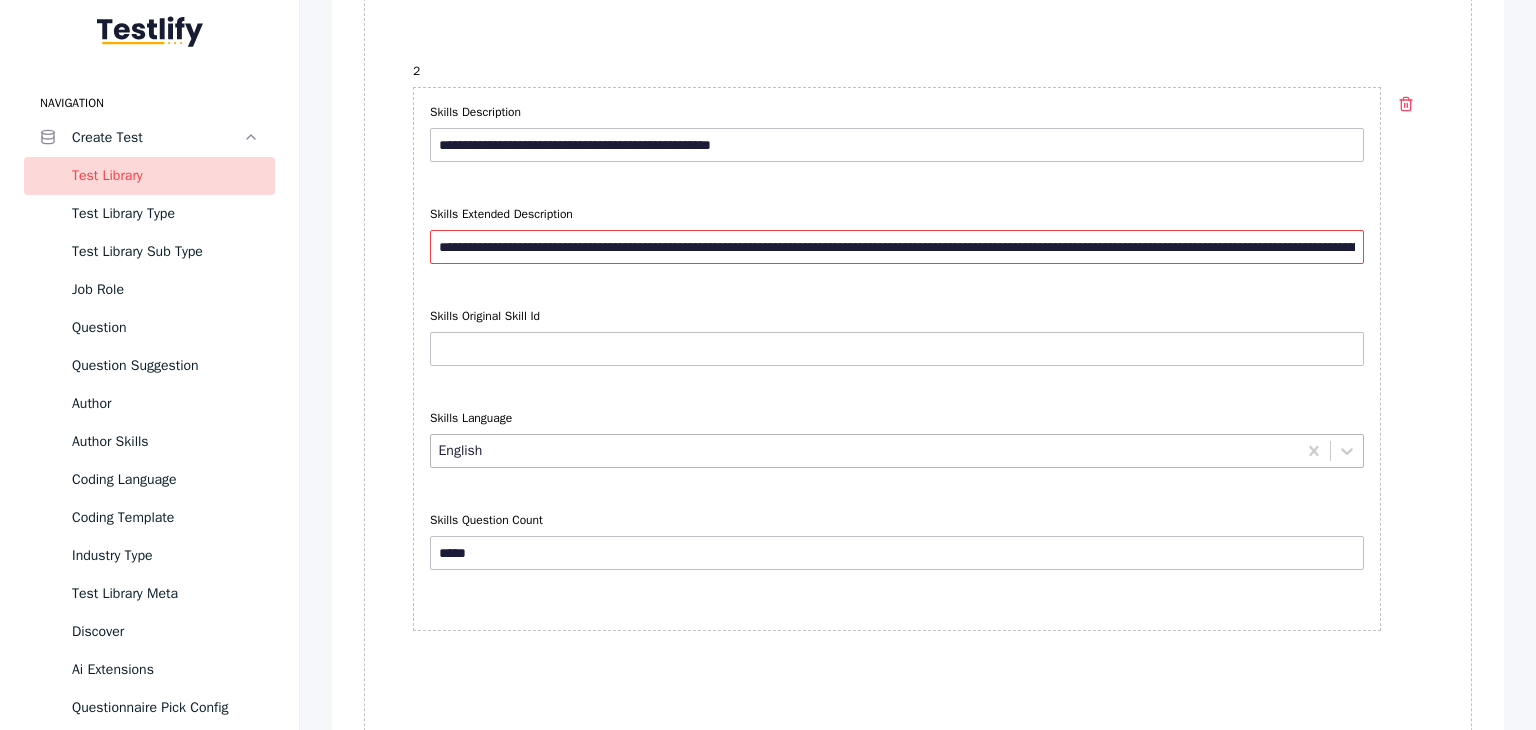 scroll, scrollTop: 2600, scrollLeft: 0, axis: vertical 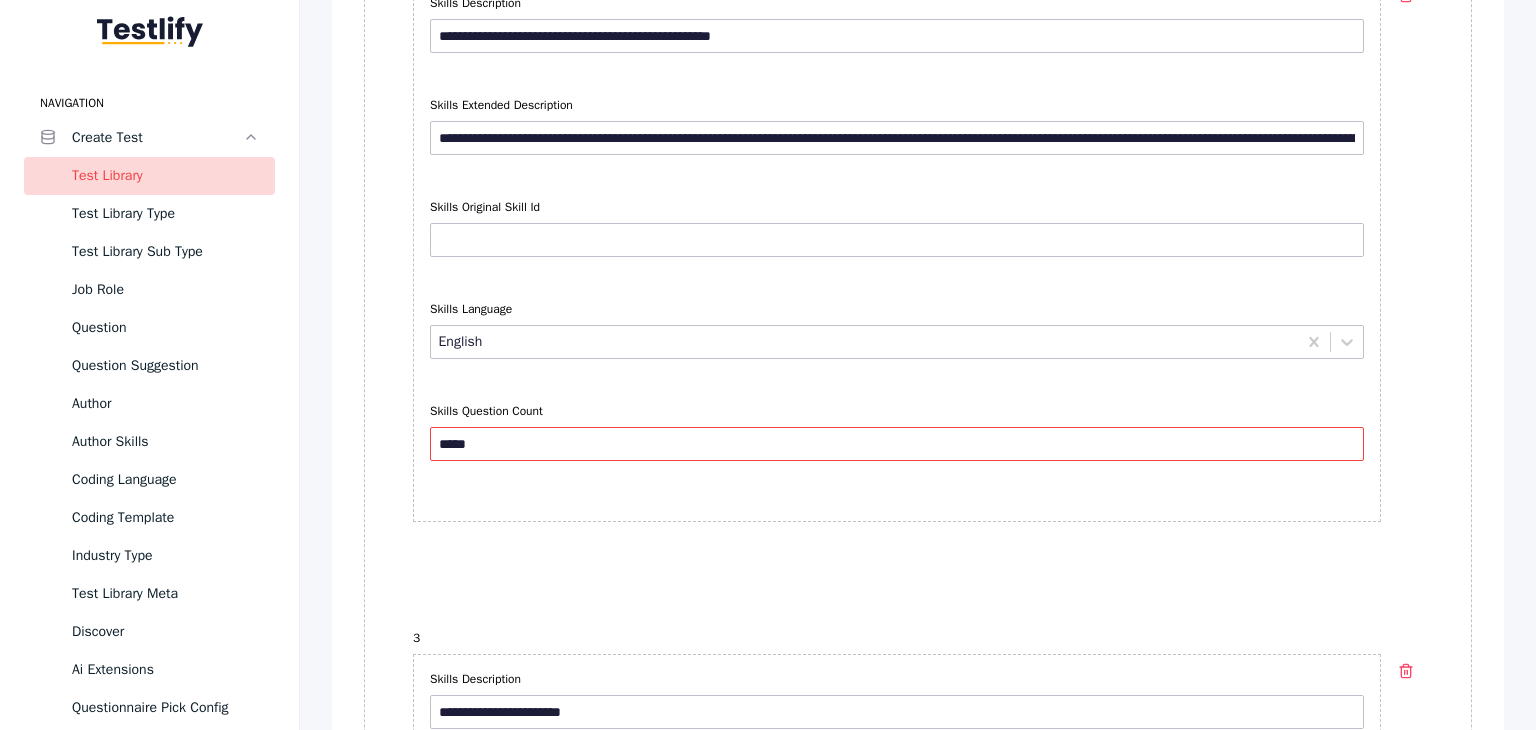 drag, startPoint x: 480, startPoint y: 431, endPoint x: 353, endPoint y: 436, distance: 127.09839 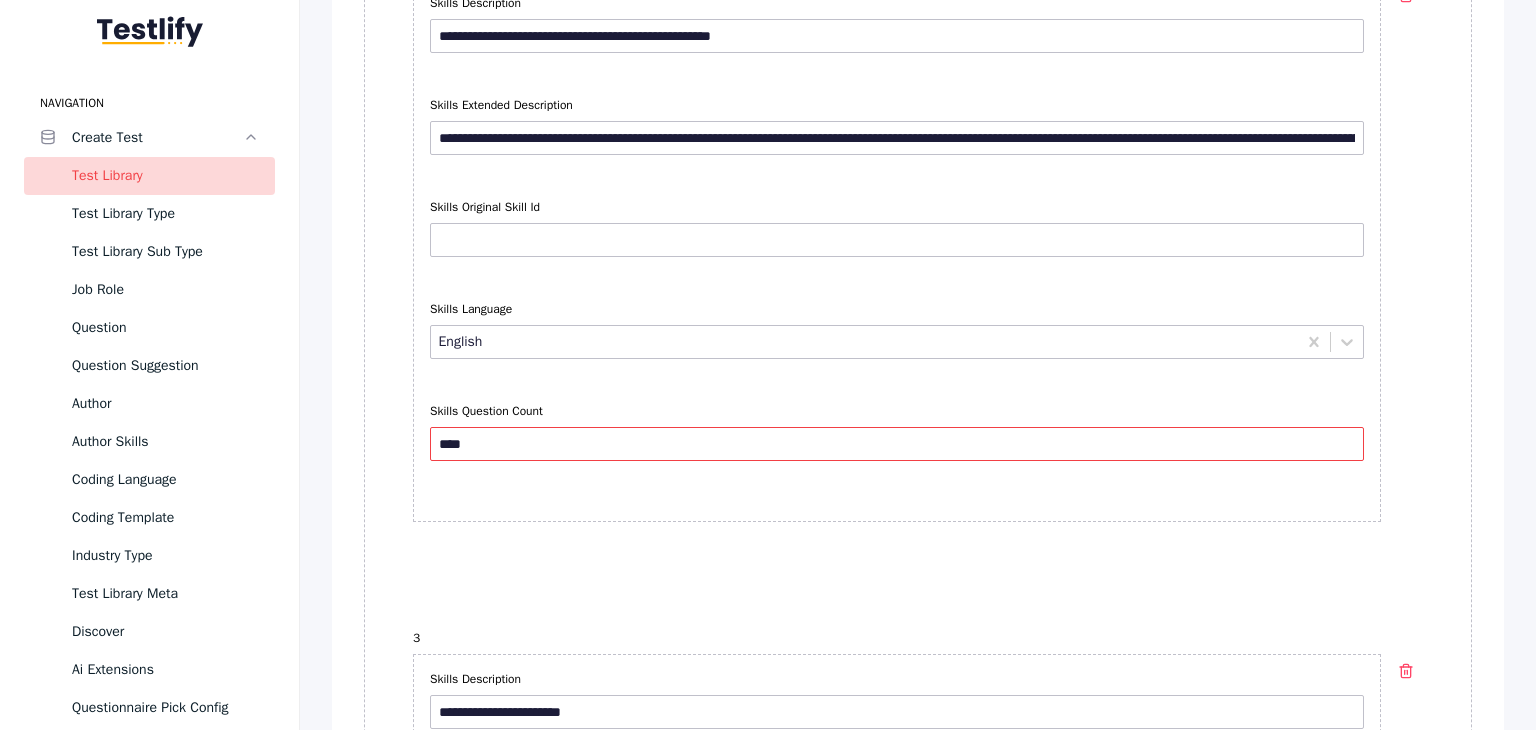 type on "*****" 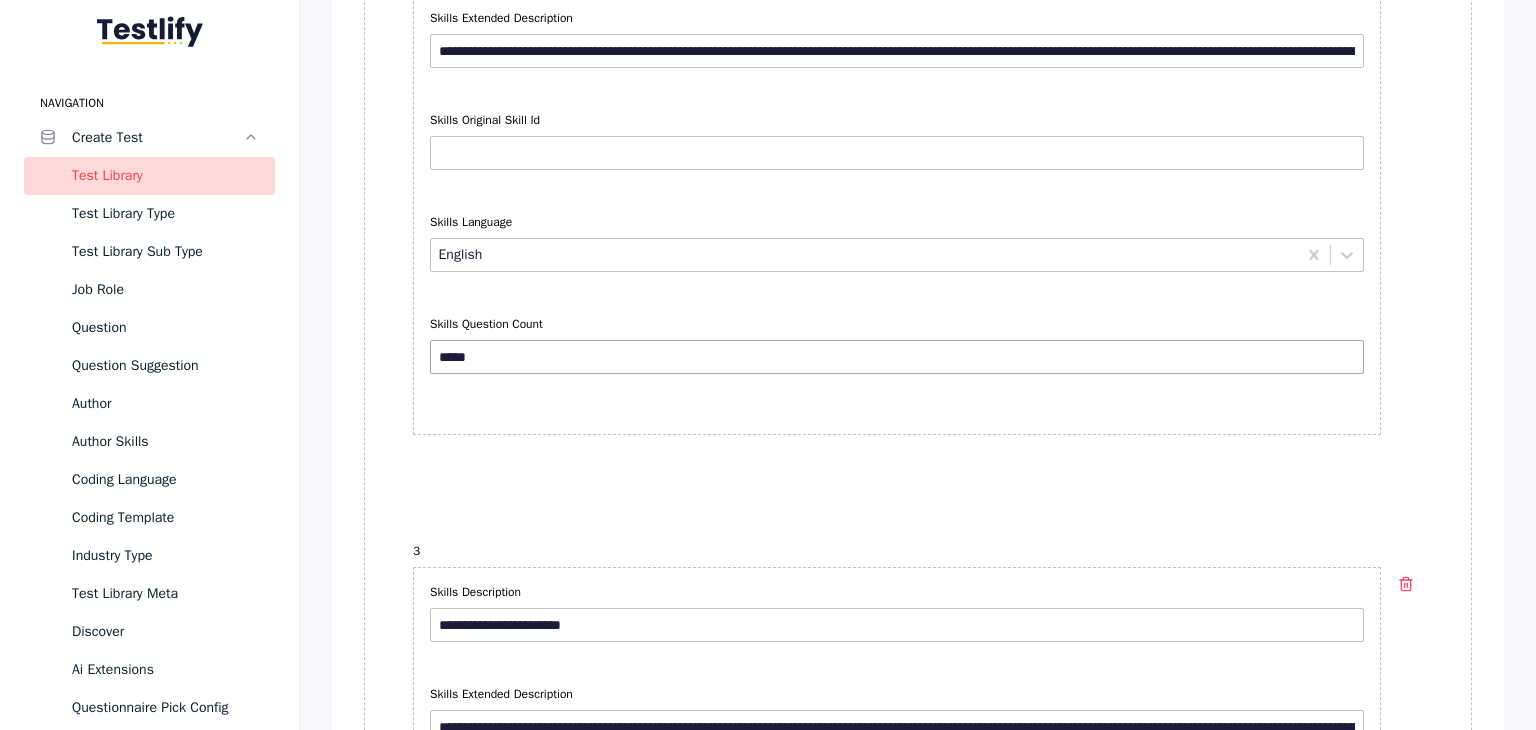 scroll, scrollTop: 2900, scrollLeft: 0, axis: vertical 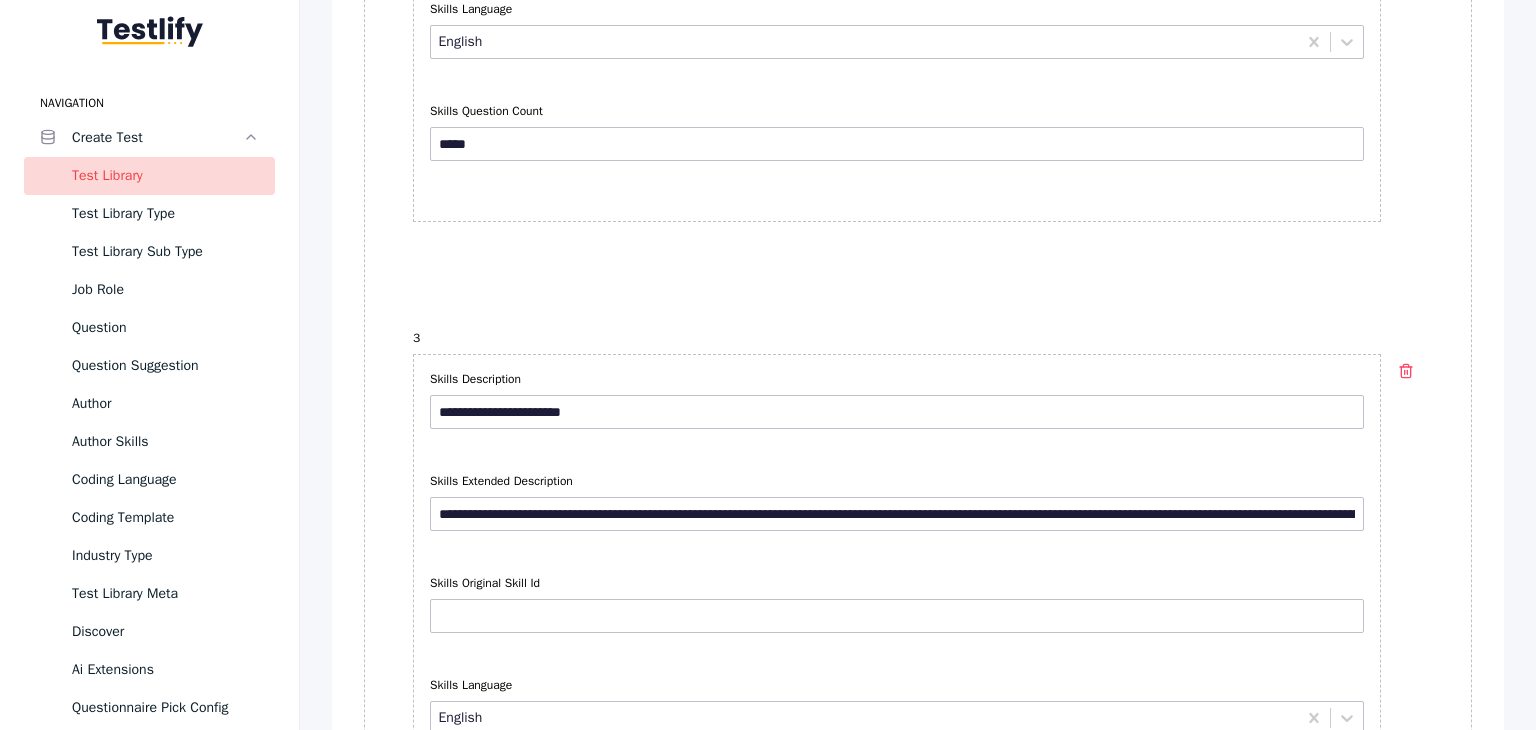 click on "**********" at bounding box center (918, -40) 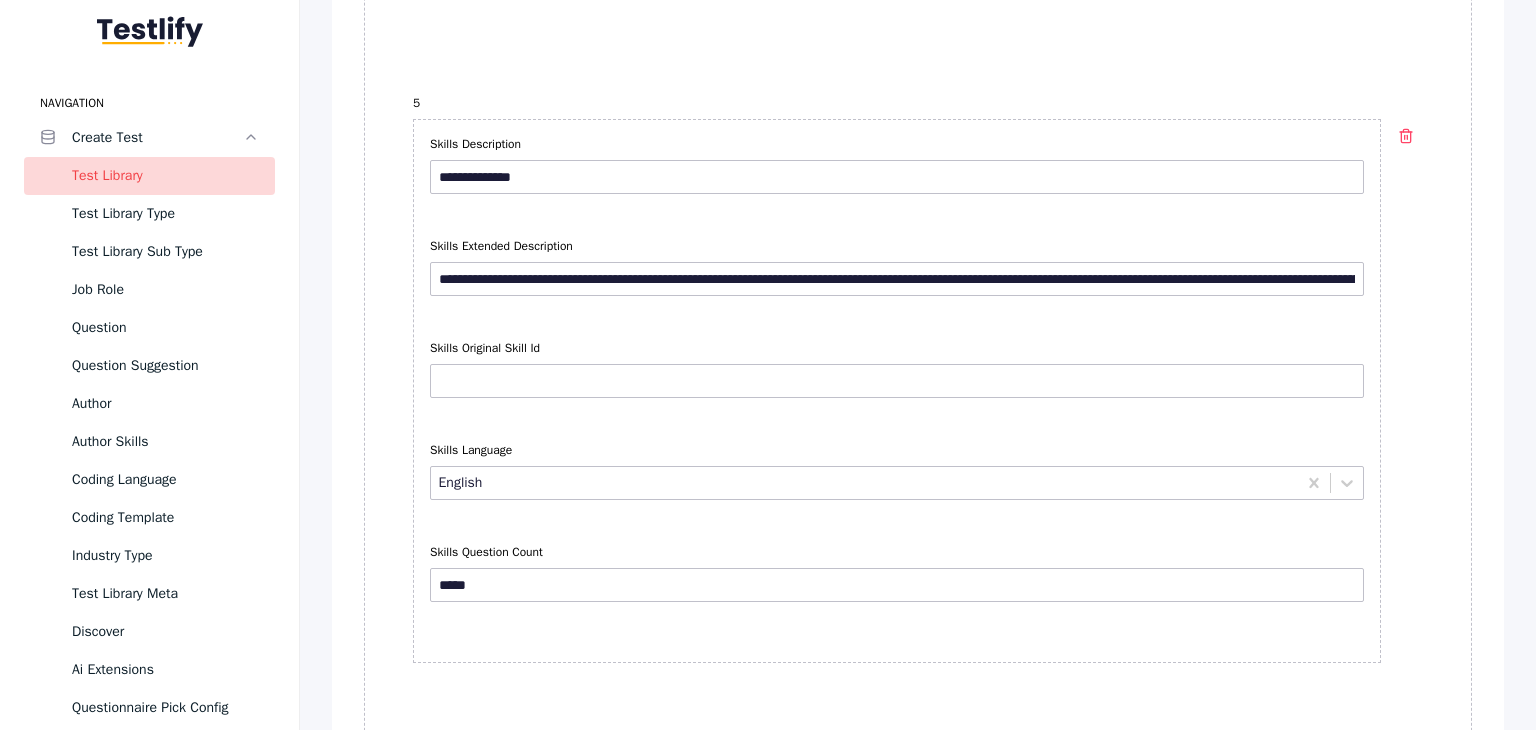 scroll, scrollTop: 4500, scrollLeft: 0, axis: vertical 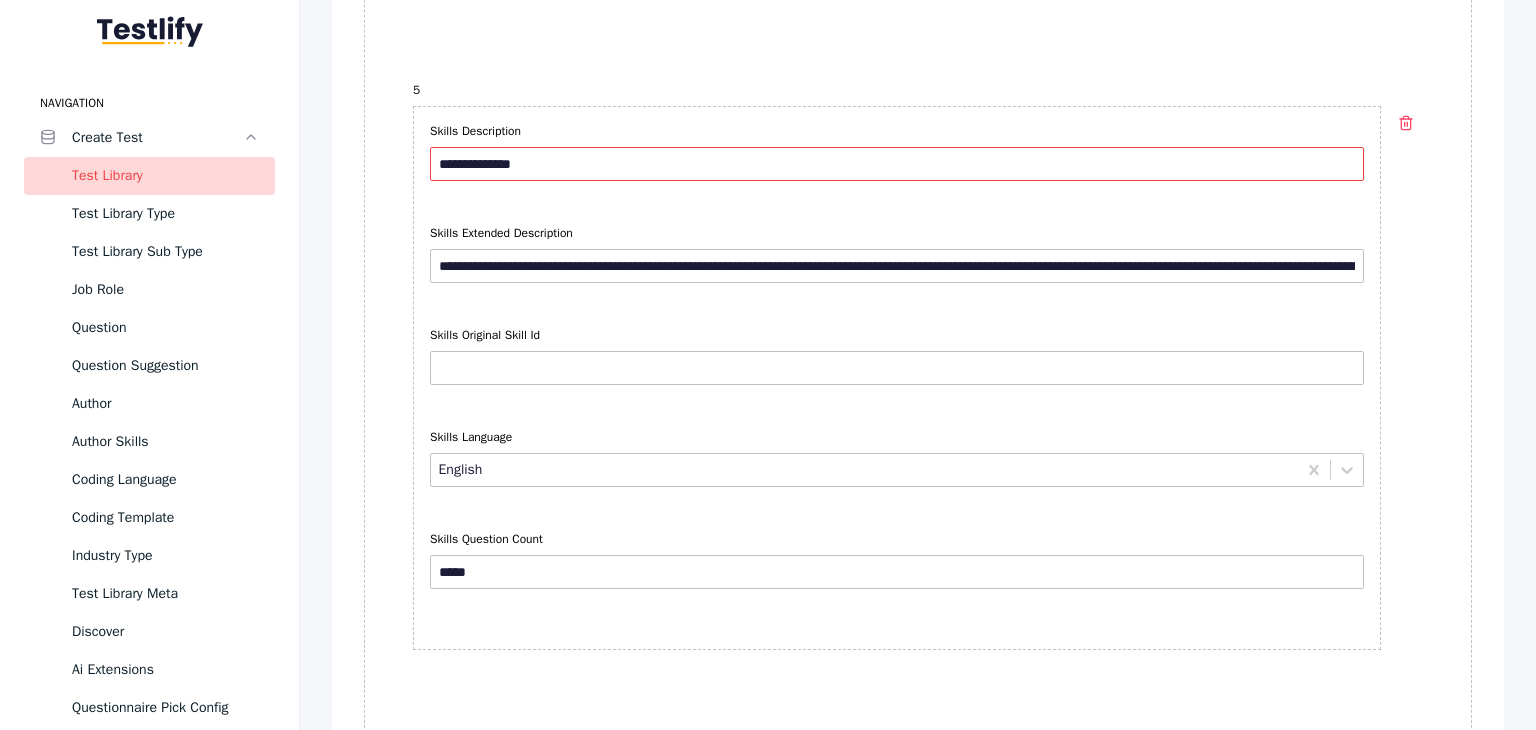 drag, startPoint x: 565, startPoint y: 151, endPoint x: 418, endPoint y: 161, distance: 147.33974 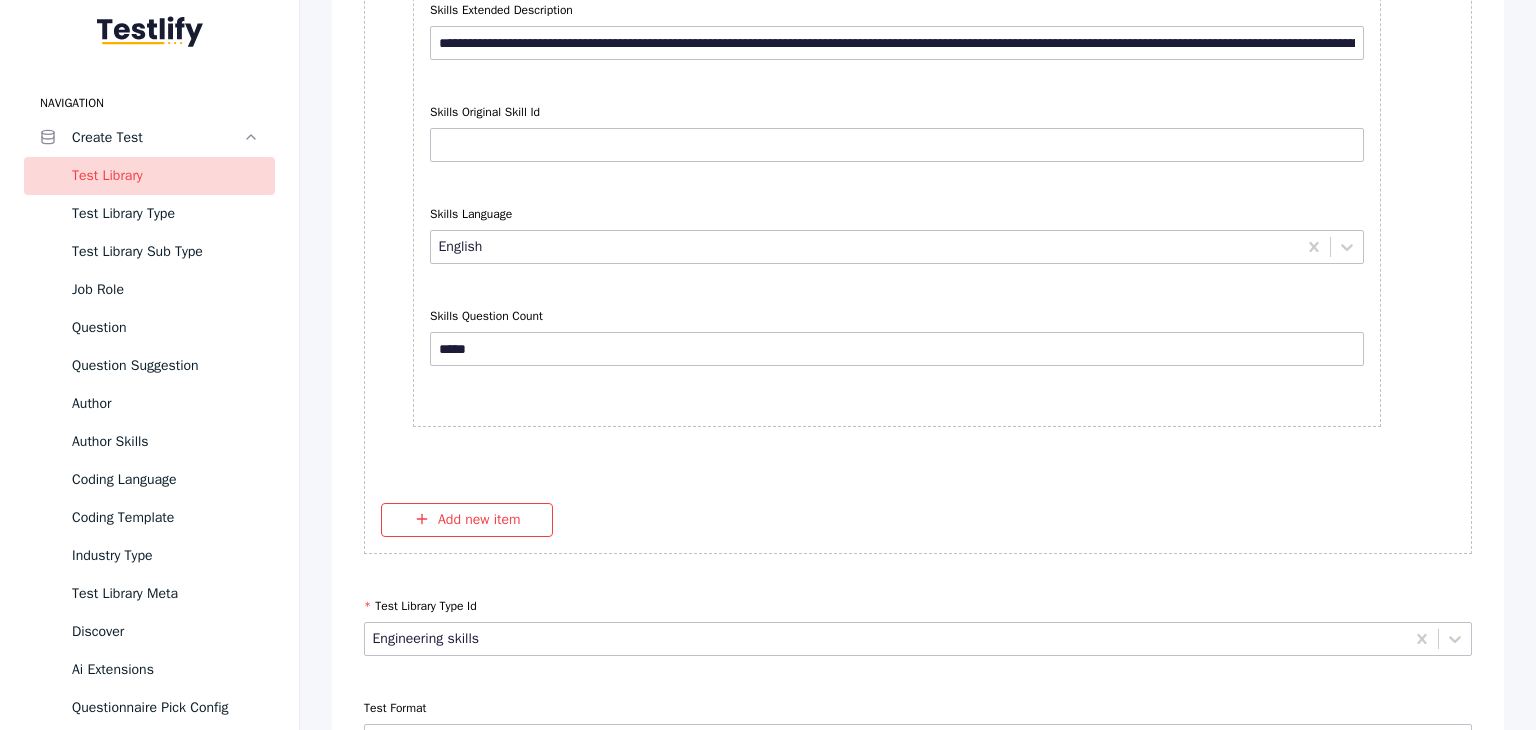scroll, scrollTop: 5400, scrollLeft: 0, axis: vertical 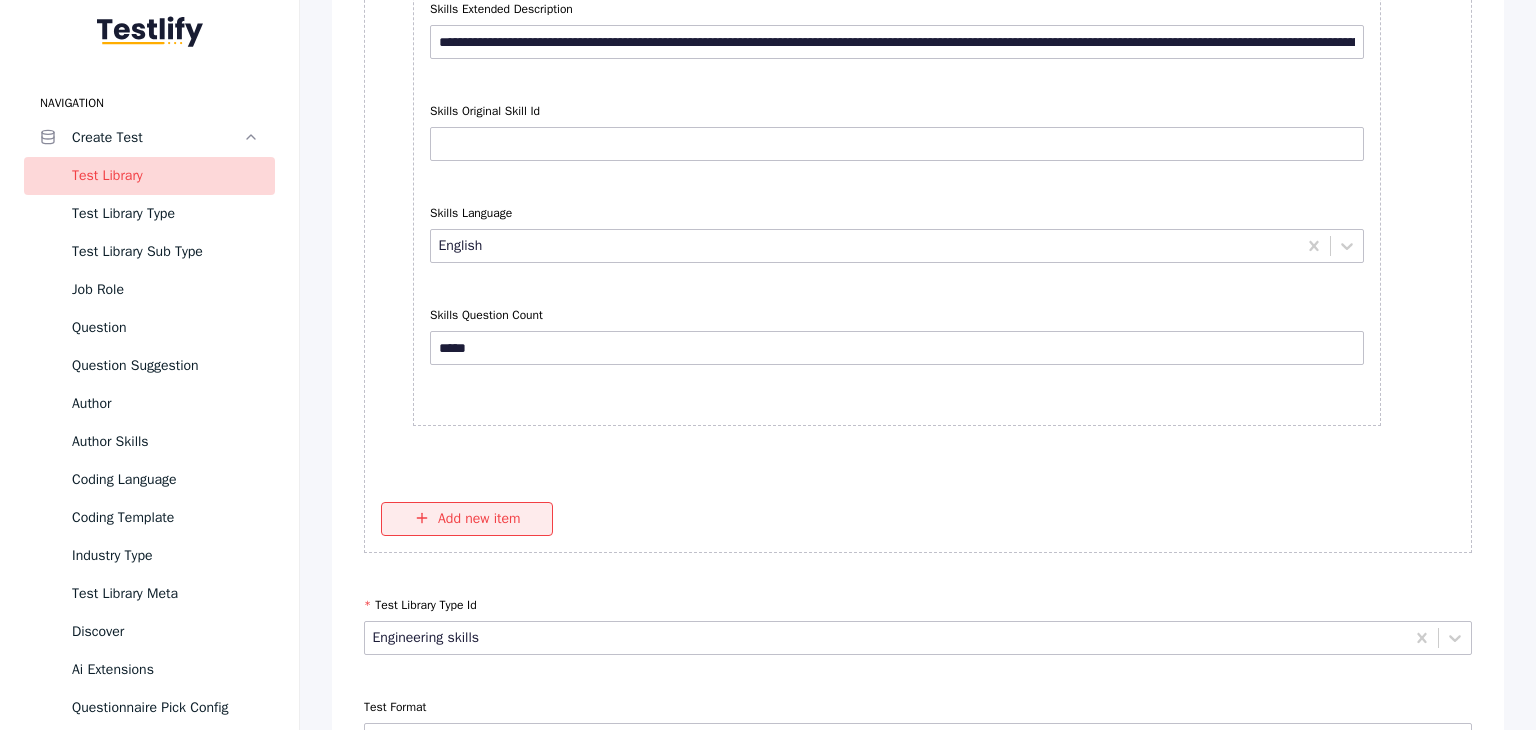 click on "Add new item" at bounding box center [467, 519] 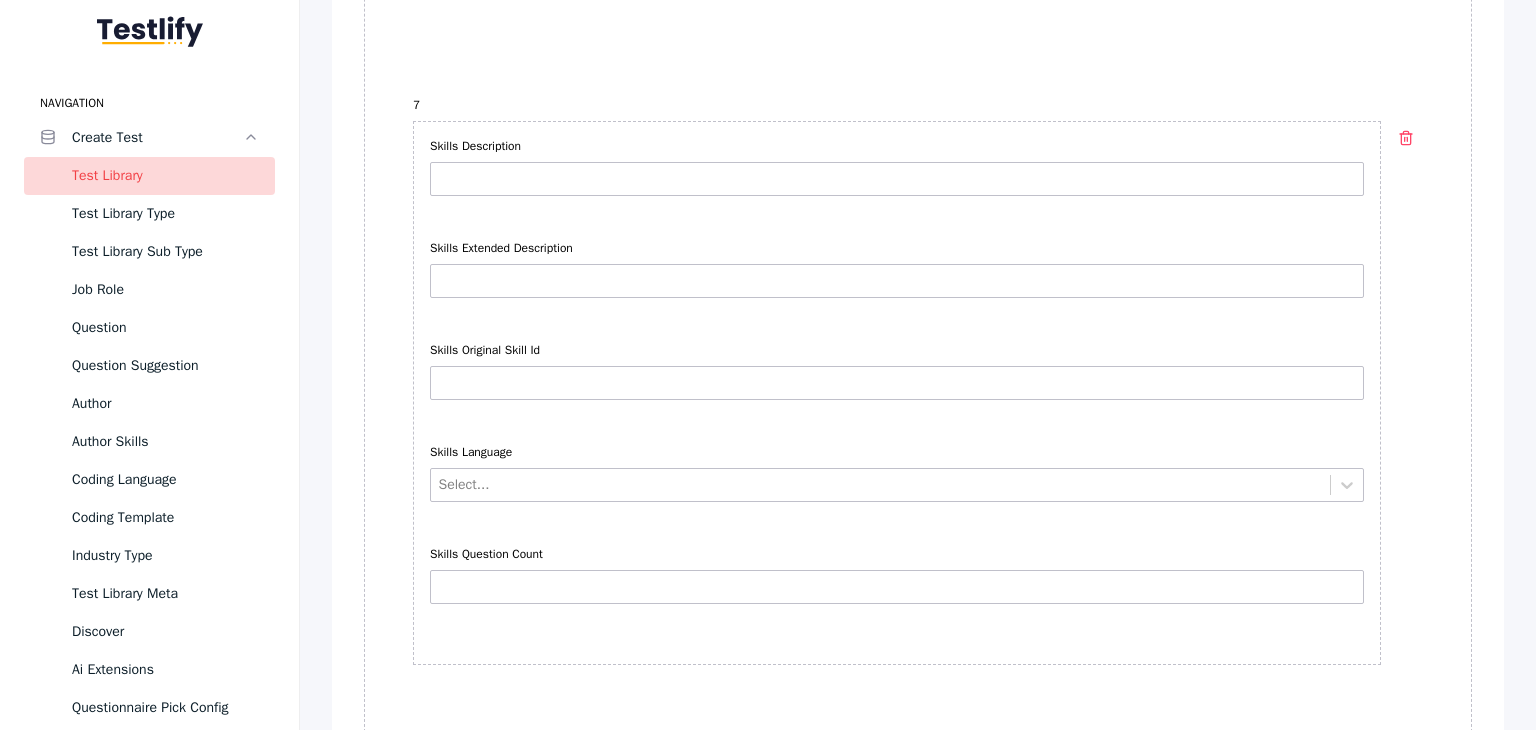 scroll, scrollTop: 5773, scrollLeft: 0, axis: vertical 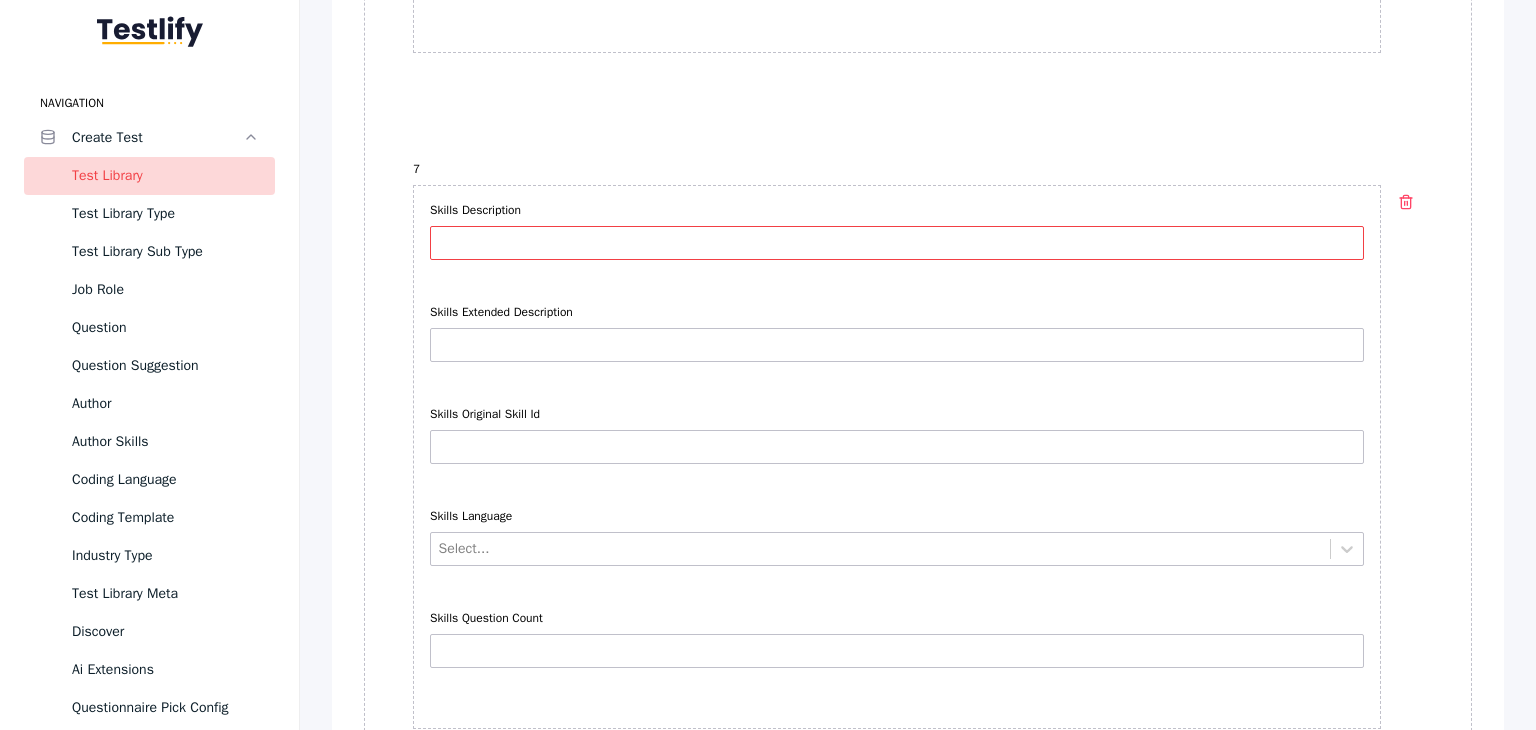 click on "Skills Description" at bounding box center [897, 243] 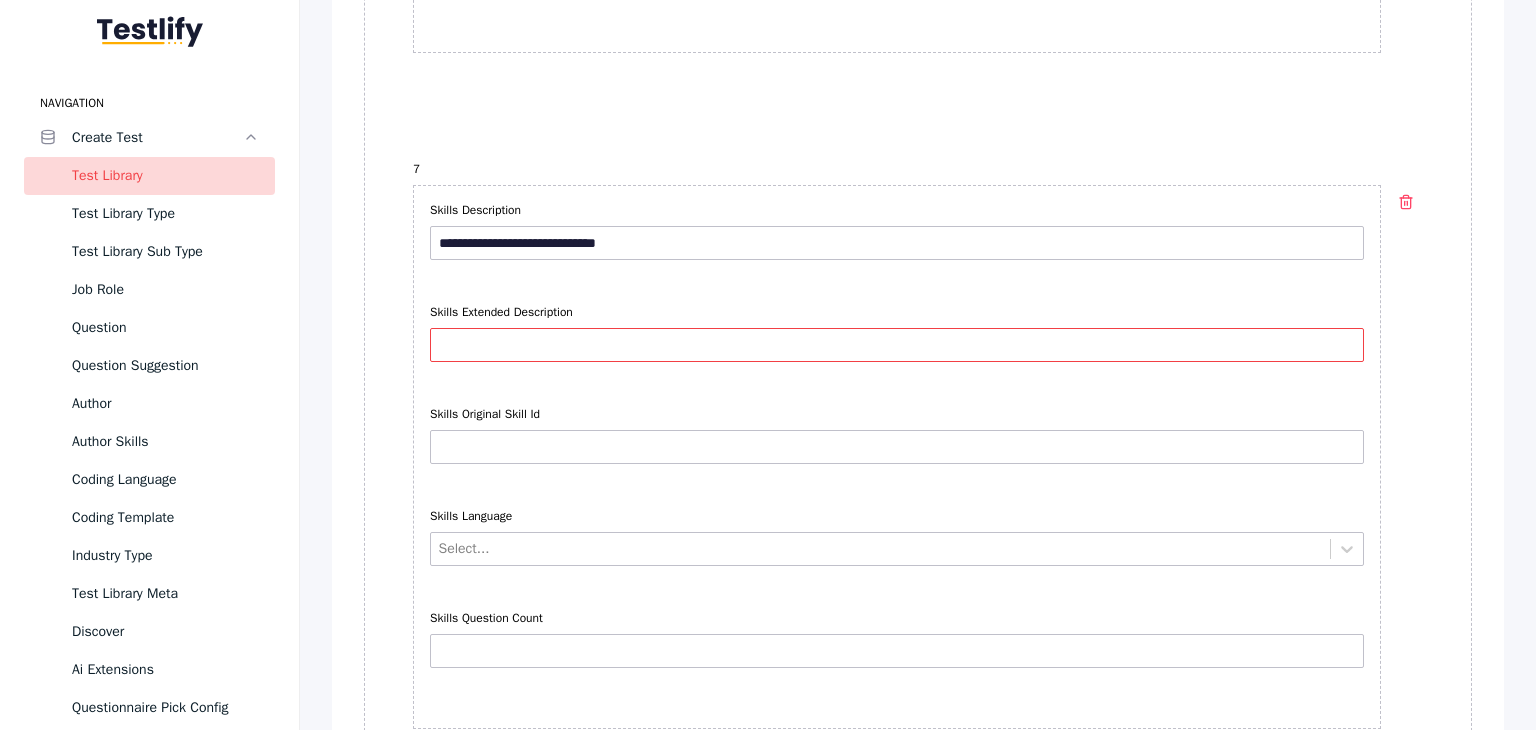 click on "Skills Extended Description" at bounding box center [897, 345] 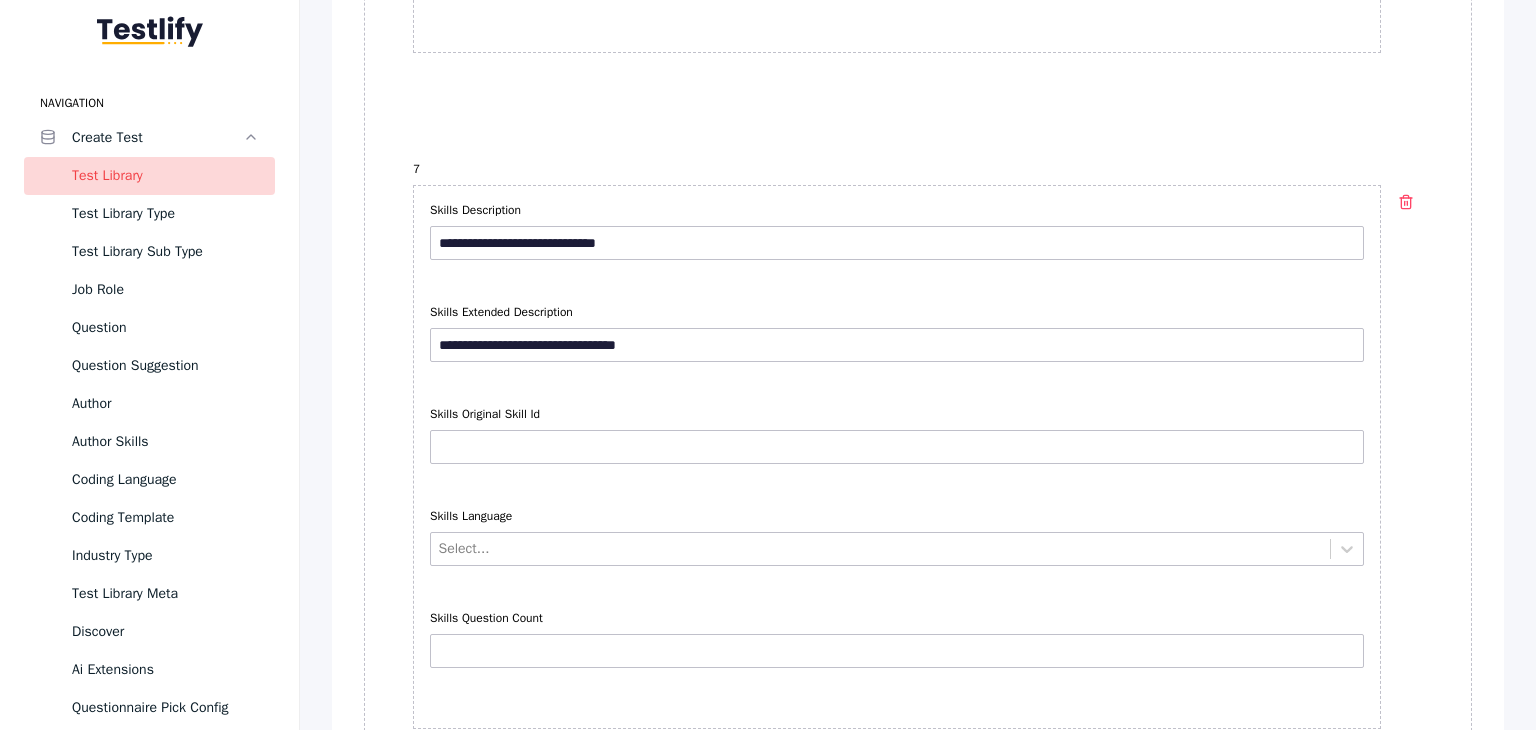 click on "**********" at bounding box center [897, 459] 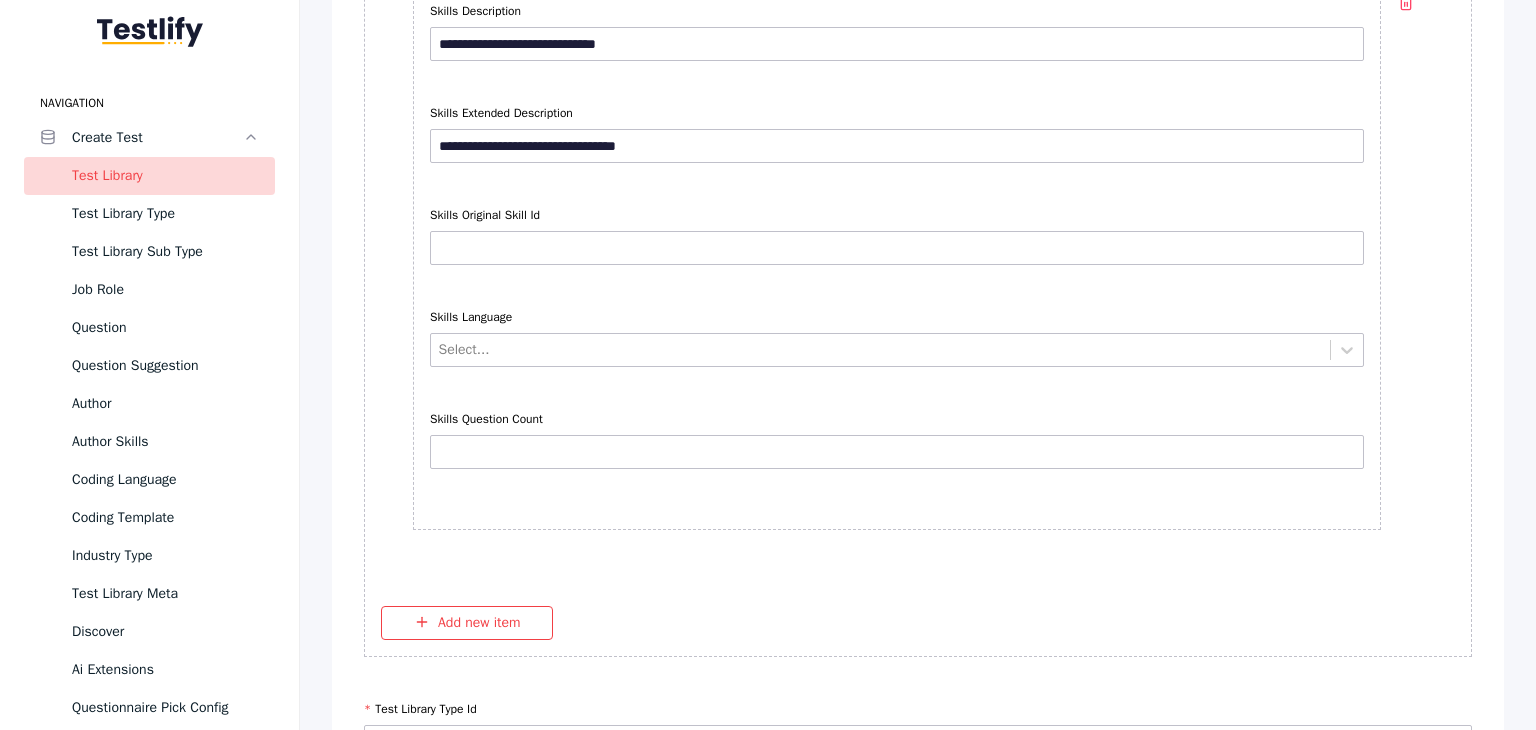 scroll, scrollTop: 5973, scrollLeft: 0, axis: vertical 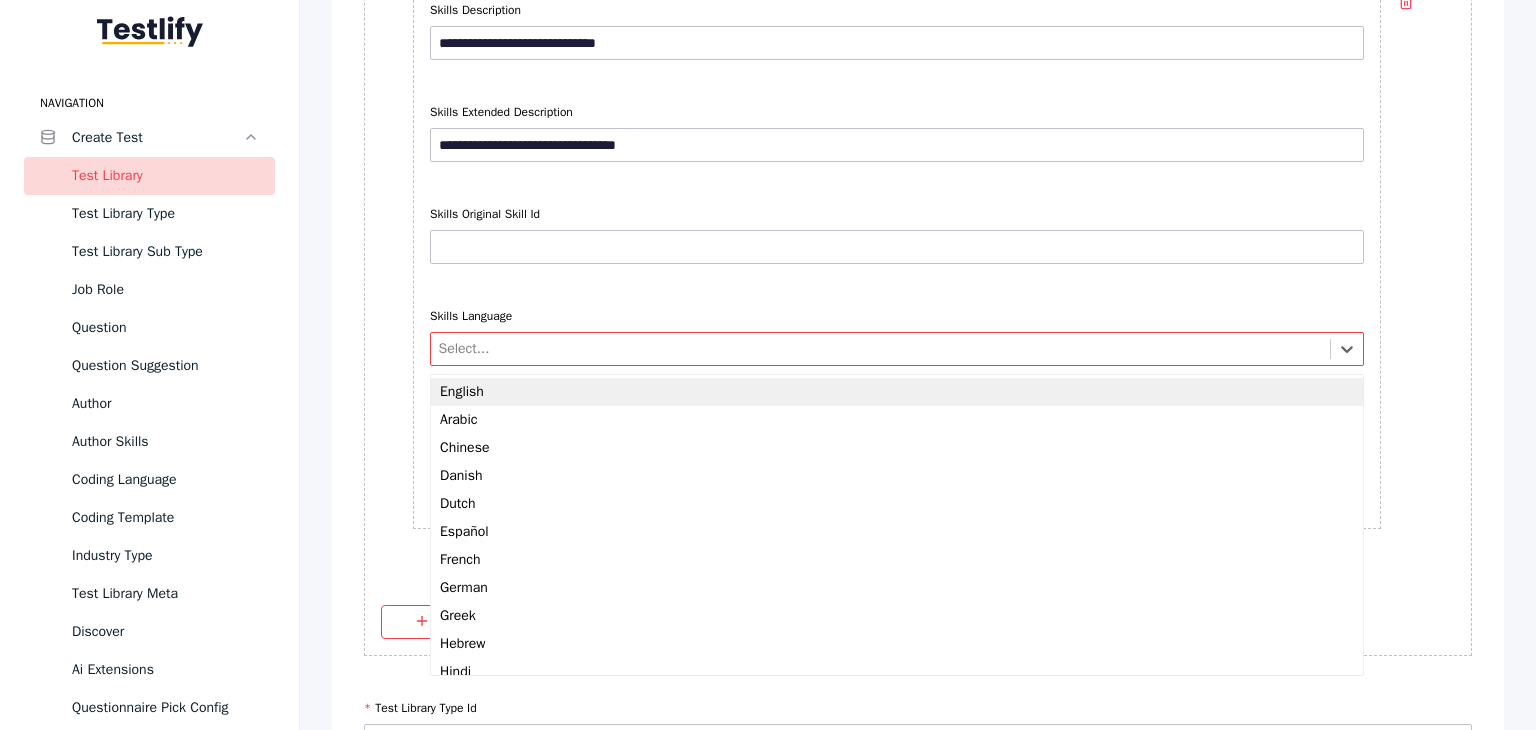 click at bounding box center [881, 348] 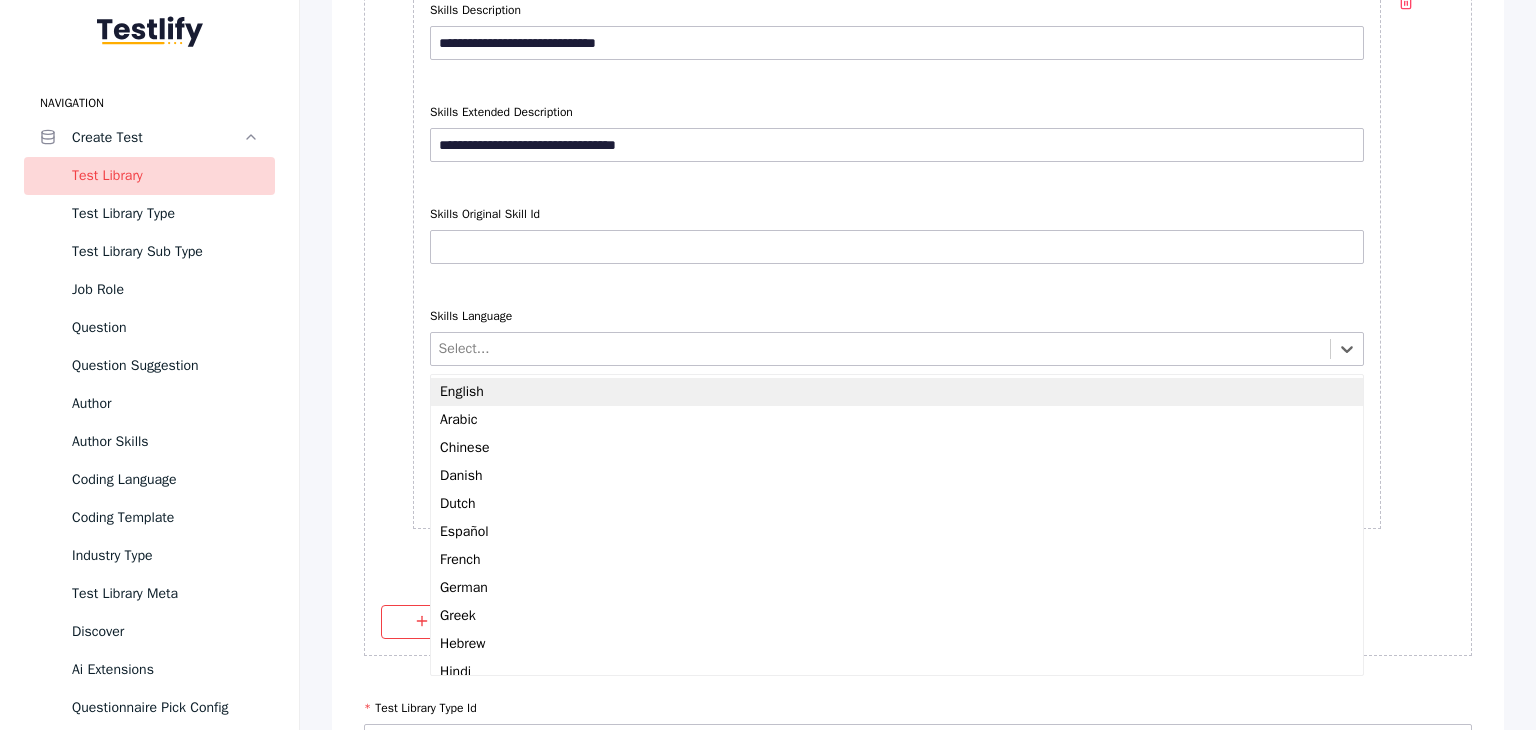 click on "English" at bounding box center [897, 392] 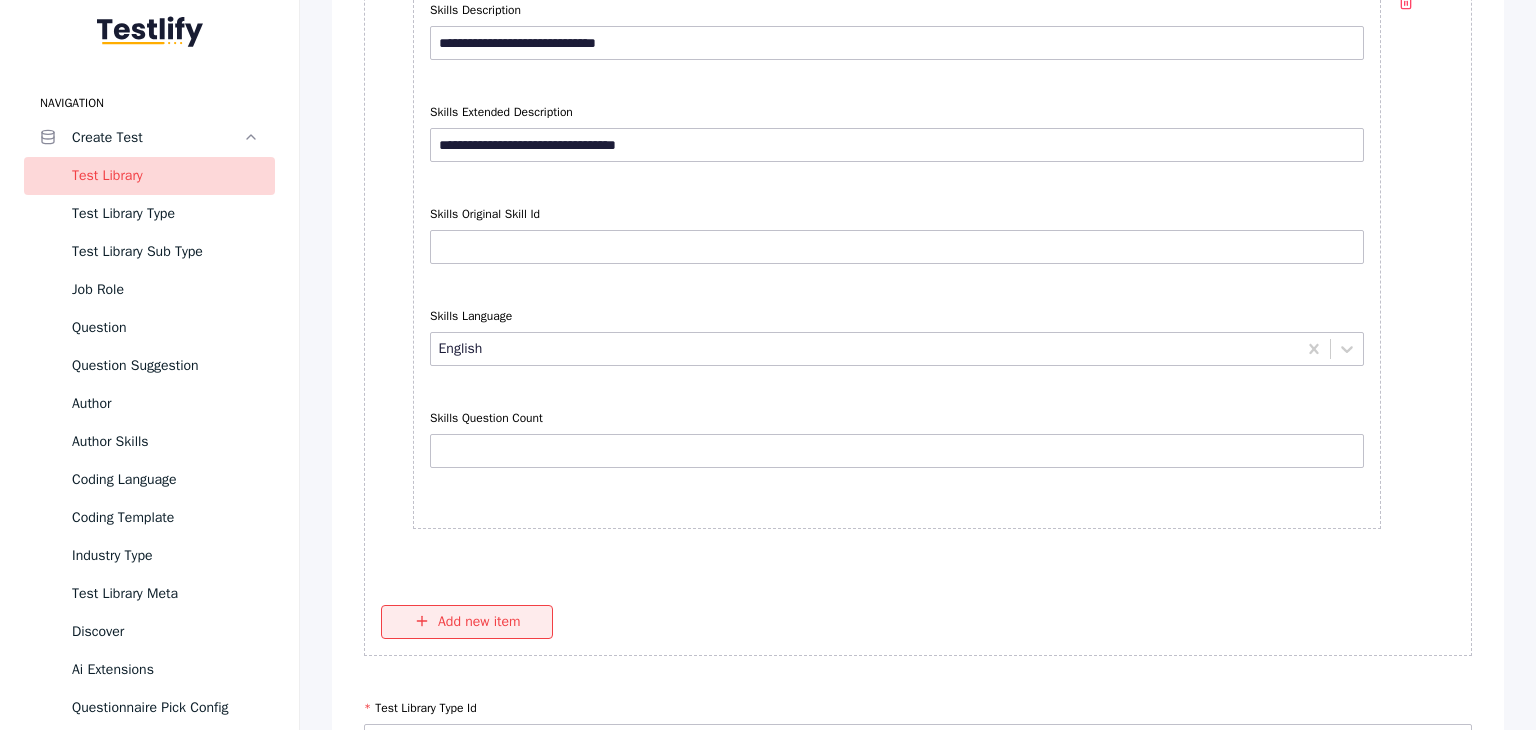 drag, startPoint x: 511, startPoint y: 595, endPoint x: 515, endPoint y: 582, distance: 13.601471 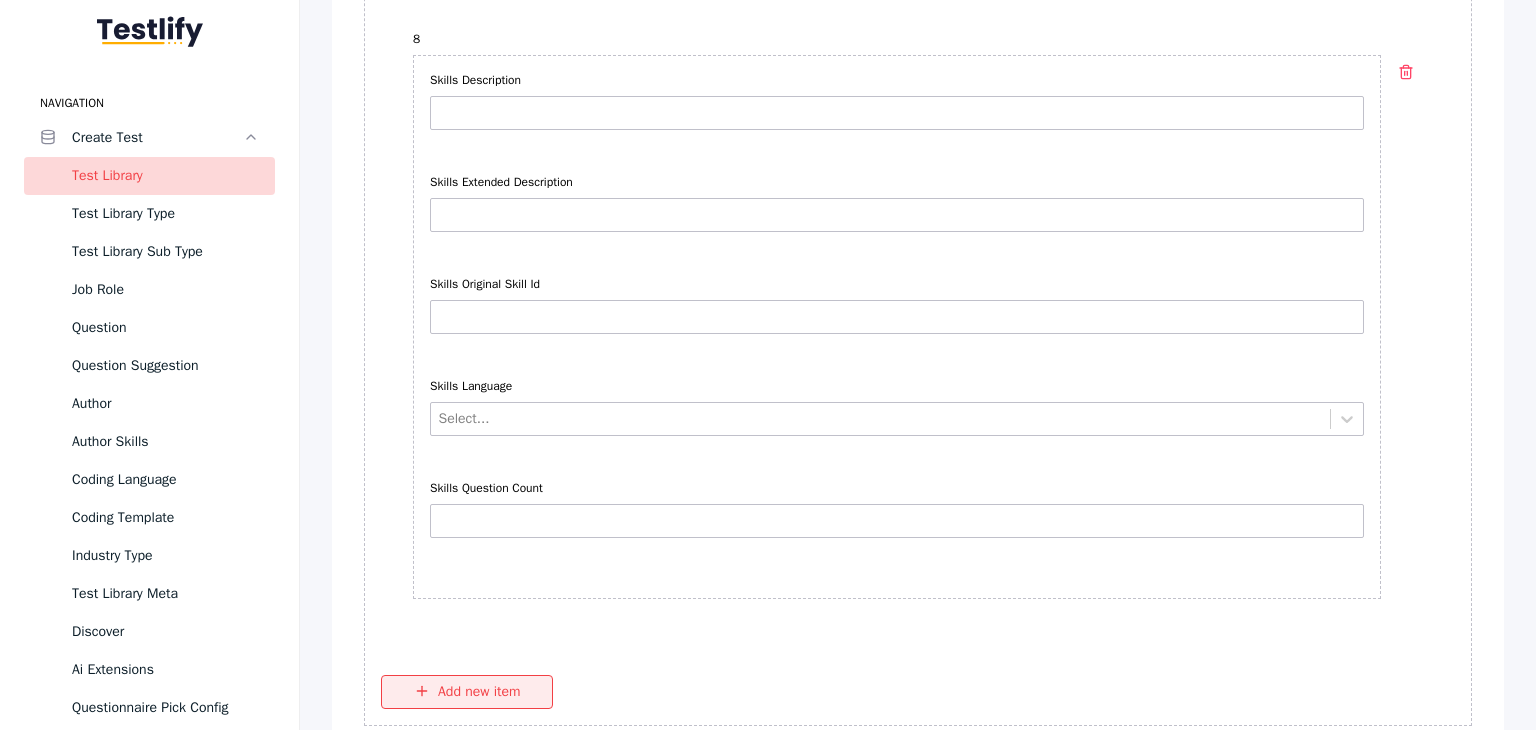 scroll, scrollTop: 6447, scrollLeft: 0, axis: vertical 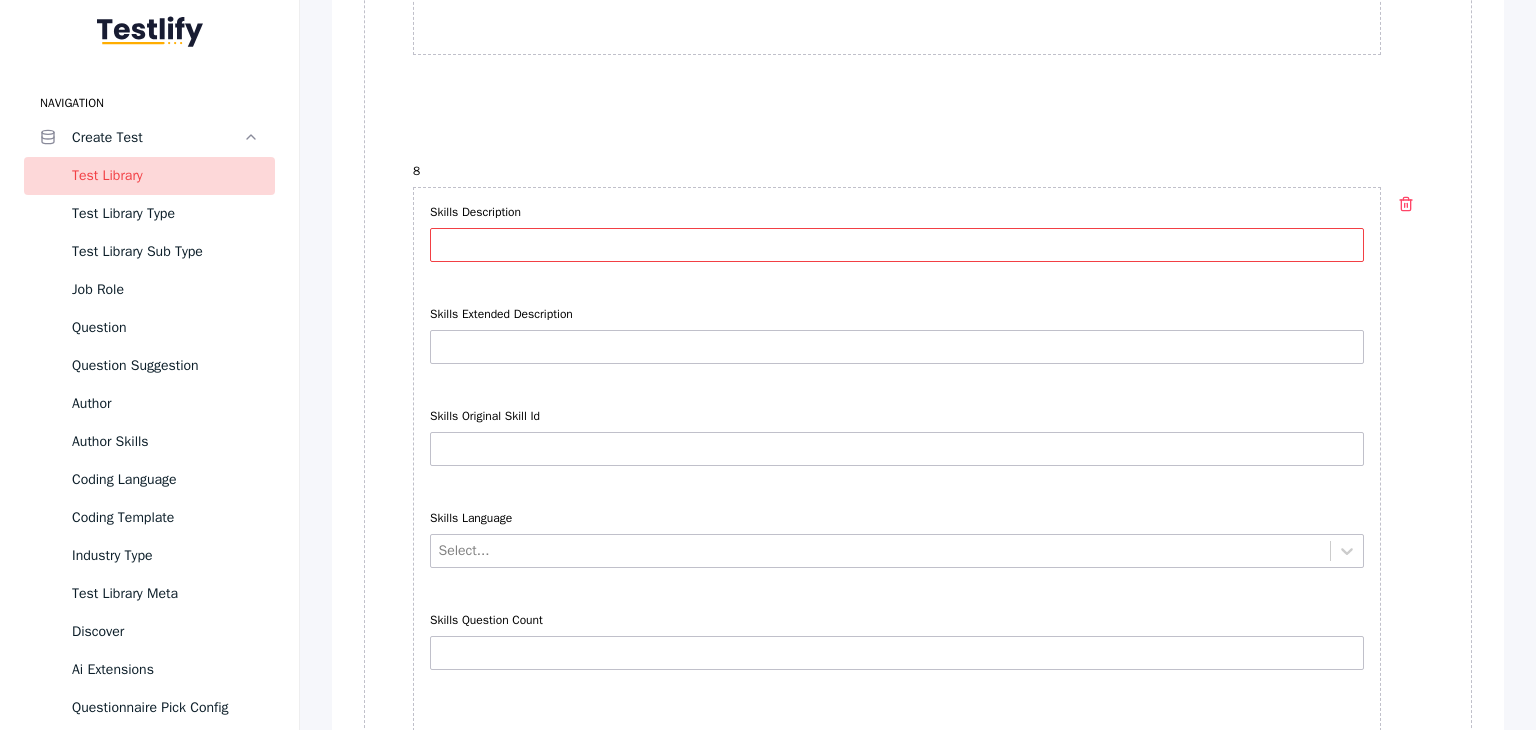 click on "Skills Description" at bounding box center [897, 245] 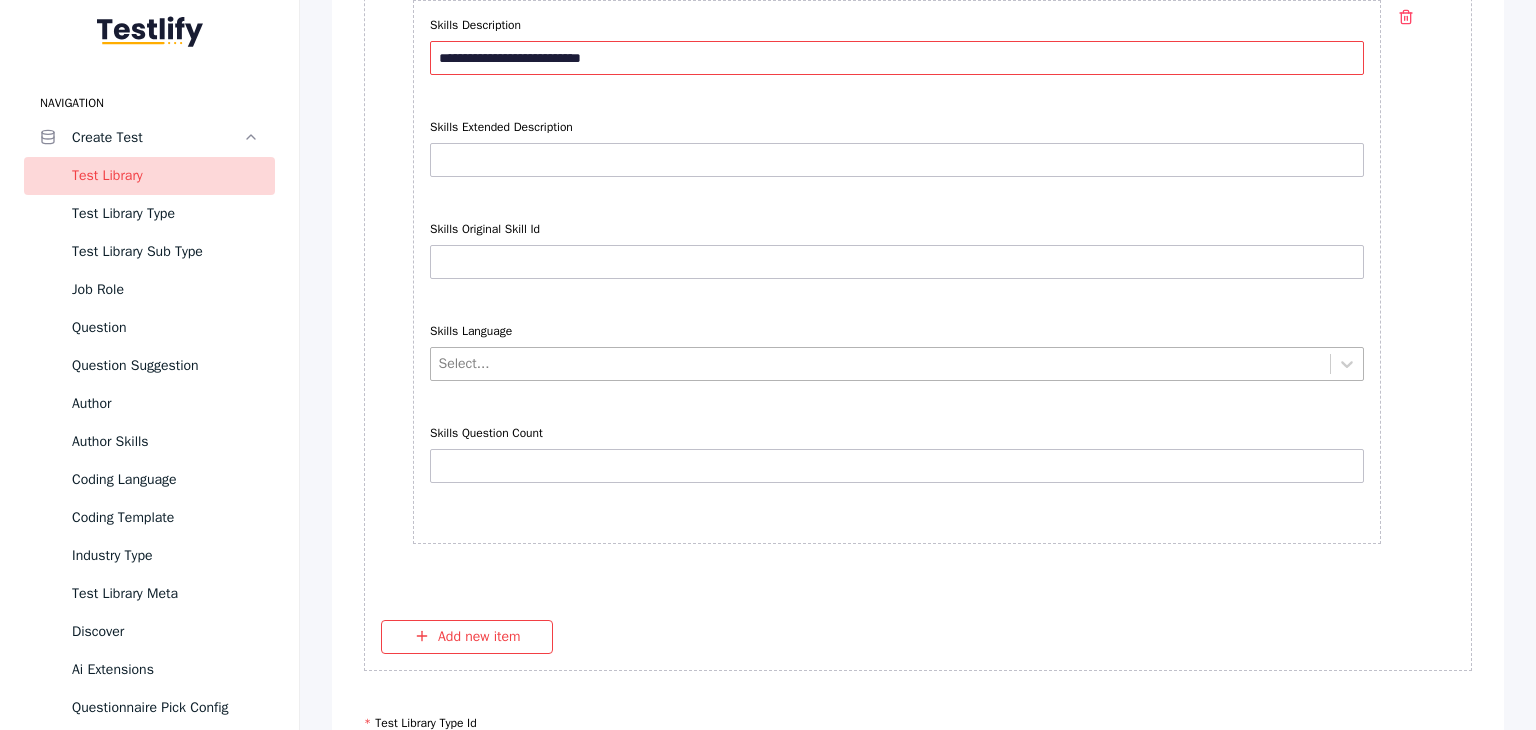 scroll, scrollTop: 6647, scrollLeft: 0, axis: vertical 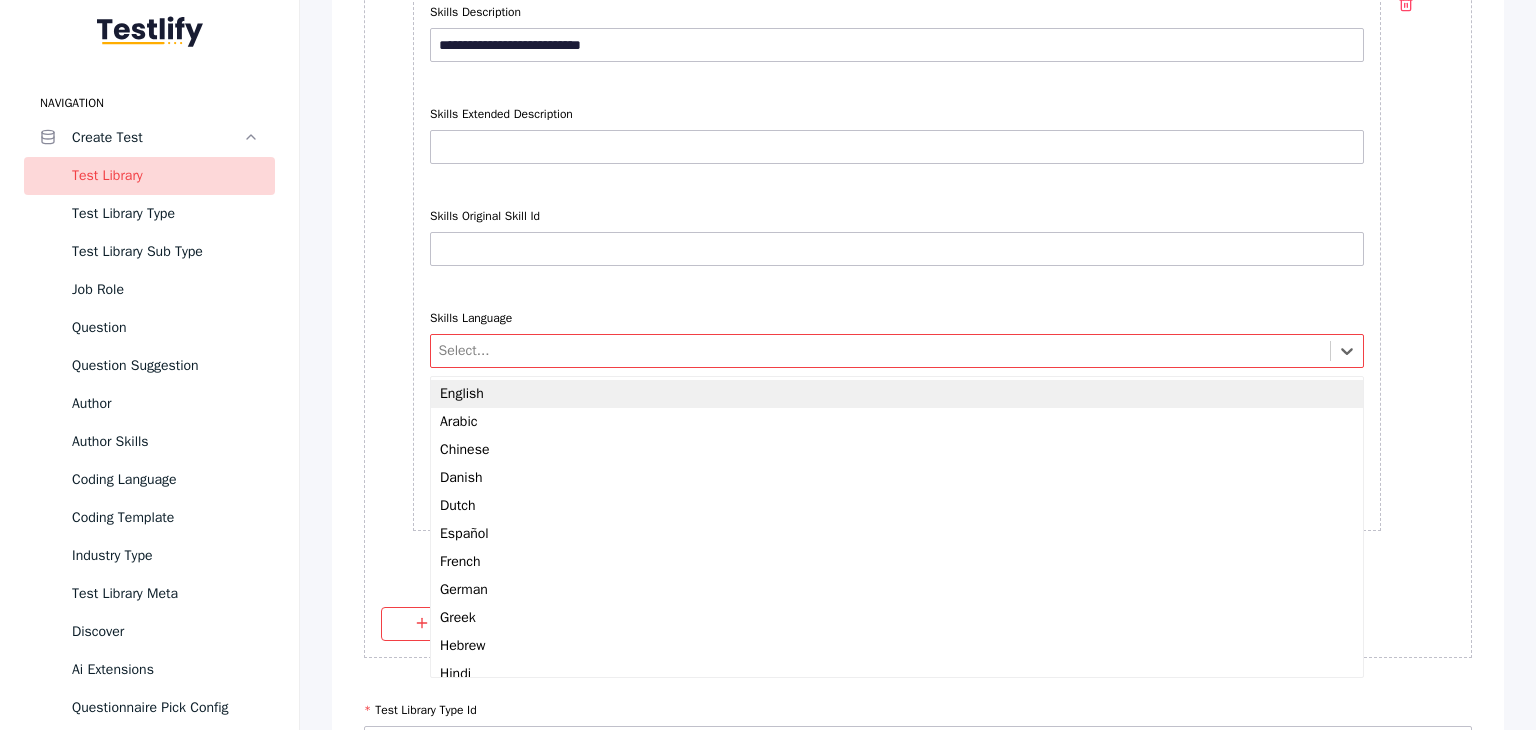 click at bounding box center (881, 350) 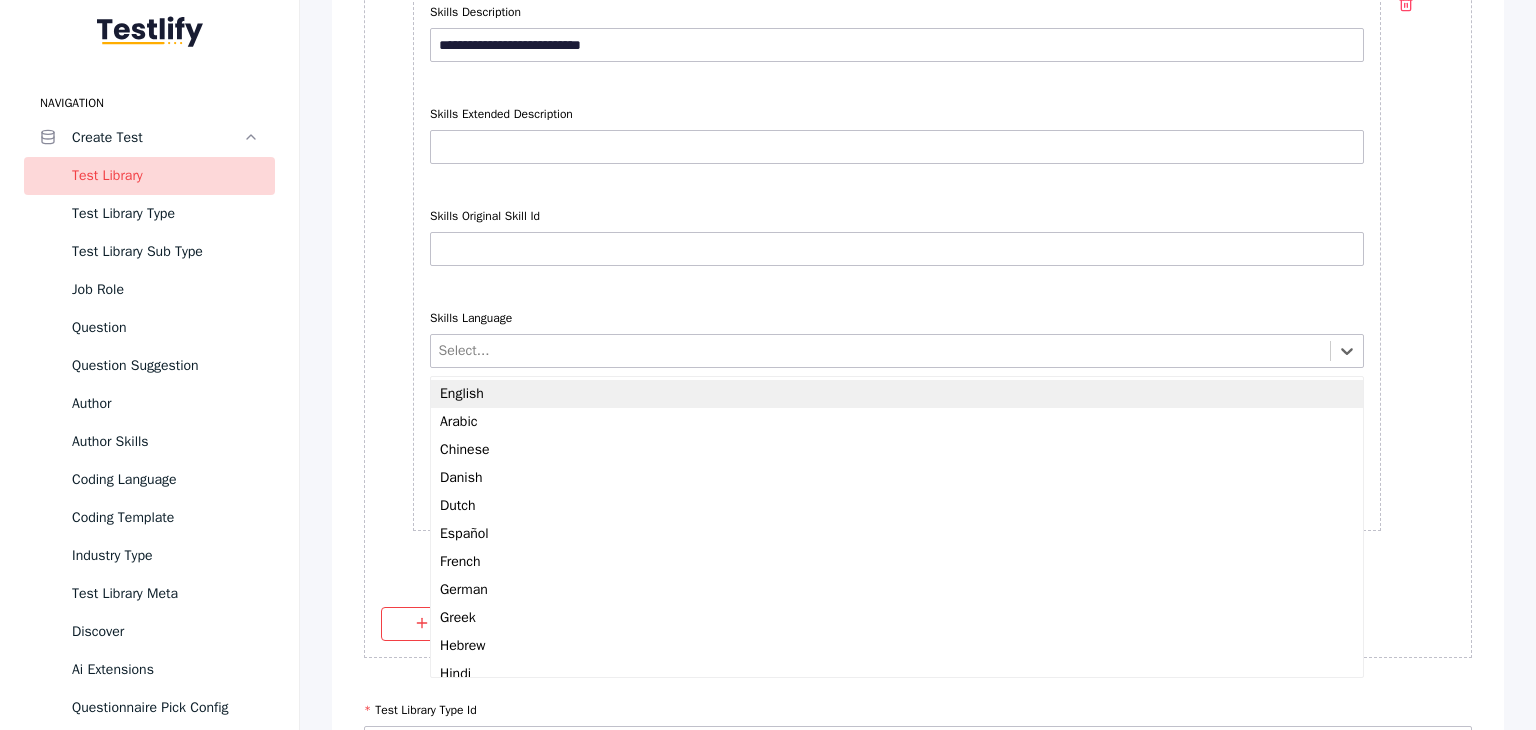 click on "English" at bounding box center [897, 394] 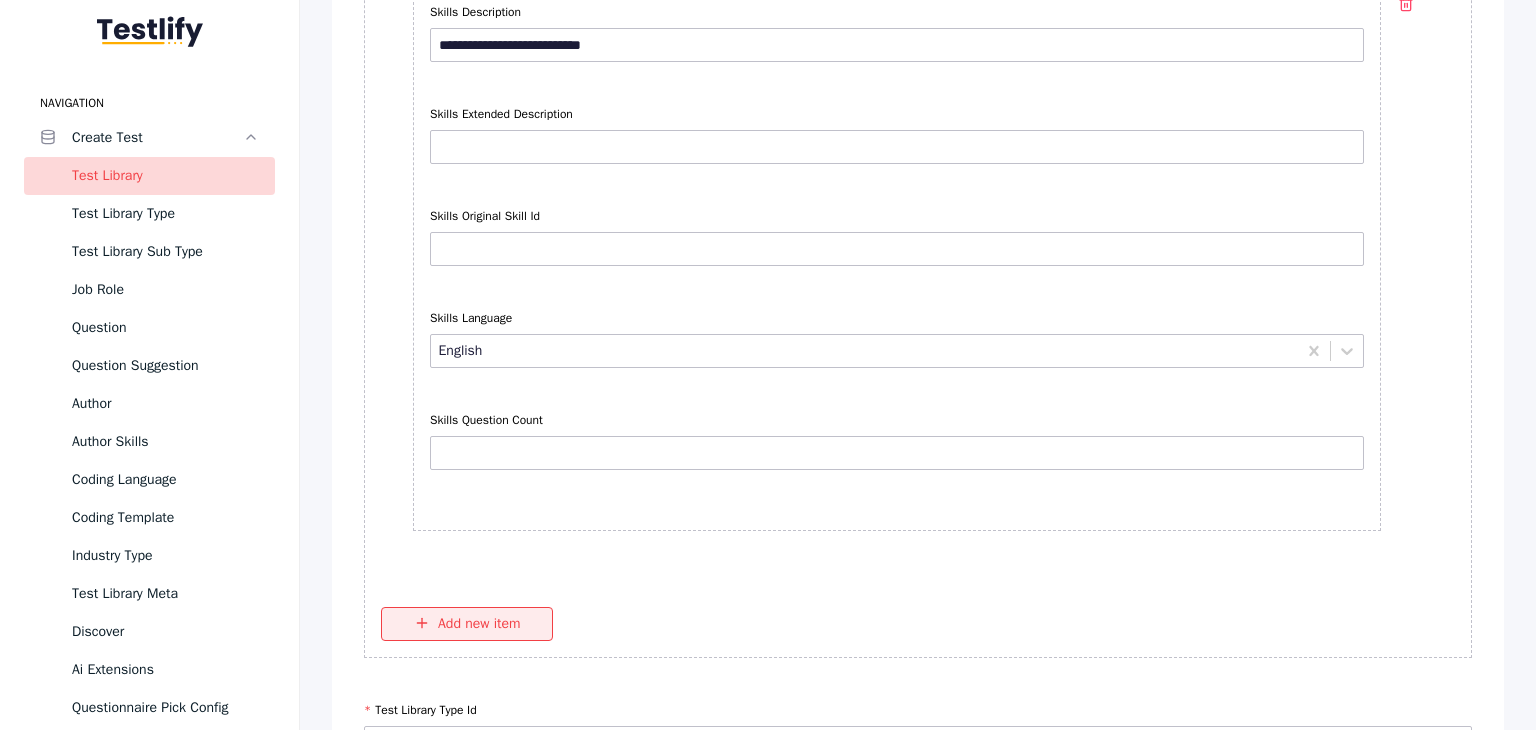 click on "Add new item" at bounding box center (467, 624) 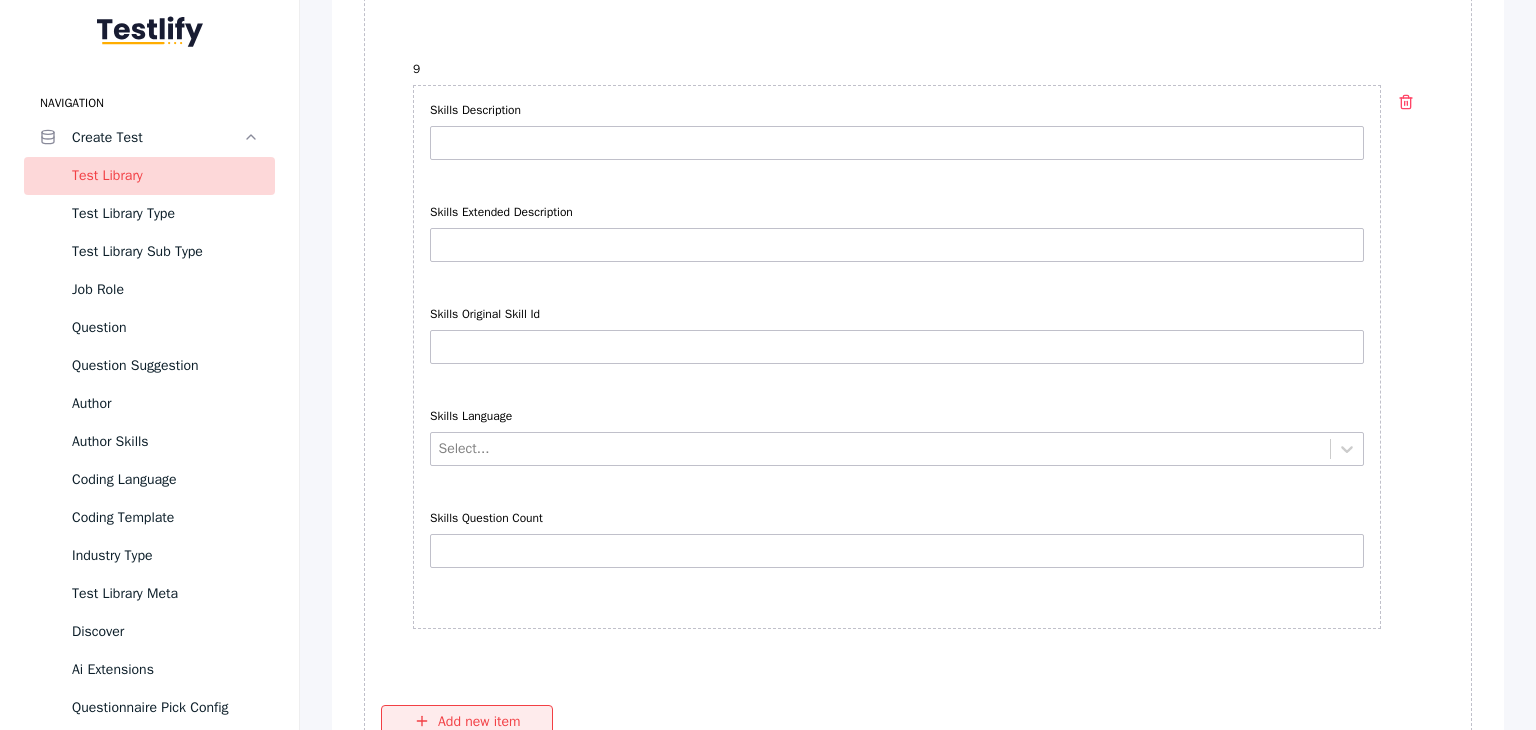 scroll, scrollTop: 7120, scrollLeft: 0, axis: vertical 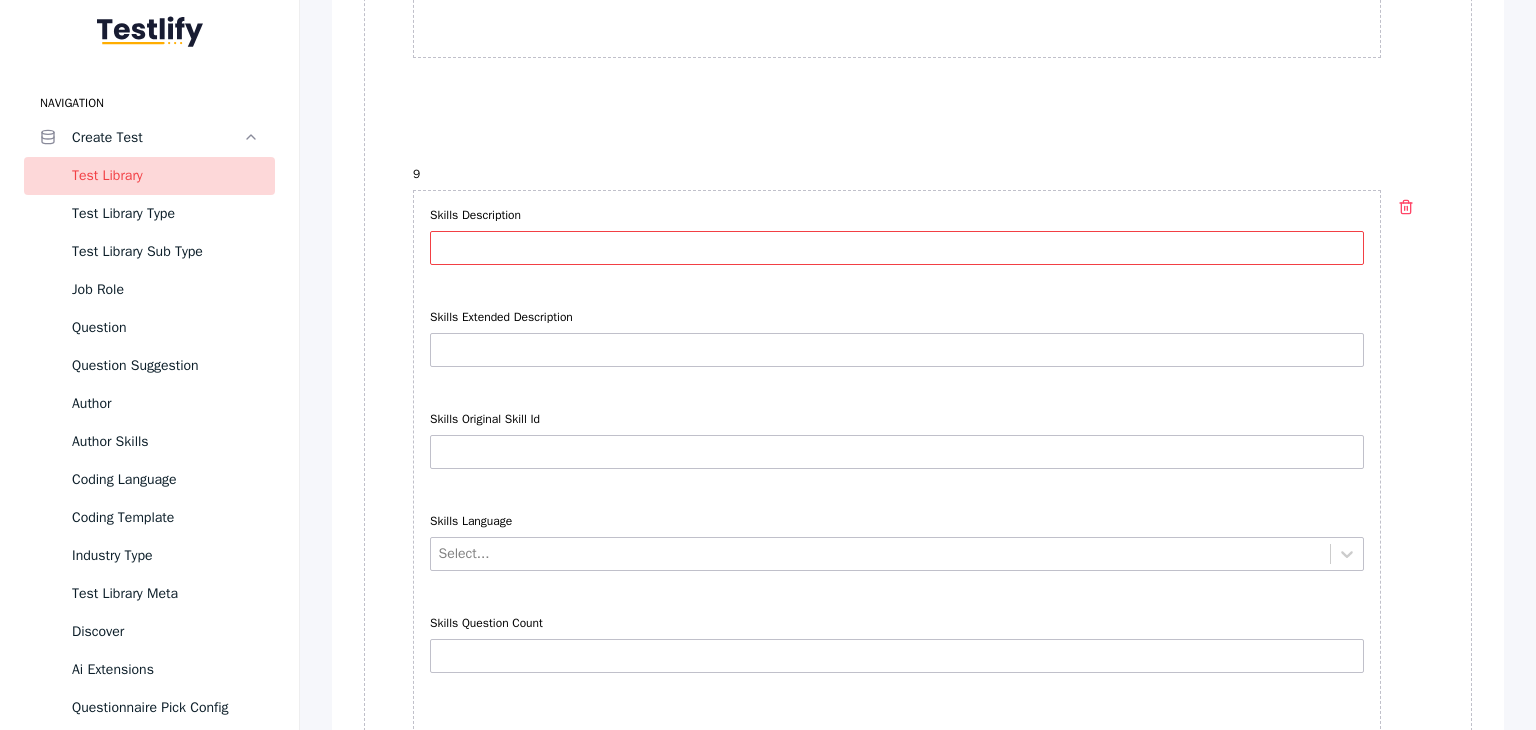 click on "Skills Description" at bounding box center [897, 248] 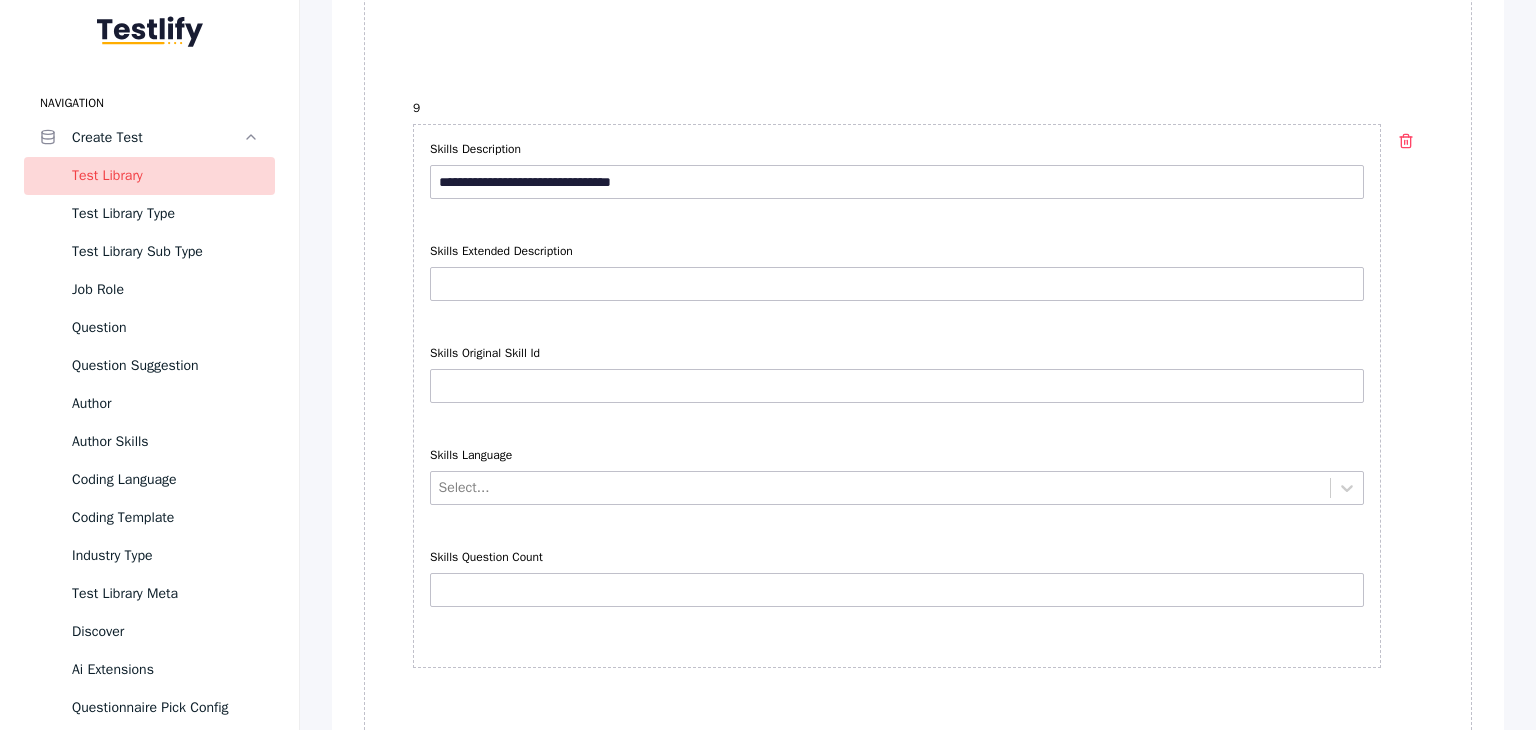 scroll, scrollTop: 7220, scrollLeft: 0, axis: vertical 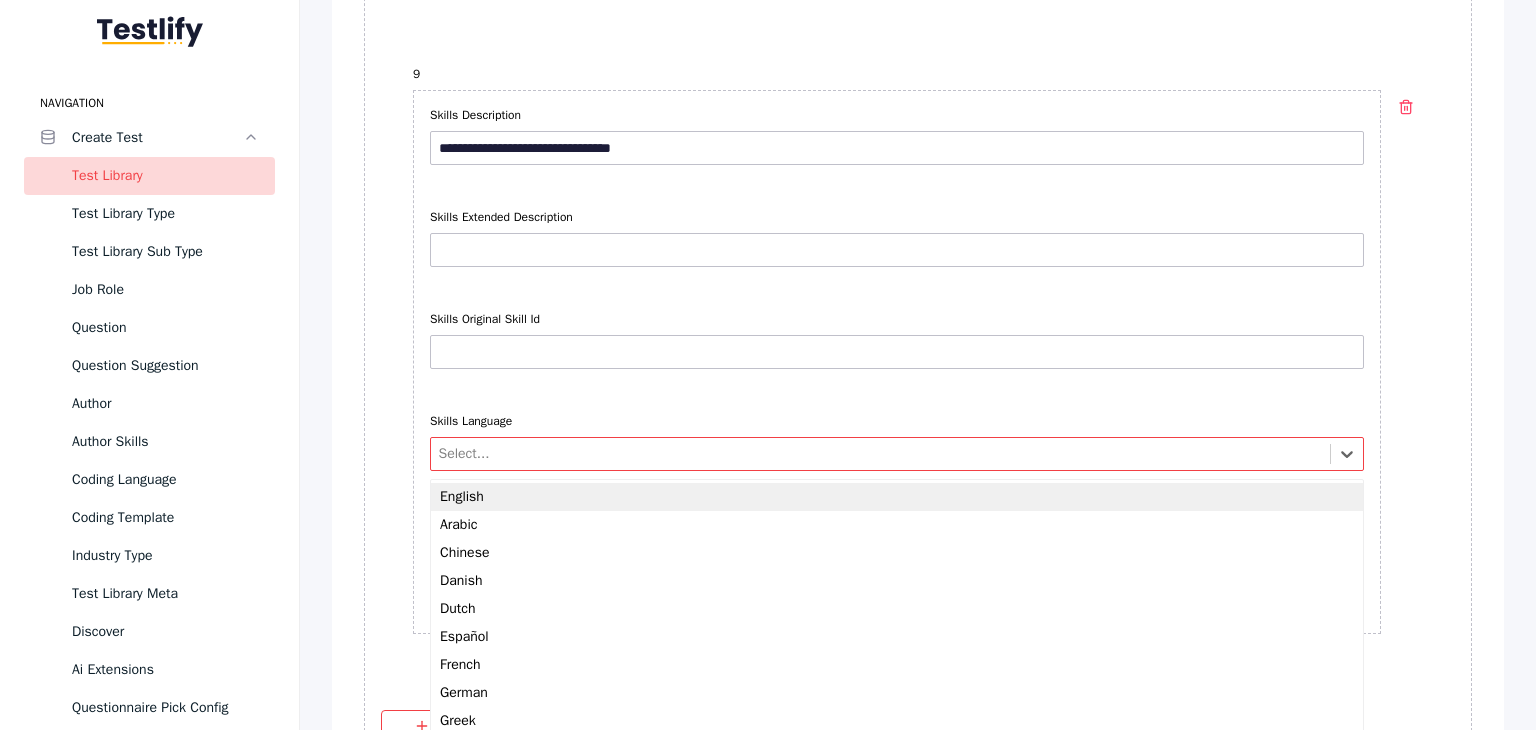 click at bounding box center (881, 453) 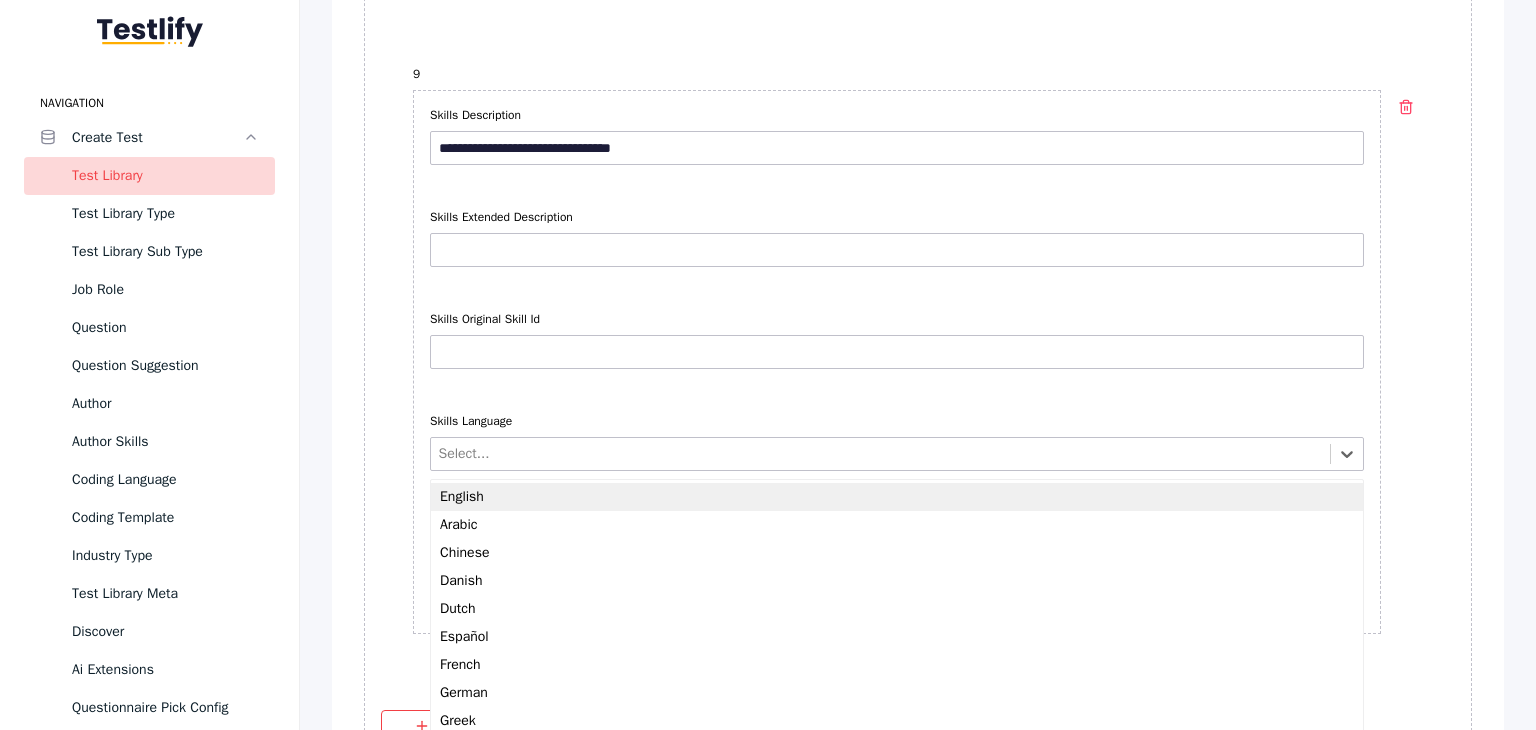 click on "English" at bounding box center (897, 497) 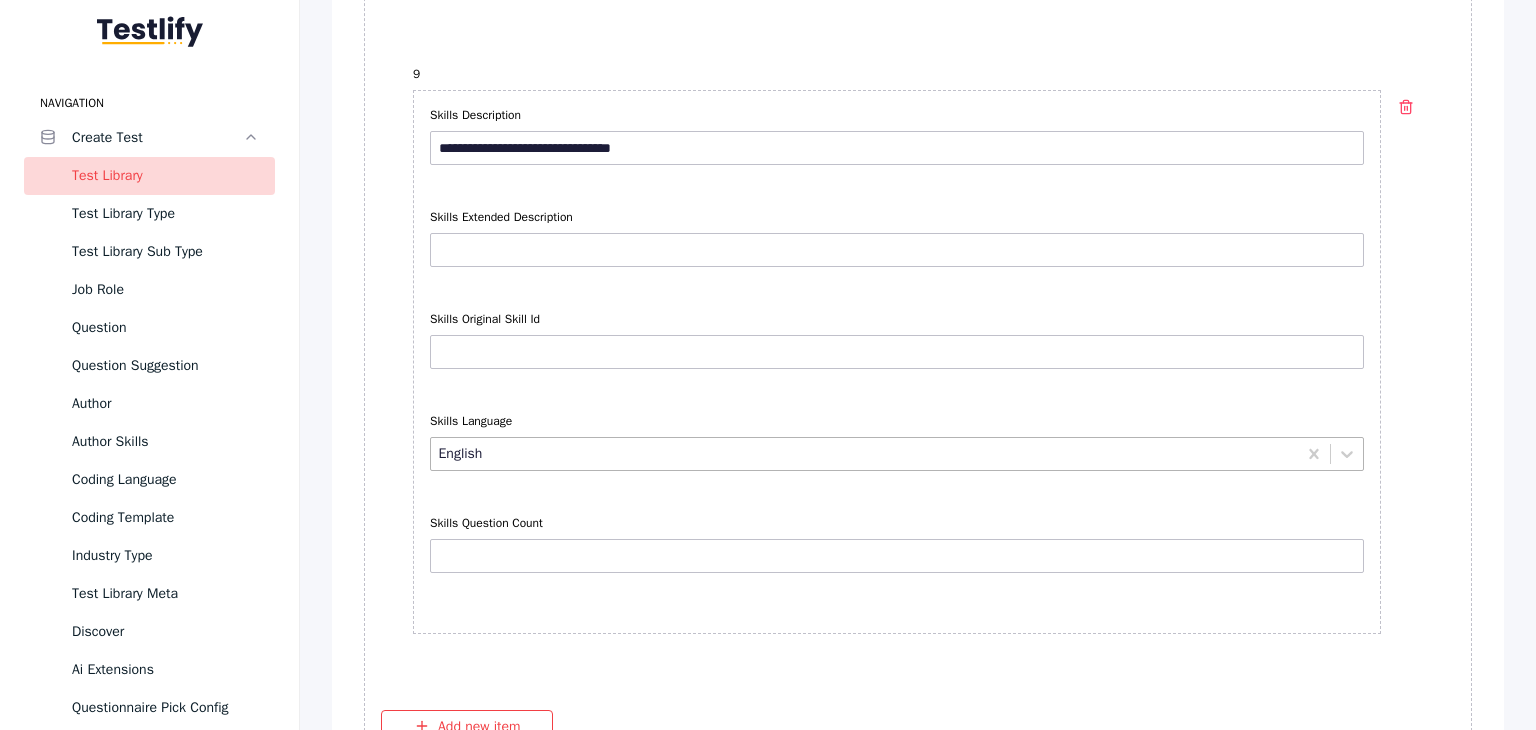 scroll, scrollTop: 7320, scrollLeft: 0, axis: vertical 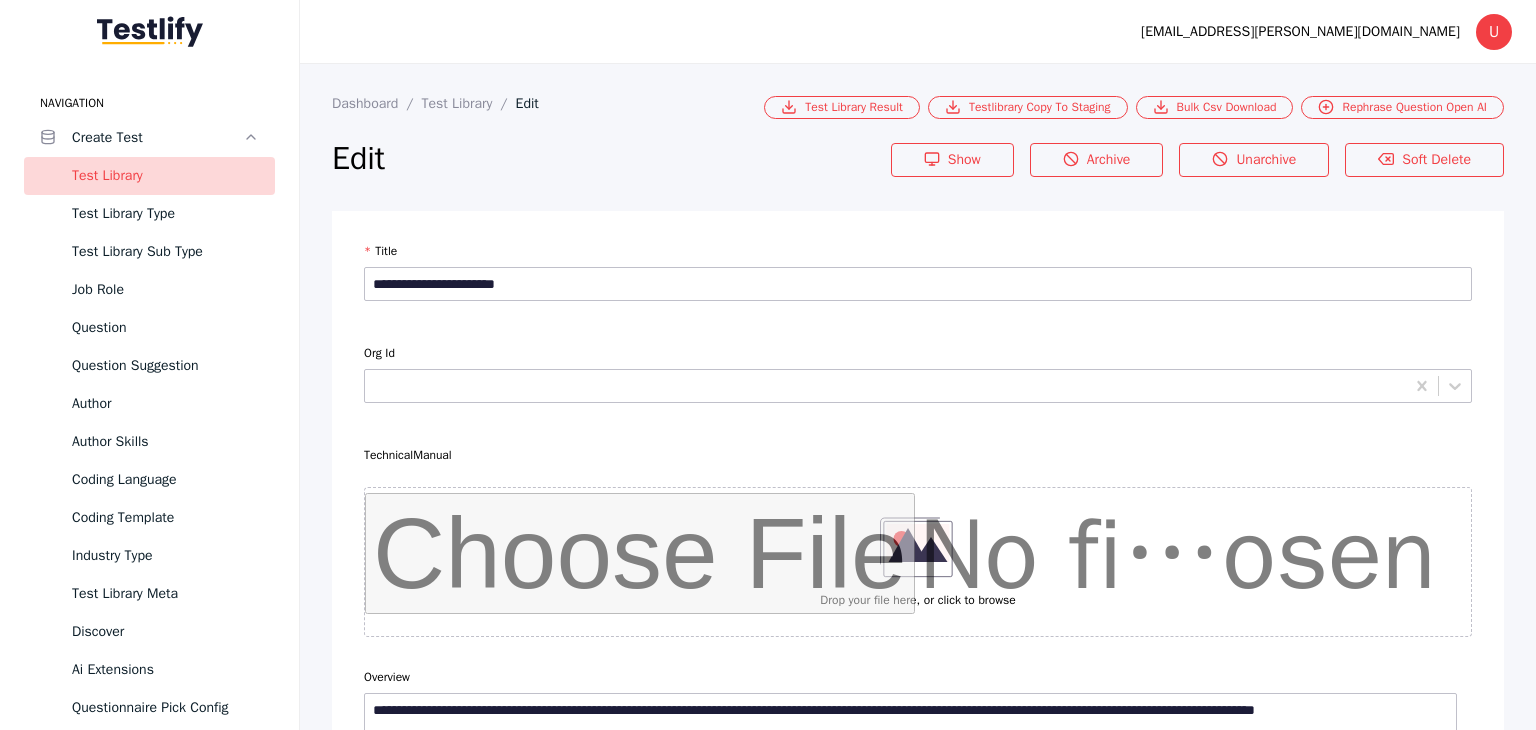 click on "**********" at bounding box center (918, 9918) 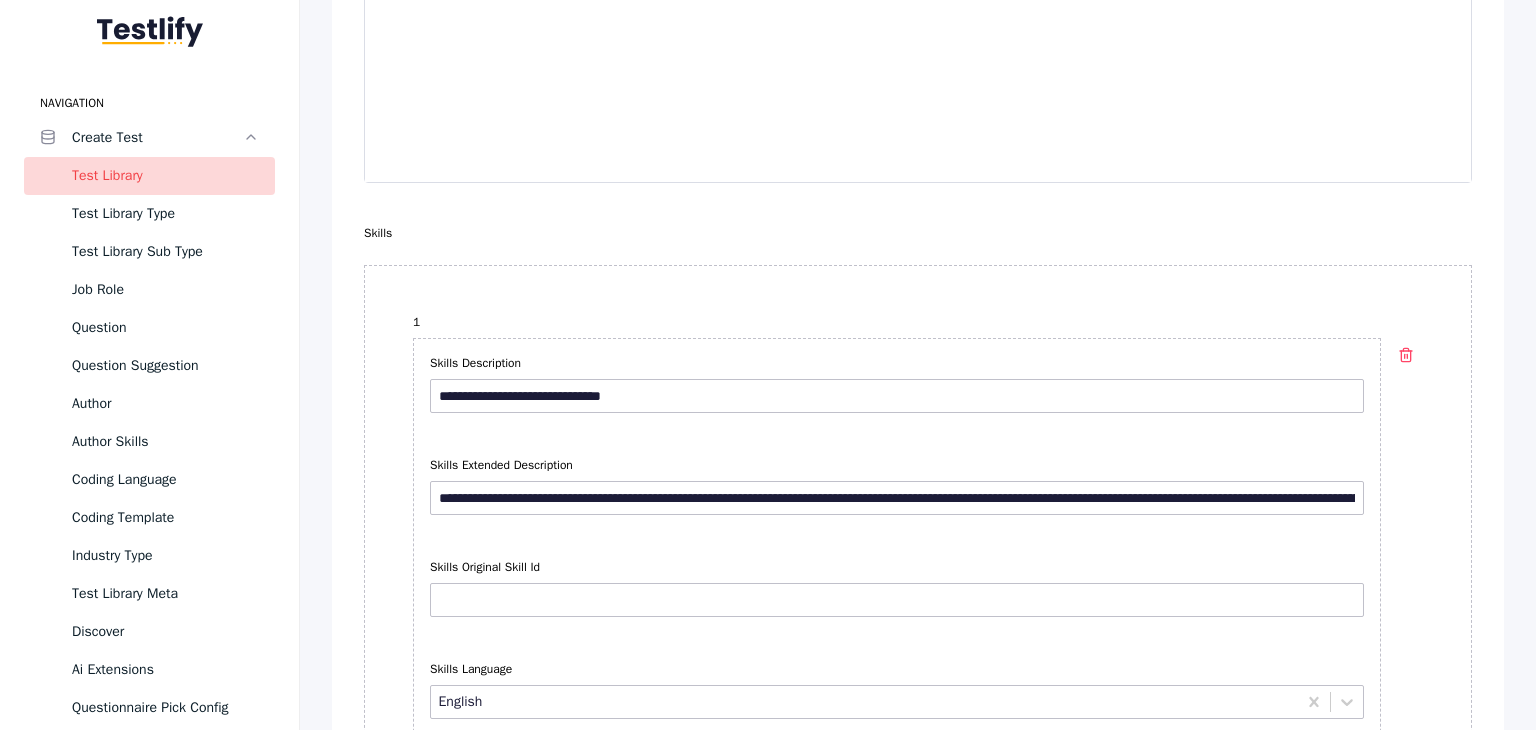 scroll, scrollTop: 1600, scrollLeft: 0, axis: vertical 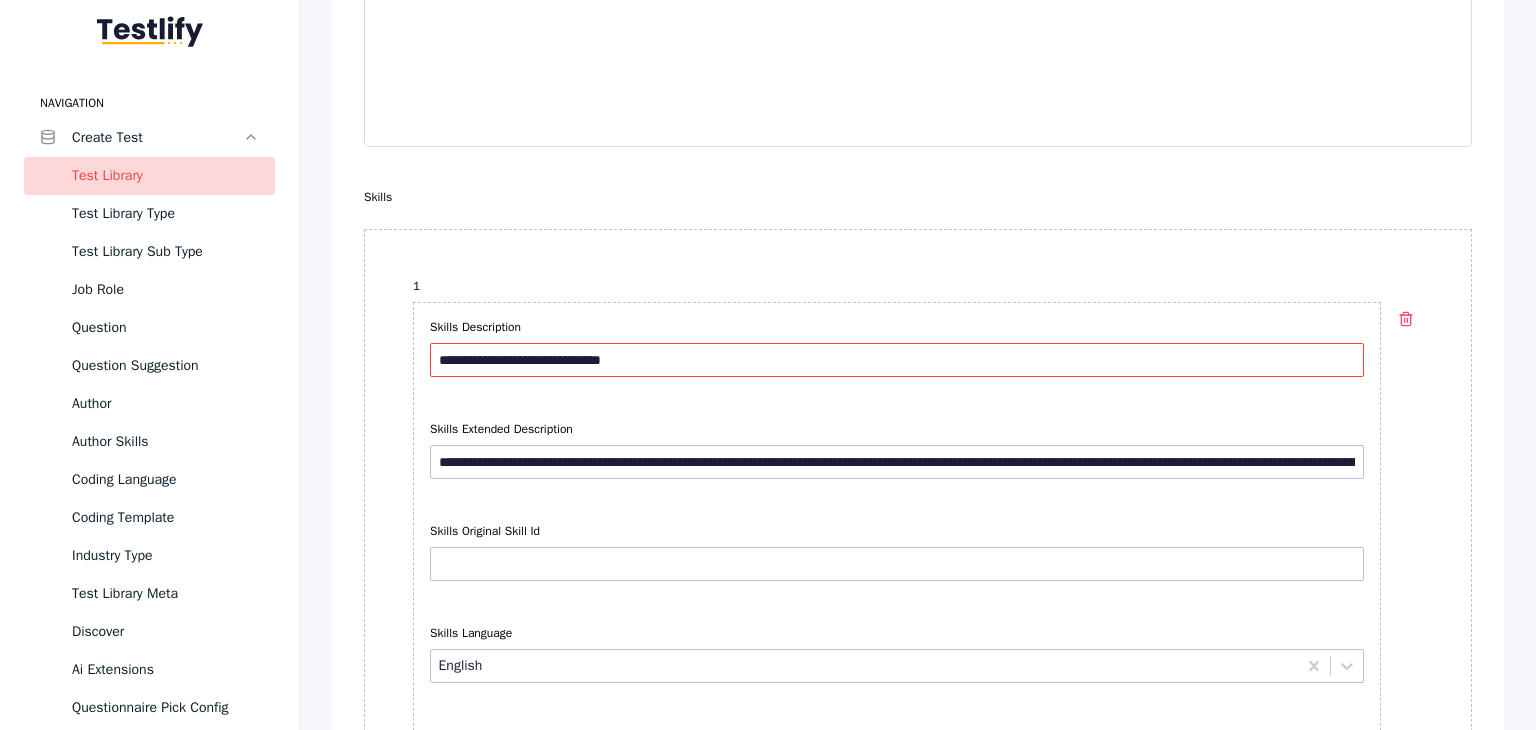 click on "**********" at bounding box center (897, 360) 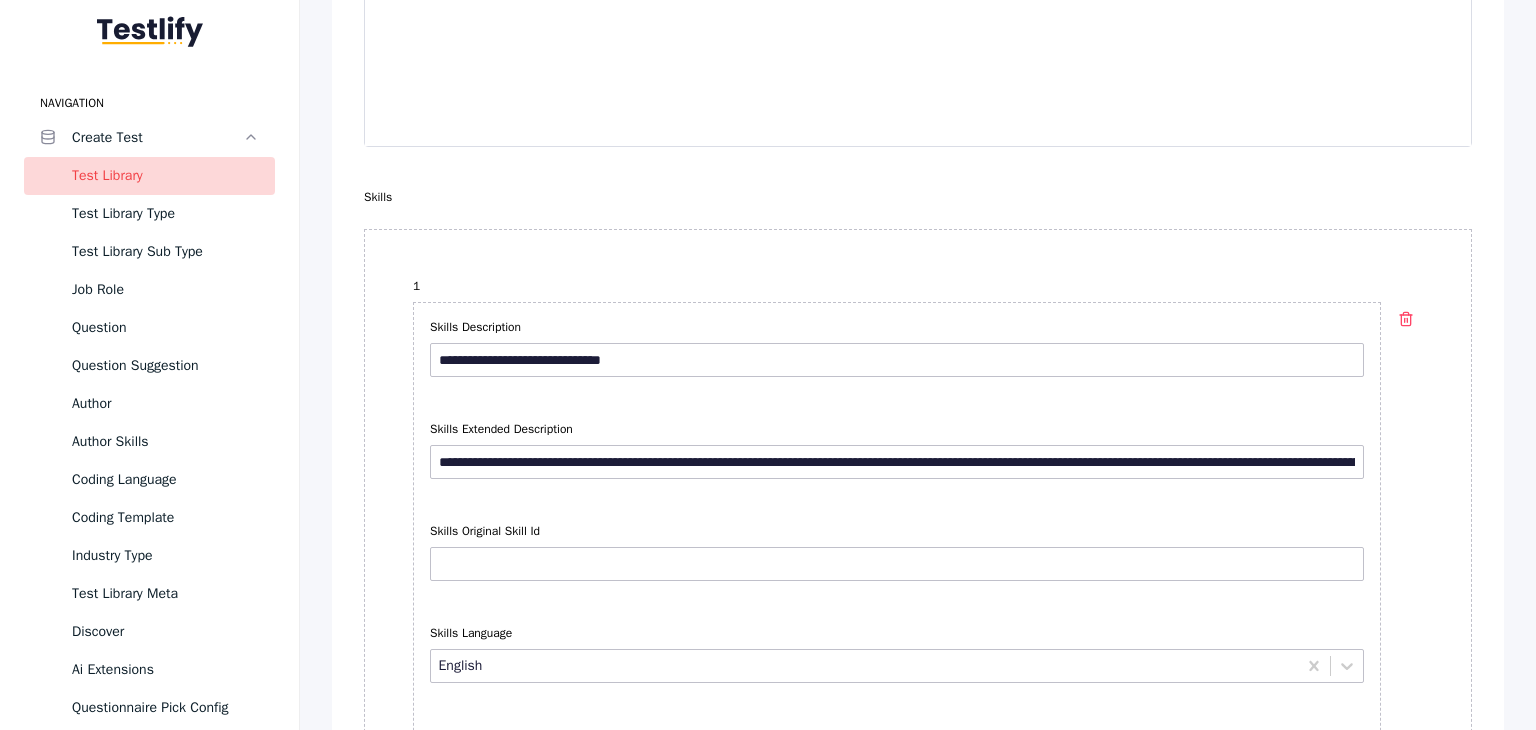 click on "**********" at bounding box center (918, 3305) 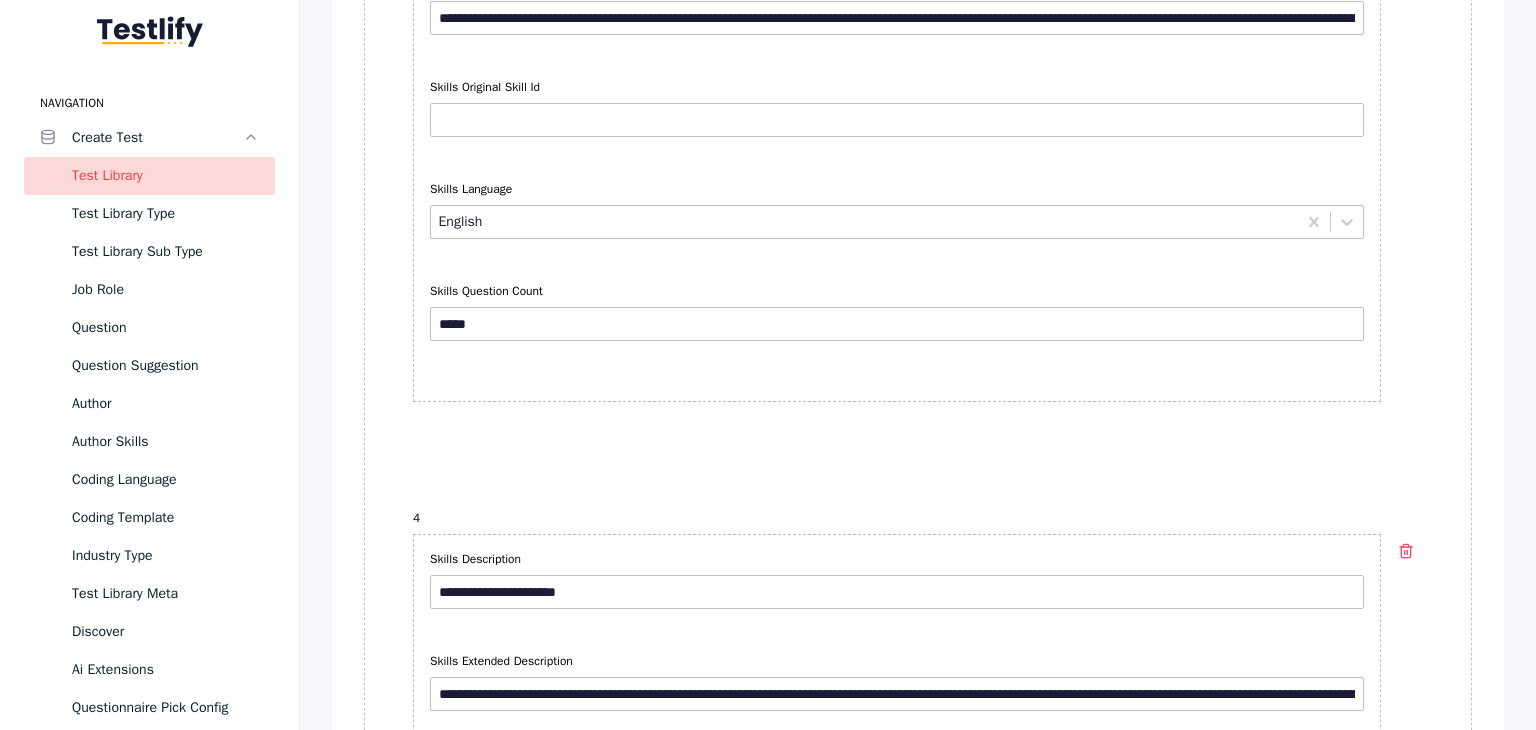 scroll, scrollTop: 3400, scrollLeft: 0, axis: vertical 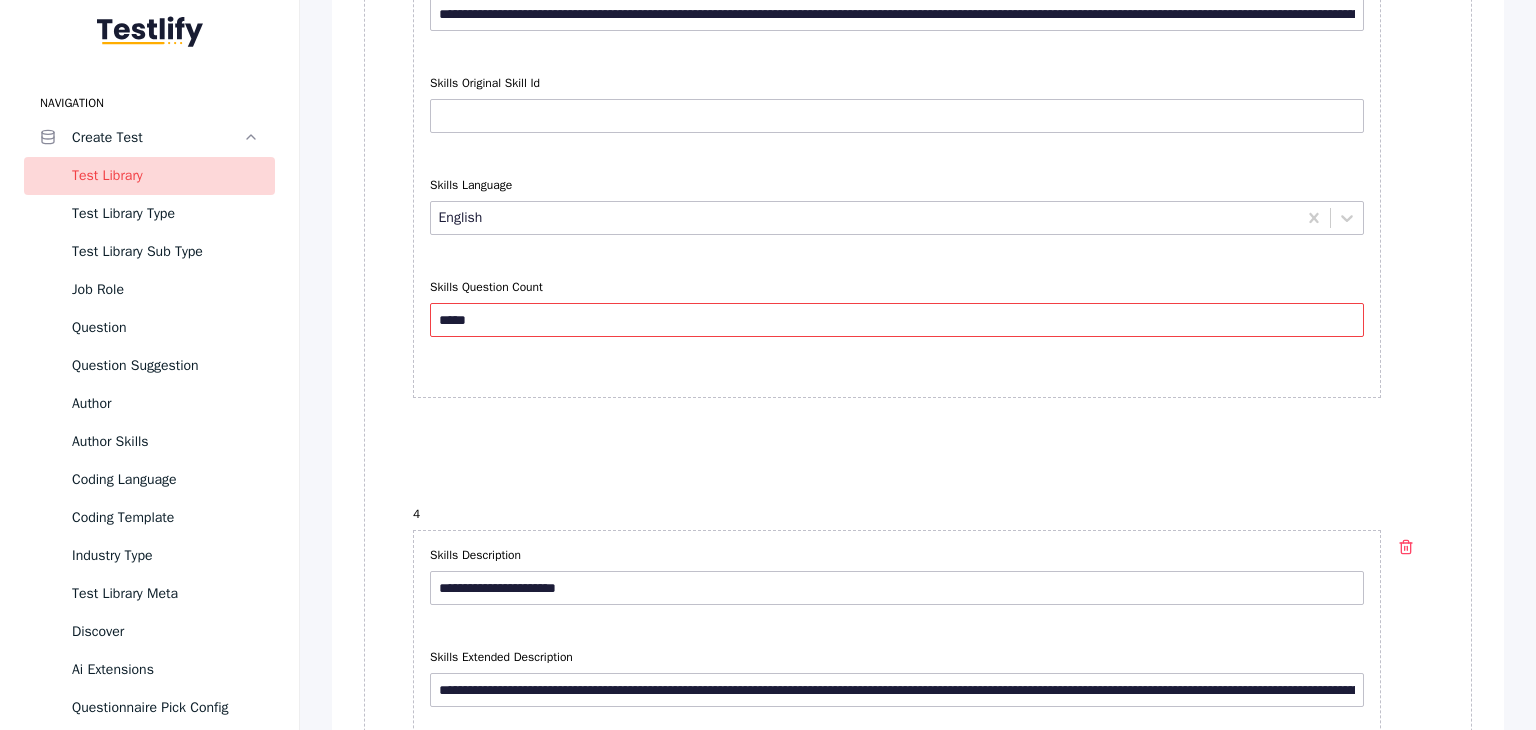 drag, startPoint x: 474, startPoint y: 306, endPoint x: 416, endPoint y: 315, distance: 58.694122 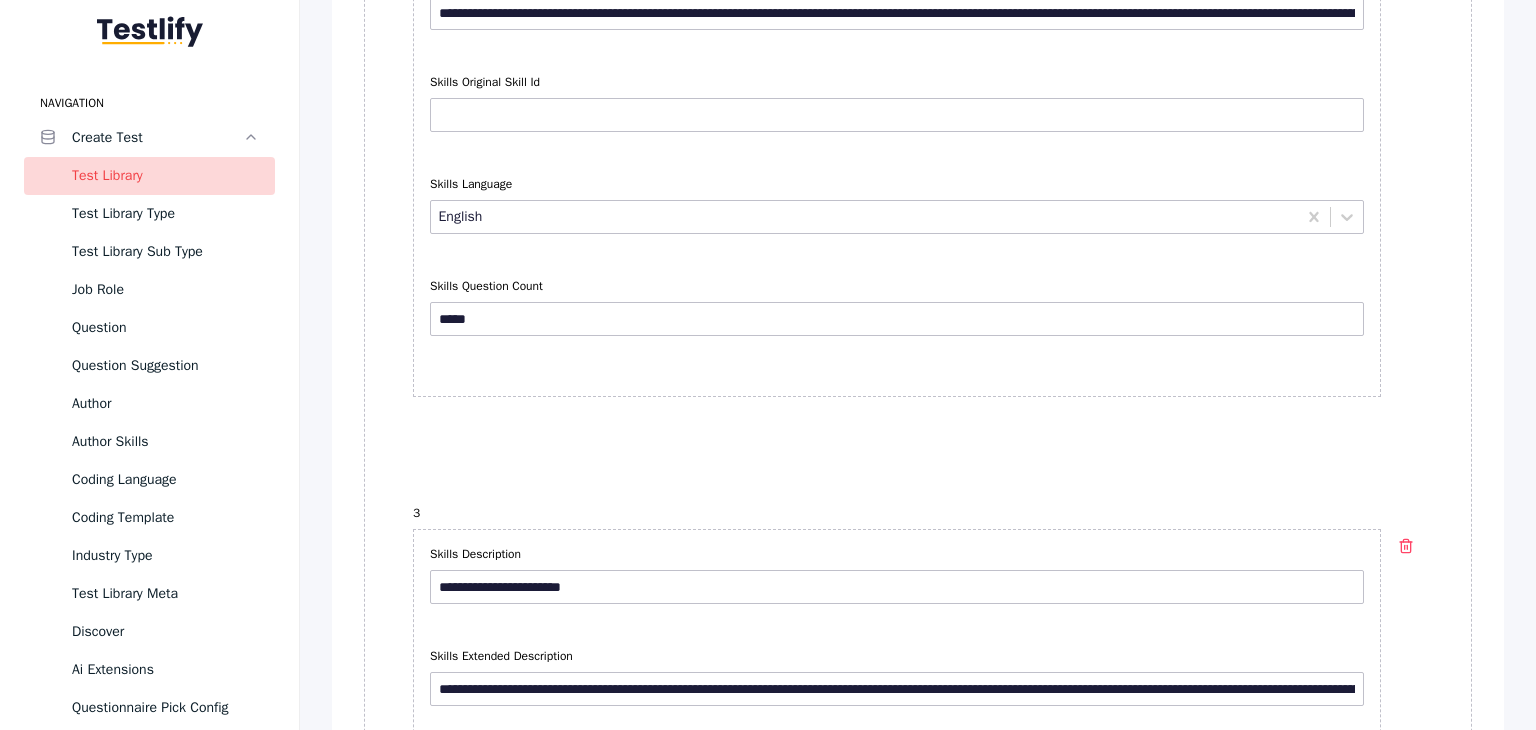 scroll, scrollTop: 2700, scrollLeft: 0, axis: vertical 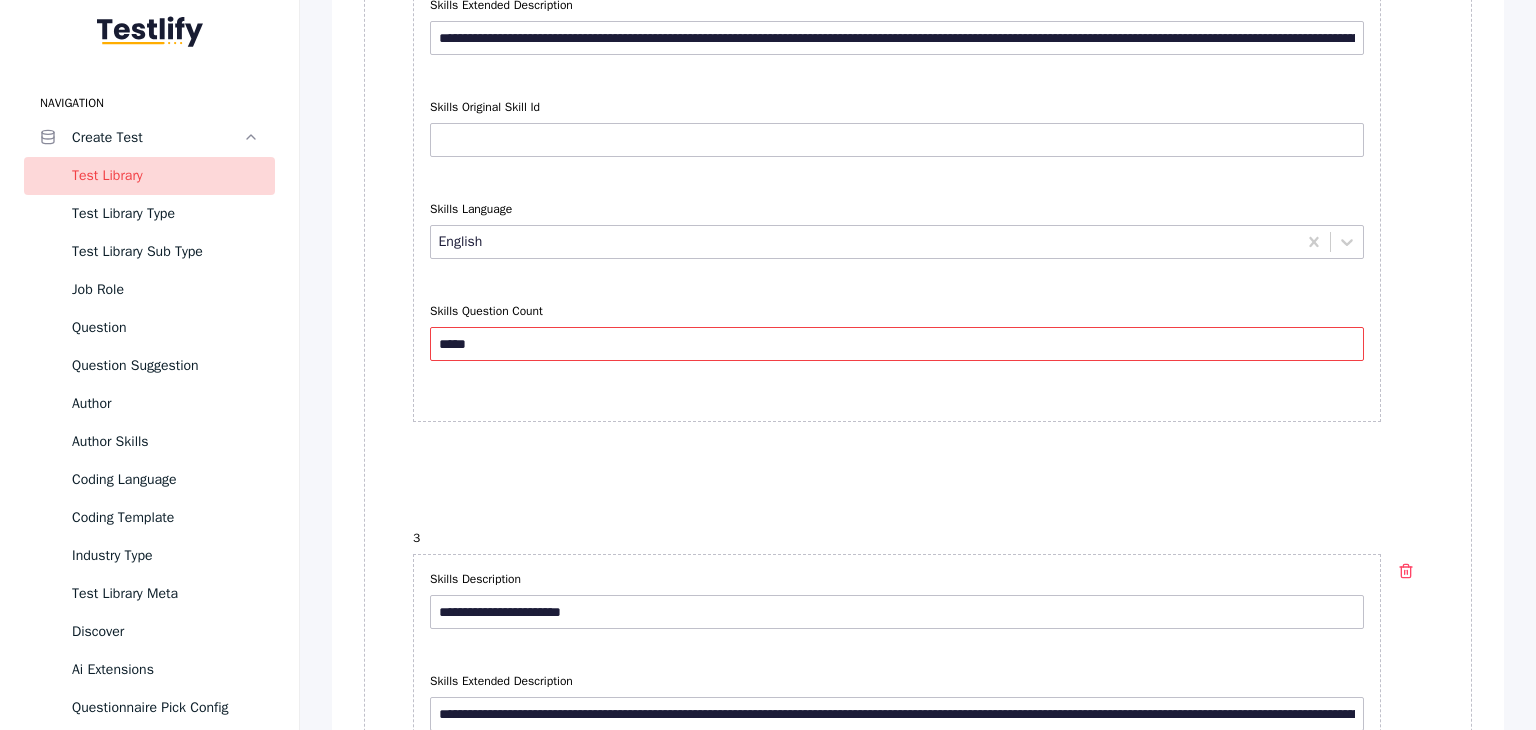 drag, startPoint x: 490, startPoint y: 334, endPoint x: 416, endPoint y: 325, distance: 74.54529 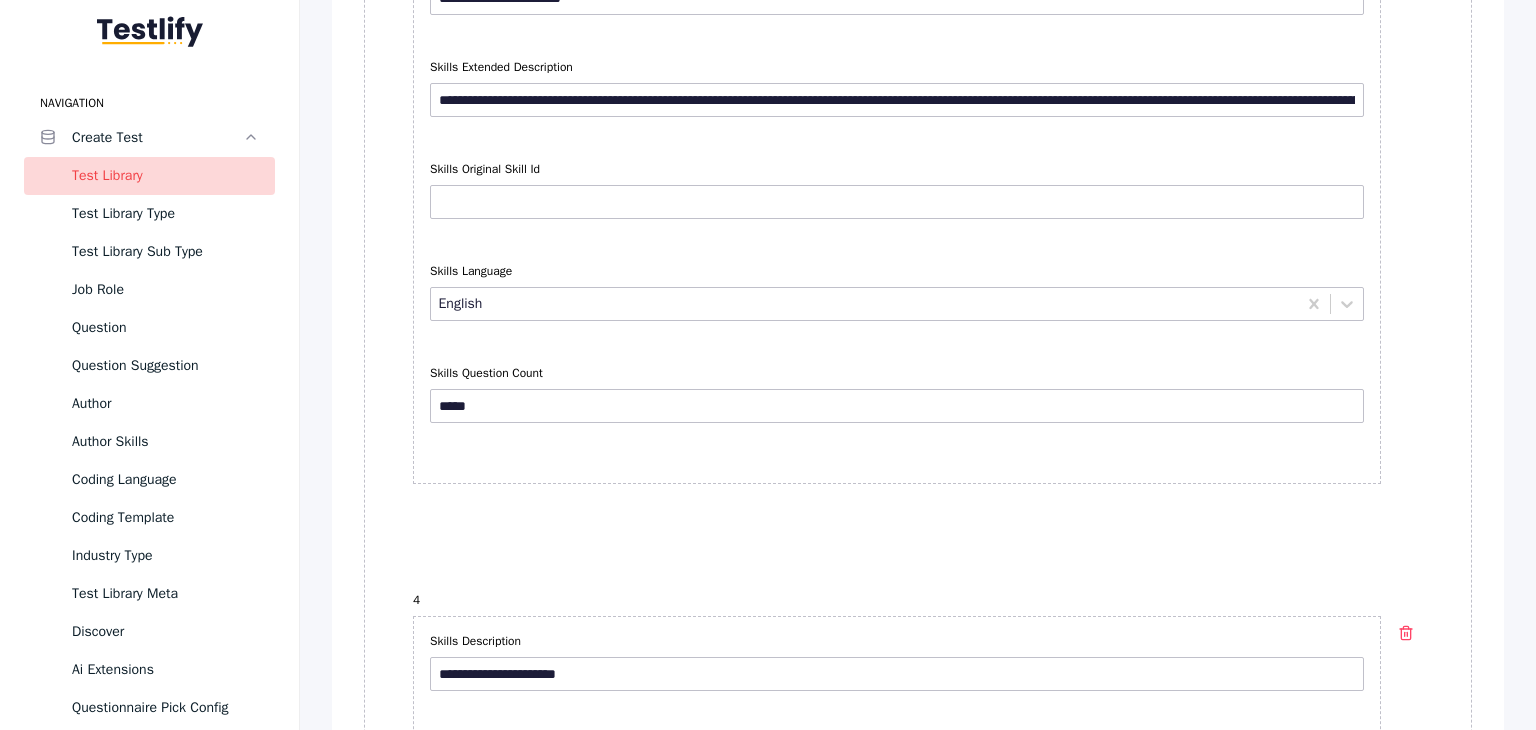 scroll, scrollTop: 3400, scrollLeft: 0, axis: vertical 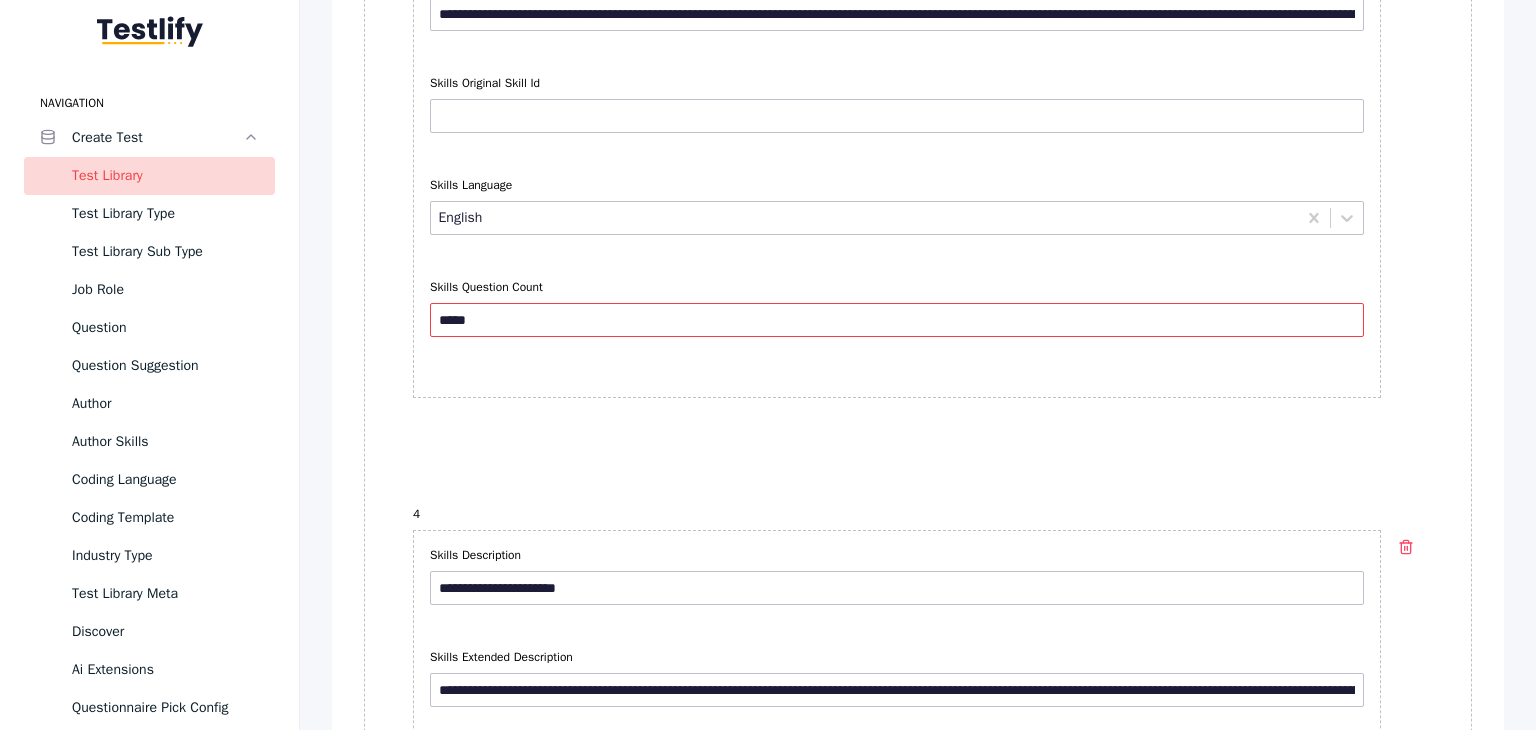 drag, startPoint x: 484, startPoint y: 313, endPoint x: 420, endPoint y: 316, distance: 64.070274 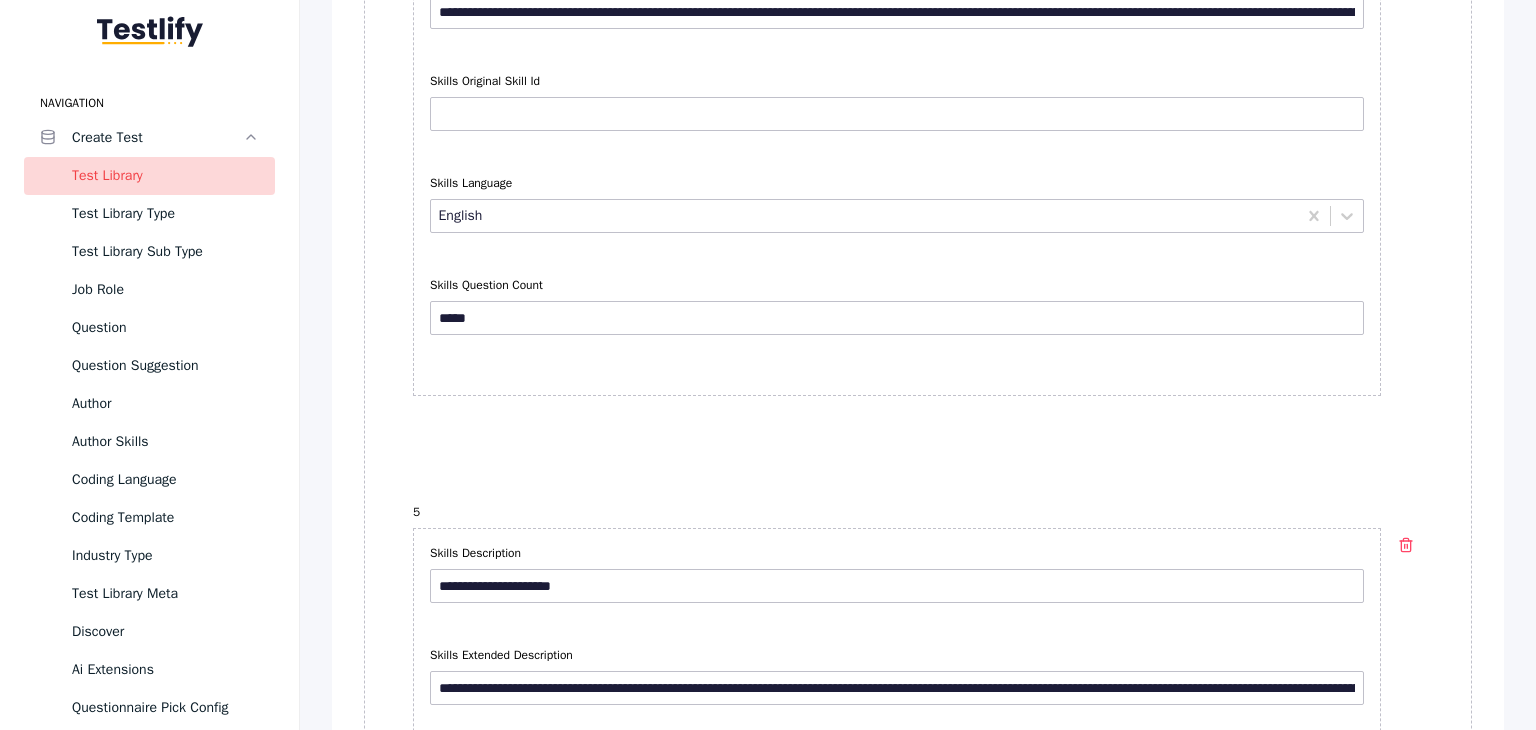 scroll, scrollTop: 4100, scrollLeft: 0, axis: vertical 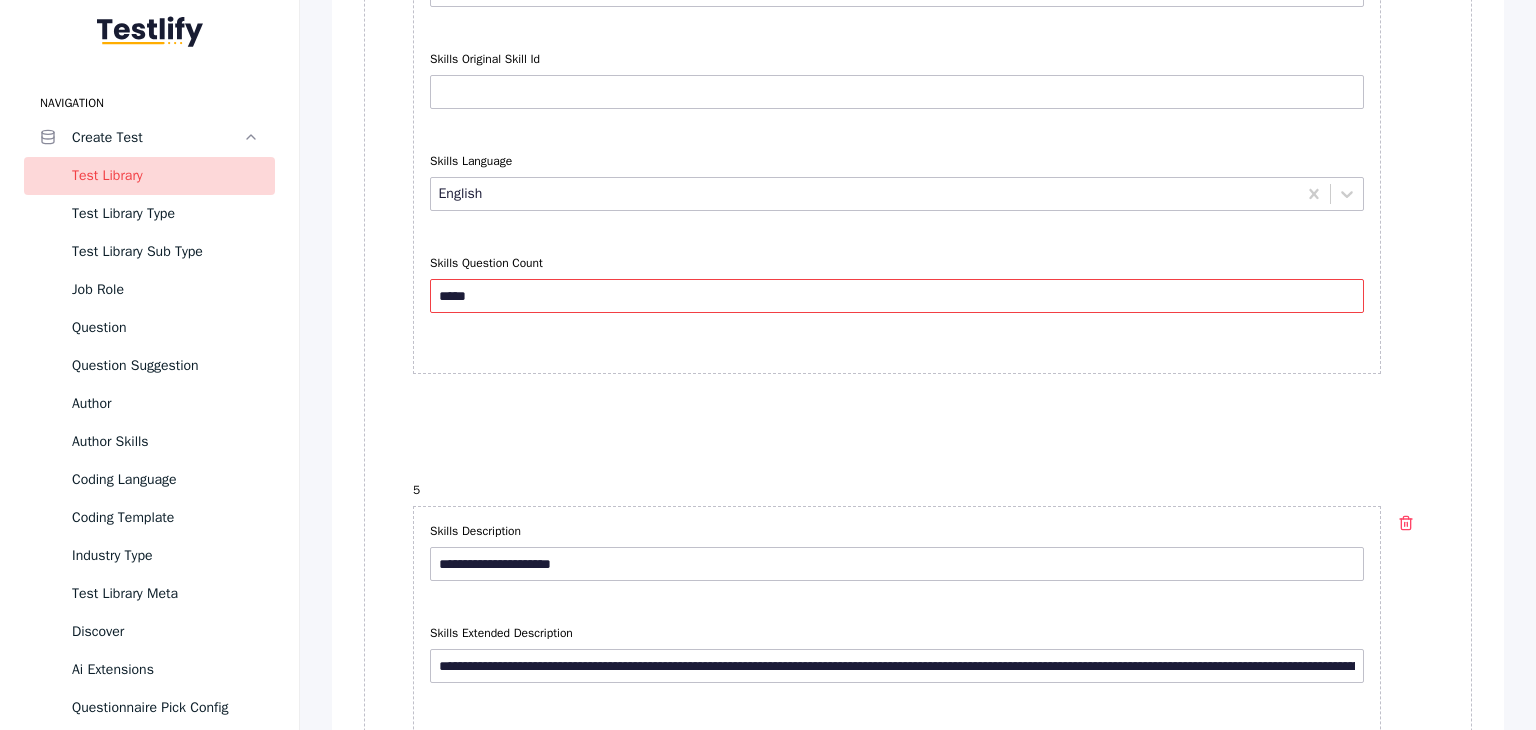 drag, startPoint x: 494, startPoint y: 283, endPoint x: 416, endPoint y: 287, distance: 78.10249 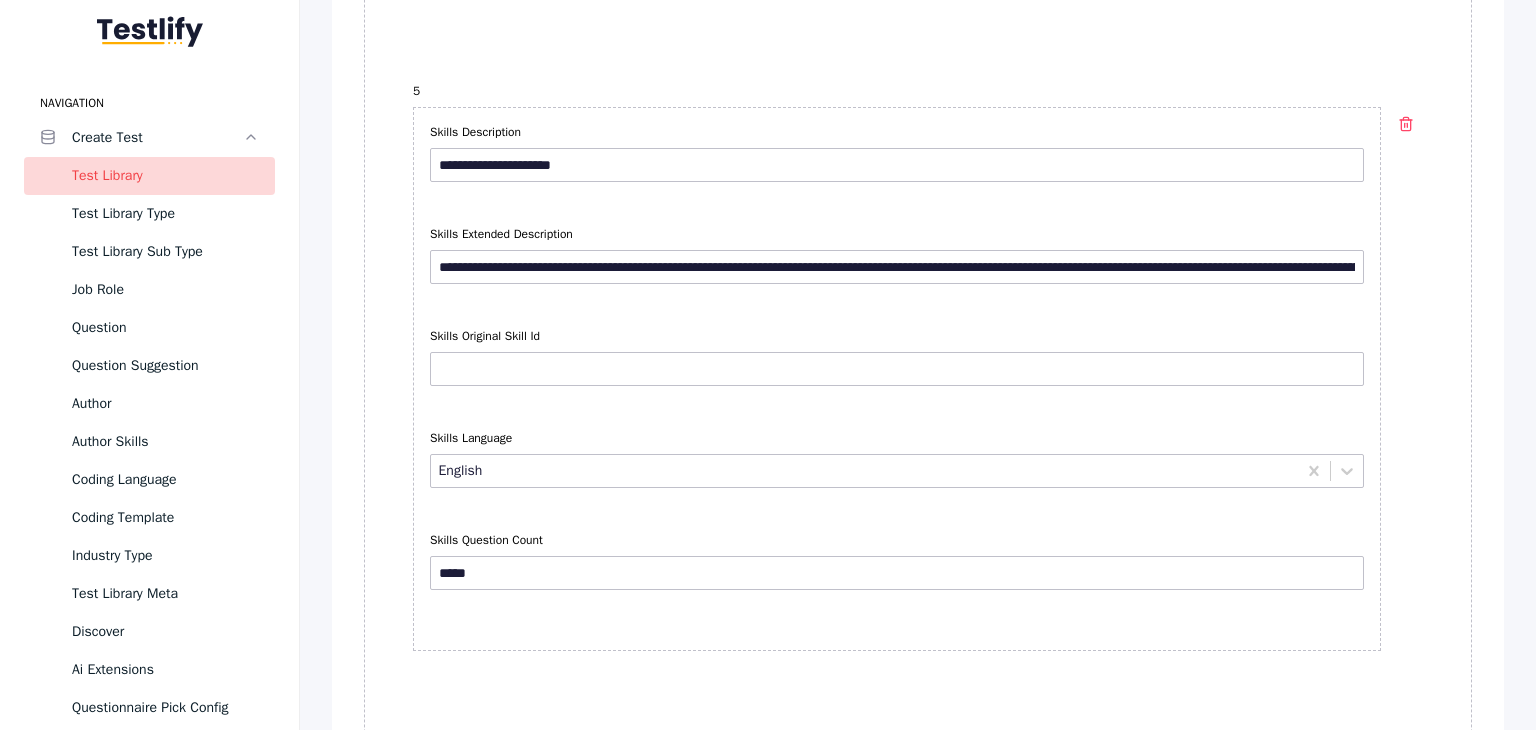 scroll, scrollTop: 4500, scrollLeft: 0, axis: vertical 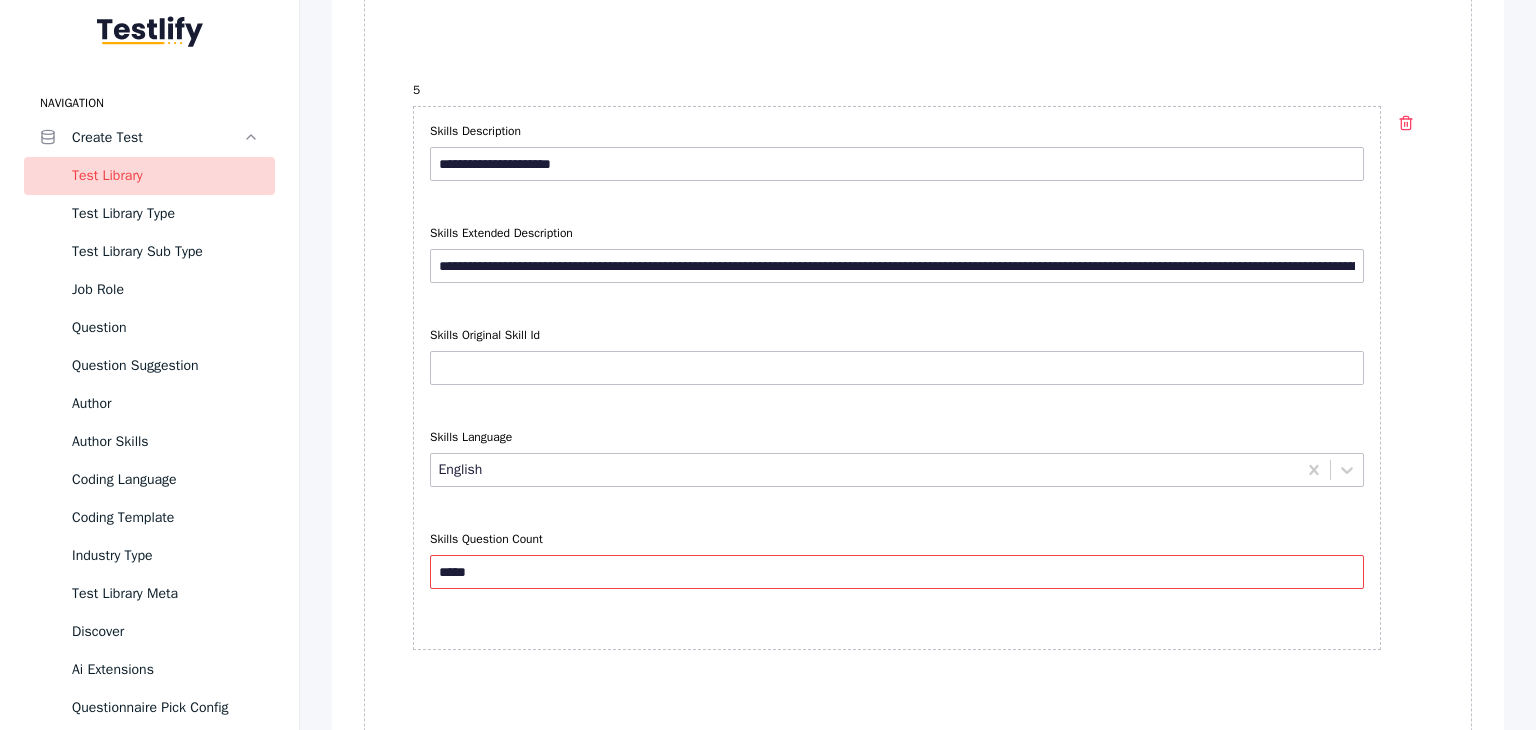 drag, startPoint x: 480, startPoint y: 553, endPoint x: 400, endPoint y: 548, distance: 80.1561 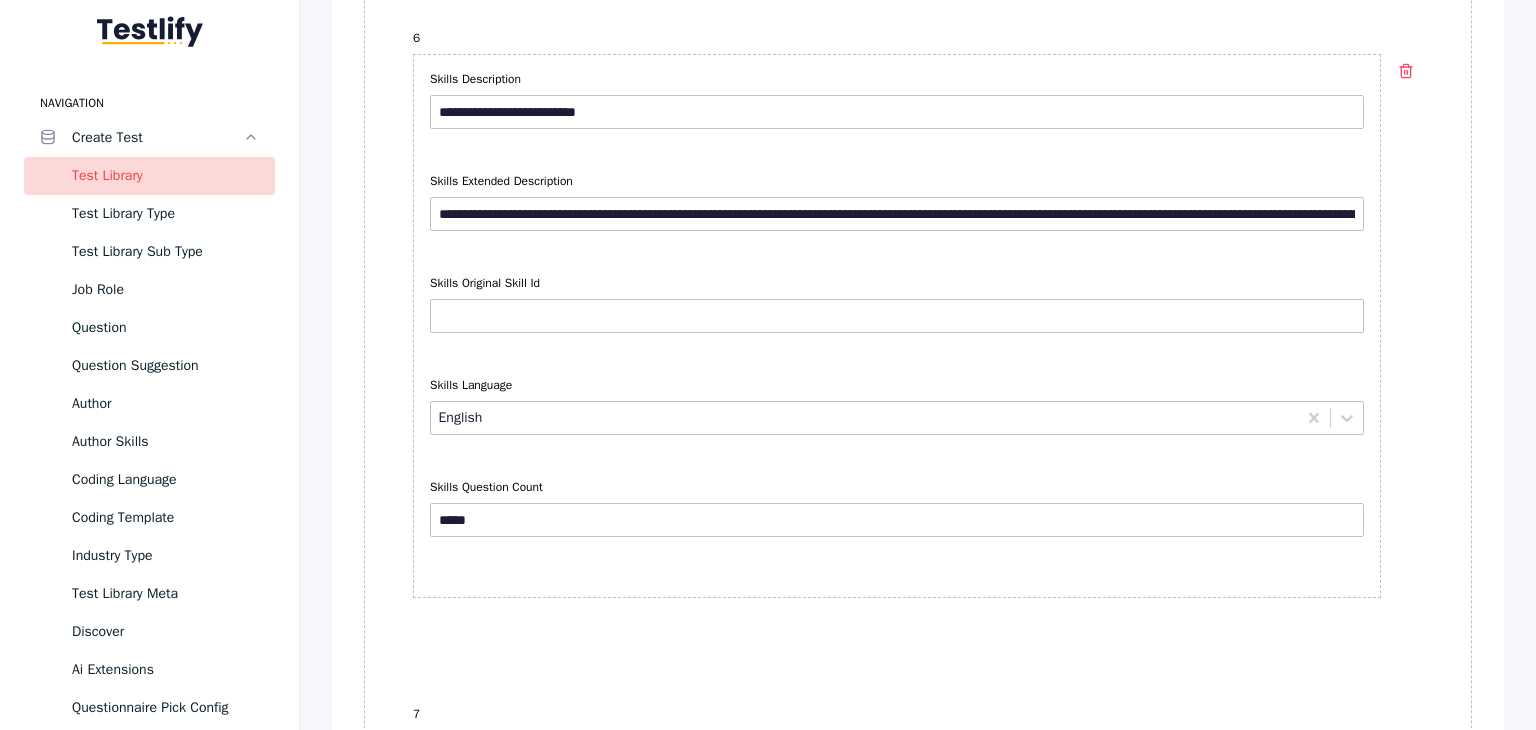 scroll, scrollTop: 5300, scrollLeft: 0, axis: vertical 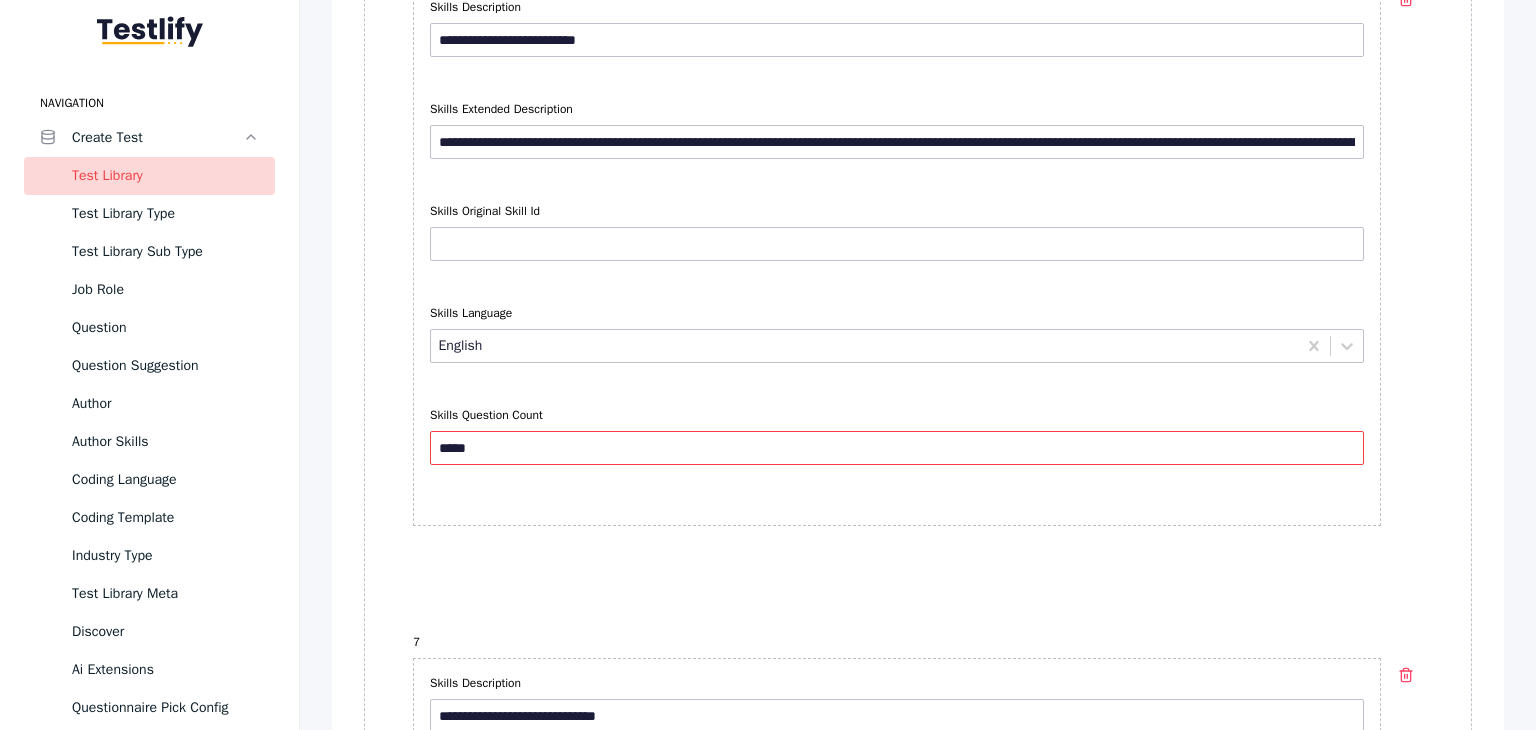 drag, startPoint x: 484, startPoint y: 425, endPoint x: 435, endPoint y: 425, distance: 49 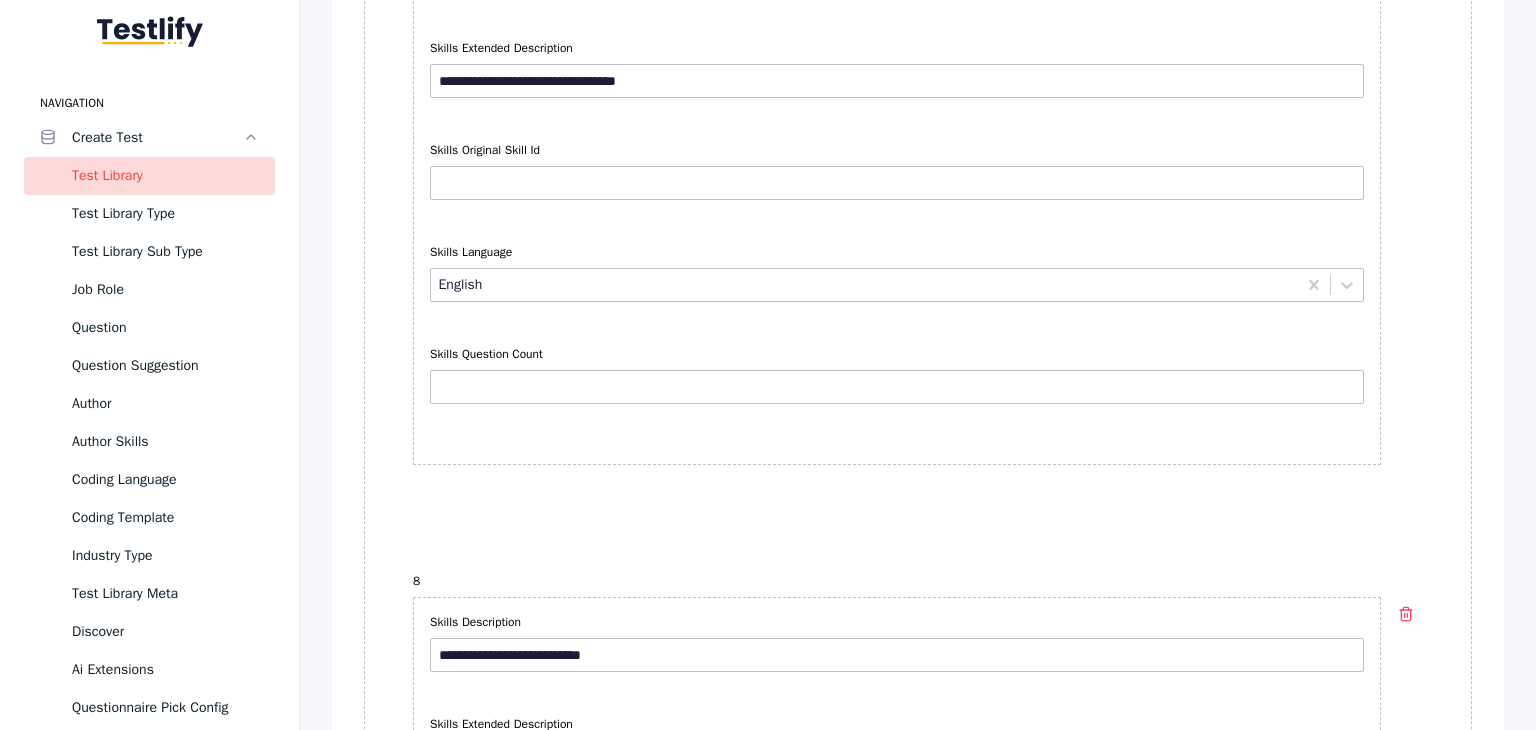 scroll, scrollTop: 6100, scrollLeft: 0, axis: vertical 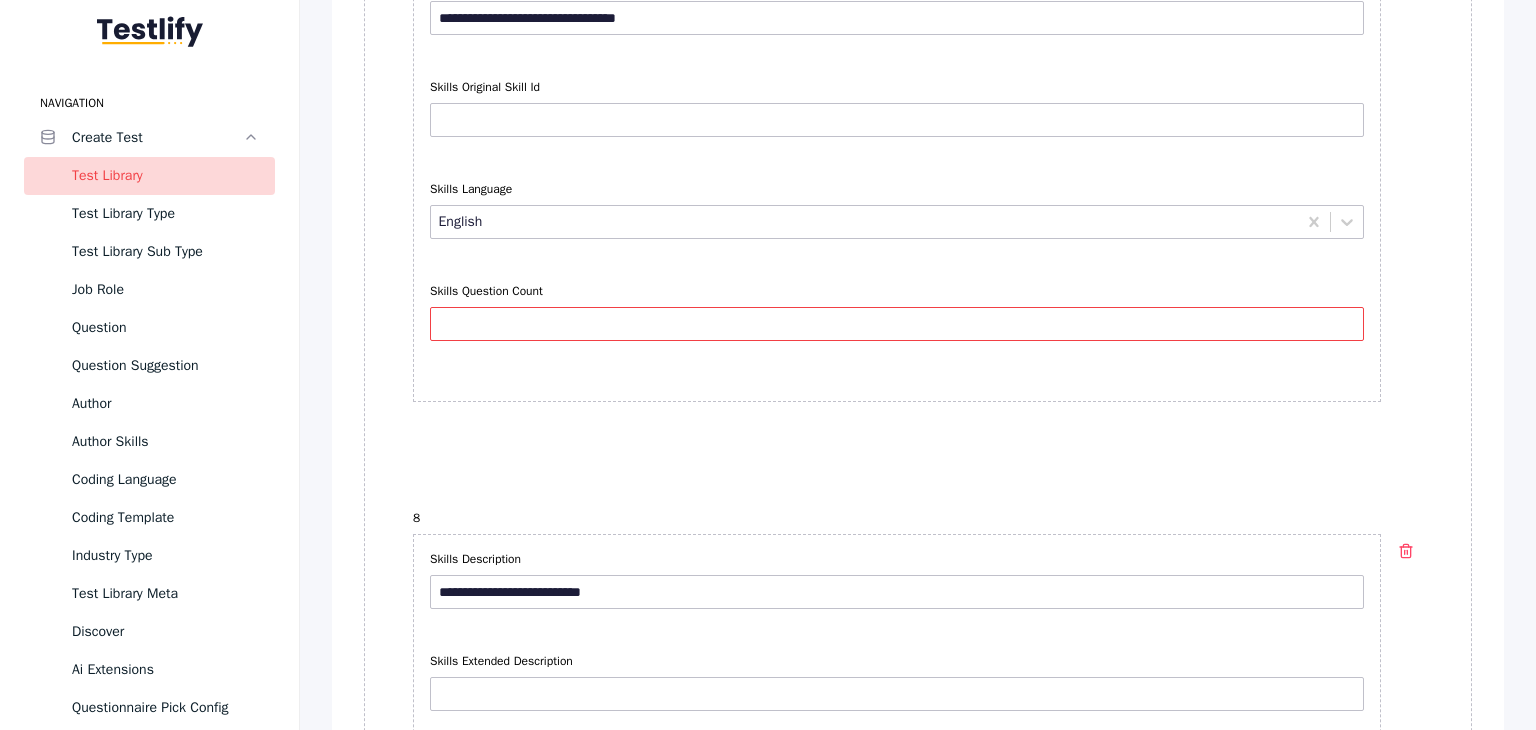 click on "Skills Question Count" at bounding box center (897, 324) 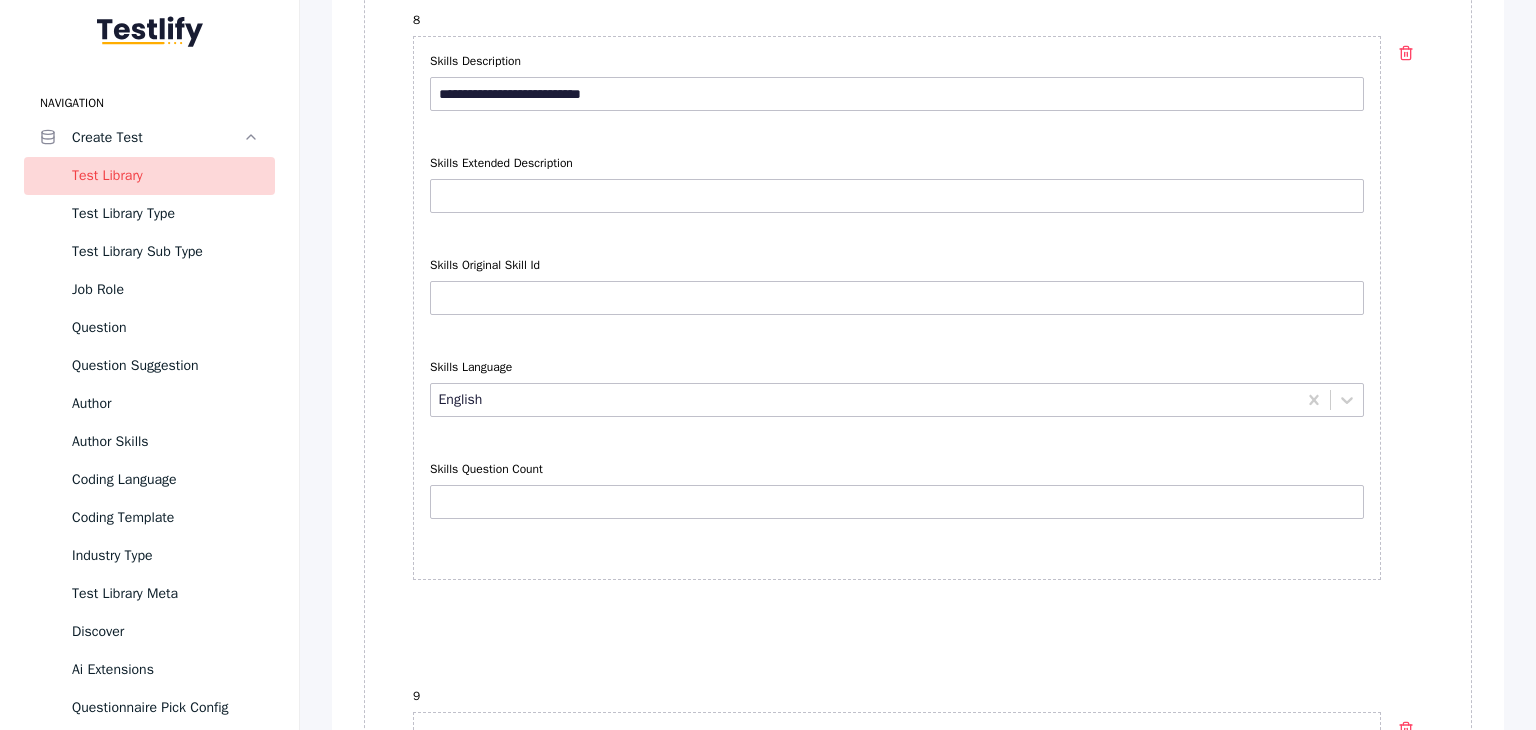 scroll, scrollTop: 6600, scrollLeft: 0, axis: vertical 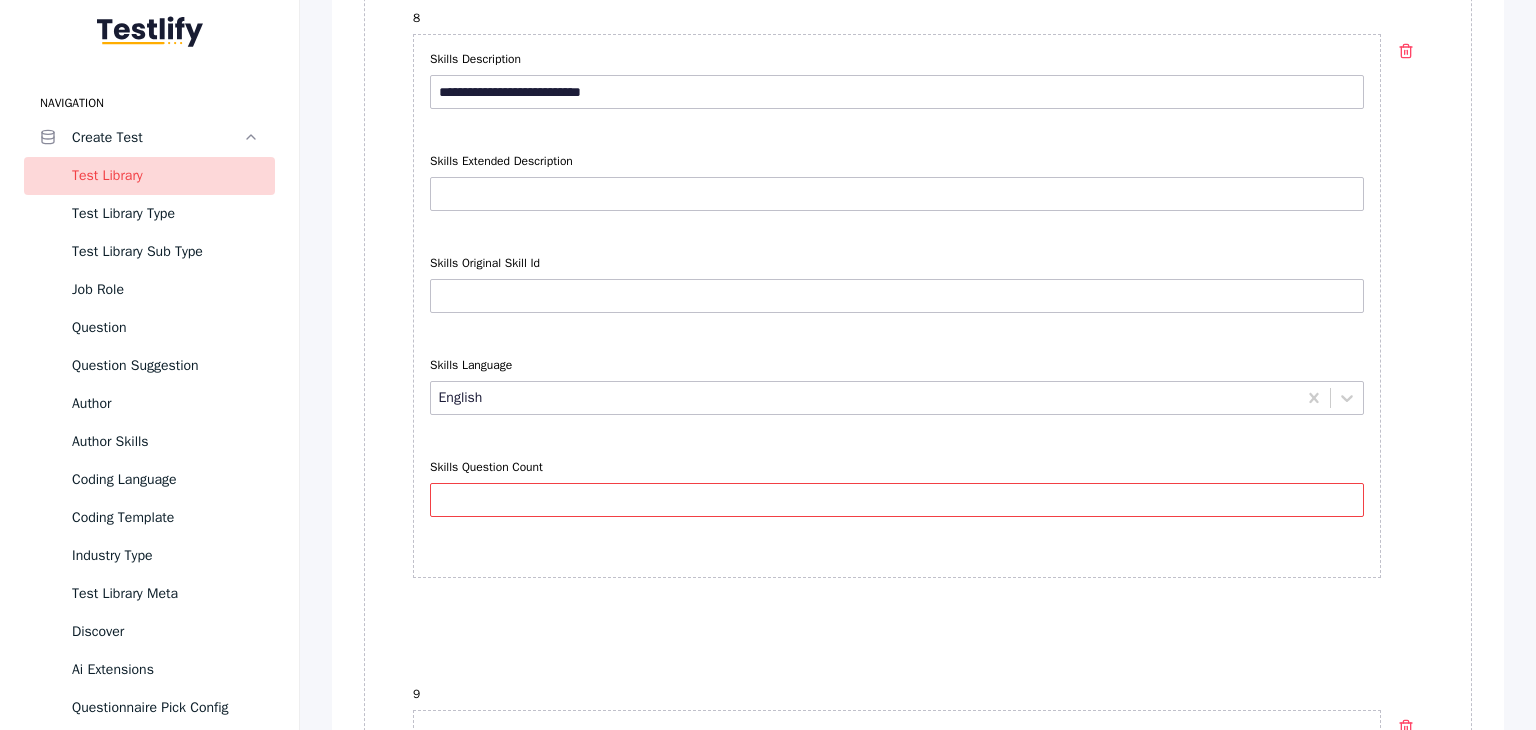 click on "Skills Question Count" at bounding box center [897, 500] 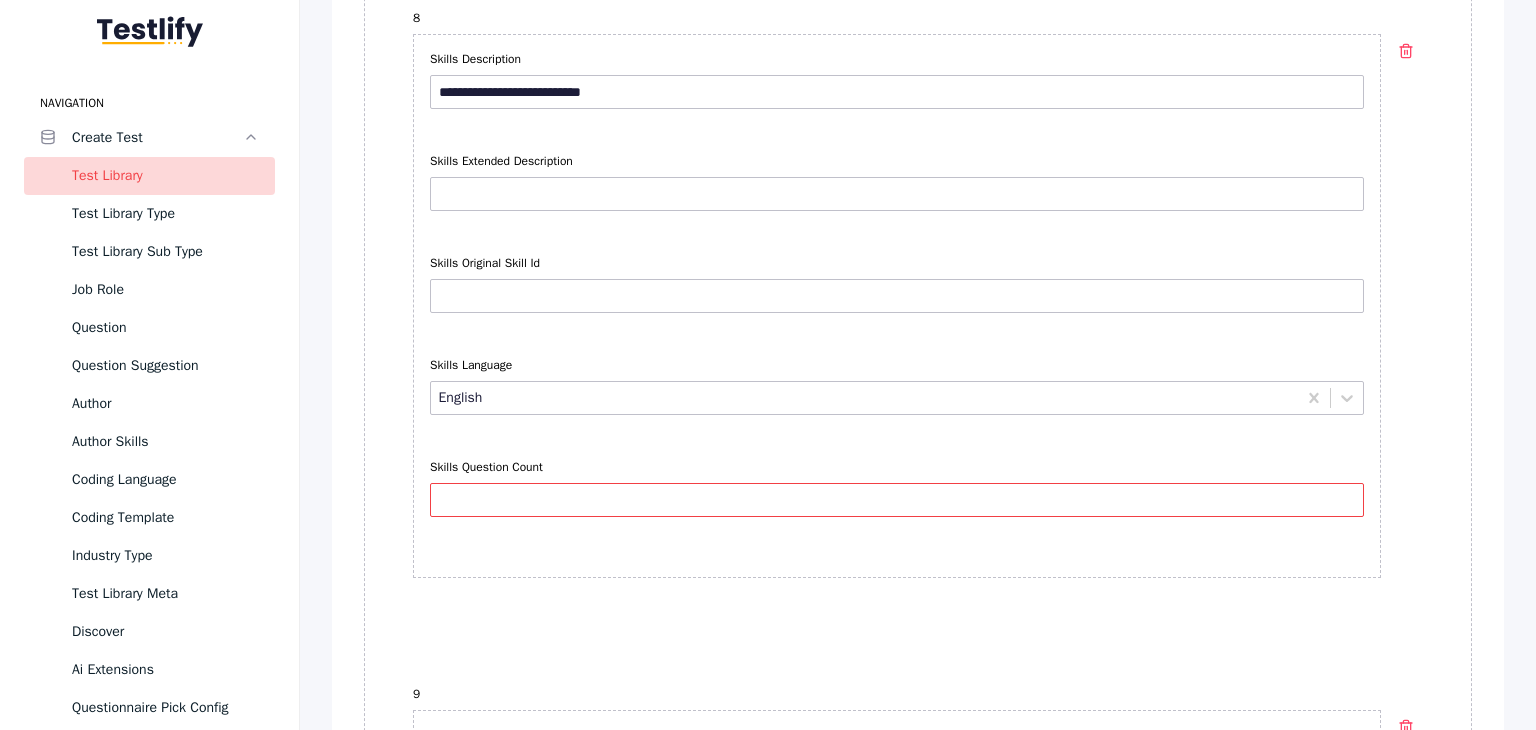 type on "*****" 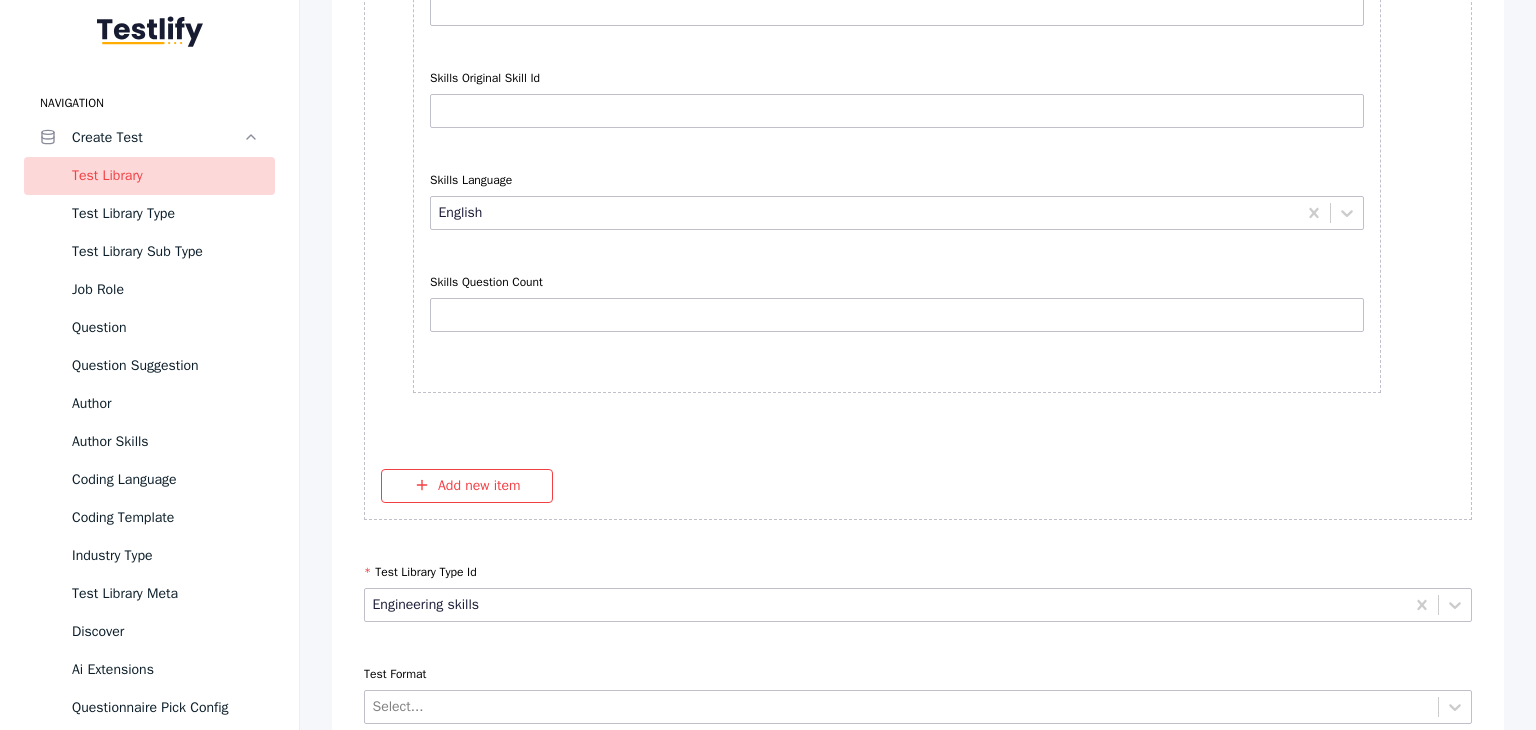 scroll, scrollTop: 7500, scrollLeft: 0, axis: vertical 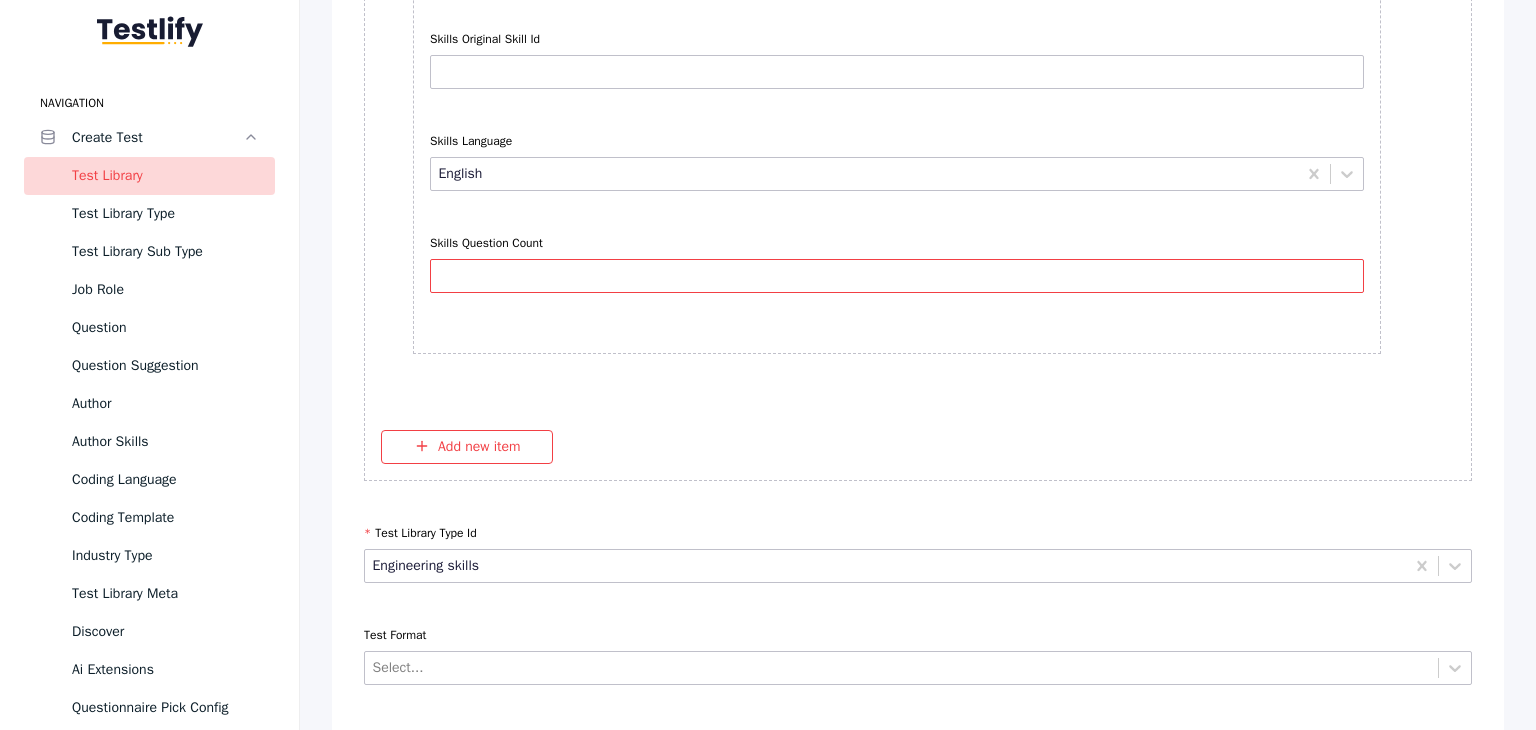 click on "Skills Question Count" at bounding box center [897, 276] 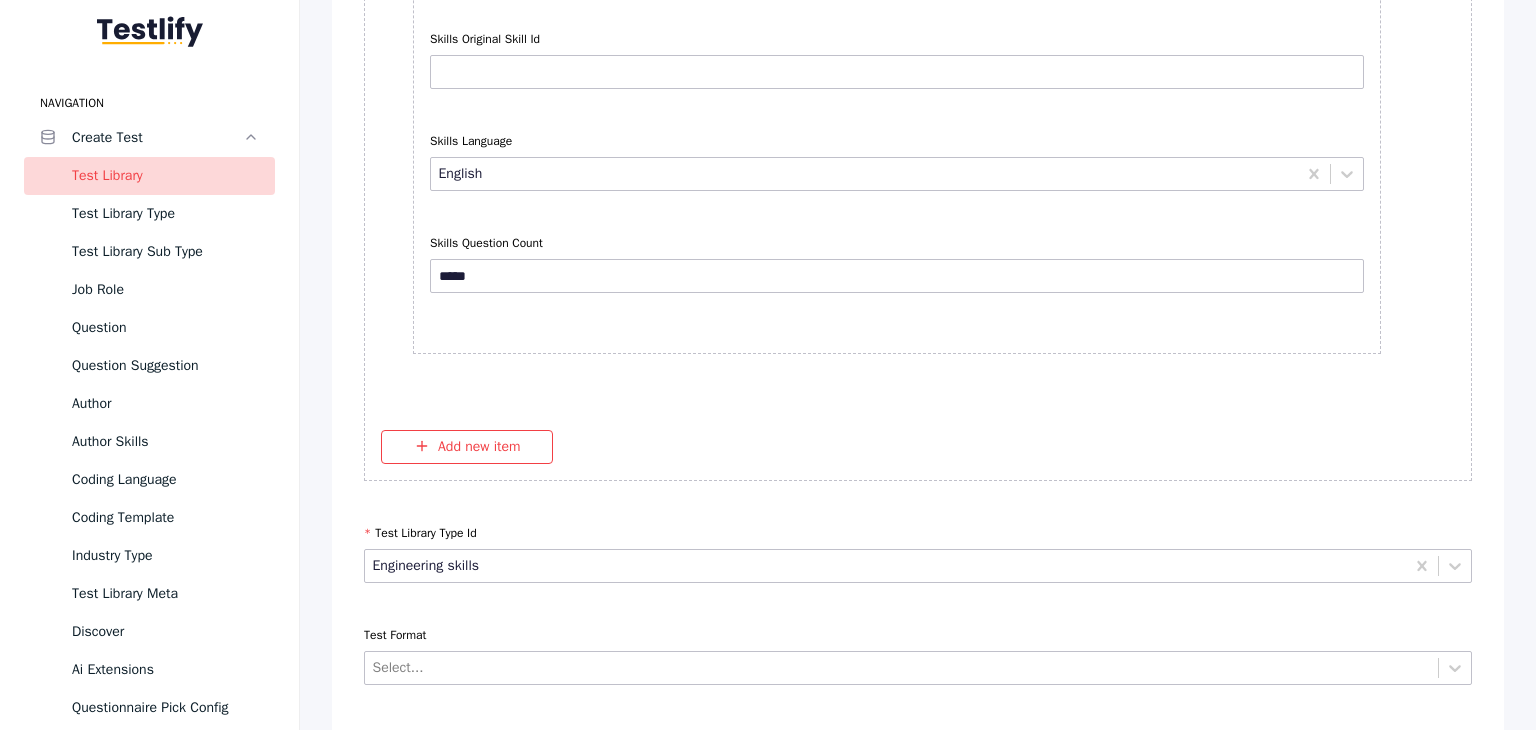 click on "**********" at bounding box center (918, 92) 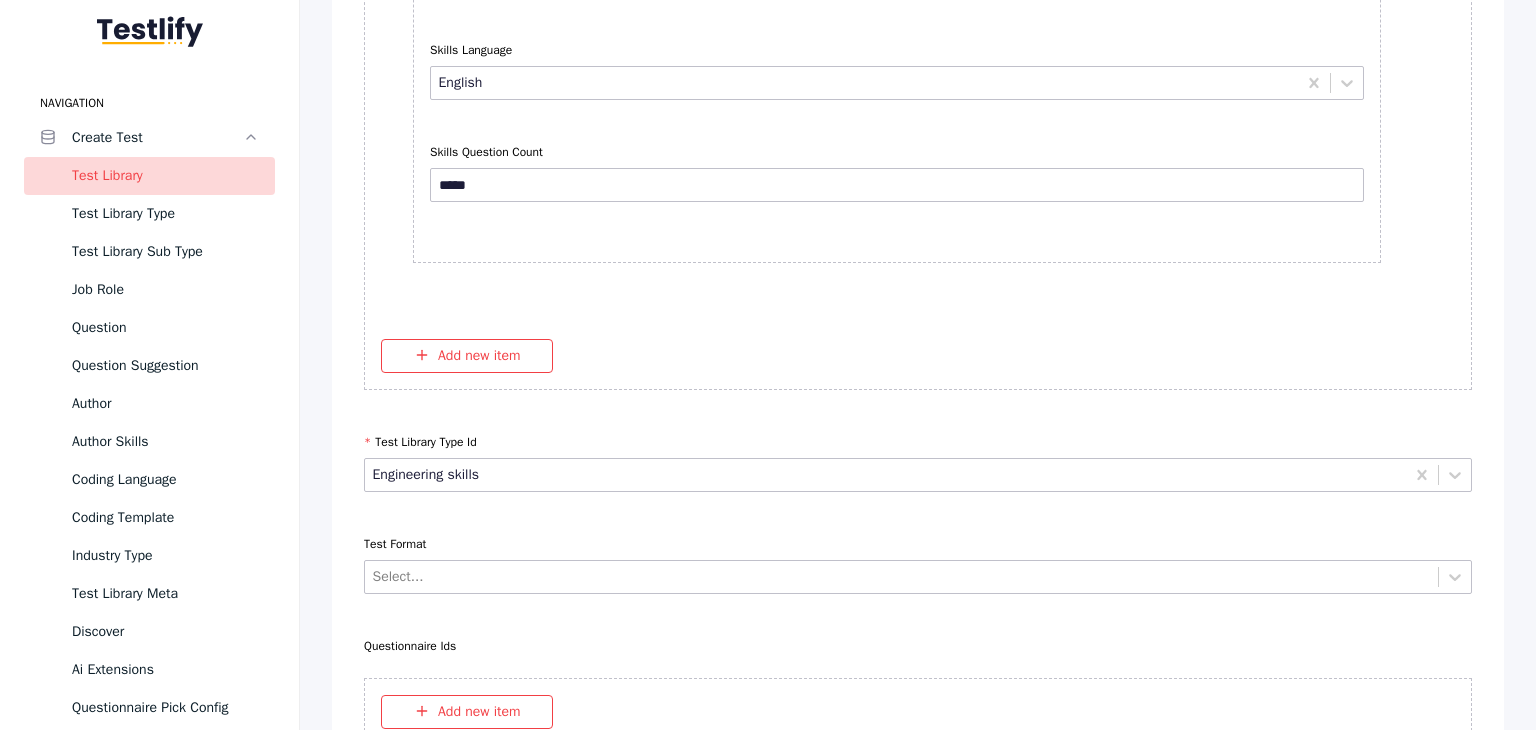scroll, scrollTop: 7800, scrollLeft: 0, axis: vertical 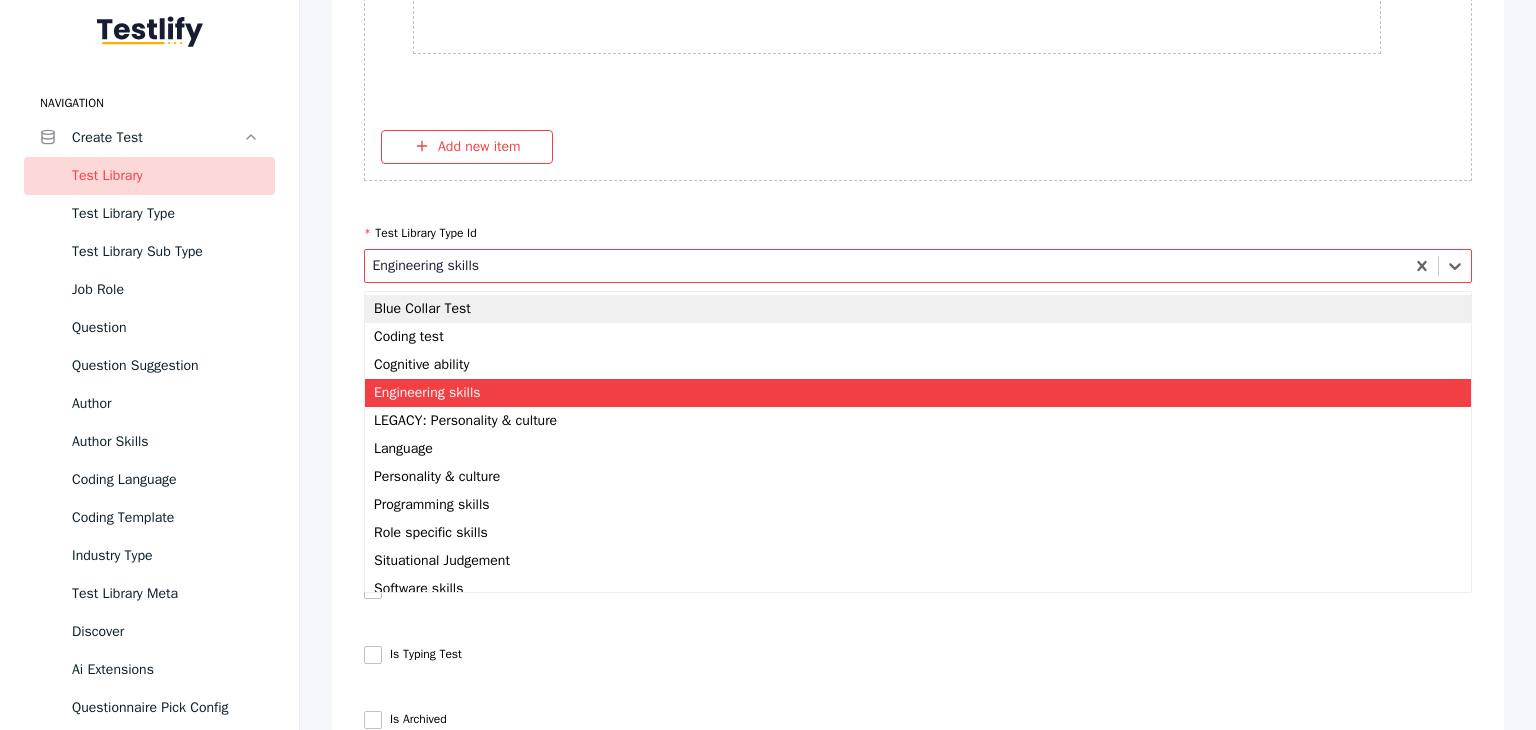 click at bounding box center [886, 265] 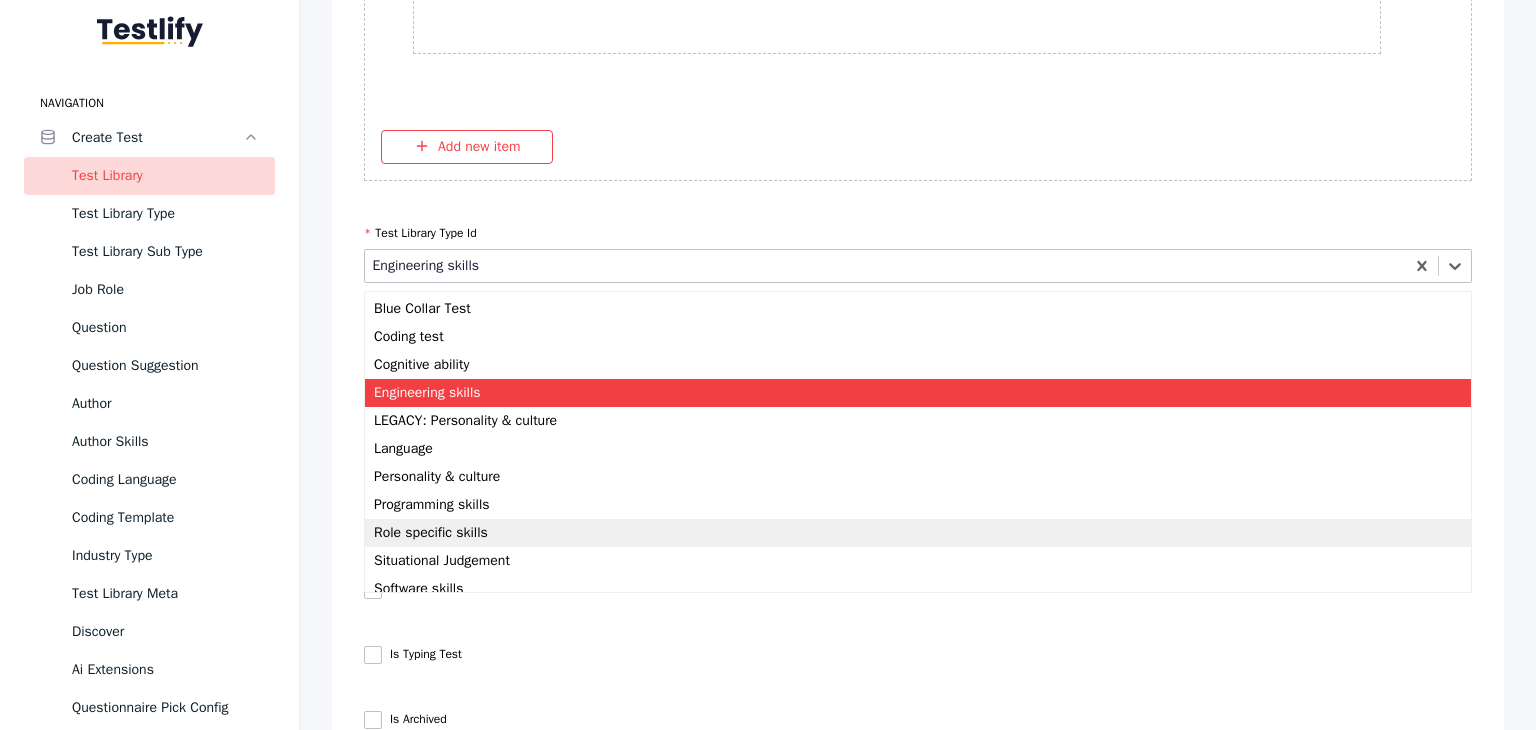 scroll, scrollTop: 42, scrollLeft: 0, axis: vertical 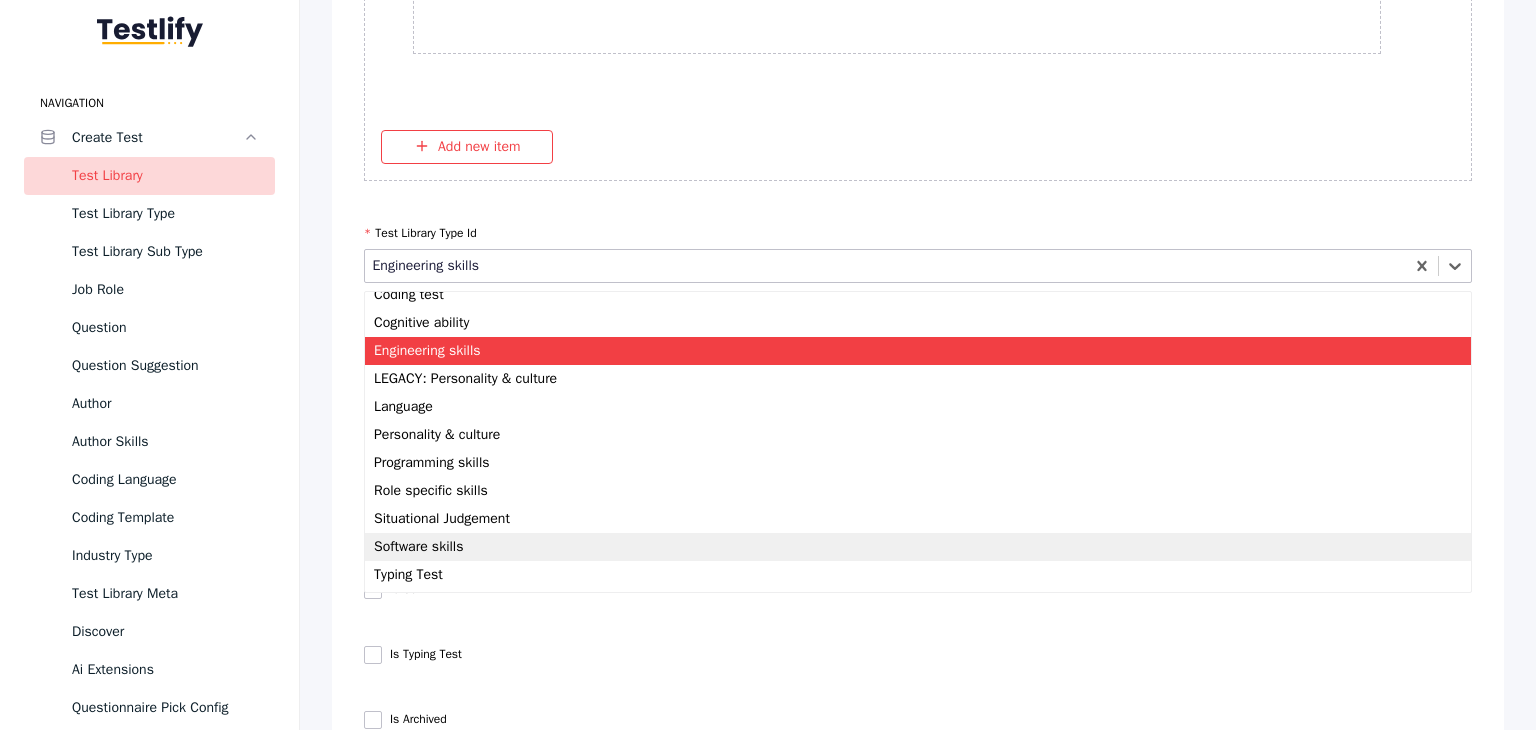 click on "Software skills" at bounding box center (918, 547) 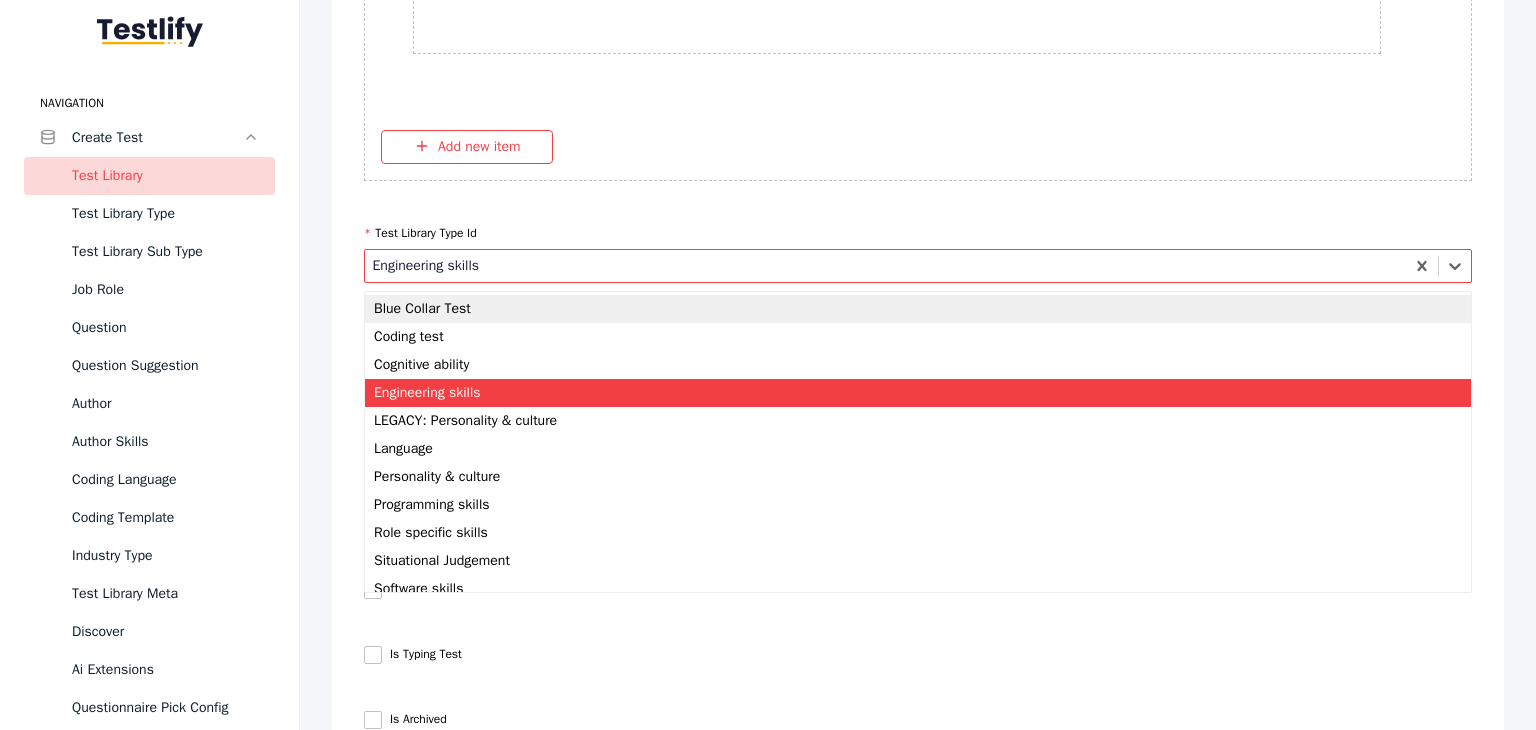 click at bounding box center [886, 265] 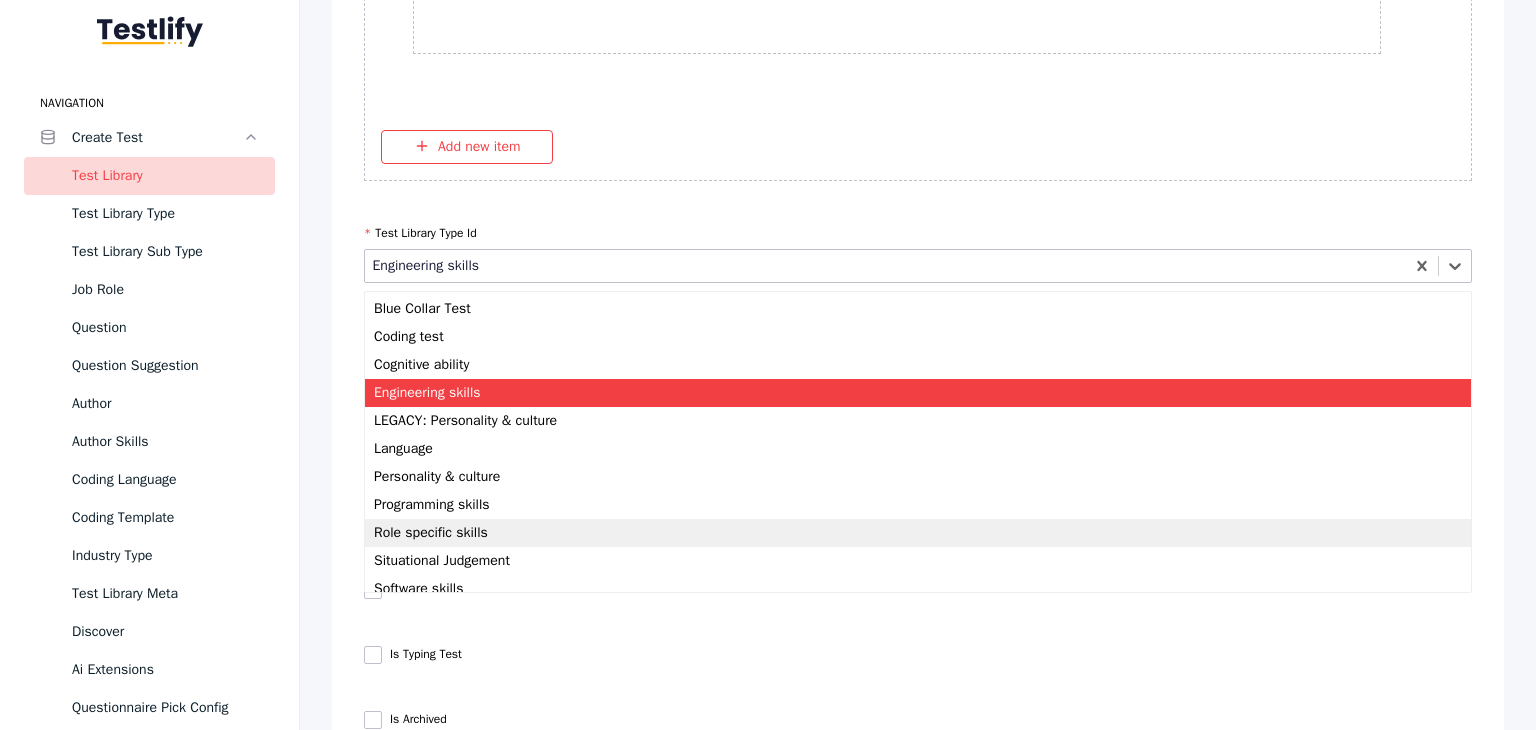 scroll, scrollTop: 42, scrollLeft: 0, axis: vertical 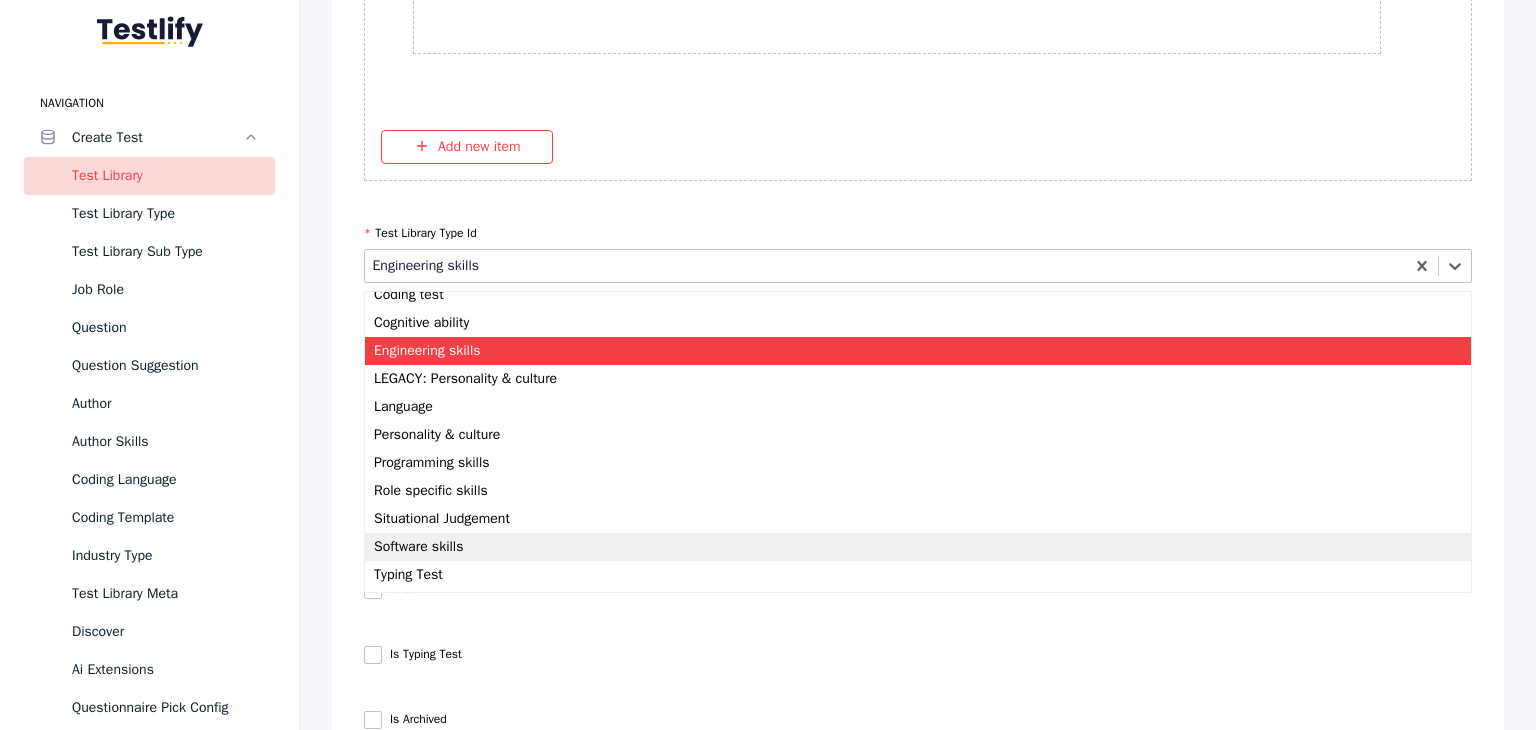 click on "Software skills" at bounding box center [918, 547] 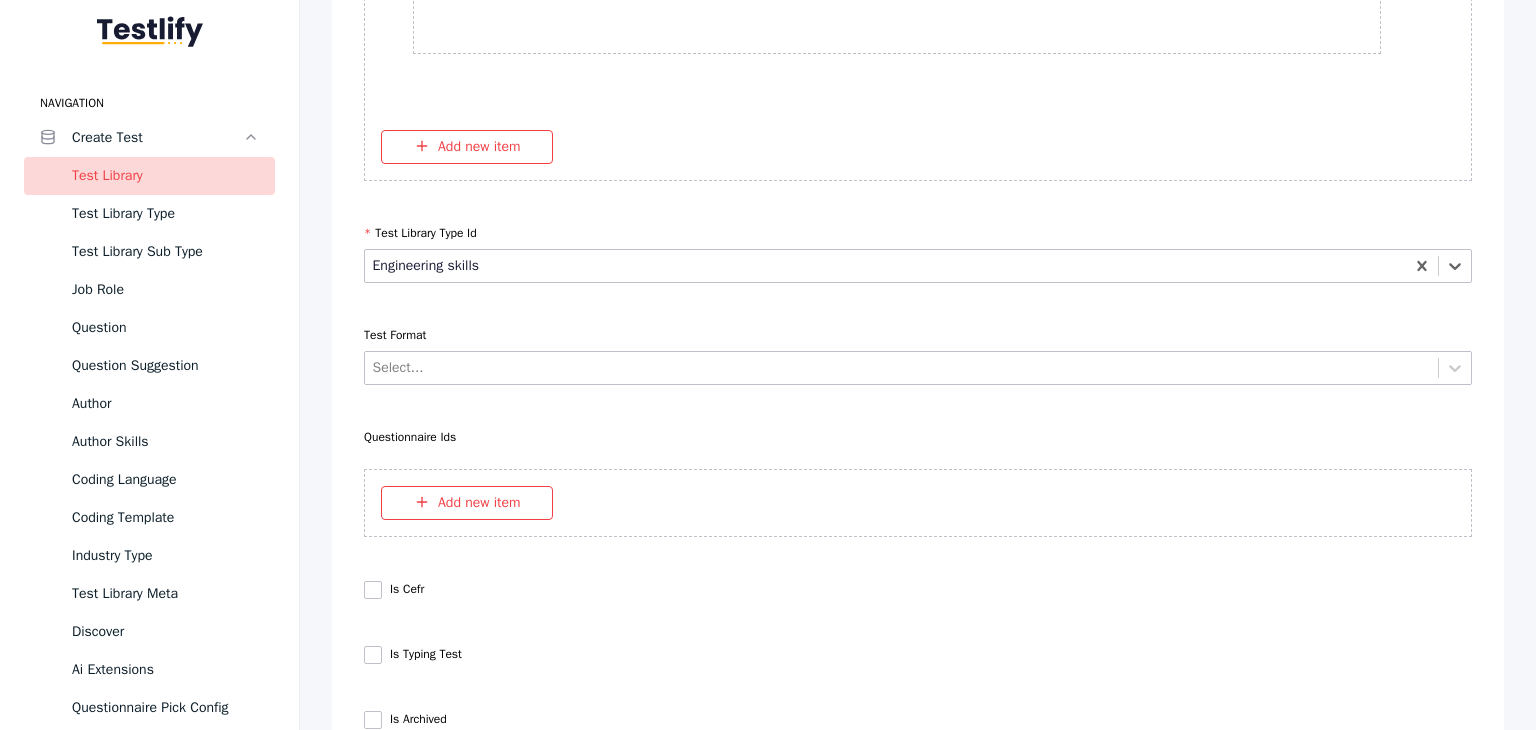click on "**********" at bounding box center (918, 2118) 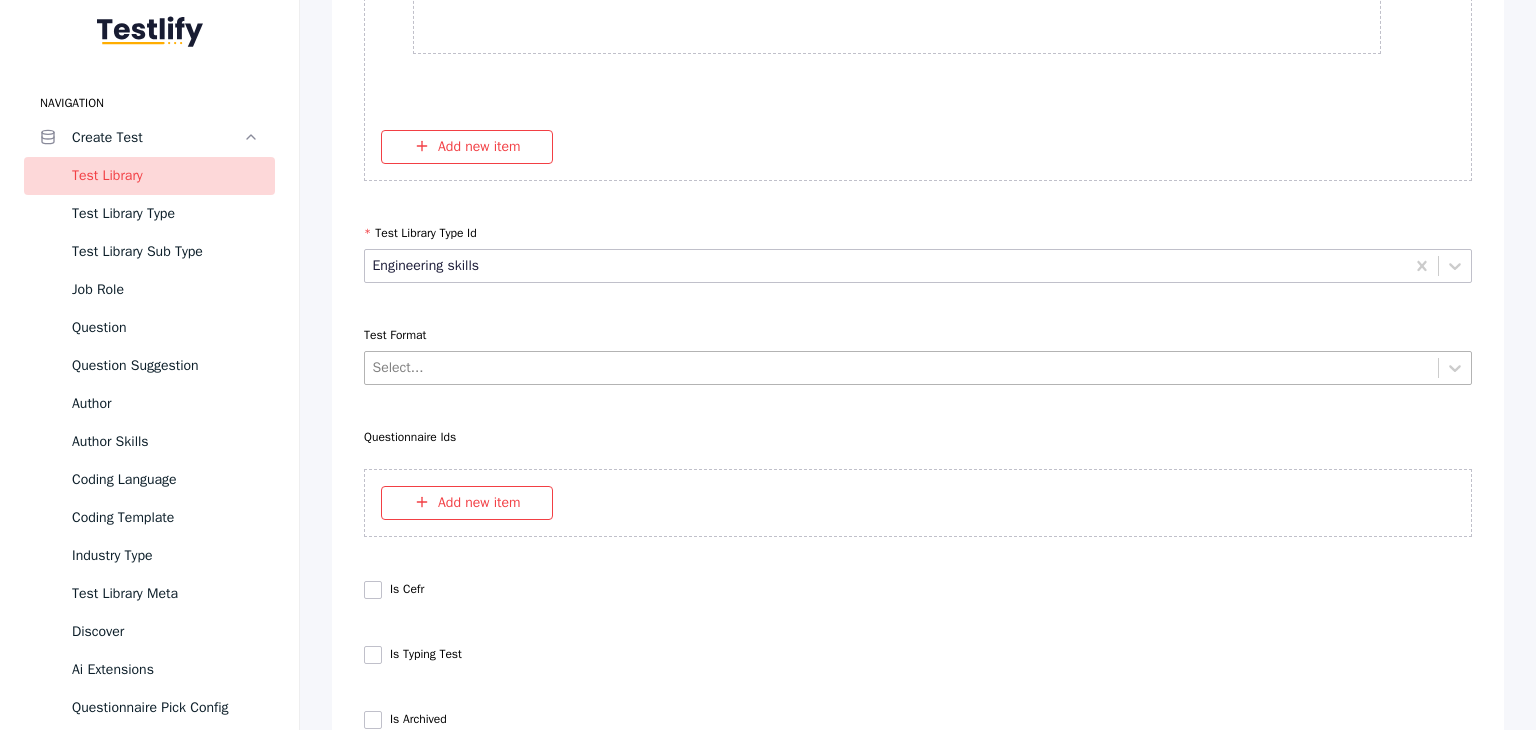 click at bounding box center [902, 367] 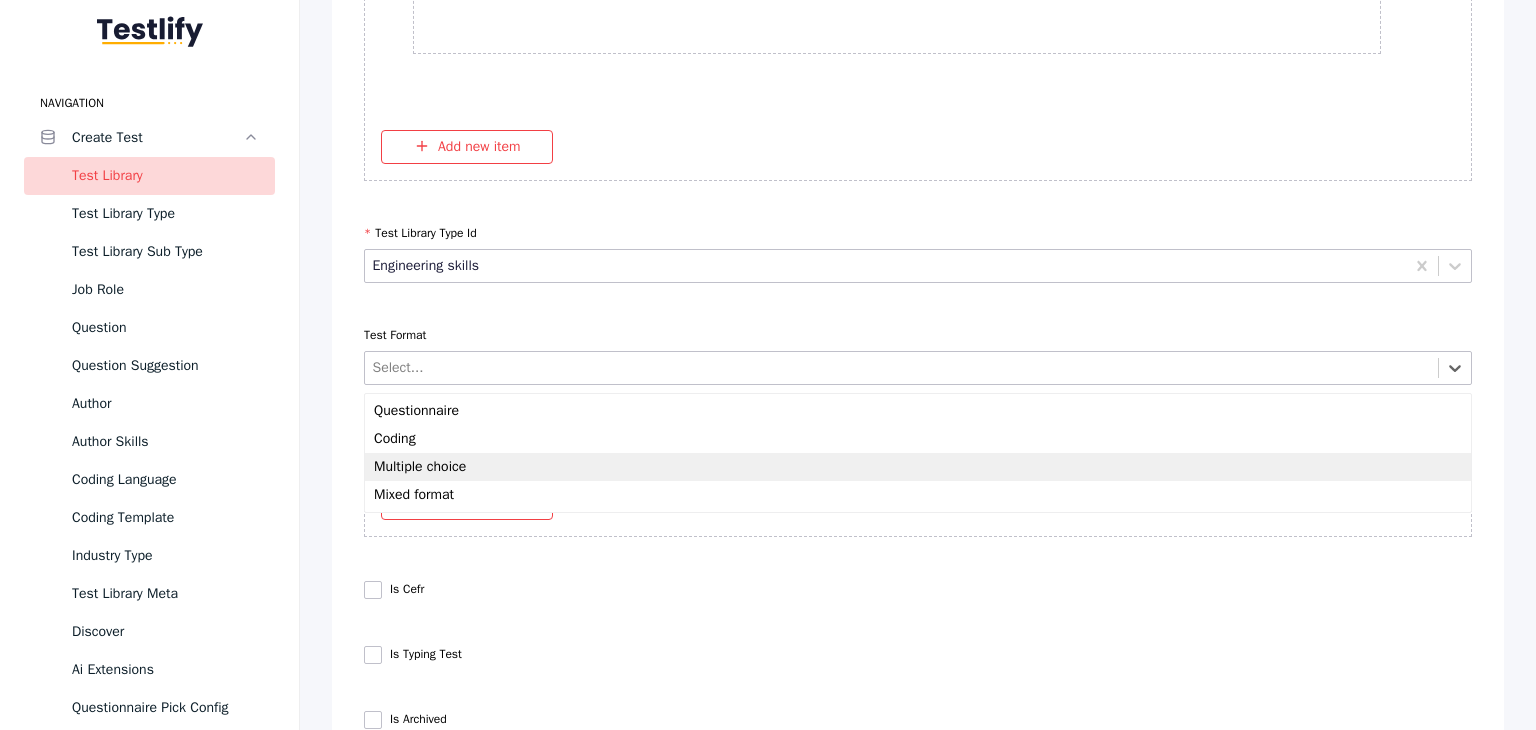 click on "Multiple choice" at bounding box center (918, 467) 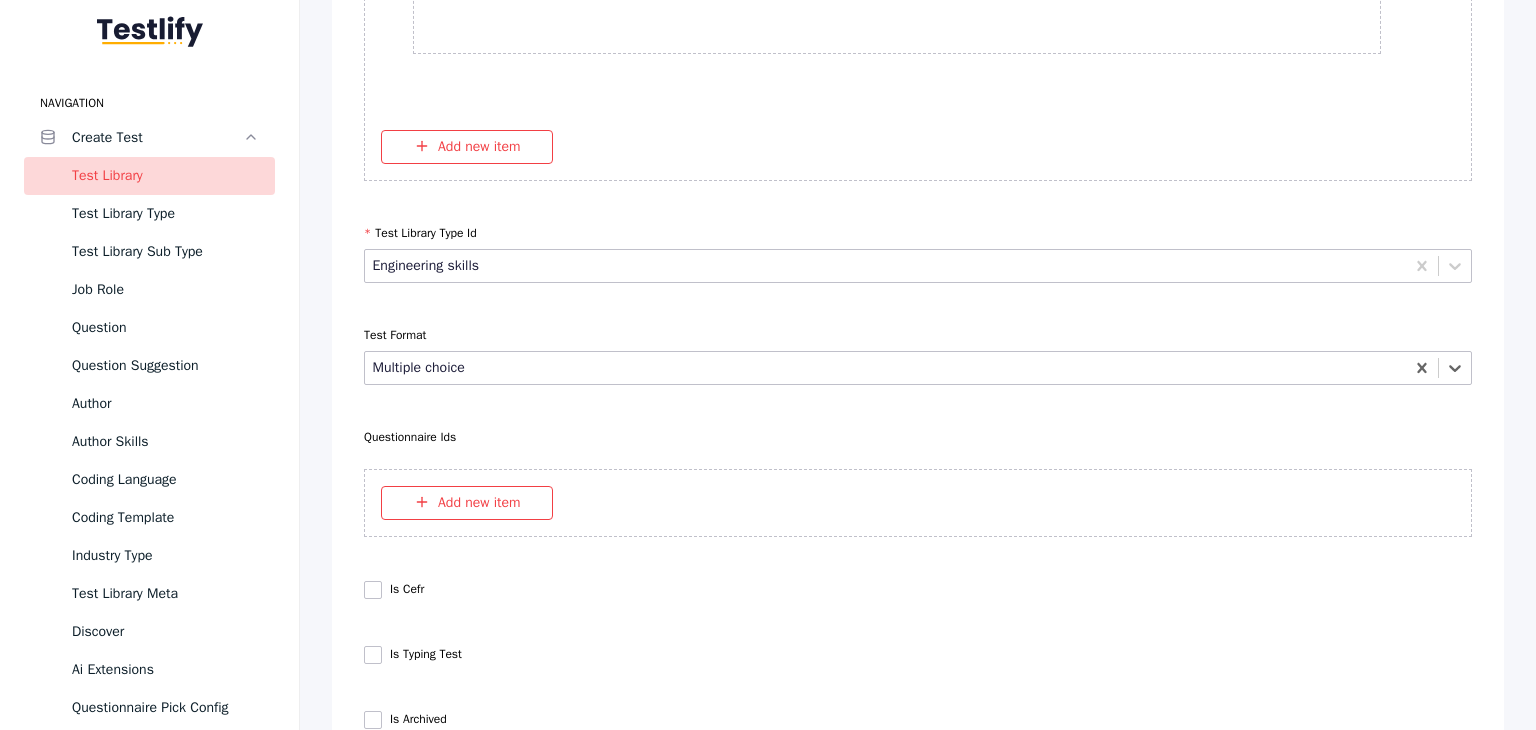 click on "**********" at bounding box center [918, 2118] 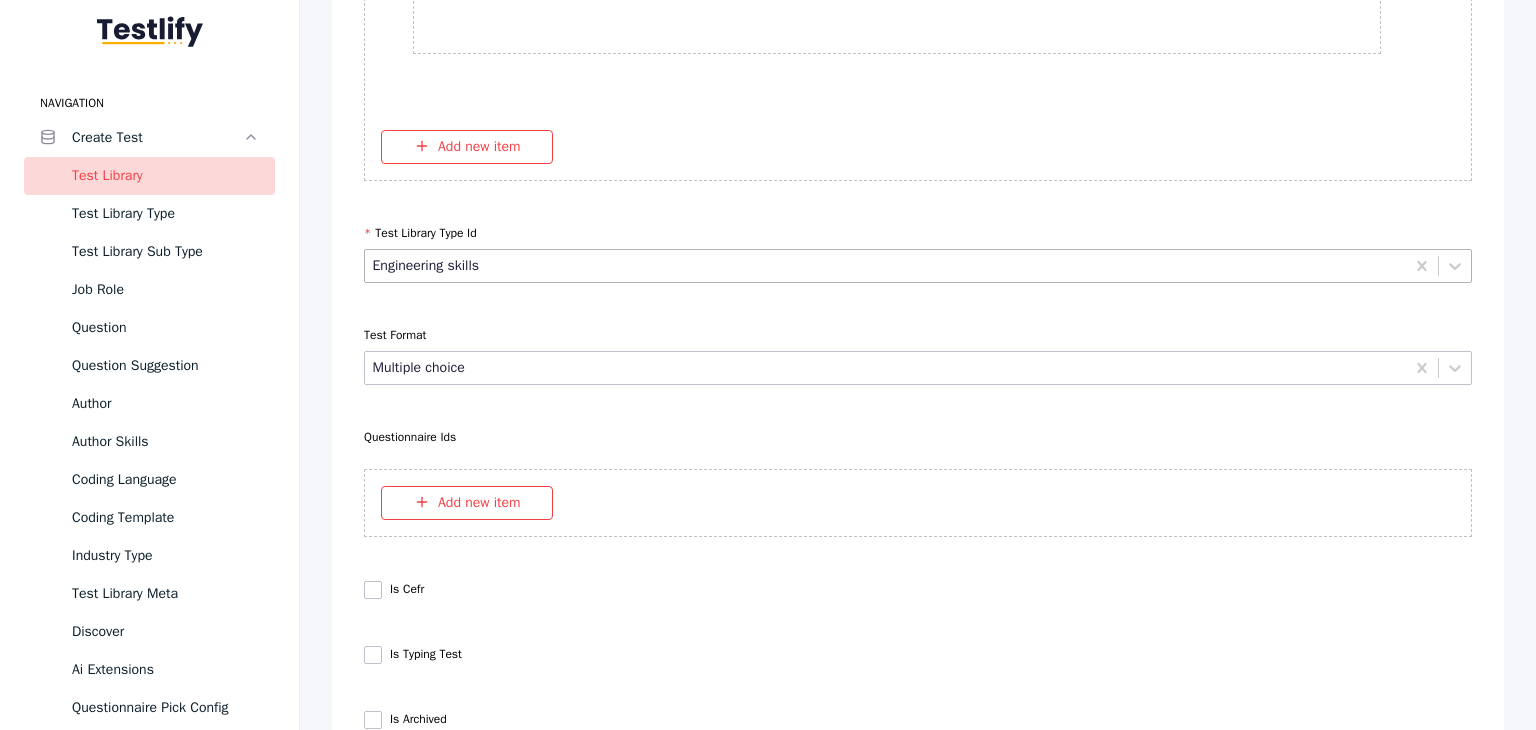click at bounding box center [886, 265] 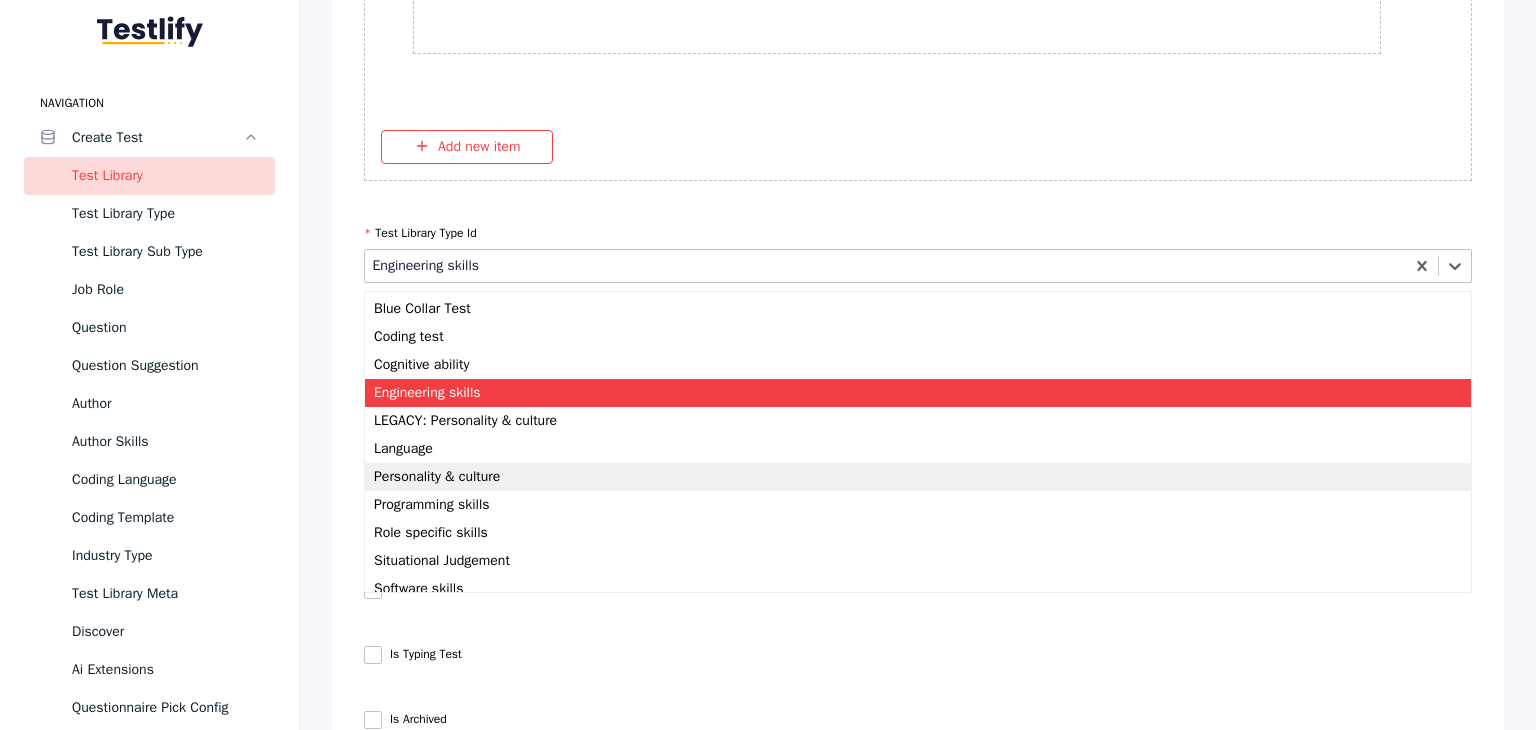 scroll, scrollTop: 42, scrollLeft: 0, axis: vertical 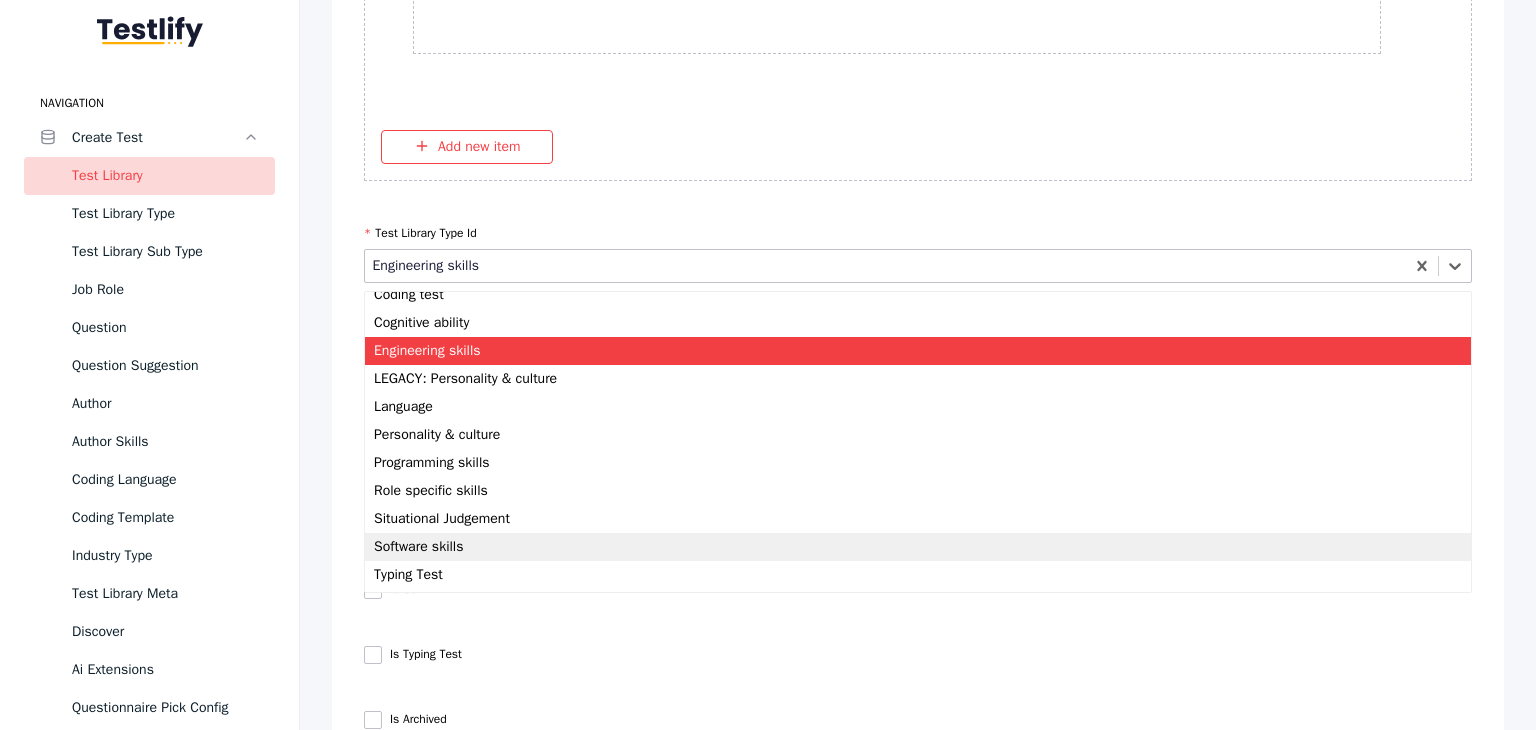 click on "Software skills" at bounding box center [918, 547] 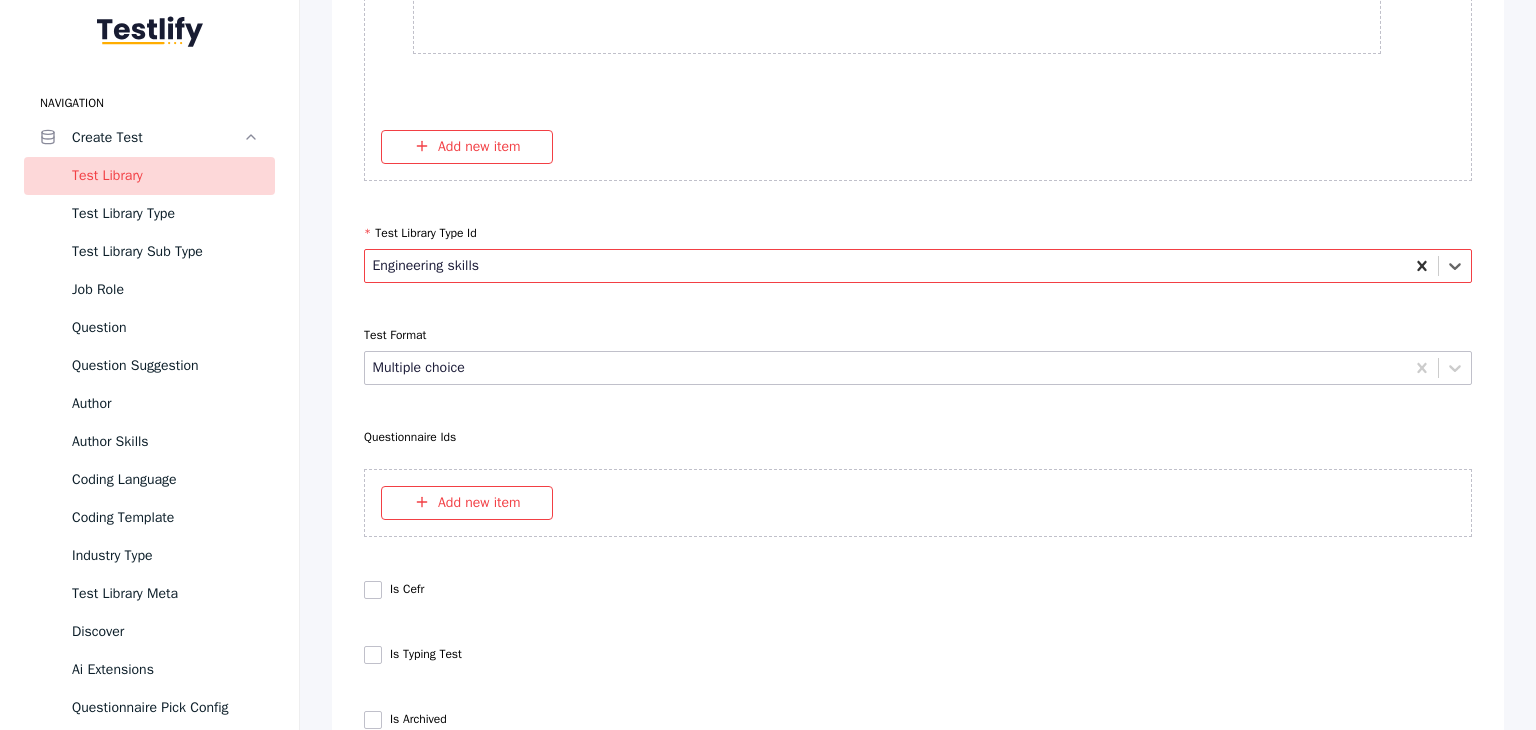 click 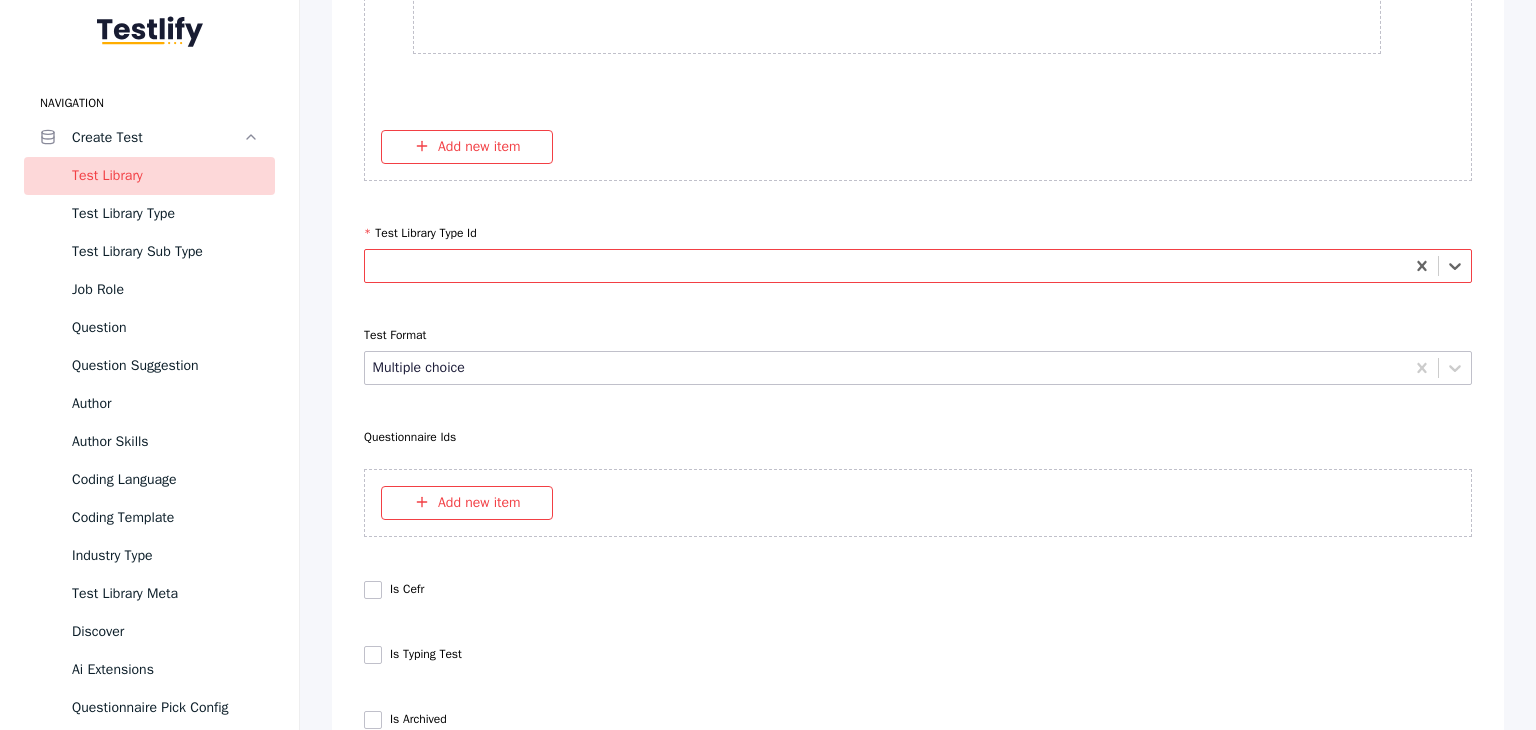 click at bounding box center (886, 265) 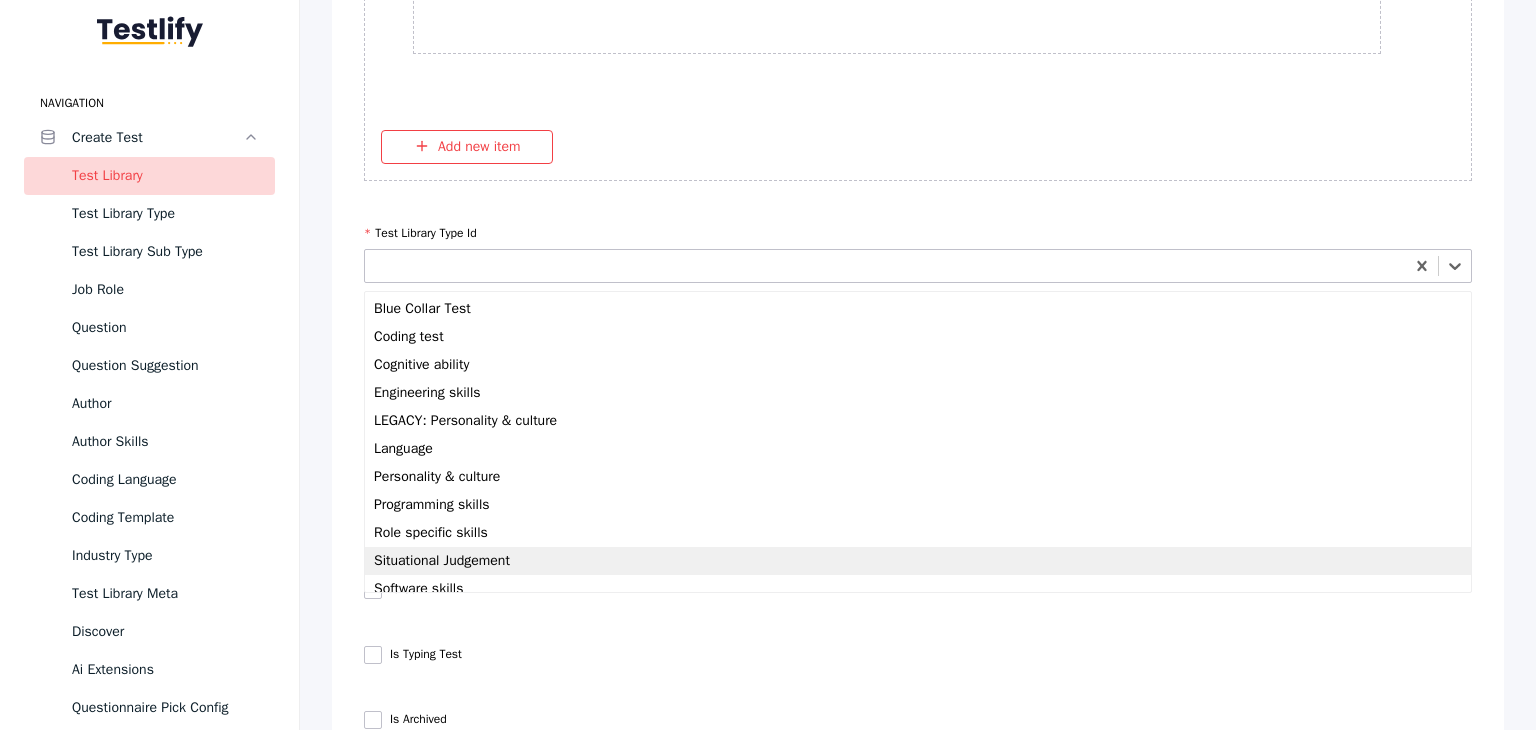 scroll, scrollTop: 42, scrollLeft: 0, axis: vertical 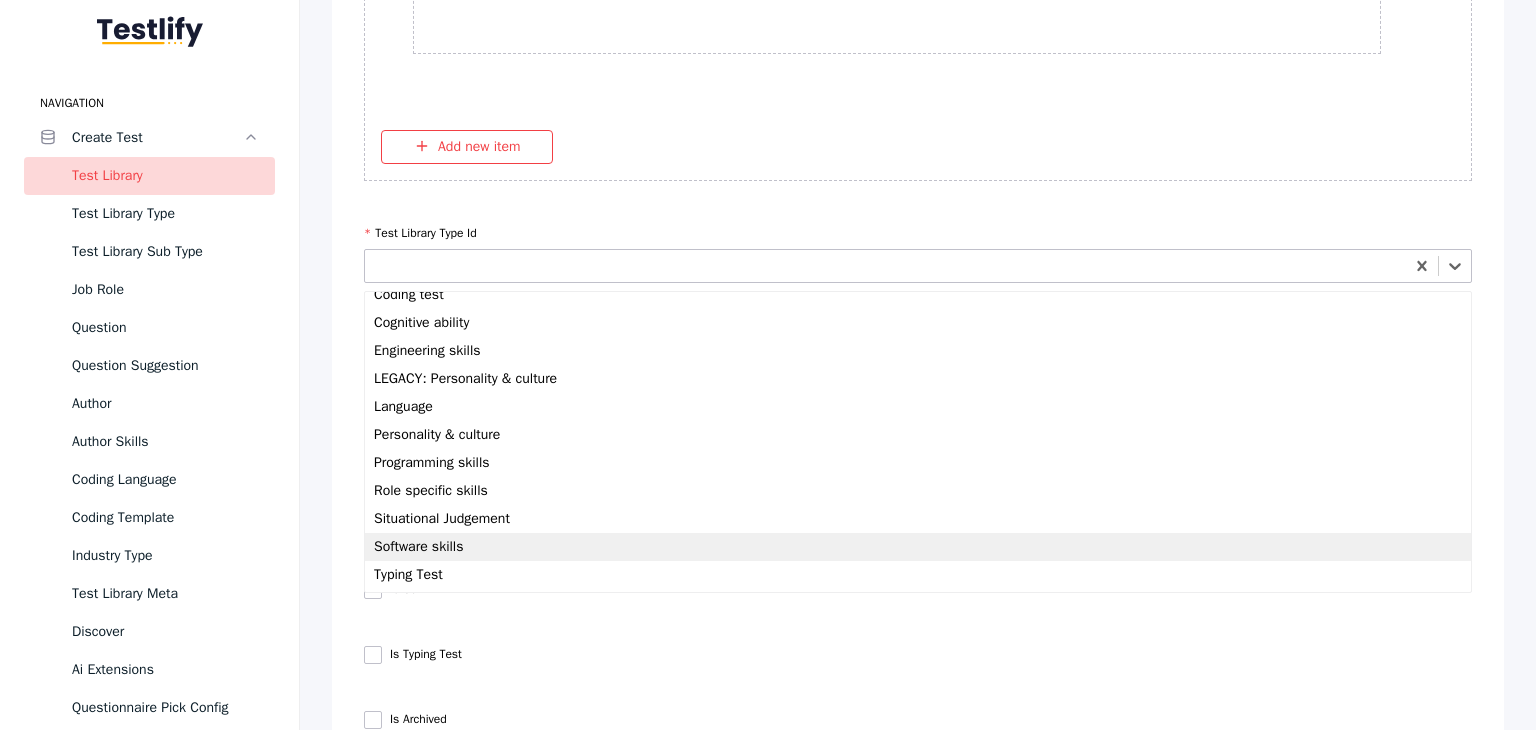 click on "Software skills" at bounding box center [918, 547] 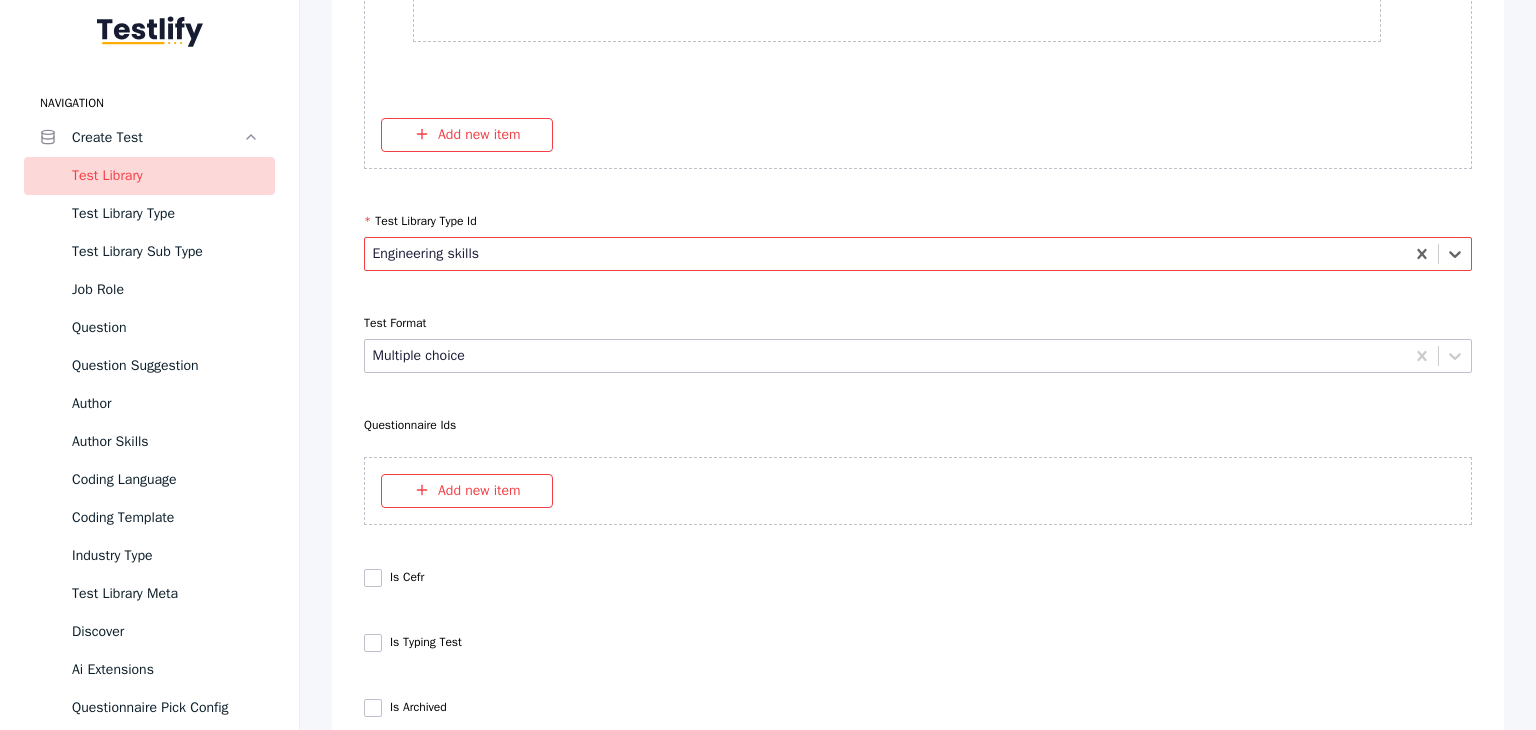 scroll, scrollTop: 7800, scrollLeft: 0, axis: vertical 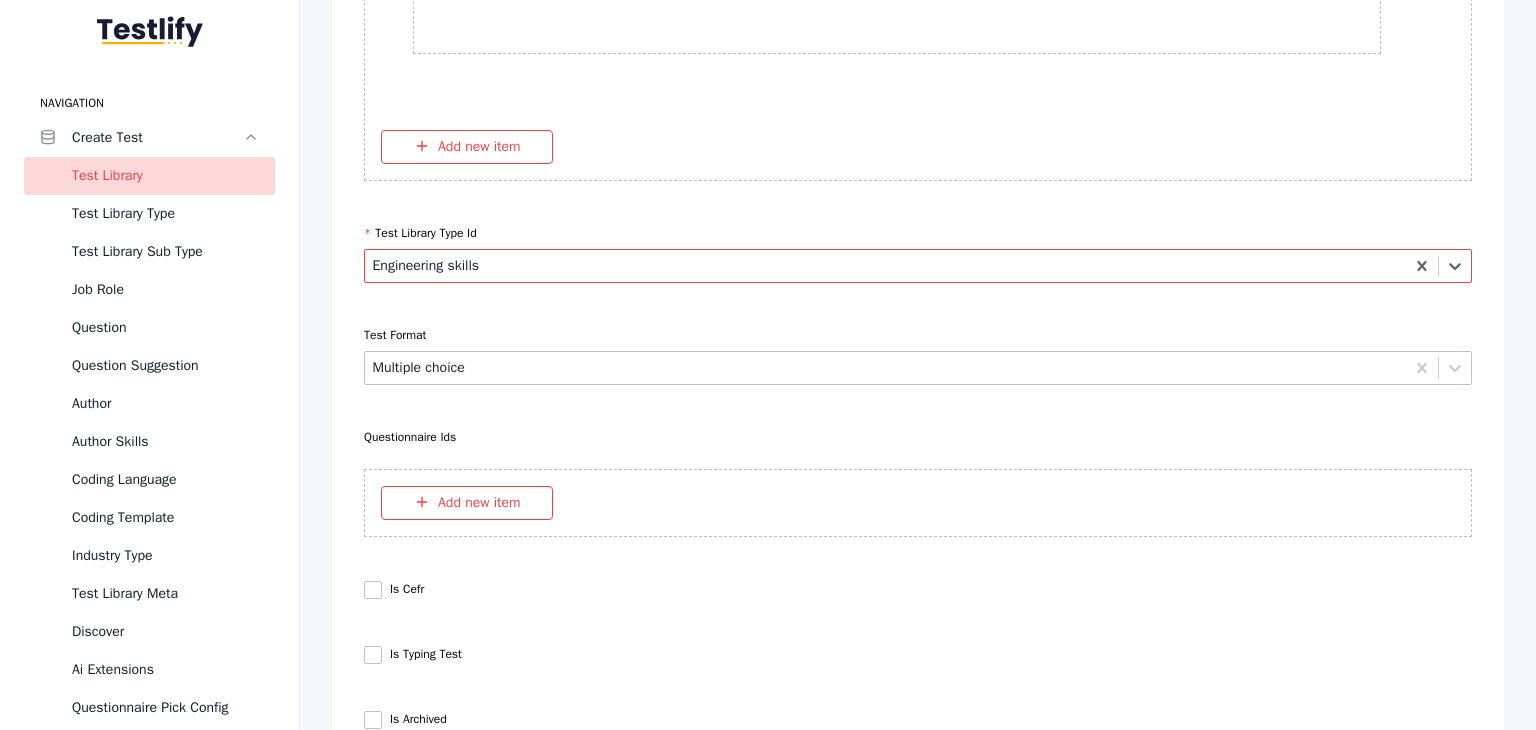 click at bounding box center (886, 265) 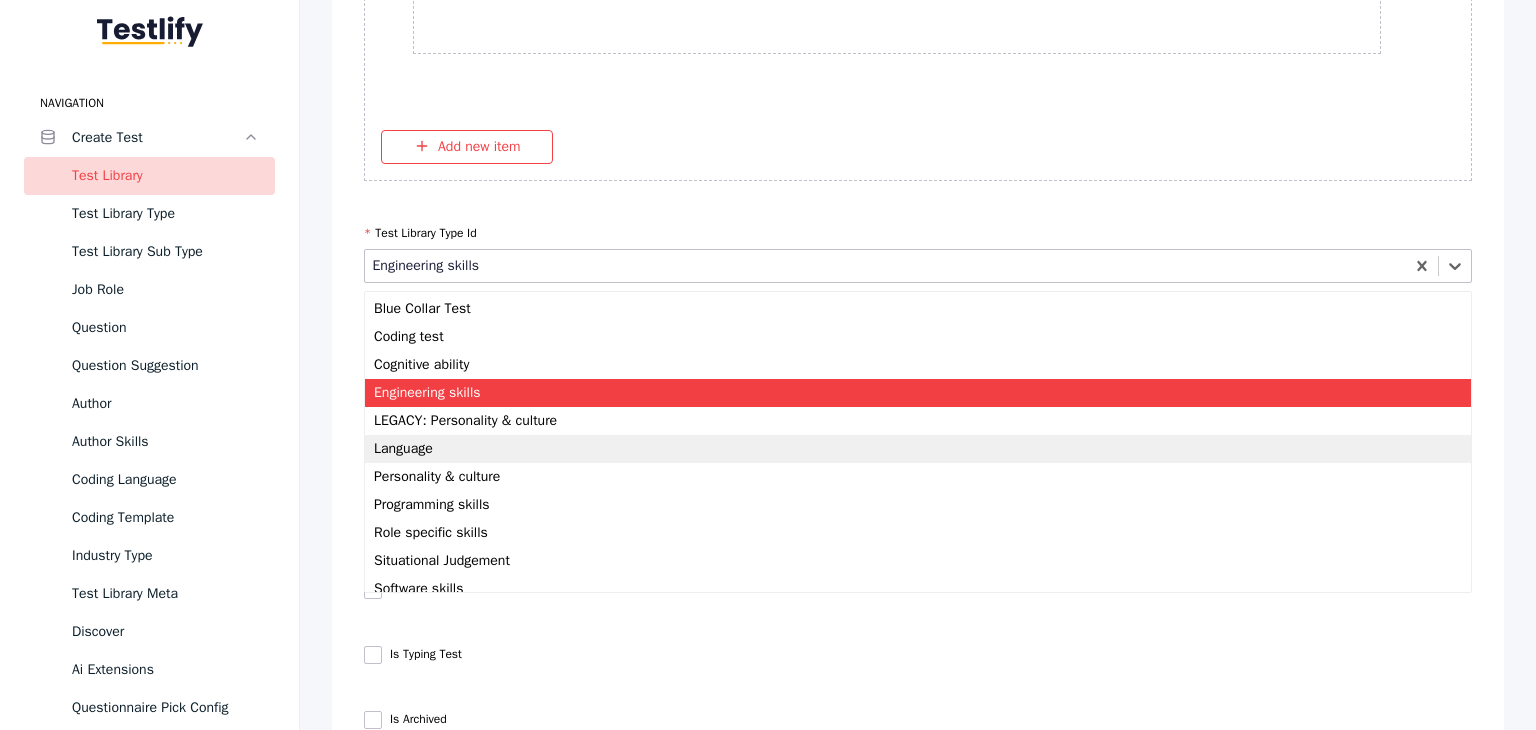 click on "Language" at bounding box center (918, 449) 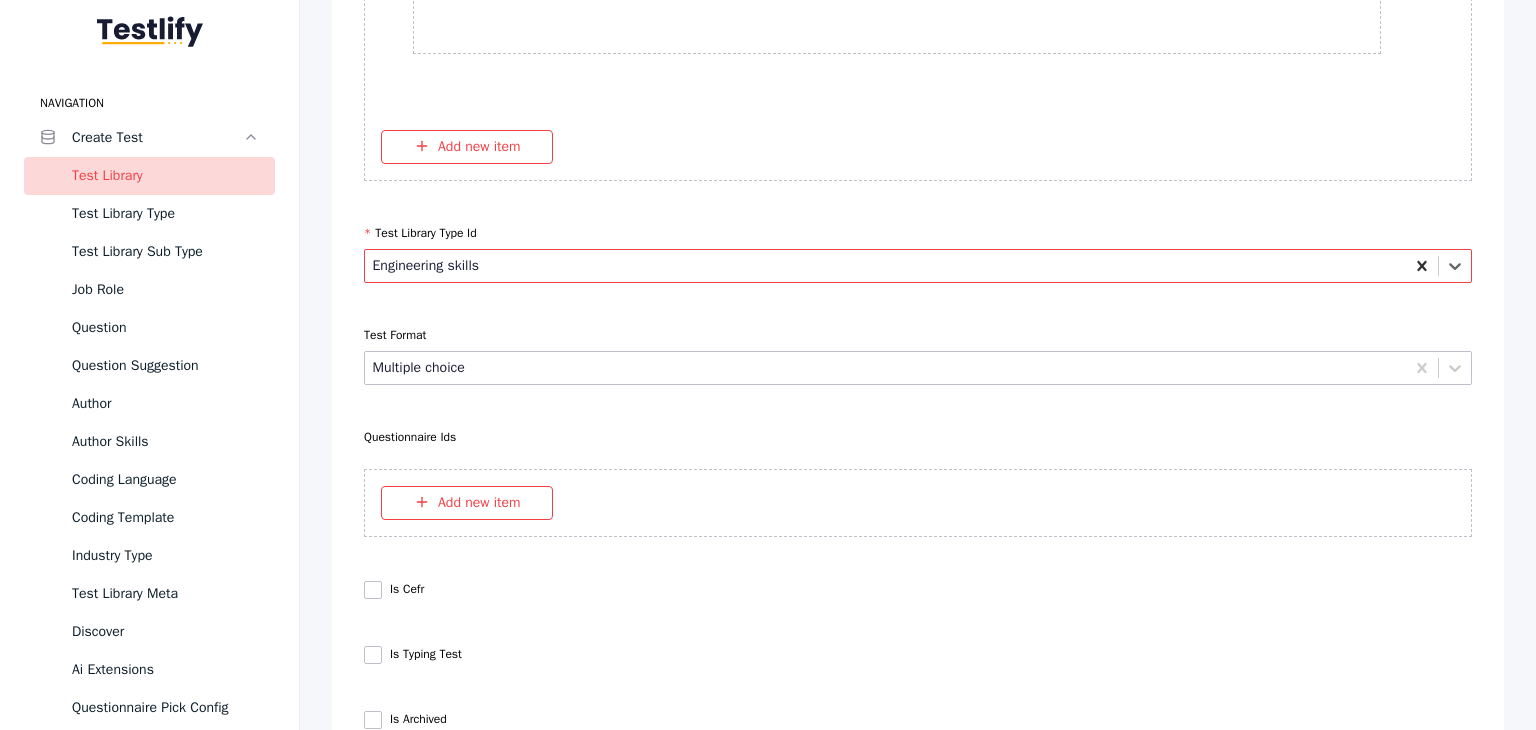 click 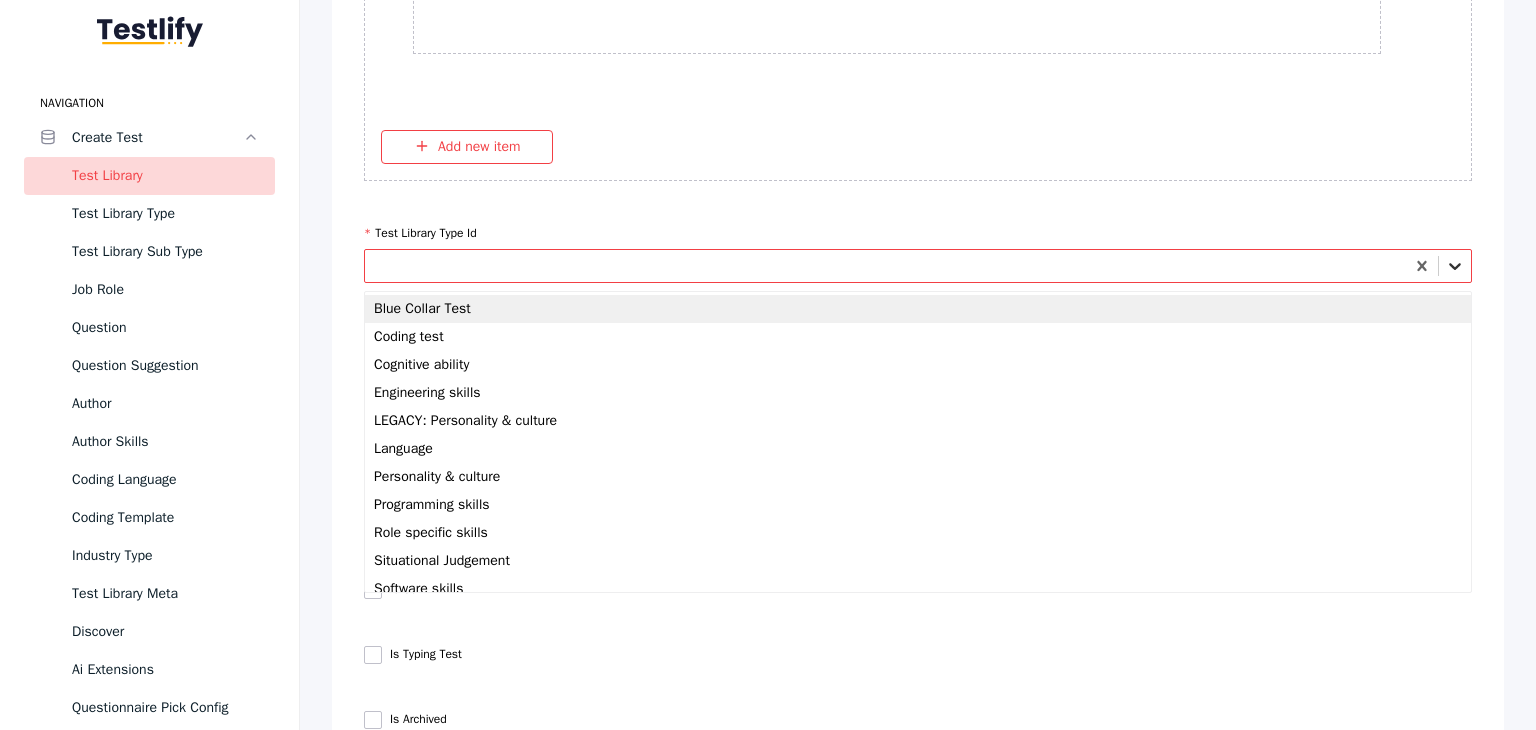 click 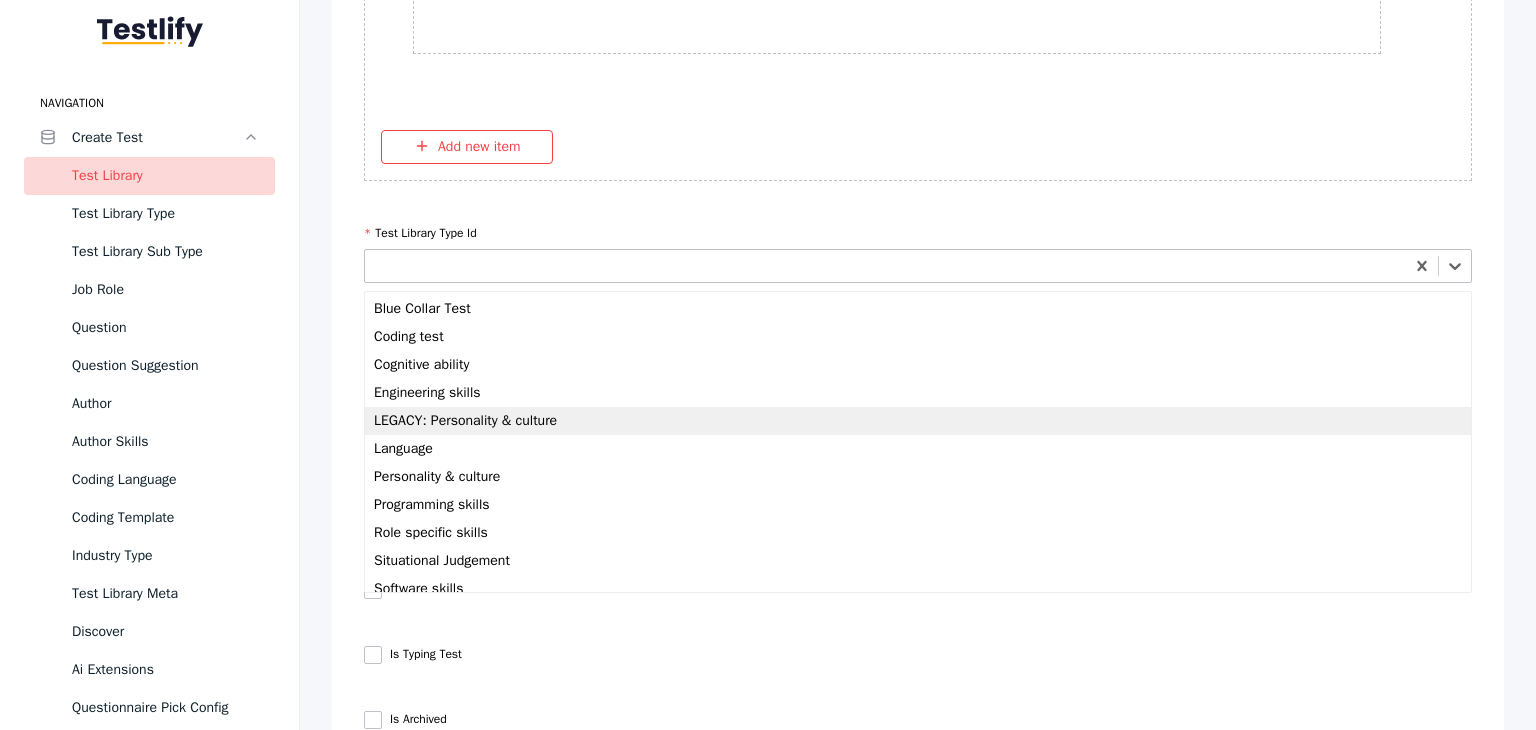 scroll, scrollTop: 42, scrollLeft: 0, axis: vertical 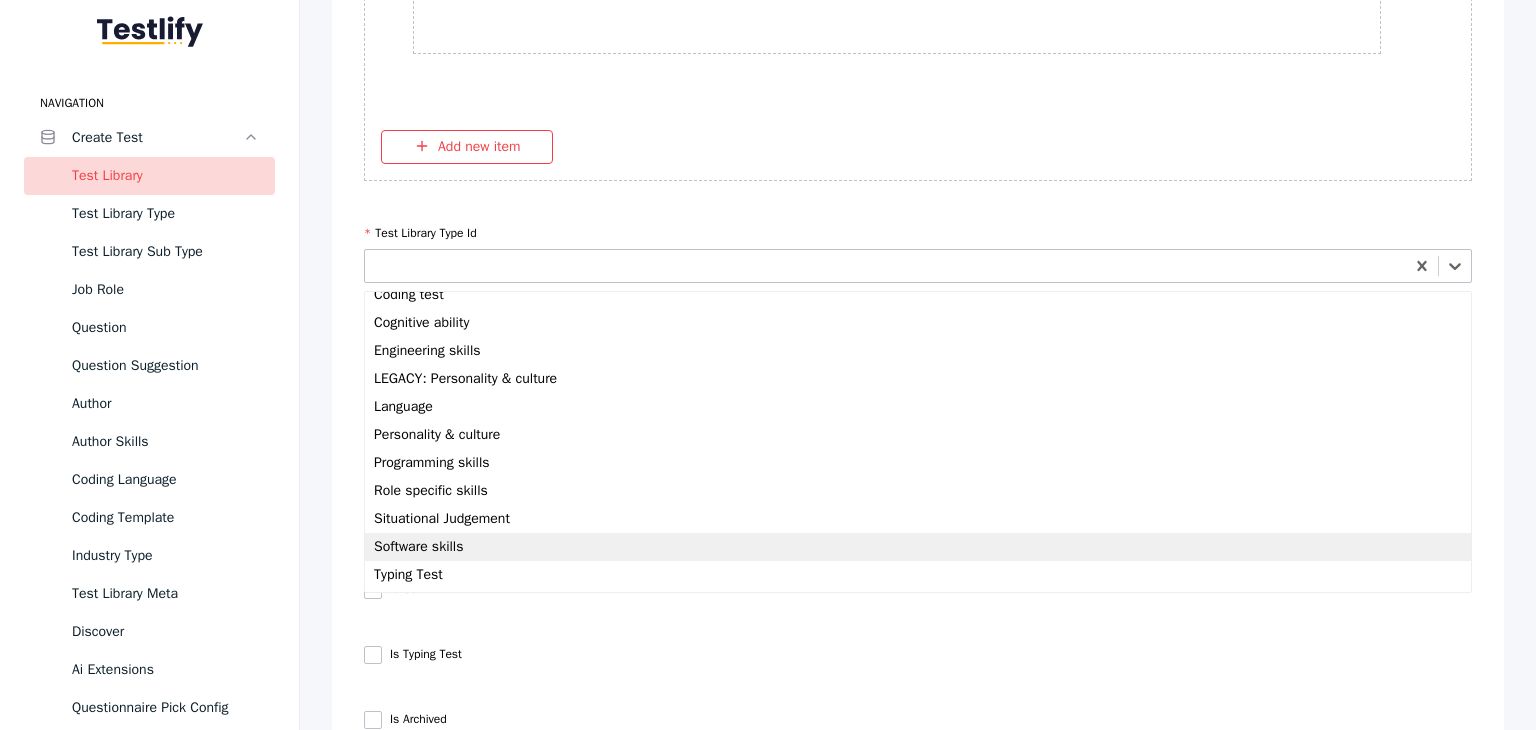 click on "Software skills" at bounding box center [918, 547] 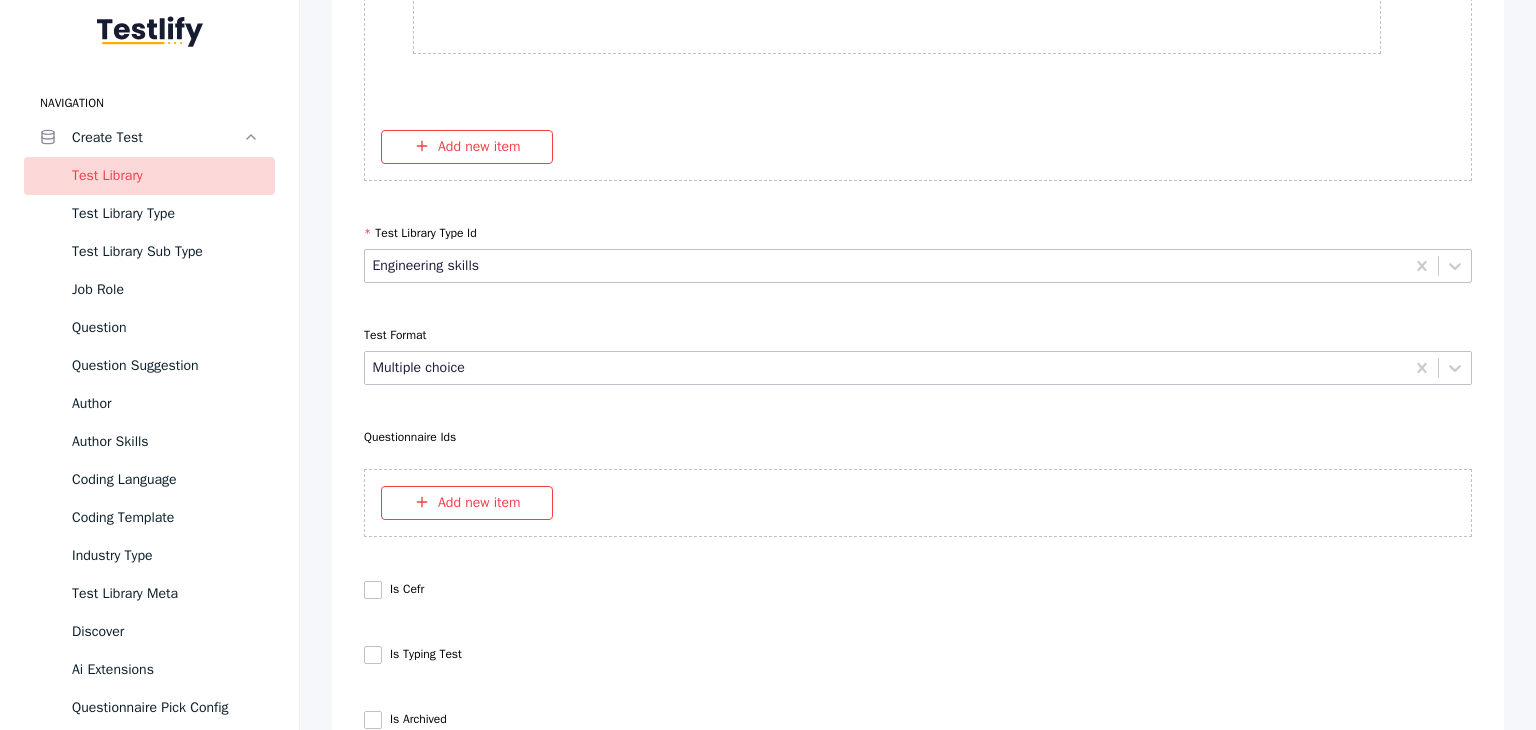 click on "Test Format" at bounding box center (918, 335) 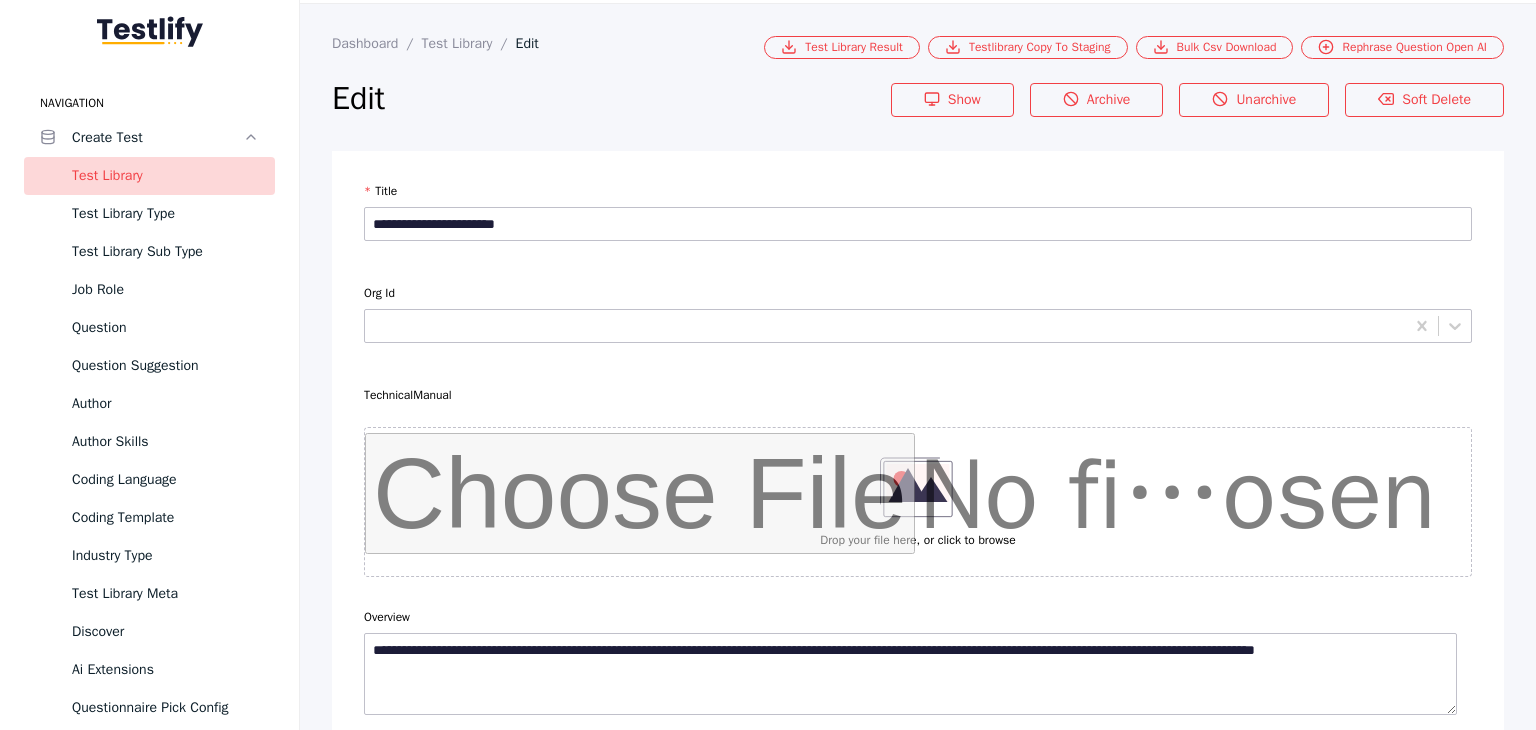 scroll, scrollTop: 0, scrollLeft: 0, axis: both 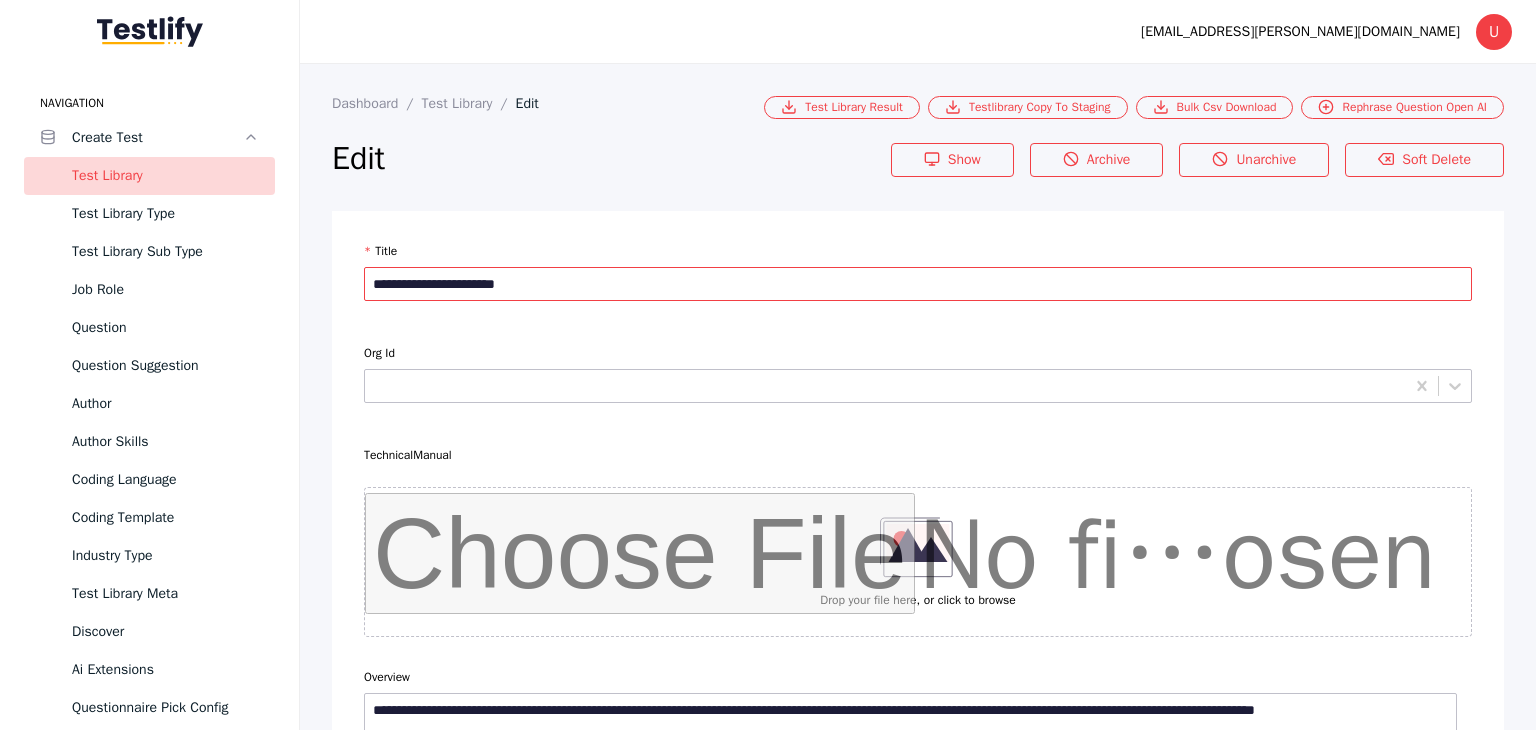 drag, startPoint x: 580, startPoint y: 277, endPoint x: 371, endPoint y: 285, distance: 209.15306 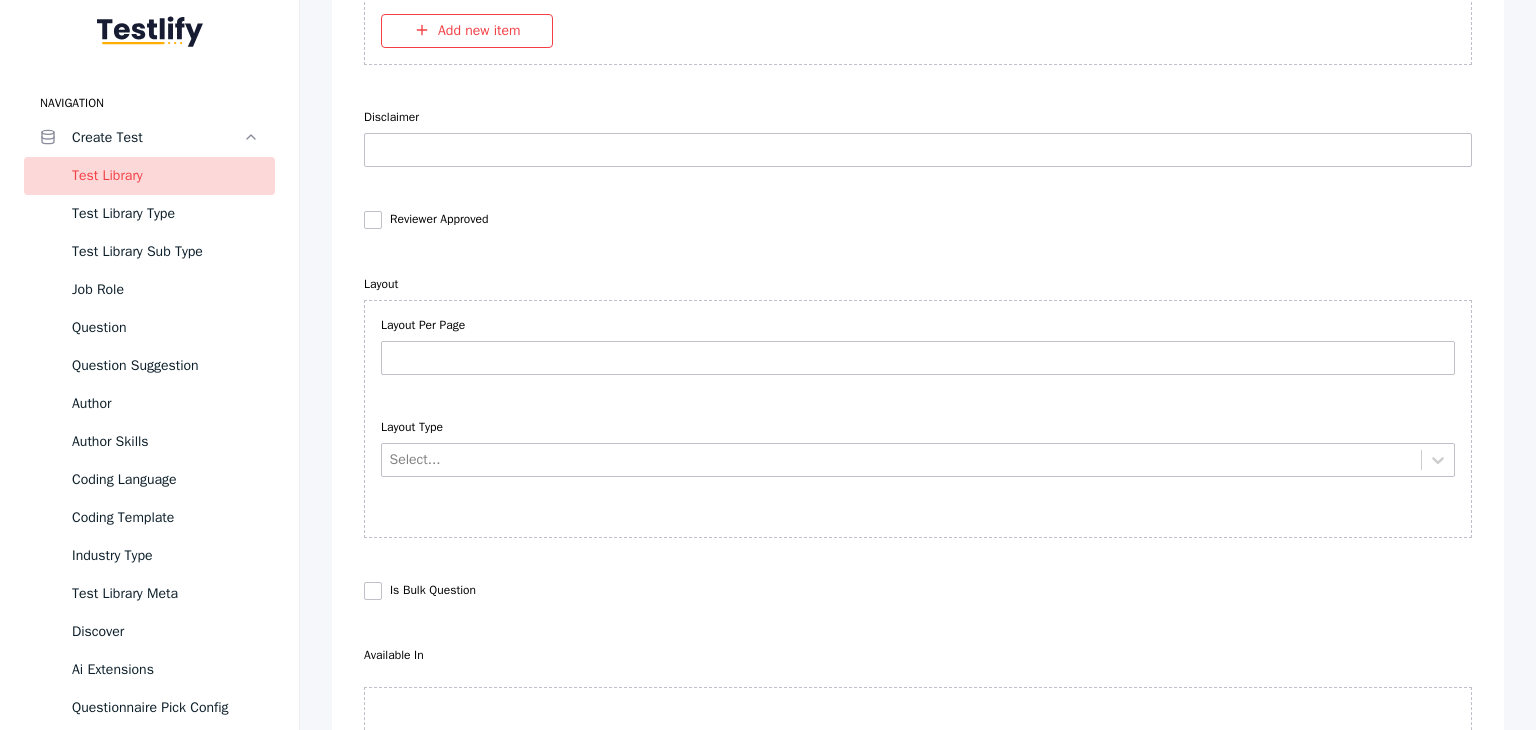 scroll, scrollTop: 18928, scrollLeft: 0, axis: vertical 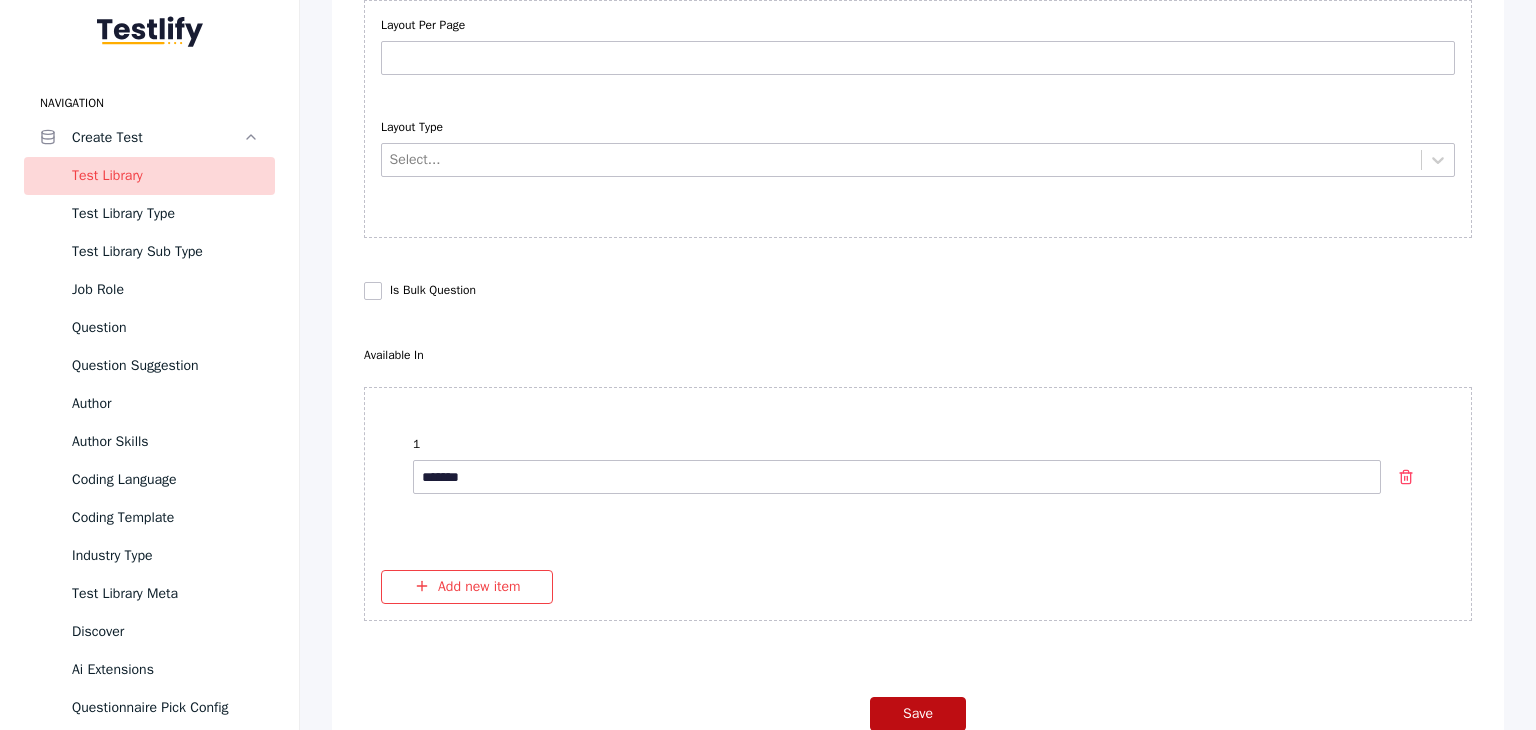click on "Save" at bounding box center [918, 714] 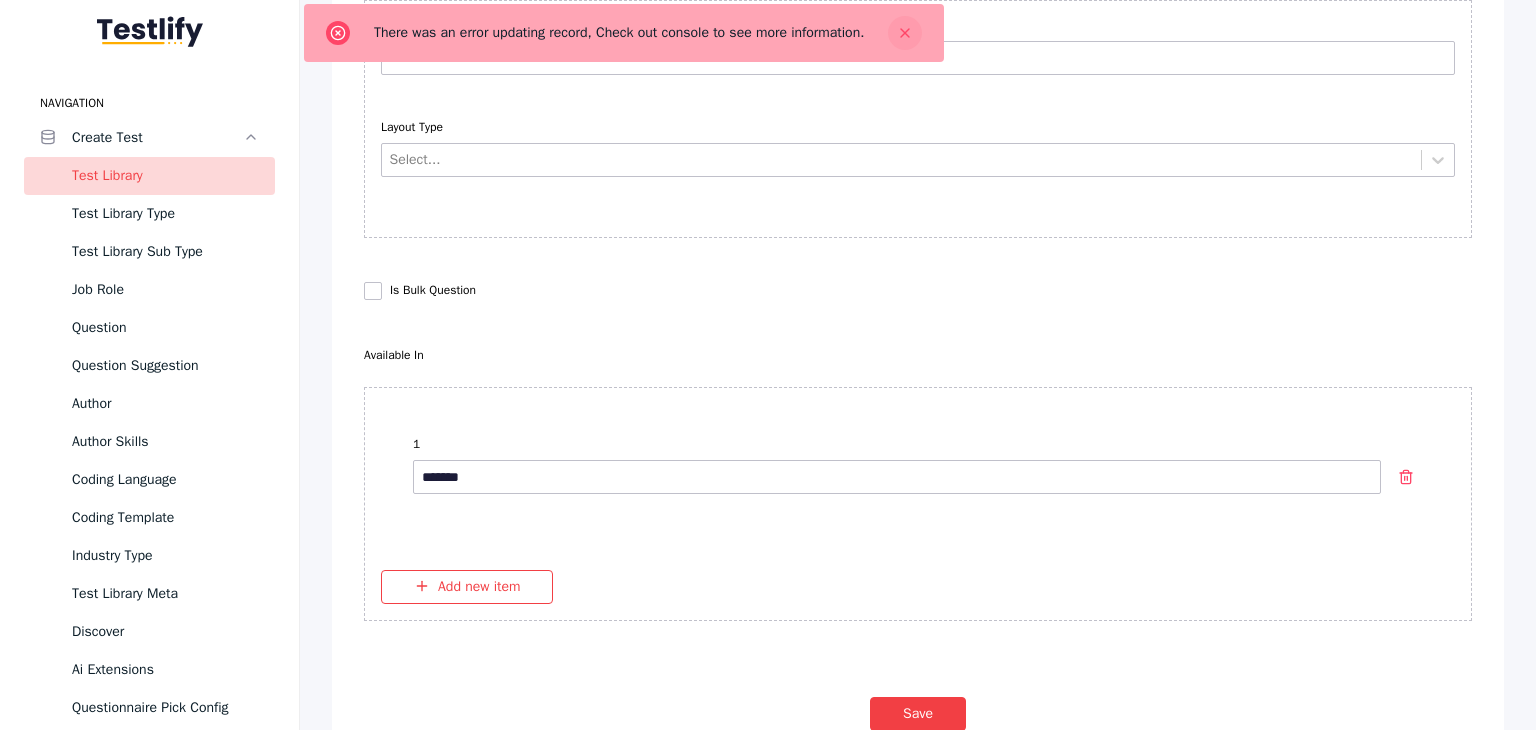 click 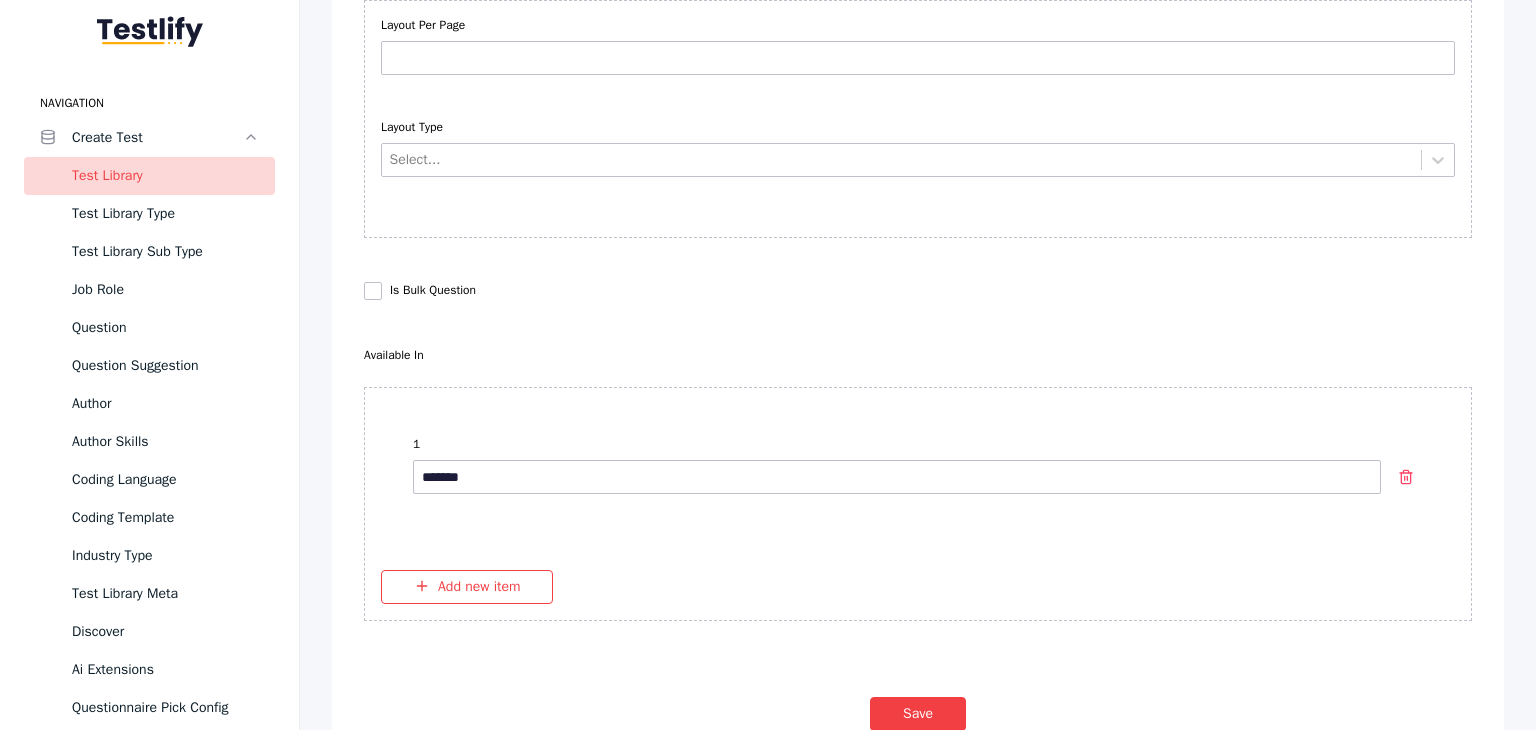 click on "Test Library" at bounding box center [165, 176] 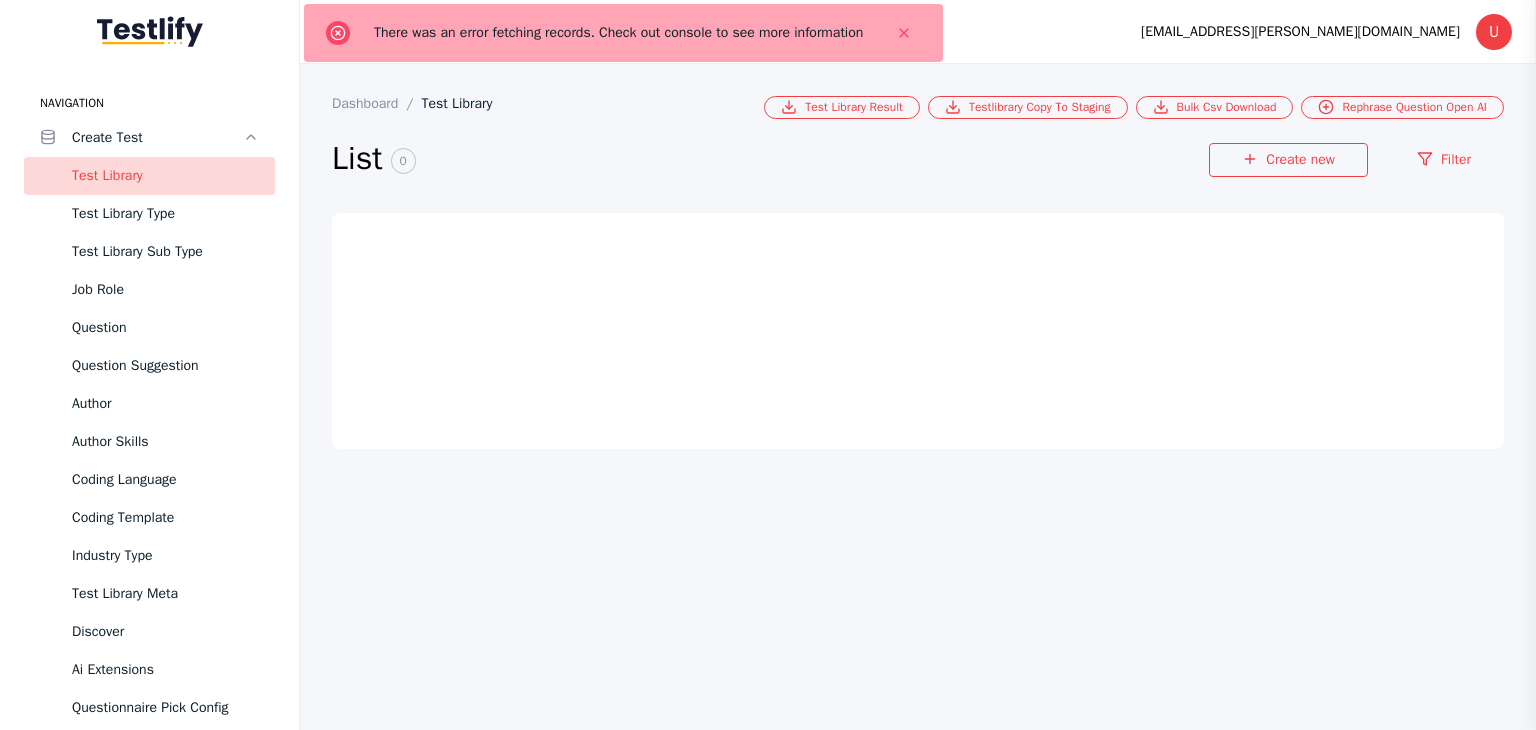 scroll, scrollTop: 0, scrollLeft: 0, axis: both 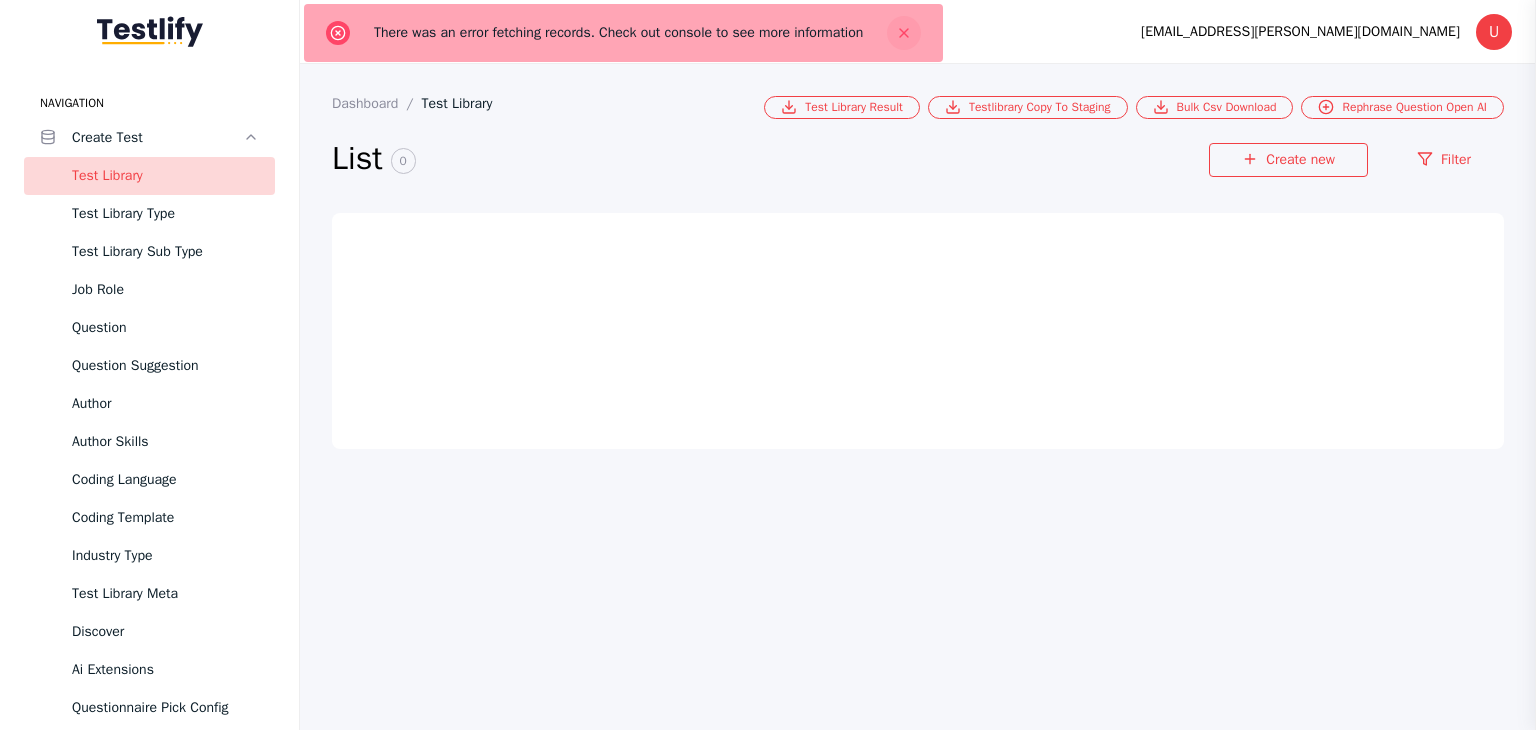 click at bounding box center (904, 33) 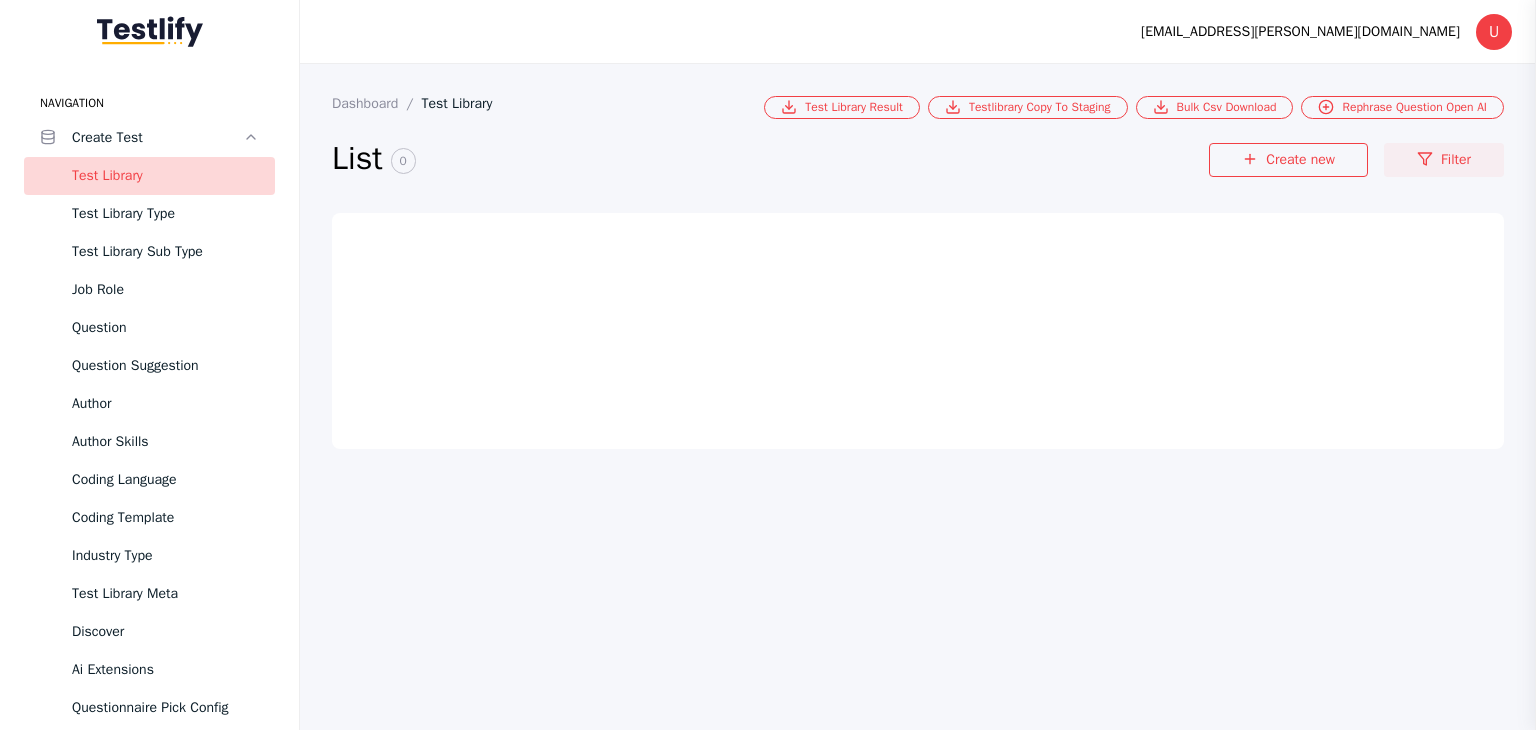 click on "Filter" at bounding box center (1444, 160) 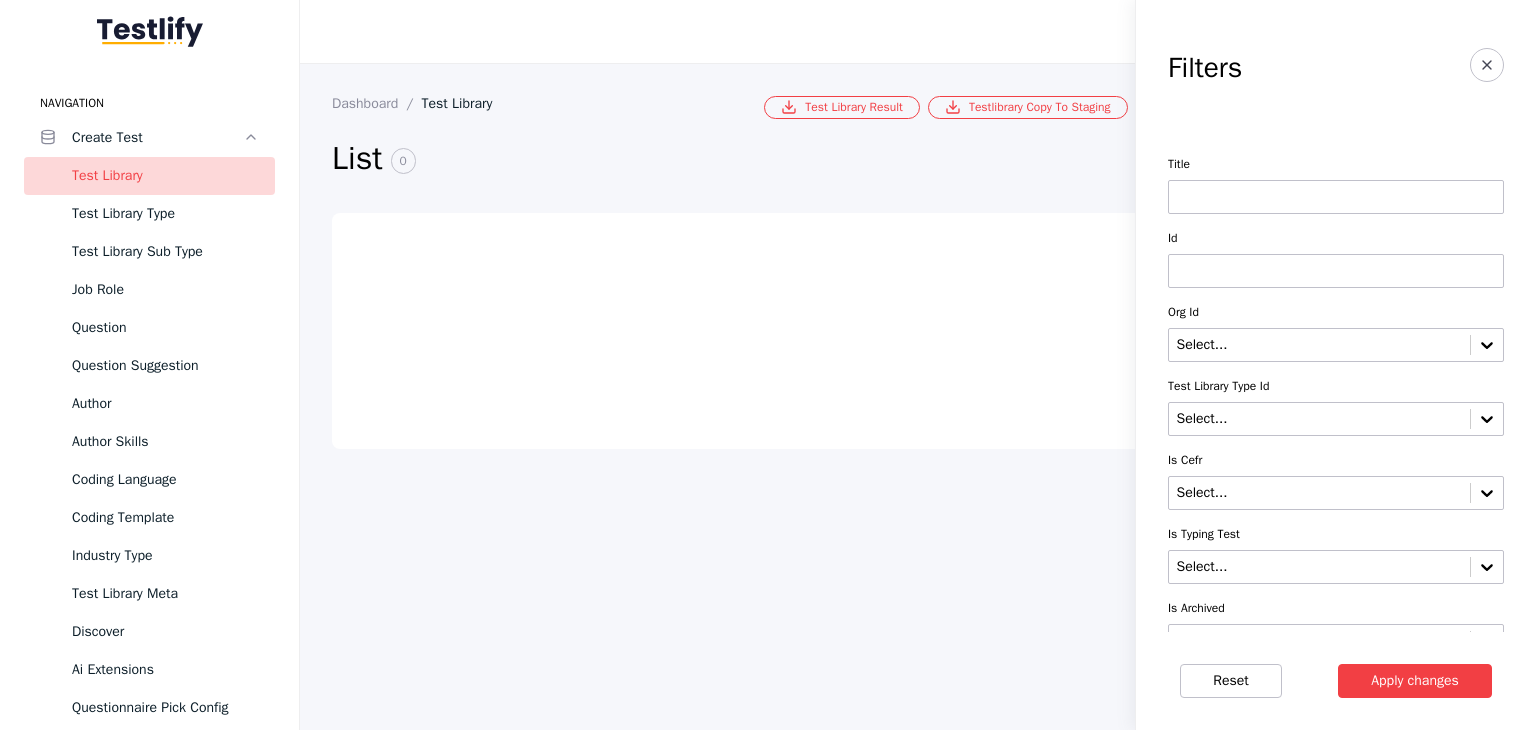click at bounding box center (1336, 197) 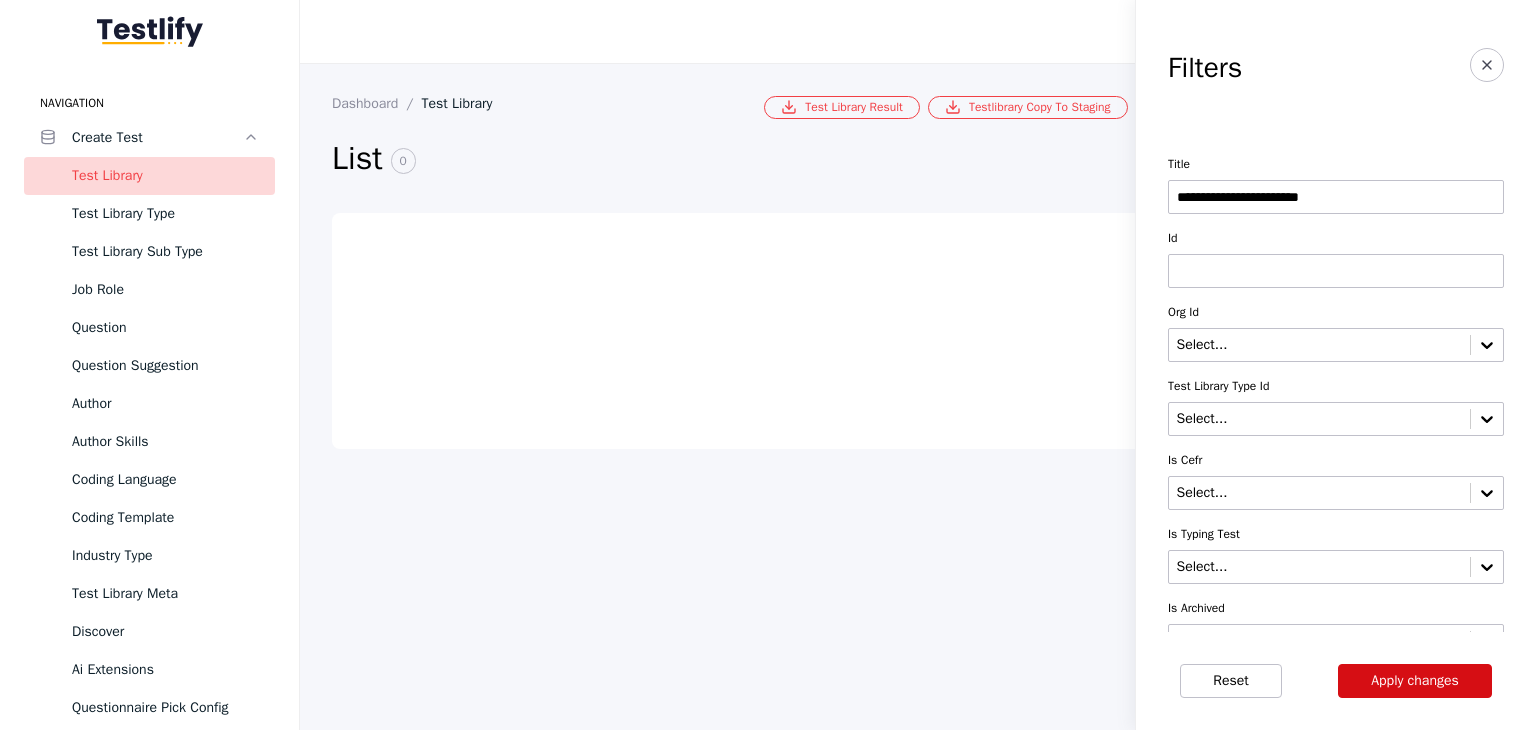 type on "**********" 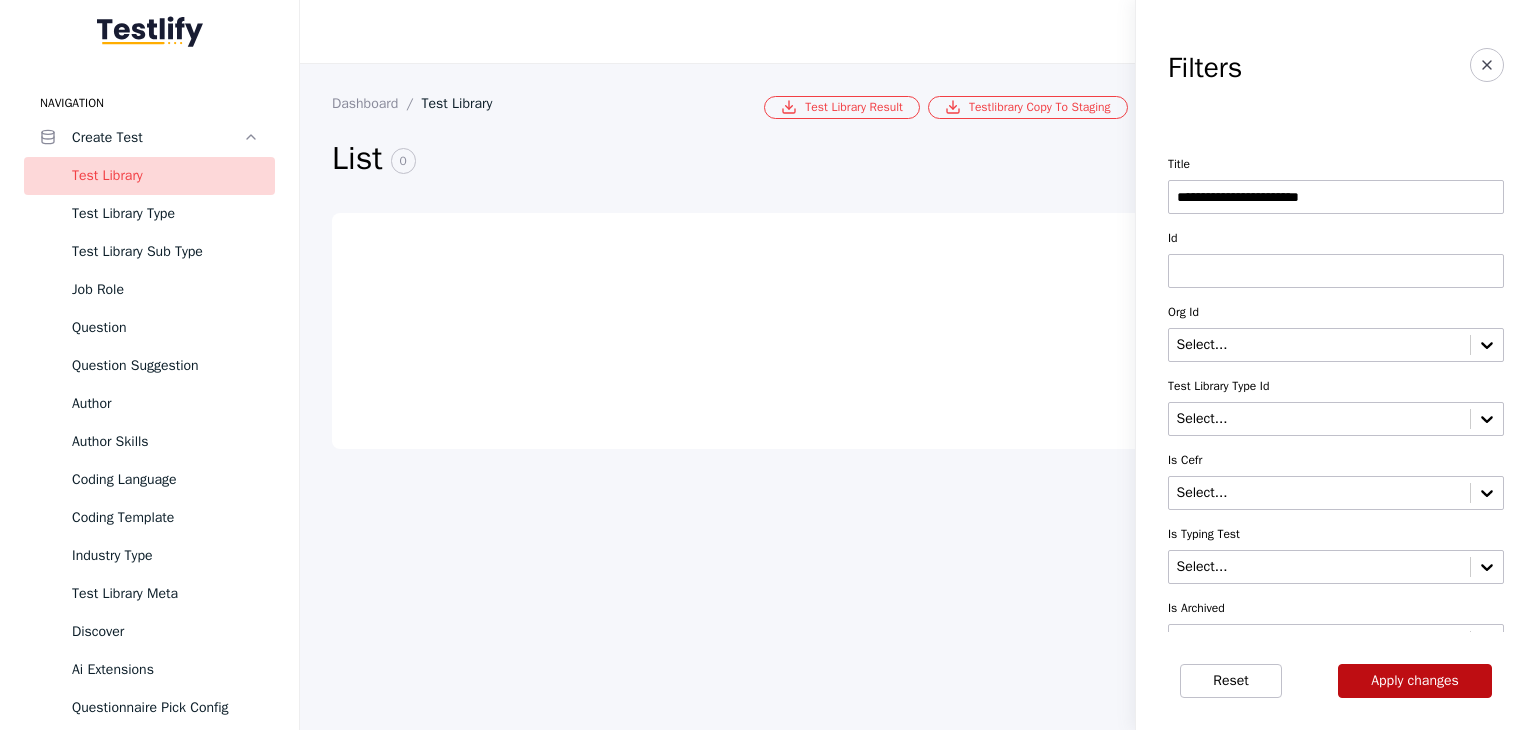 click on "Apply changes" at bounding box center [1415, 681] 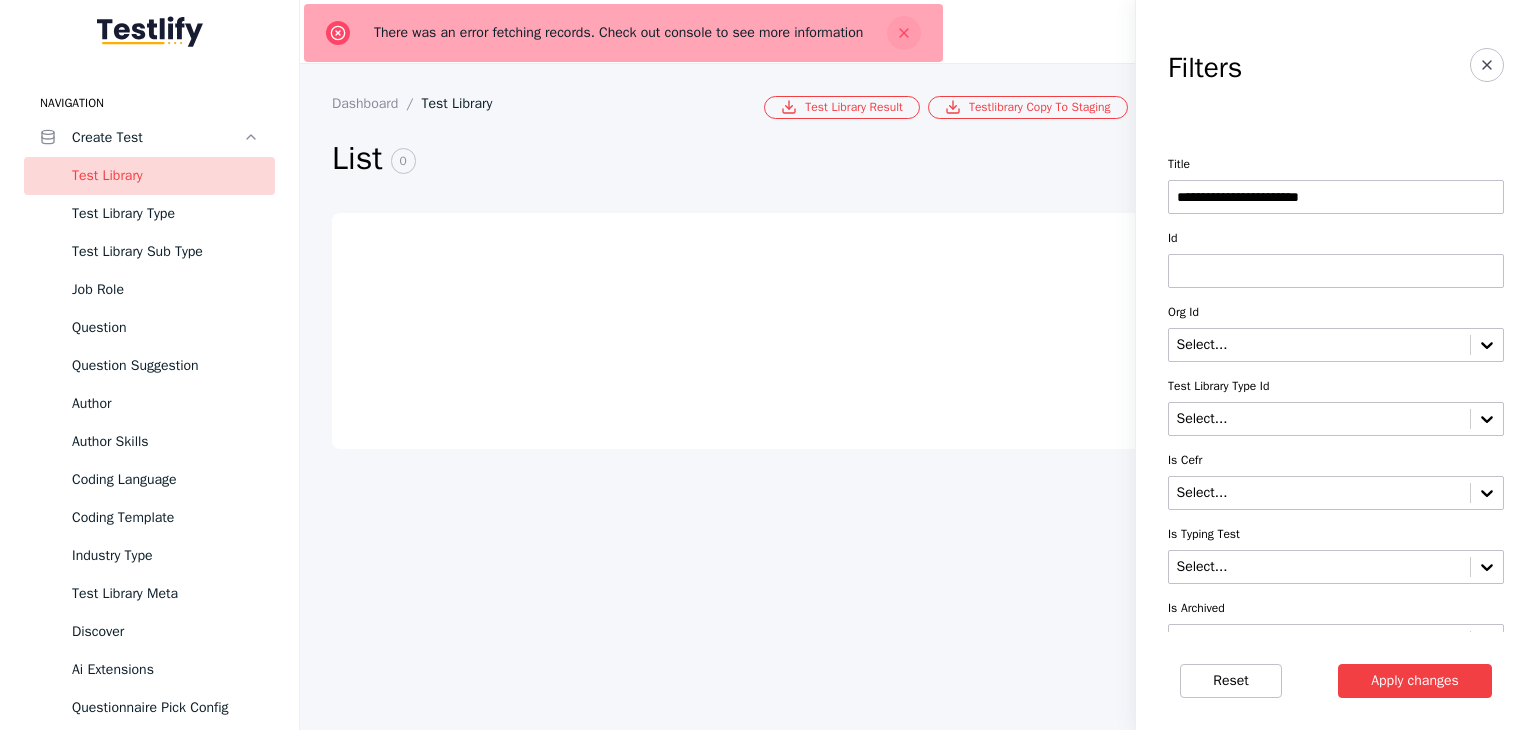 click 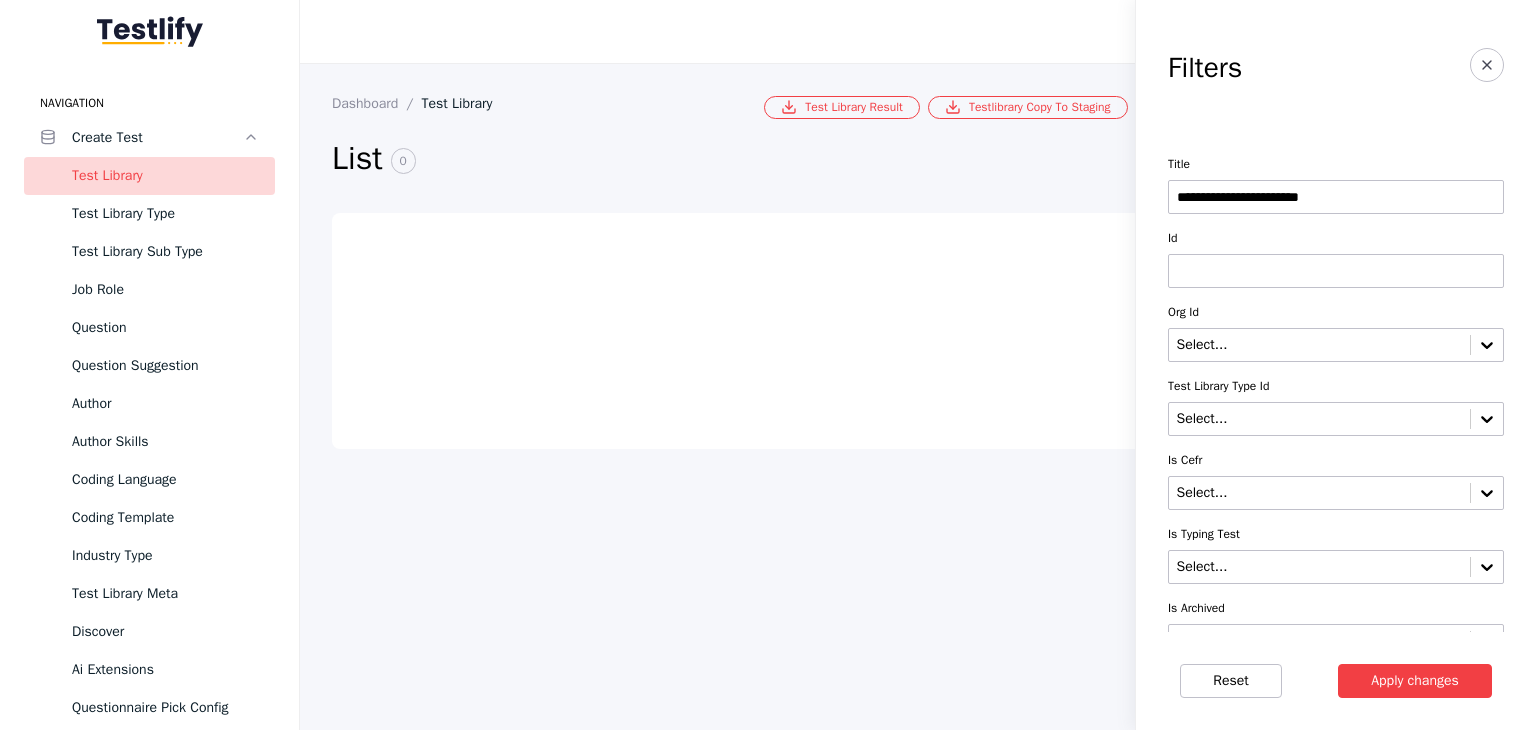 click at bounding box center [708, 32] 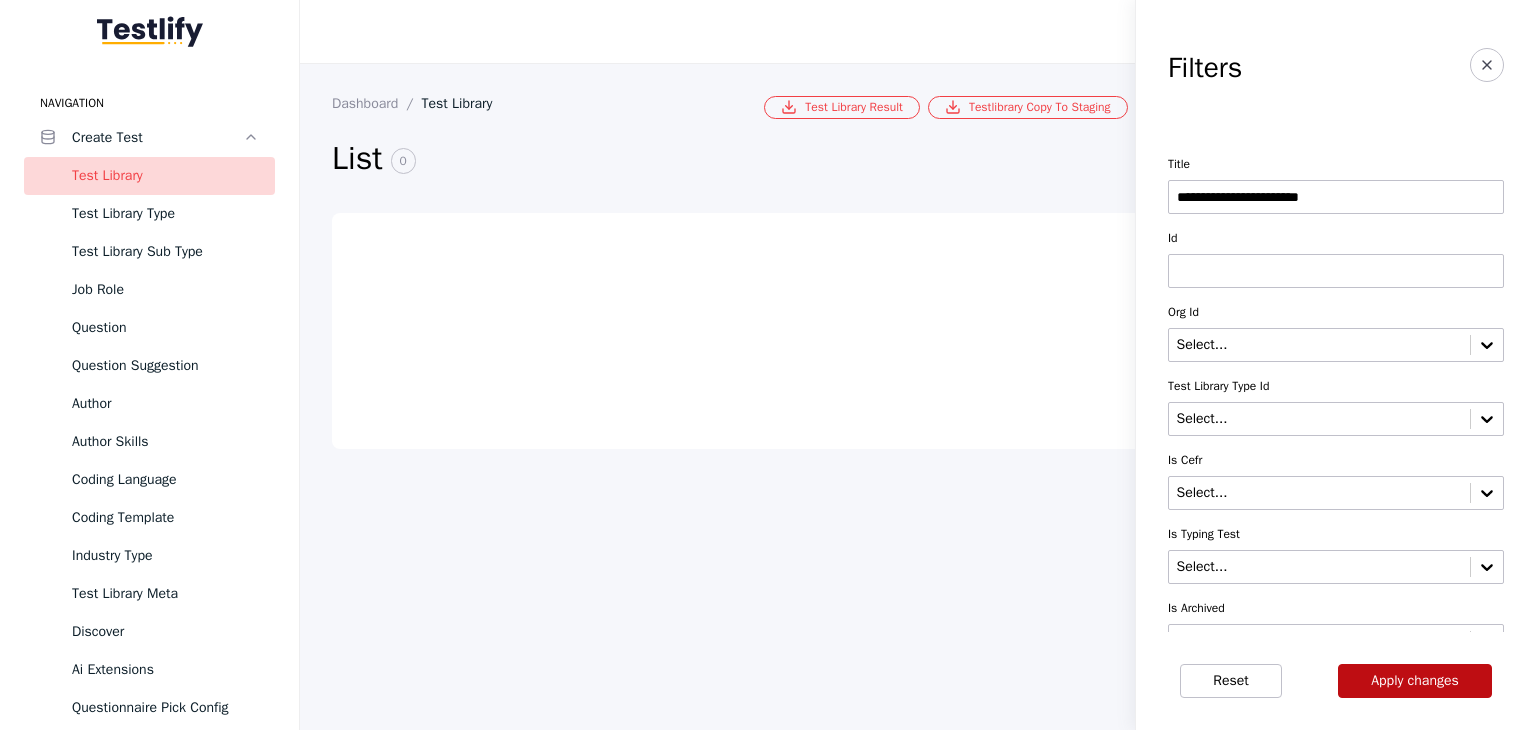 click on "Apply changes" at bounding box center [1415, 681] 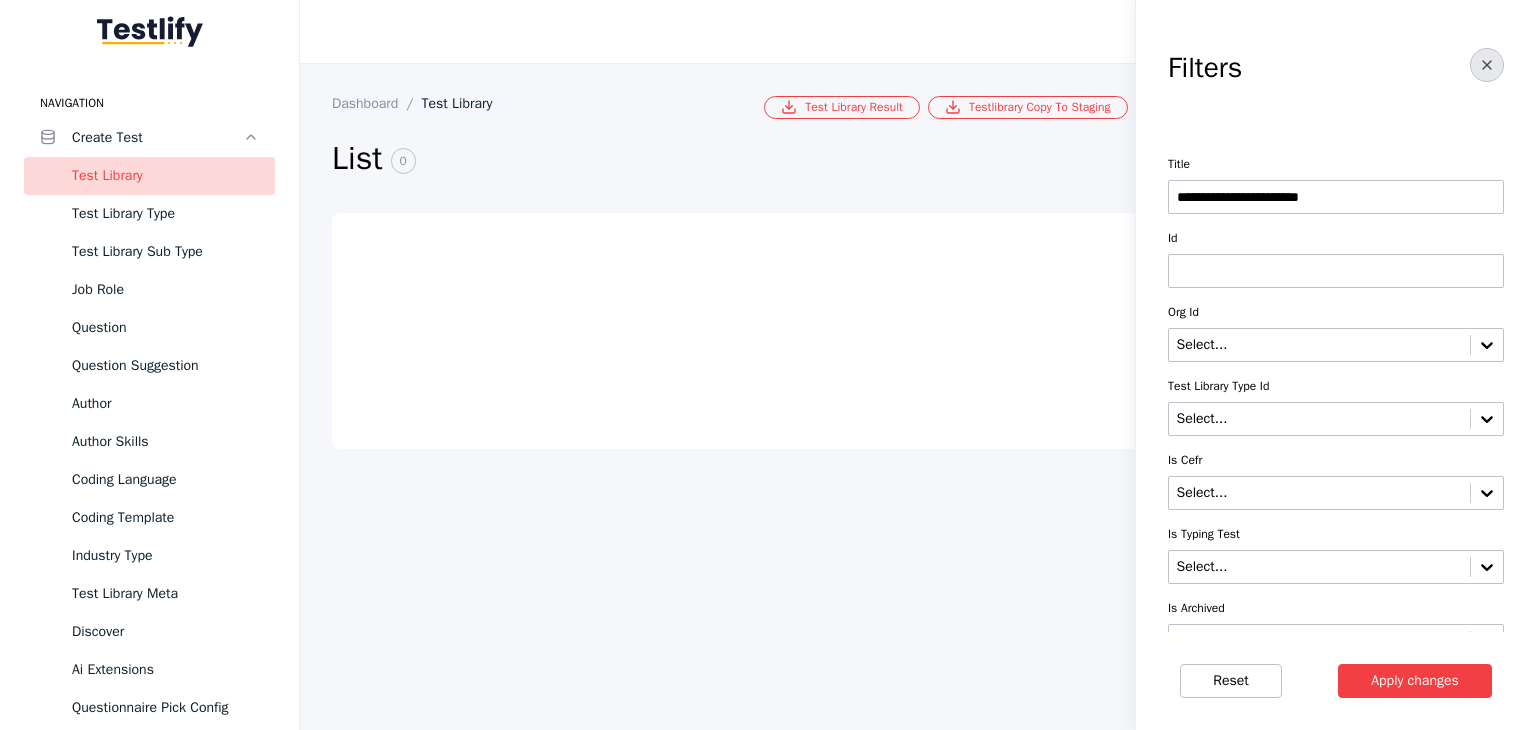 click 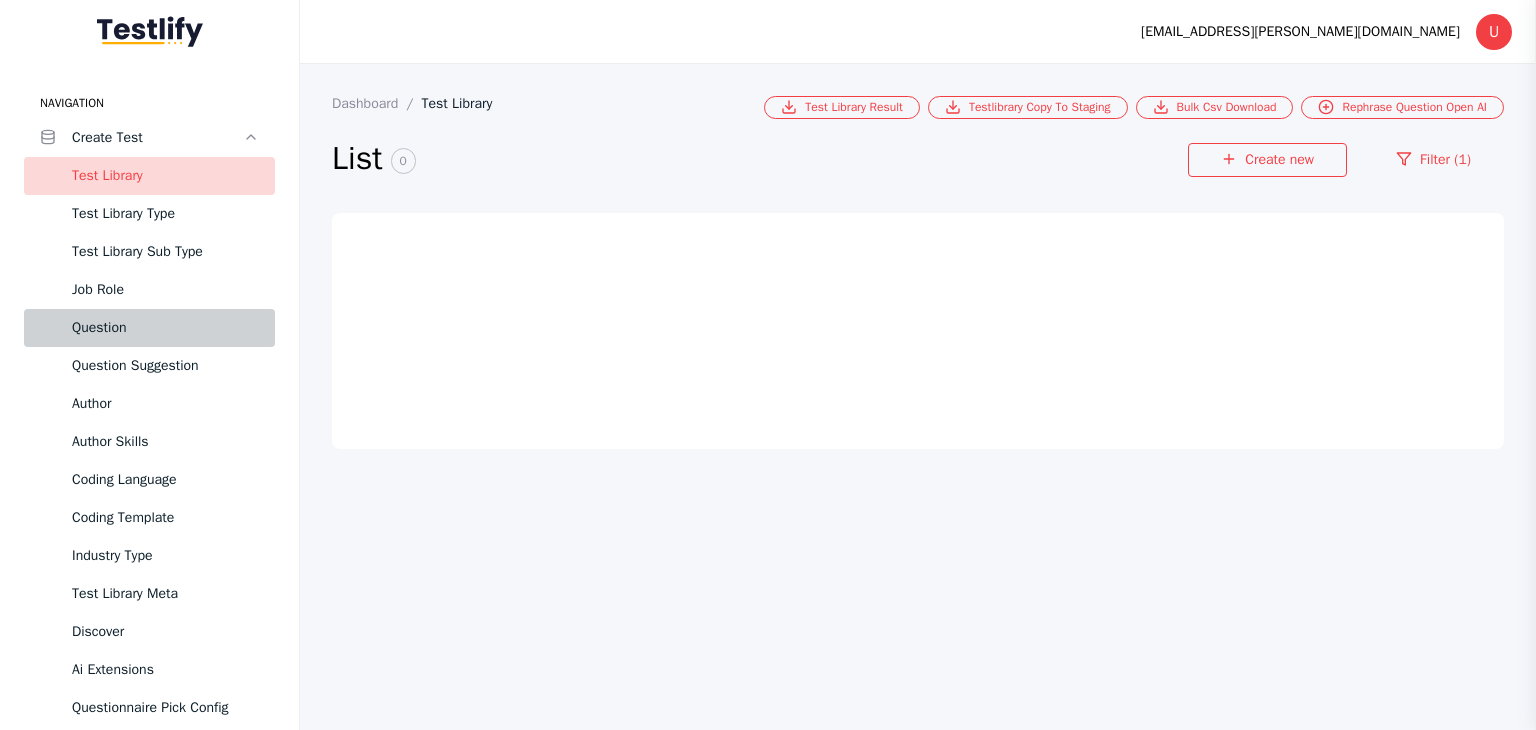 click on "Question" at bounding box center (165, 328) 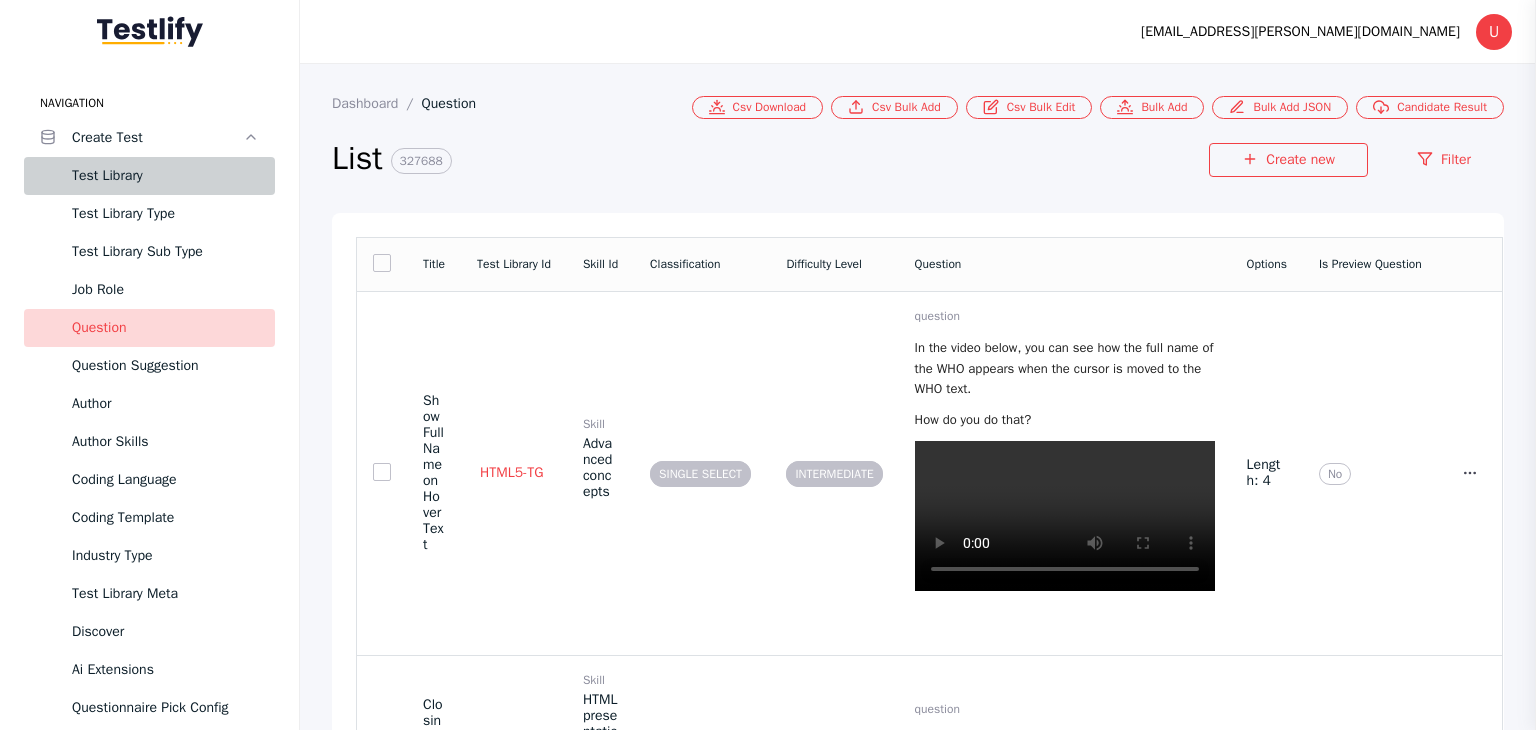 click on "Test Library" at bounding box center (165, 176) 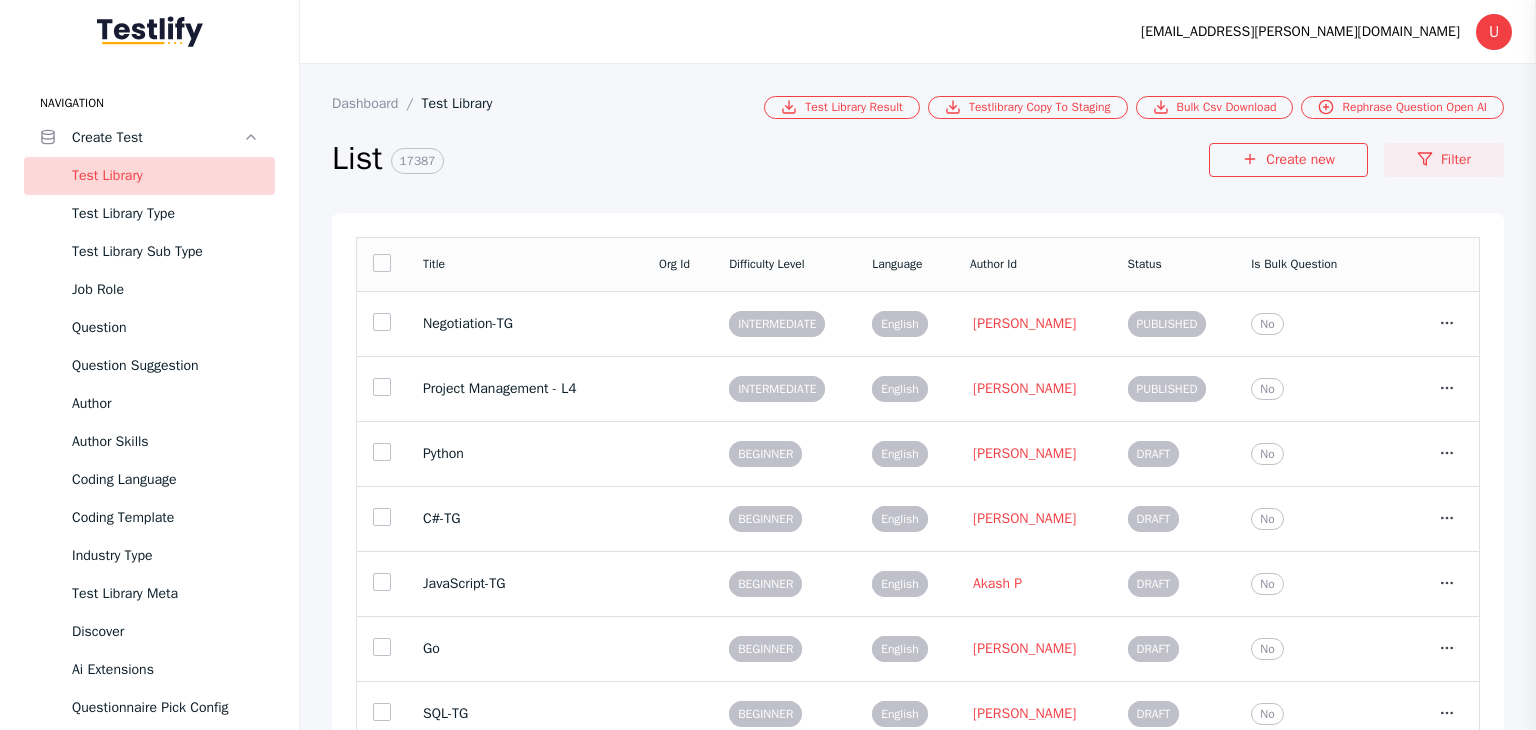 click on "Filter" at bounding box center [1444, 160] 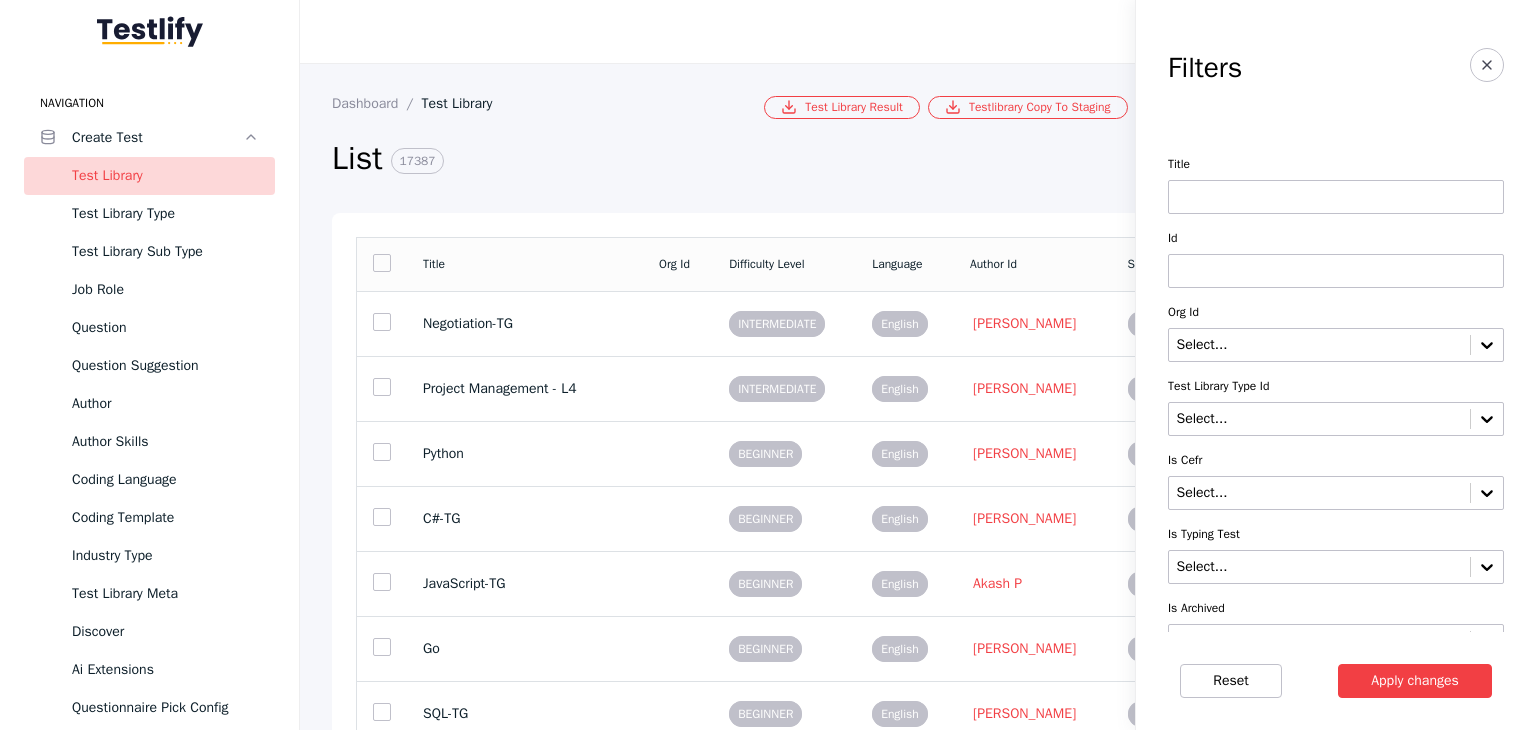 click at bounding box center [1336, 197] 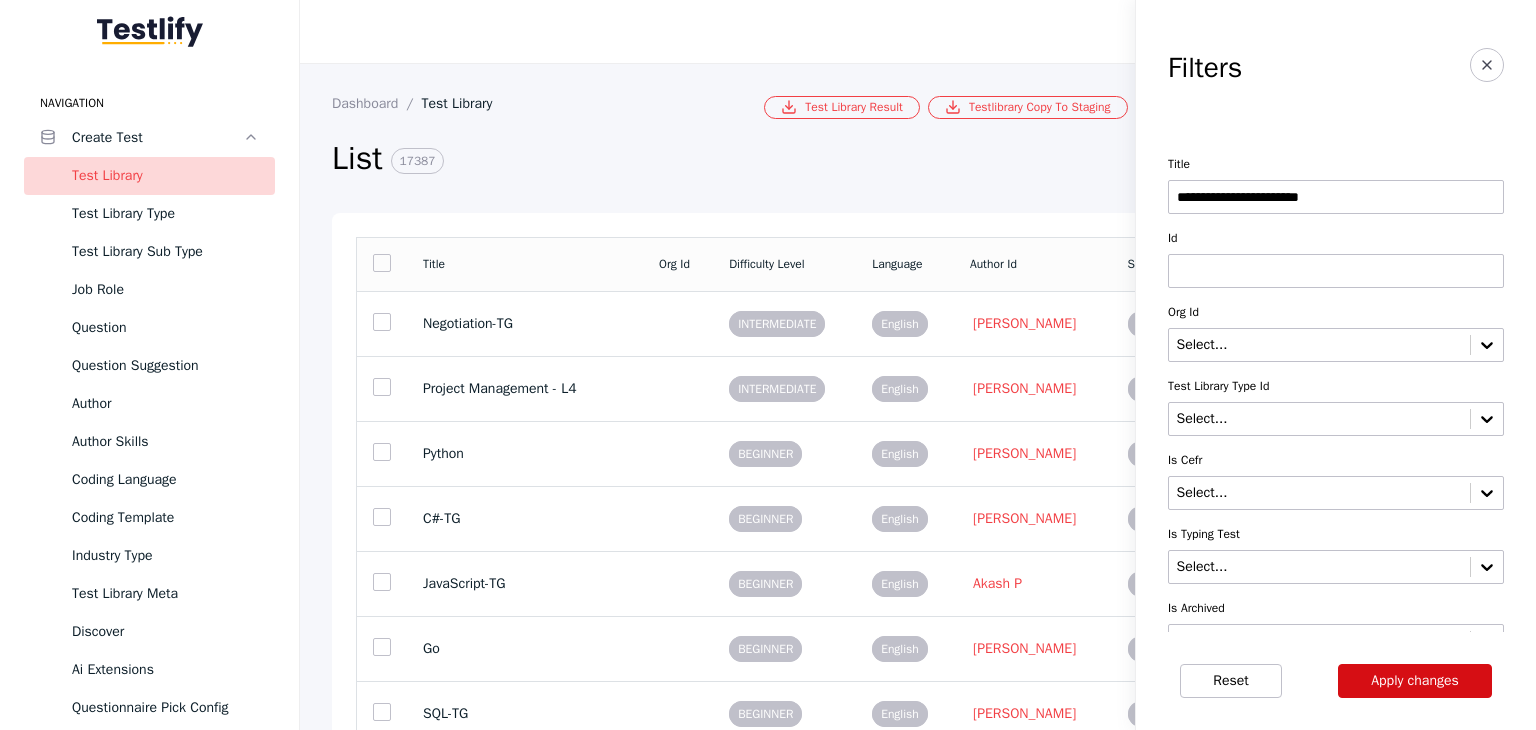 type on "**********" 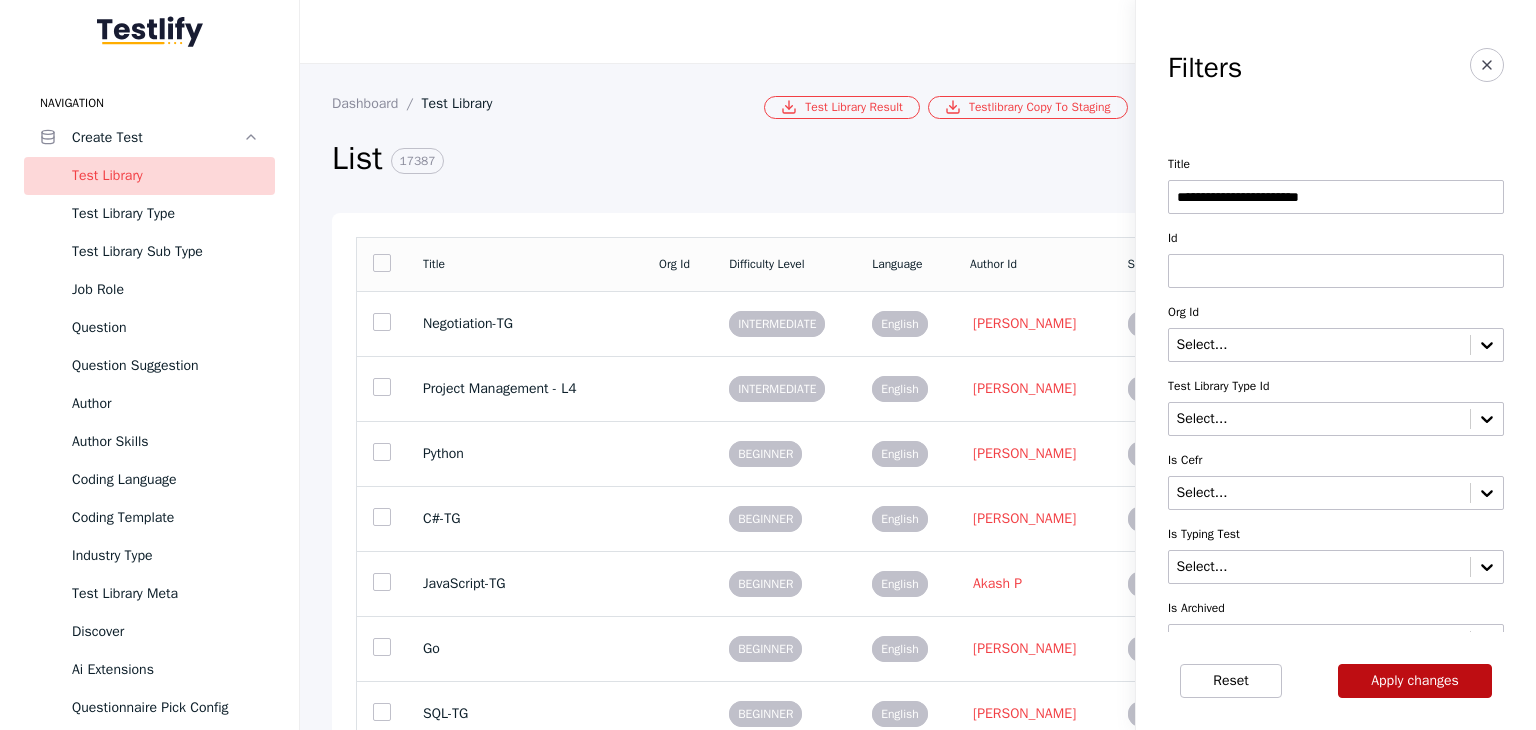 click on "Apply changes" at bounding box center [1415, 681] 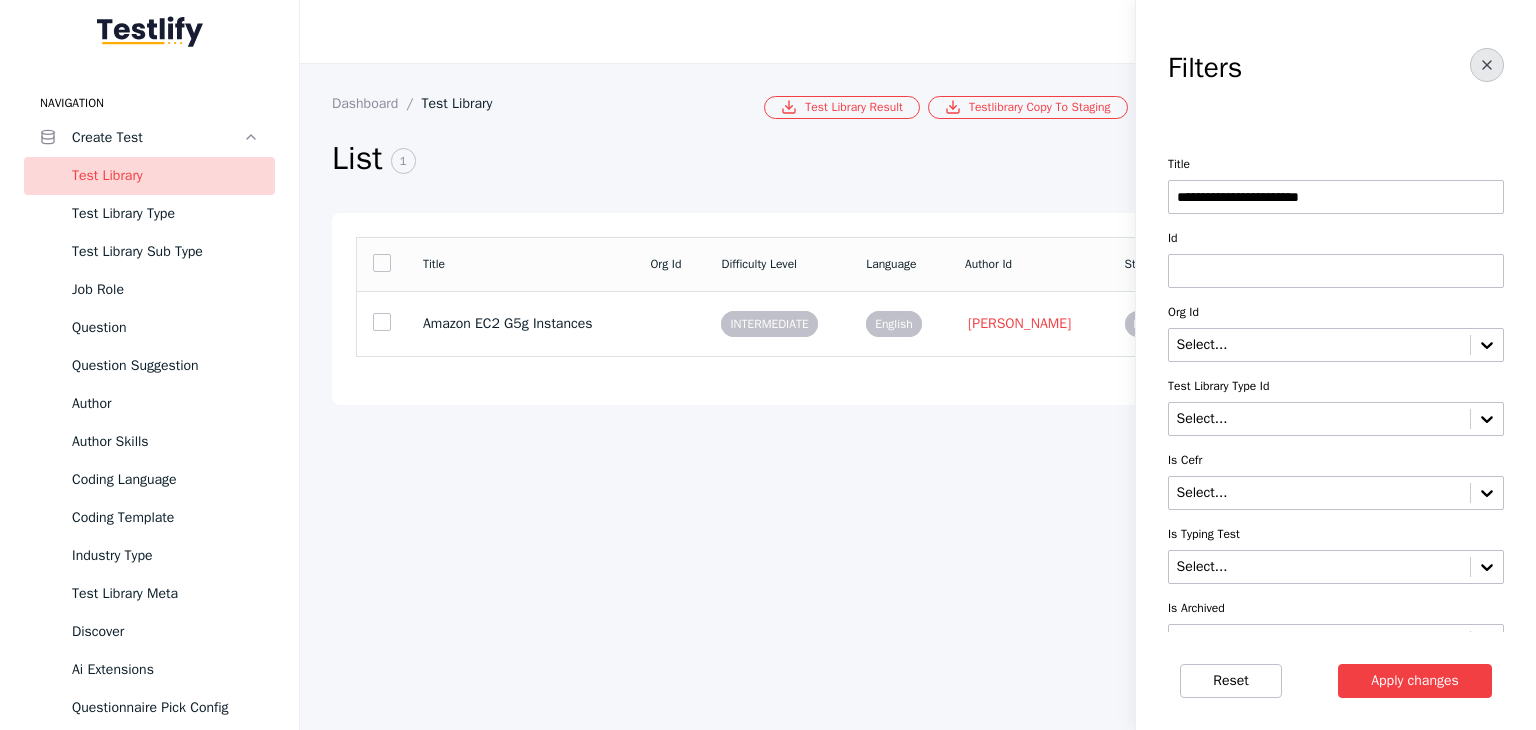 click 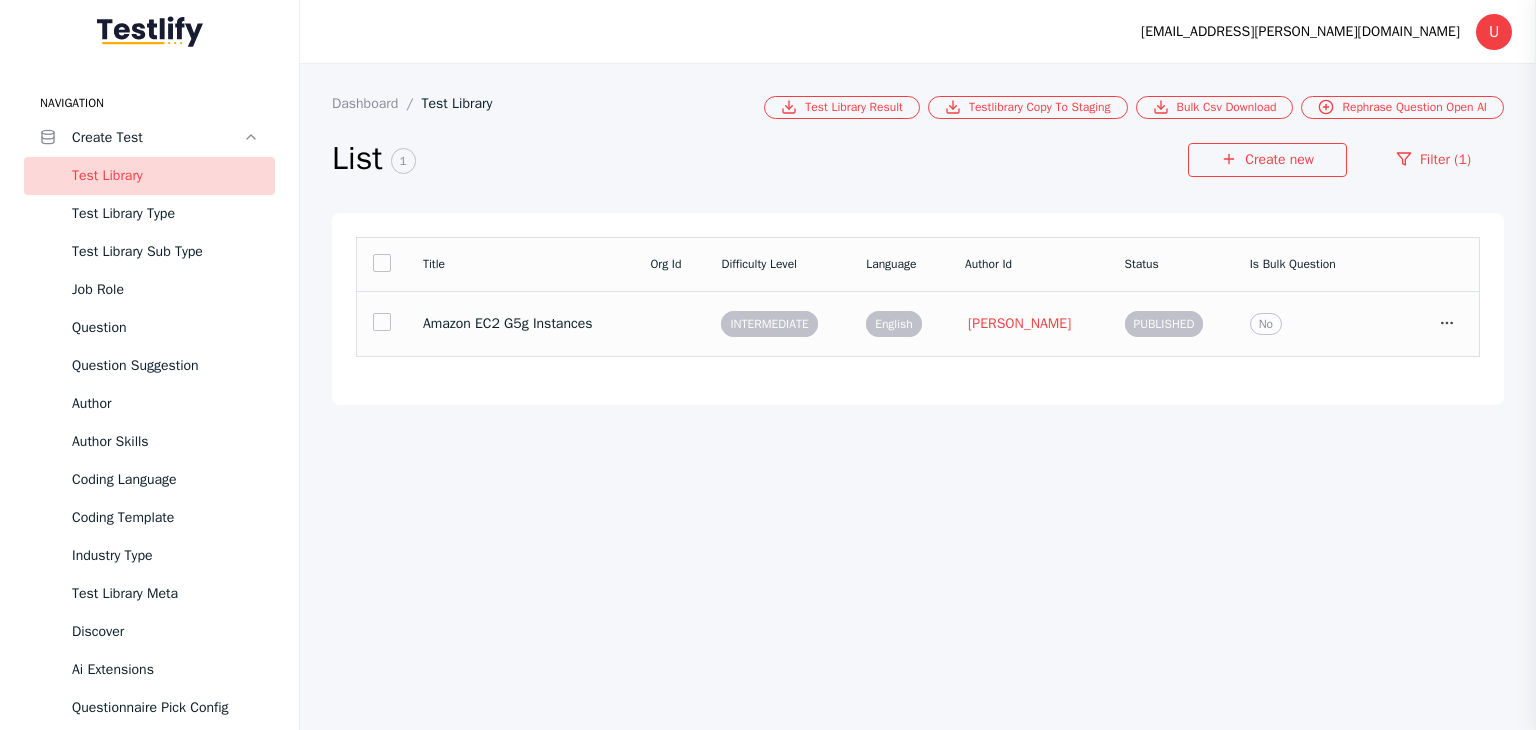 click on "Amazon EC2 G5g Instances" at bounding box center (520, 324) 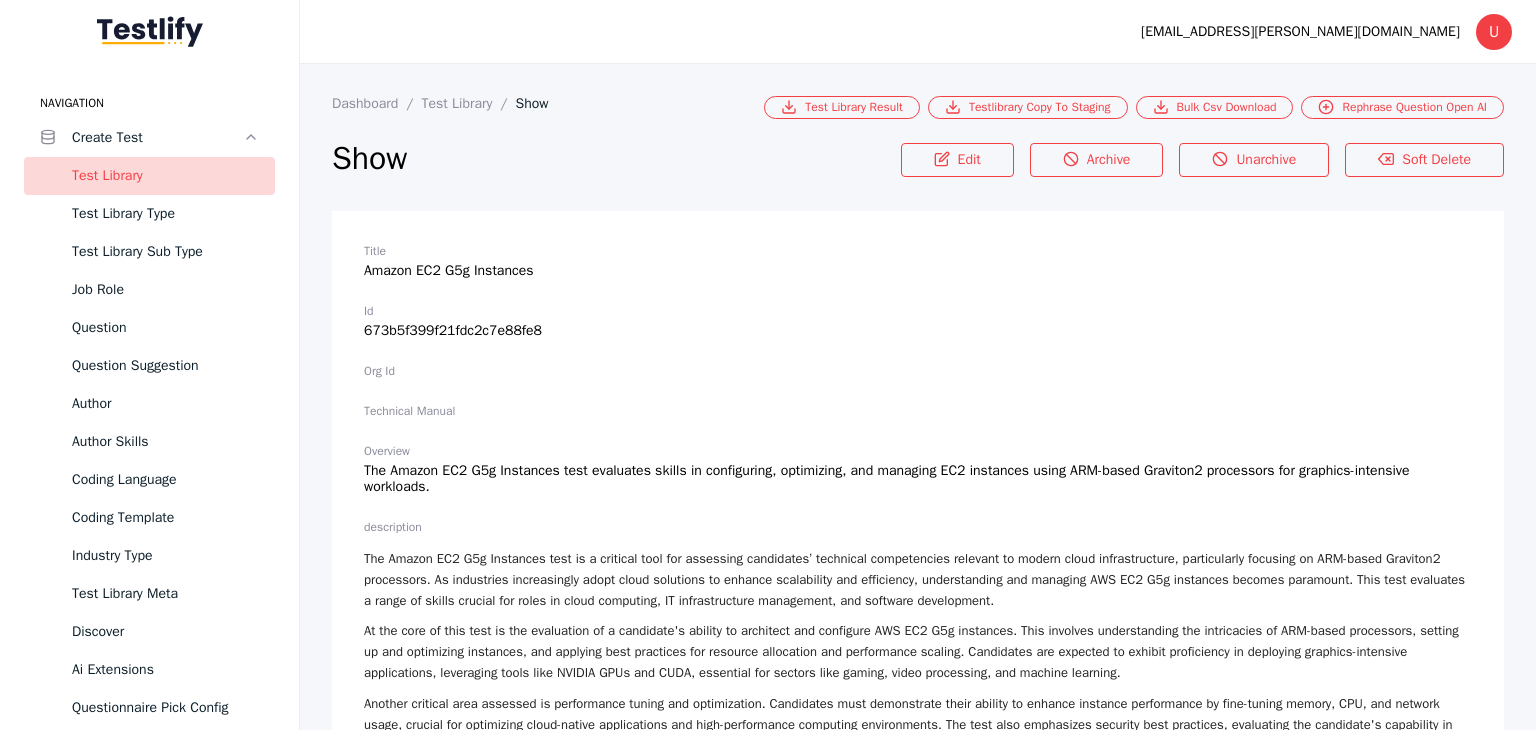 click on "Title" at bounding box center [918, 251] 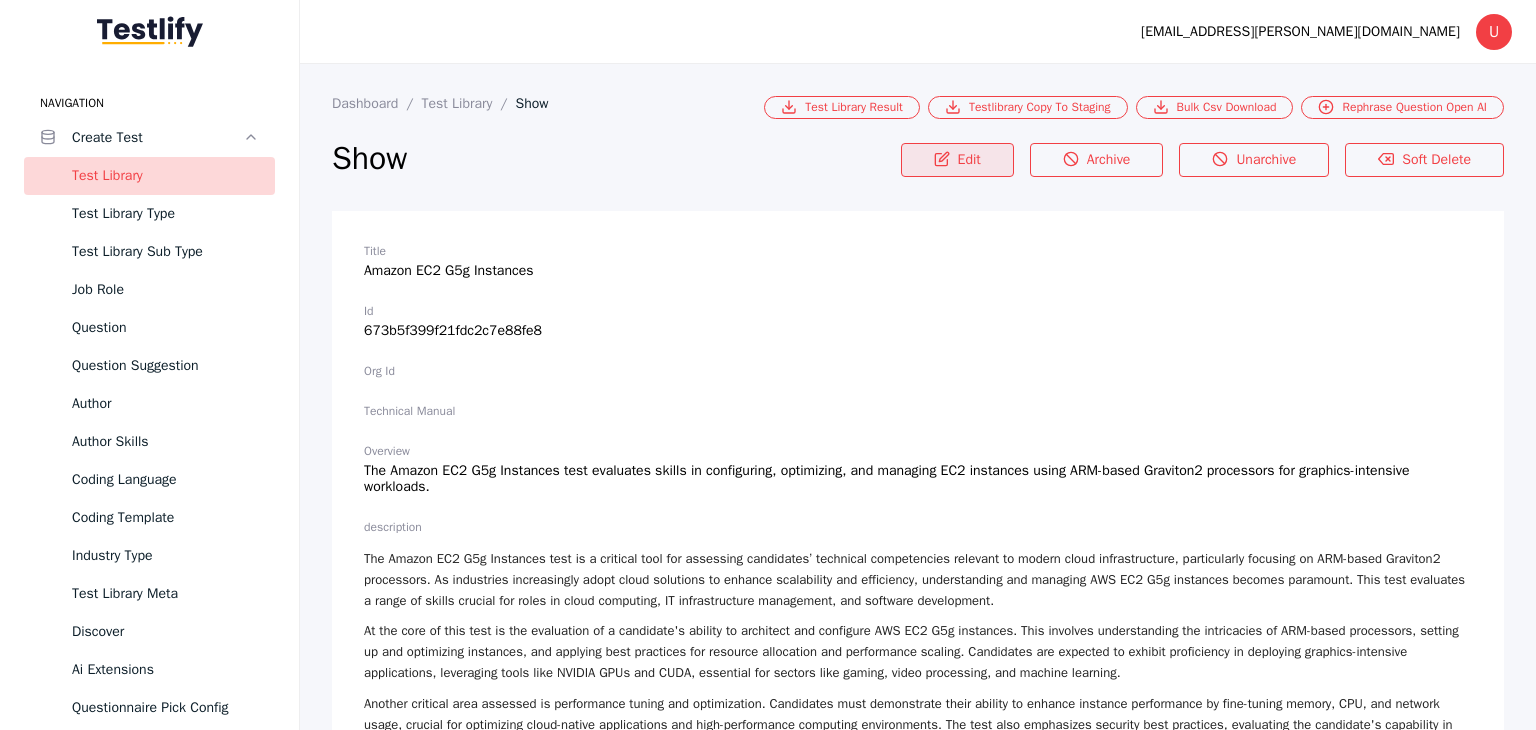 click on "Edit" at bounding box center (957, 160) 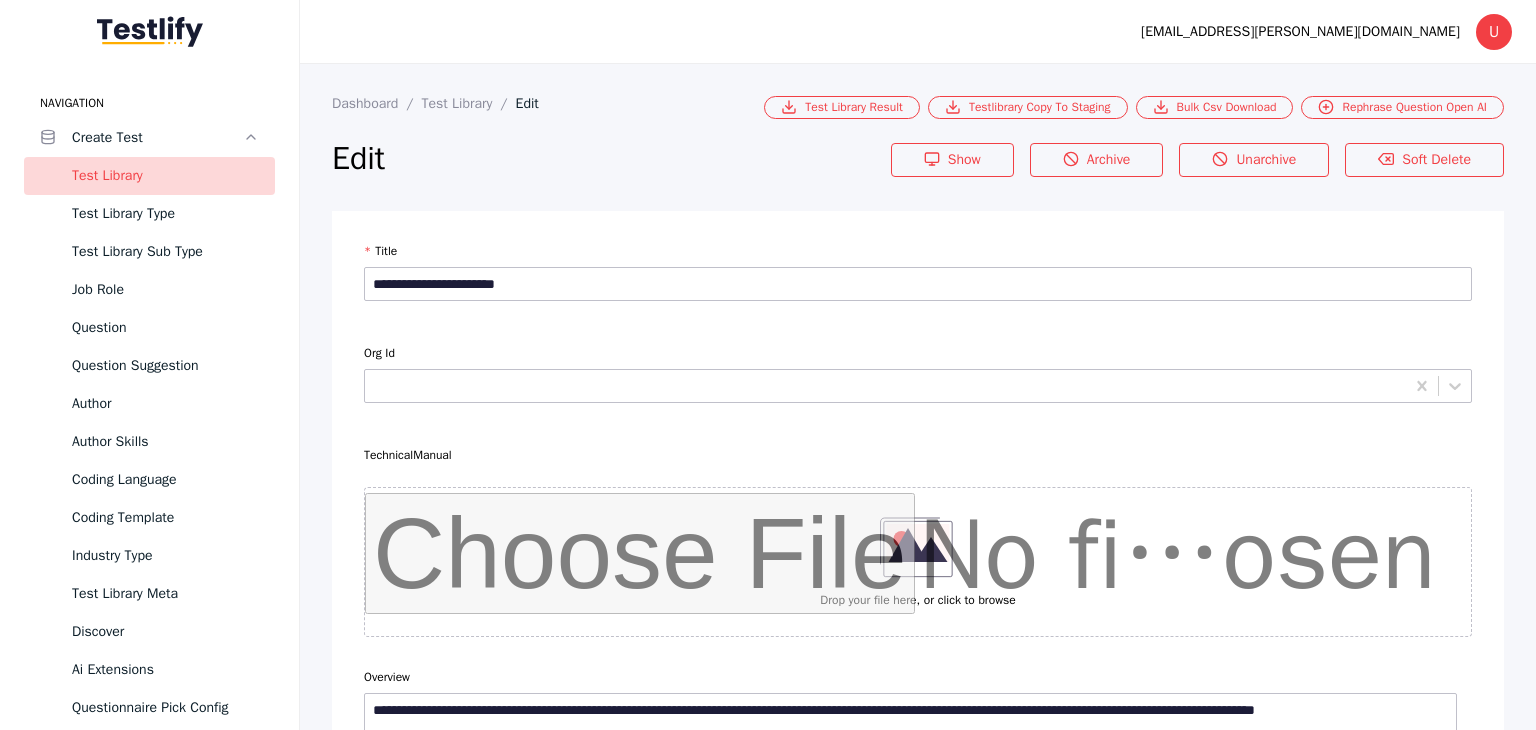 click on "**********" at bounding box center [918, 8904] 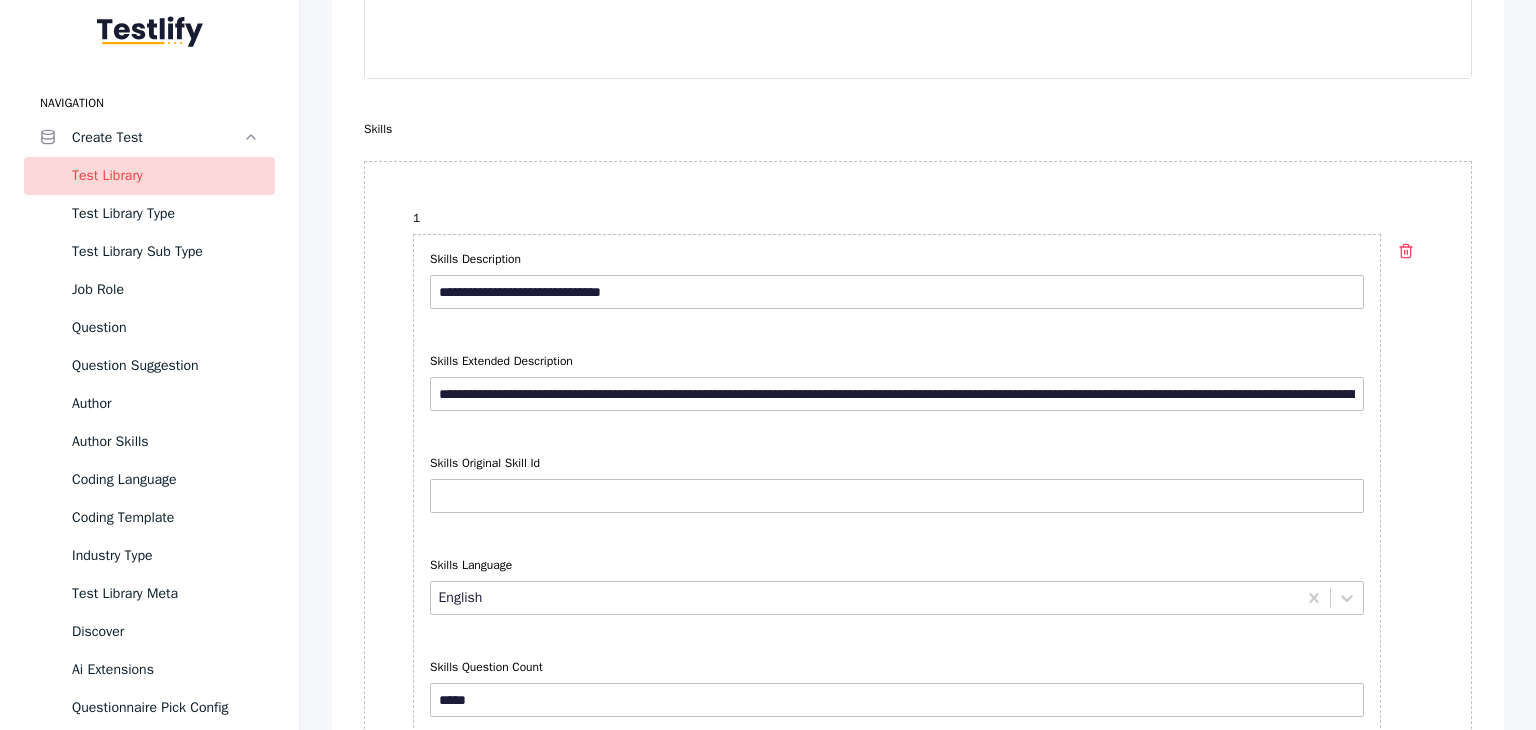 scroll, scrollTop: 1700, scrollLeft: 0, axis: vertical 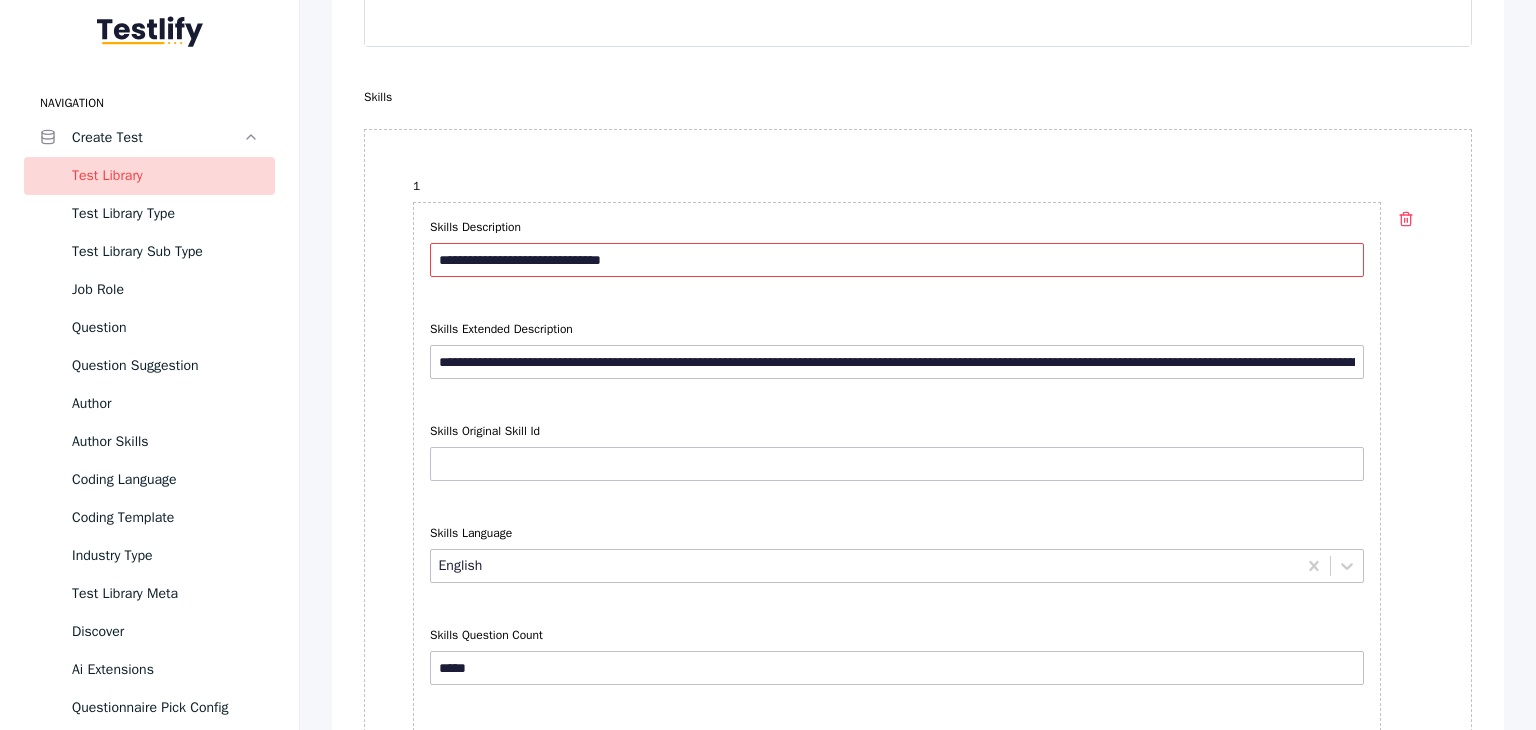 drag, startPoint x: 701, startPoint y: 263, endPoint x: 412, endPoint y: 262, distance: 289.00174 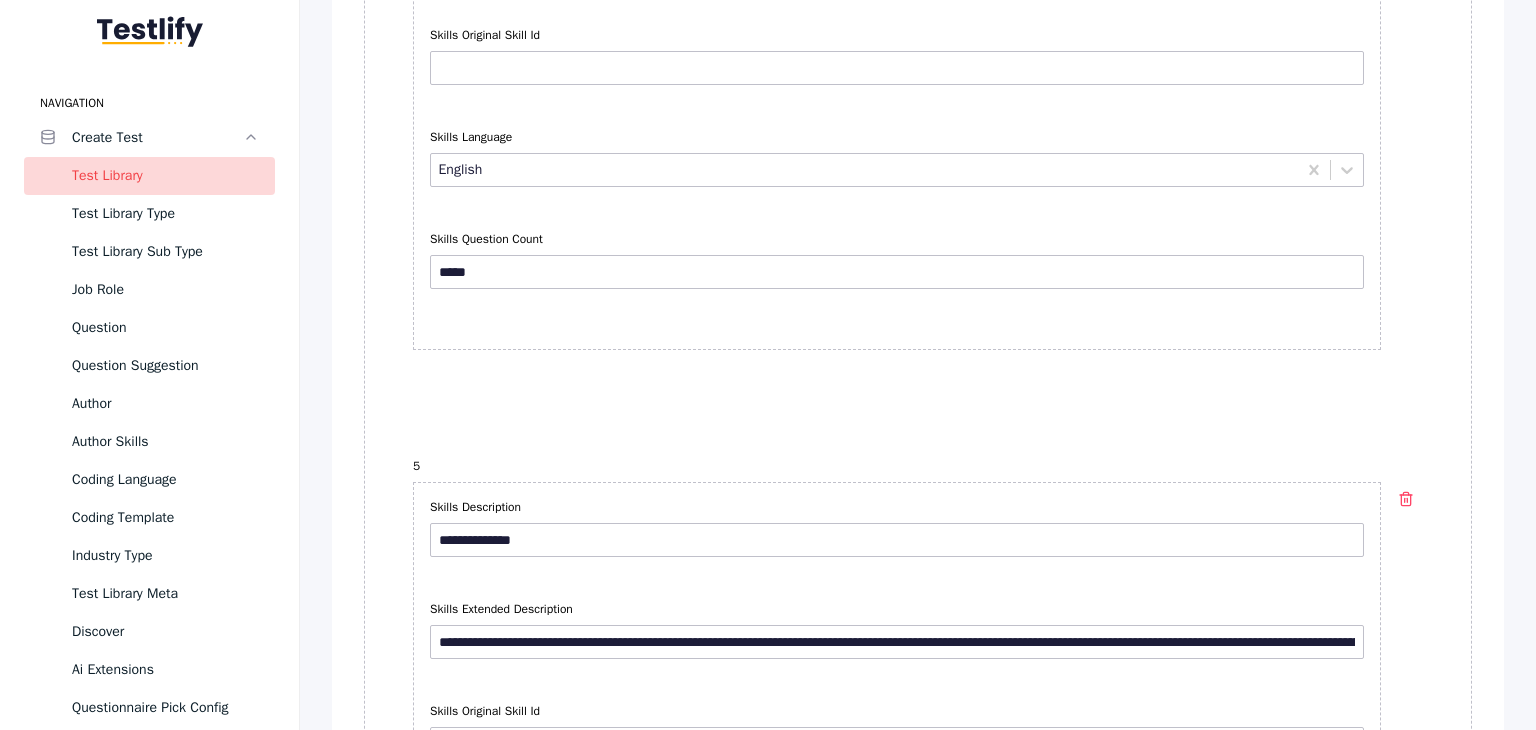 scroll, scrollTop: 4400, scrollLeft: 0, axis: vertical 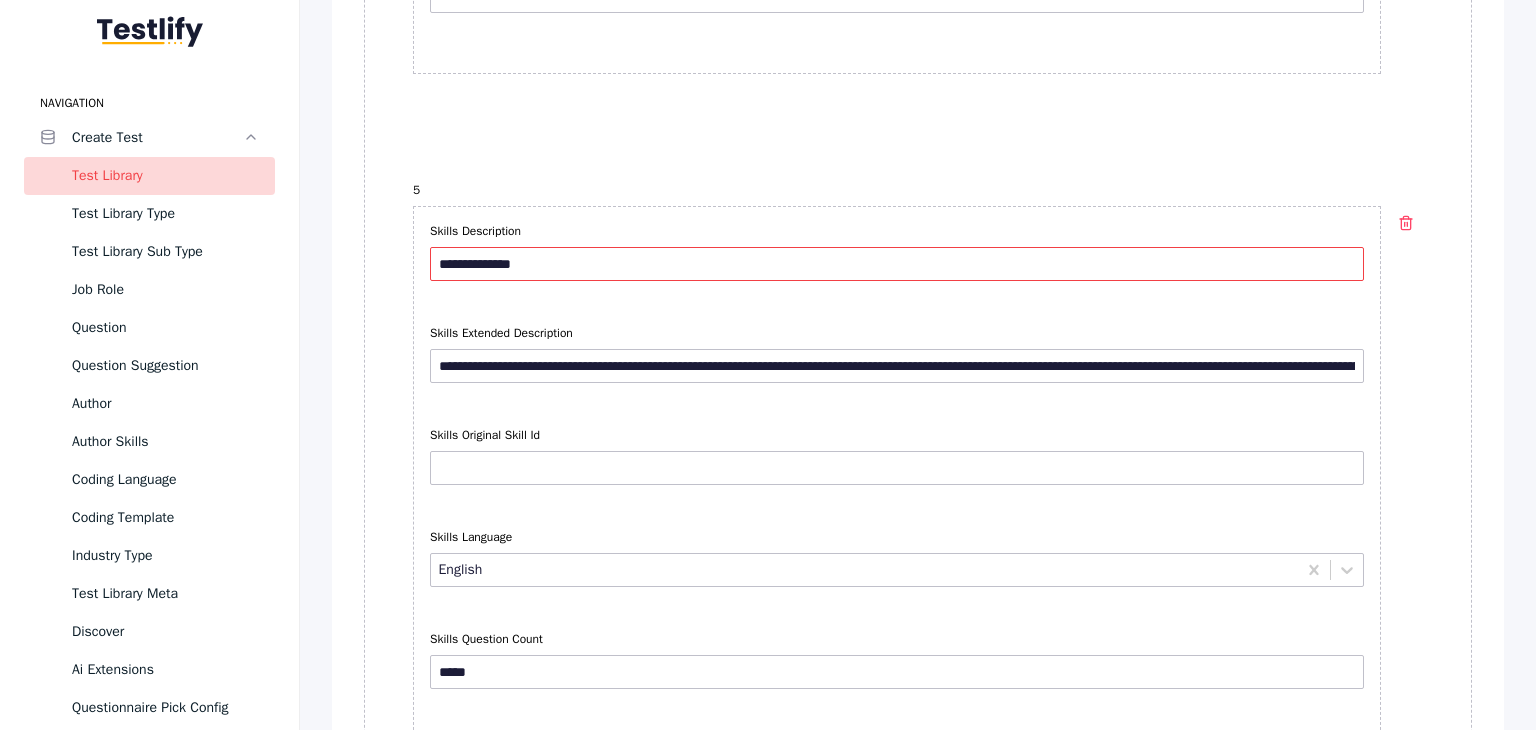 drag, startPoint x: 560, startPoint y: 250, endPoint x: 431, endPoint y: 260, distance: 129.38702 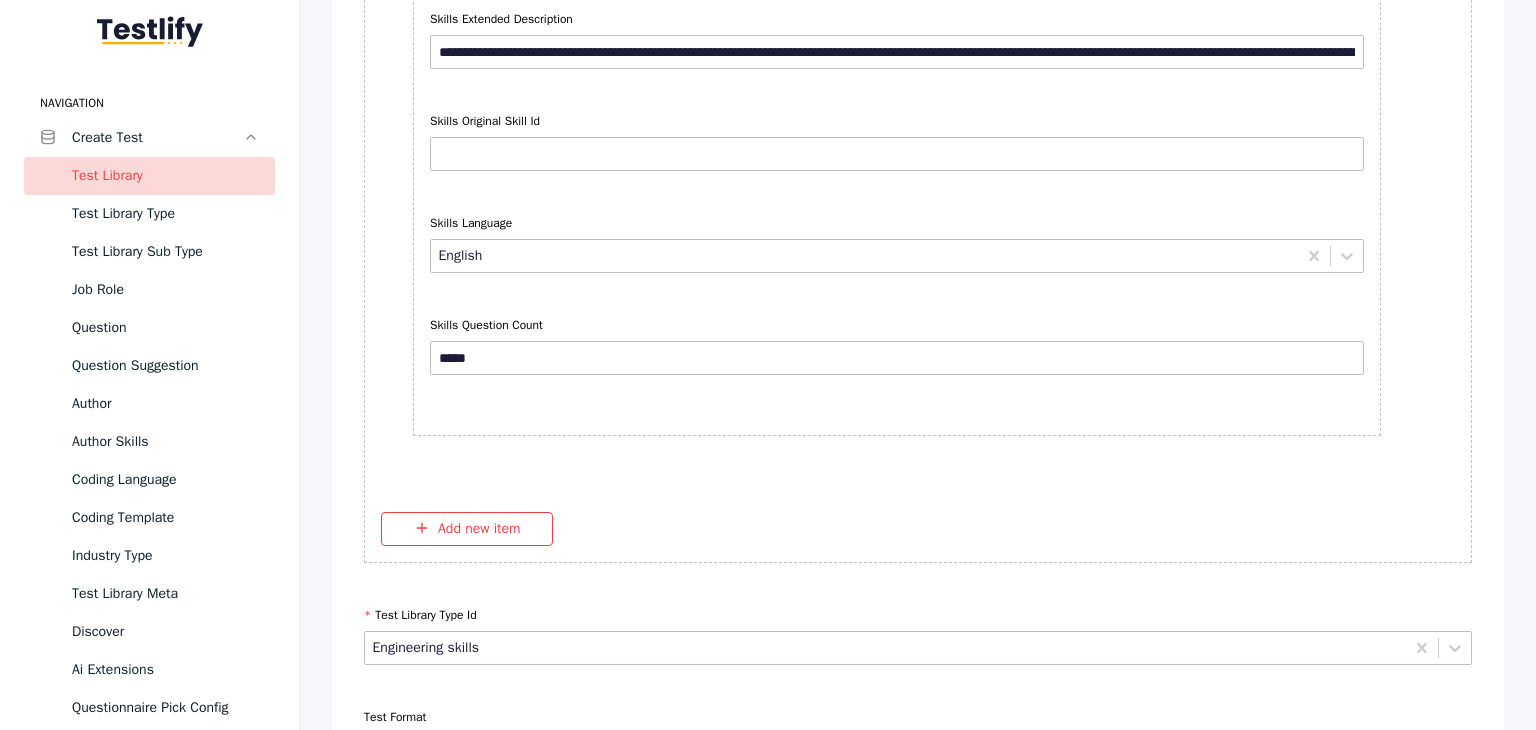 scroll, scrollTop: 5500, scrollLeft: 0, axis: vertical 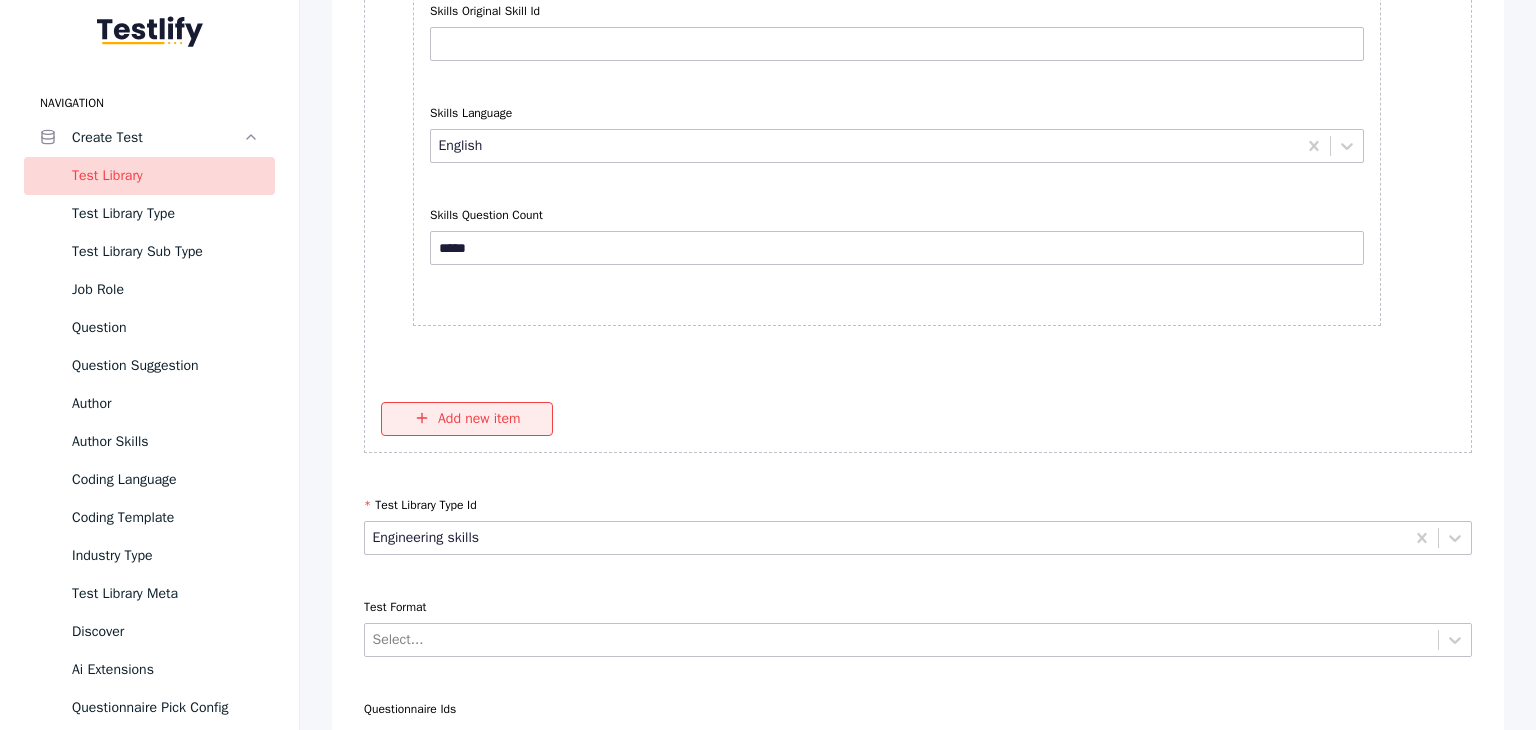 click on "Add new item" at bounding box center (467, 419) 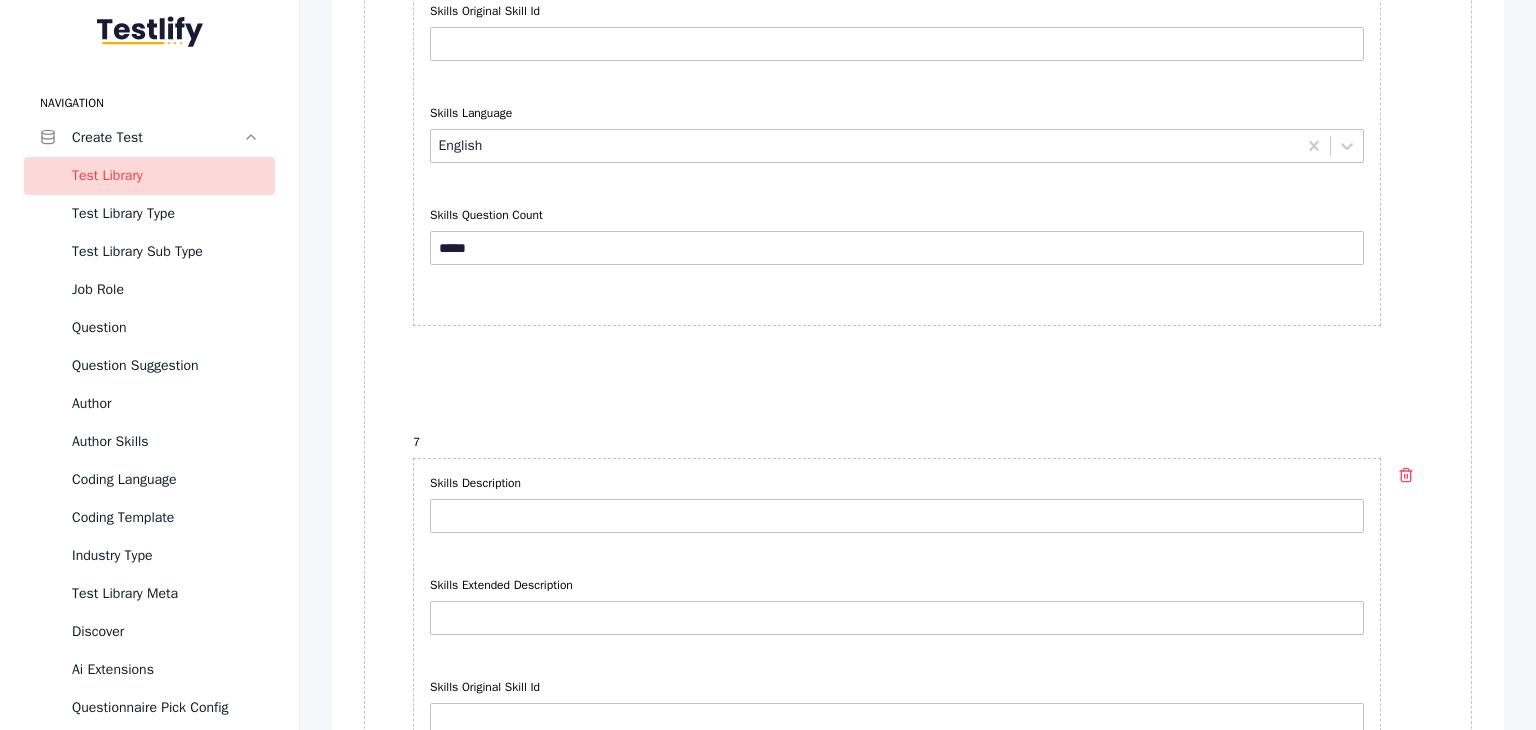 scroll, scrollTop: 6173, scrollLeft: 0, axis: vertical 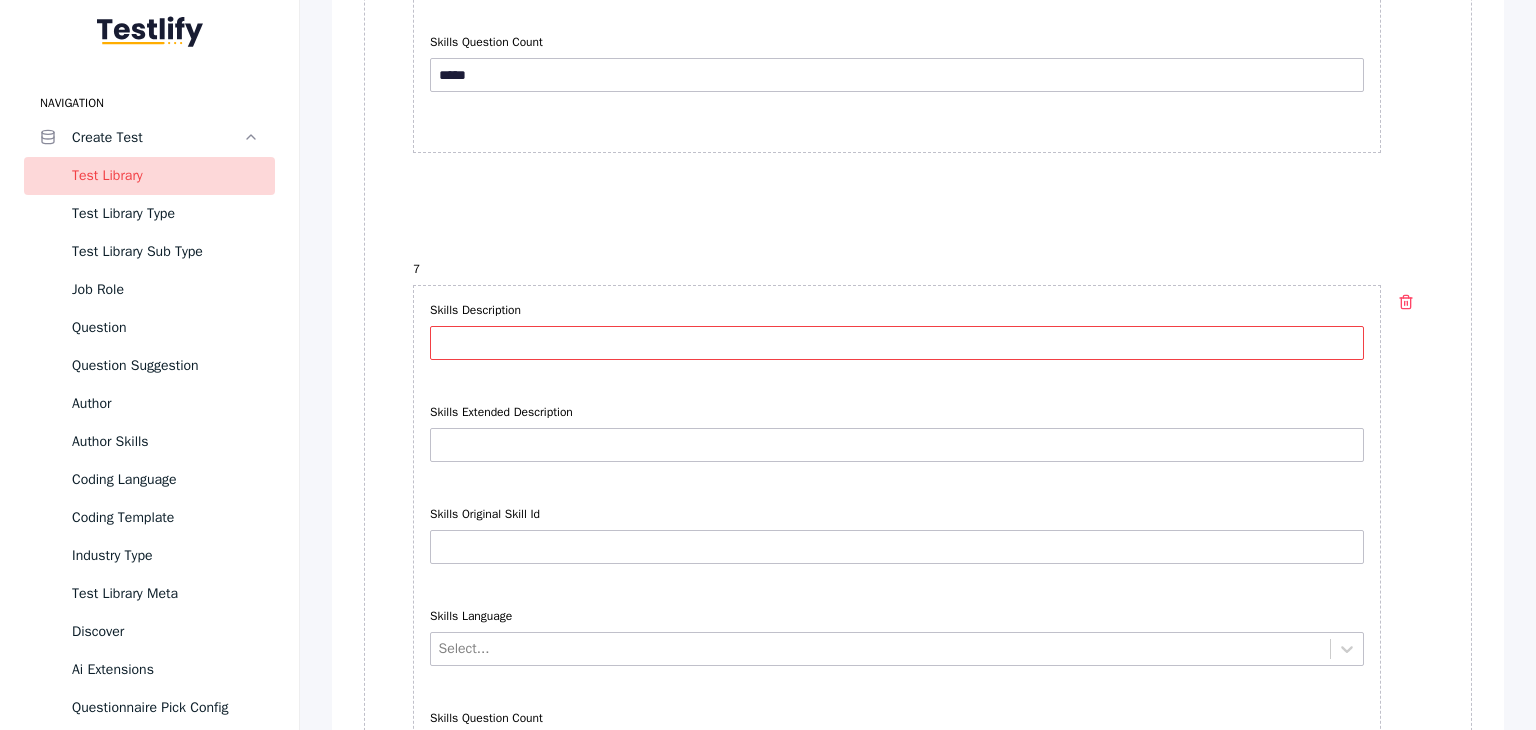 click on "Skills Description" at bounding box center [897, 343] 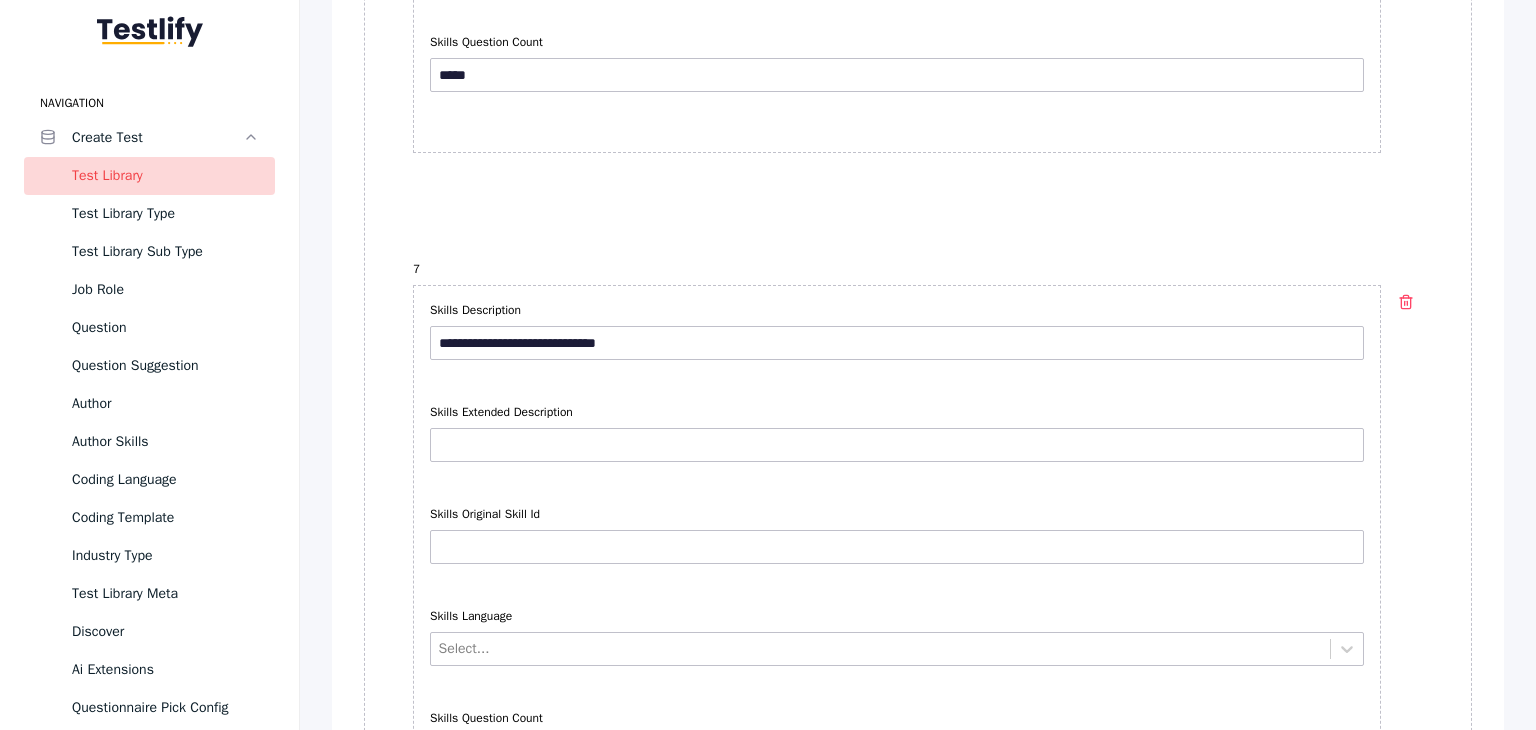click on "**********" at bounding box center [918, -109] 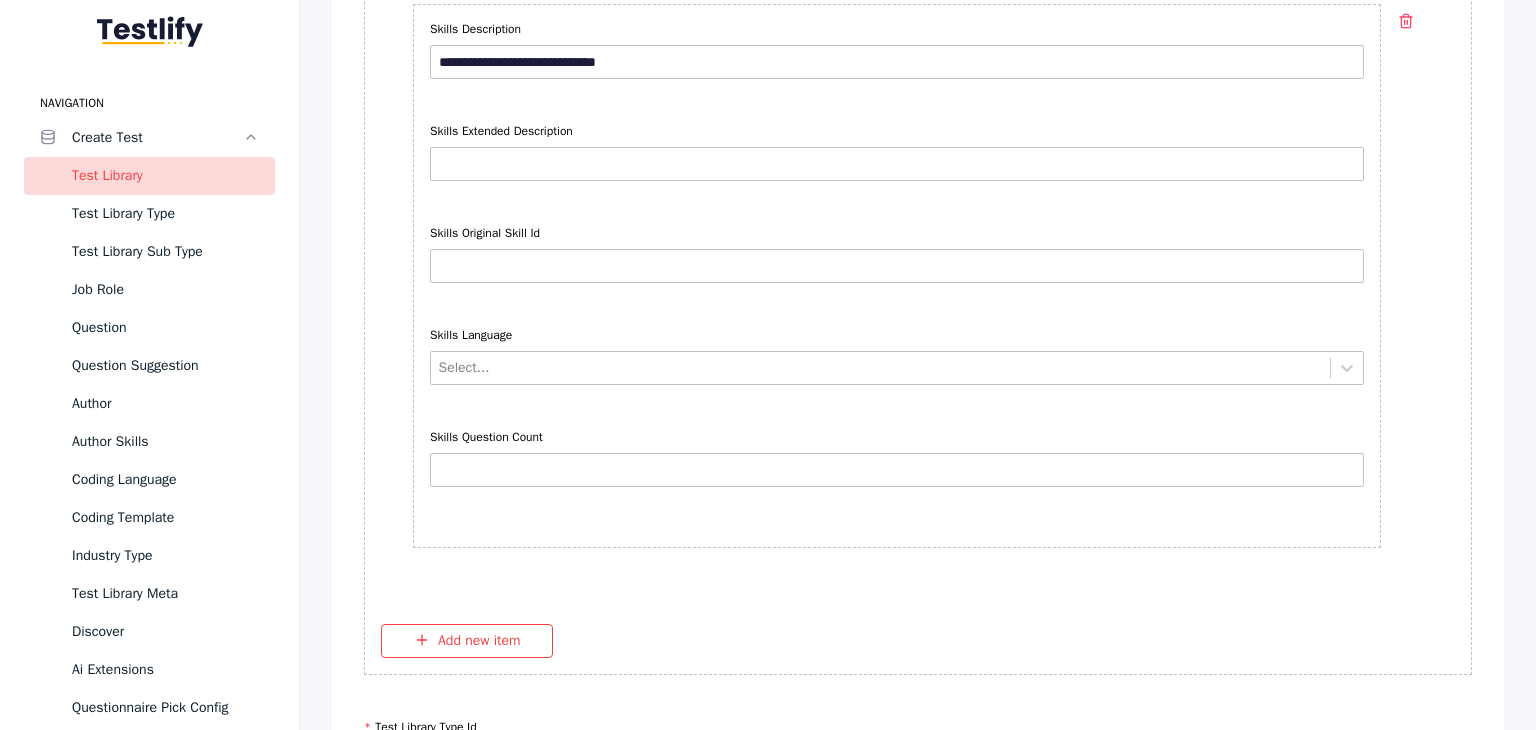 scroll, scrollTop: 5973, scrollLeft: 0, axis: vertical 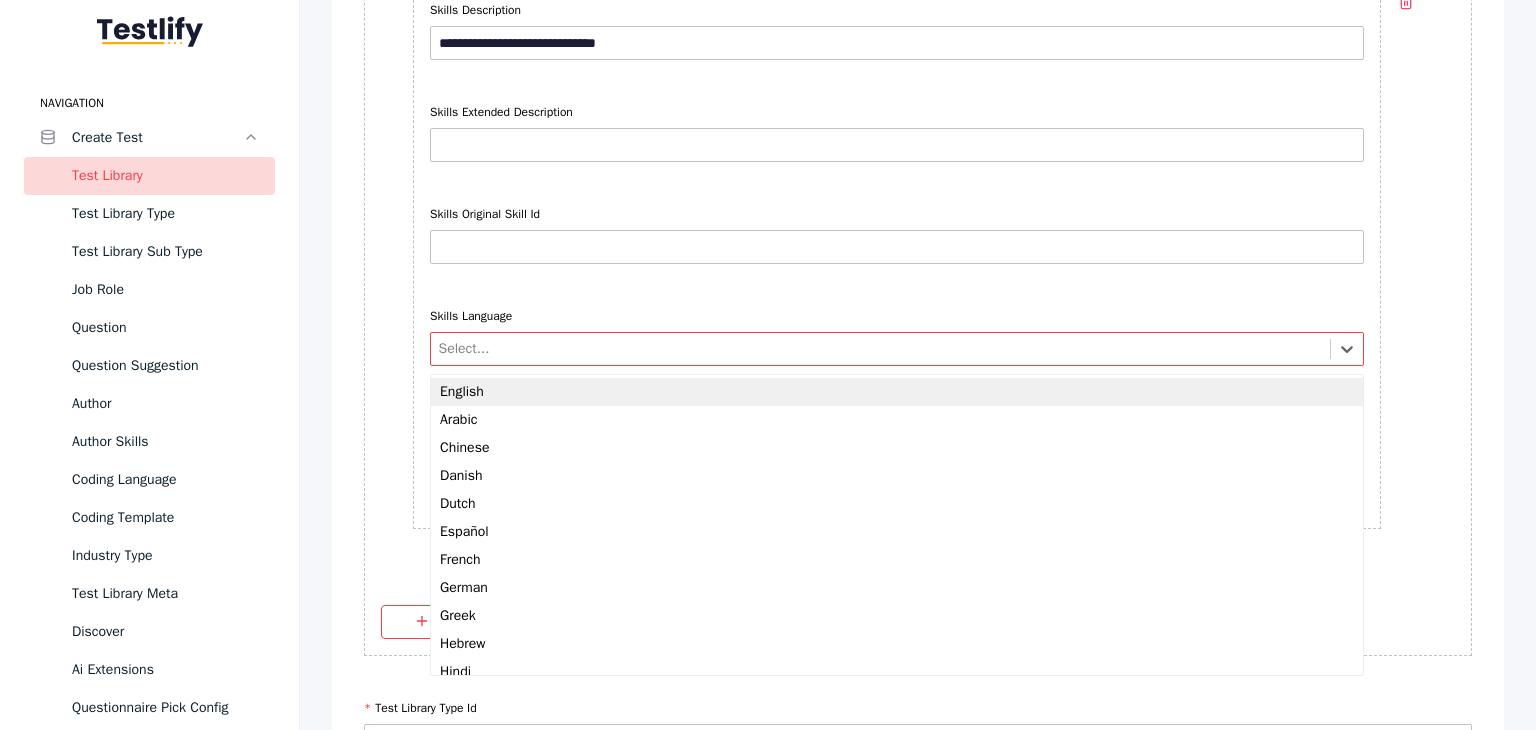 click at bounding box center [881, 348] 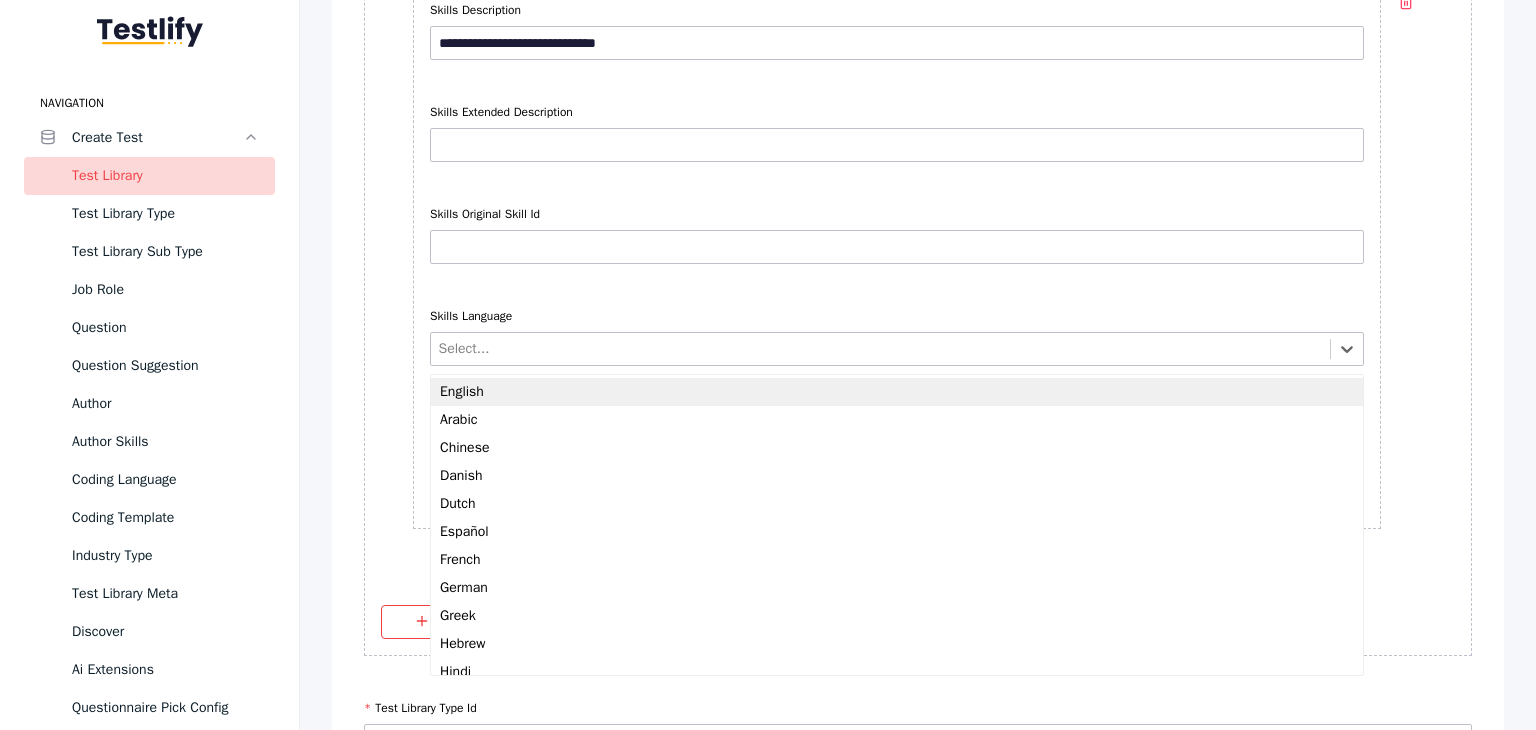 click on "English" at bounding box center (897, 392) 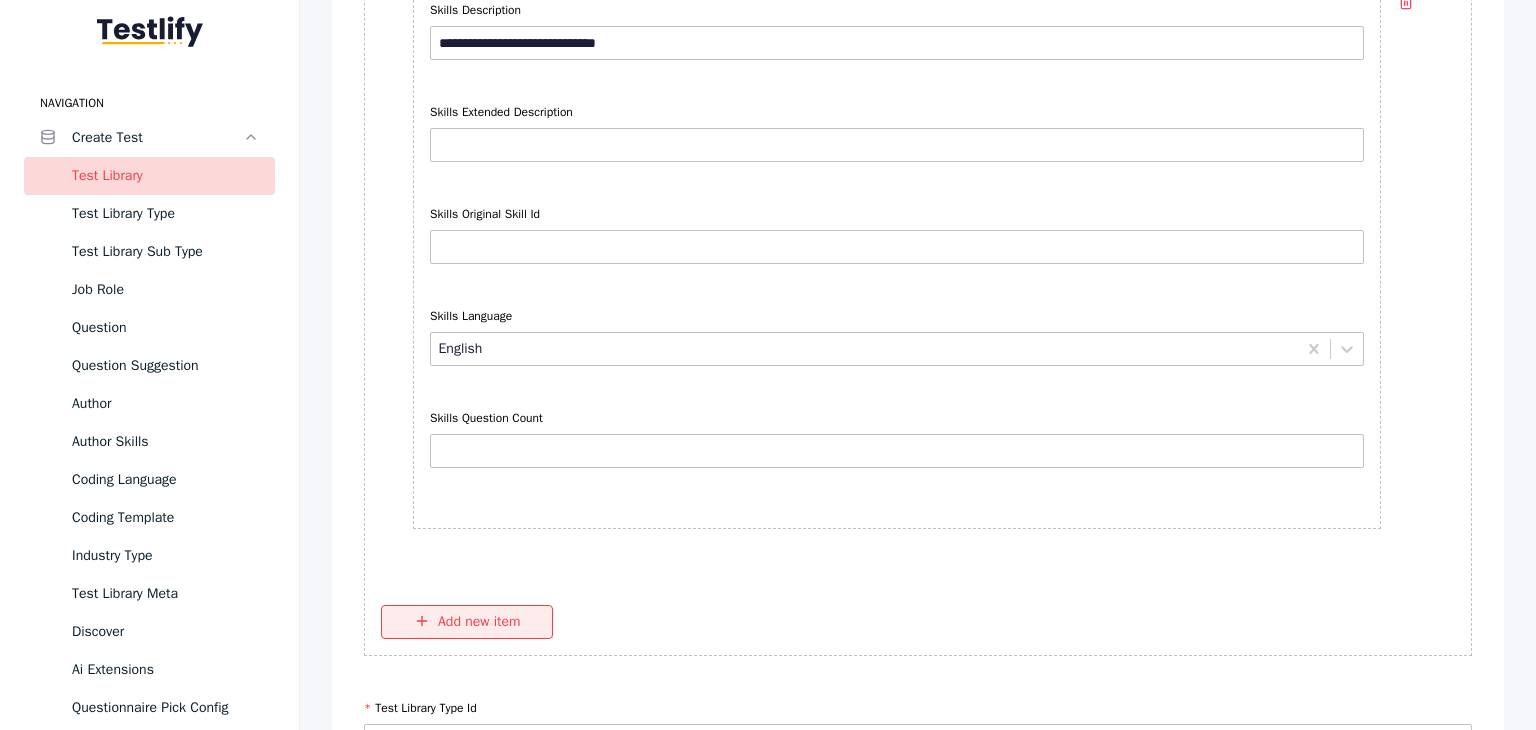 click on "Add new item" at bounding box center [467, 622] 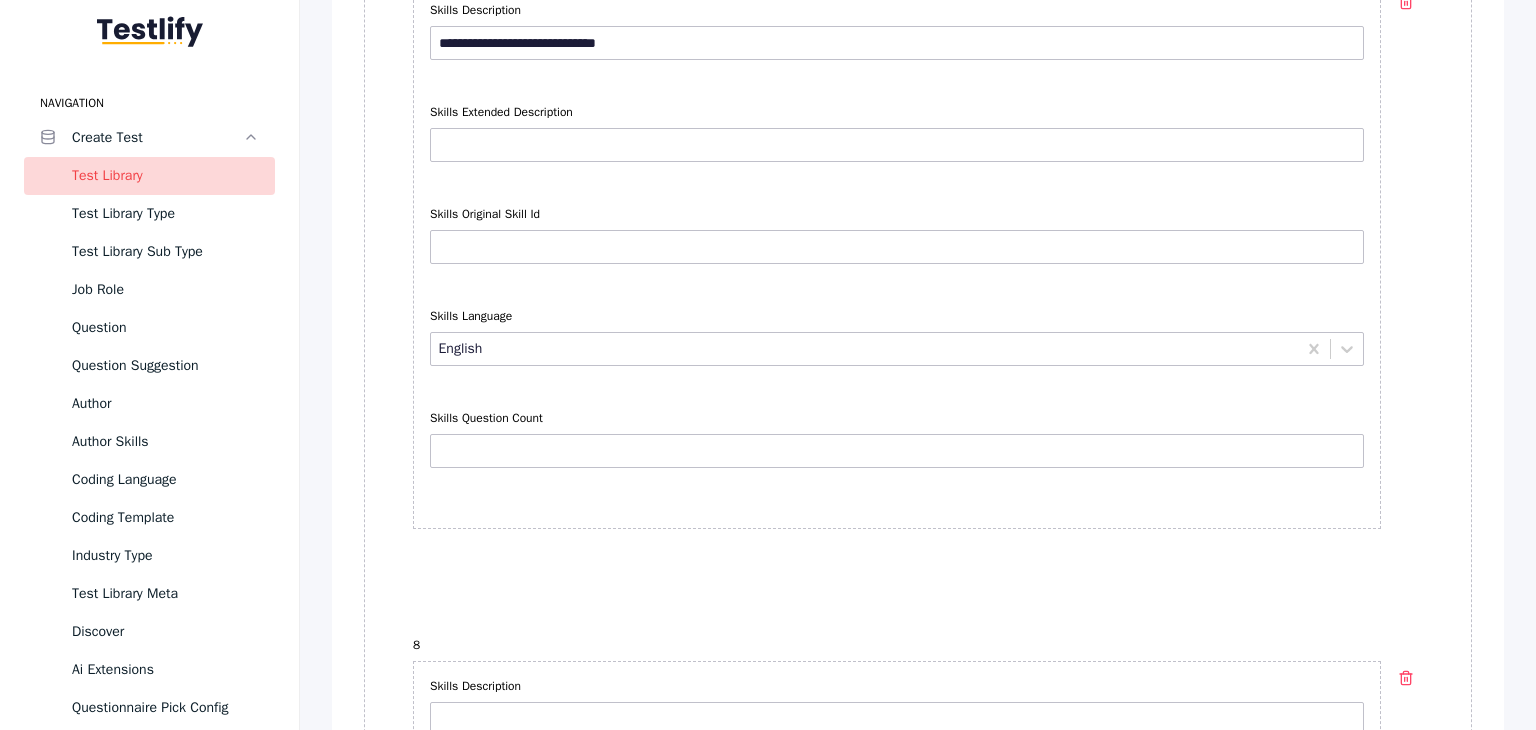 scroll, scrollTop: 6647, scrollLeft: 0, axis: vertical 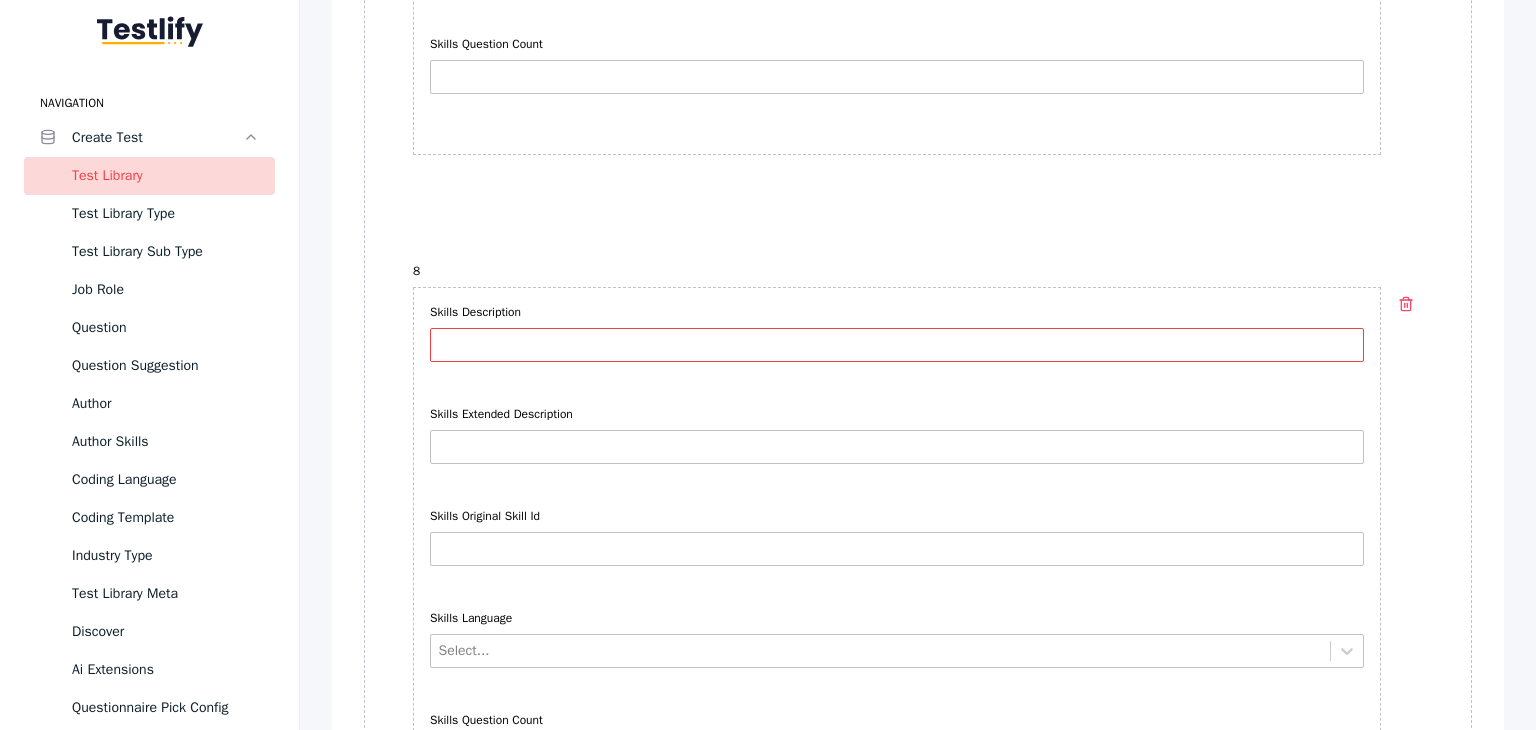click on "Skills Description" at bounding box center [897, 345] 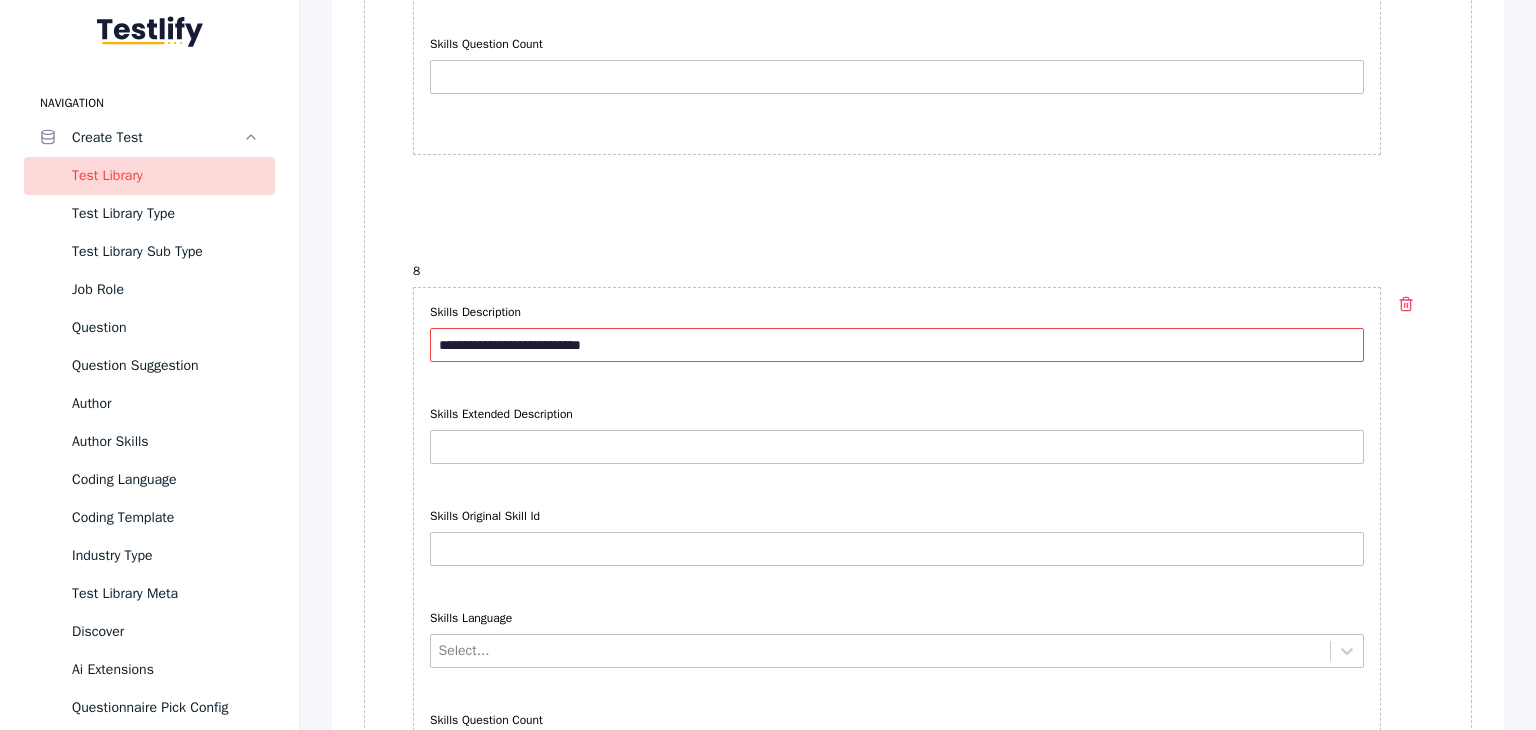 type on "**********" 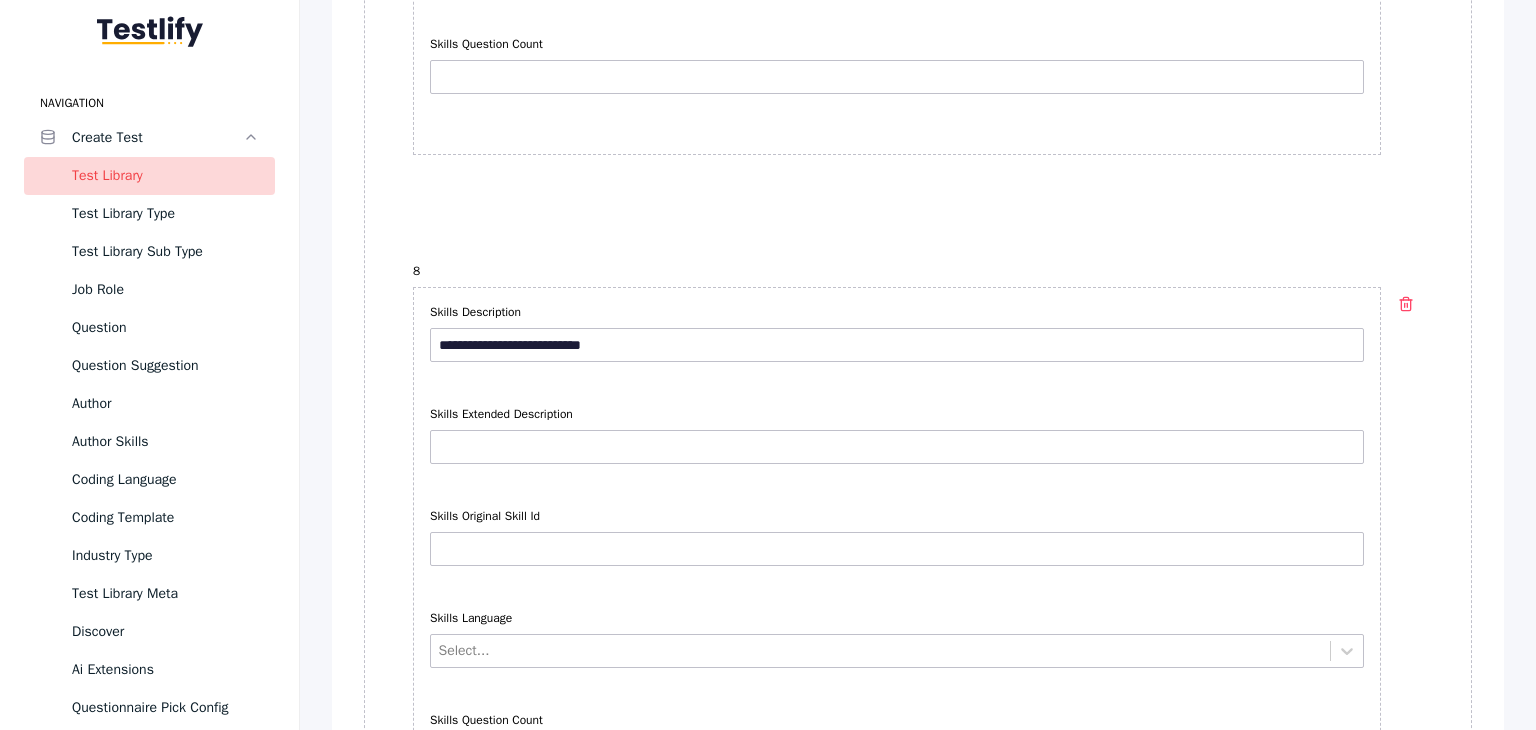 click on "**********" at bounding box center [918, -107] 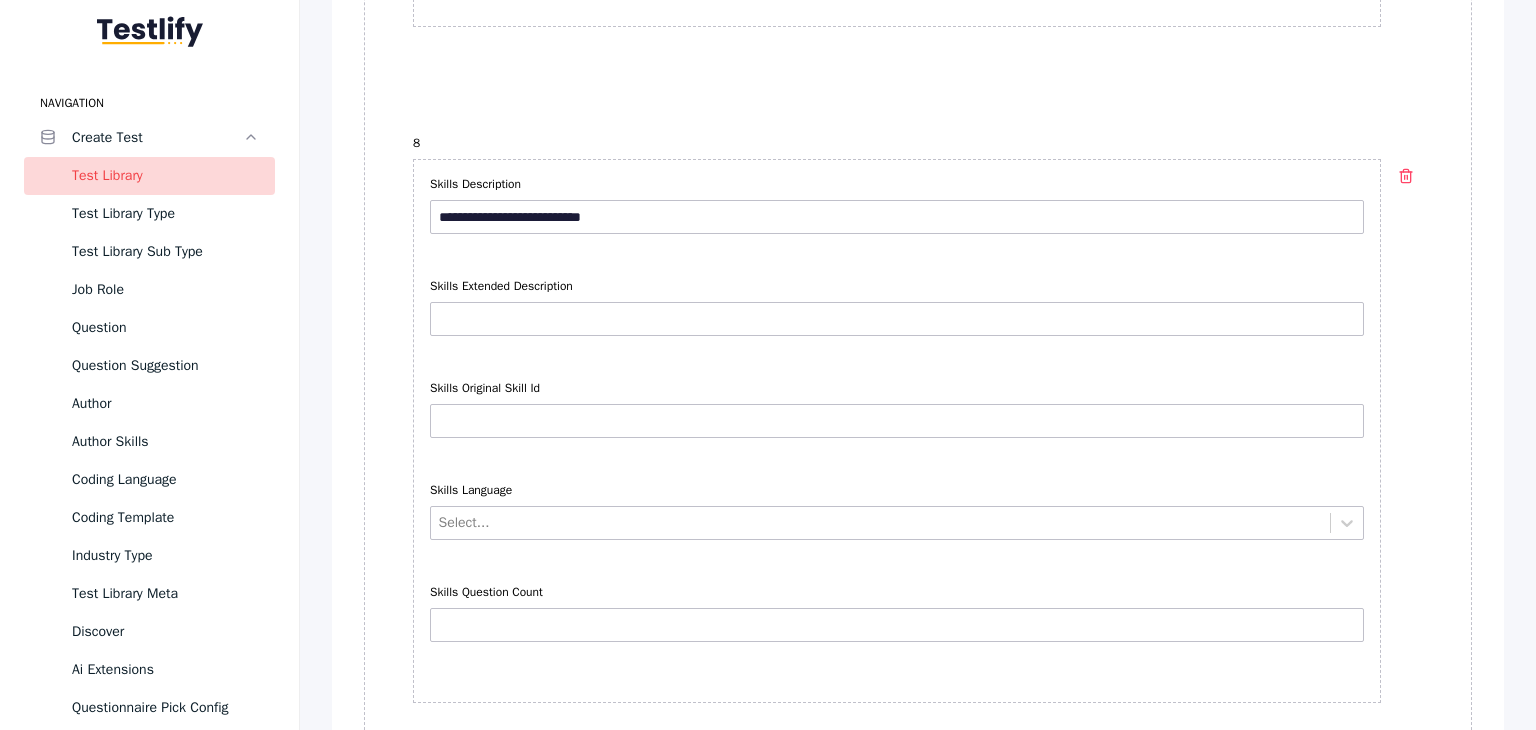 scroll, scrollTop: 6647, scrollLeft: 0, axis: vertical 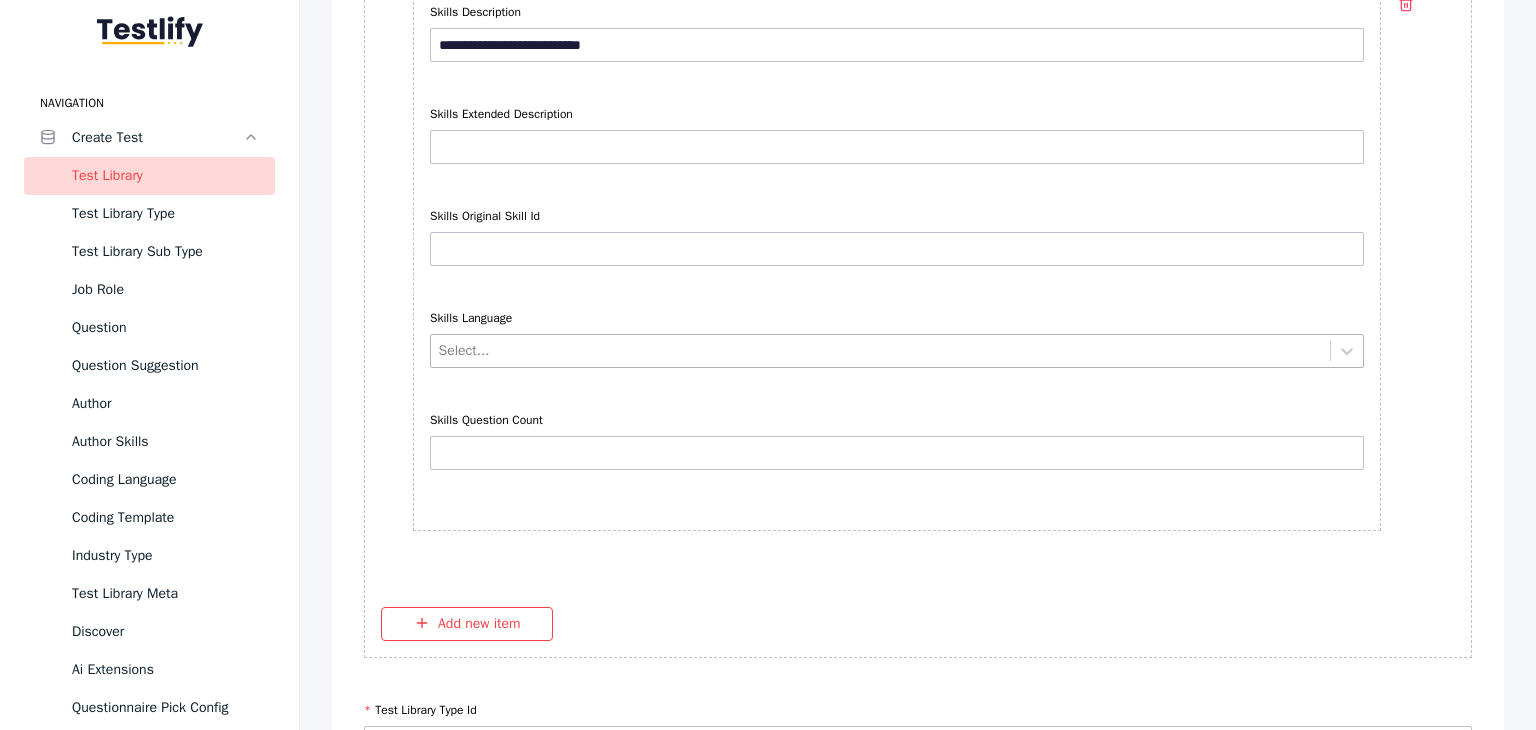 click at bounding box center [881, 350] 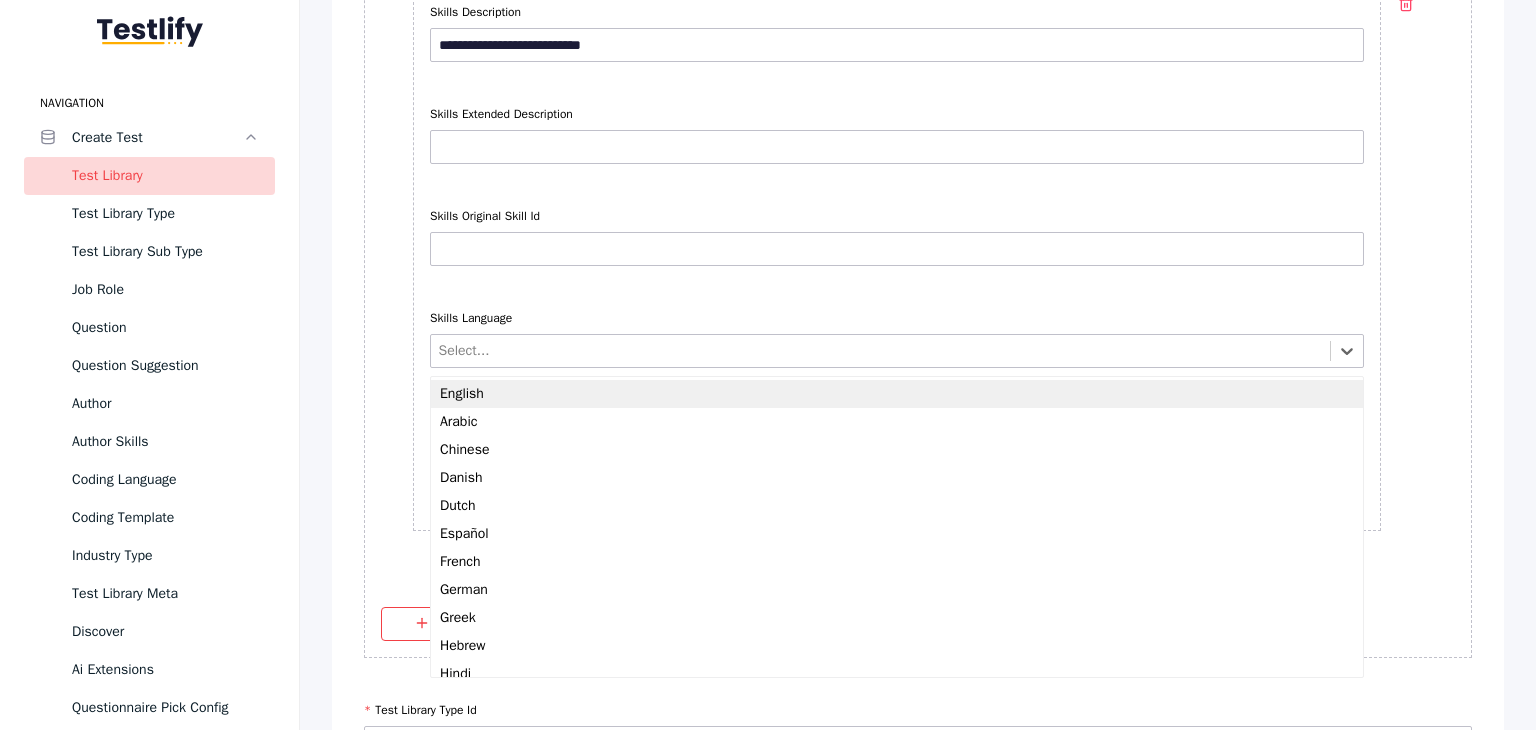 click on "English" at bounding box center (897, 394) 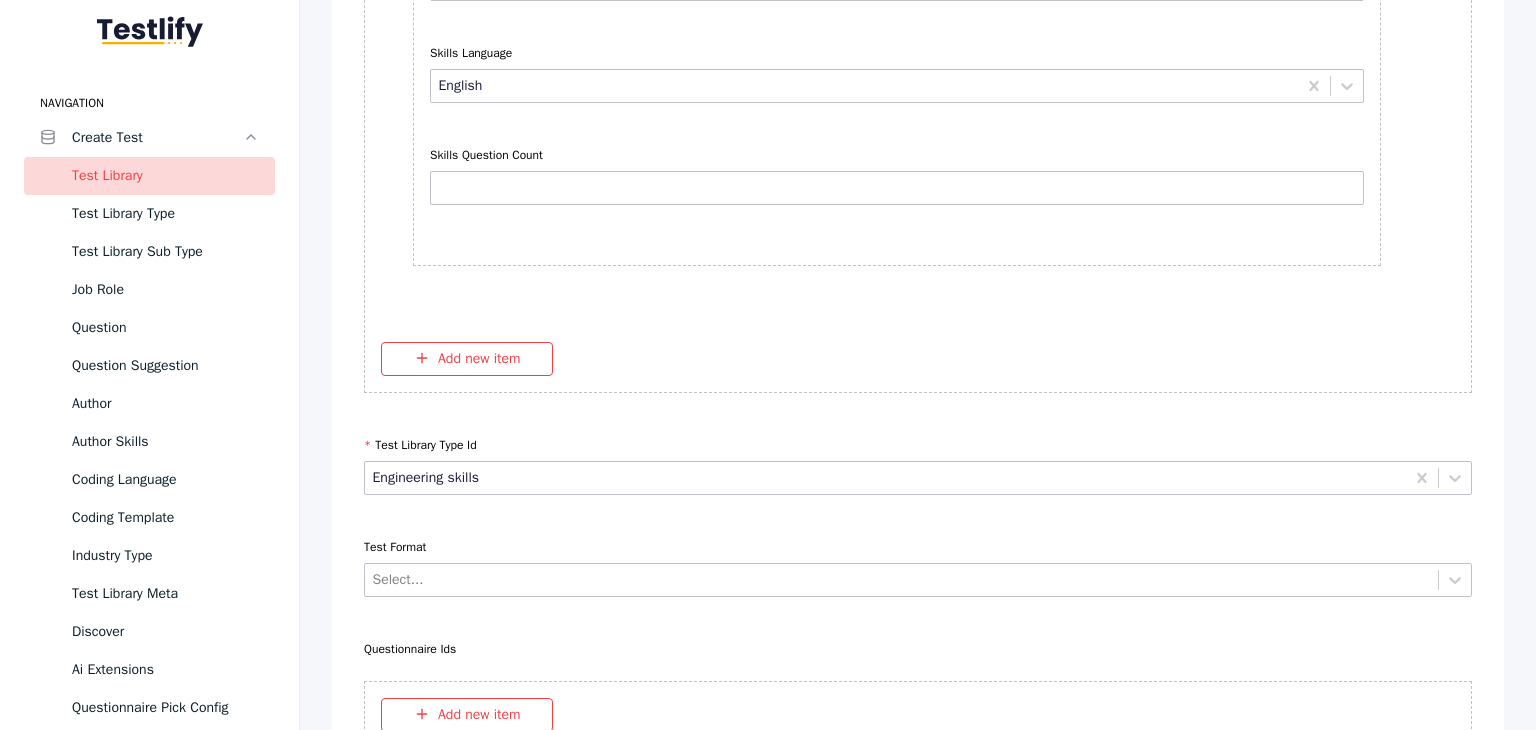 scroll, scrollTop: 6947, scrollLeft: 0, axis: vertical 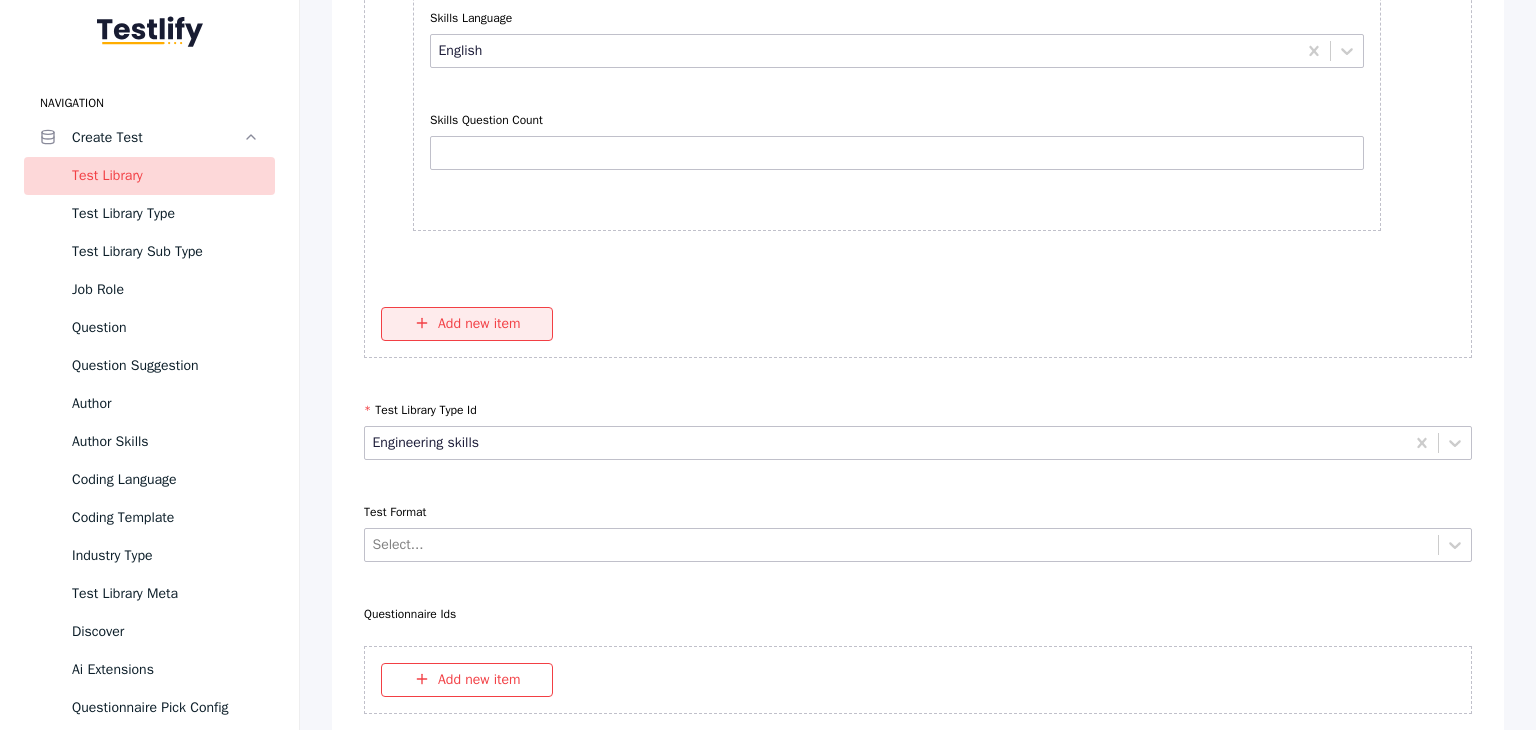 click on "Add new item" at bounding box center (467, 324) 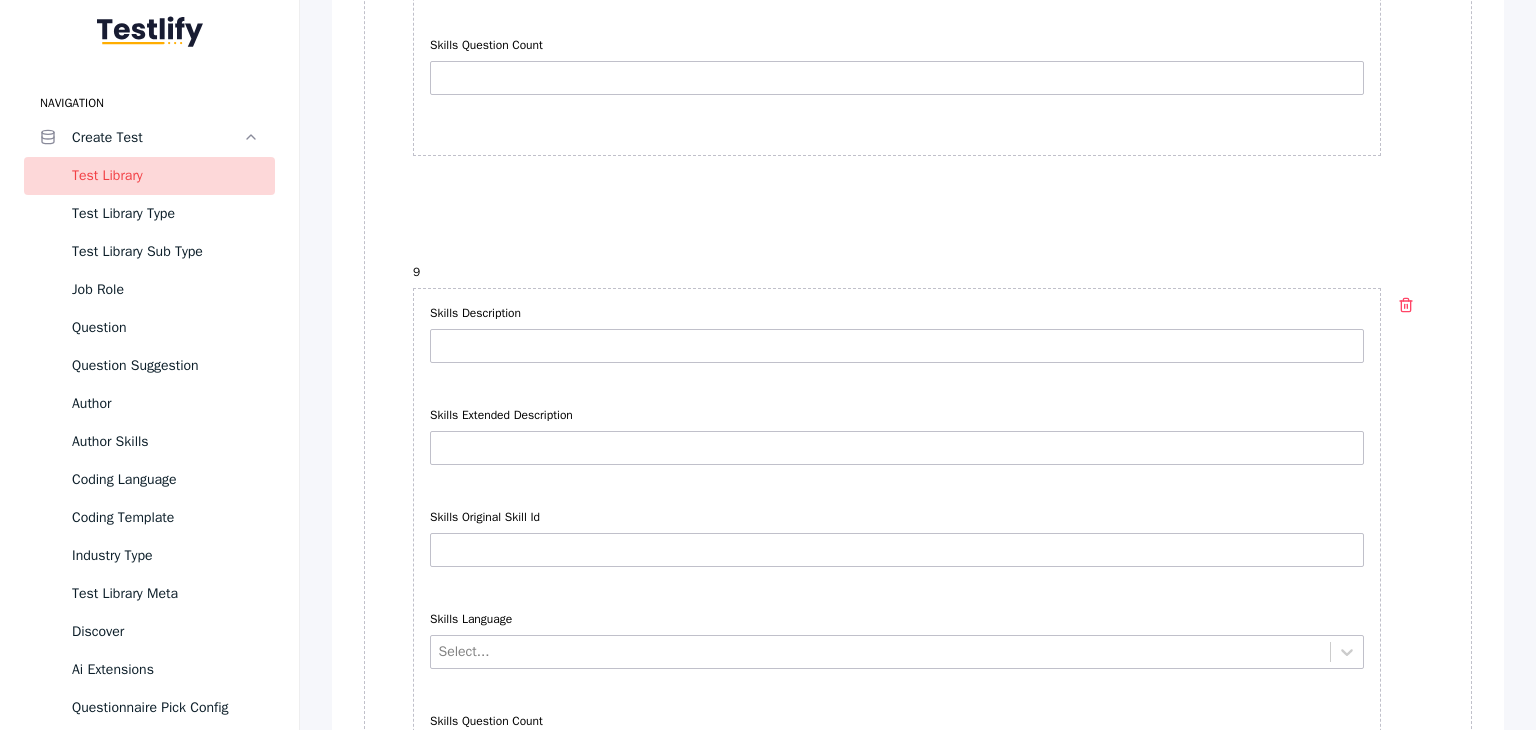 scroll, scrollTop: 7020, scrollLeft: 0, axis: vertical 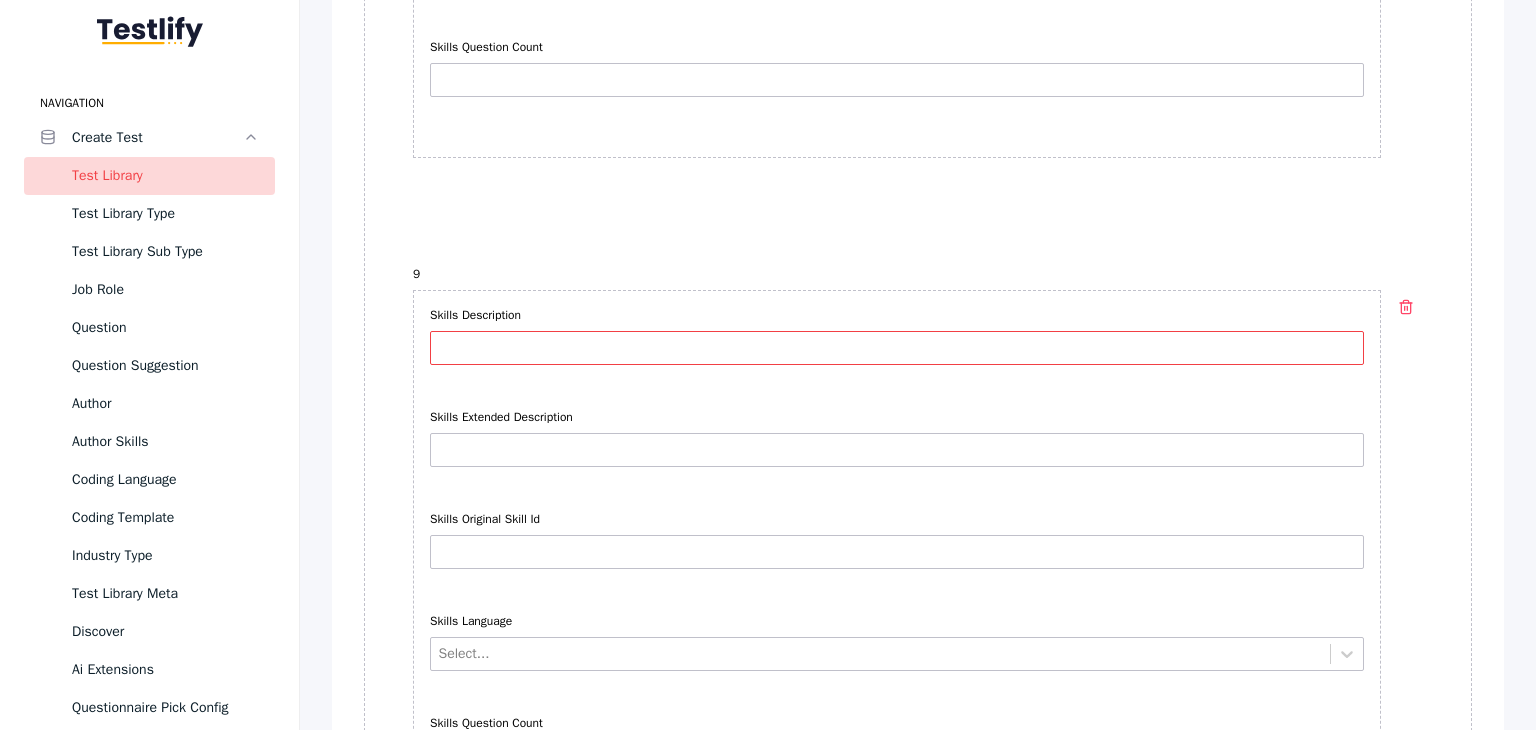 click on "Skills Description" at bounding box center [897, 348] 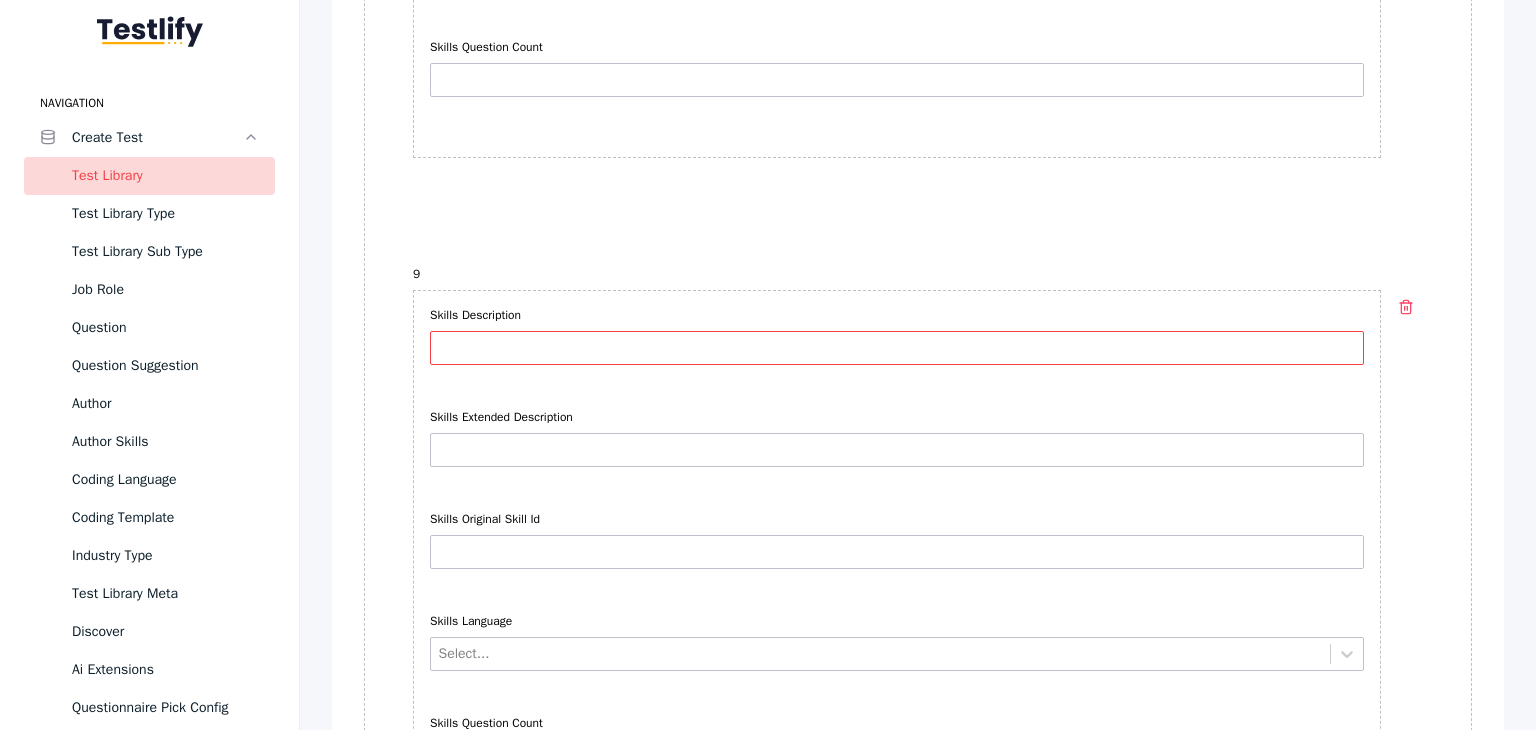paste on "**********" 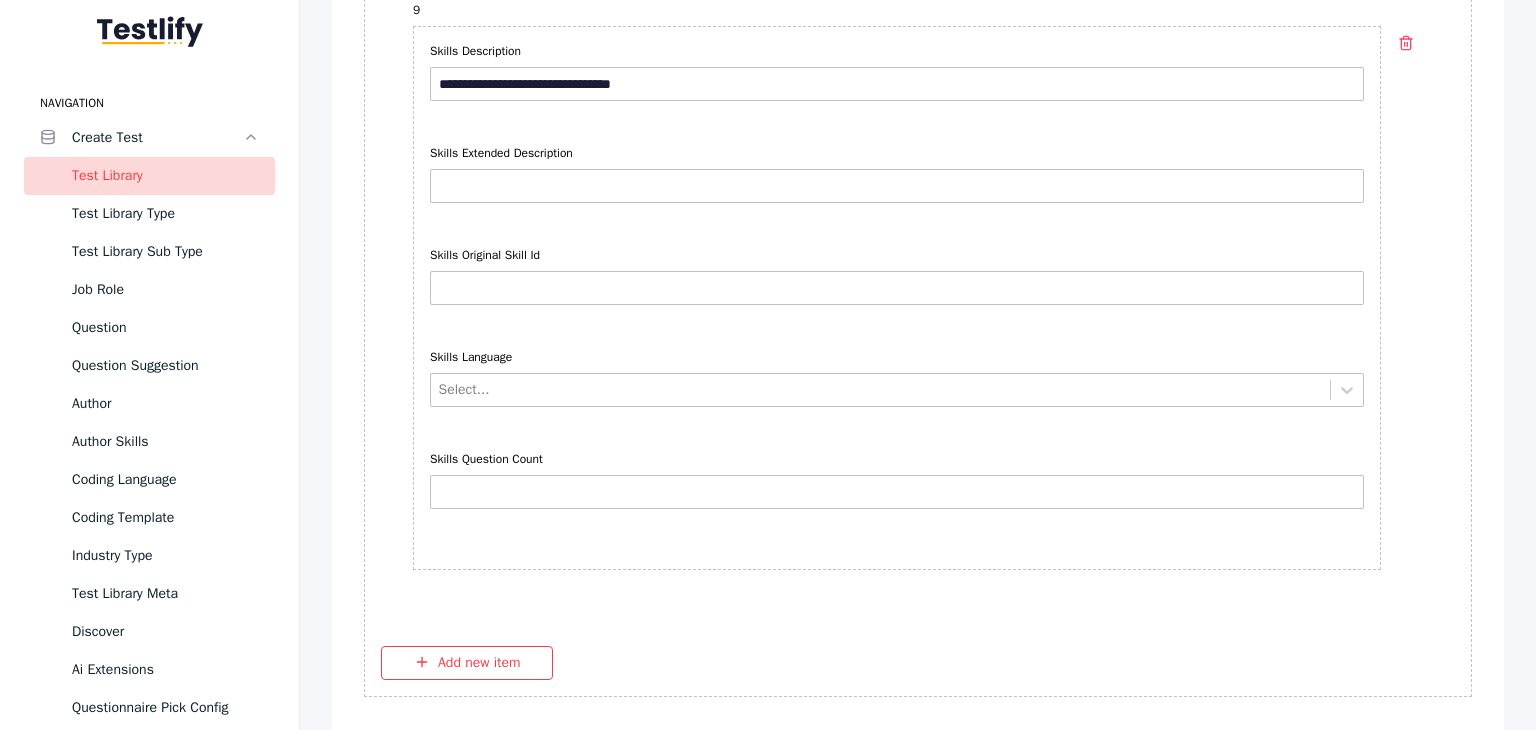 scroll, scrollTop: 7320, scrollLeft: 0, axis: vertical 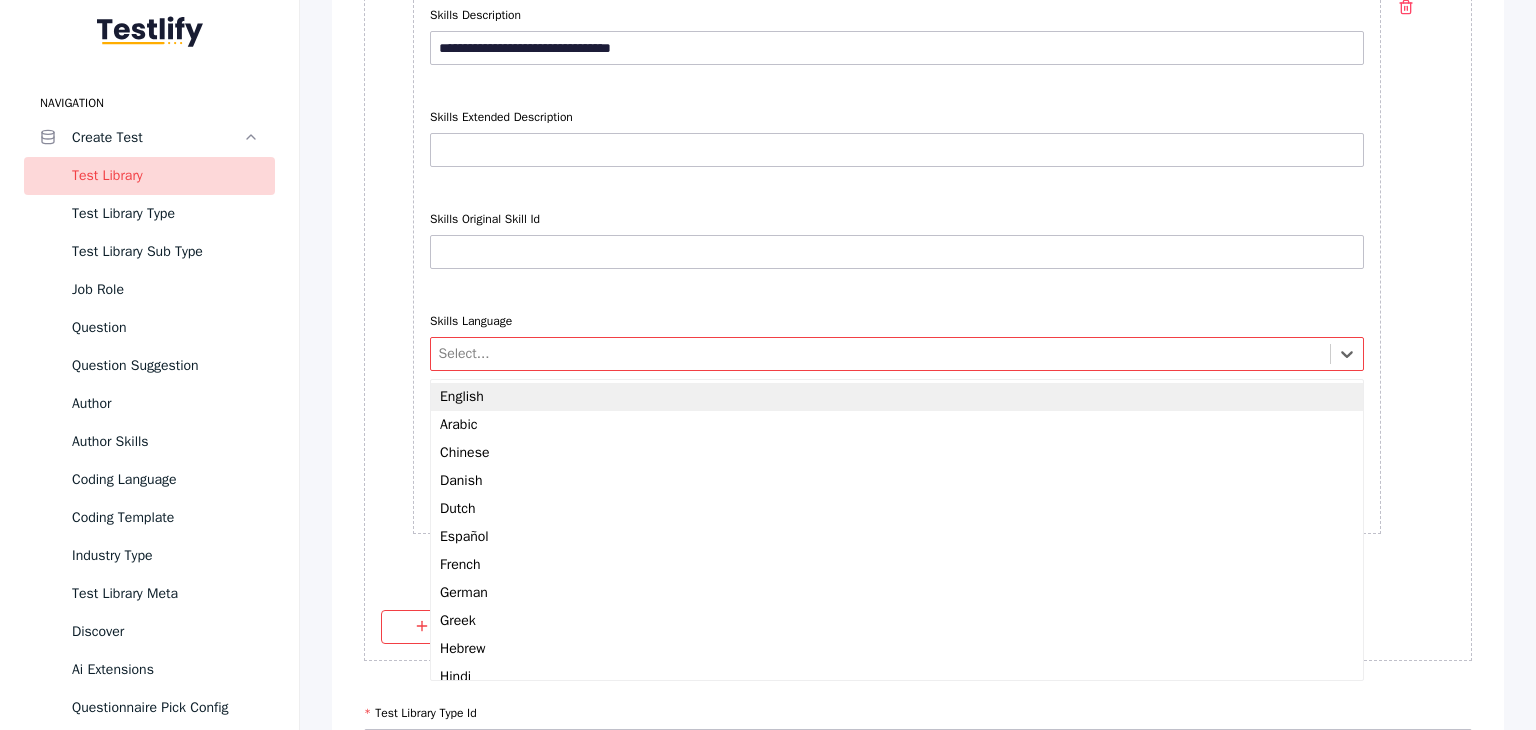 click at bounding box center (881, 353) 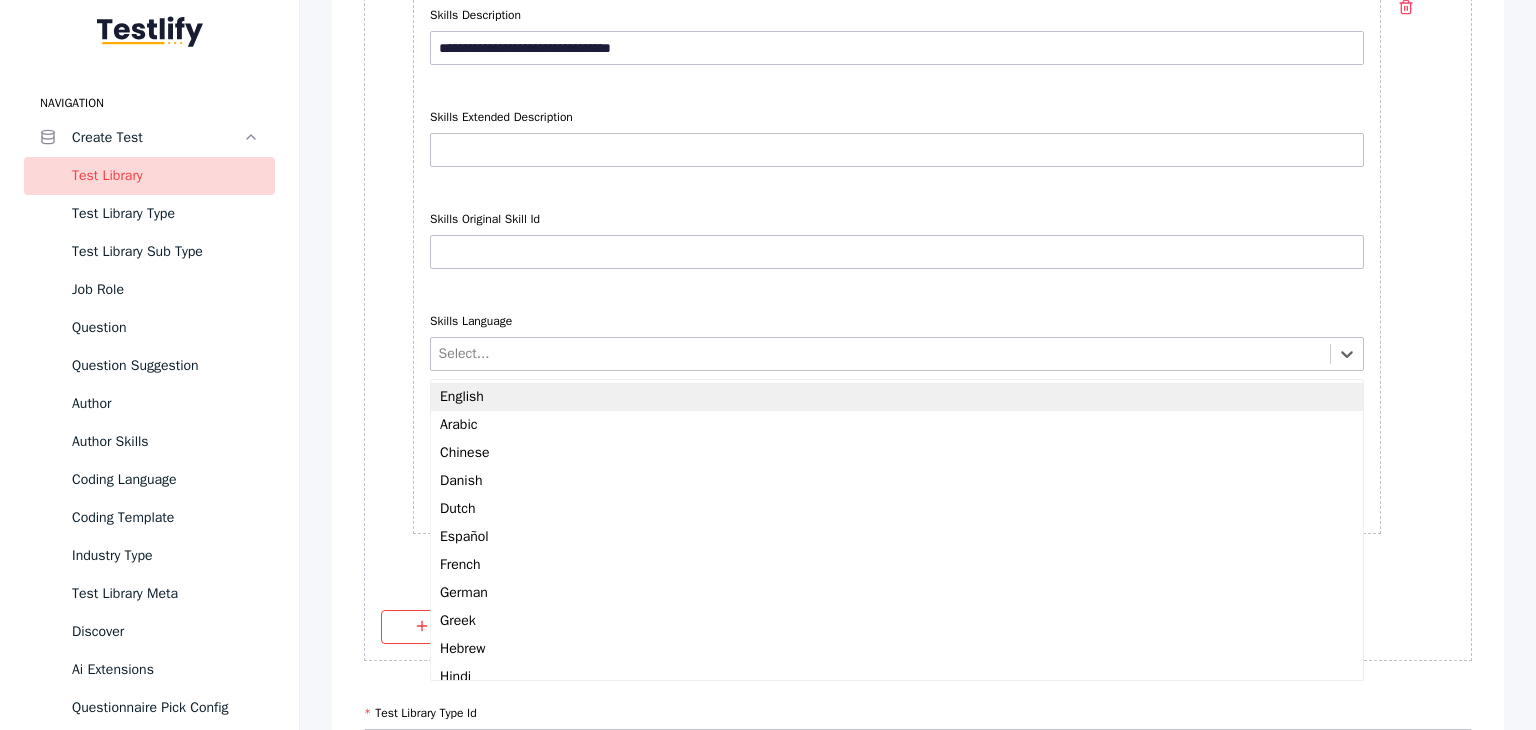 click on "English" at bounding box center (897, 397) 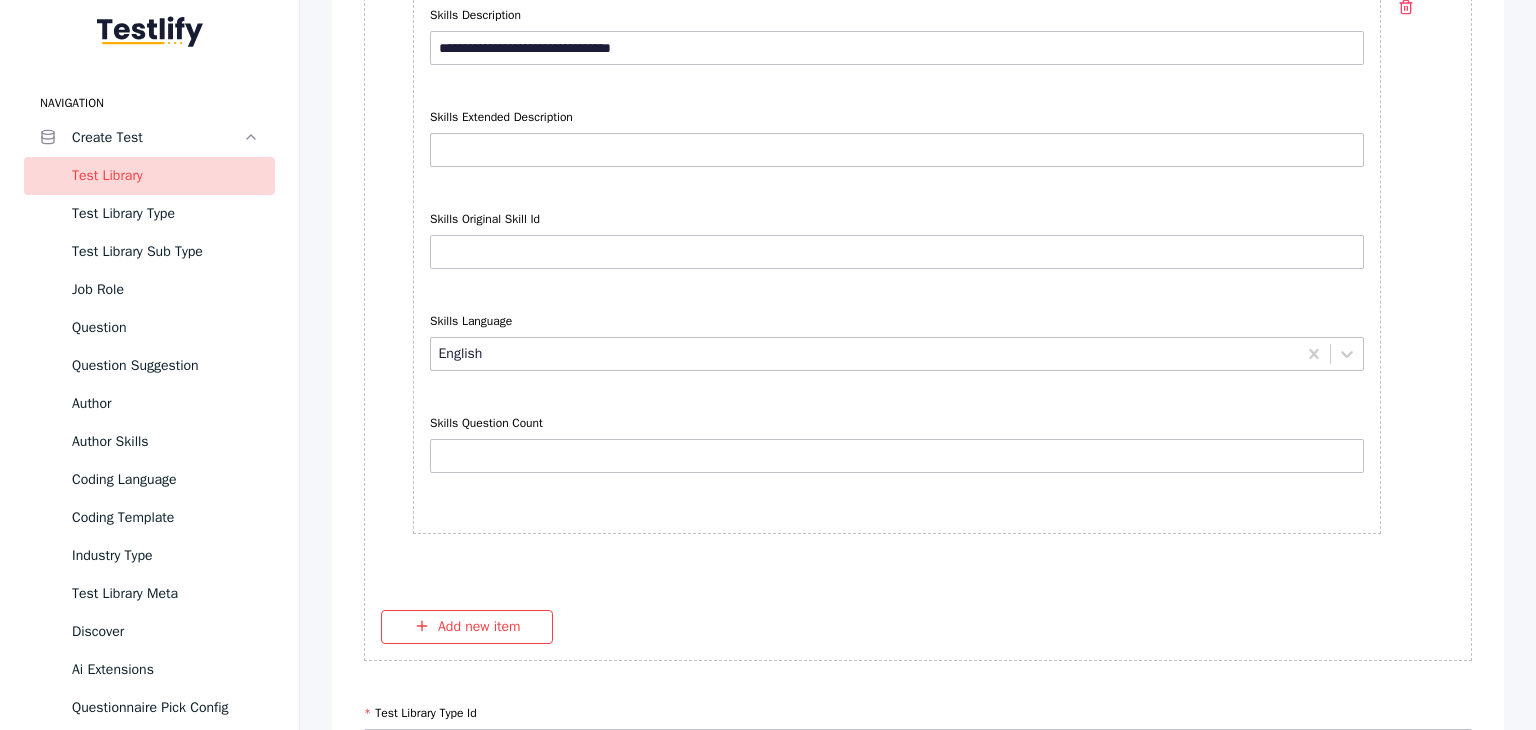 scroll, scrollTop: 7520, scrollLeft: 0, axis: vertical 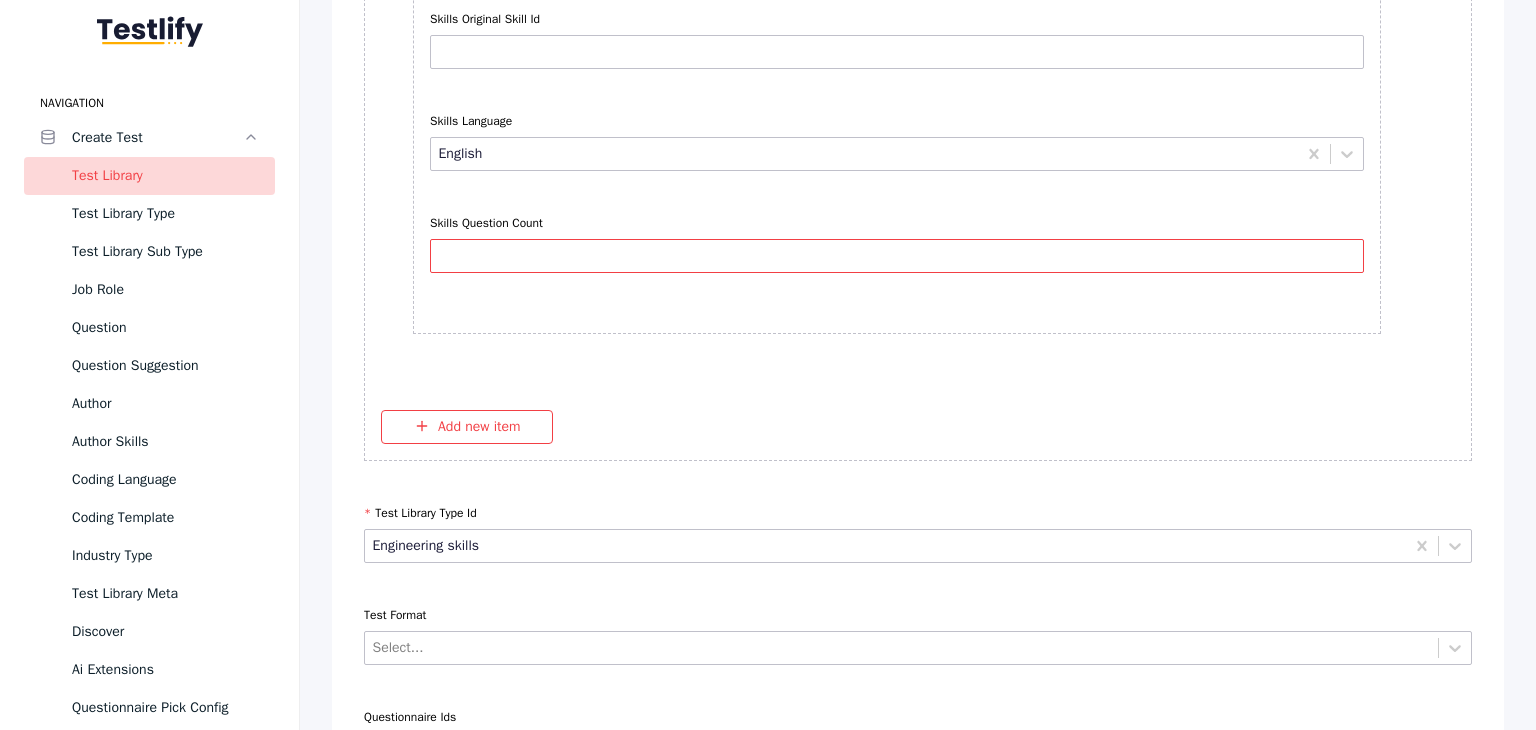 click on "Skills Question Count" at bounding box center [897, 256] 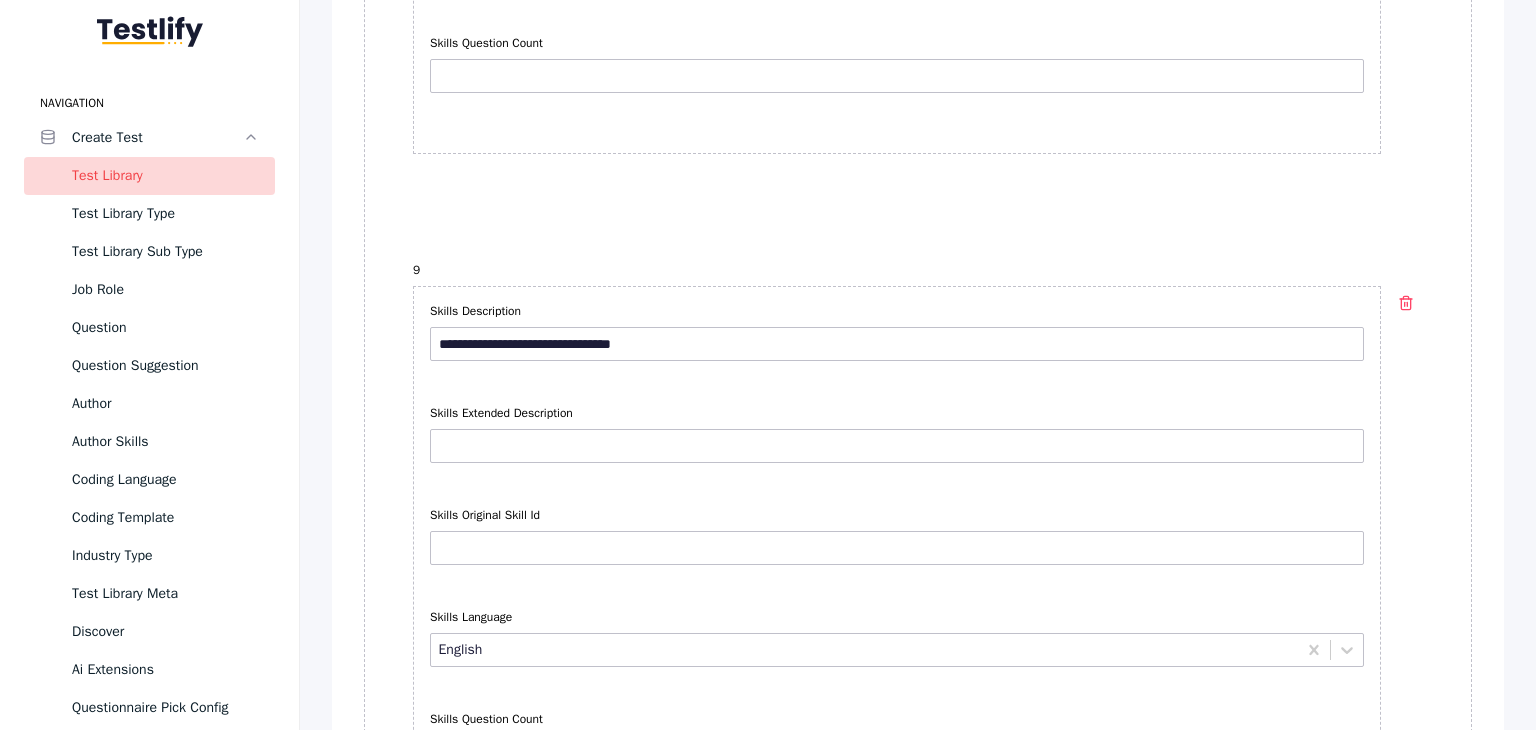 scroll, scrollTop: 7020, scrollLeft: 0, axis: vertical 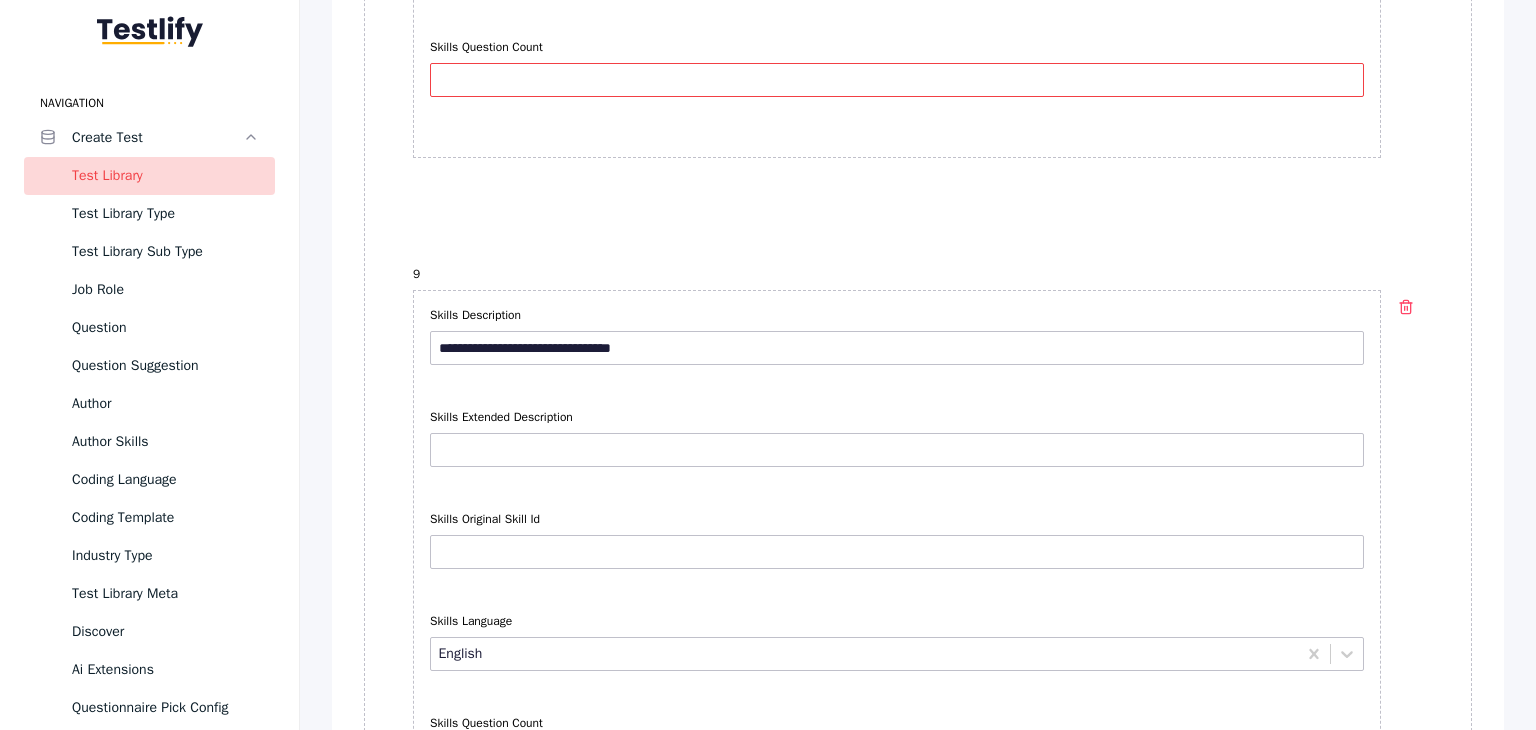 click on "Skills Question Count" at bounding box center [897, 80] 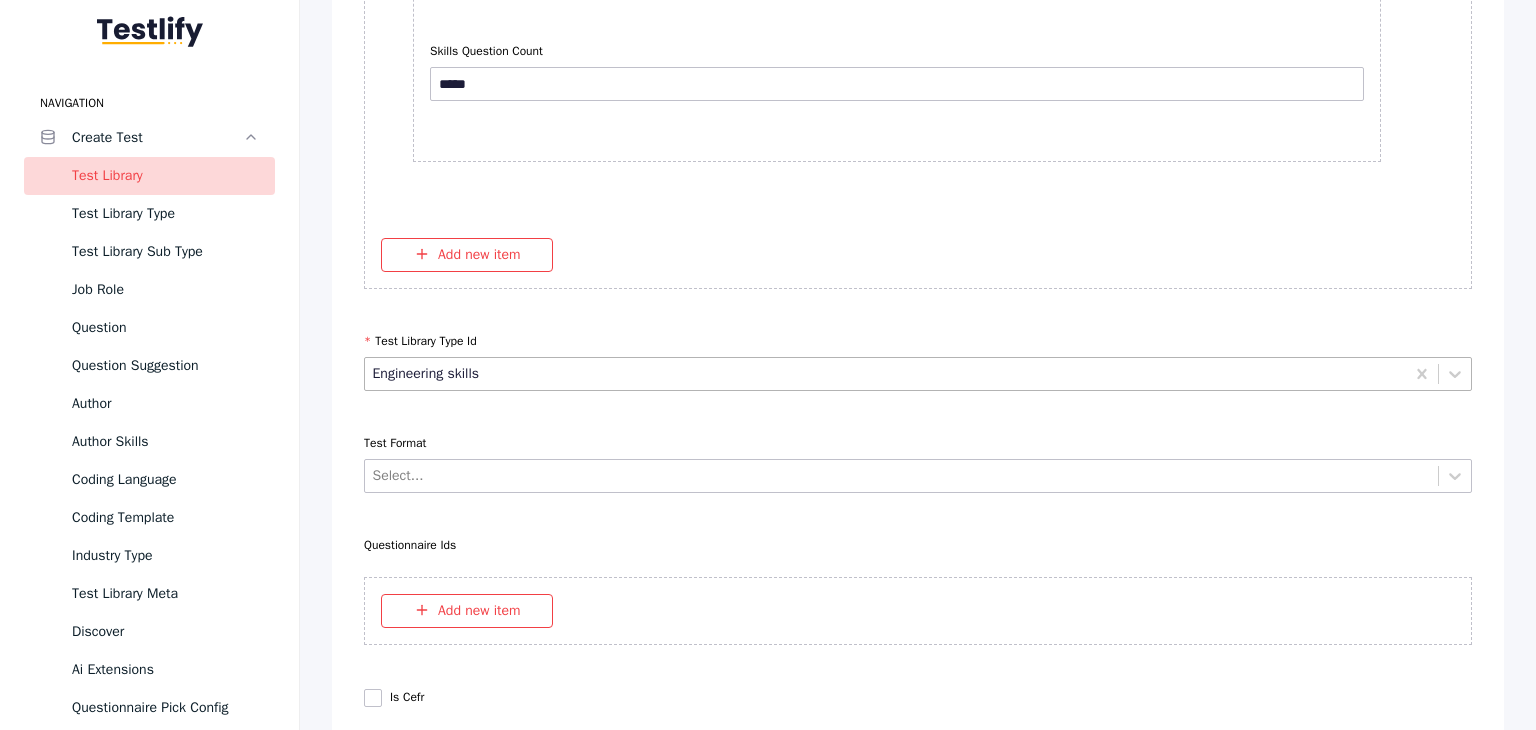 scroll, scrollTop: 7820, scrollLeft: 0, axis: vertical 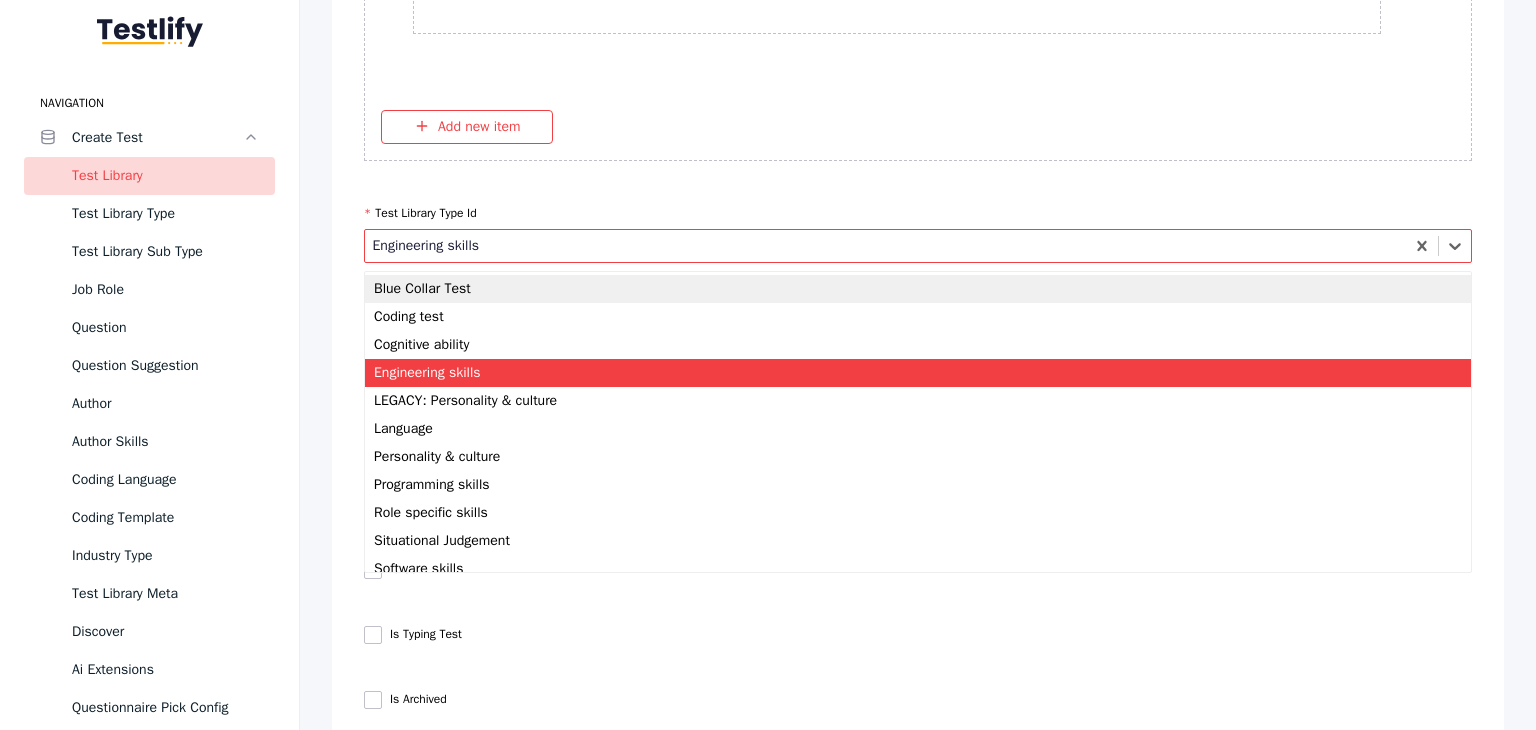 click at bounding box center [886, 245] 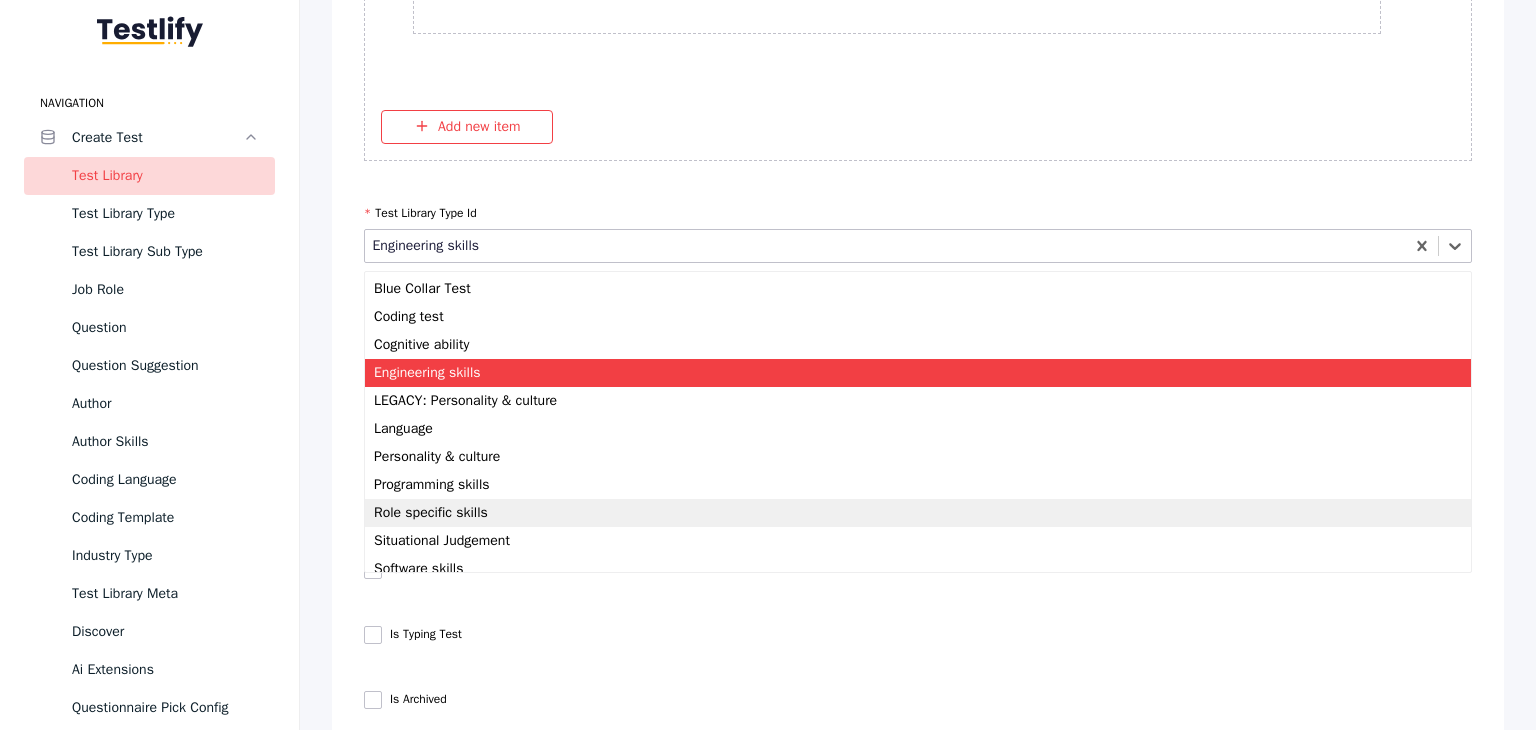 scroll, scrollTop: 42, scrollLeft: 0, axis: vertical 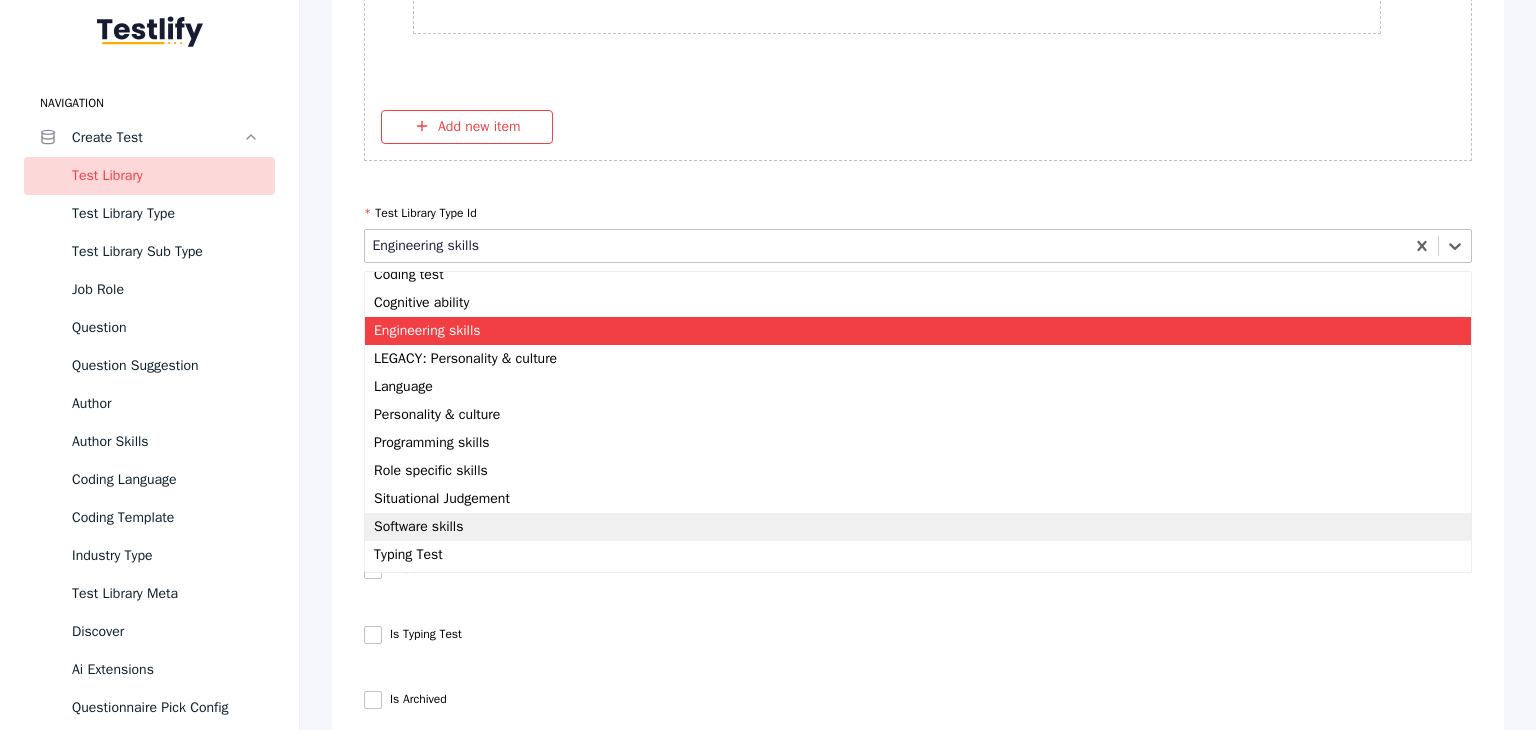 click on "Software skills" at bounding box center (918, 527) 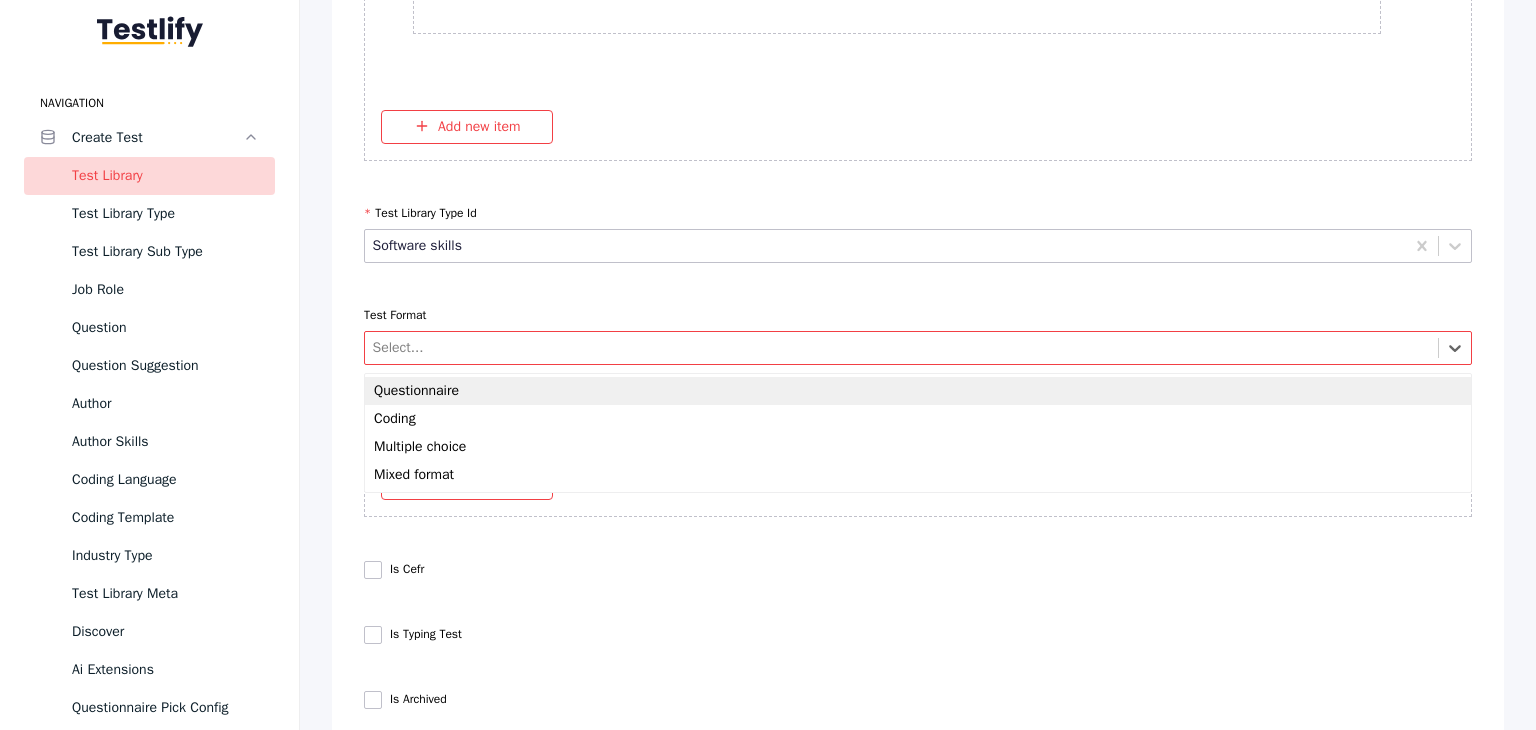 click at bounding box center (902, 347) 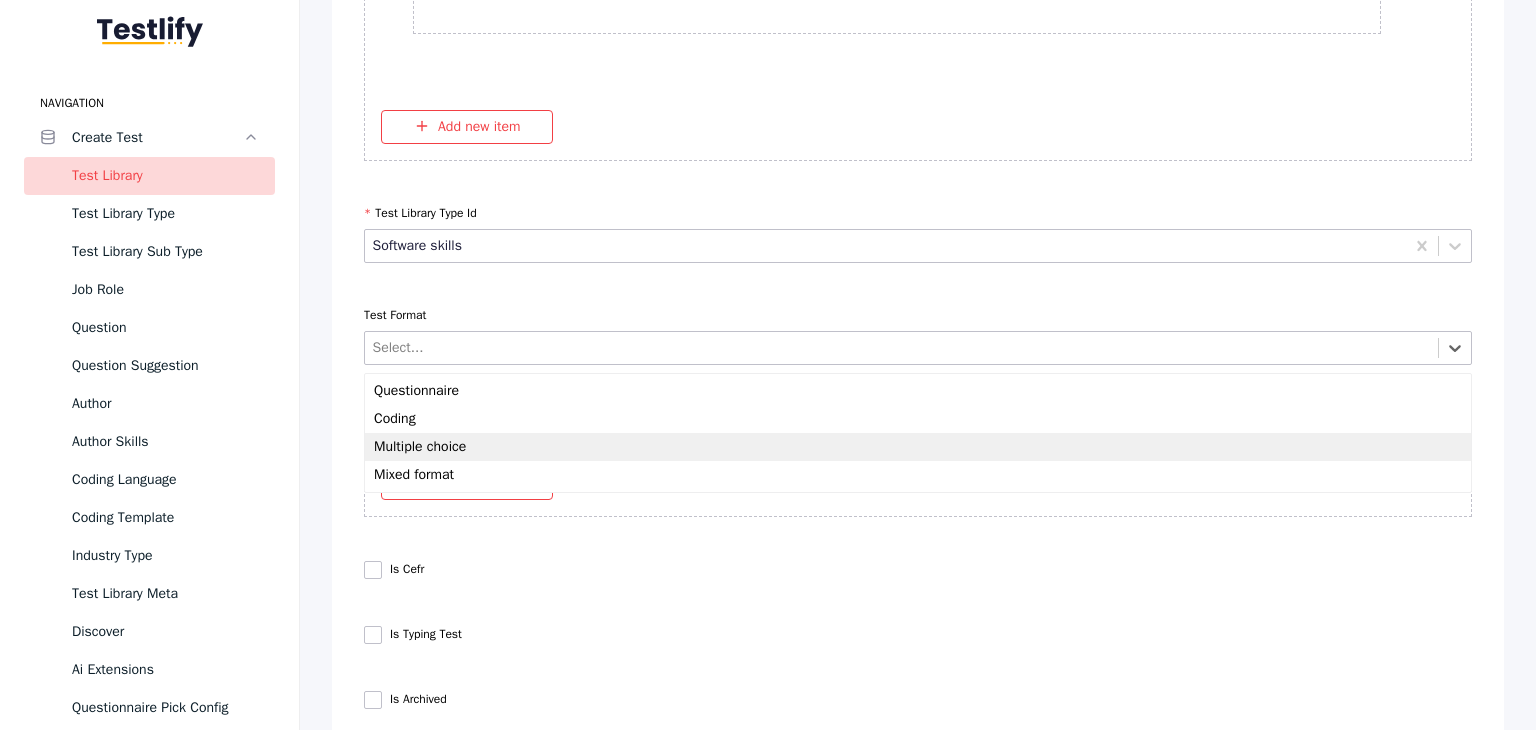 click on "Multiple choice" at bounding box center (918, 447) 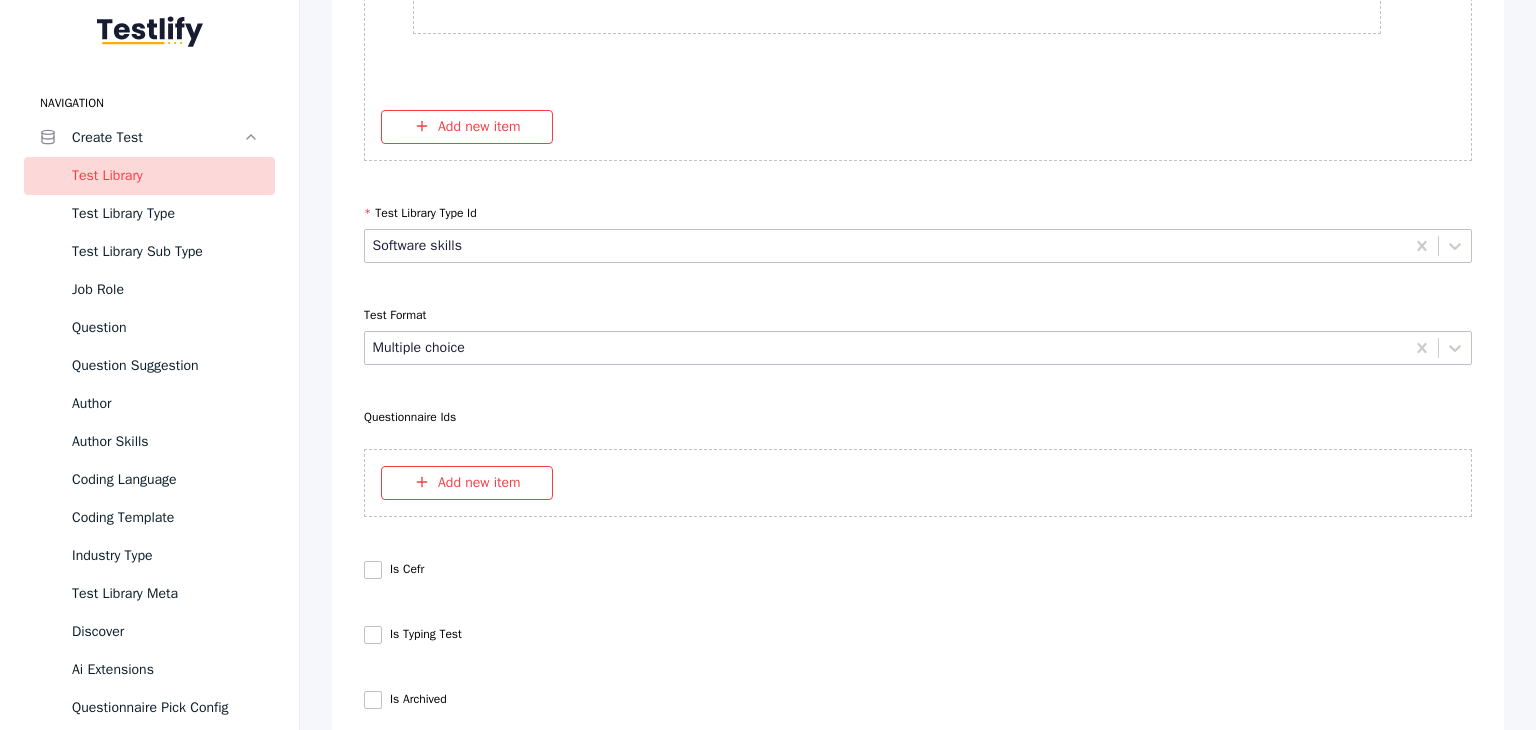 click on "**********" at bounding box center [918, 2098] 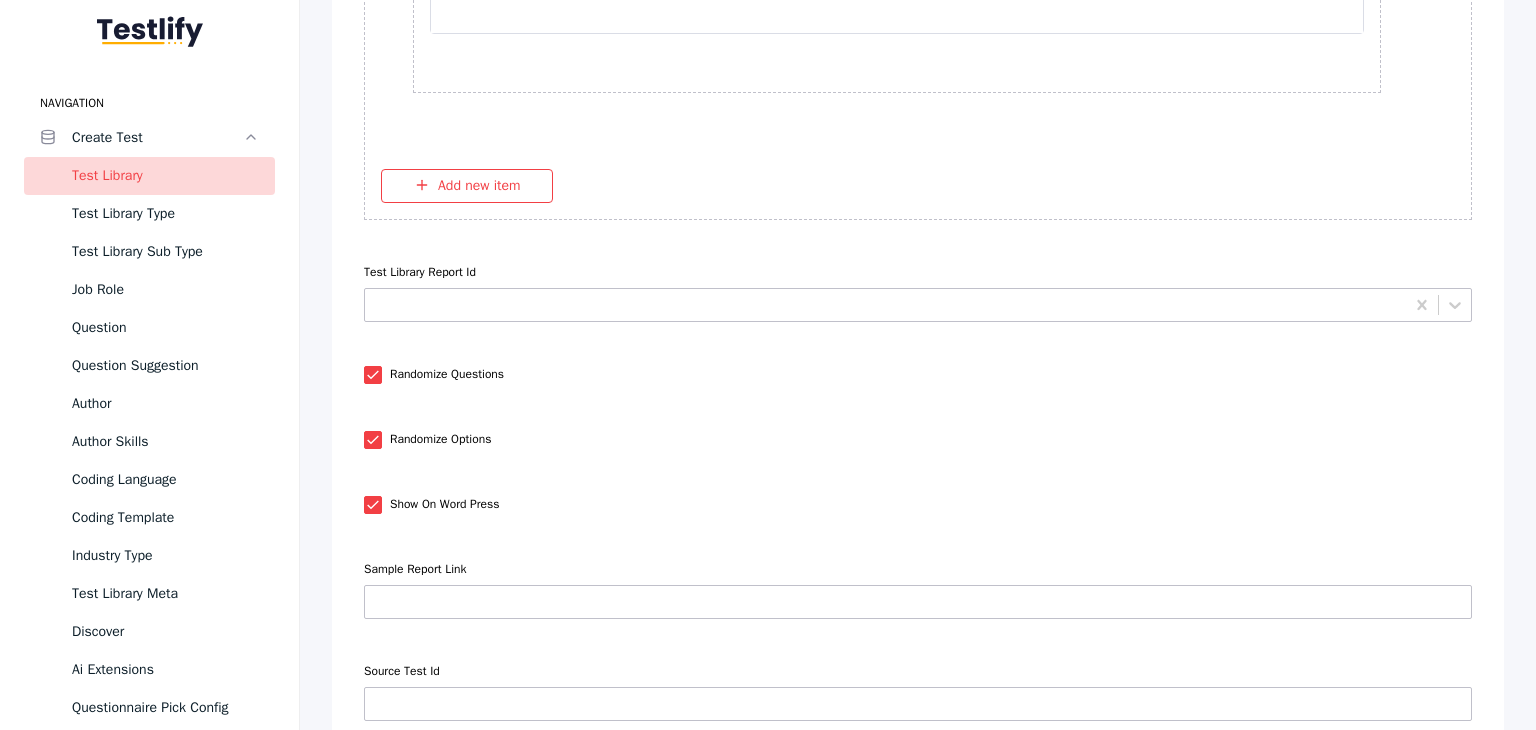 scroll, scrollTop: 18520, scrollLeft: 0, axis: vertical 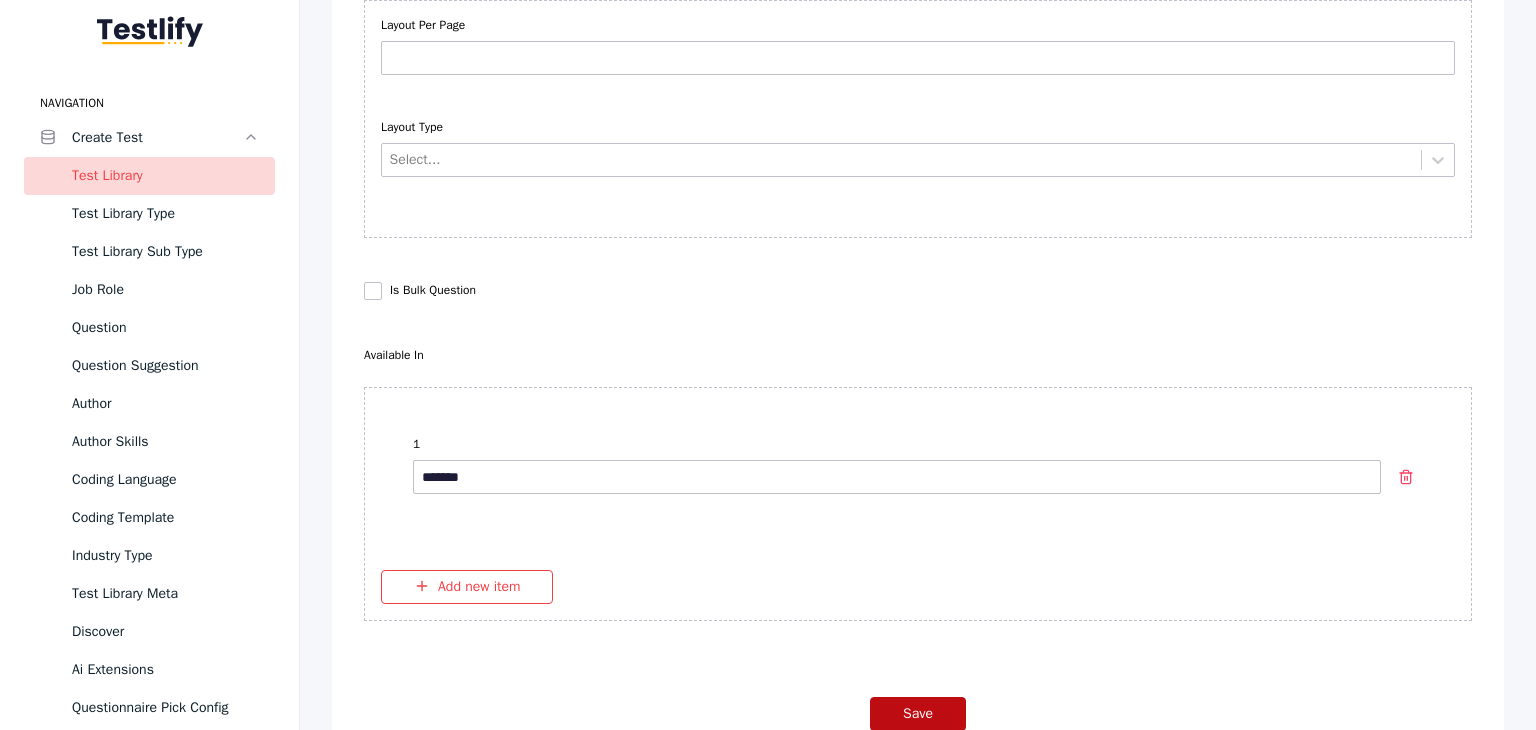 click on "Save" at bounding box center [918, 714] 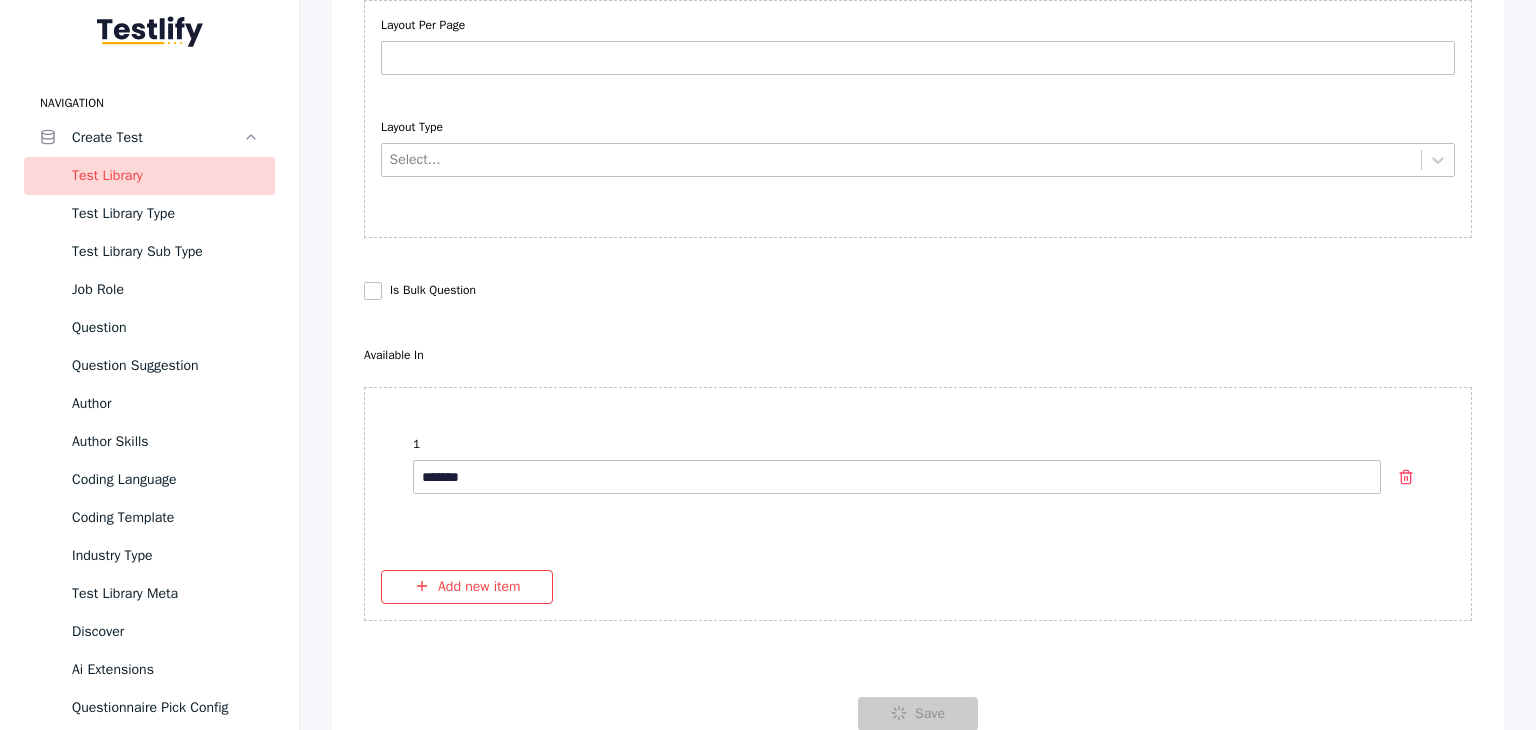 scroll, scrollTop: 0, scrollLeft: 0, axis: both 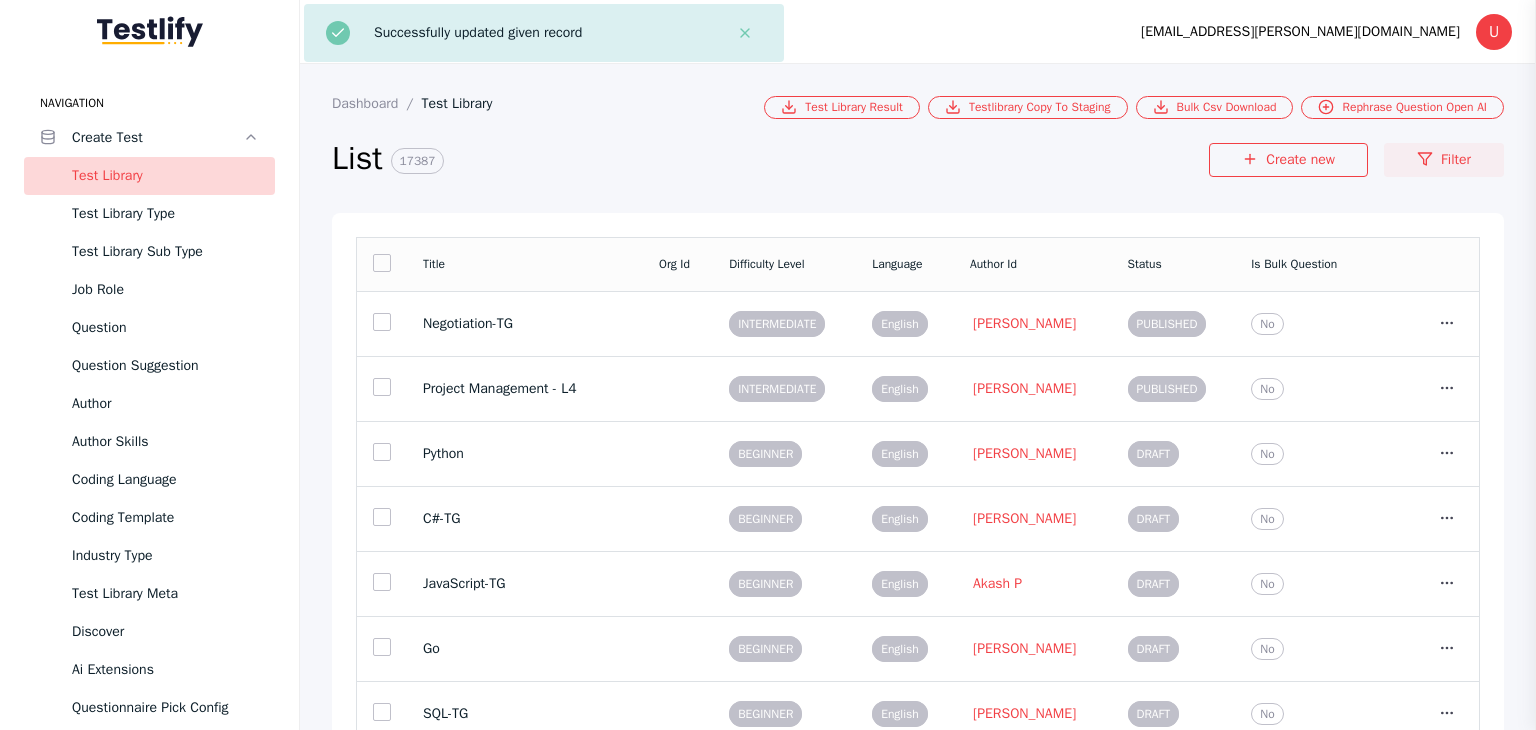 click on "Filter" at bounding box center (1444, 160) 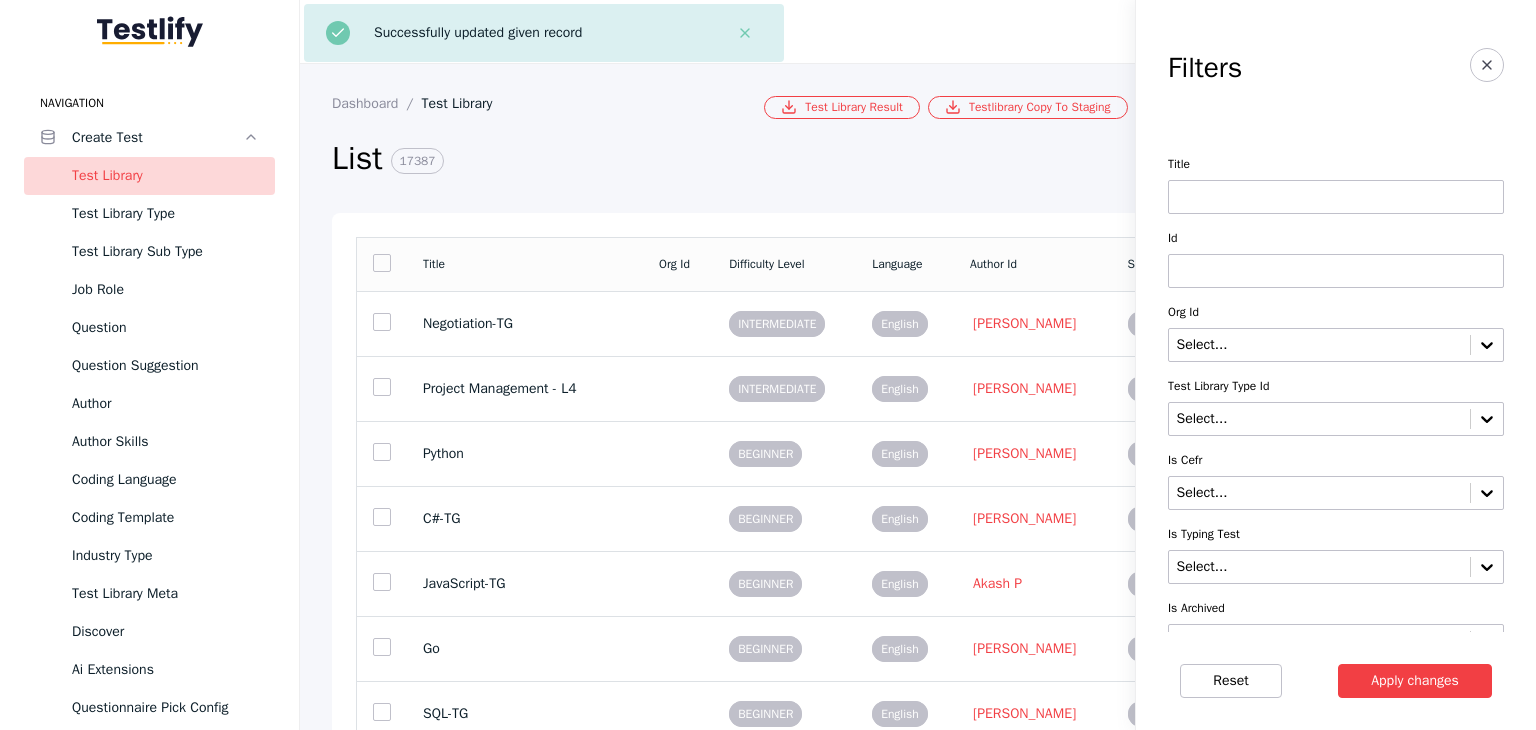 click at bounding box center [1336, 197] 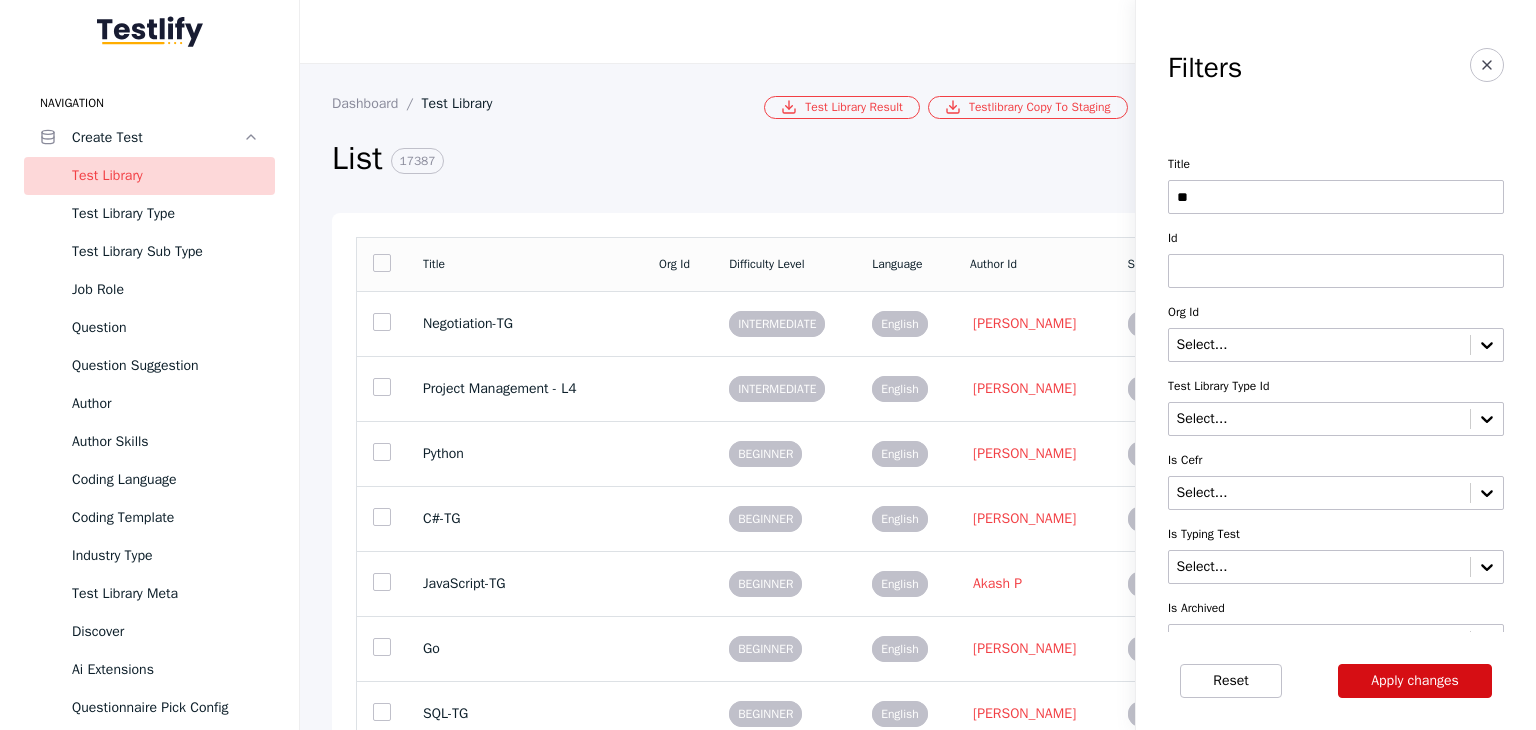 type on "**" 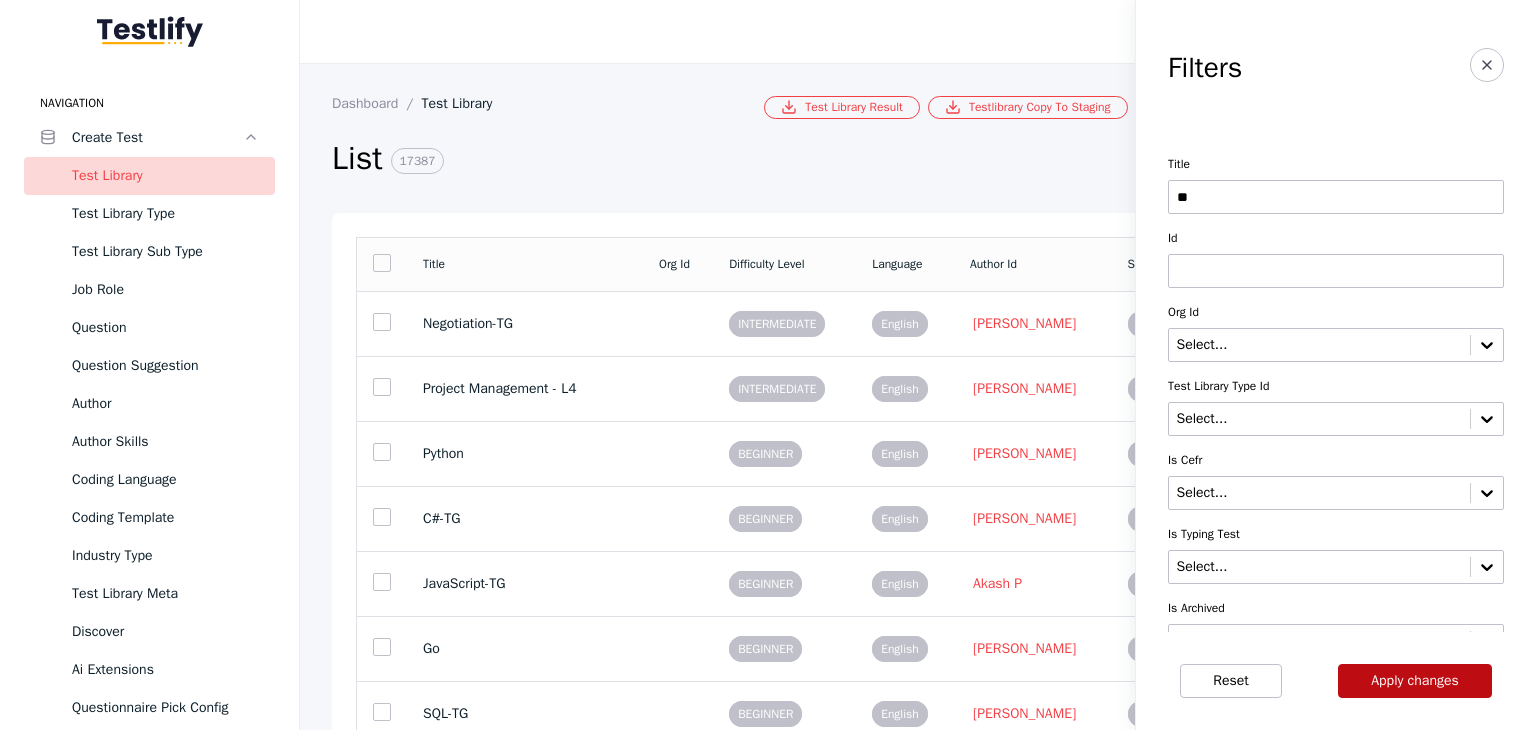 click on "Apply changes" at bounding box center (1415, 681) 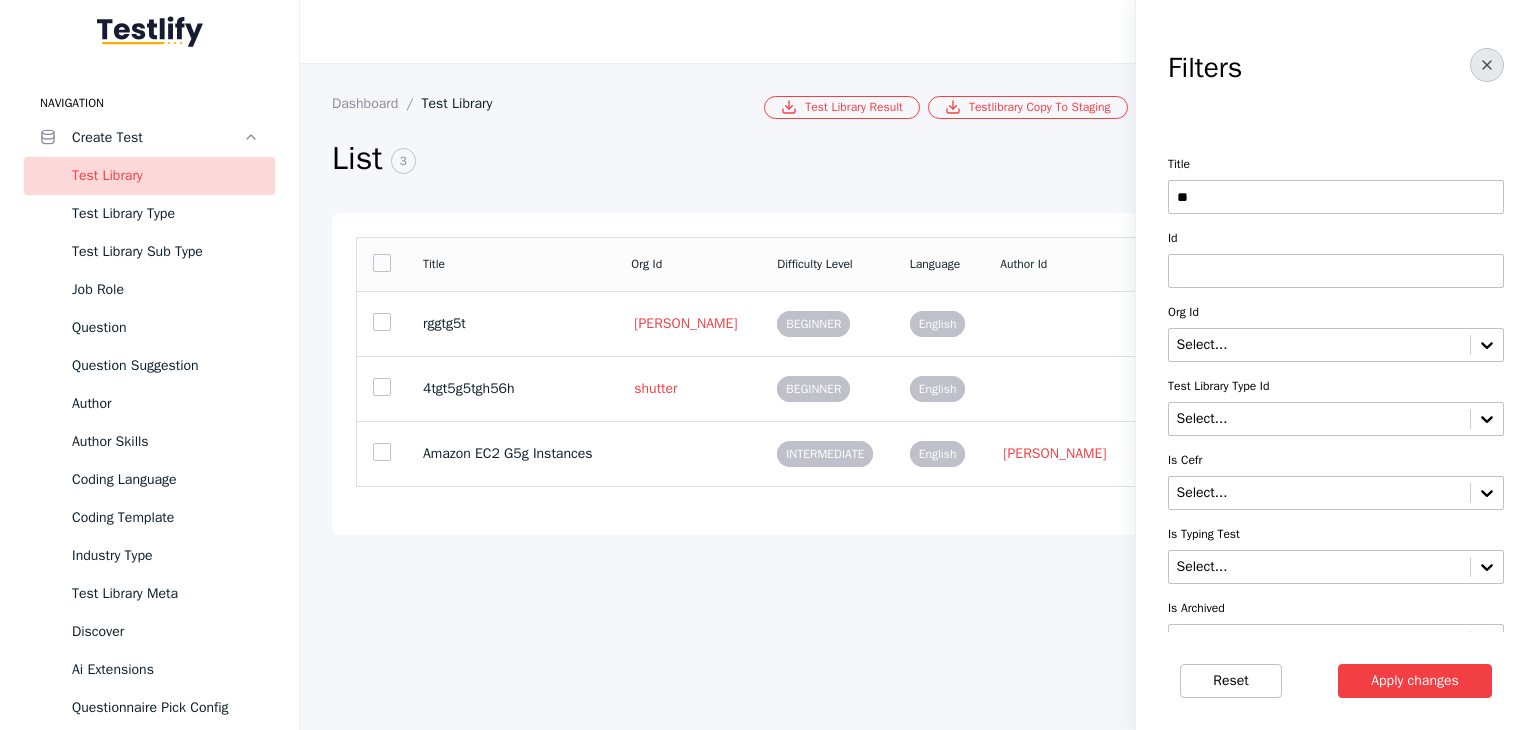 click 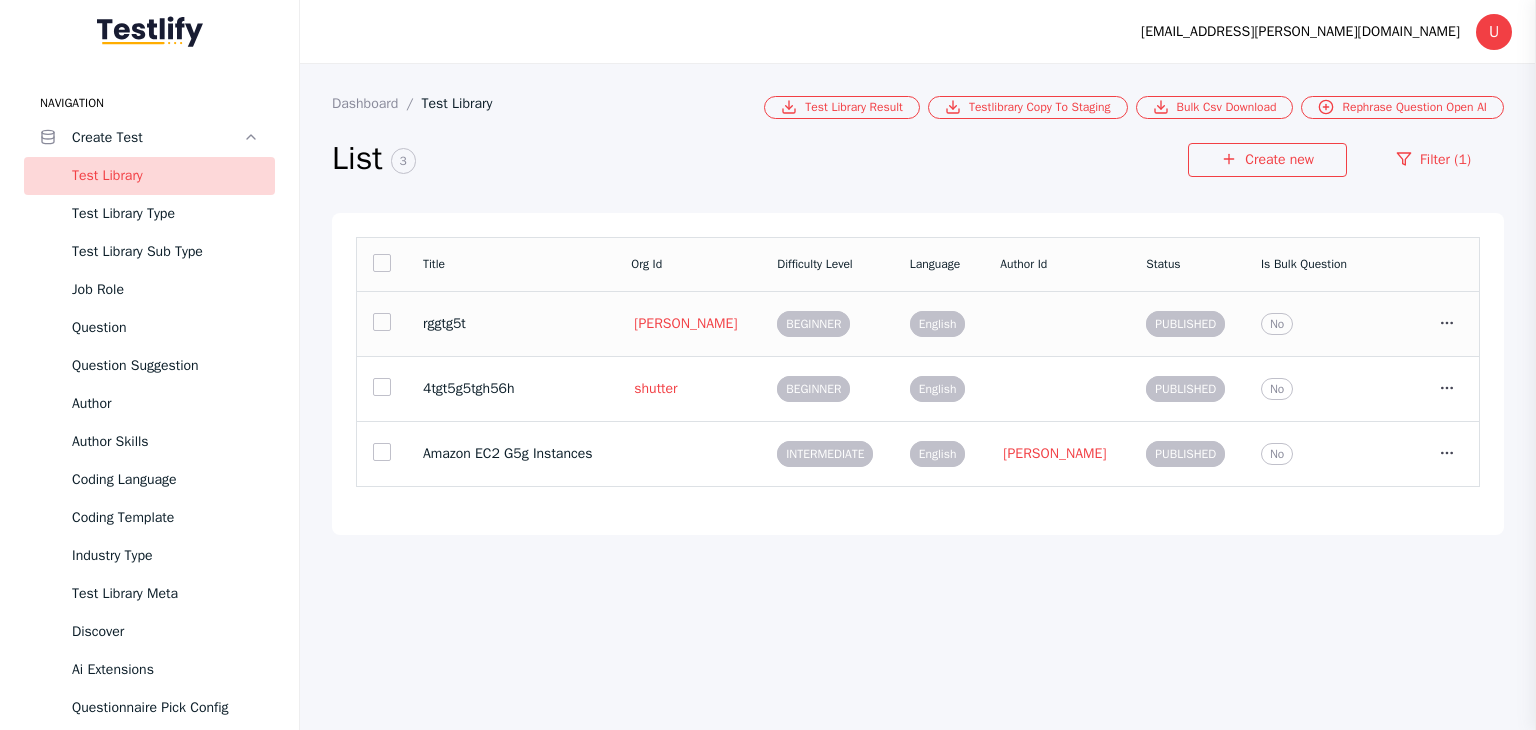 click on "rggtg5t" at bounding box center (511, 324) 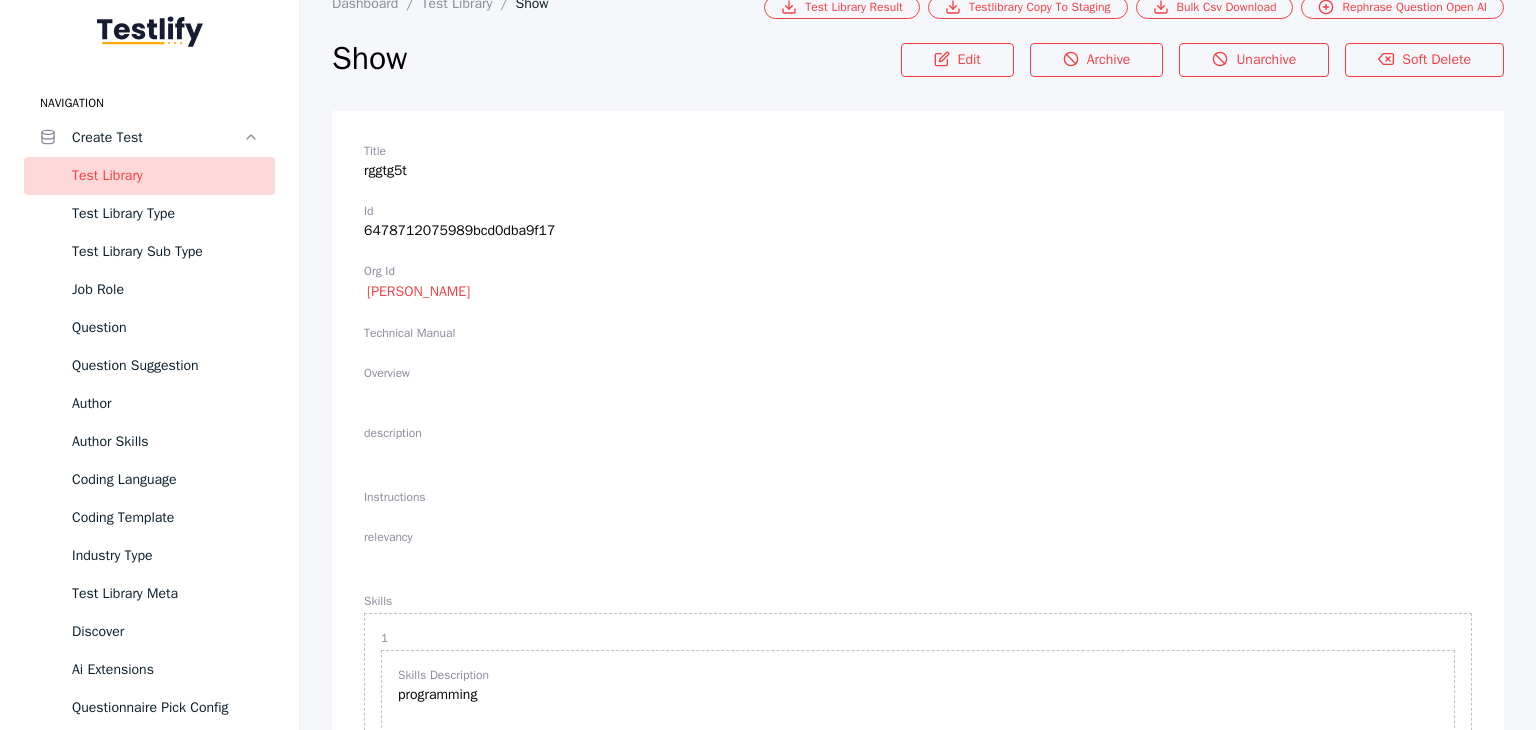 scroll, scrollTop: 0, scrollLeft: 0, axis: both 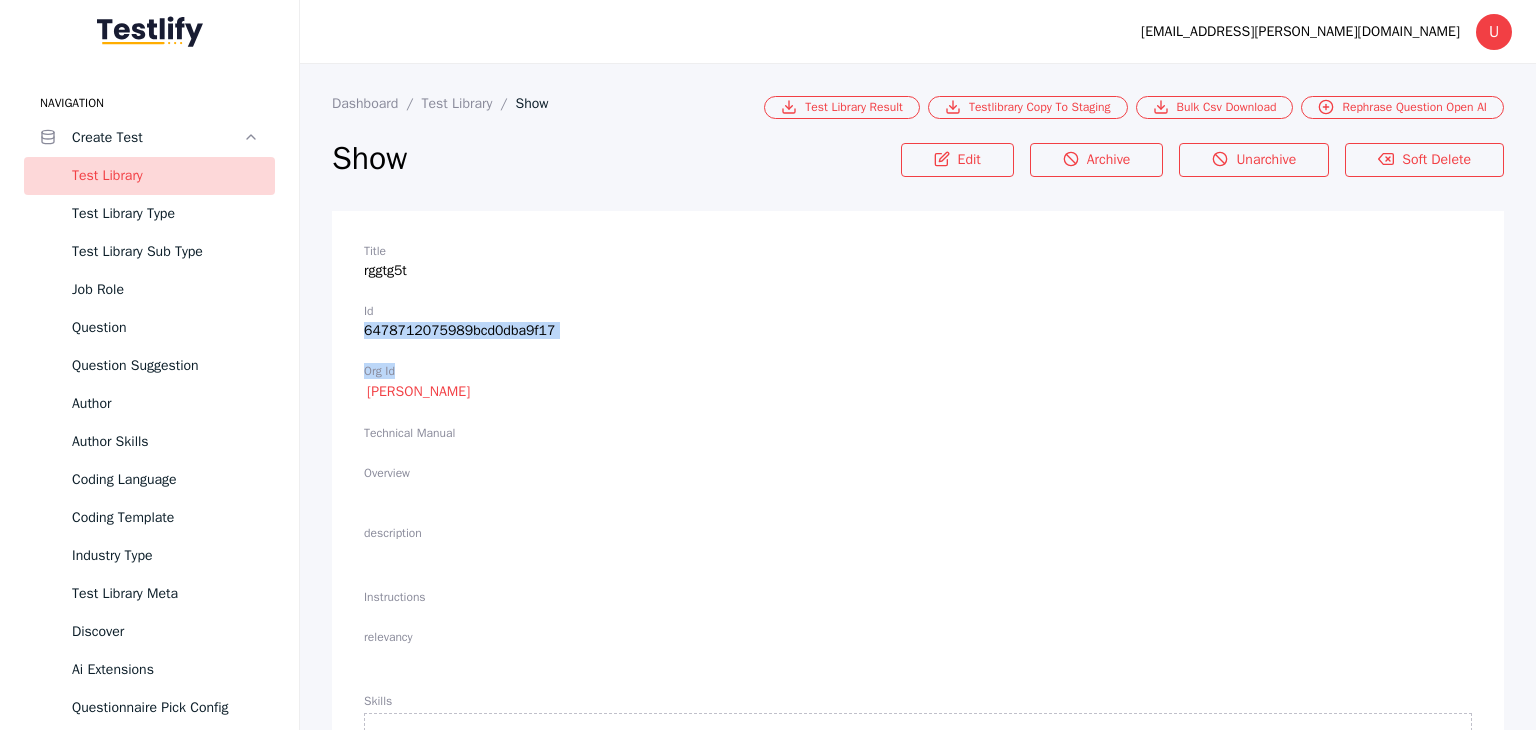 drag, startPoint x: 366, startPoint y: 333, endPoint x: 552, endPoint y: 340, distance: 186.13167 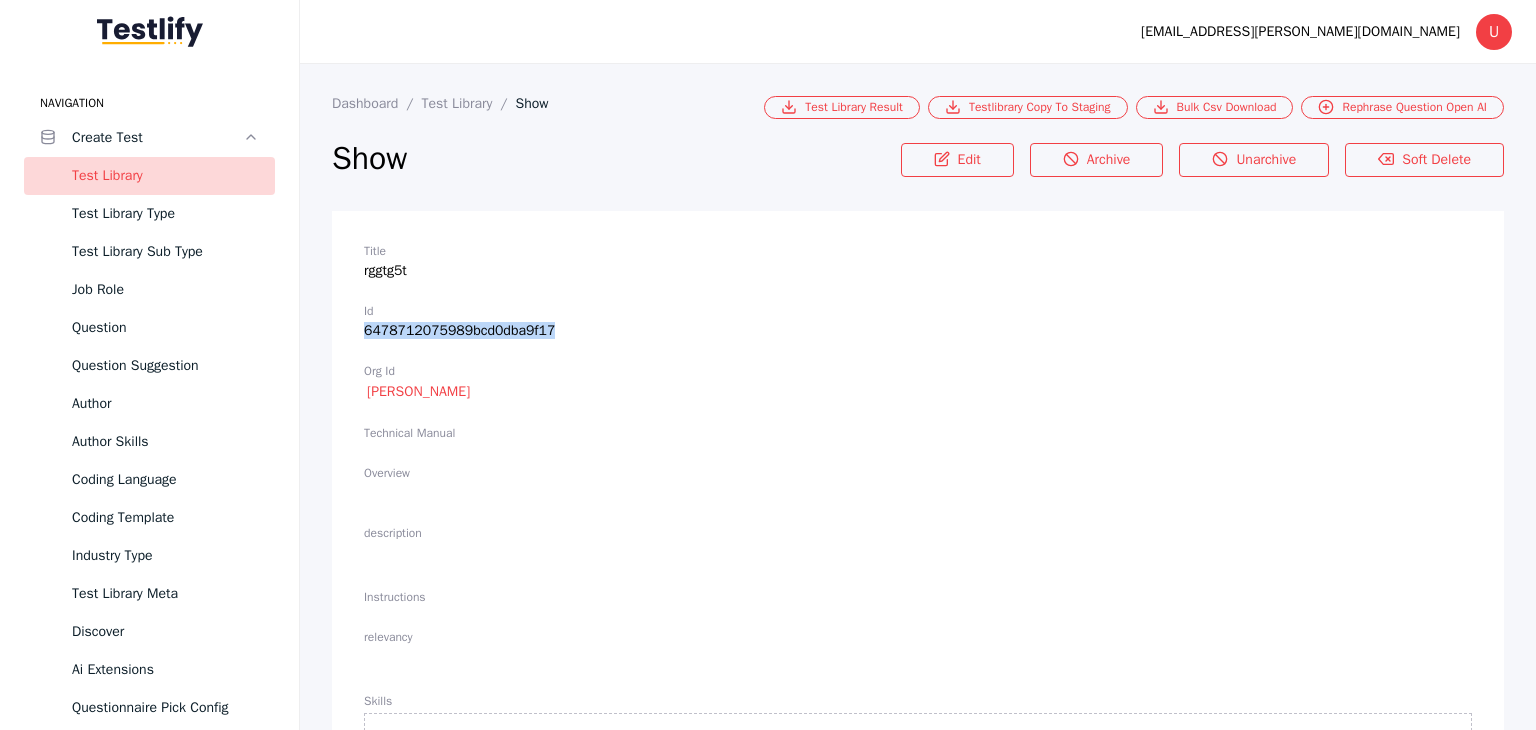 click on "Id 6478712075989bcd0dba9f17" at bounding box center (918, 321) 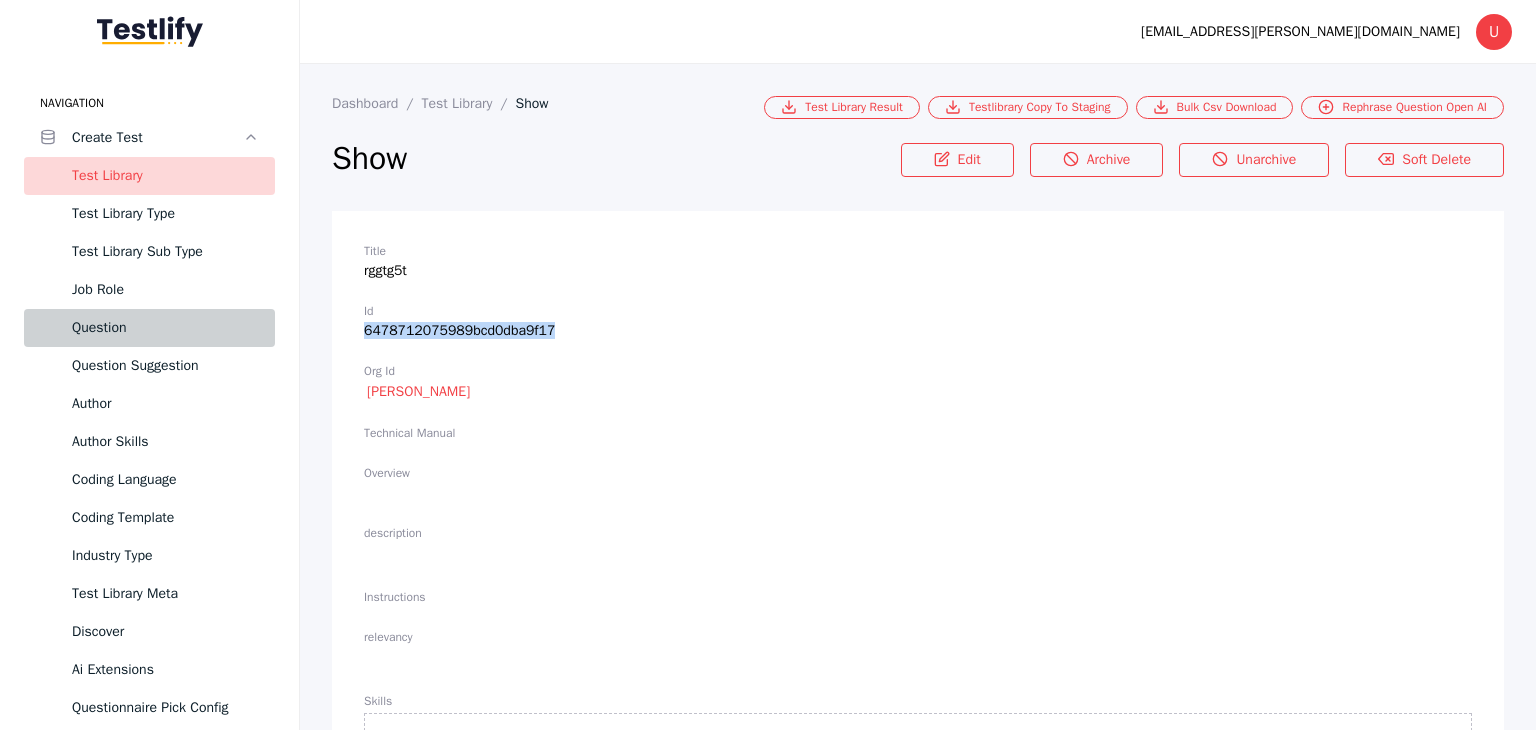 click on "Question" at bounding box center (165, 328) 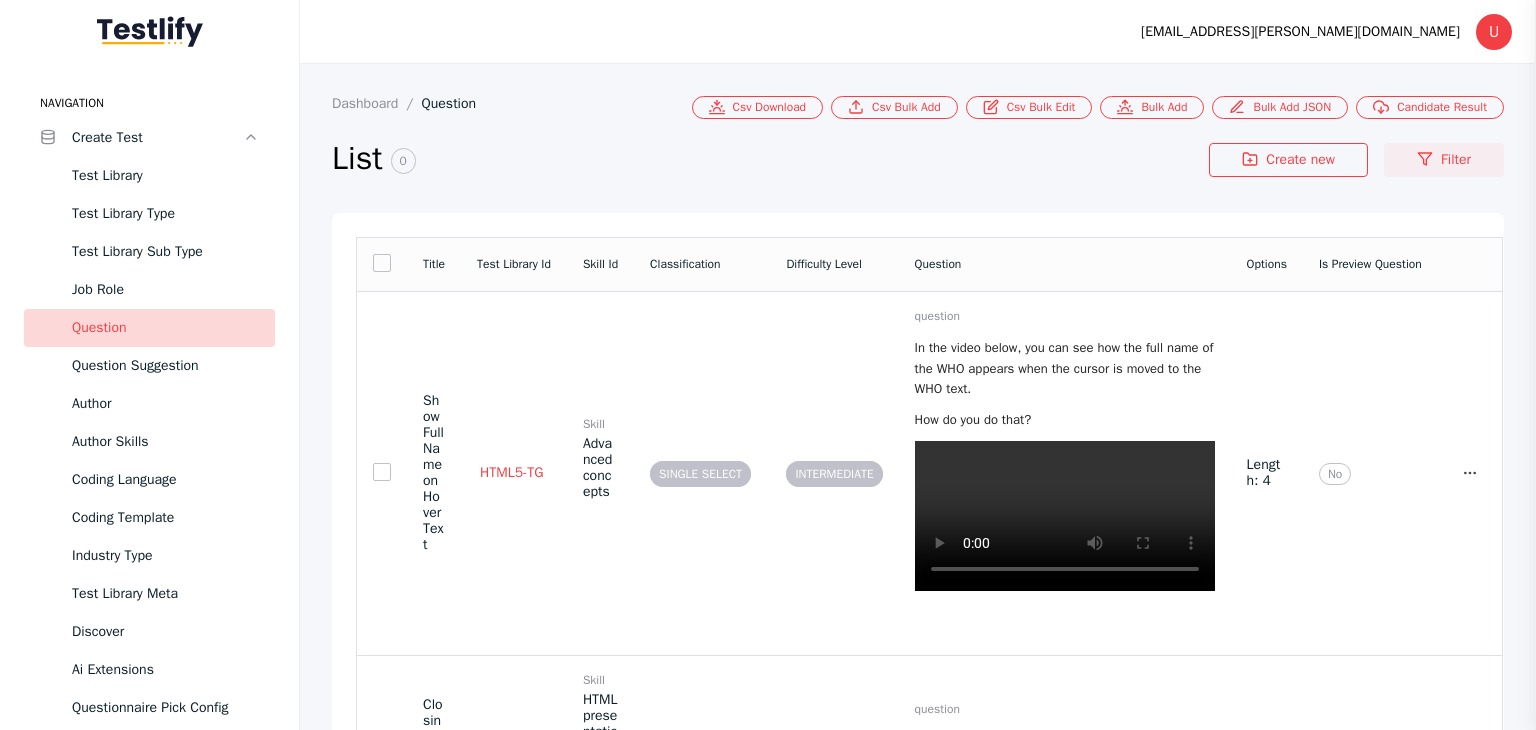 click on "Filter" at bounding box center [1444, 160] 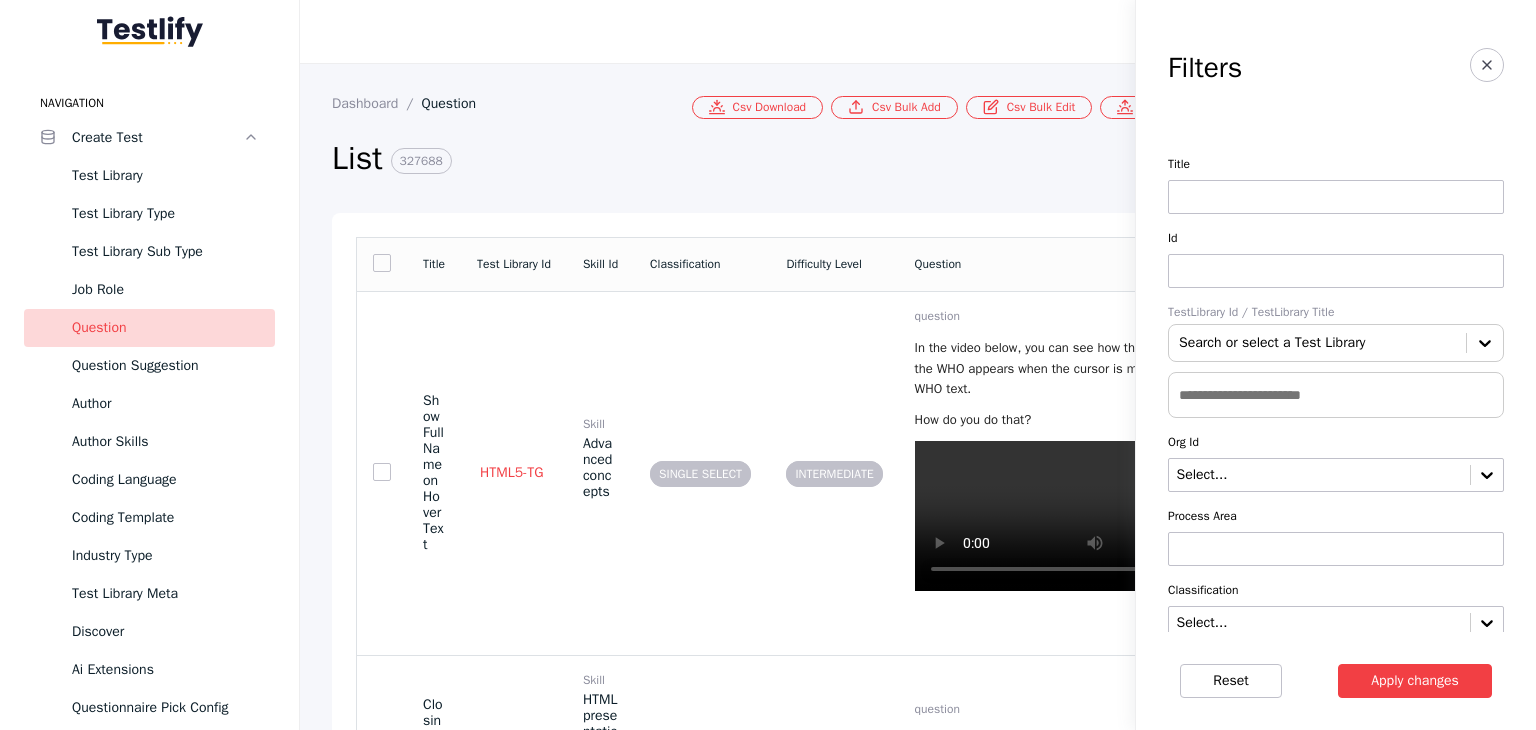 click at bounding box center [1336, 271] 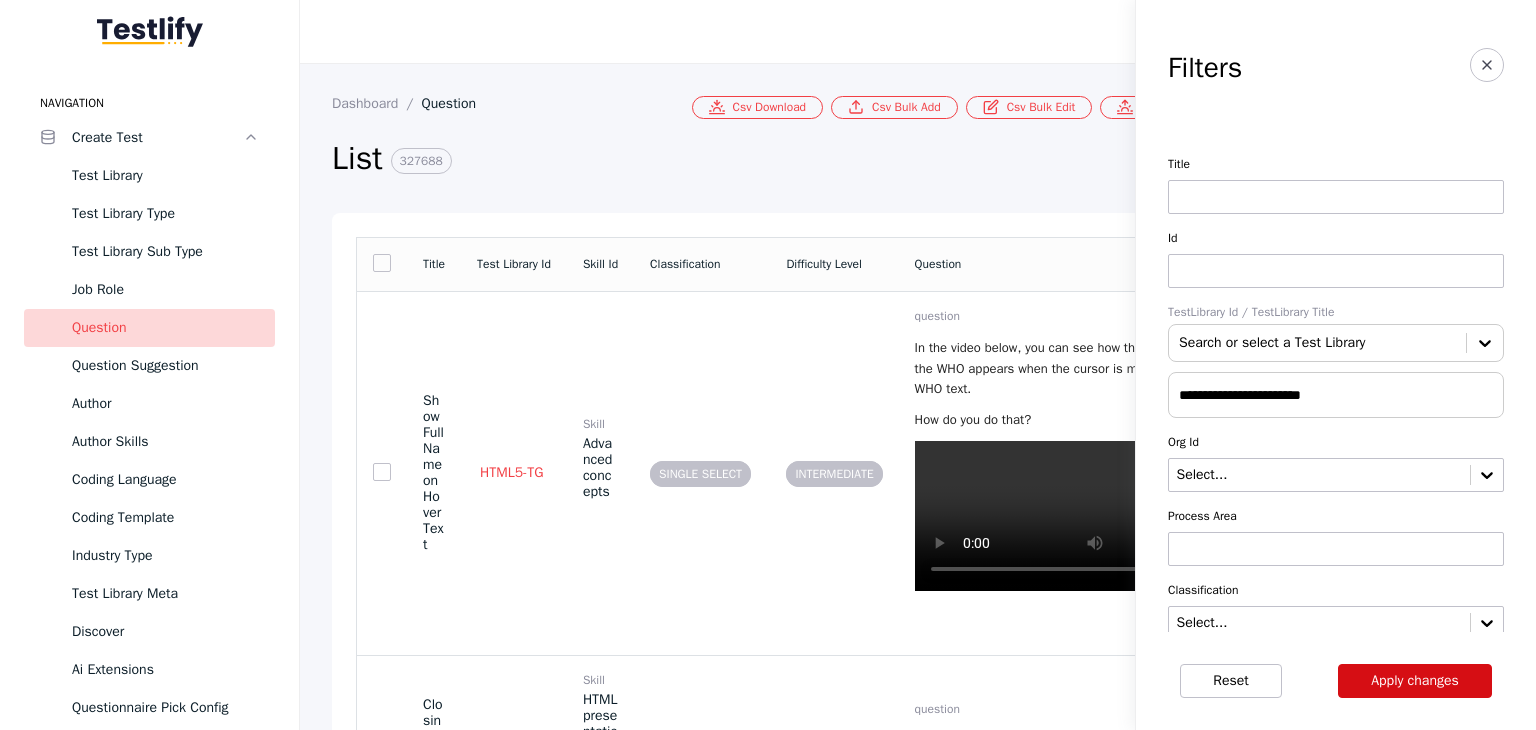 type on "**********" 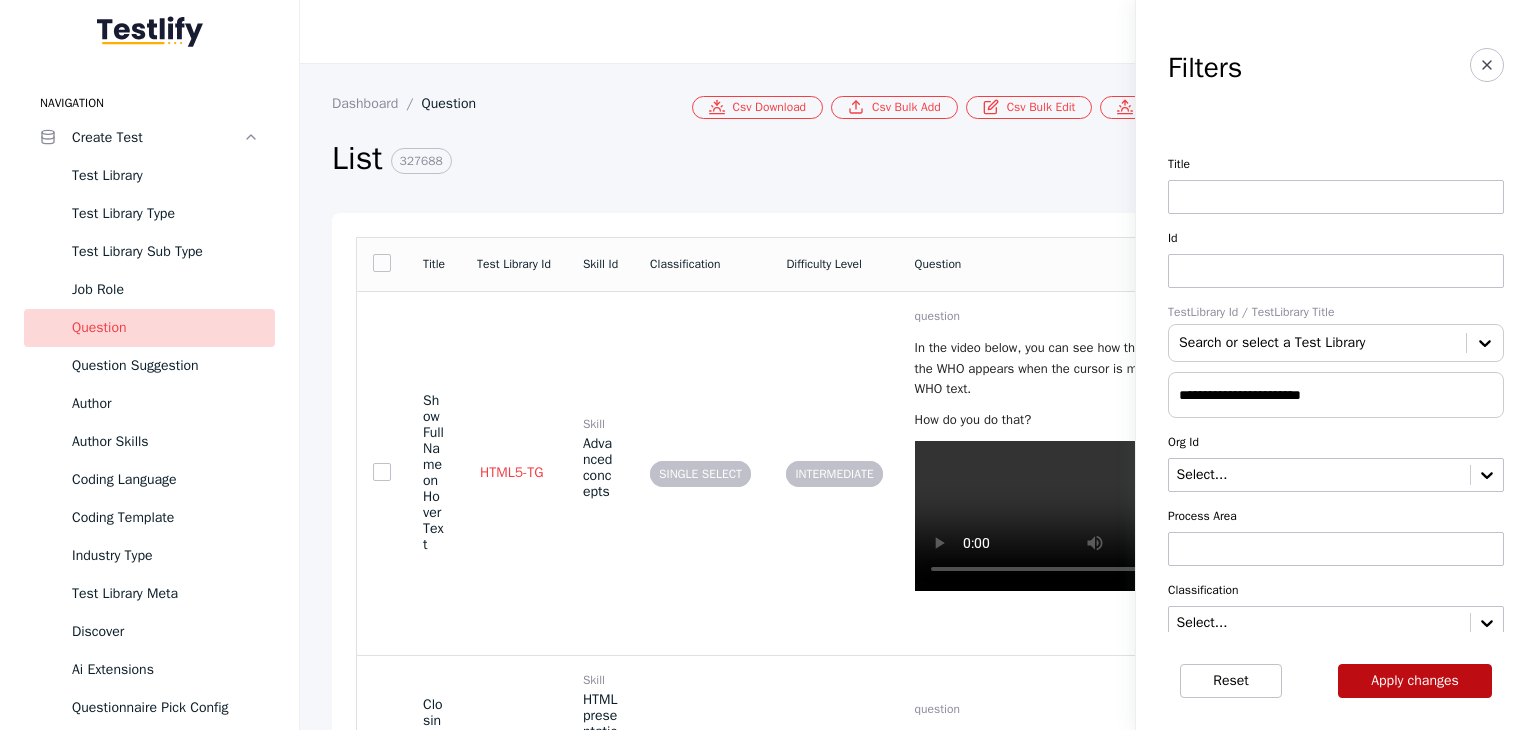 click on "Apply changes" at bounding box center [1415, 681] 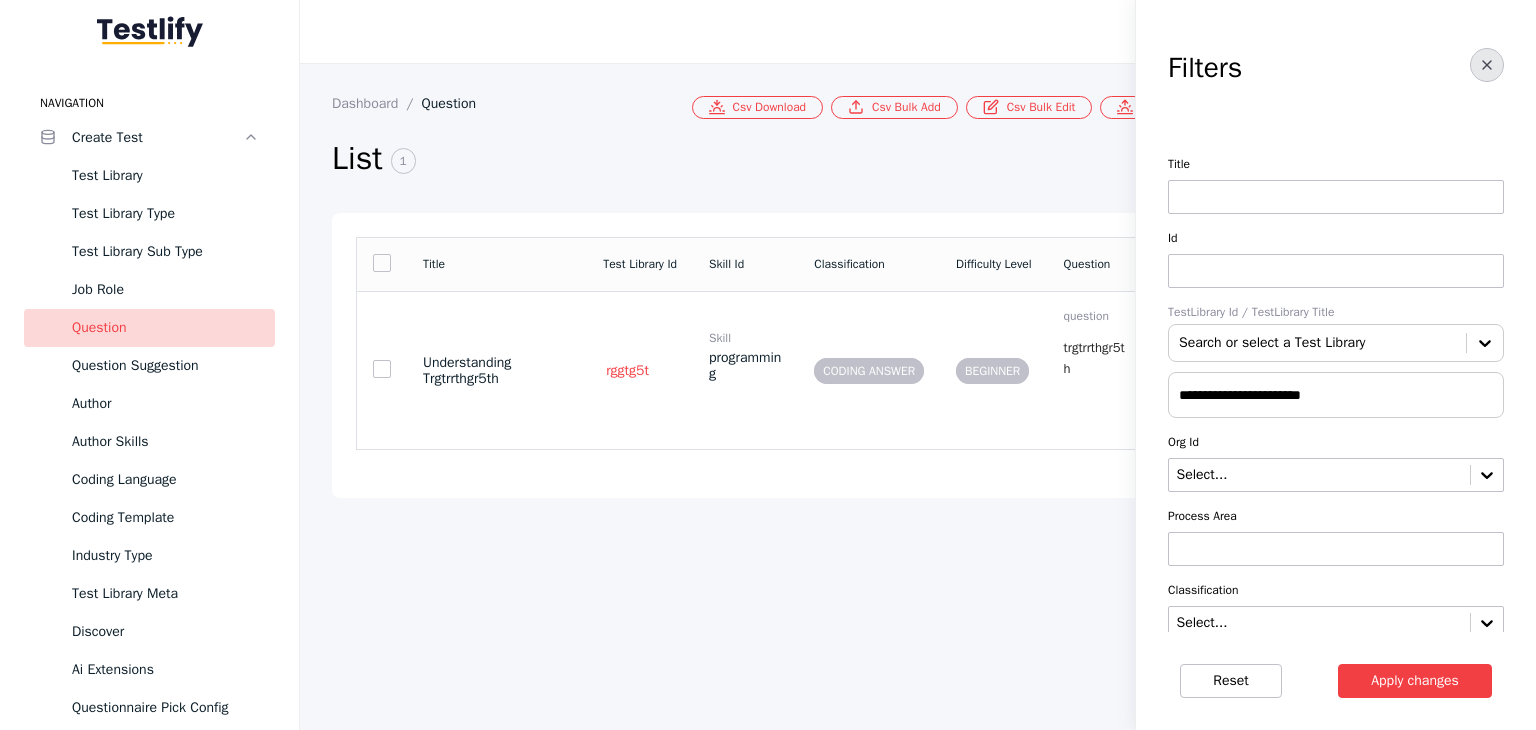 click 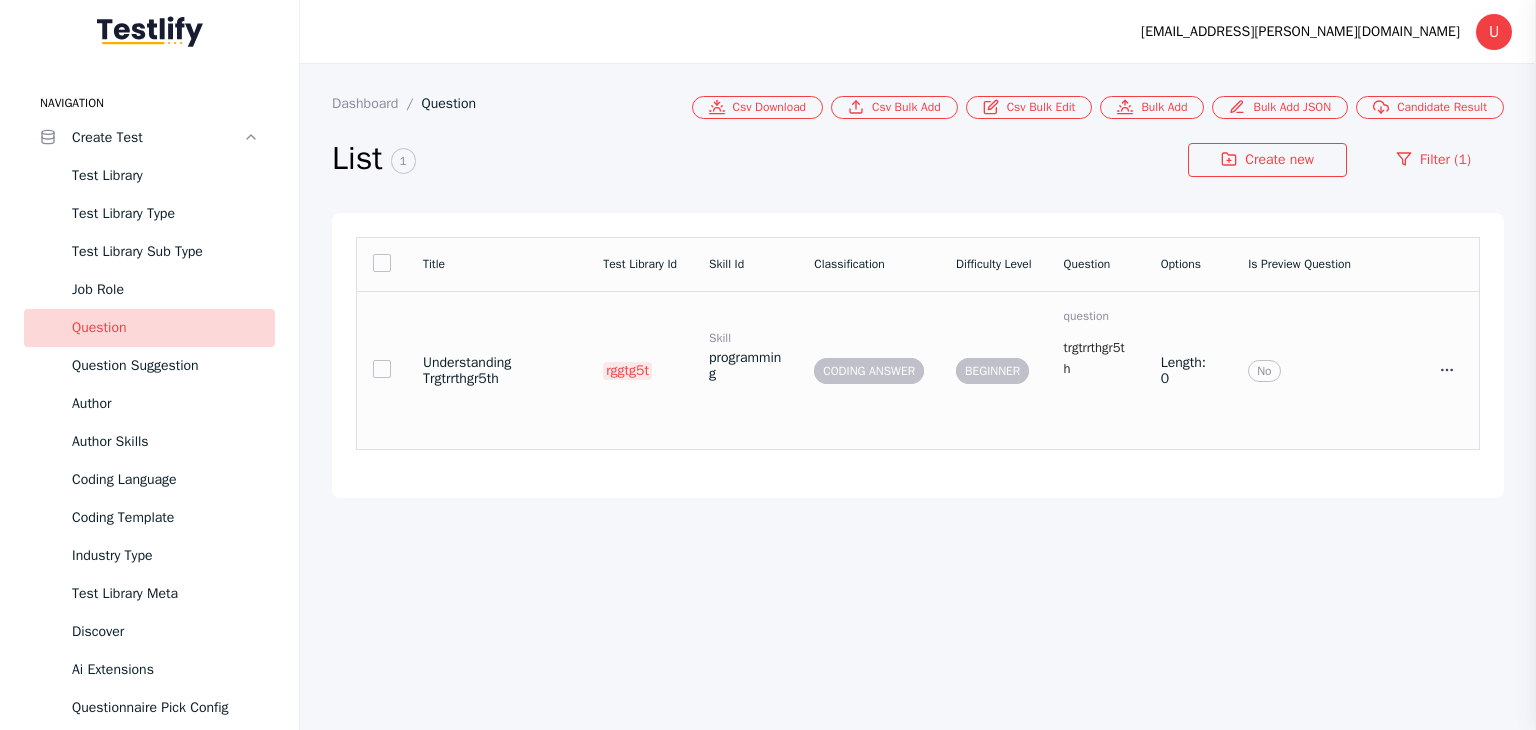 click on "rggtg5t" at bounding box center (627, 371) 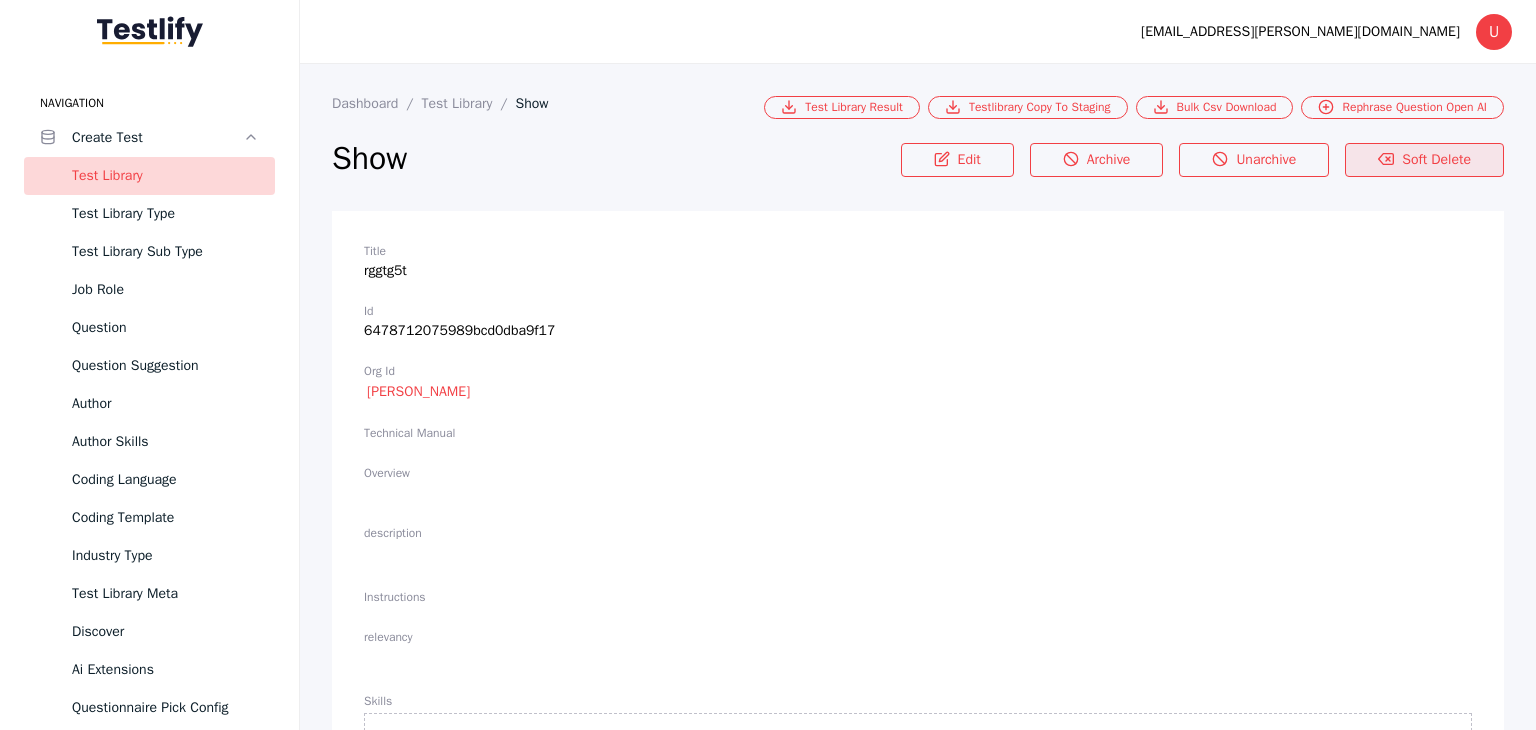 click on "Soft Delete" at bounding box center (1424, 160) 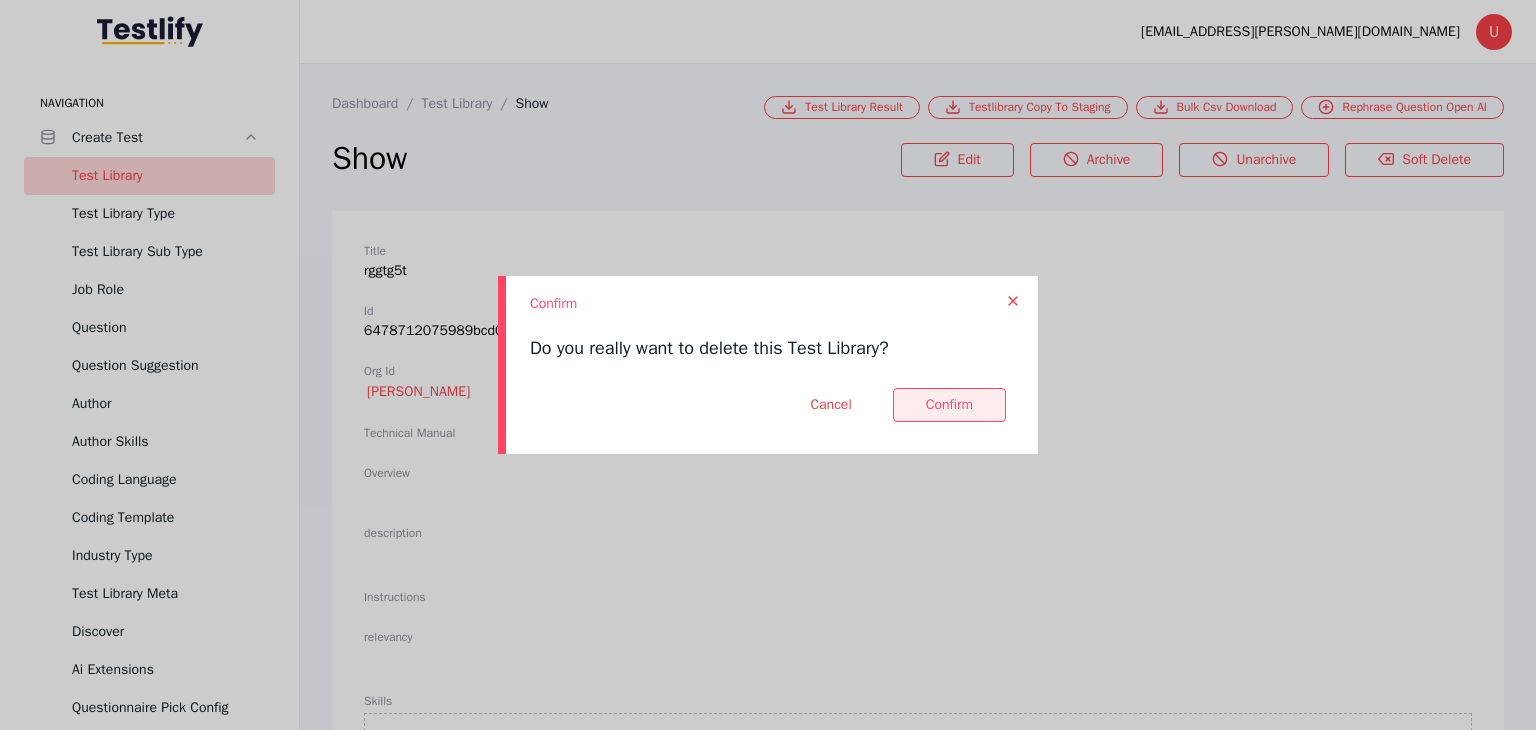 click at bounding box center (949, 405) 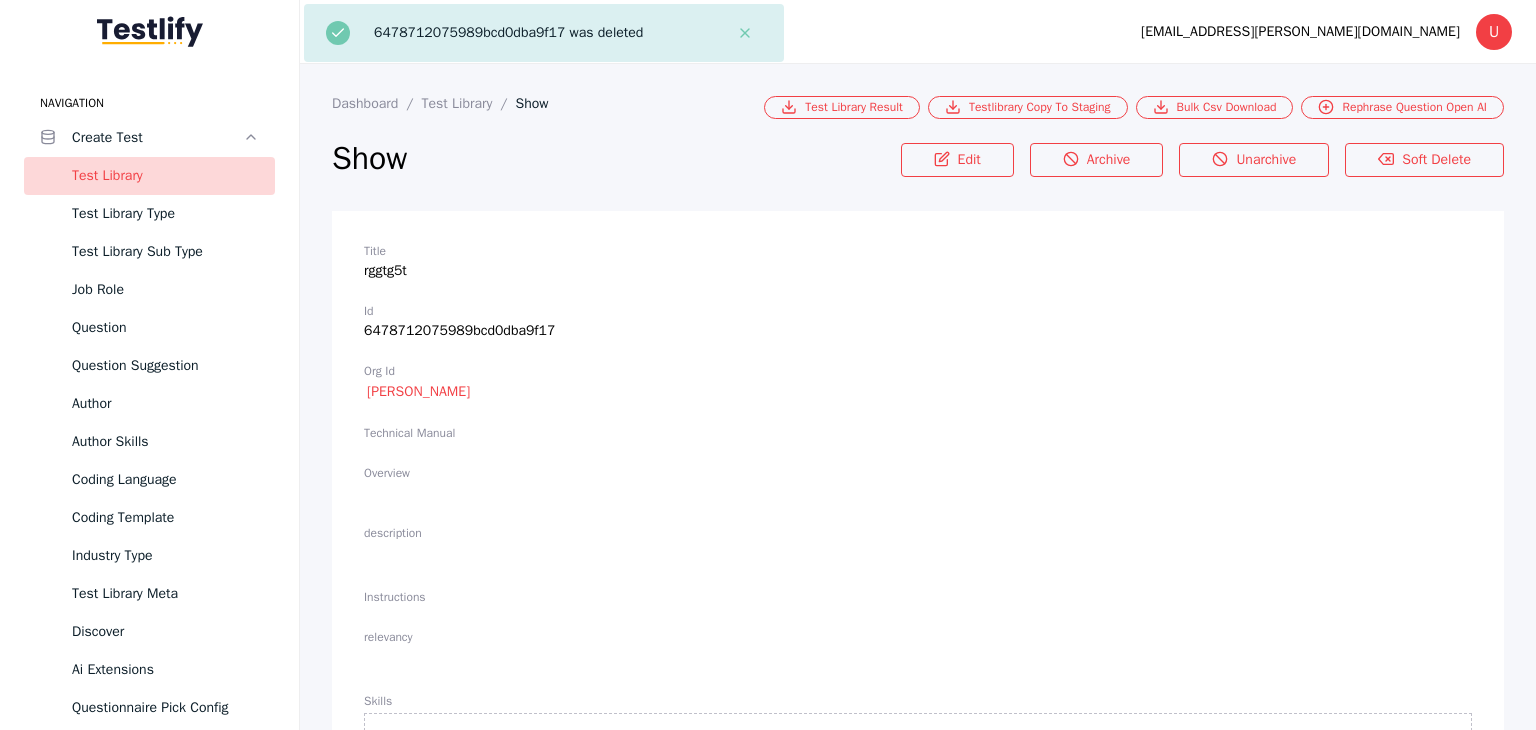 click on "Test Library" at bounding box center [165, 176] 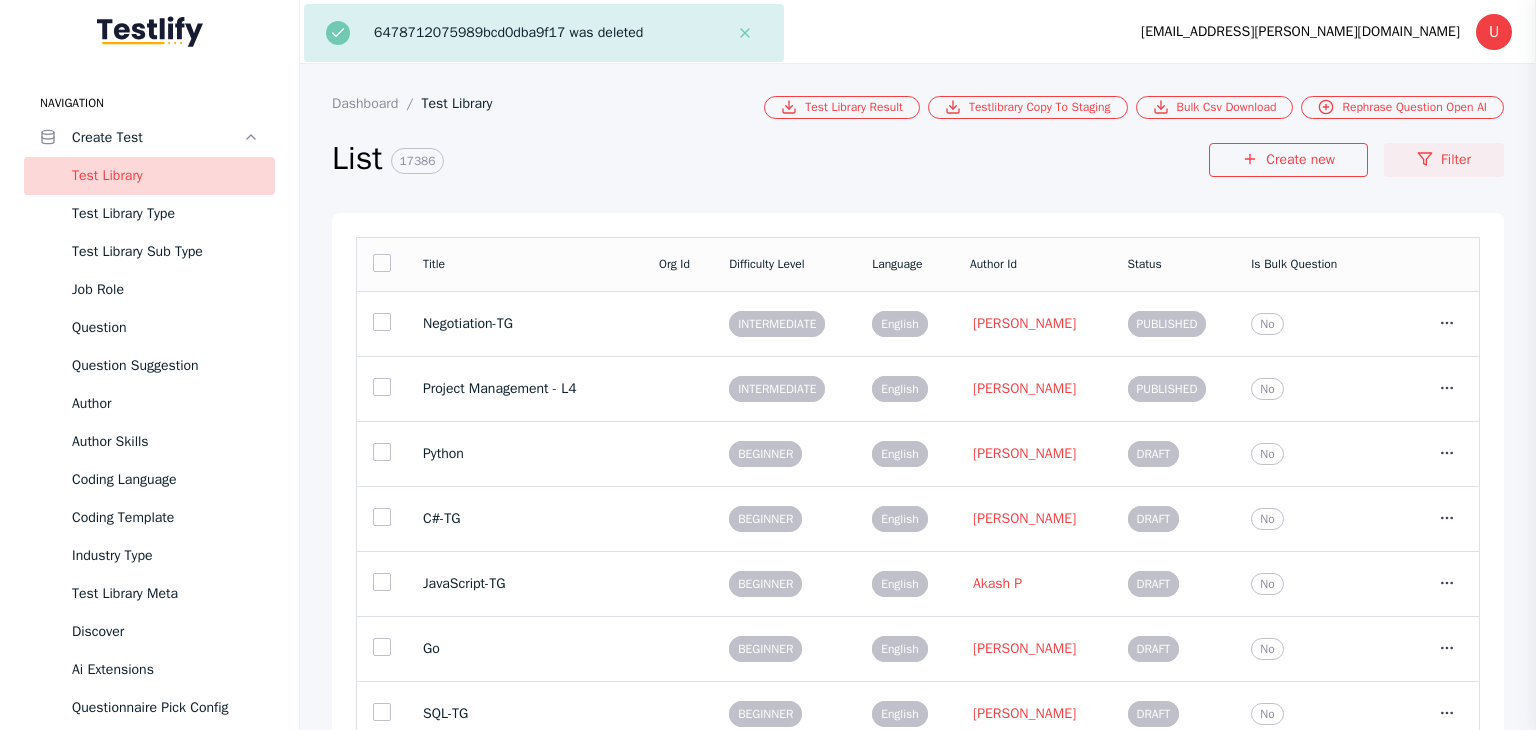 click on "Filter" at bounding box center (1444, 160) 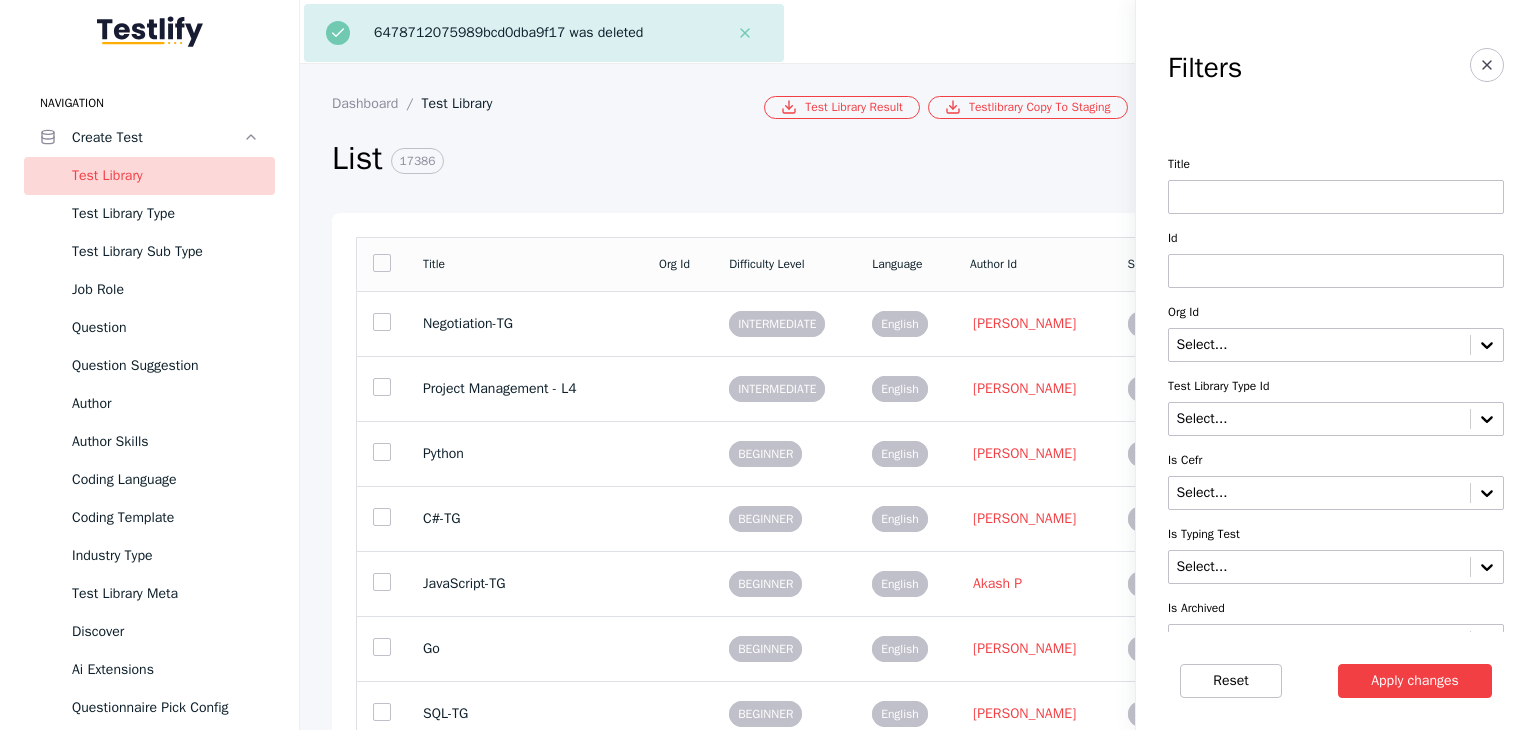 click at bounding box center (1336, 197) 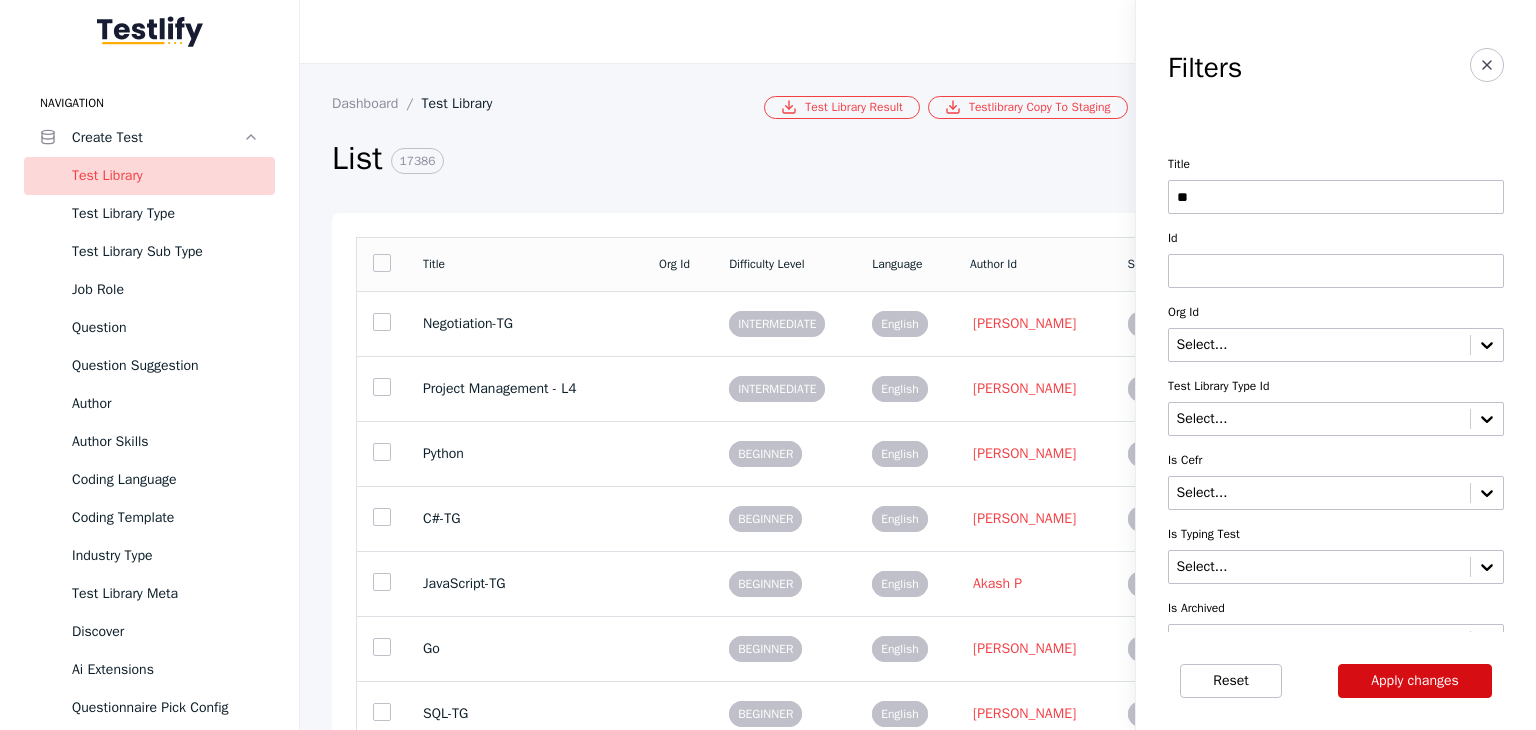 type on "**" 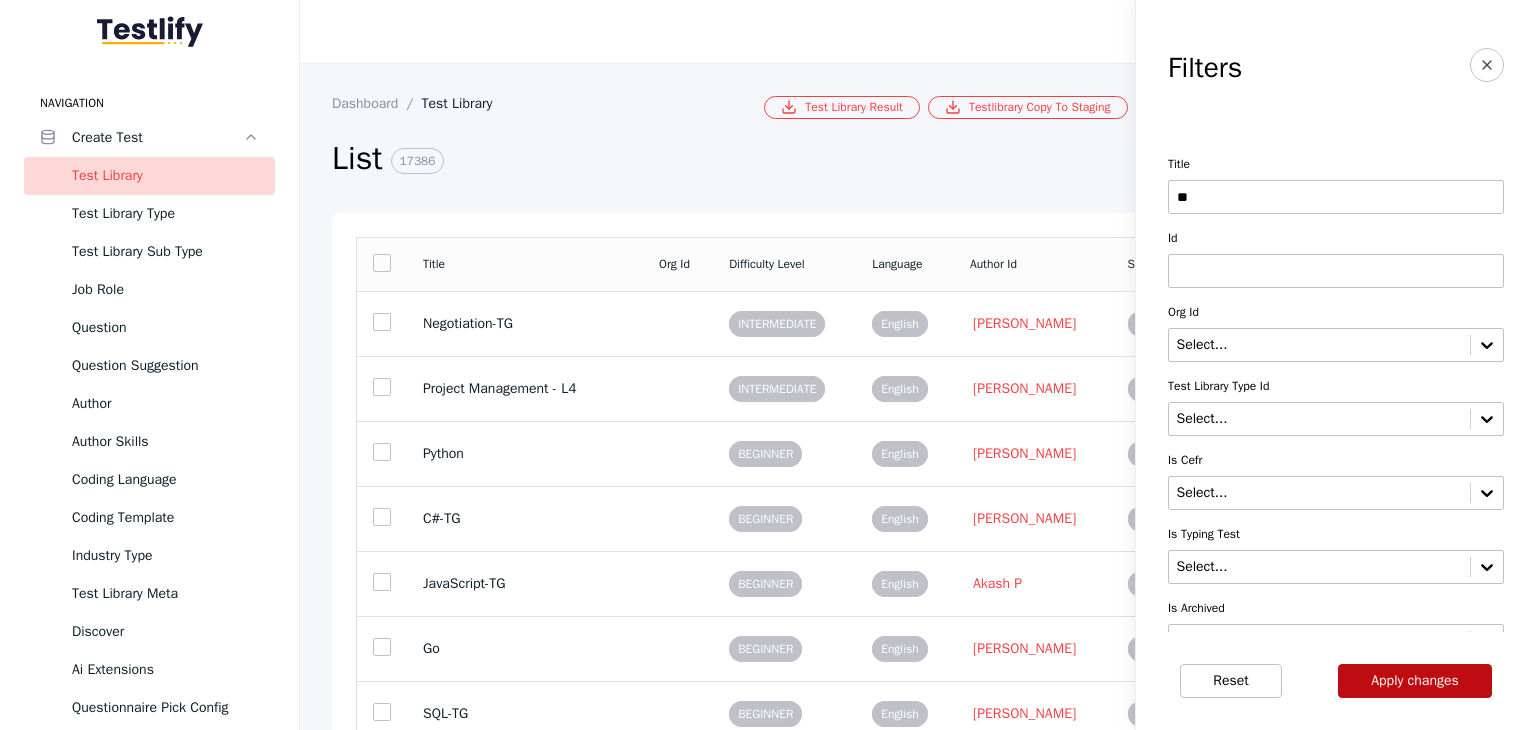 click on "Apply changes" at bounding box center [1415, 681] 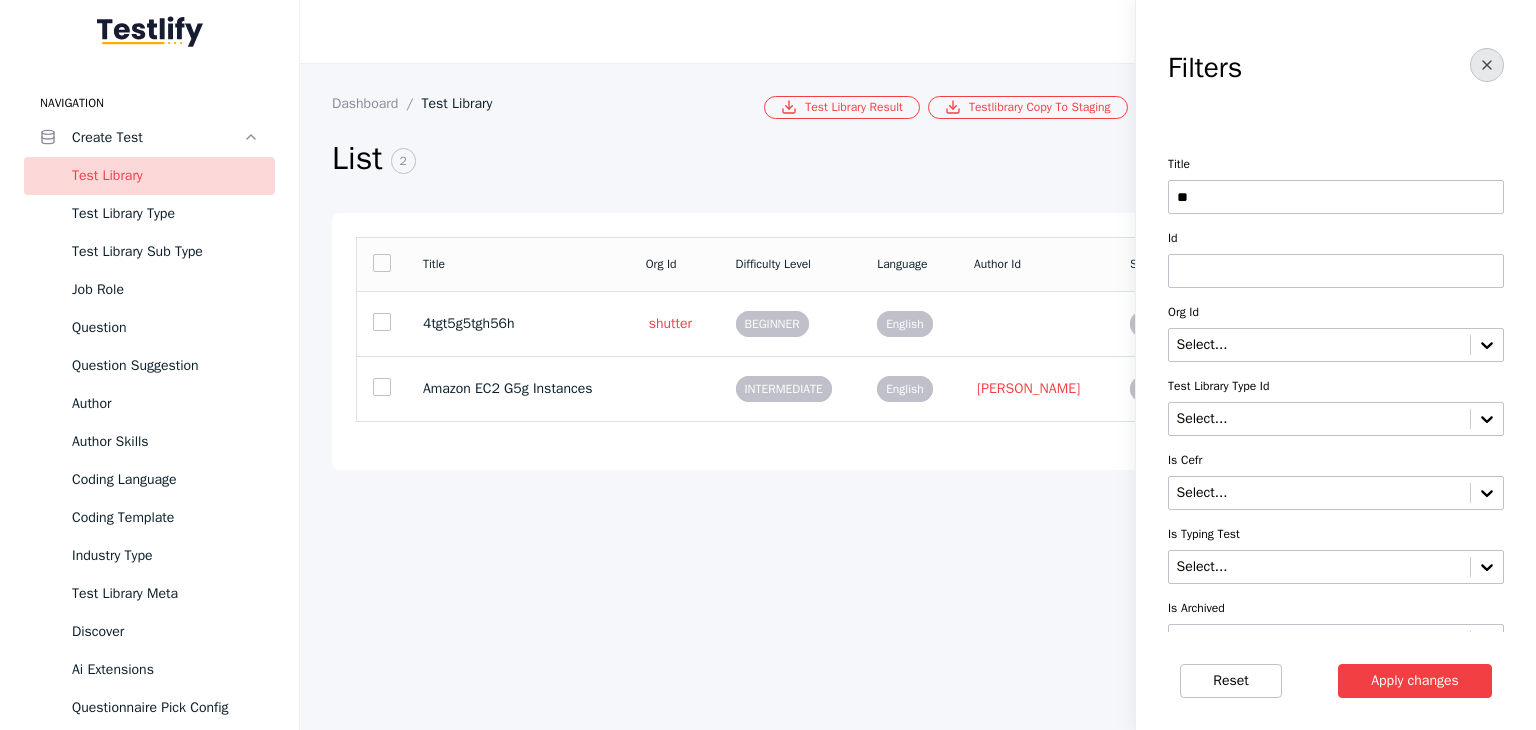 click at bounding box center (1487, 65) 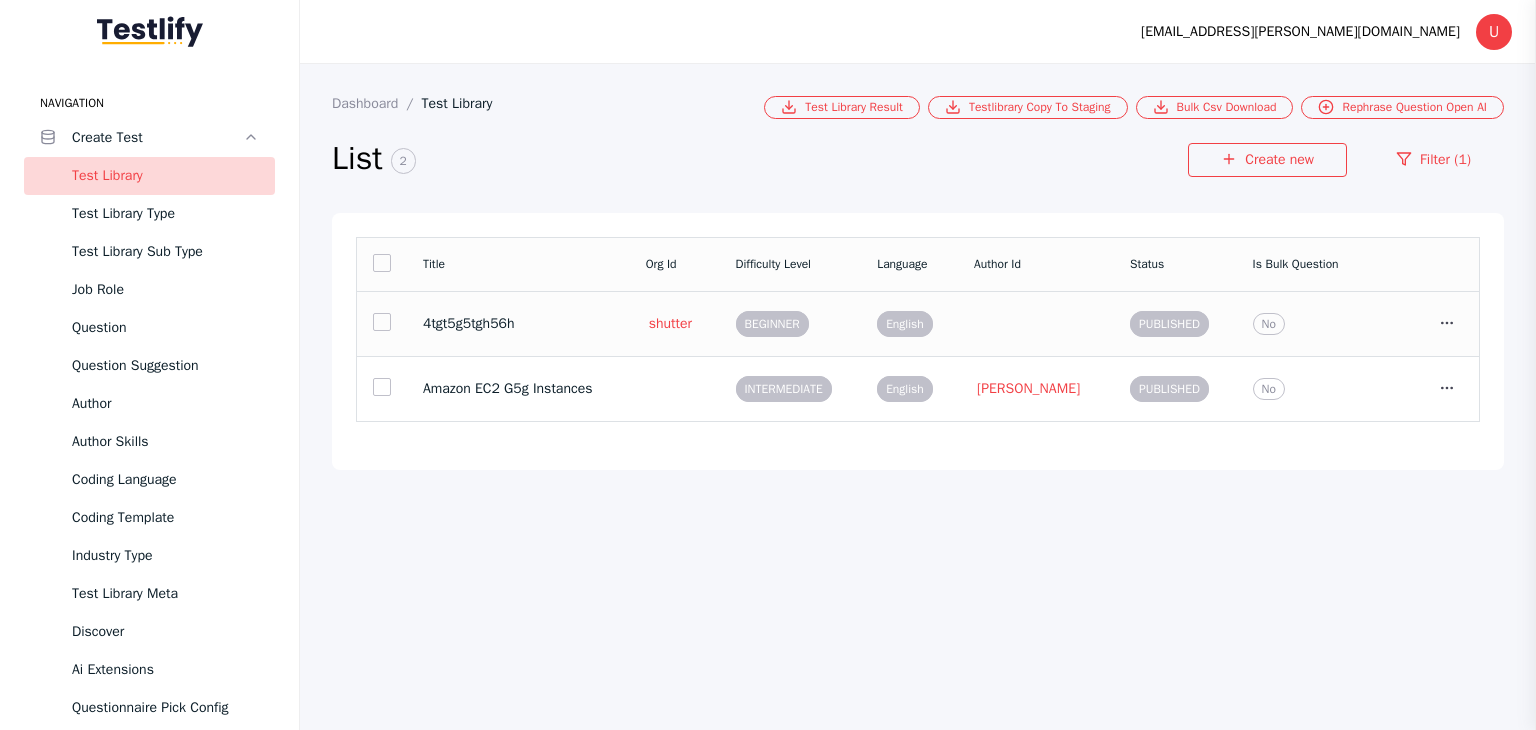 click on "4tgt5g5tgh56h" at bounding box center [518, 324] 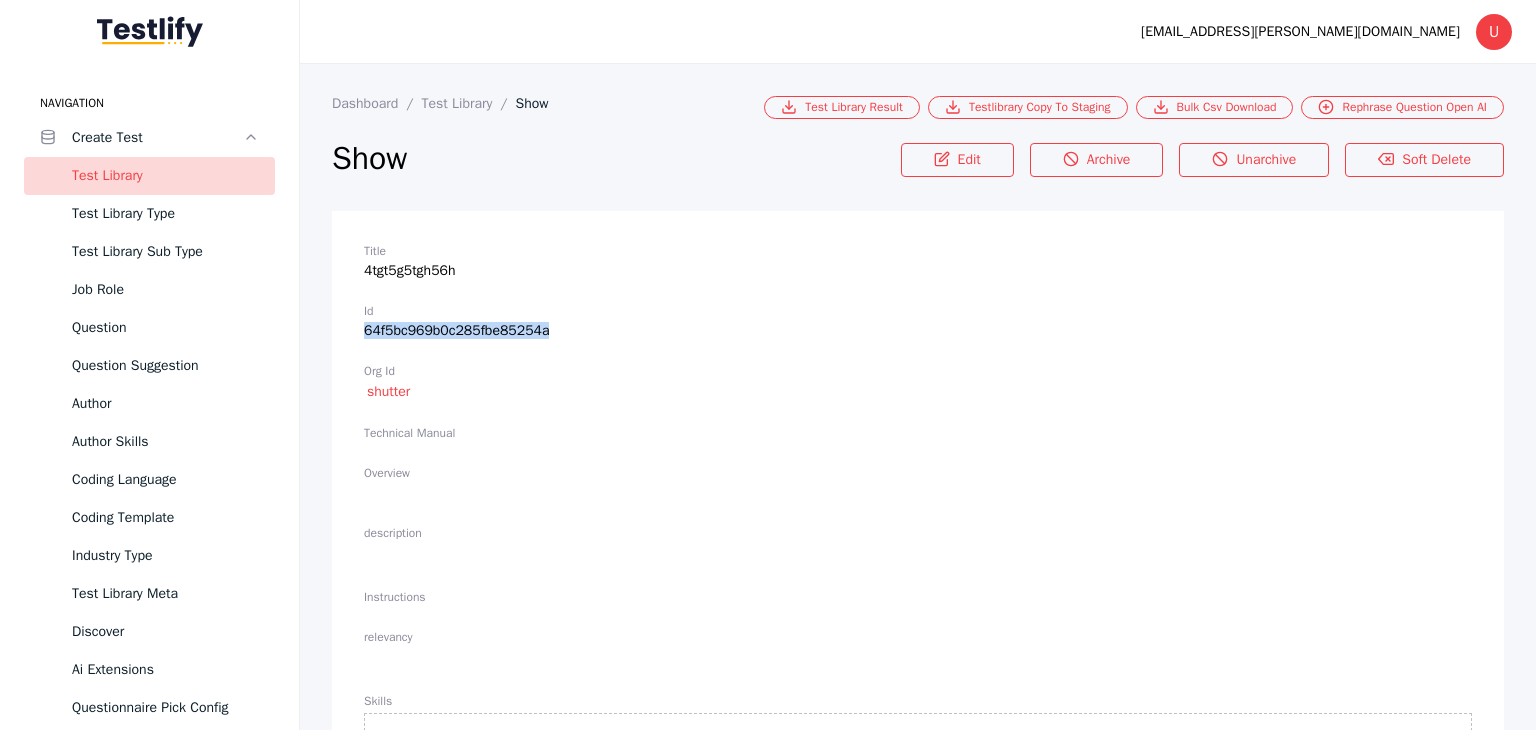 drag, startPoint x: 367, startPoint y: 334, endPoint x: 548, endPoint y: 332, distance: 181.01105 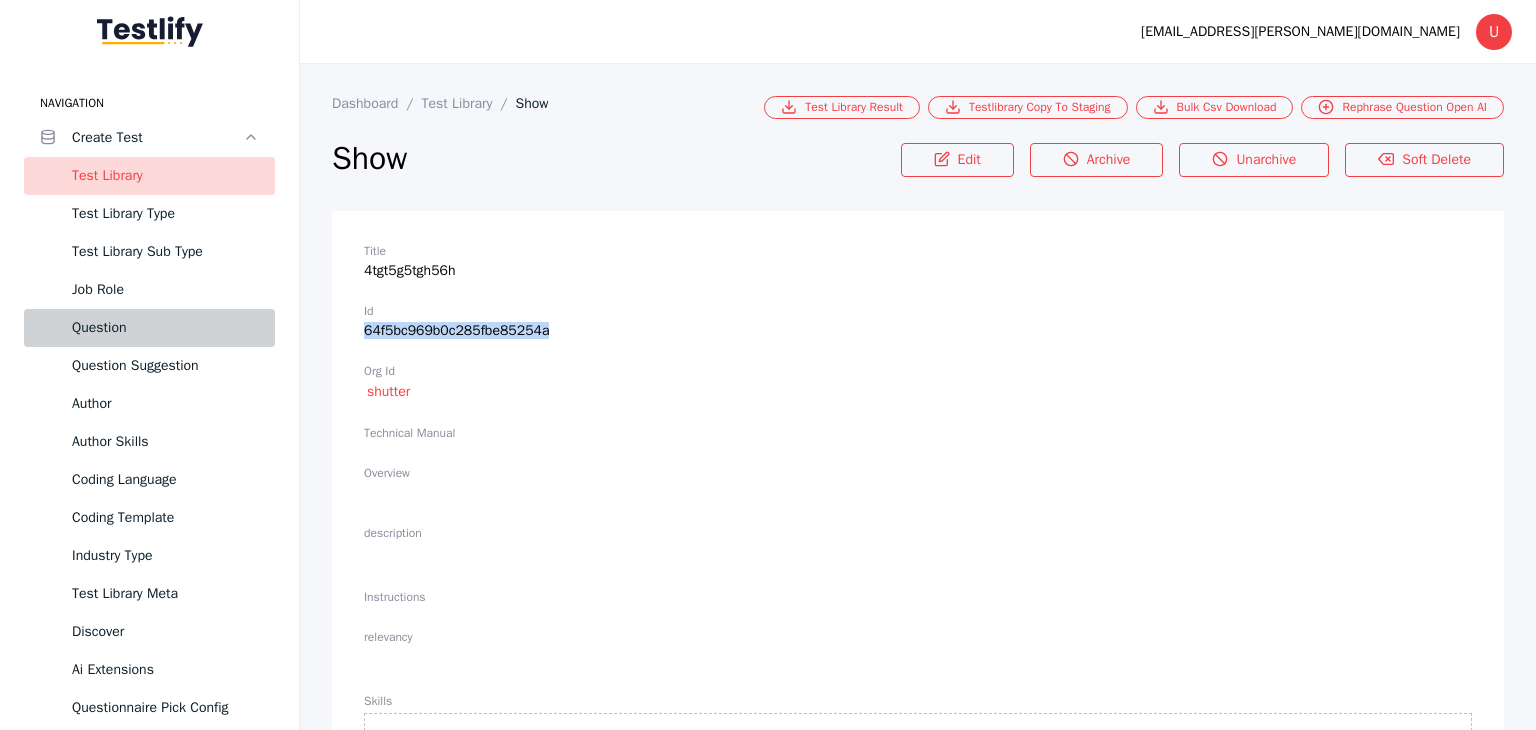 click on "Question" at bounding box center [165, 328] 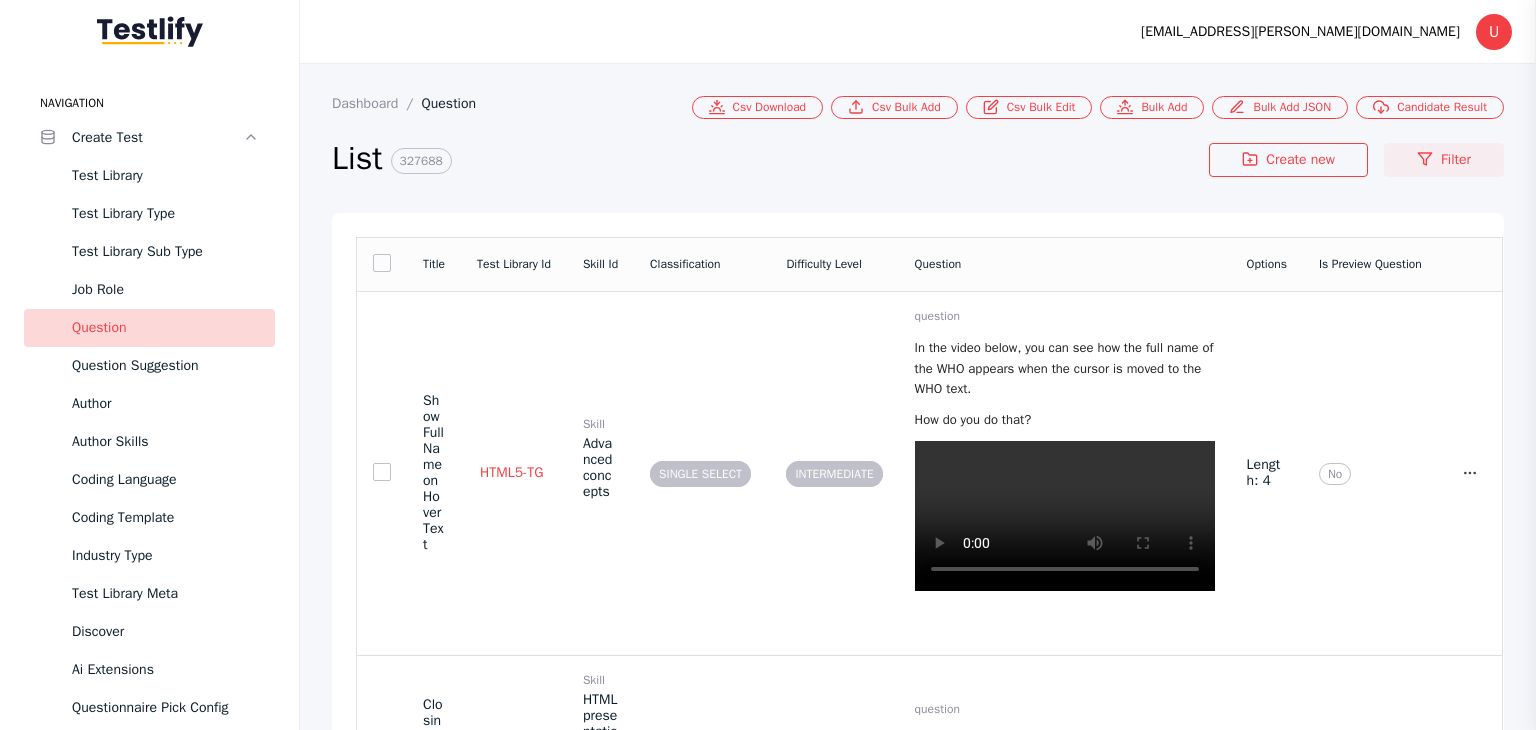 click on "Filter" at bounding box center (1444, 160) 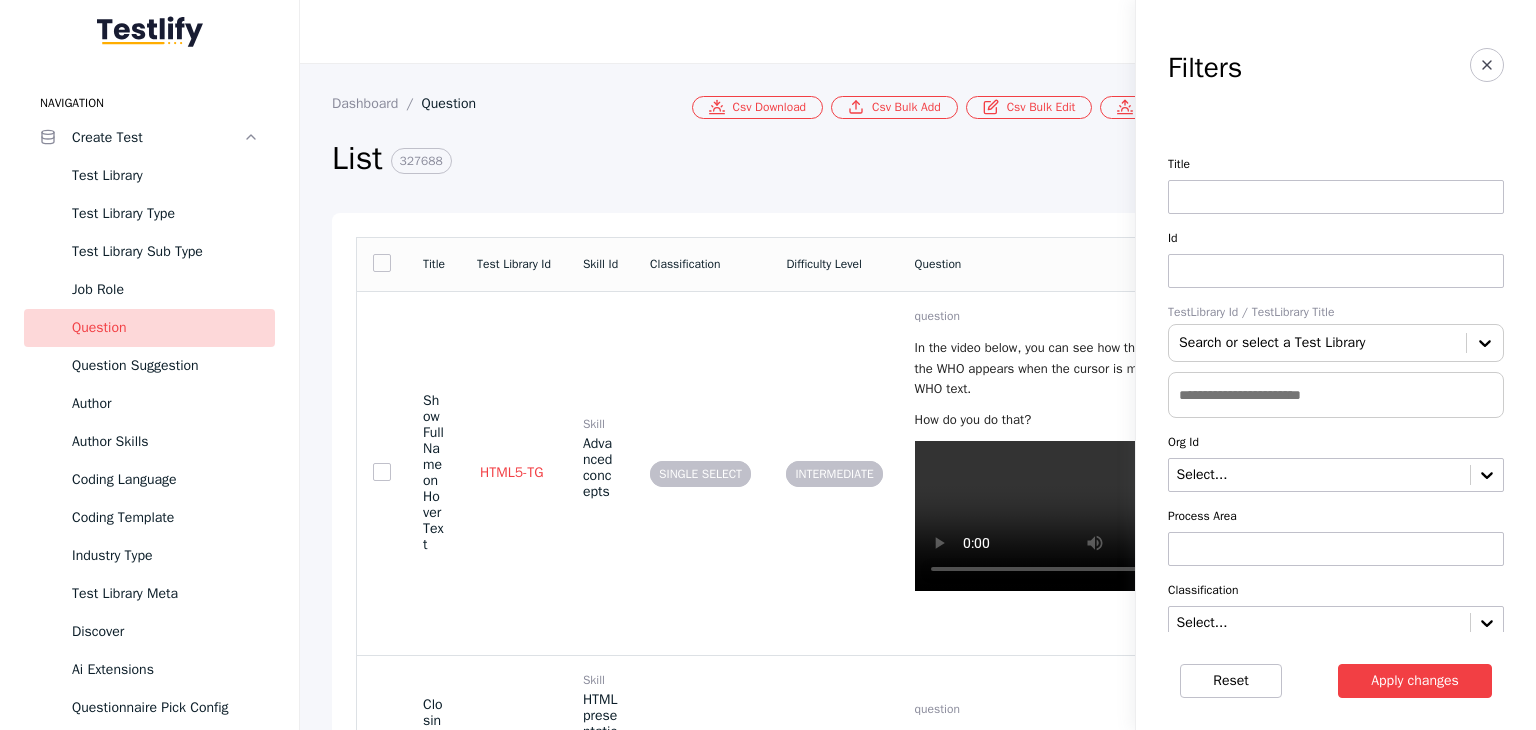 click at bounding box center (1336, 395) 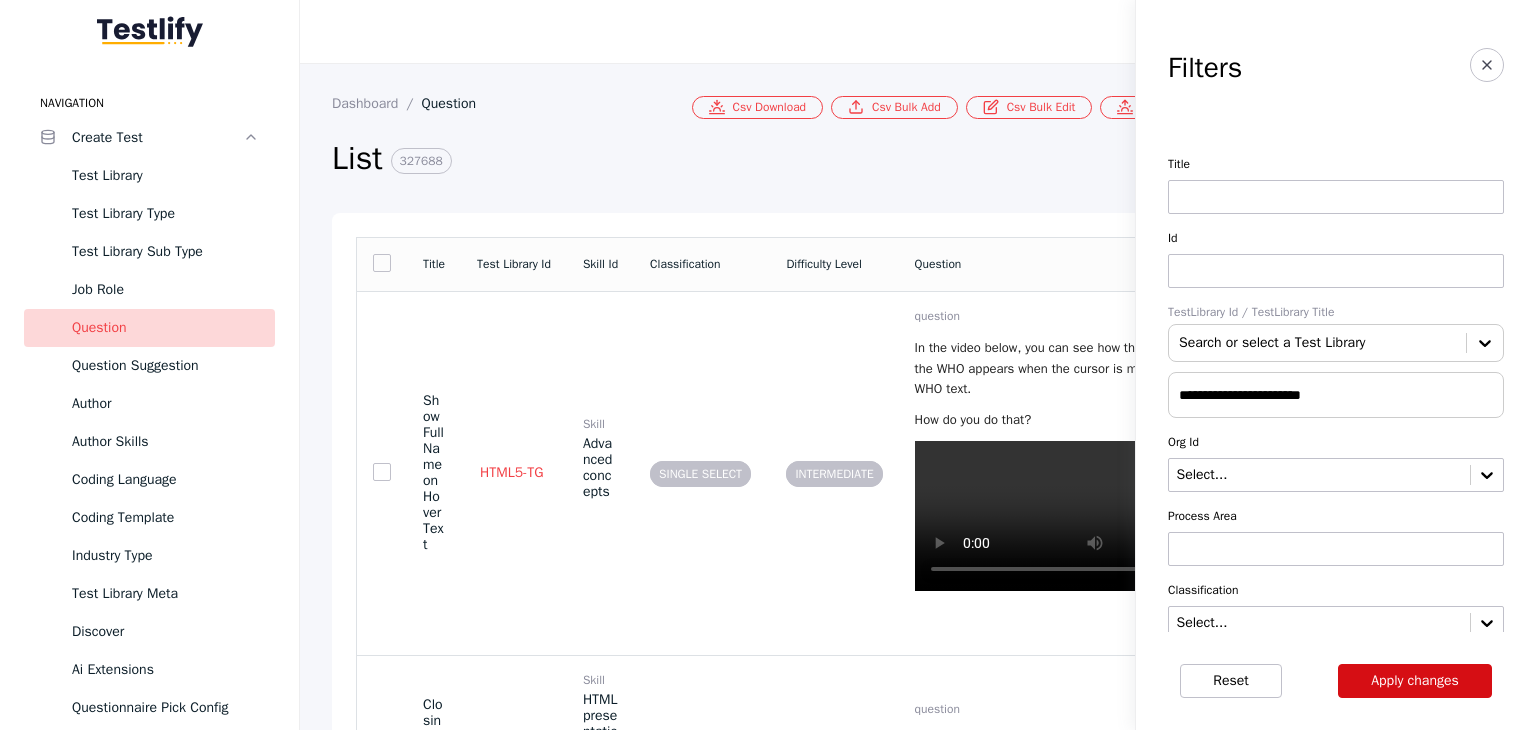 type on "**********" 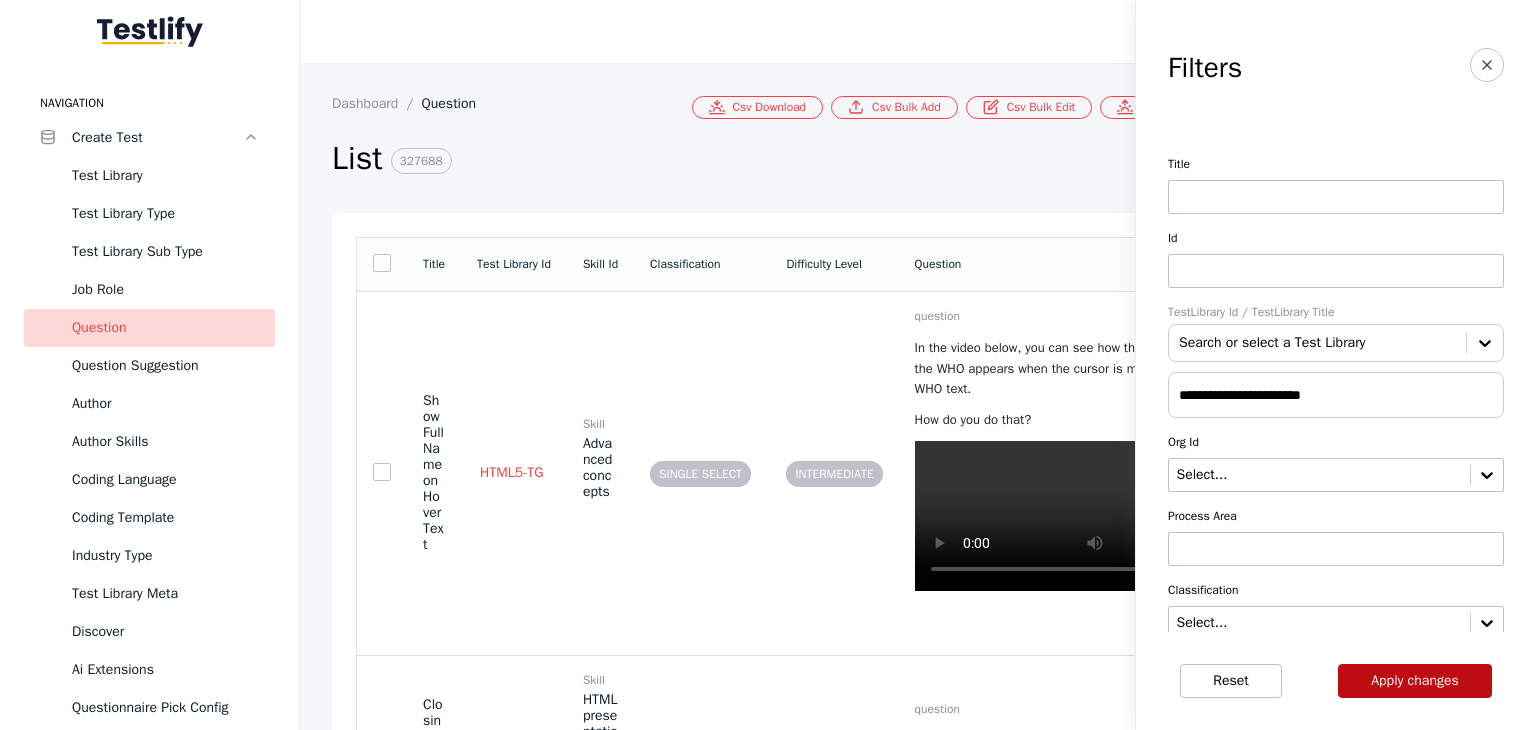 click on "Apply changes" at bounding box center (1415, 681) 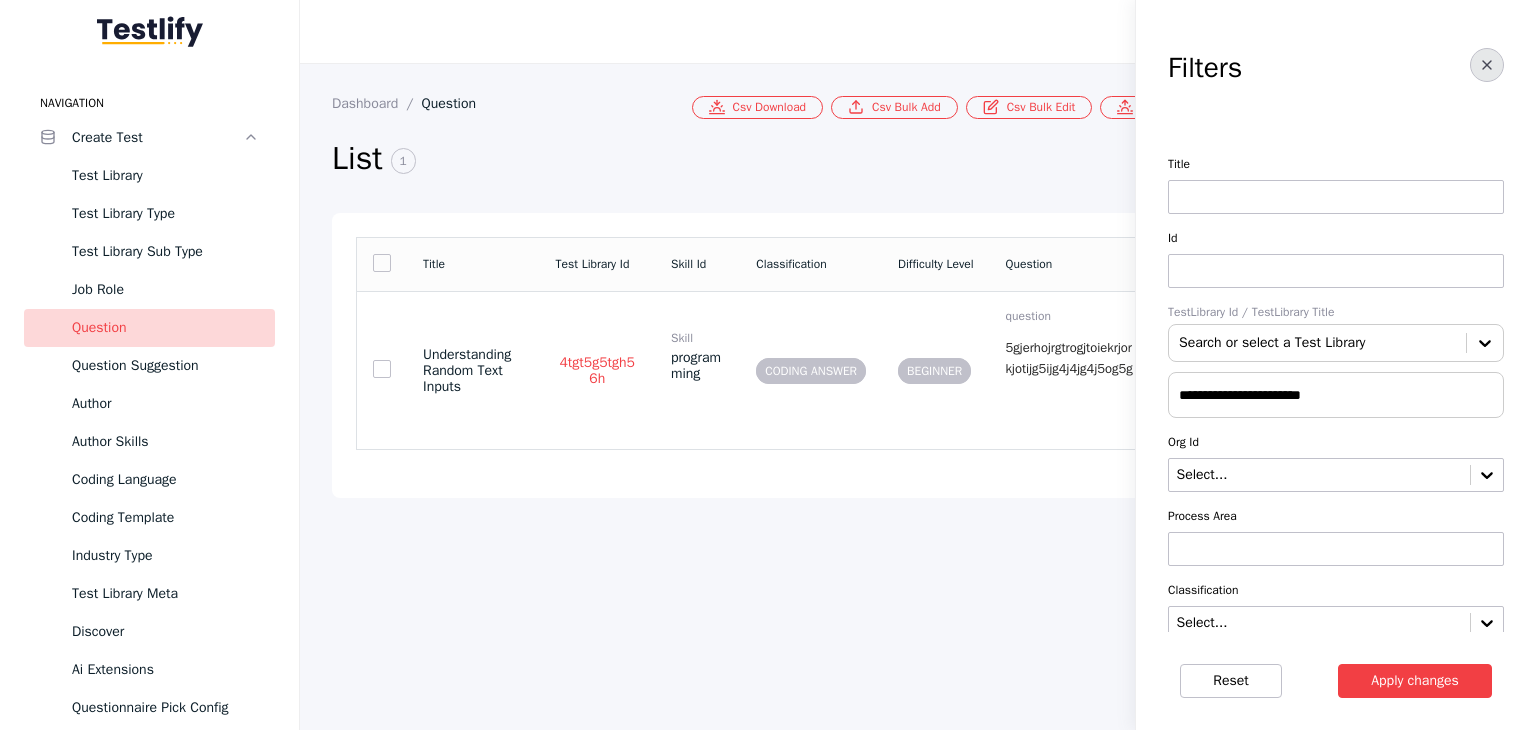 click 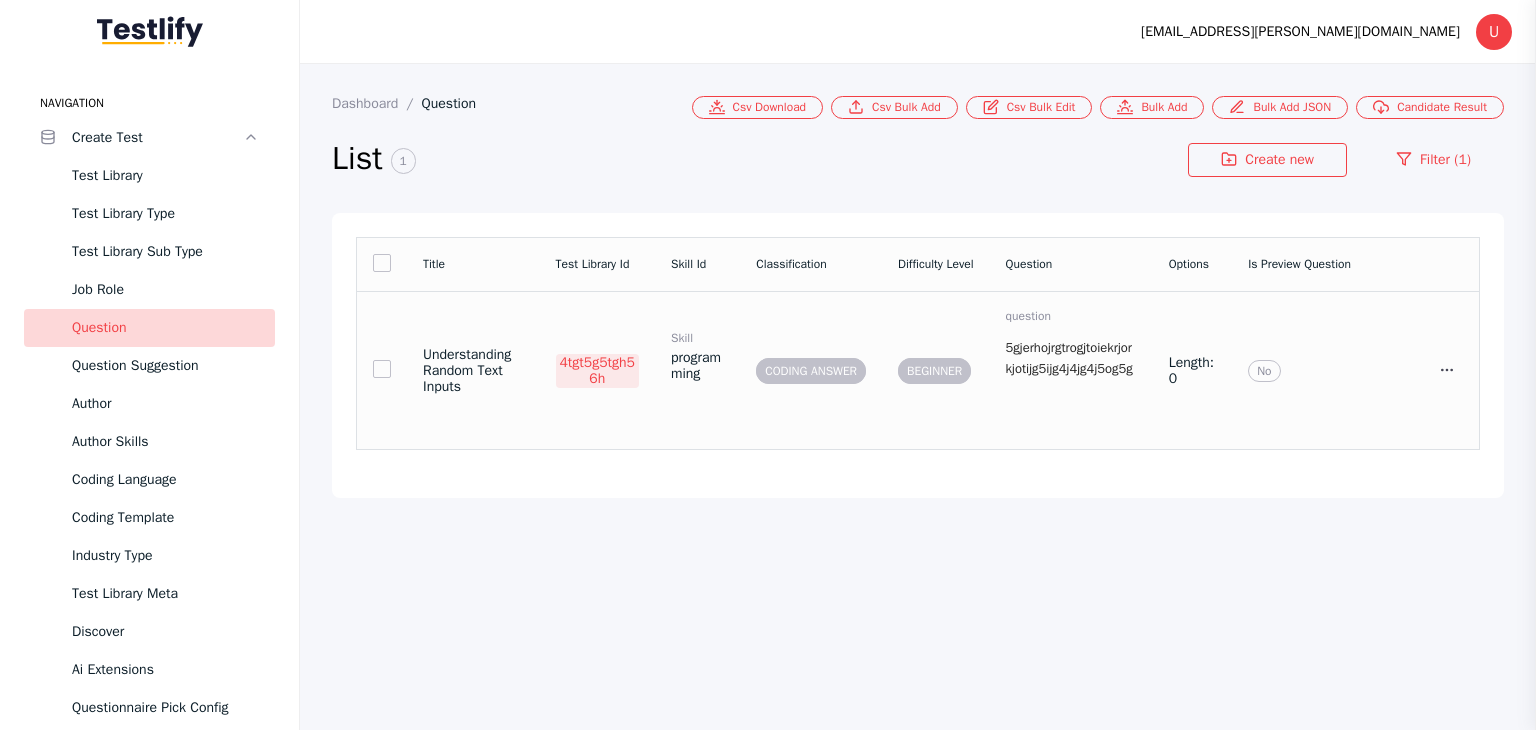 click on "4tgt5g5tgh56h" at bounding box center (597, 371) 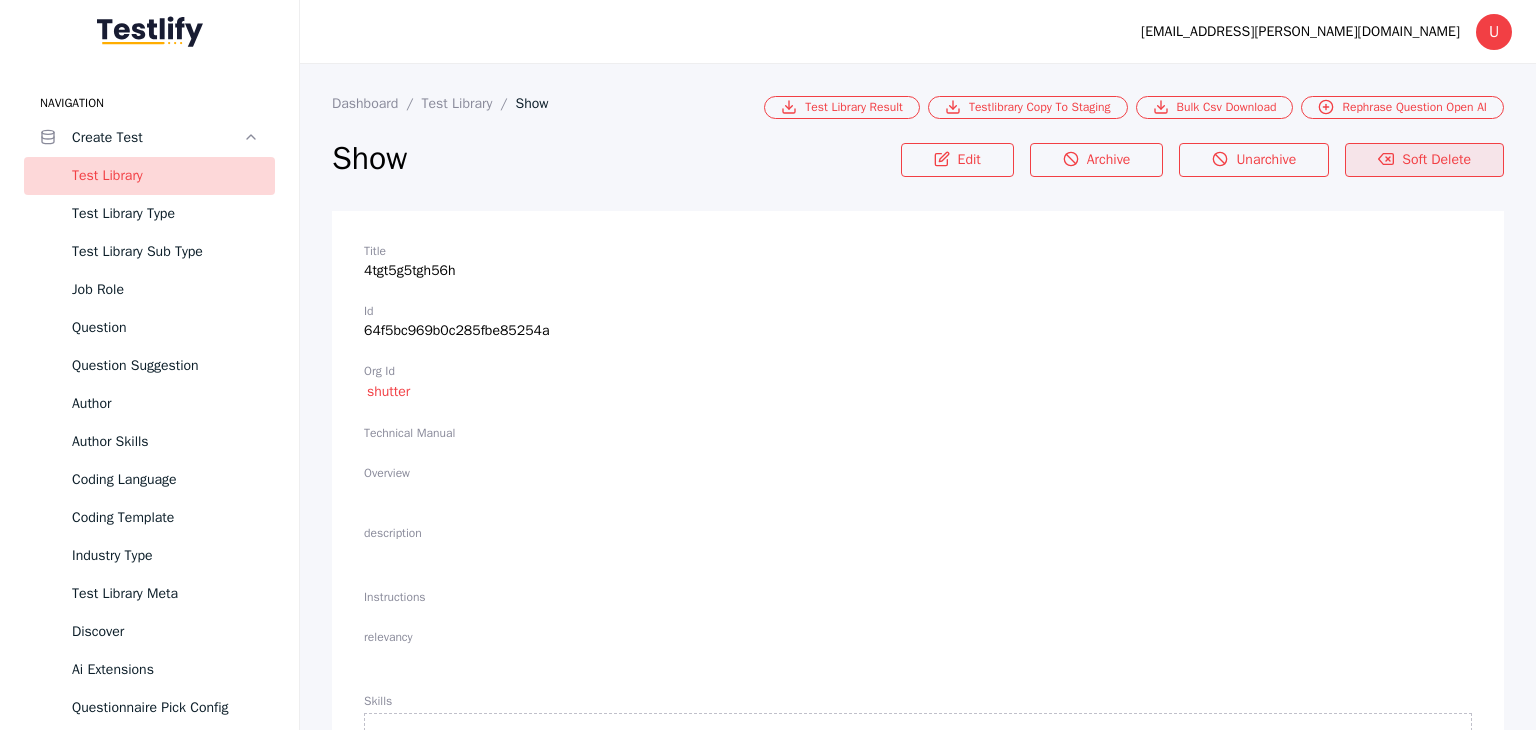 click on "Soft Delete" at bounding box center [1424, 160] 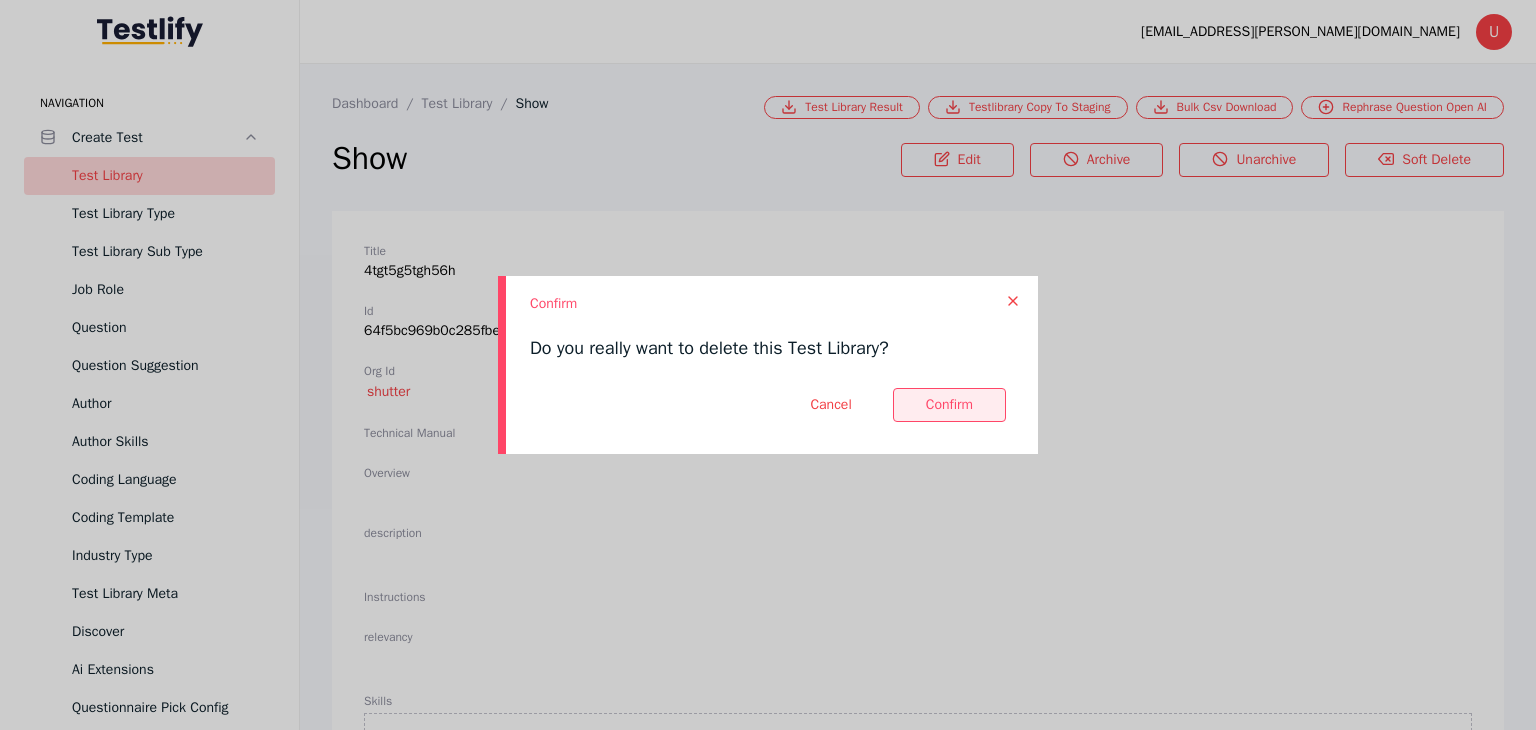 click at bounding box center [949, 405] 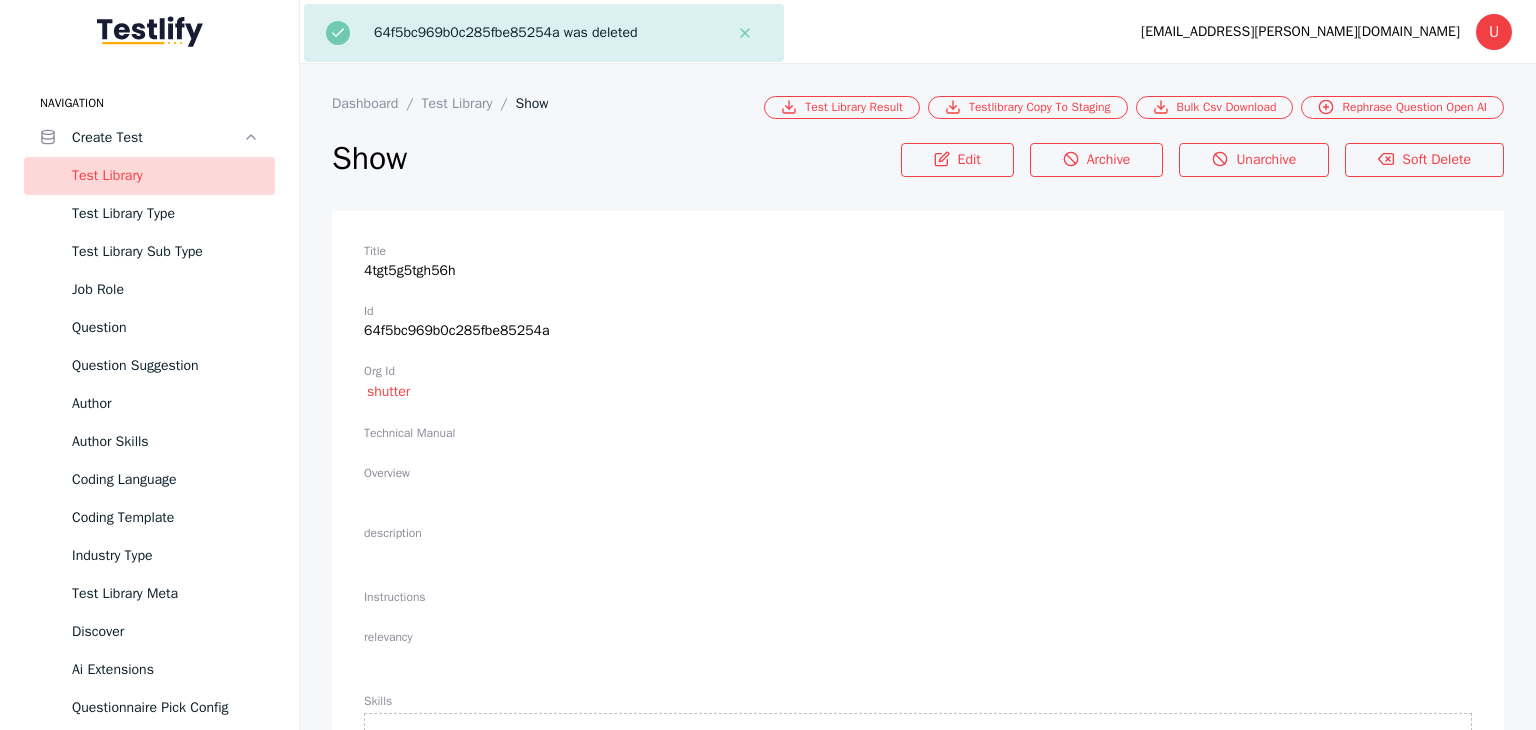 click on "Test Library" at bounding box center [165, 176] 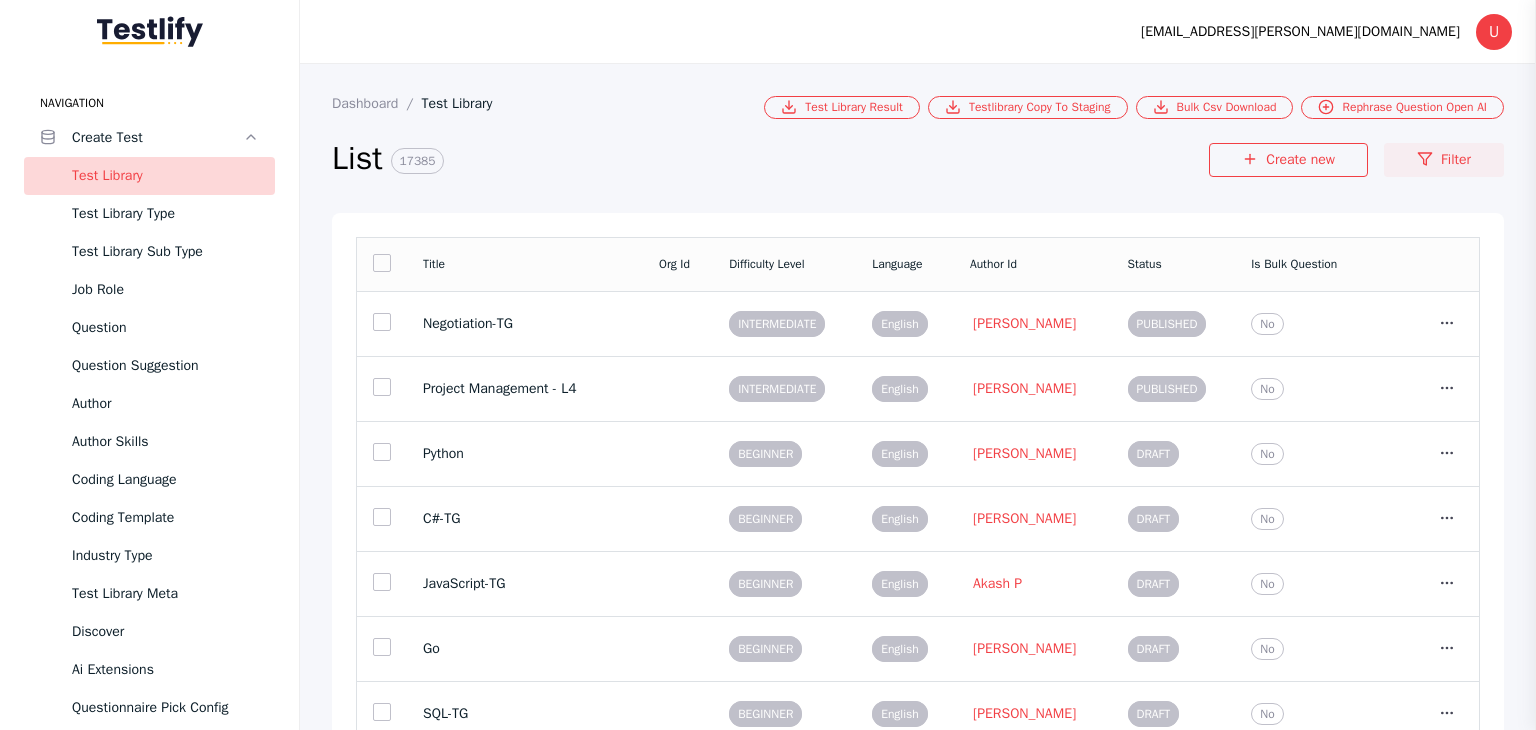 click on "Filter" at bounding box center [1444, 160] 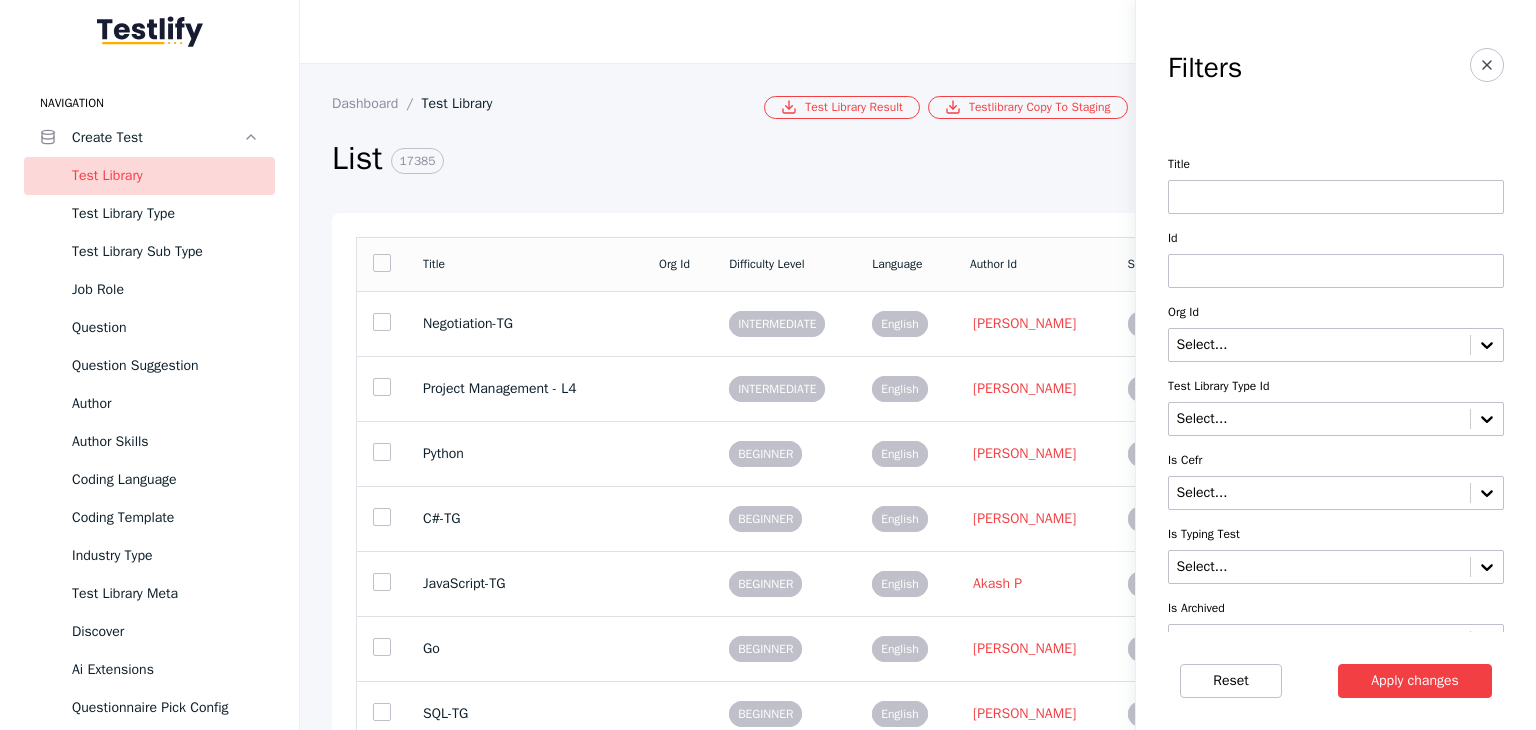 click at bounding box center [1336, 197] 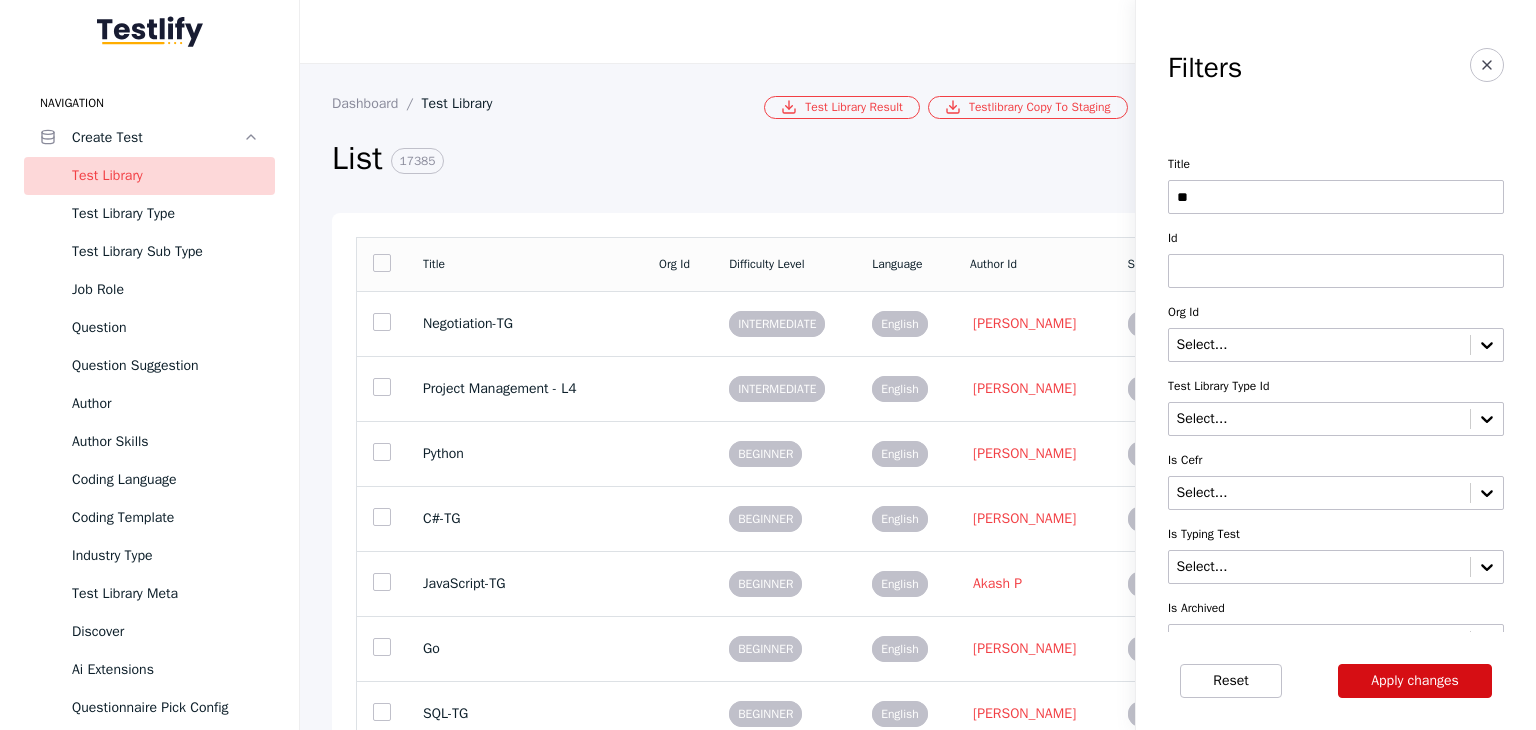 type on "**" 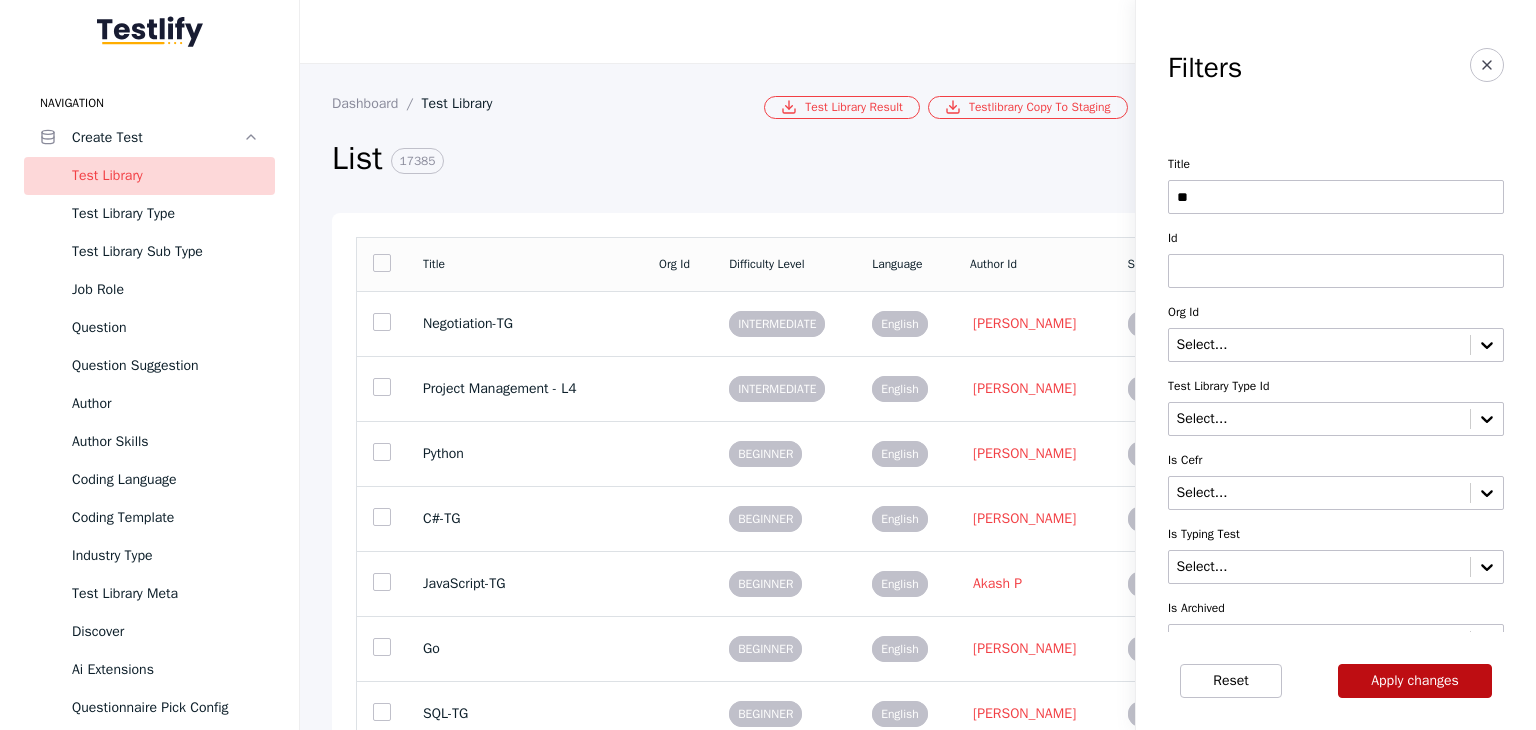 click on "Apply changes" at bounding box center [1415, 681] 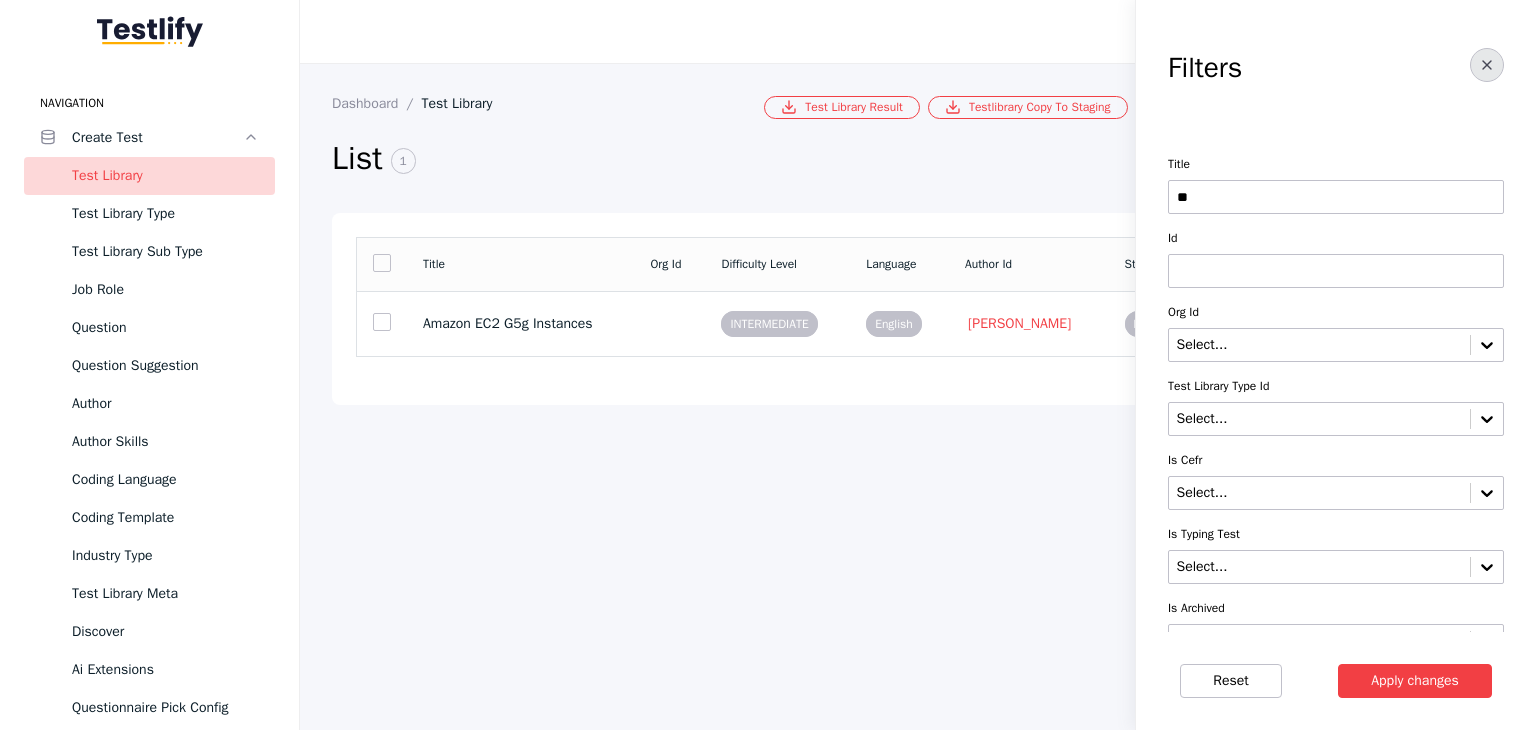 click 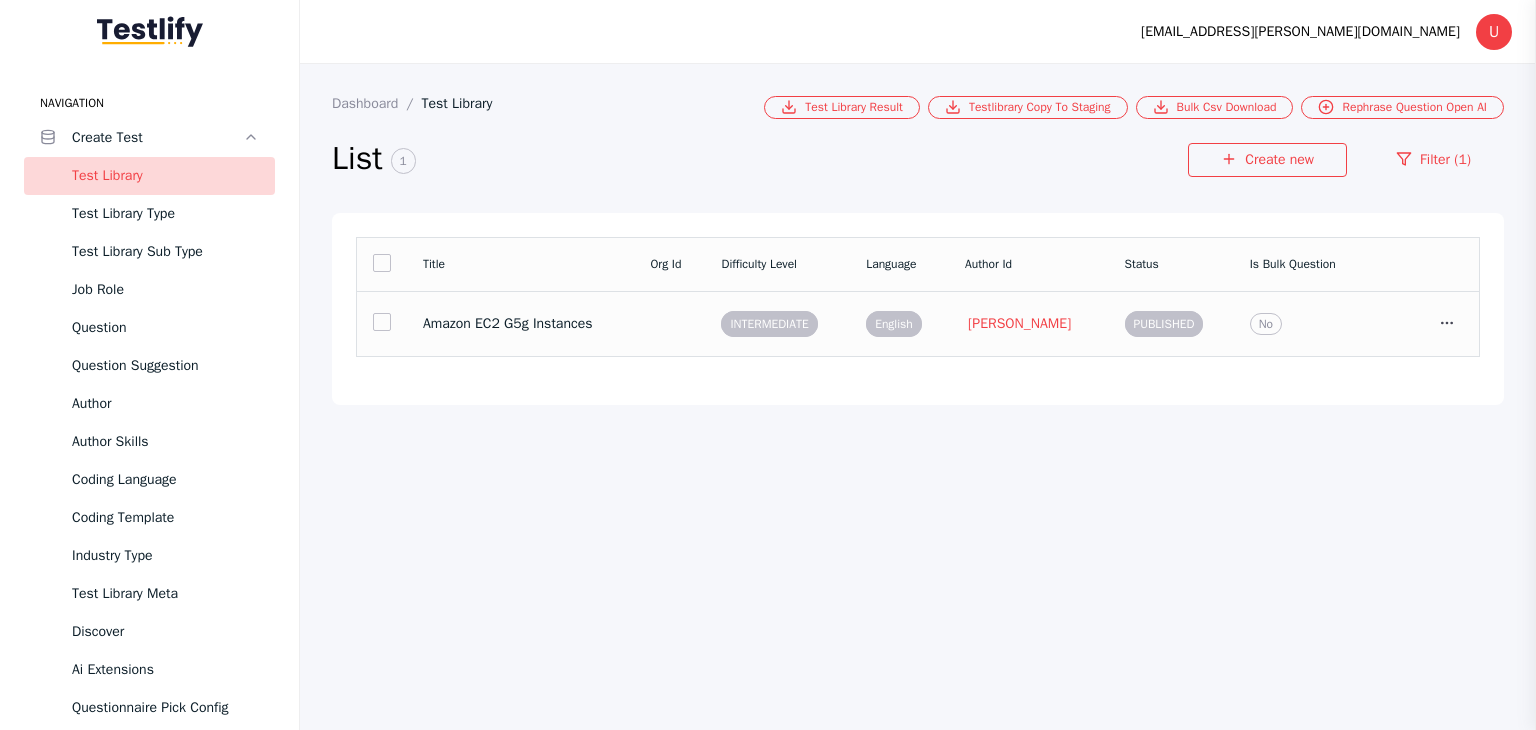 click on "Amazon EC2 G5g Instances" at bounding box center [520, 324] 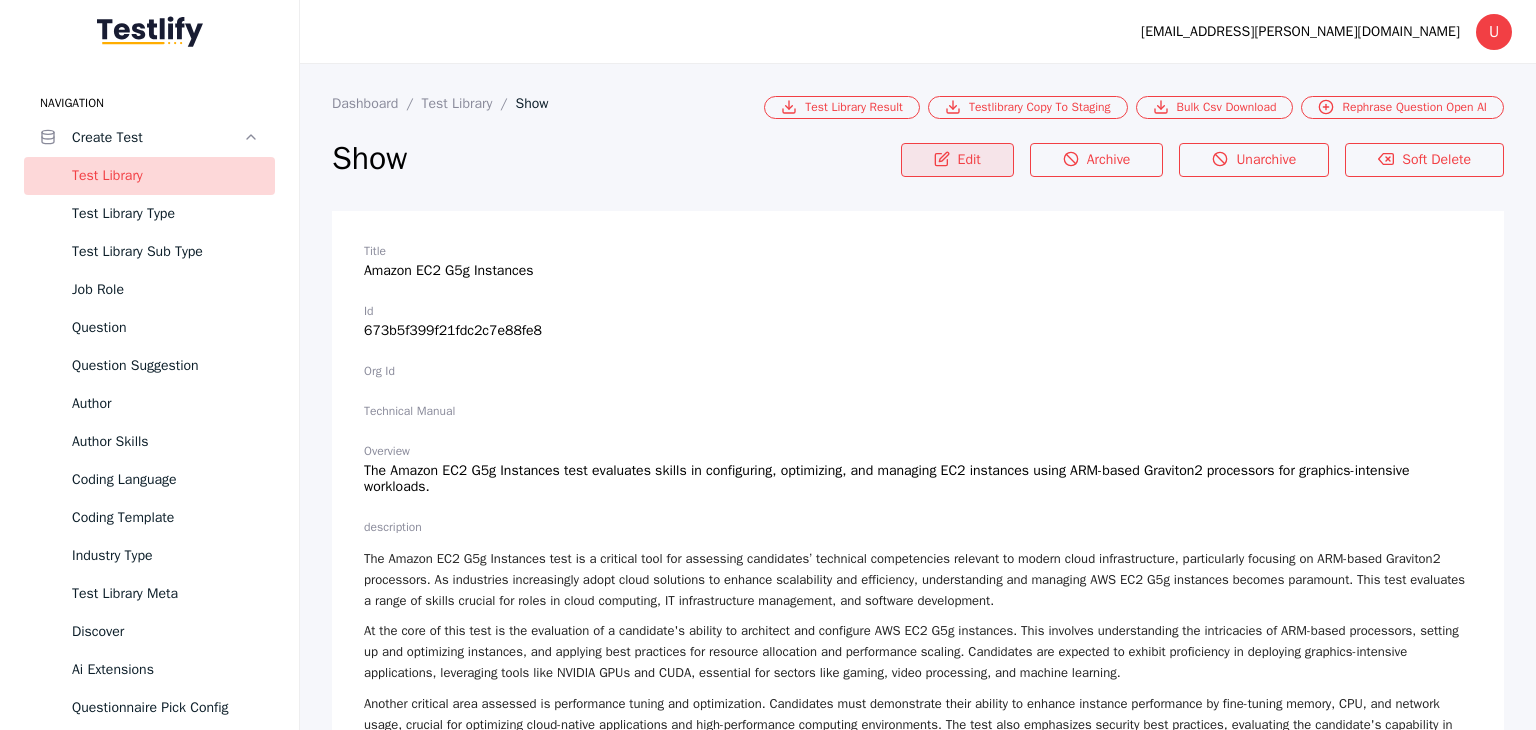 click on "Edit" at bounding box center (957, 160) 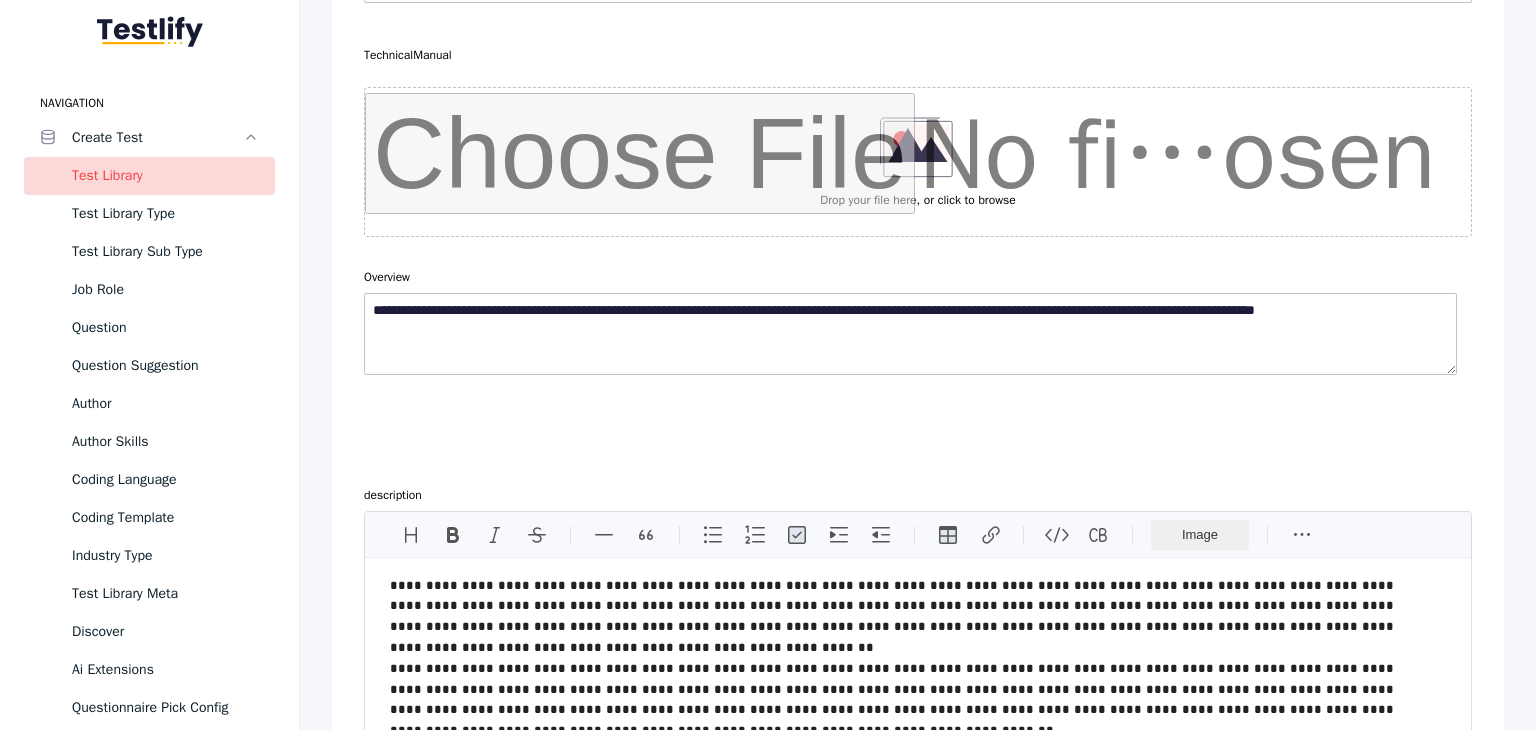scroll, scrollTop: 1000, scrollLeft: 0, axis: vertical 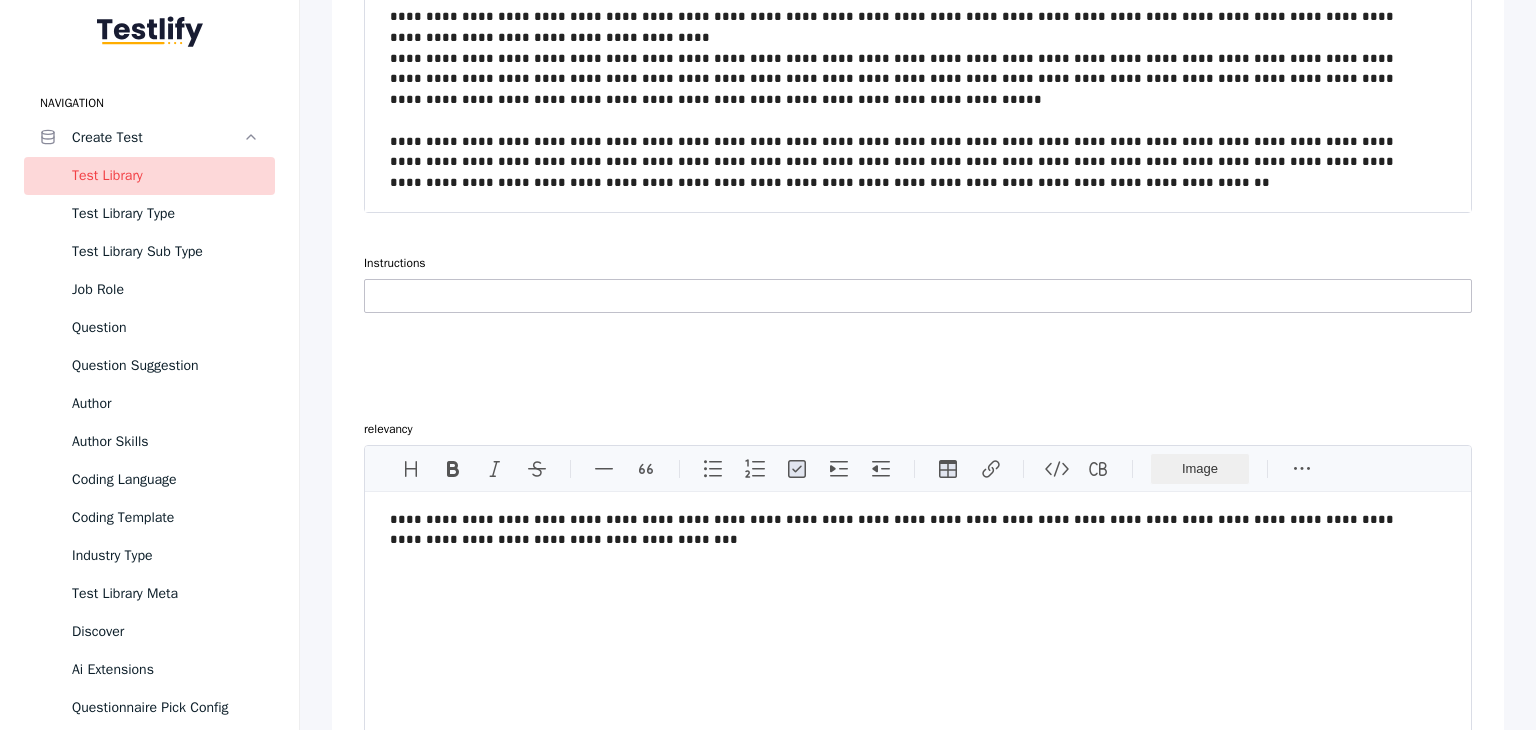 click on "**********" at bounding box center (918, 8918) 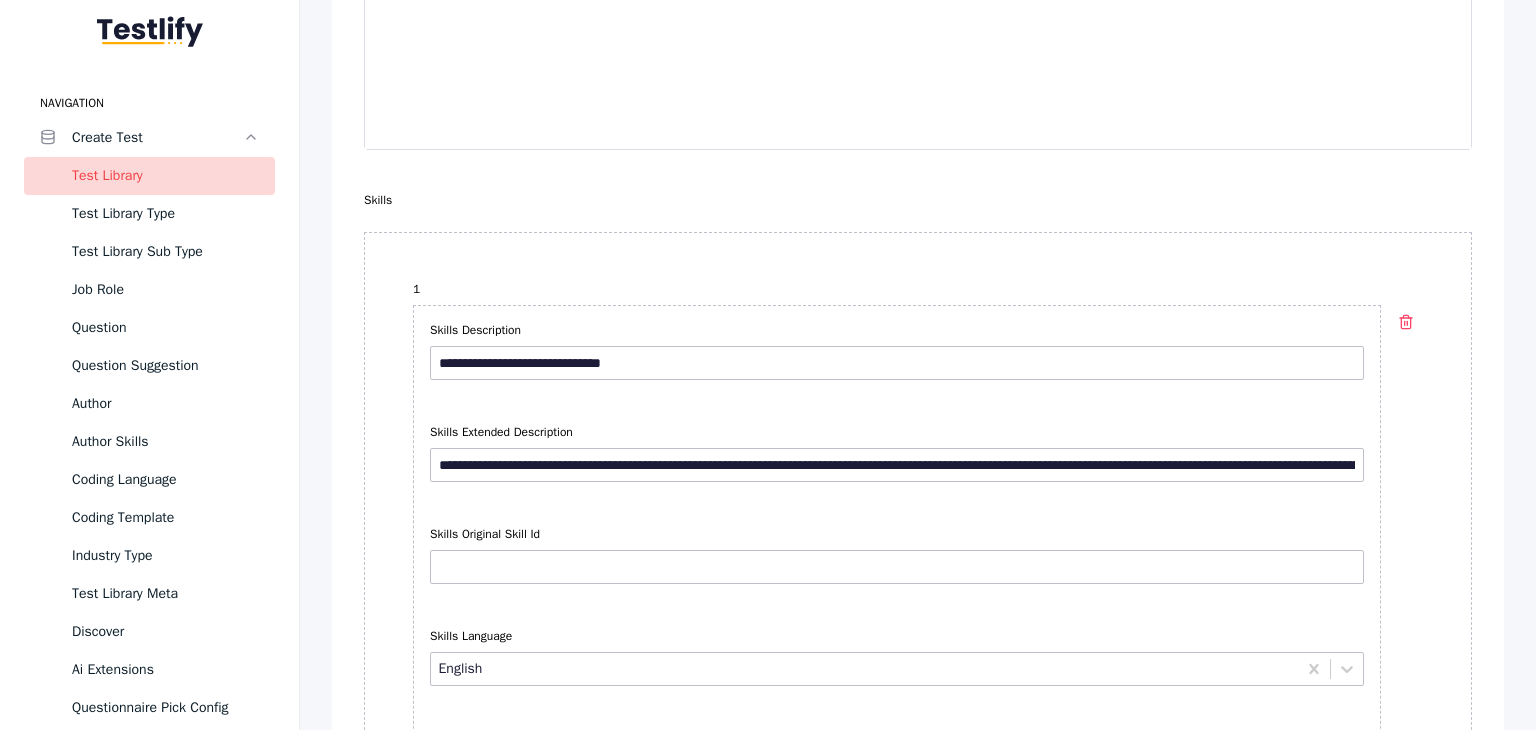 scroll, scrollTop: 1600, scrollLeft: 0, axis: vertical 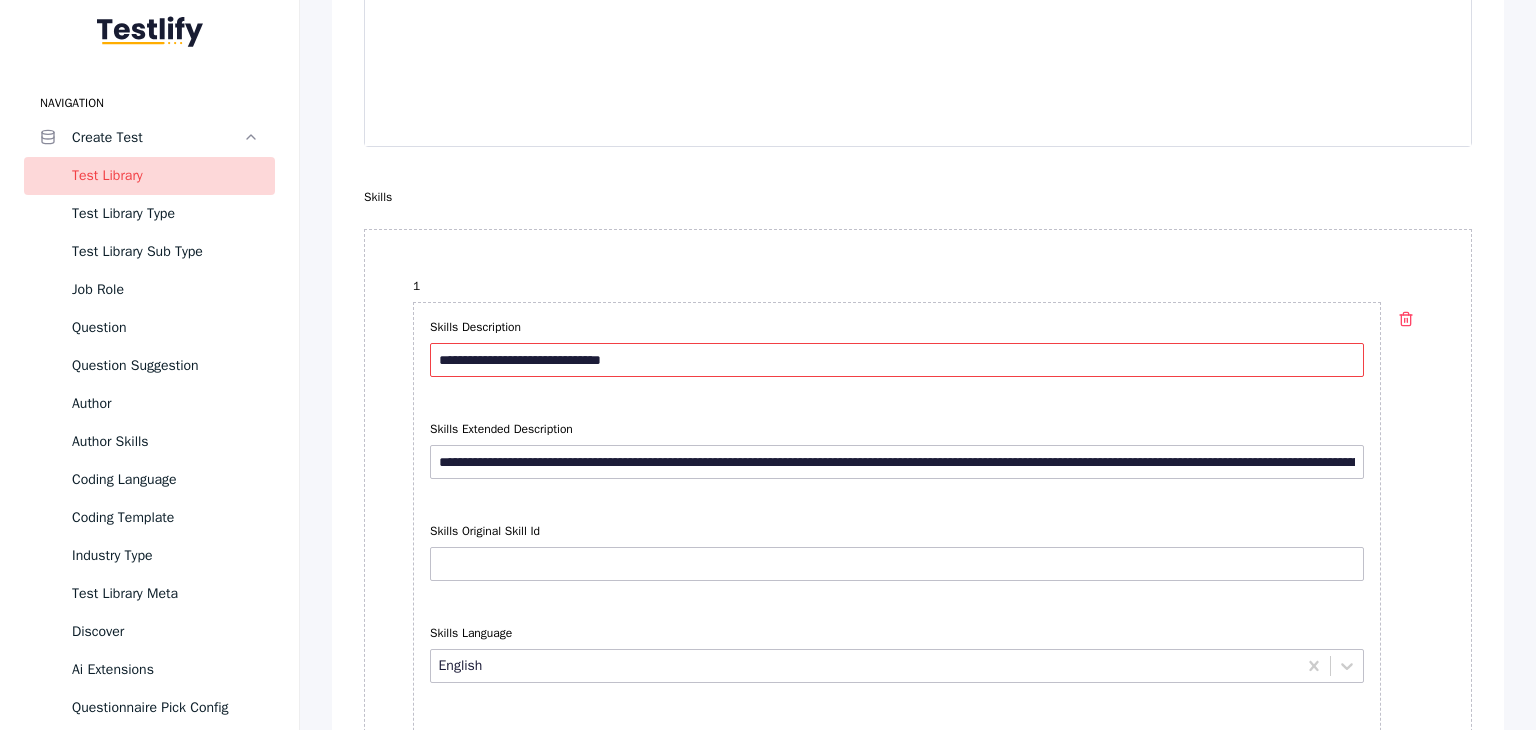 click on "**********" at bounding box center [897, 360] 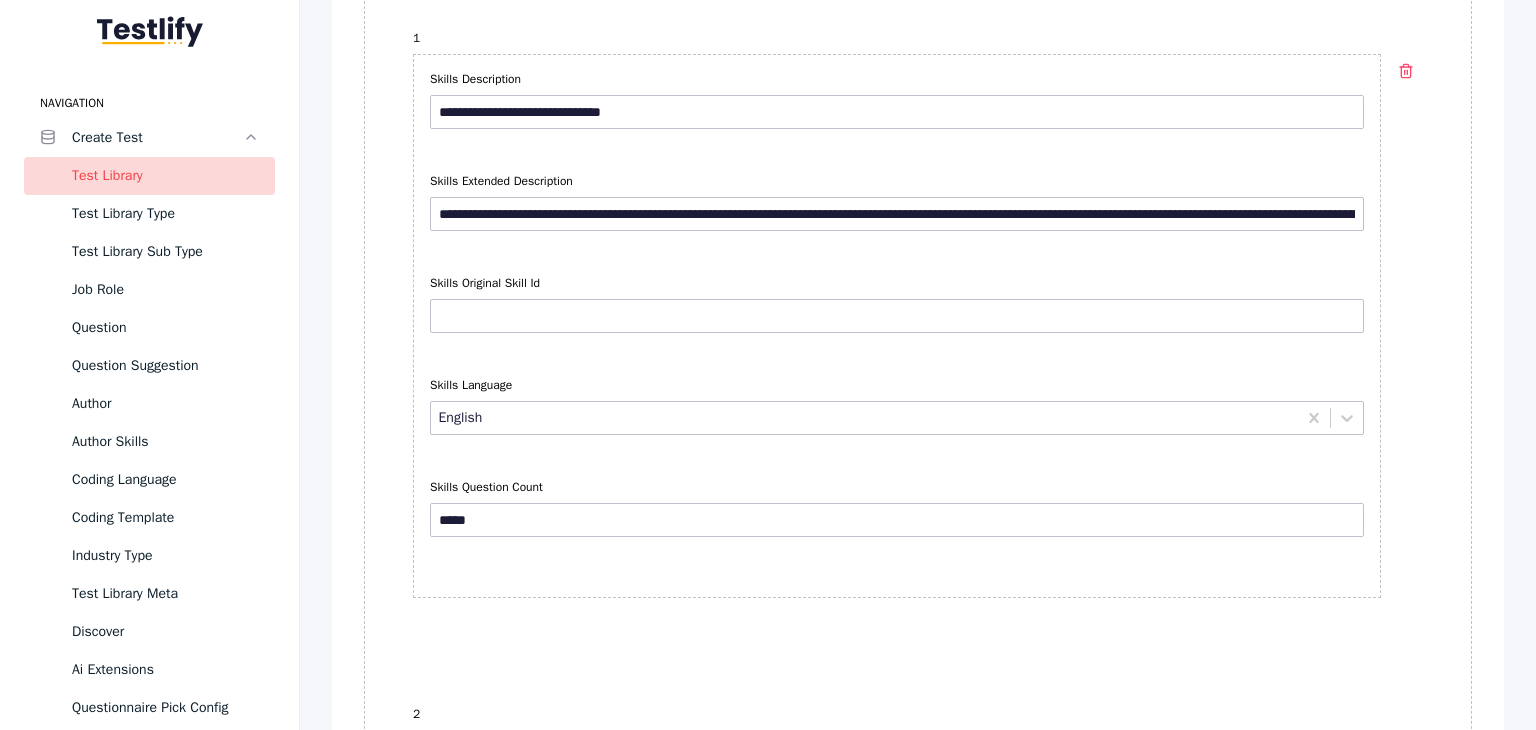 scroll, scrollTop: 1900, scrollLeft: 0, axis: vertical 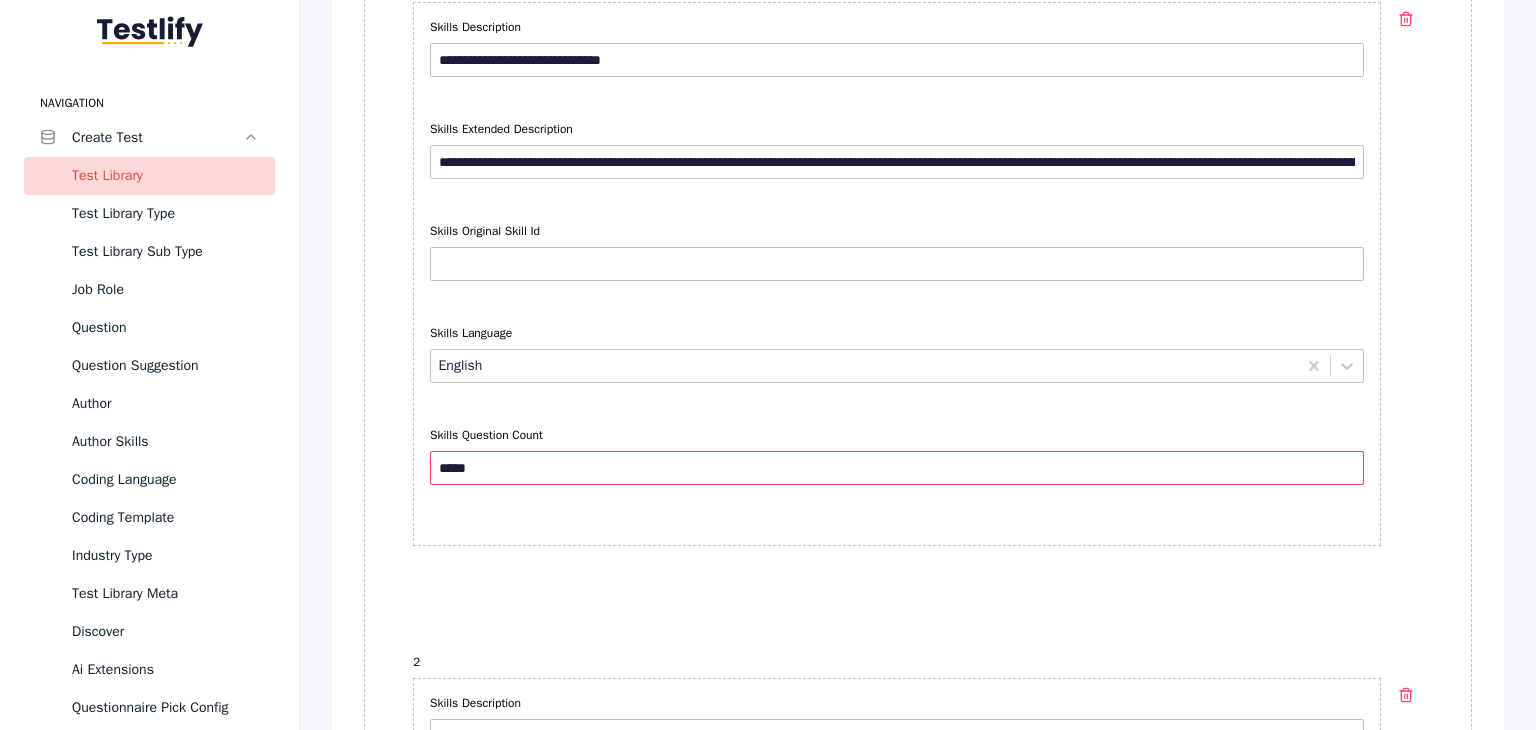 drag, startPoint x: 480, startPoint y: 454, endPoint x: 408, endPoint y: 456, distance: 72.02777 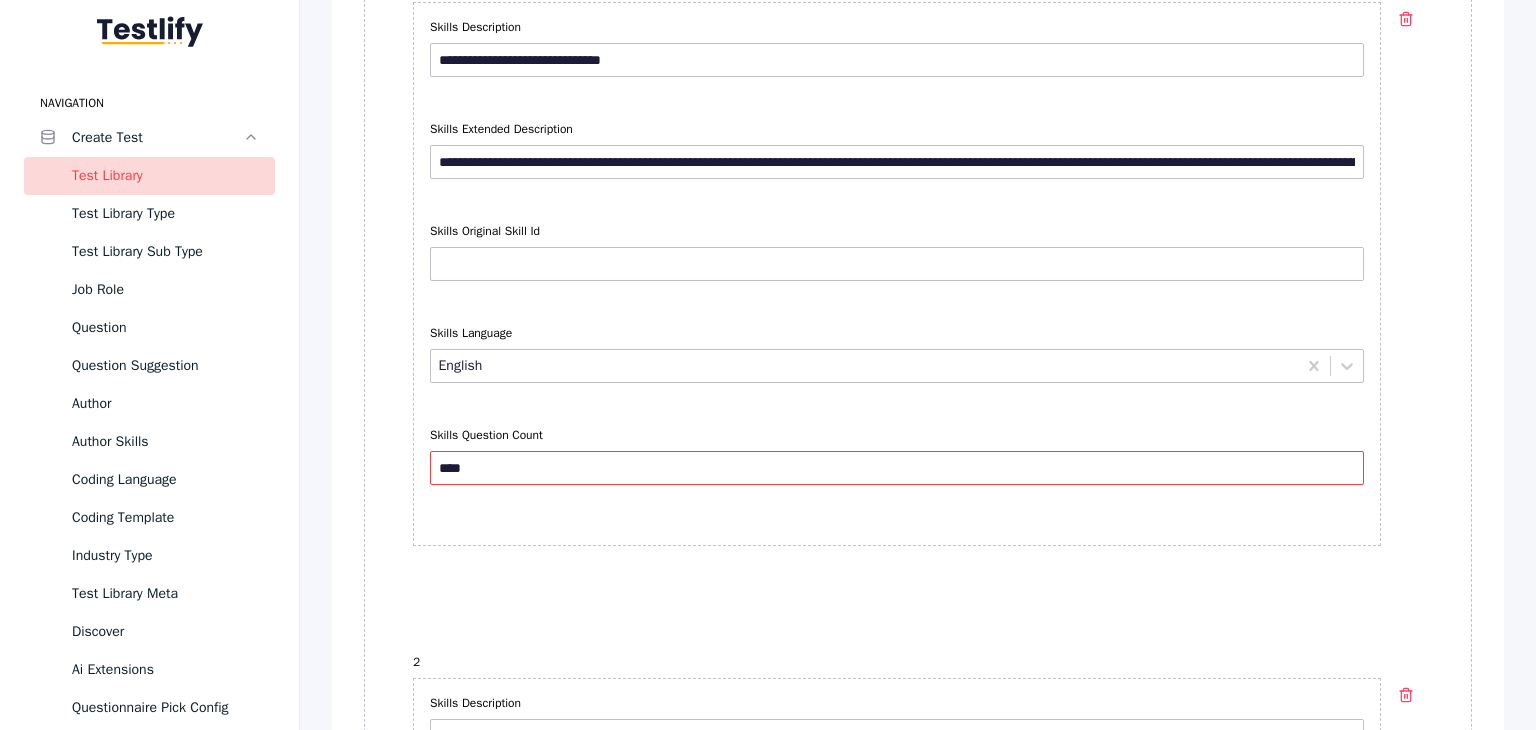 type on "*****" 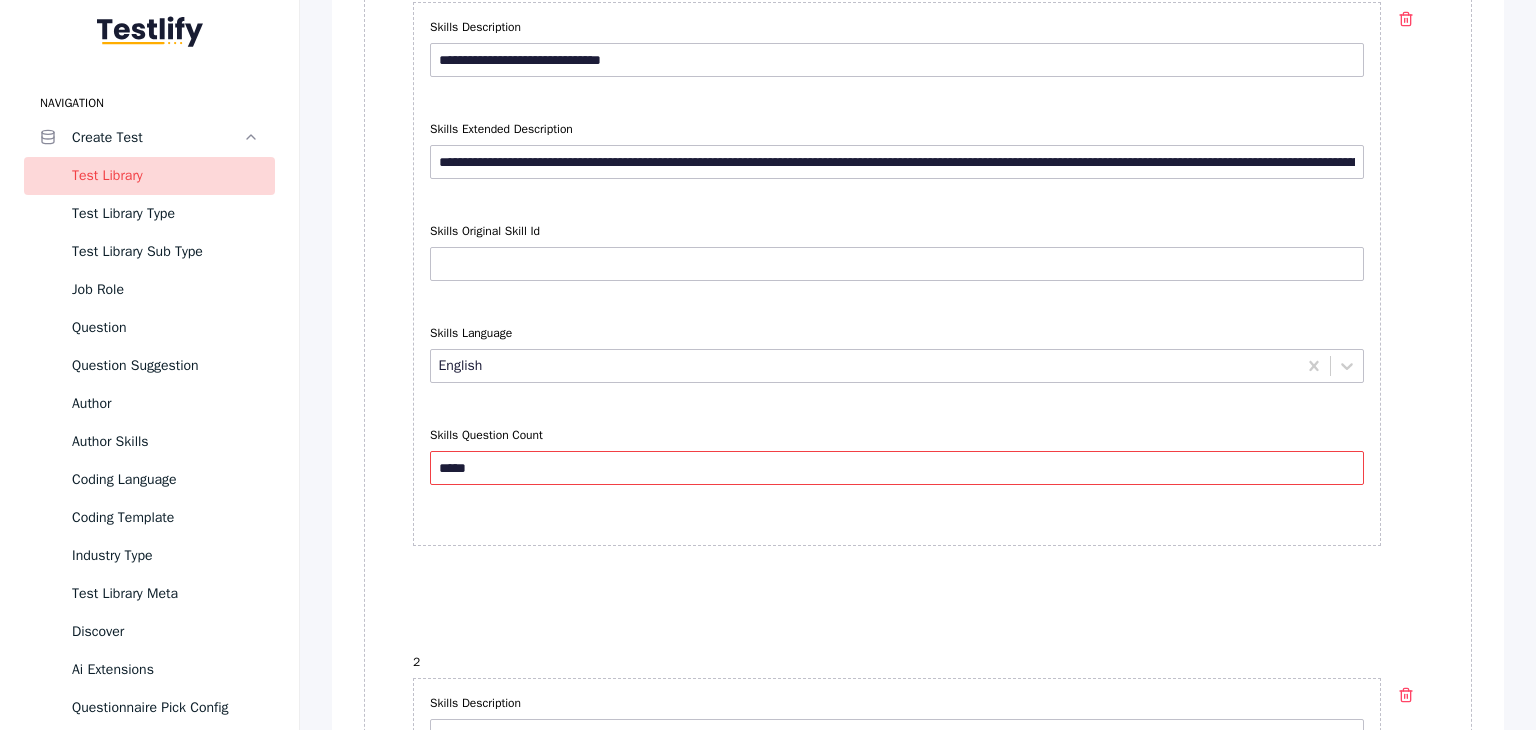 drag, startPoint x: 492, startPoint y: 462, endPoint x: 419, endPoint y: 471, distance: 73.552704 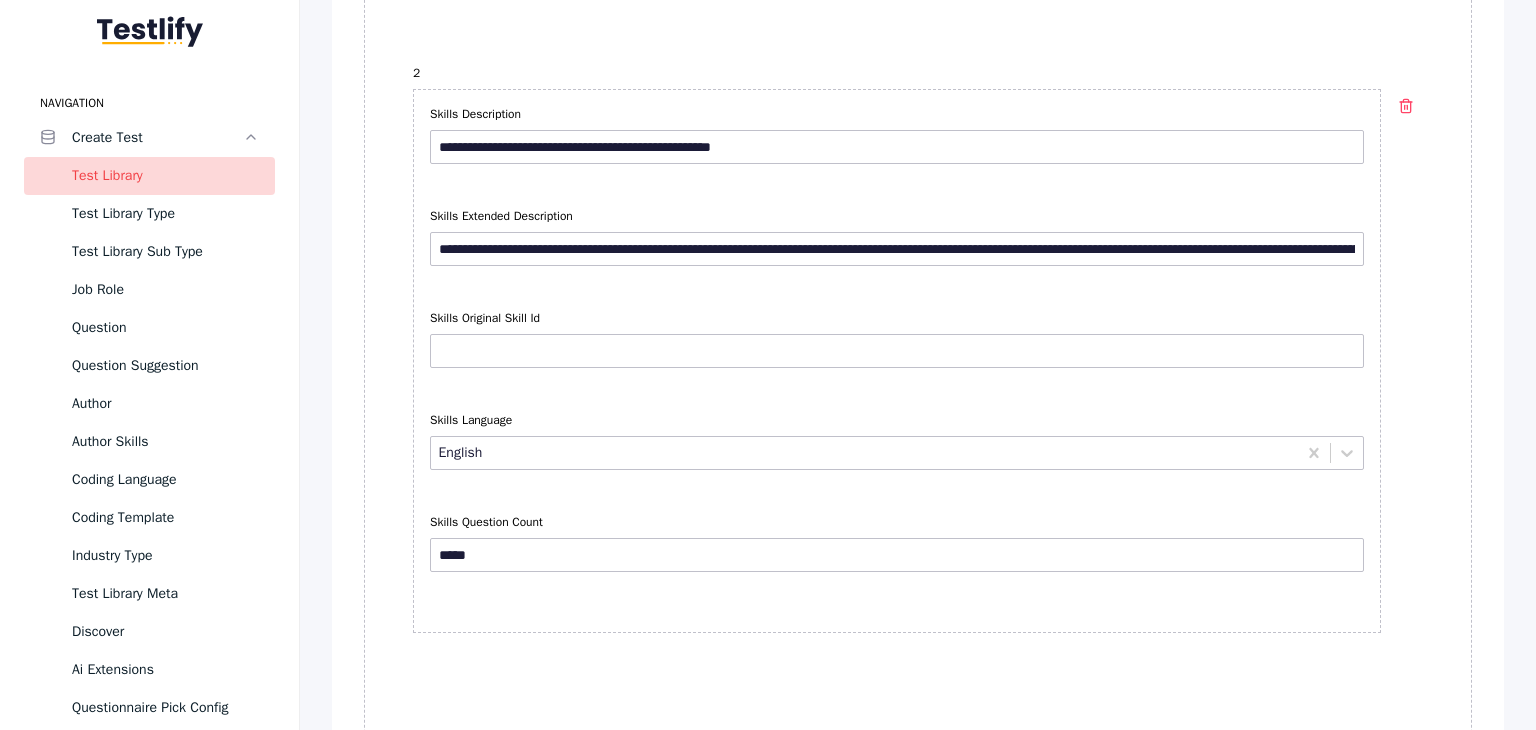 scroll, scrollTop: 2500, scrollLeft: 0, axis: vertical 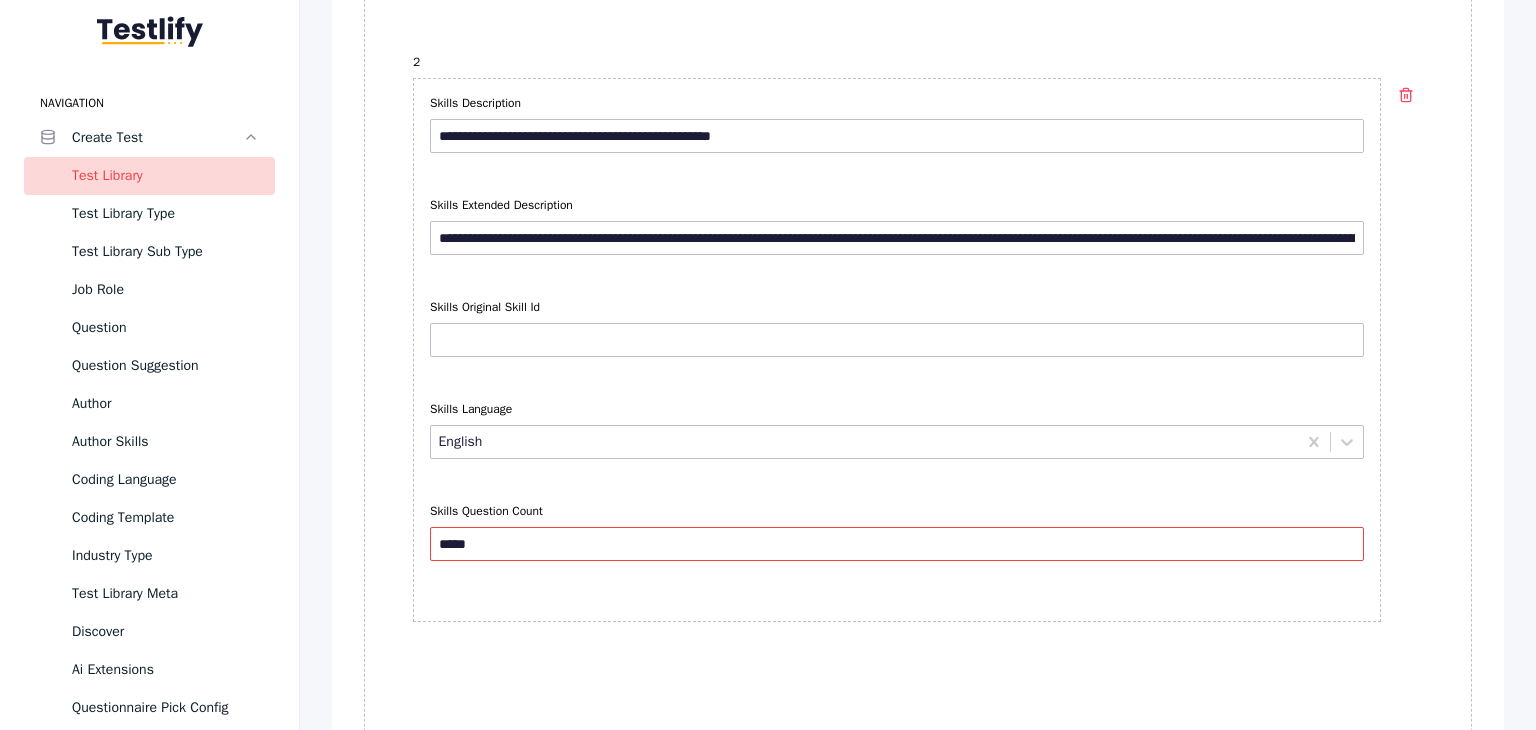 drag, startPoint x: 503, startPoint y: 532, endPoint x: 389, endPoint y: 542, distance: 114.43776 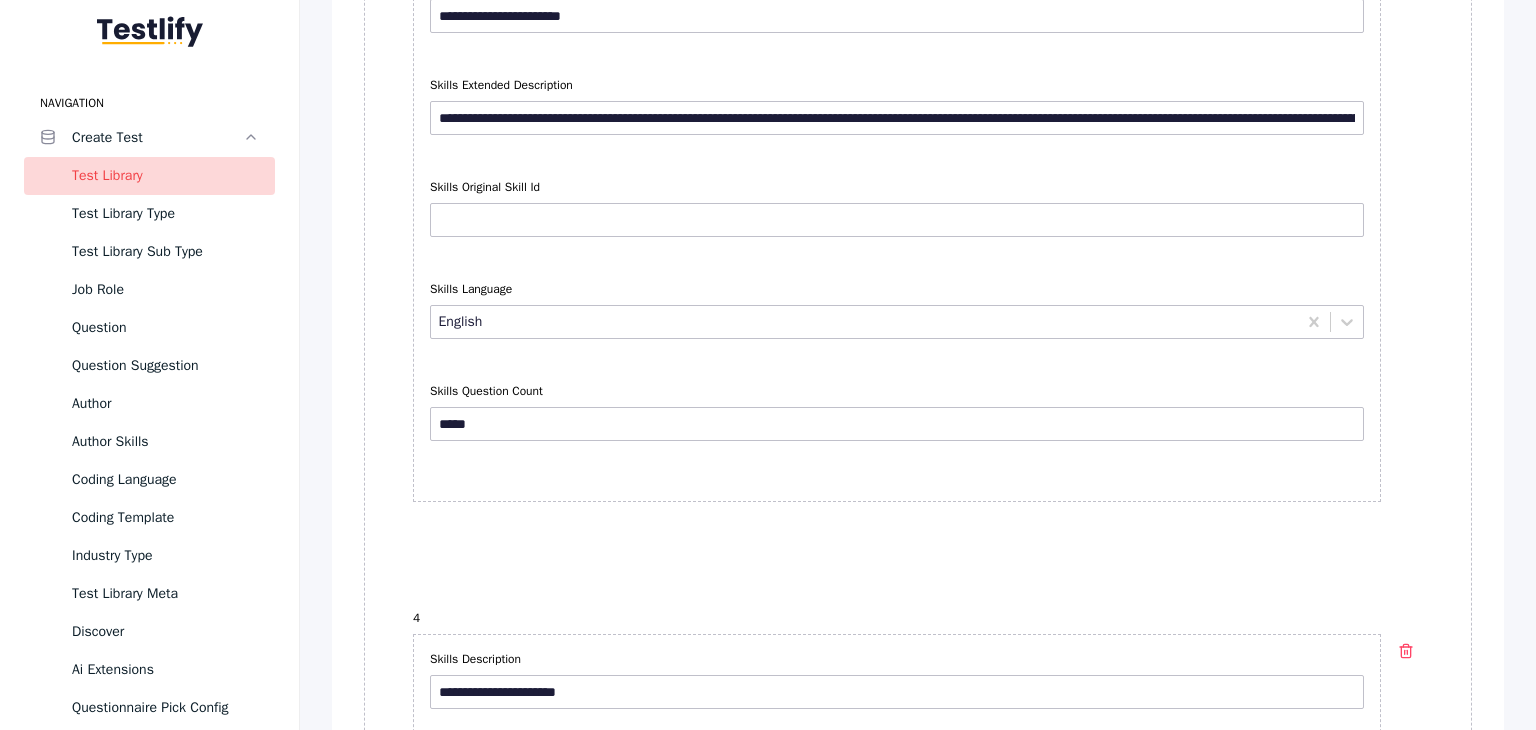 scroll, scrollTop: 3300, scrollLeft: 0, axis: vertical 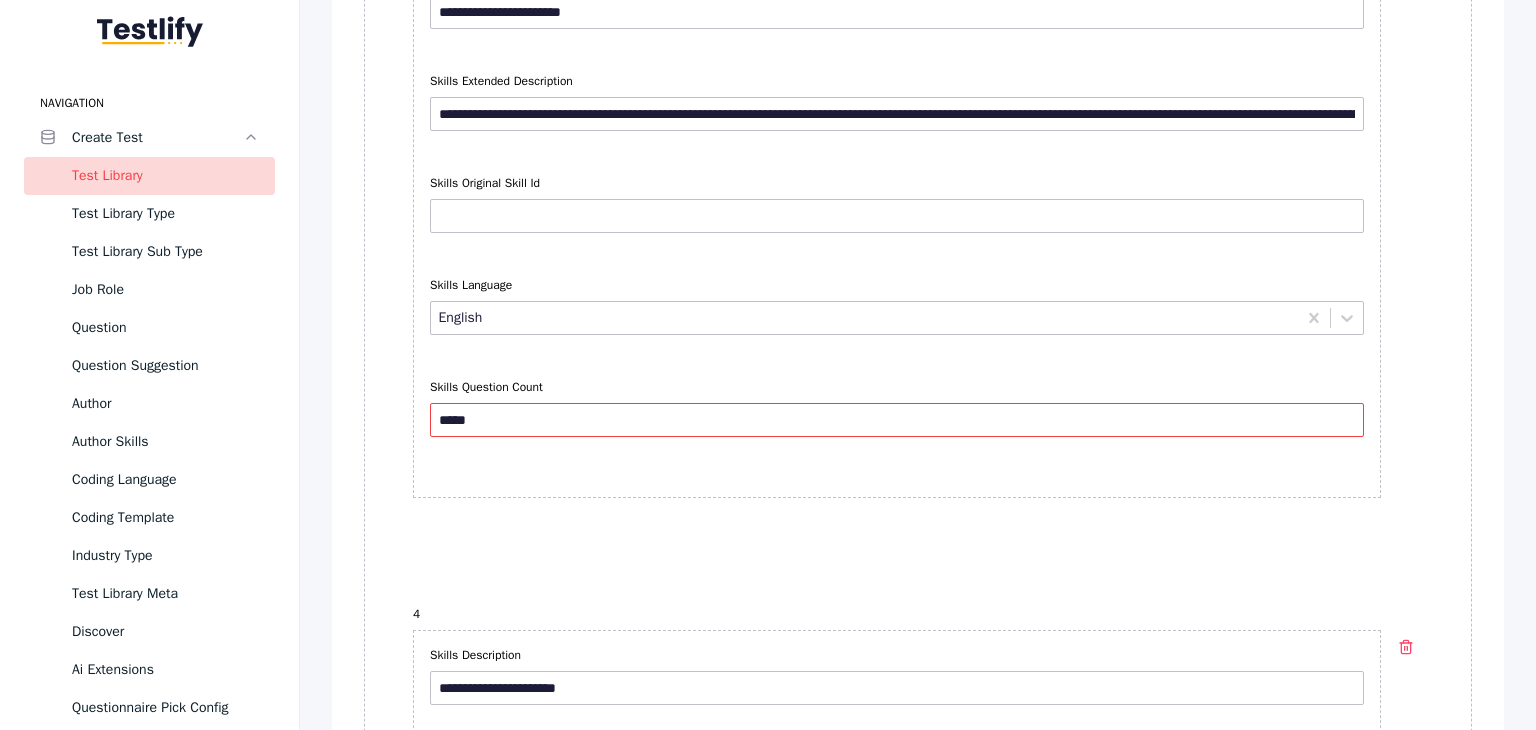 drag, startPoint x: 493, startPoint y: 413, endPoint x: 409, endPoint y: 414, distance: 84.00595 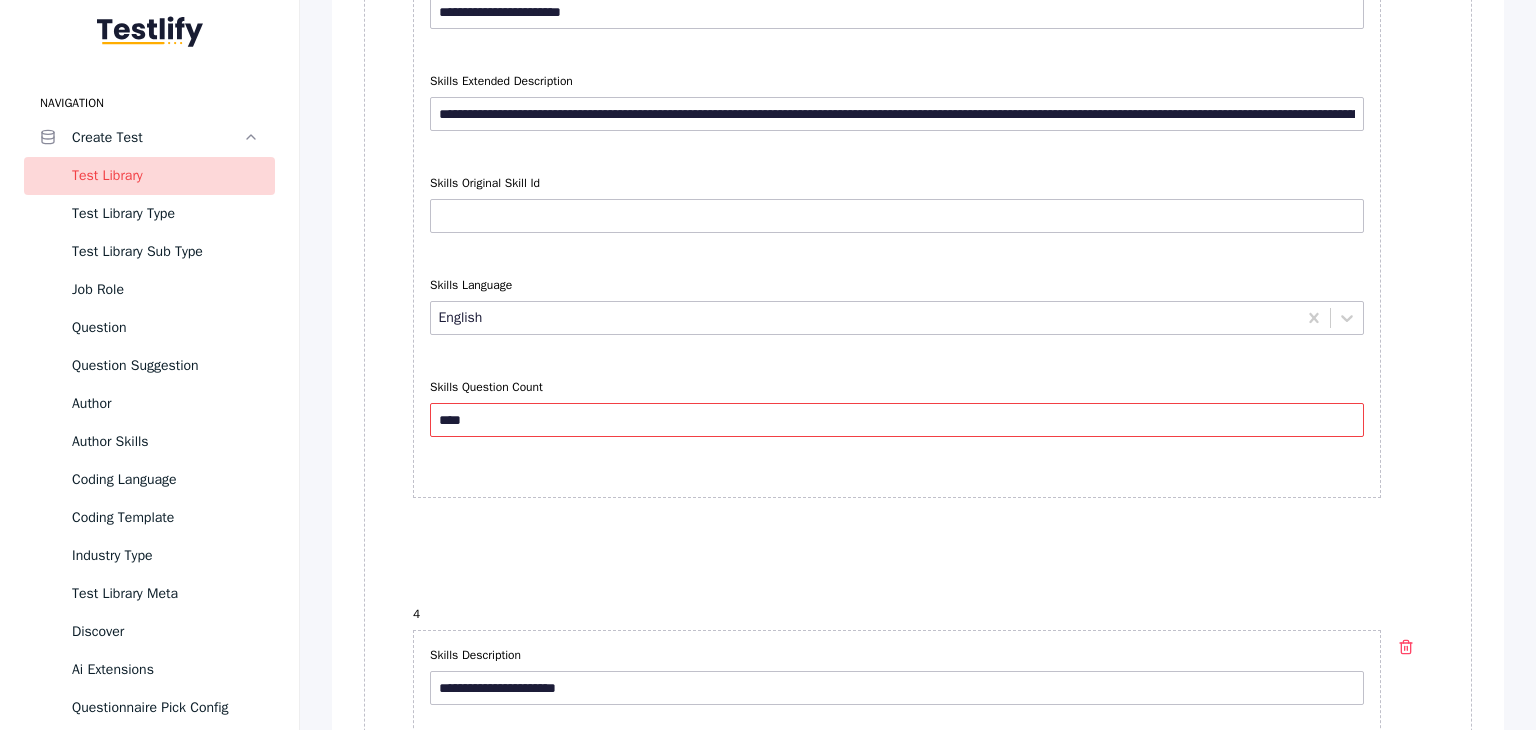 type on "*****" 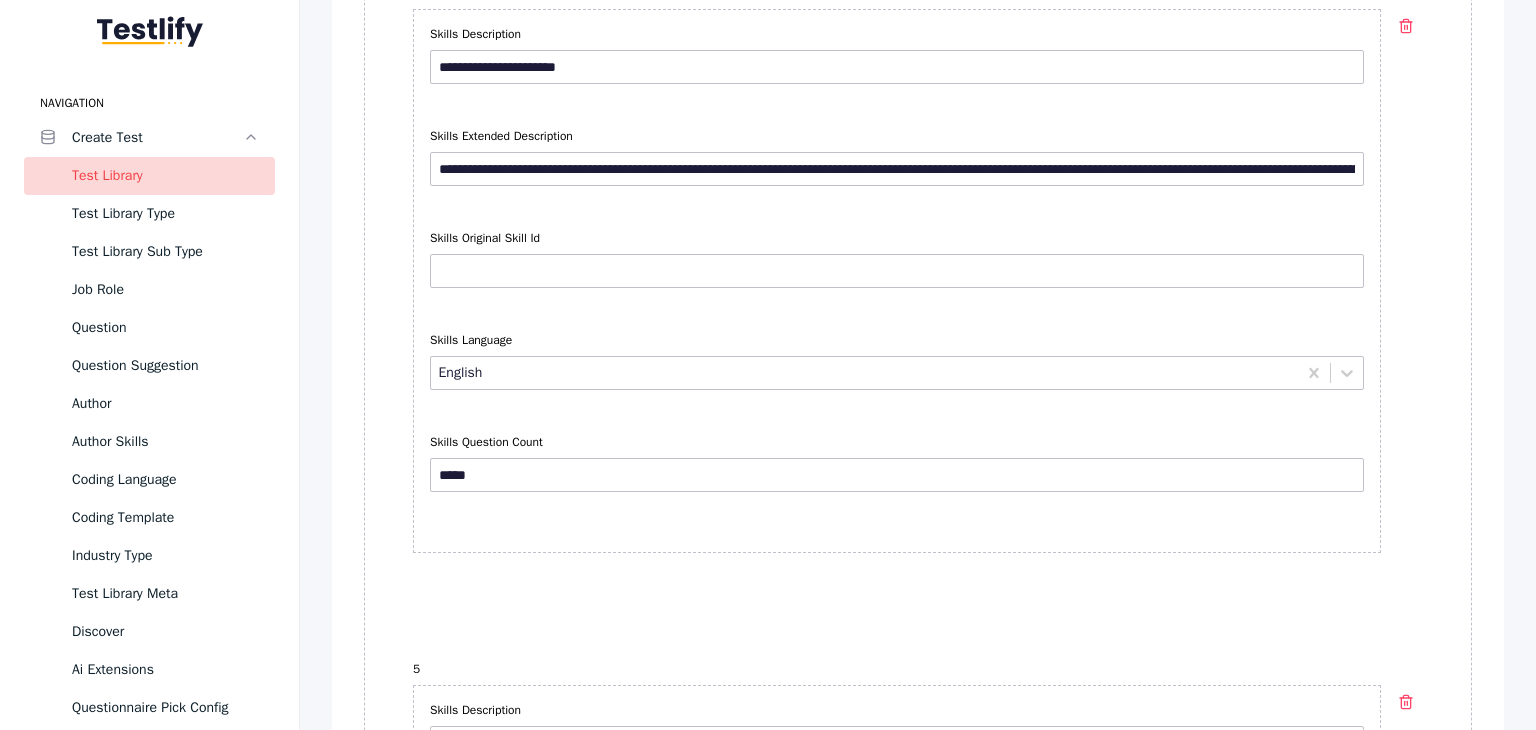 scroll, scrollTop: 4000, scrollLeft: 0, axis: vertical 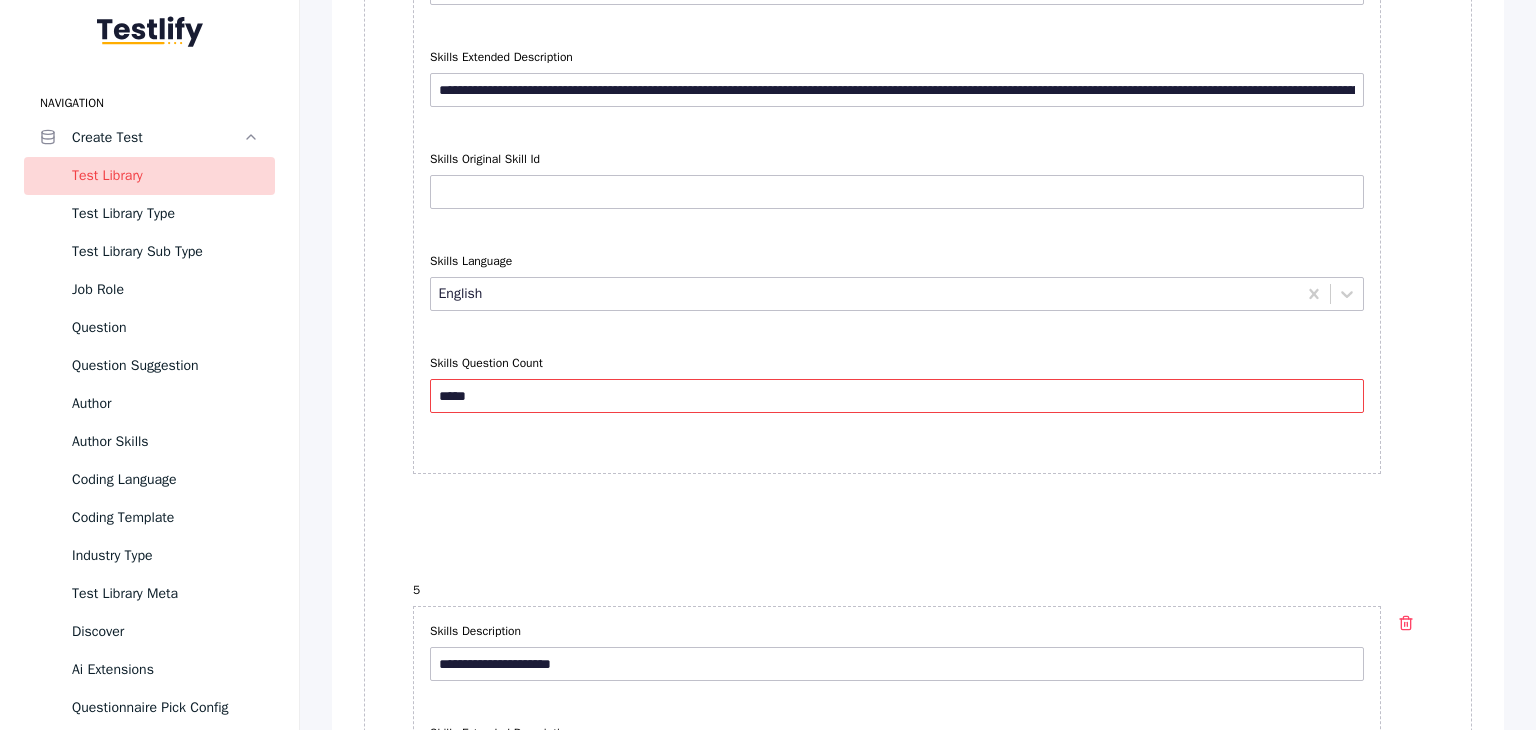drag, startPoint x: 518, startPoint y: 385, endPoint x: 433, endPoint y: 388, distance: 85.052925 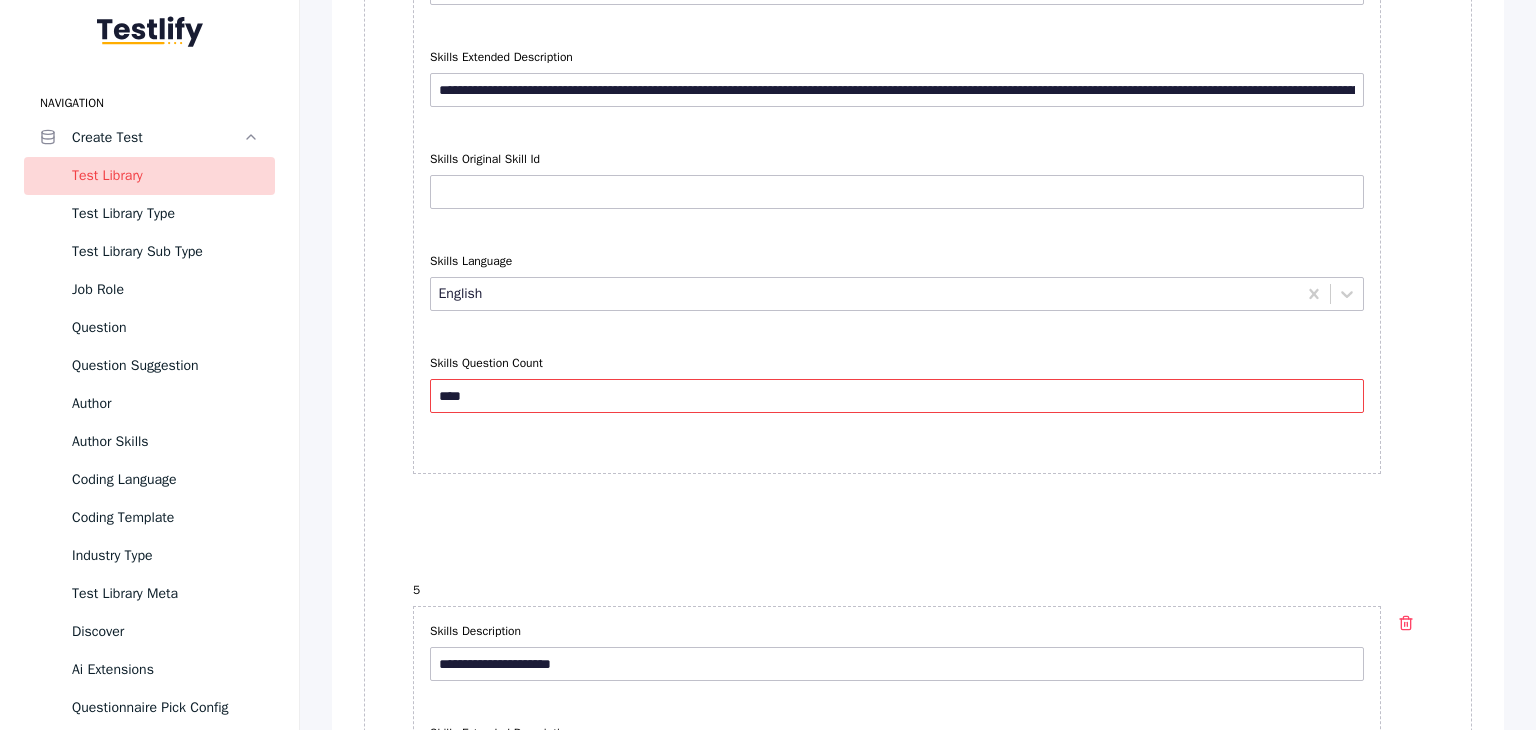 type on "*****" 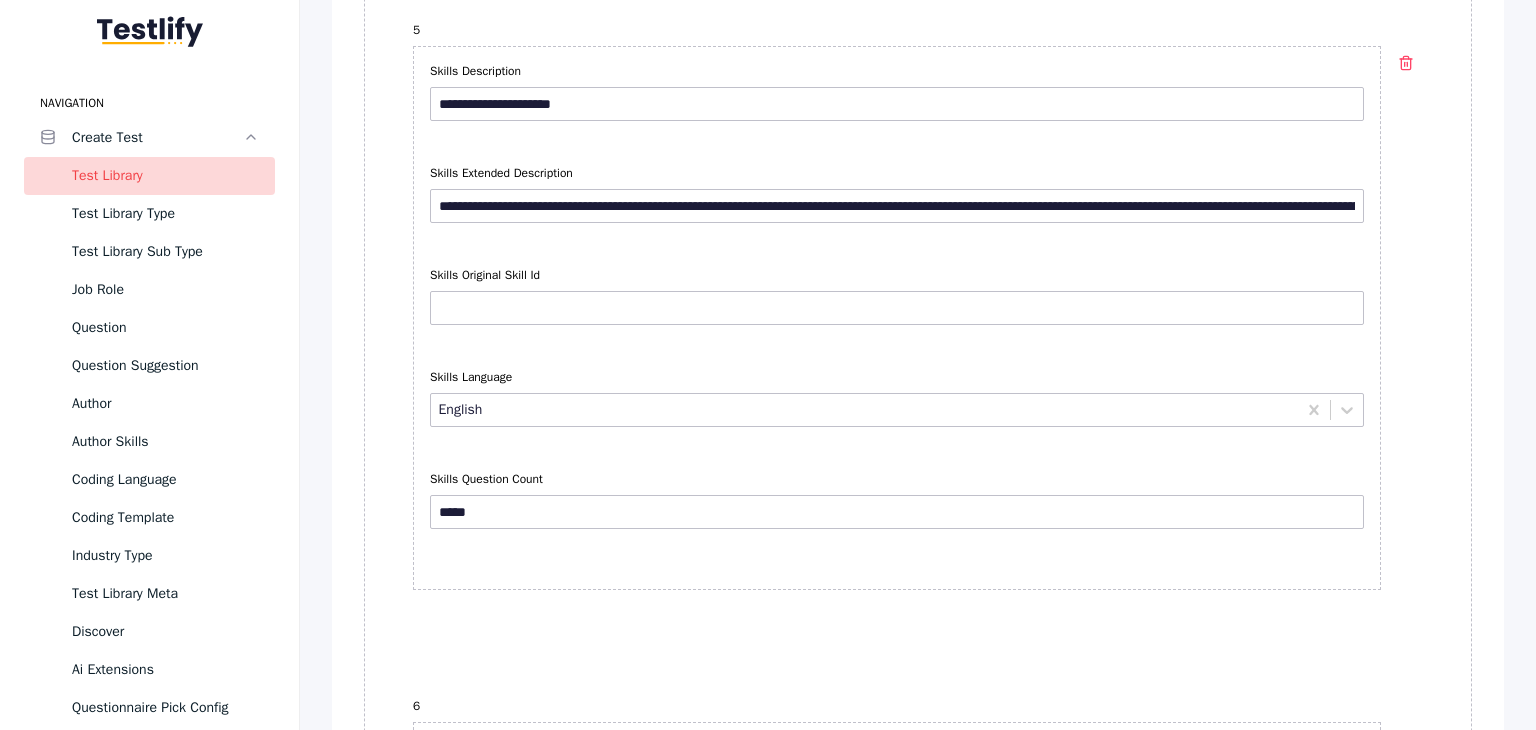 scroll, scrollTop: 4600, scrollLeft: 0, axis: vertical 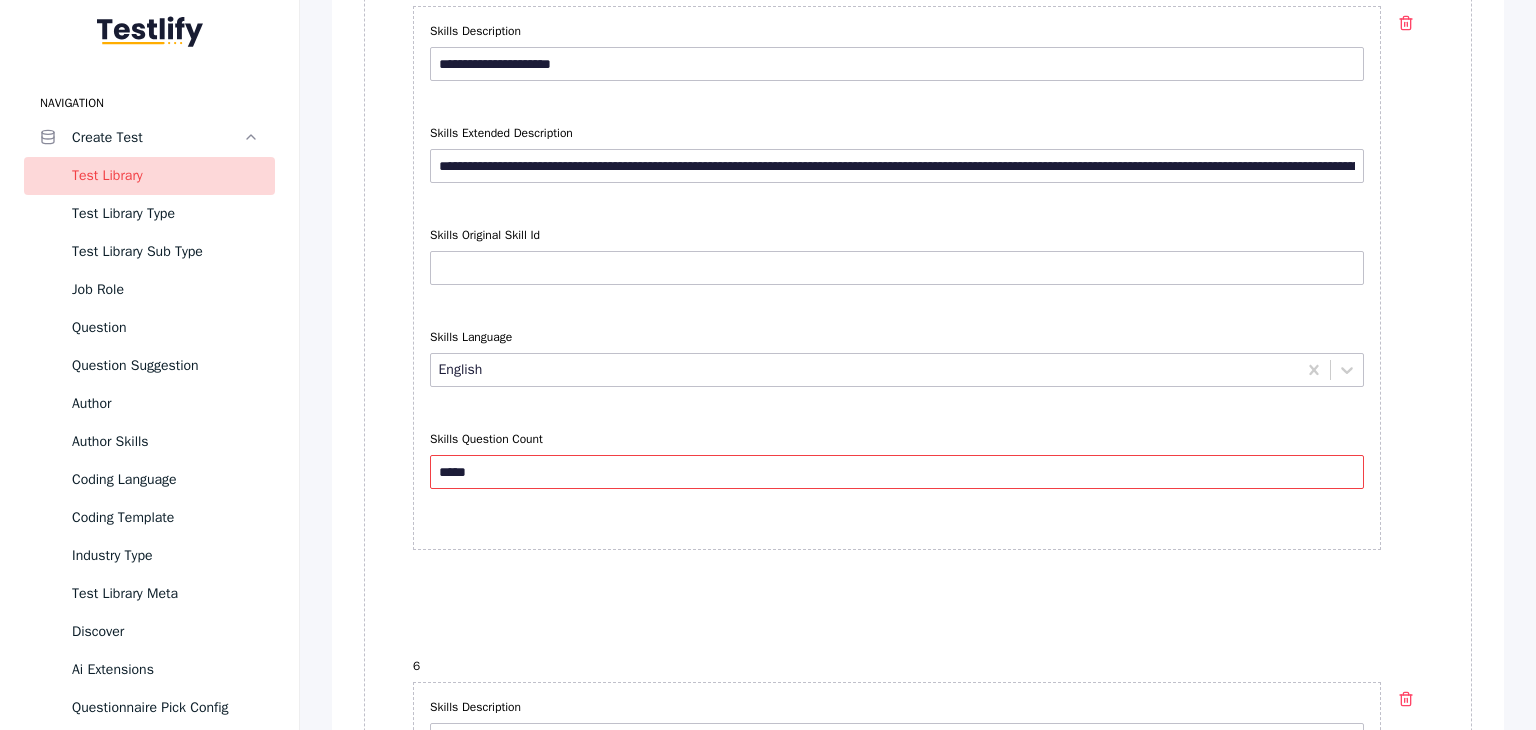 drag, startPoint x: 480, startPoint y: 463, endPoint x: 356, endPoint y: 465, distance: 124.01613 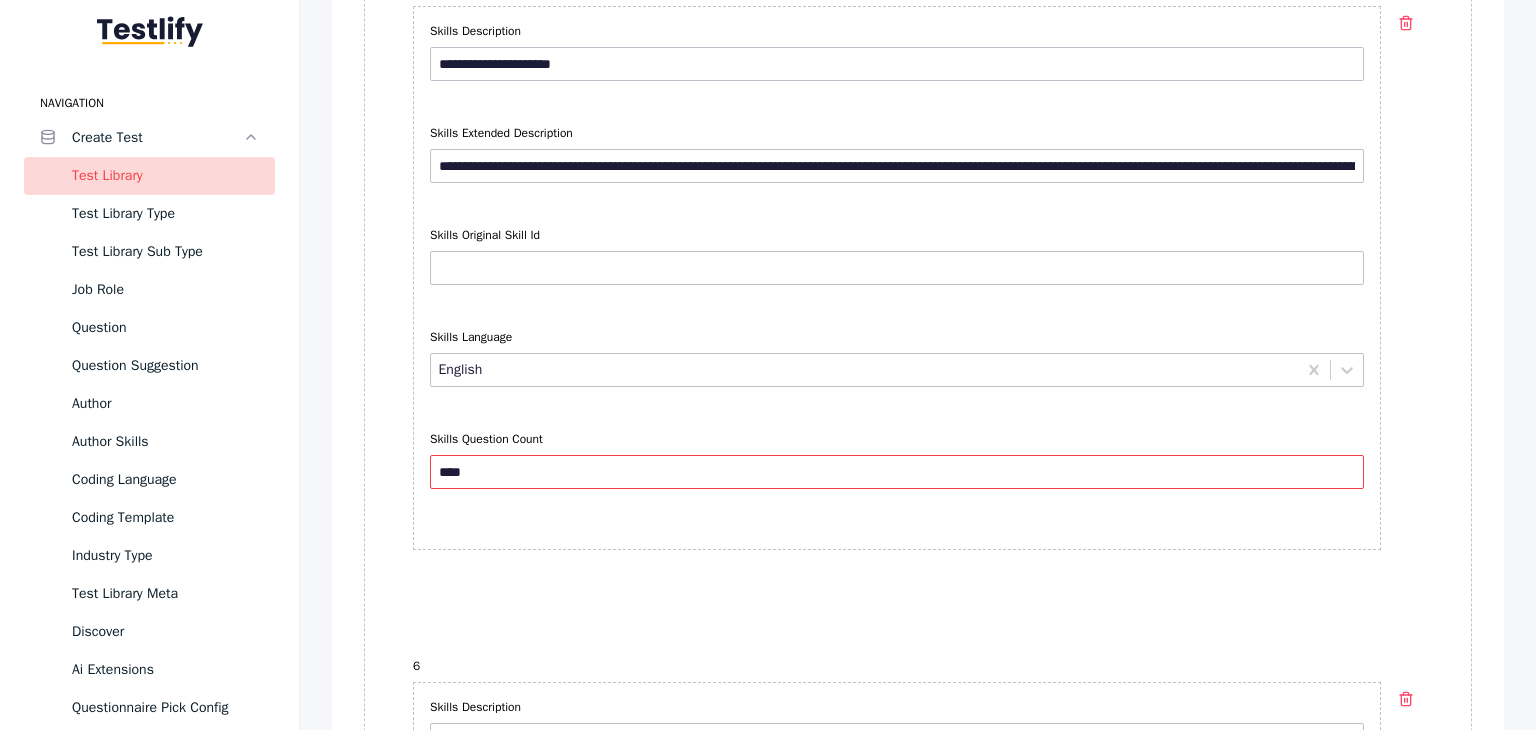 type on "*****" 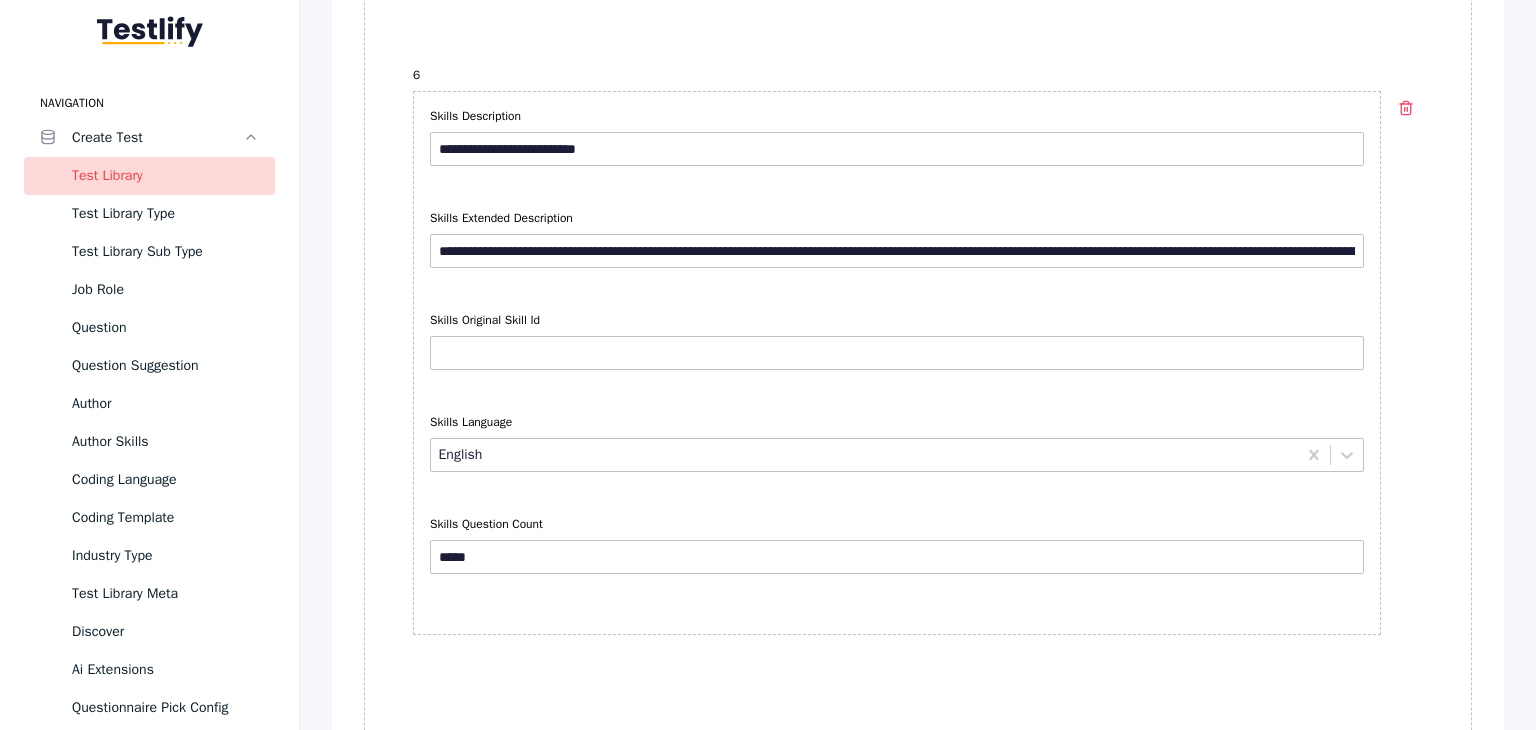 scroll, scrollTop: 5200, scrollLeft: 0, axis: vertical 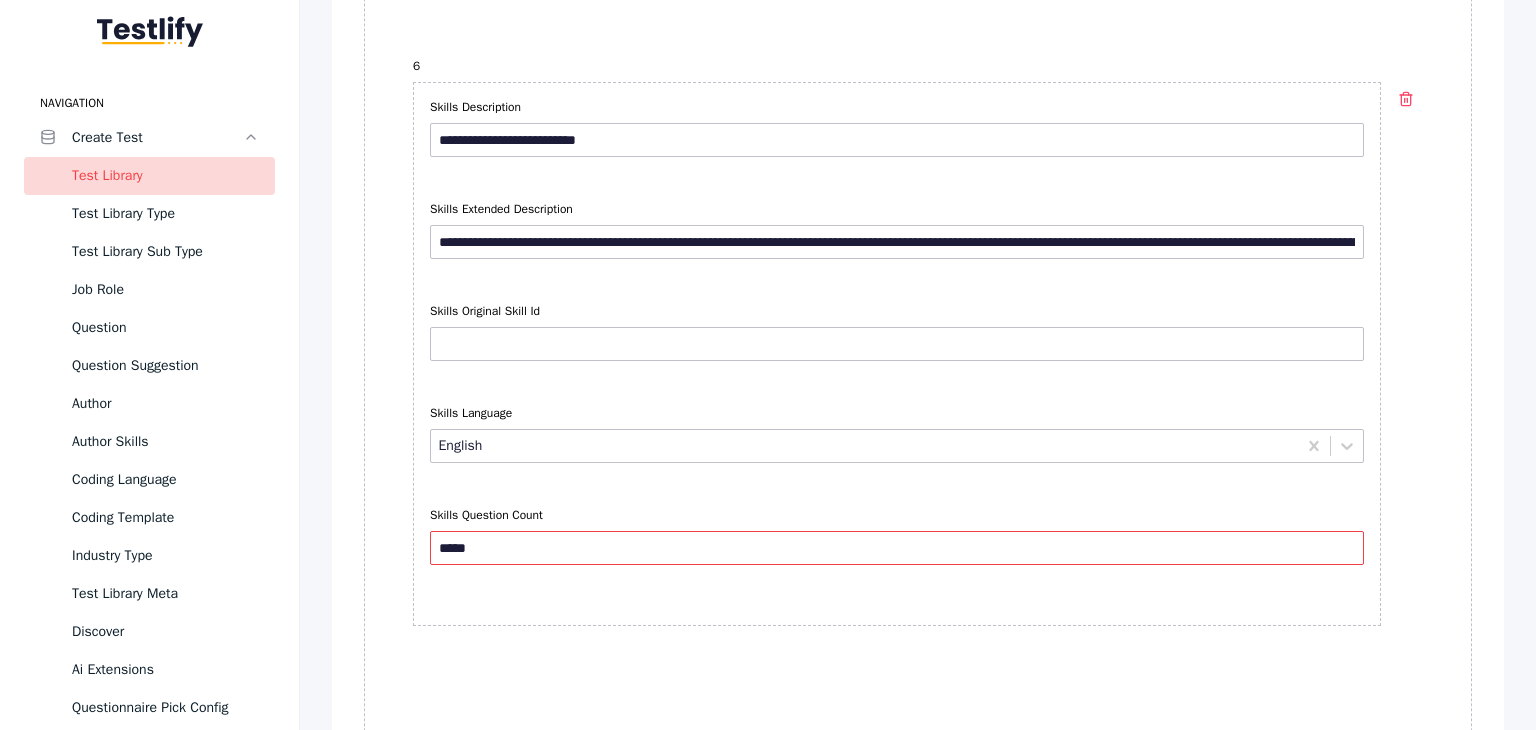 drag, startPoint x: 477, startPoint y: 532, endPoint x: 425, endPoint y: 532, distance: 52 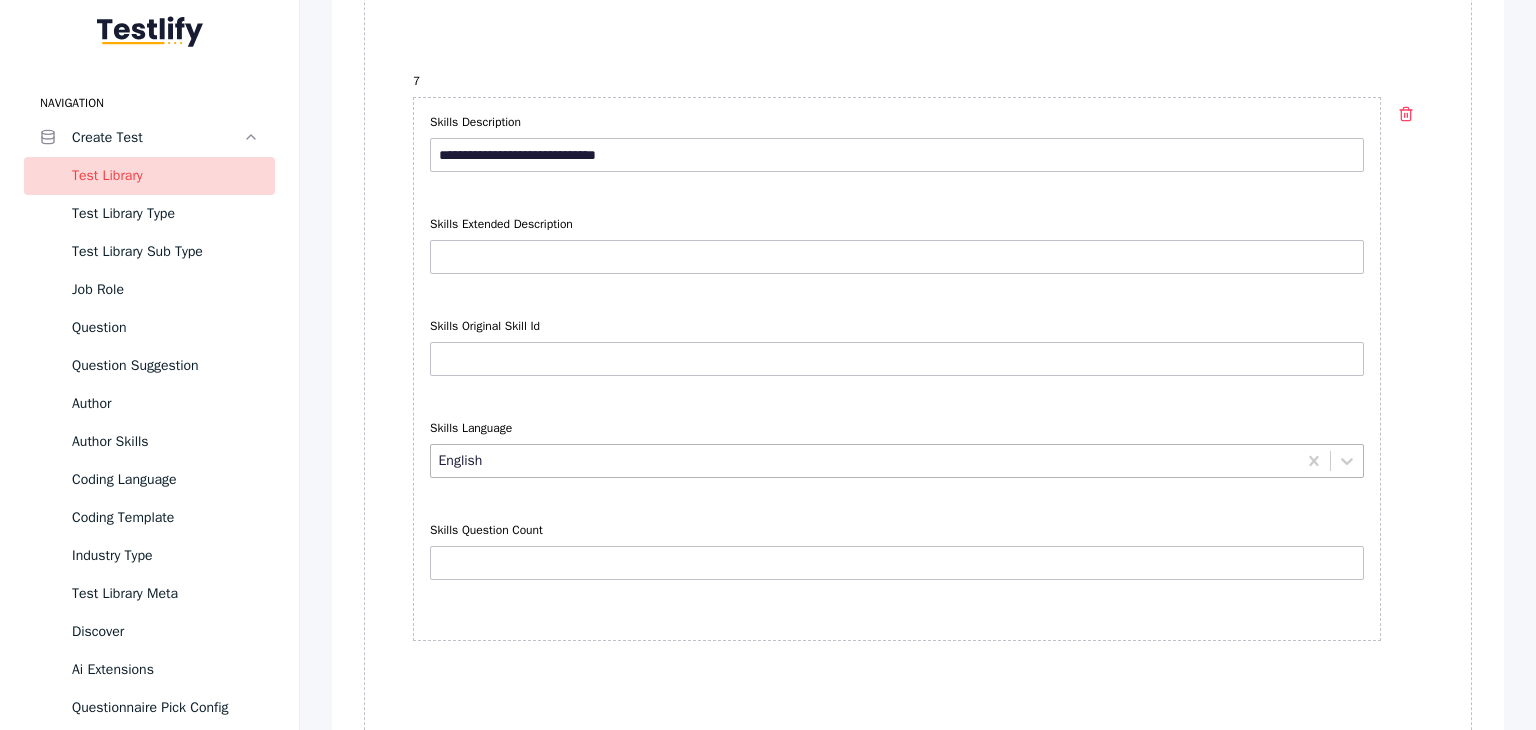 scroll, scrollTop: 5900, scrollLeft: 0, axis: vertical 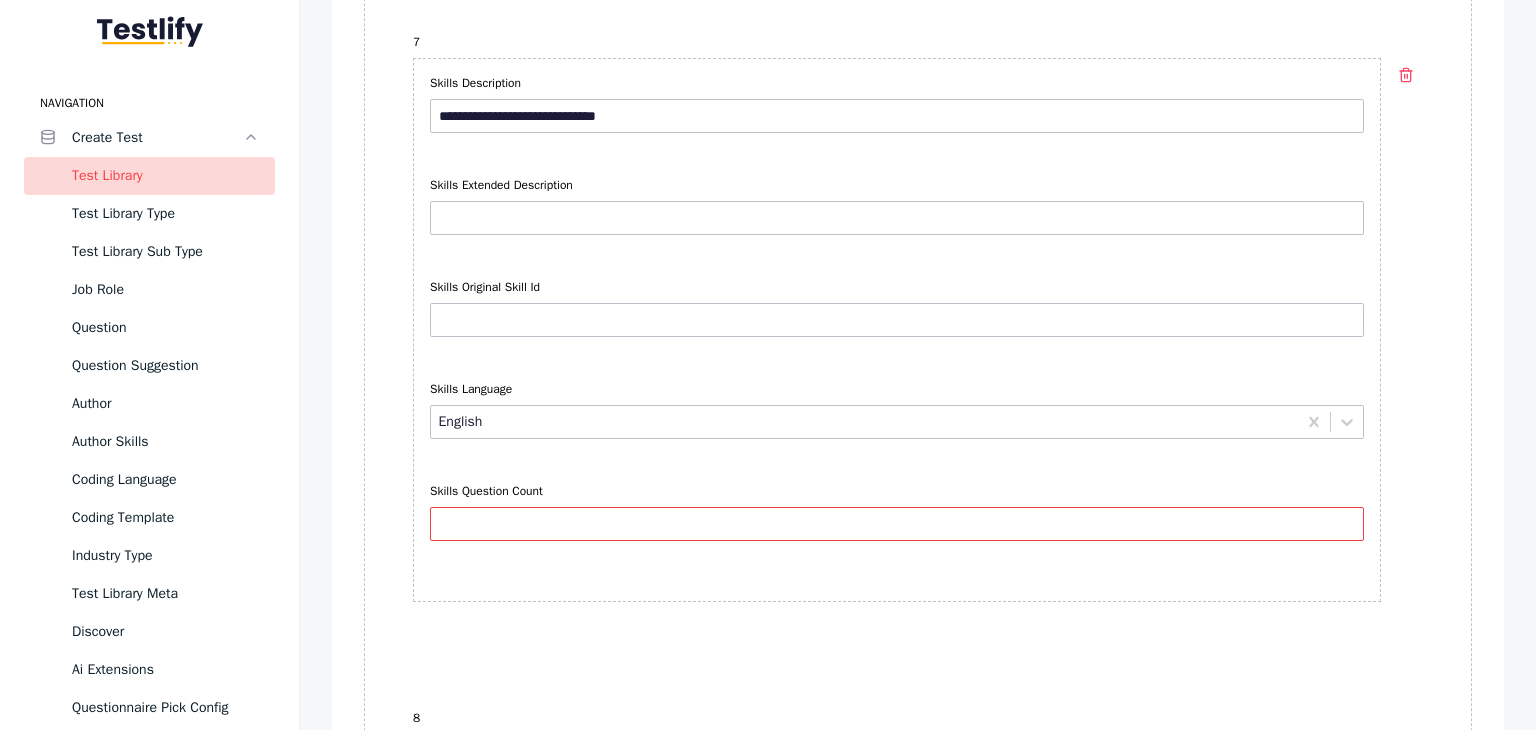 click on "Skills Question Count" at bounding box center (897, 524) 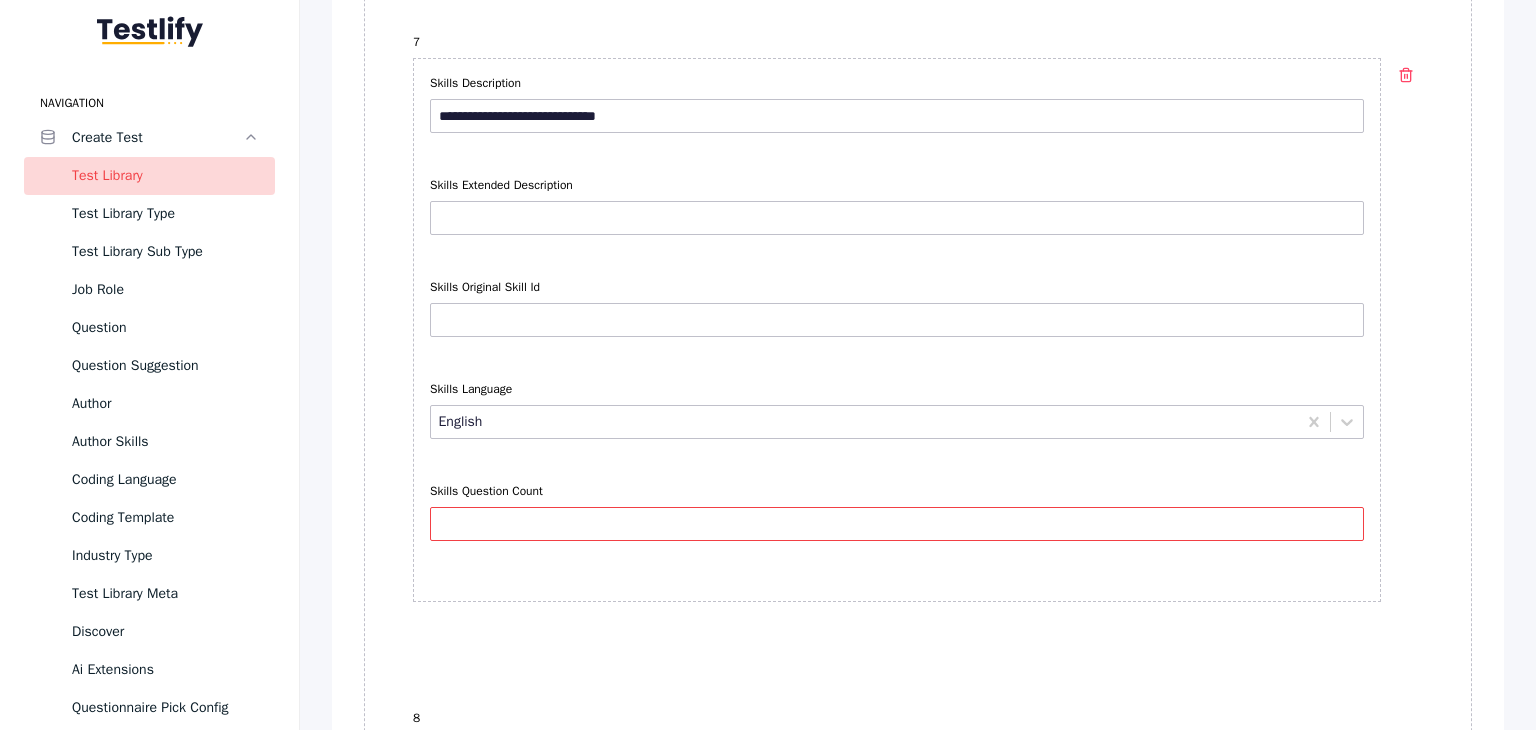 type on "*****" 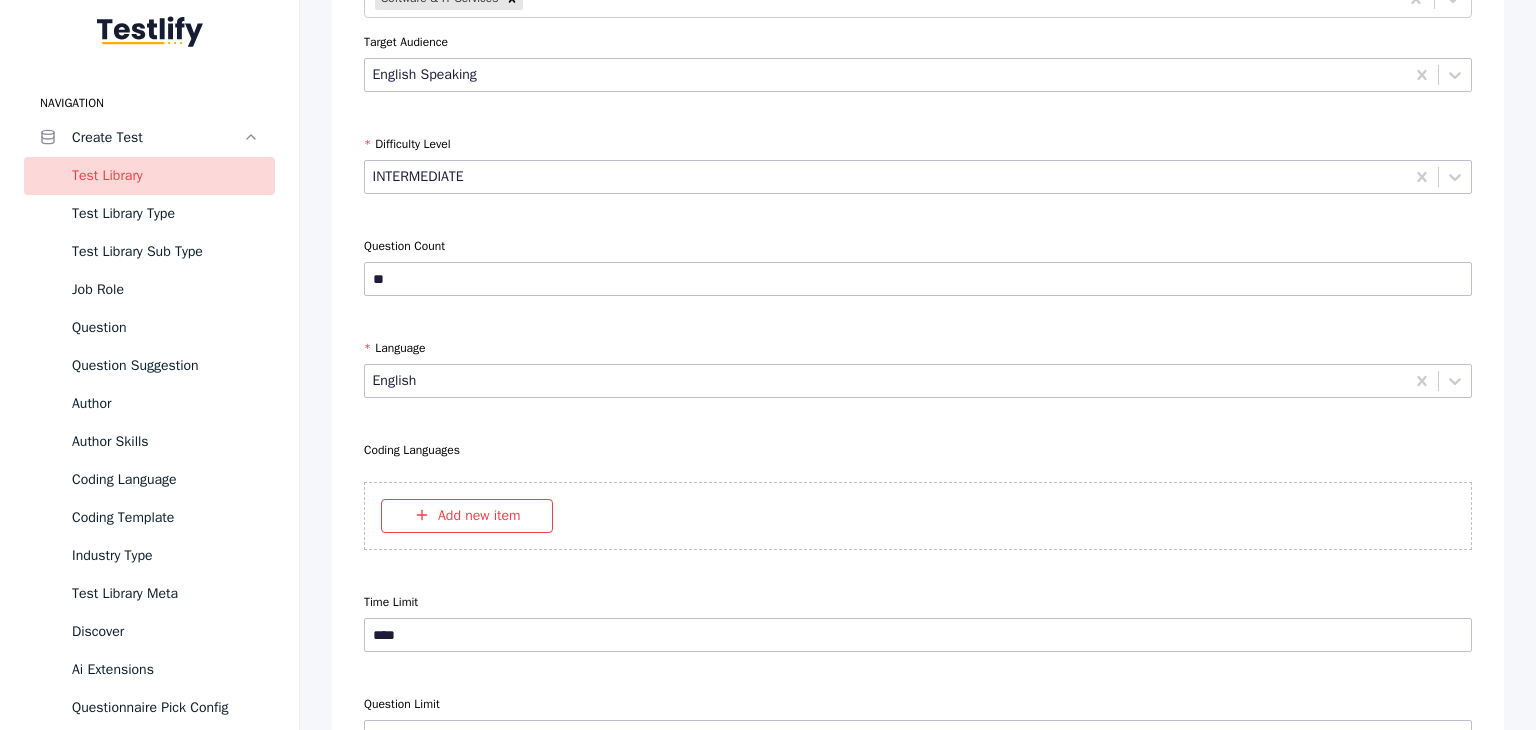 scroll, scrollTop: 9400, scrollLeft: 0, axis: vertical 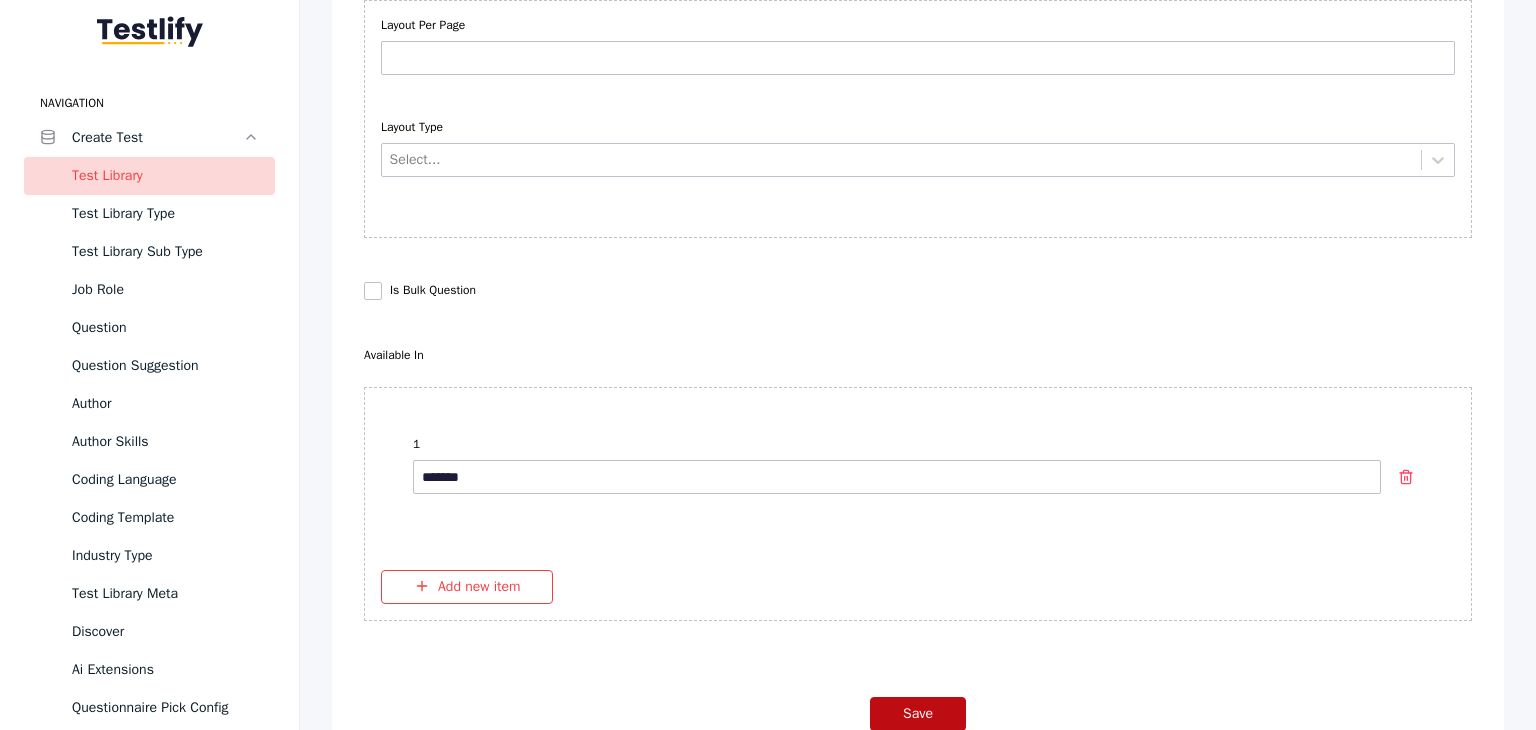 click on "Save" at bounding box center (918, 714) 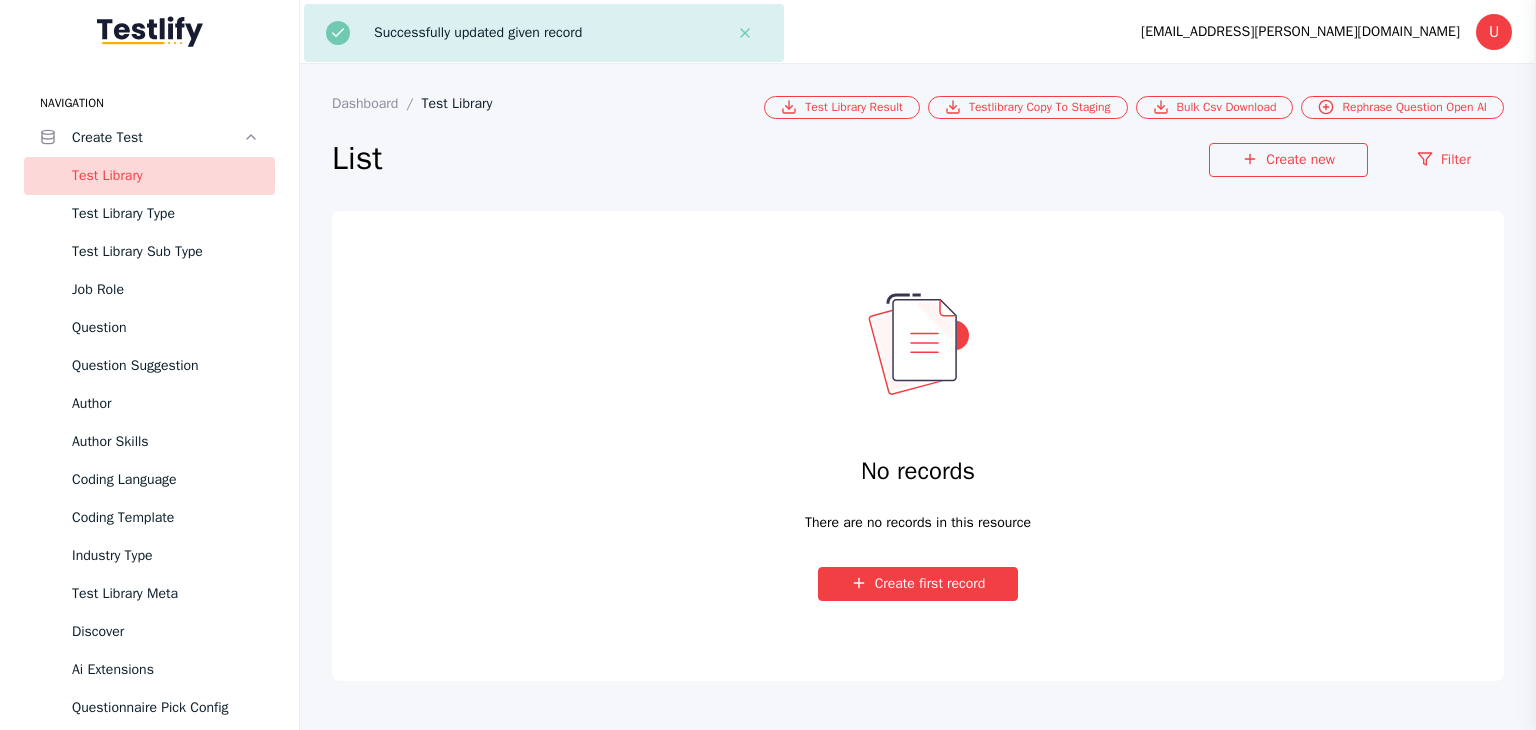 scroll, scrollTop: 0, scrollLeft: 0, axis: both 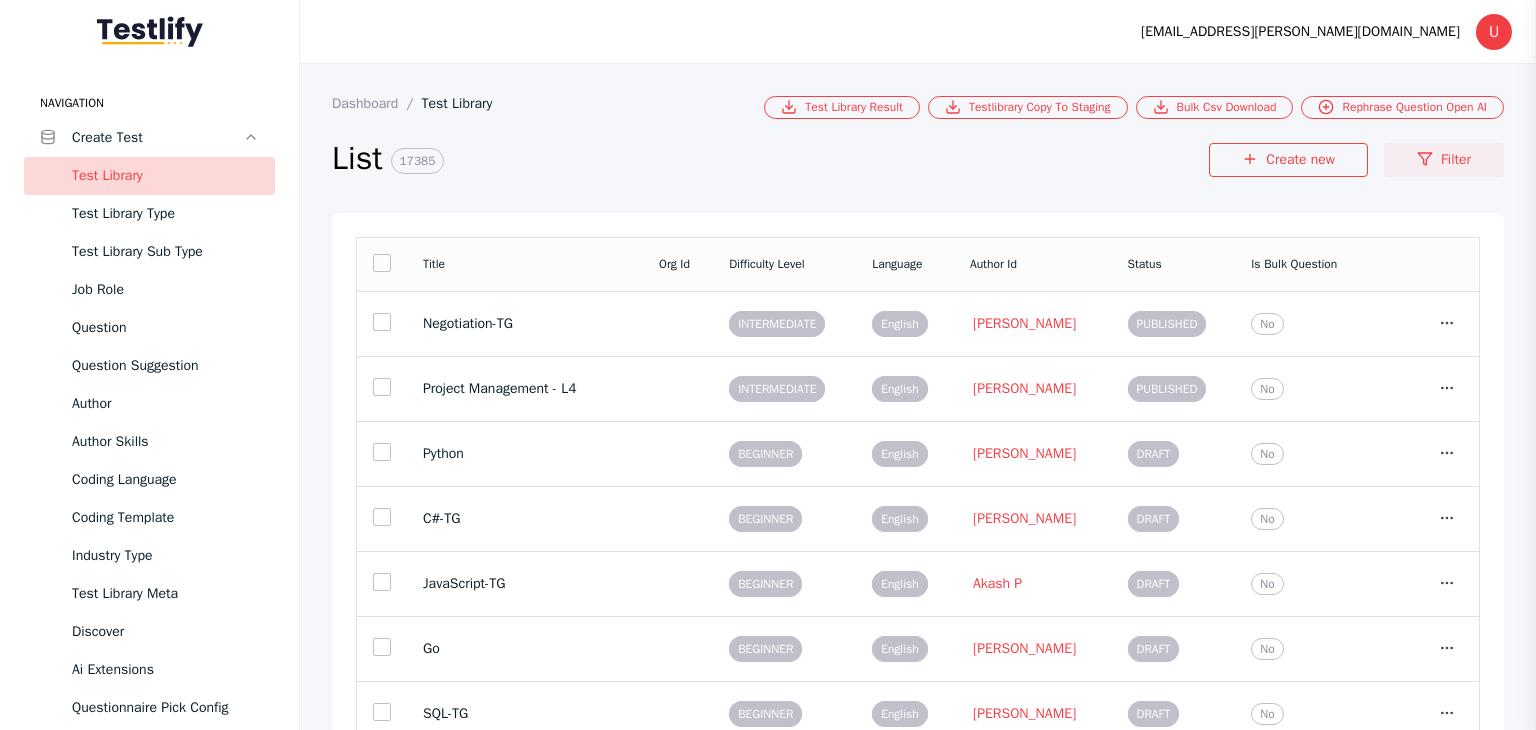 click on "Filter" at bounding box center [1444, 160] 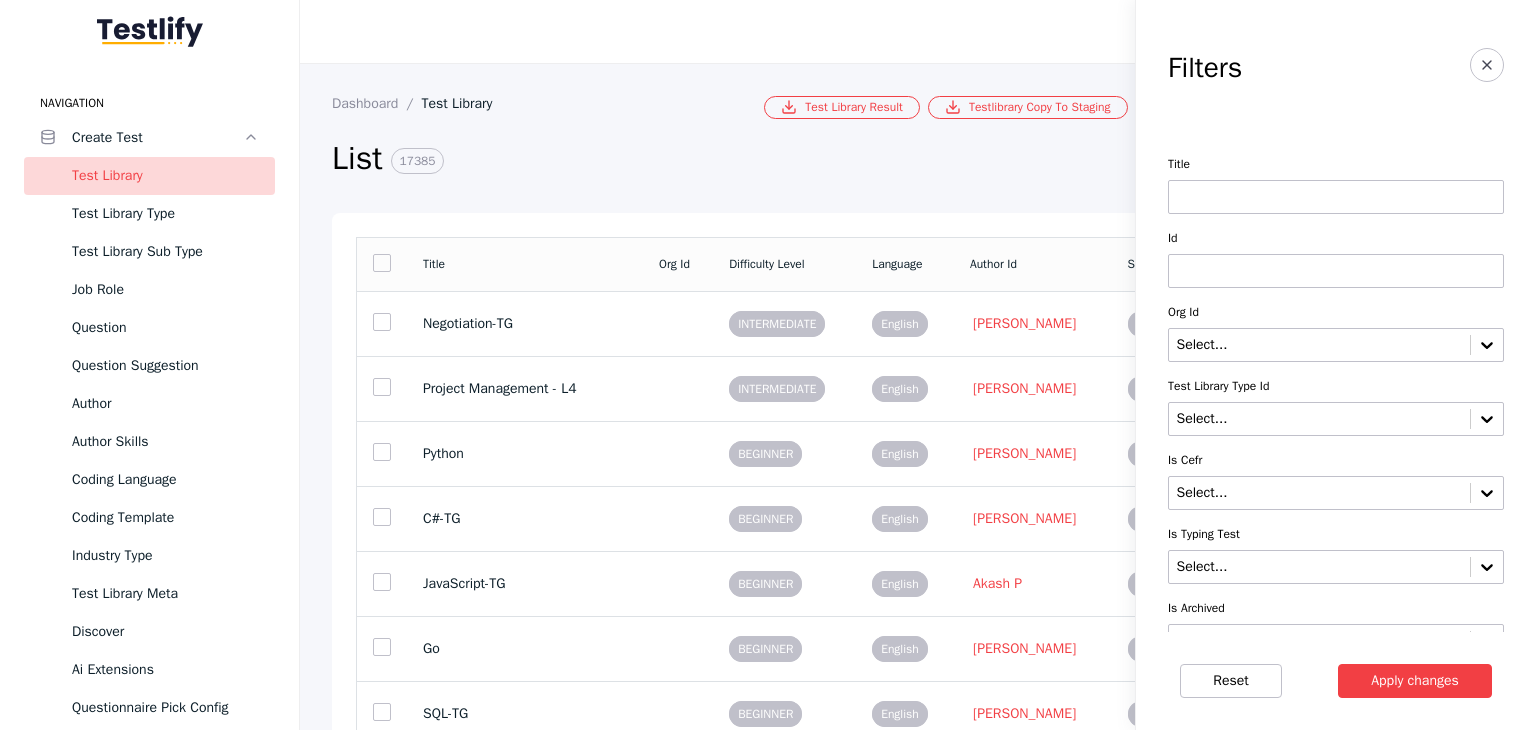 click at bounding box center (1336, 197) 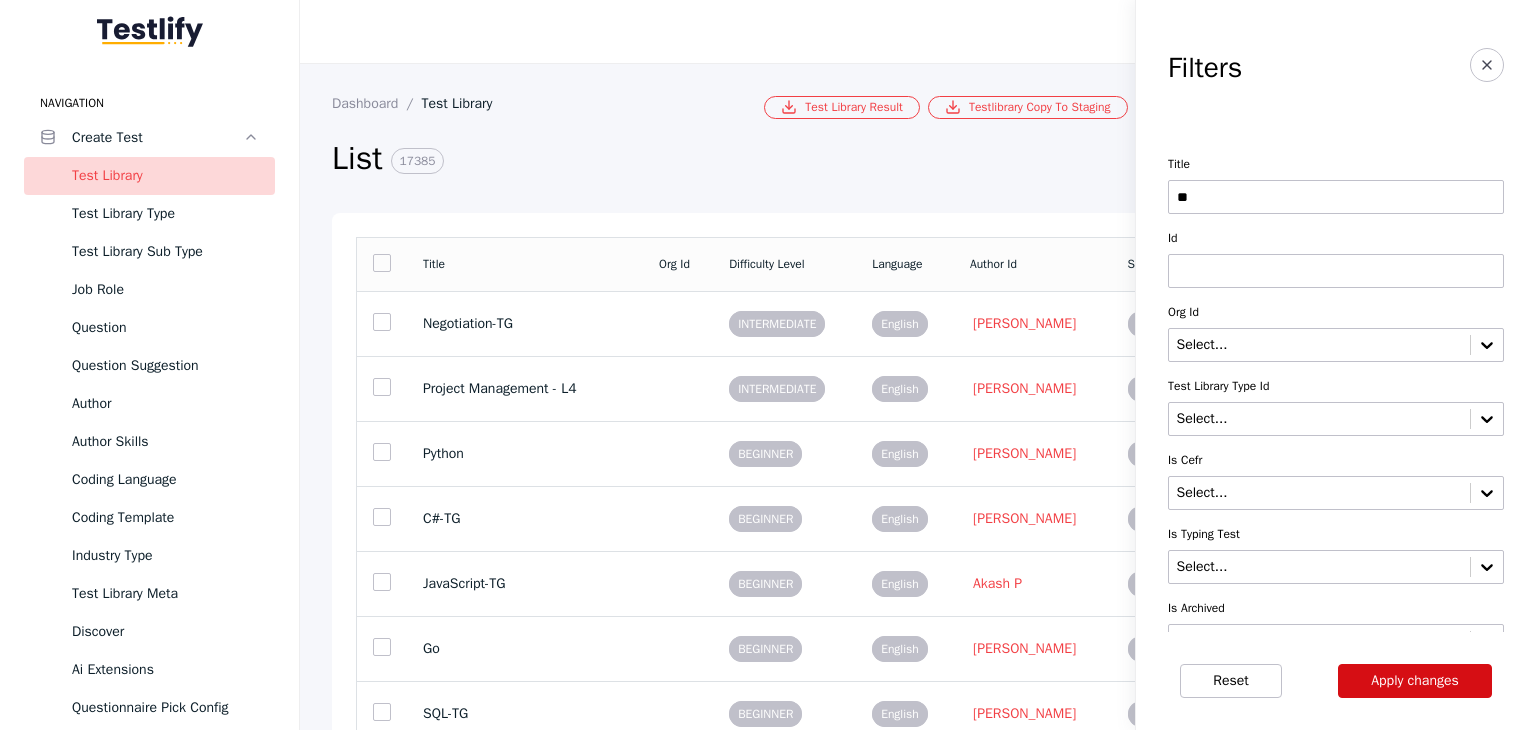 type on "**" 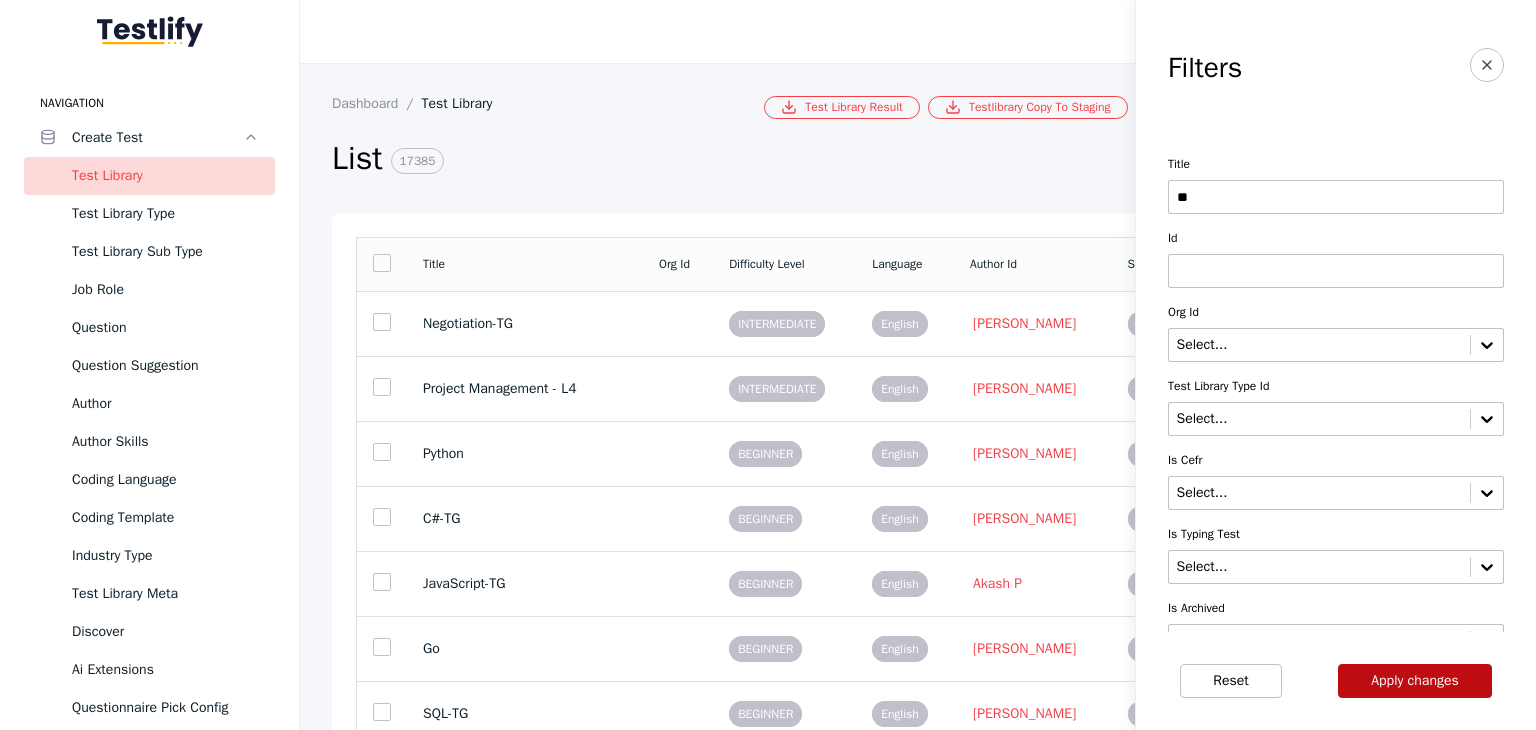 click on "Apply changes" at bounding box center (1415, 681) 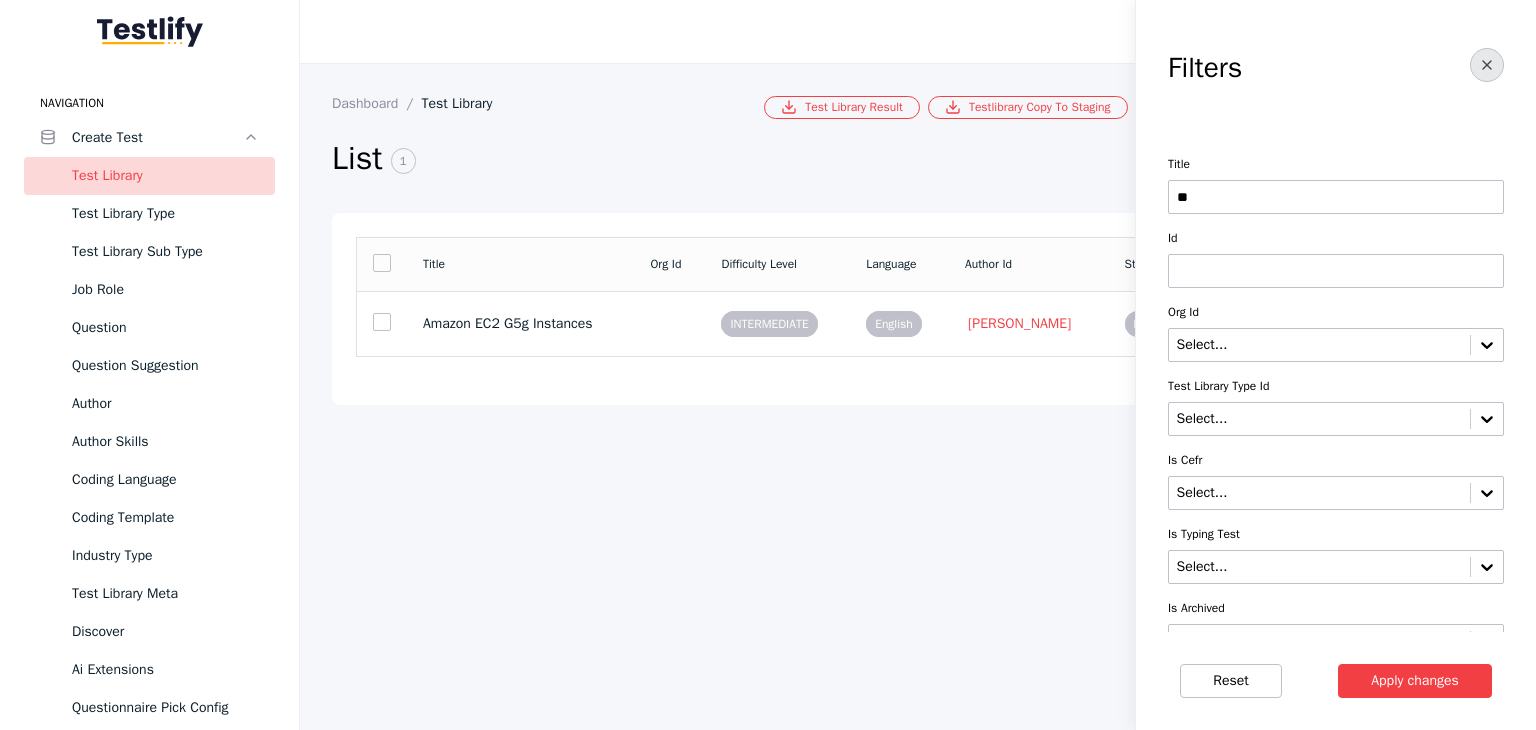 click at bounding box center (1487, 65) 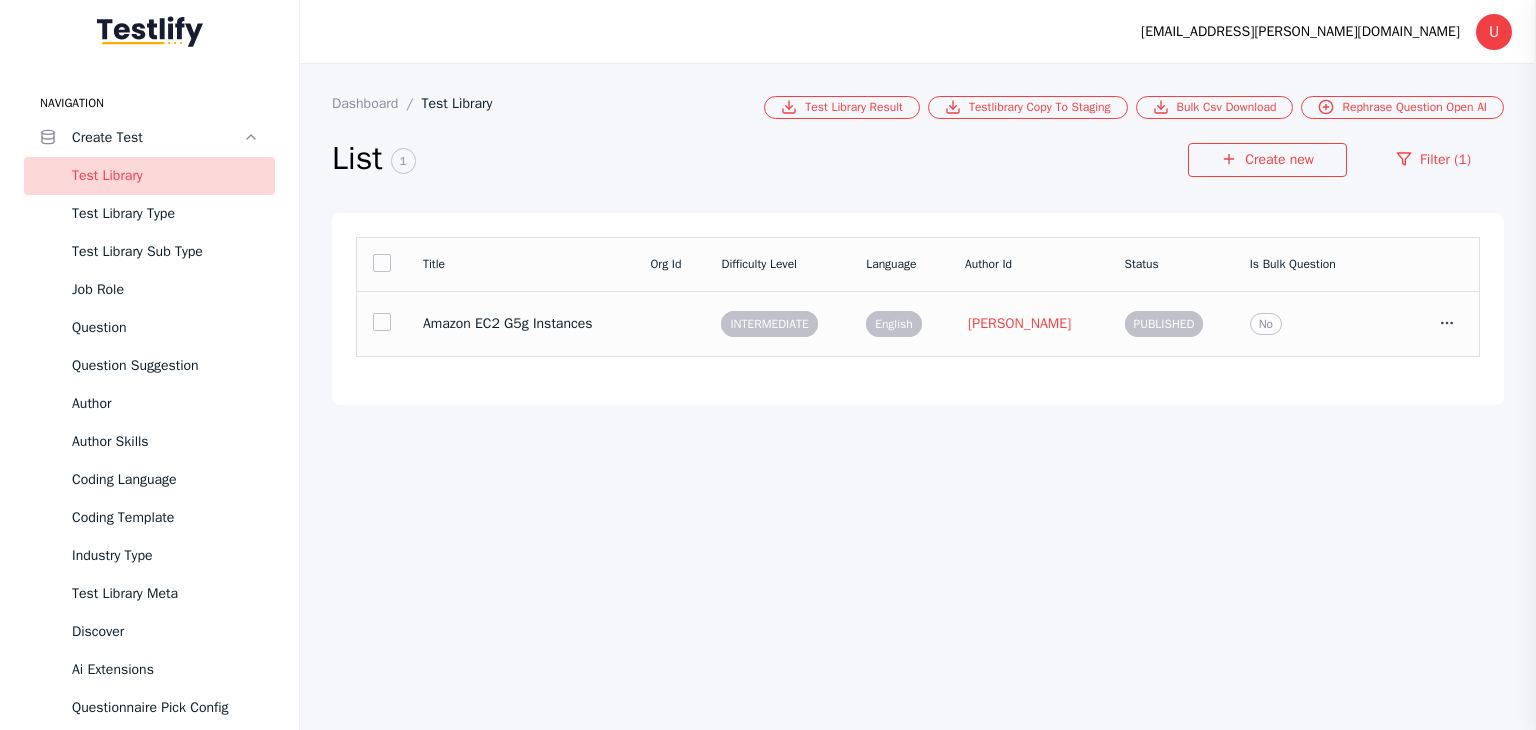 click on "Amazon EC2 G5g Instances" at bounding box center [520, 324] 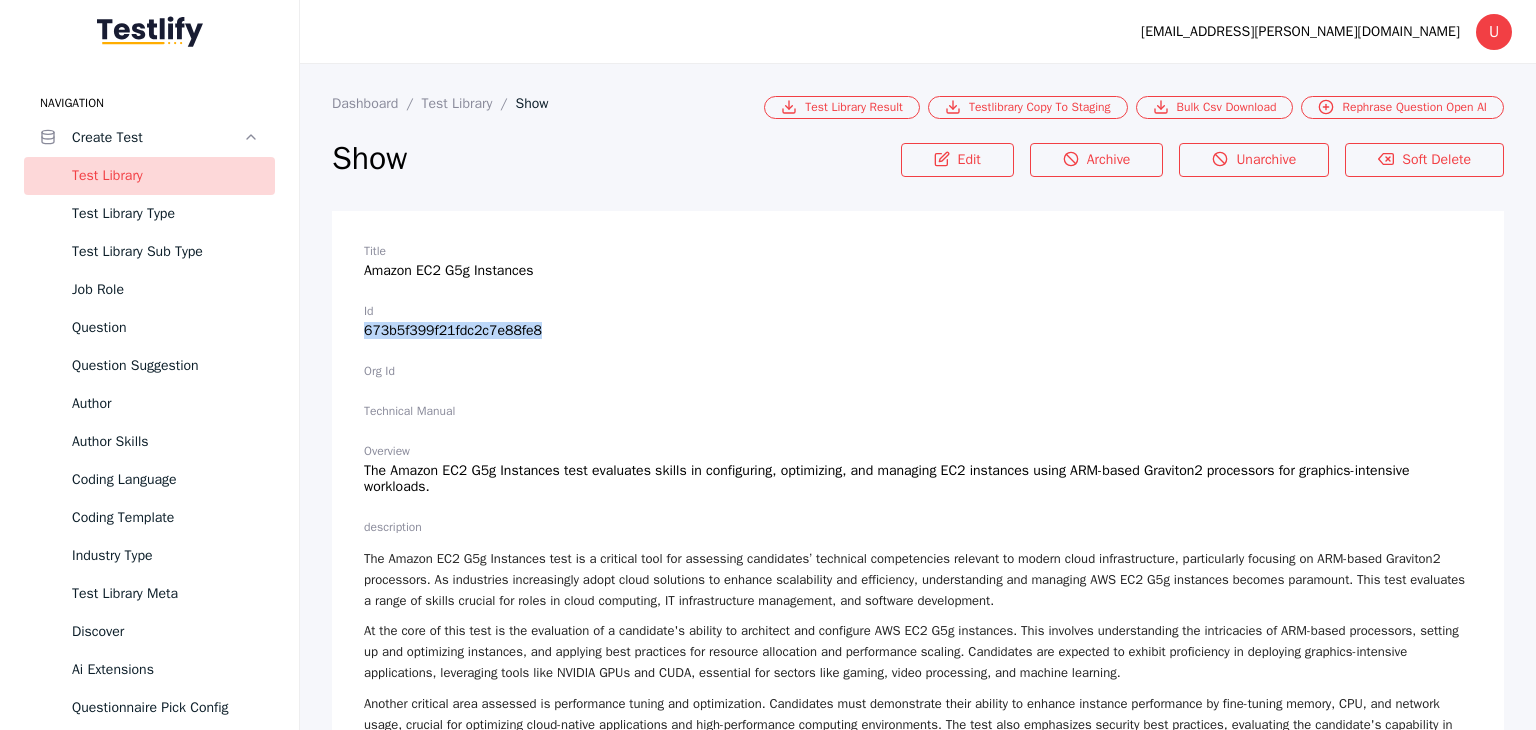 drag, startPoint x: 364, startPoint y: 331, endPoint x: 556, endPoint y: 334, distance: 192.02344 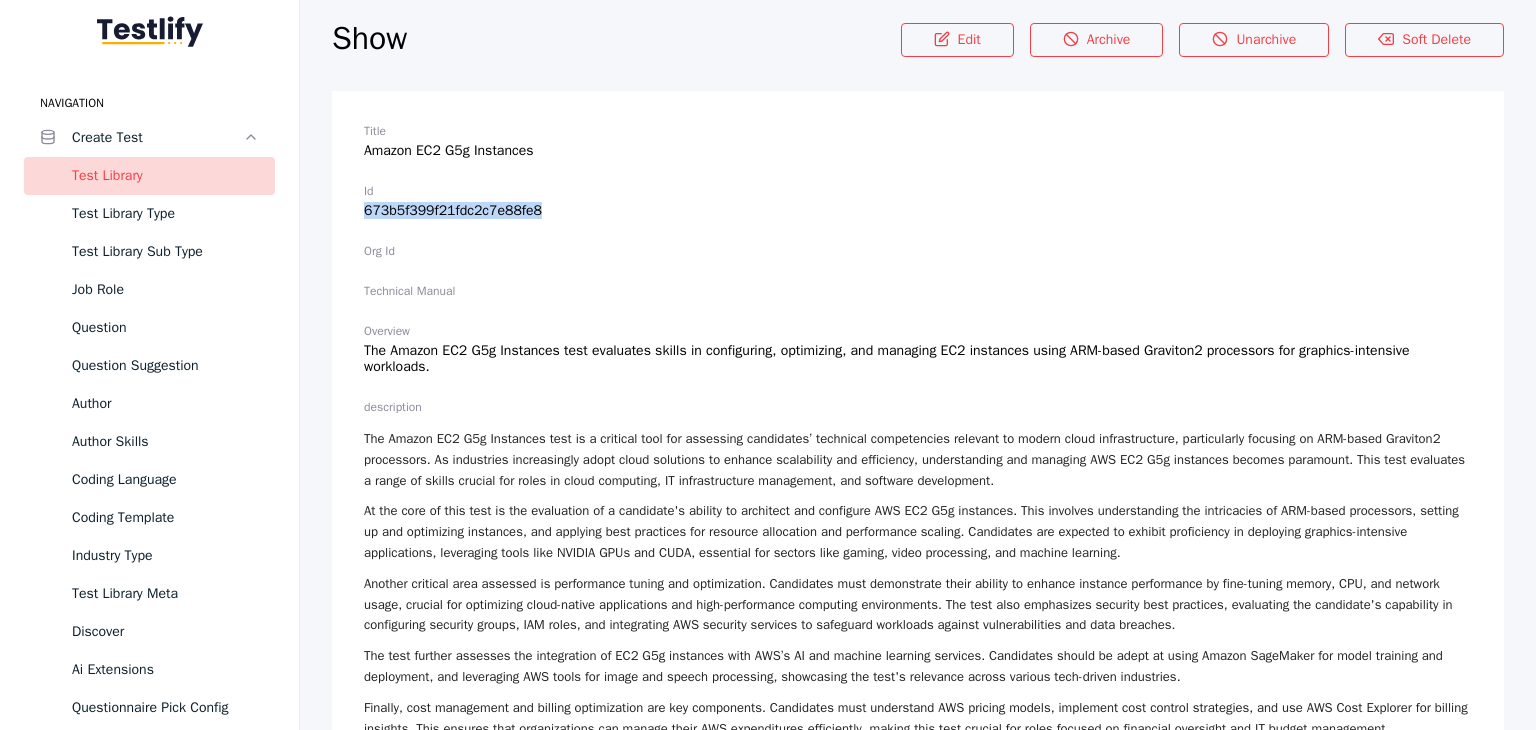 scroll, scrollTop: 0, scrollLeft: 0, axis: both 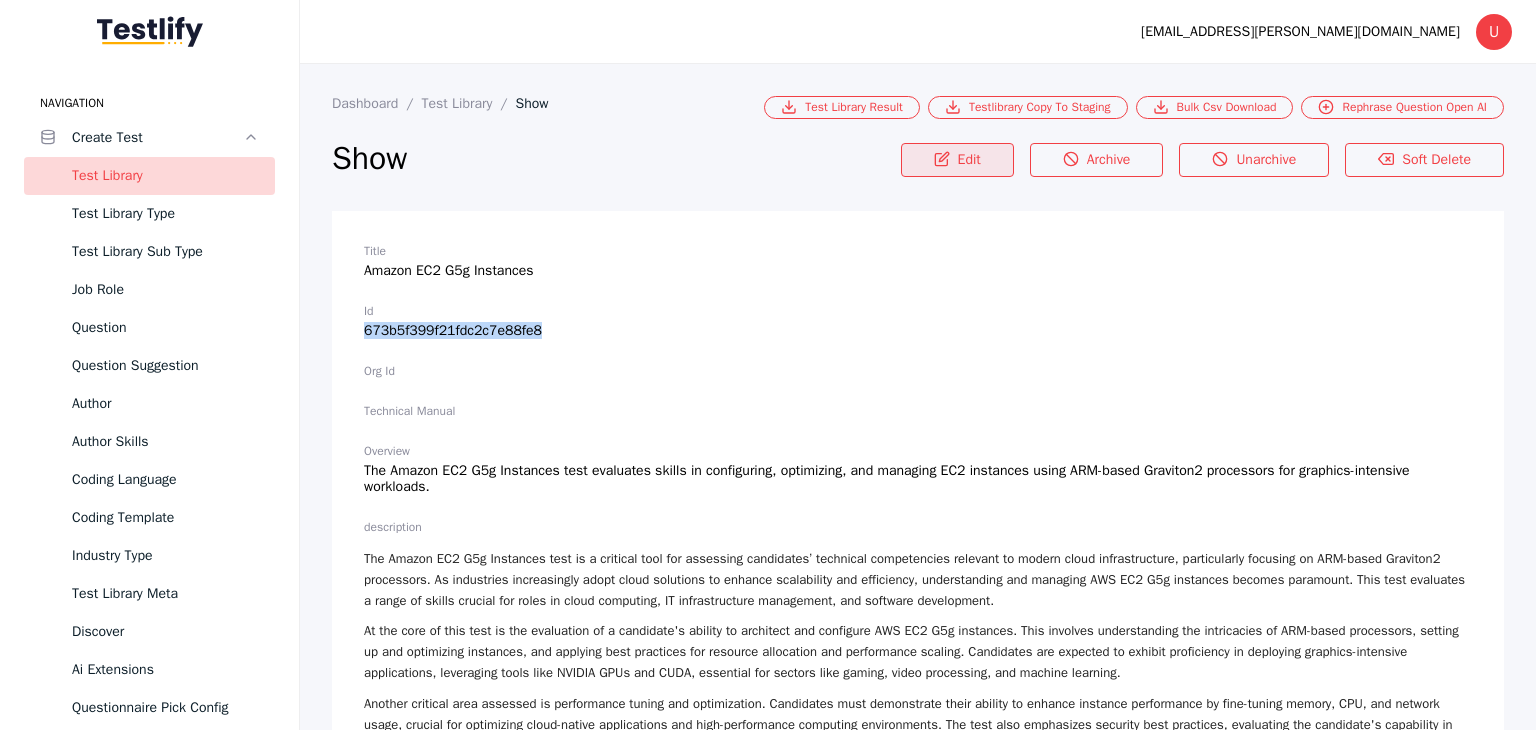 click on "Edit" at bounding box center (957, 160) 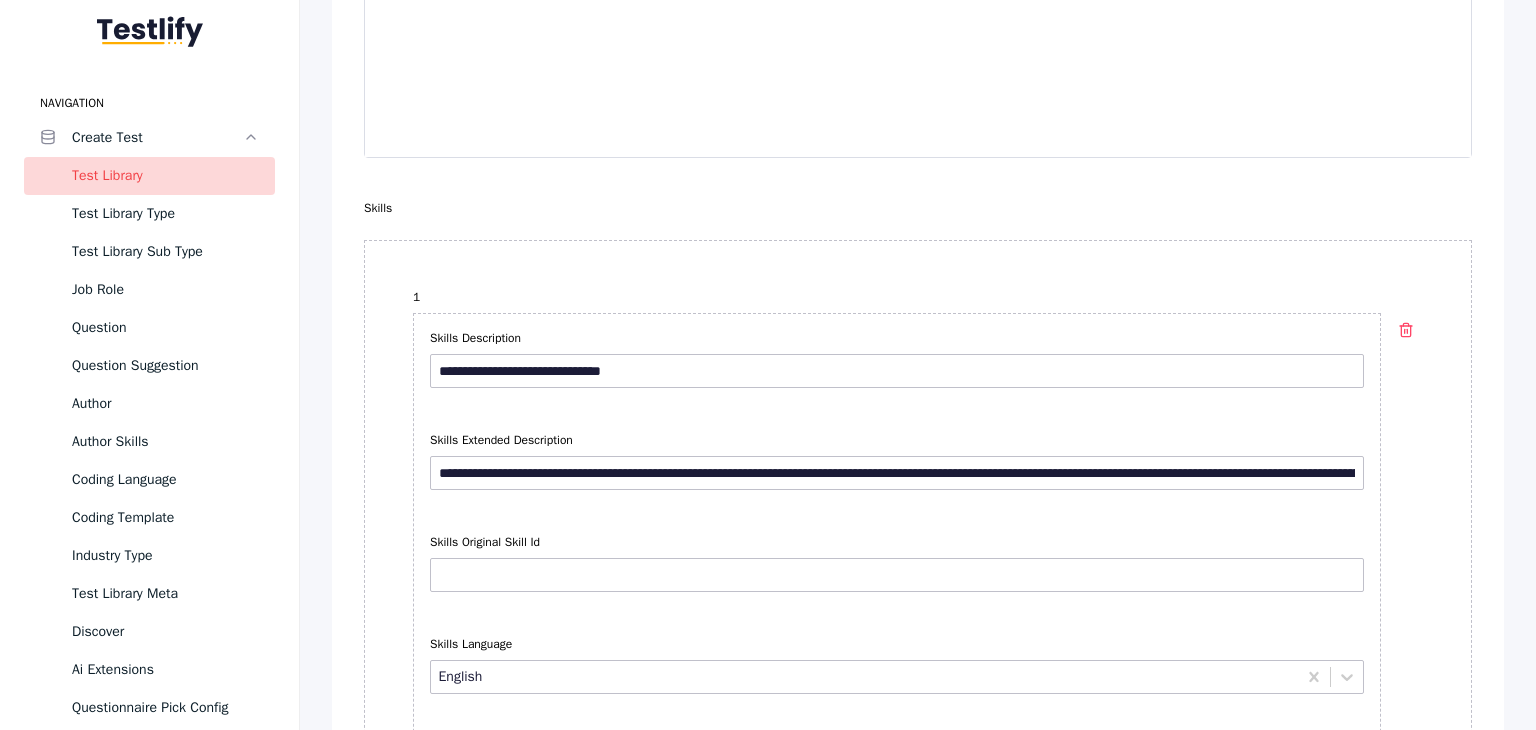 scroll, scrollTop: 1800, scrollLeft: 0, axis: vertical 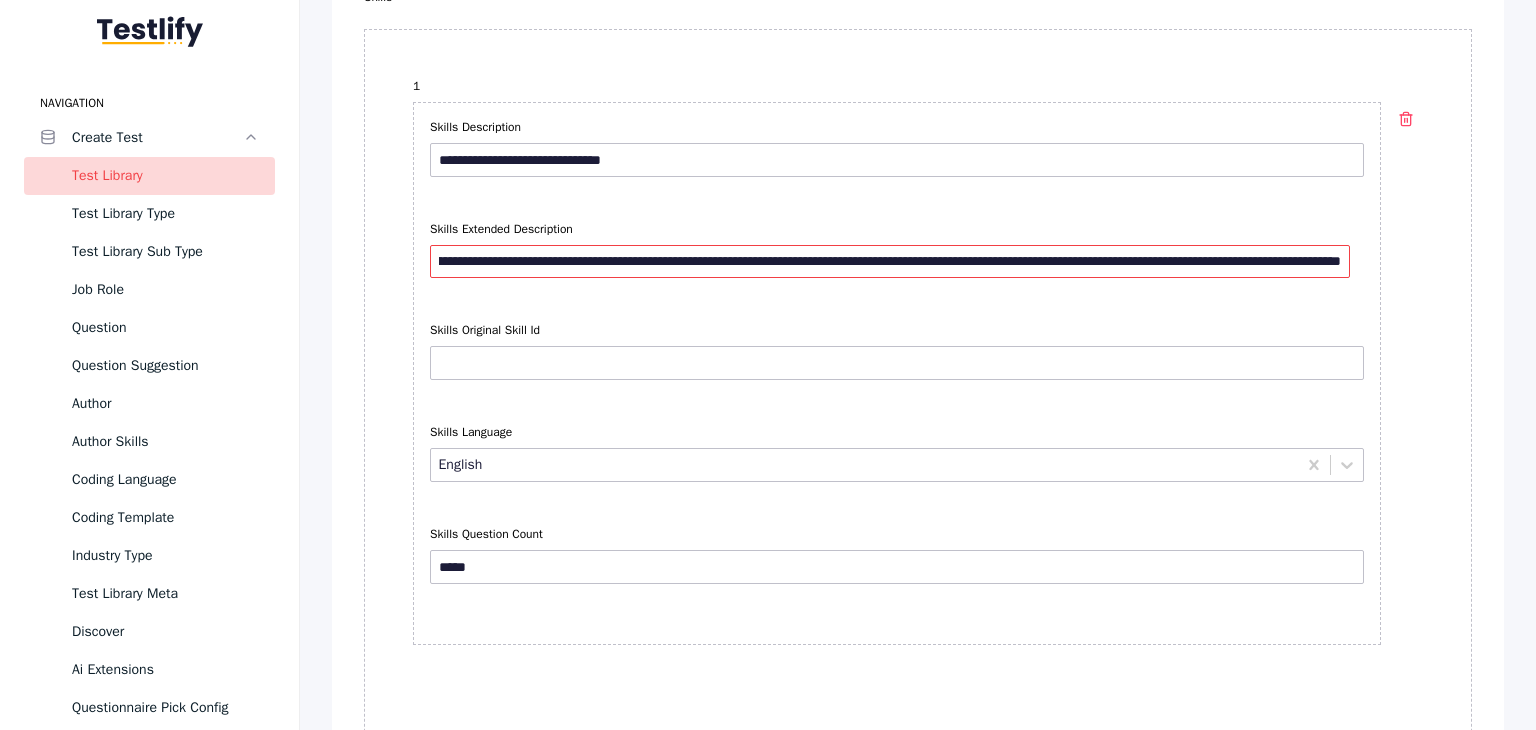 drag, startPoint x: 433, startPoint y: 252, endPoint x: 1437, endPoint y: 325, distance: 1006.6504 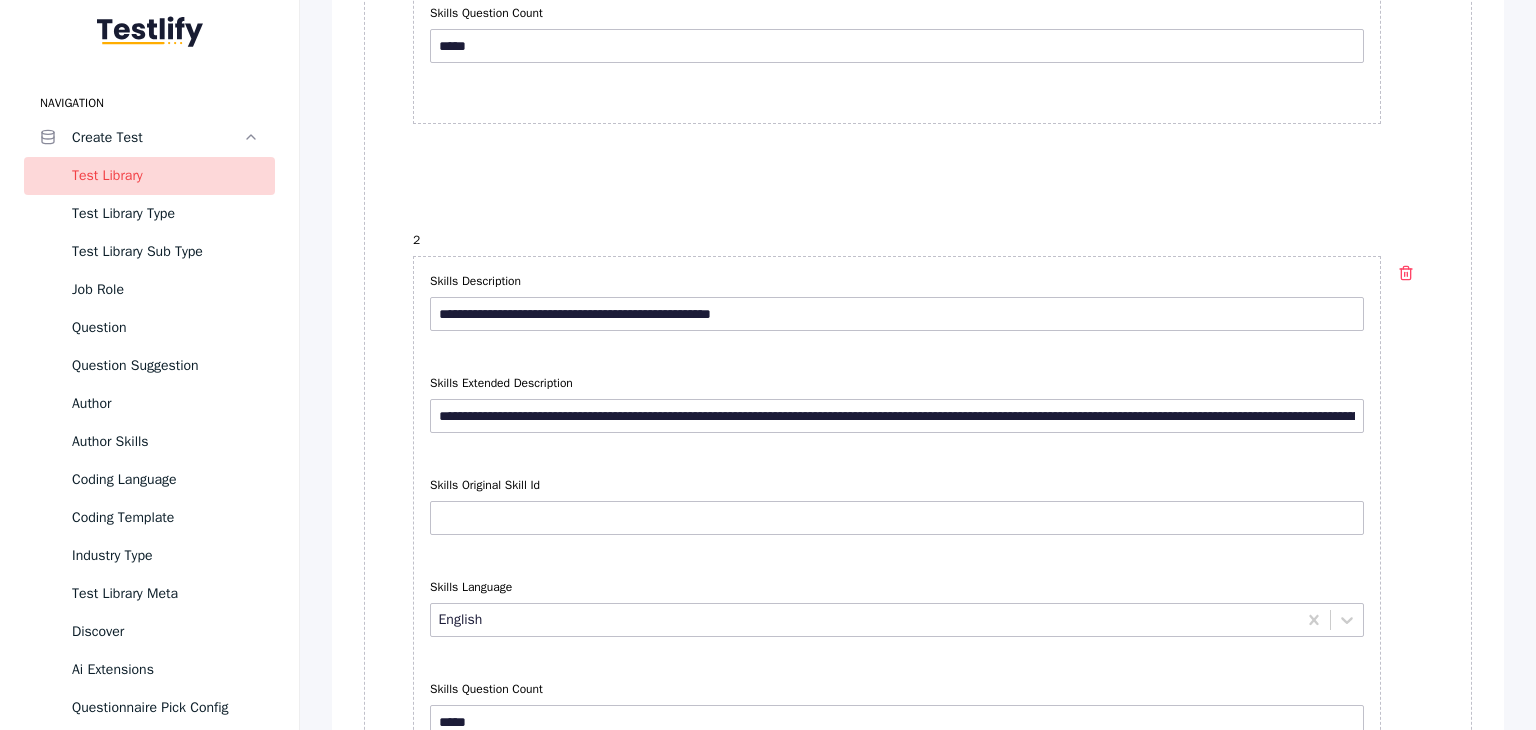 scroll, scrollTop: 2400, scrollLeft: 0, axis: vertical 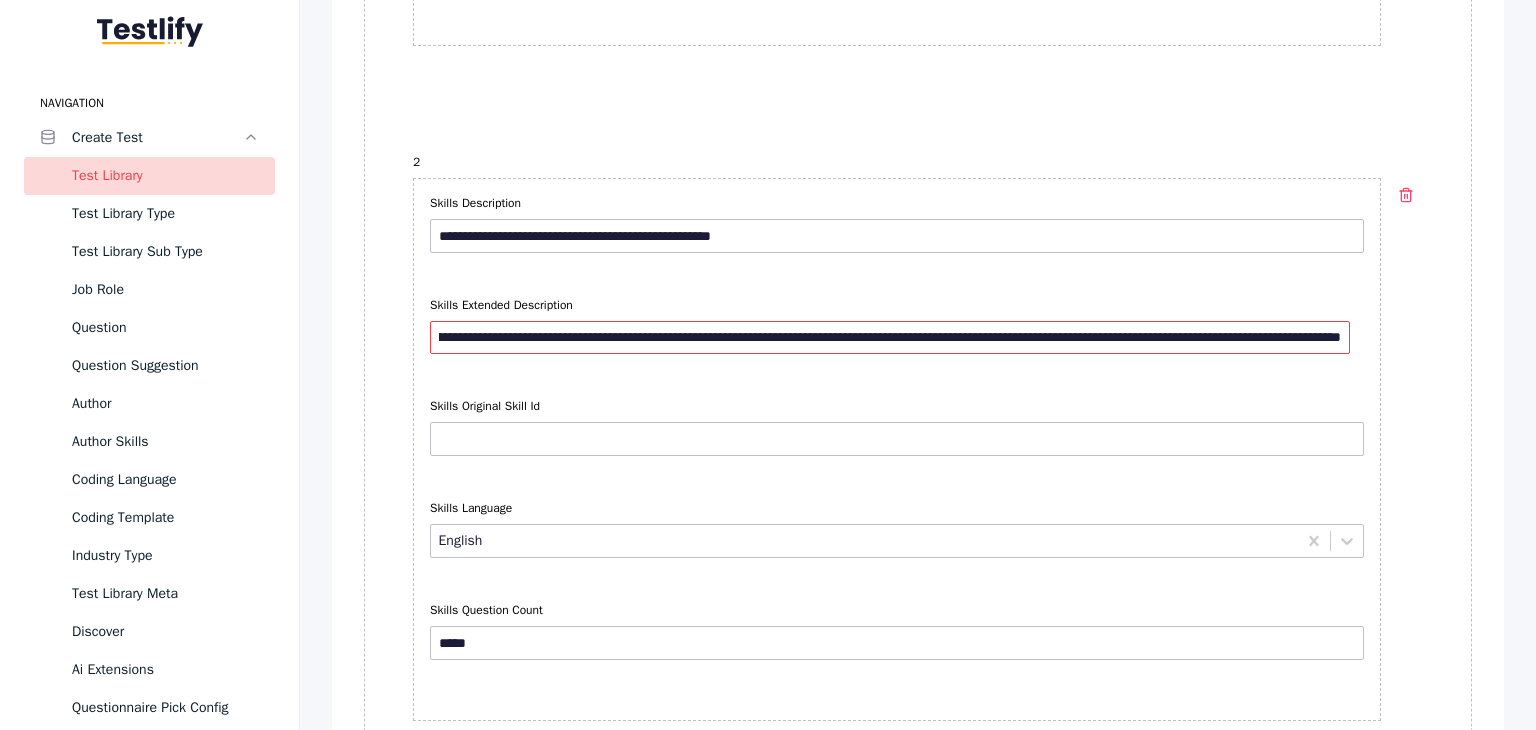 drag, startPoint x: 432, startPoint y: 334, endPoint x: 1460, endPoint y: 341, distance: 1028.0238 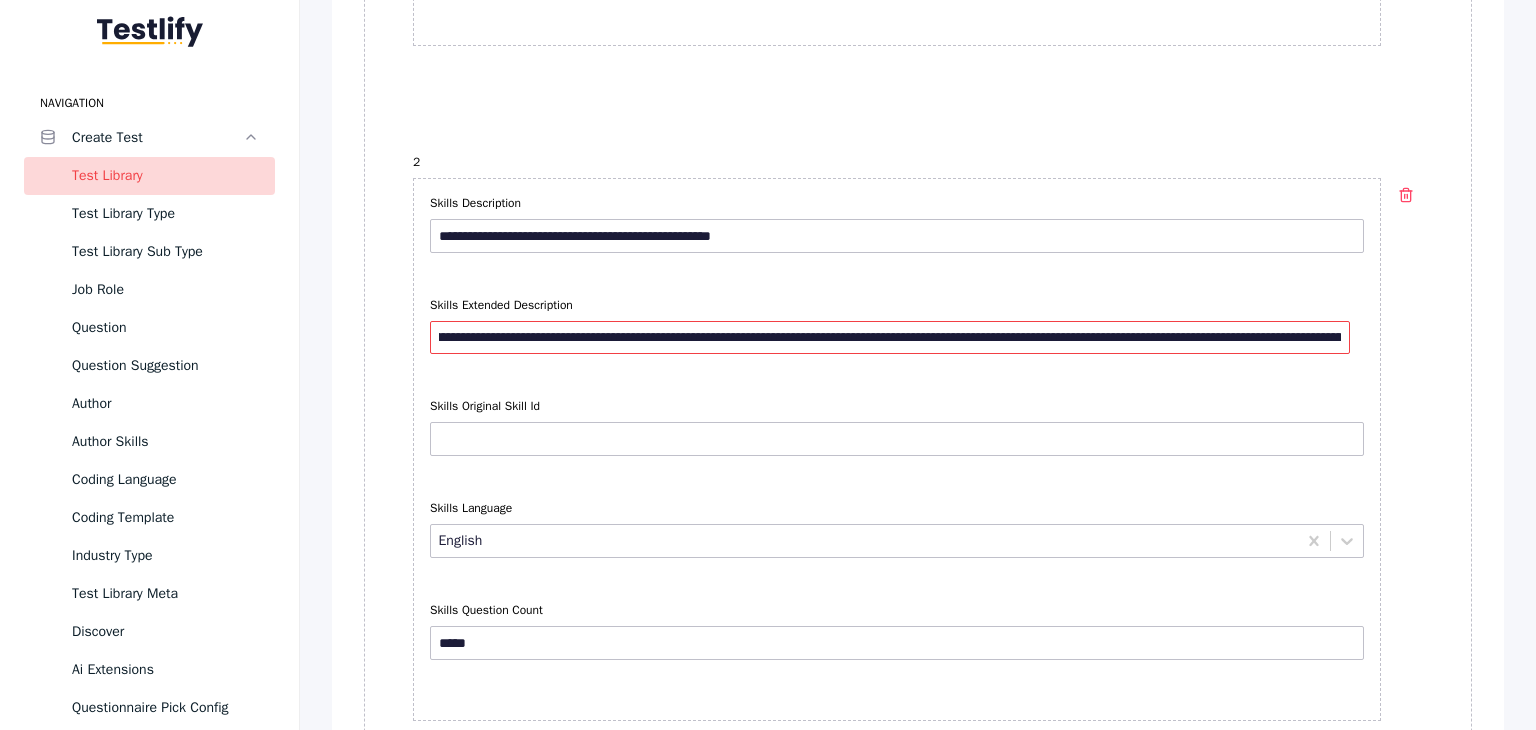 scroll, scrollTop: 0, scrollLeft: 2460, axis: horizontal 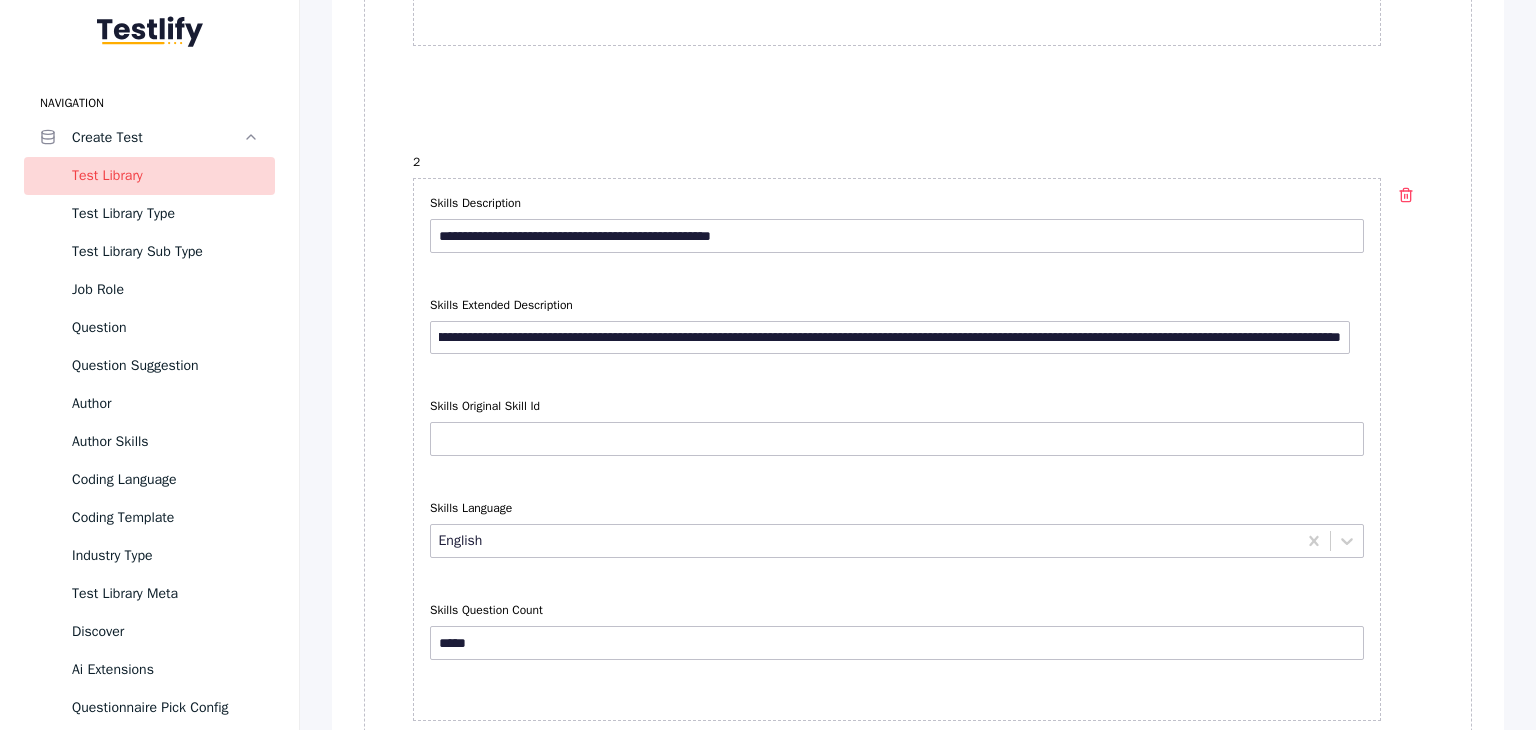 click on "**********" at bounding box center (918, -216) 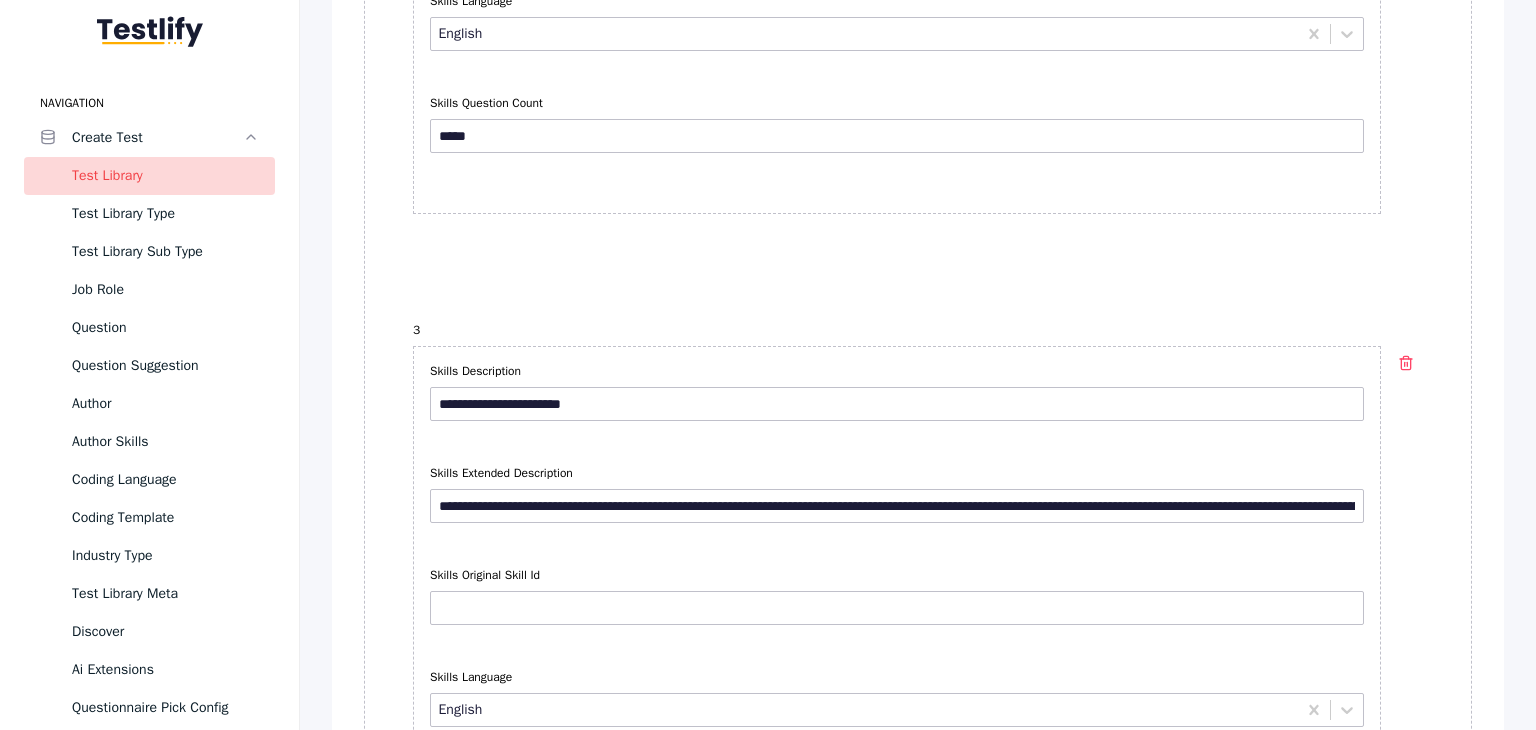 scroll, scrollTop: 3000, scrollLeft: 0, axis: vertical 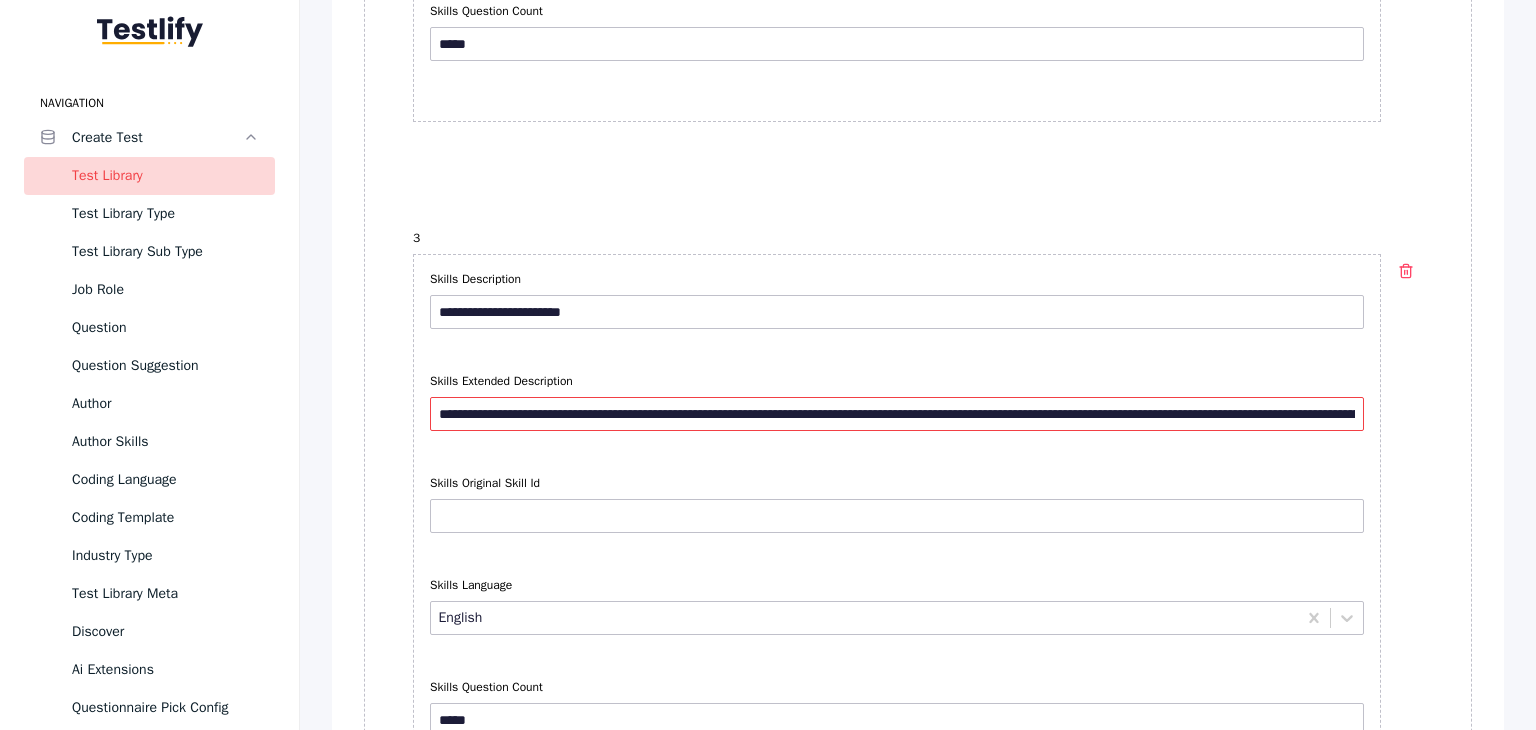 click on "**********" at bounding box center (897, 414) 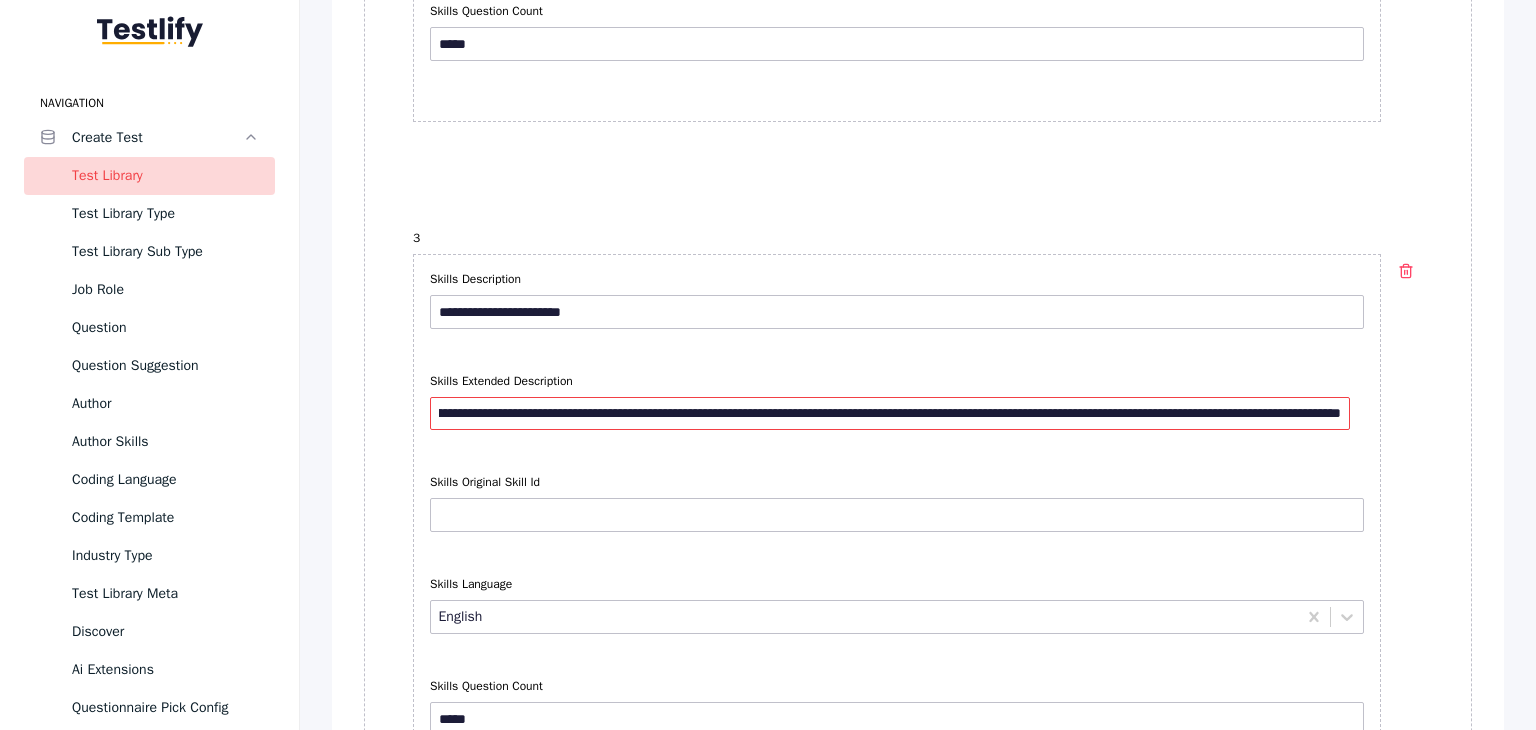 scroll, scrollTop: 0, scrollLeft: 1467, axis: horizontal 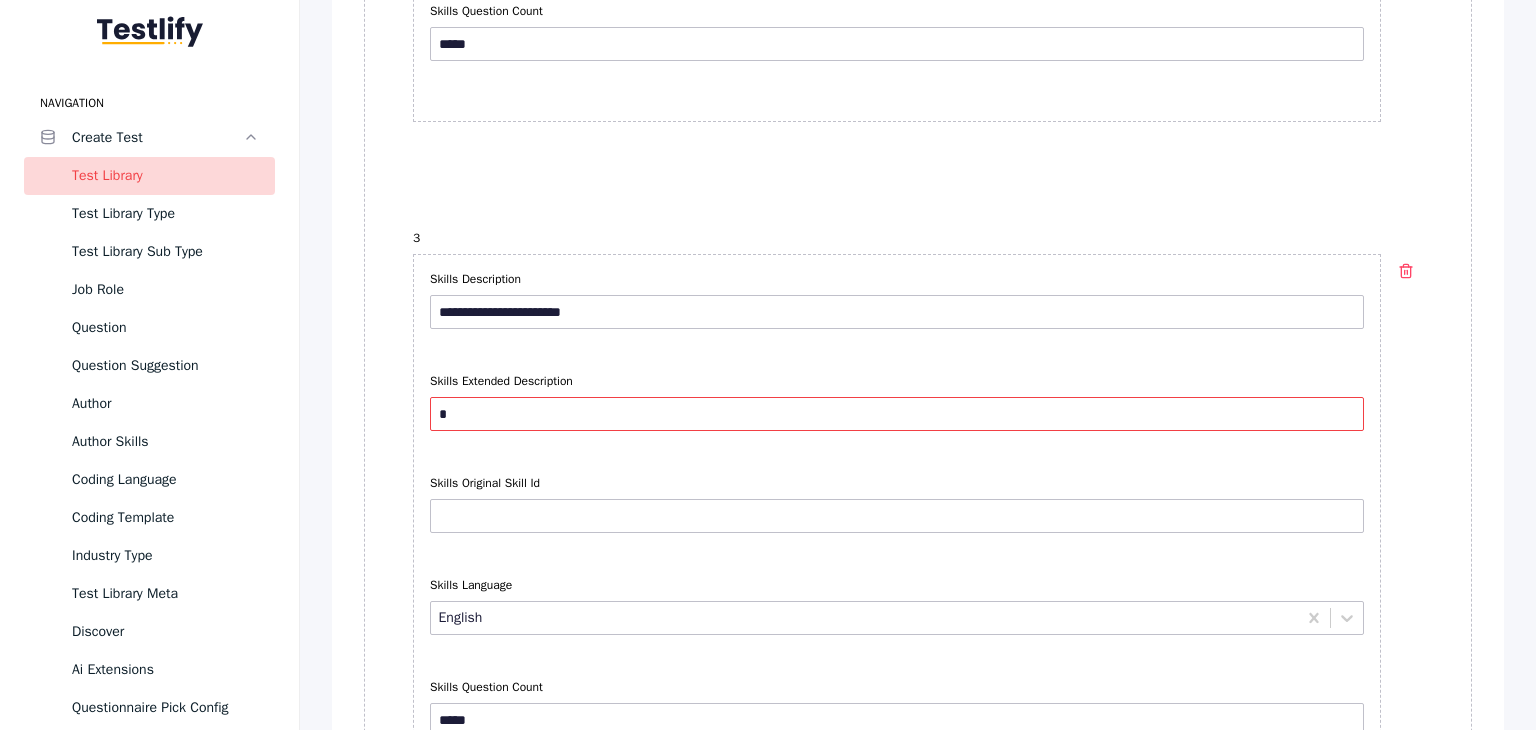 click on "Skills Extended Description" at bounding box center [897, 414] 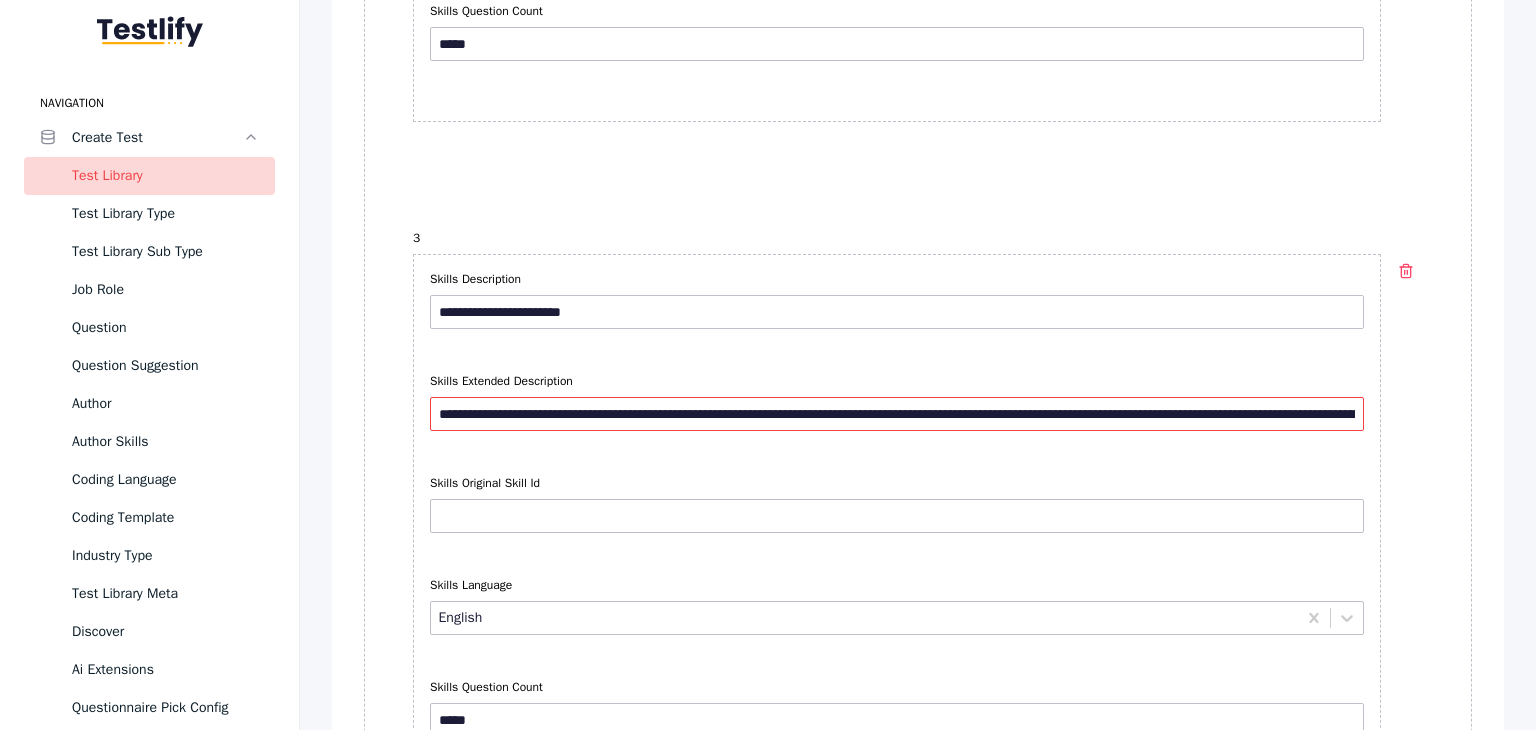scroll, scrollTop: 0, scrollLeft: 2131, axis: horizontal 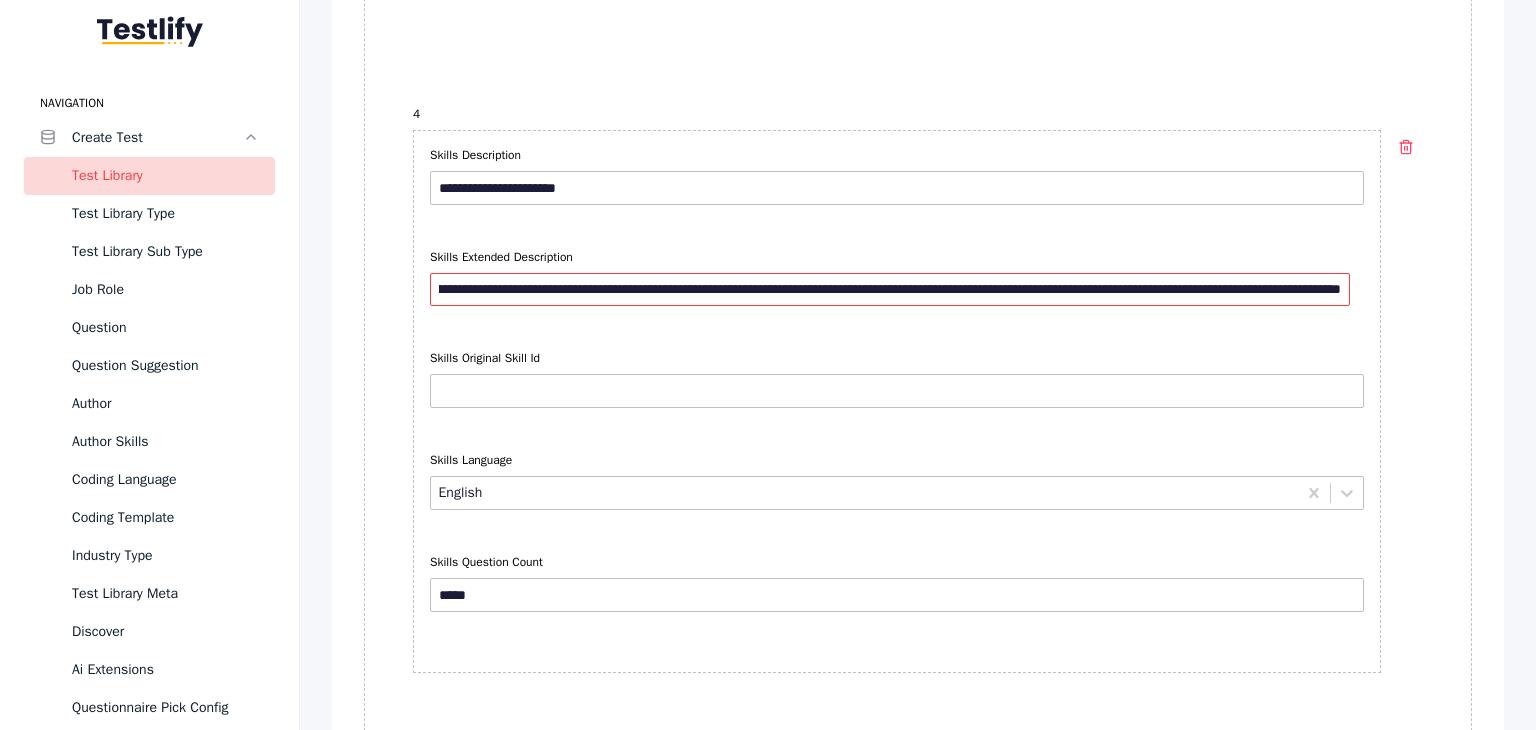 drag, startPoint x: 430, startPoint y: 275, endPoint x: 1489, endPoint y: 307, distance: 1059.4834 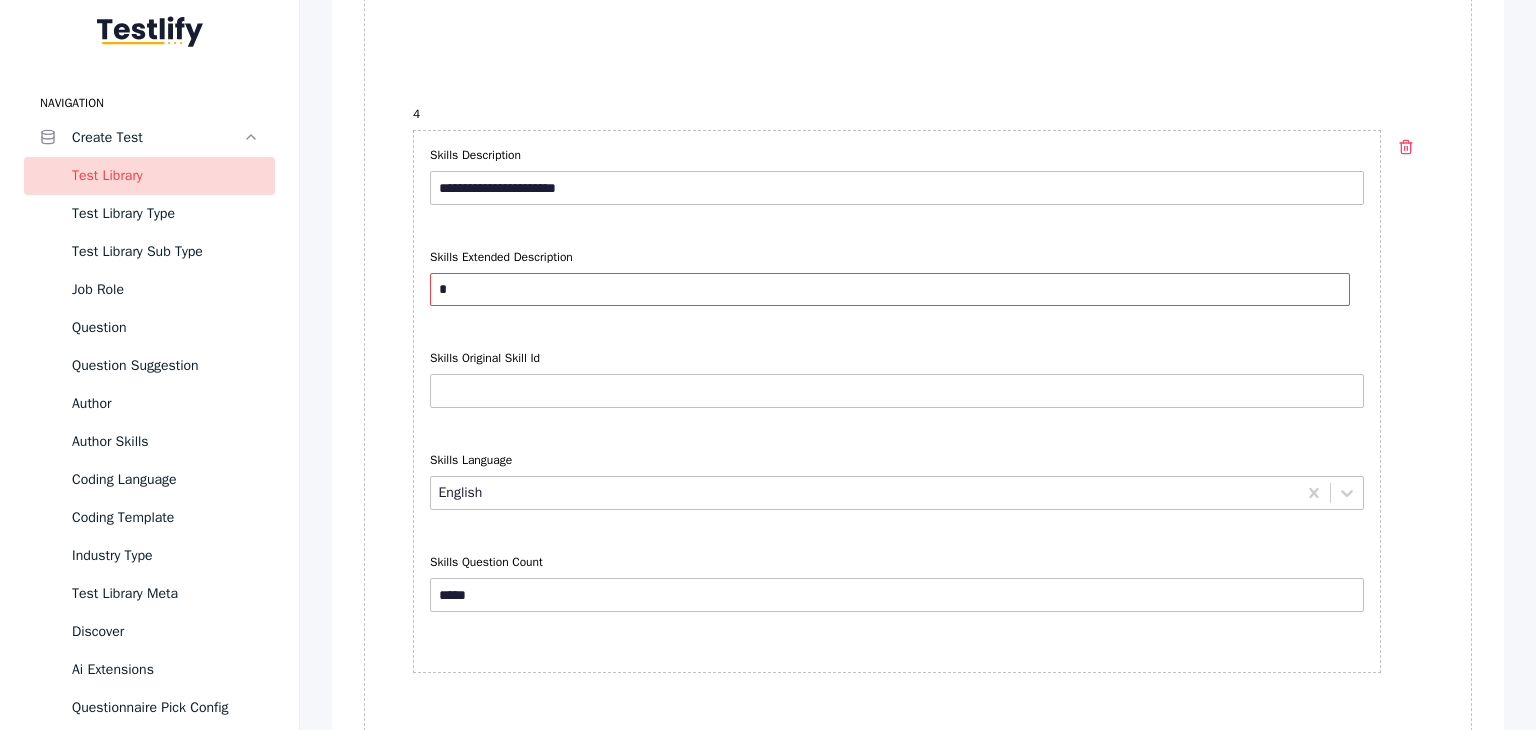 scroll, scrollTop: 0, scrollLeft: 0, axis: both 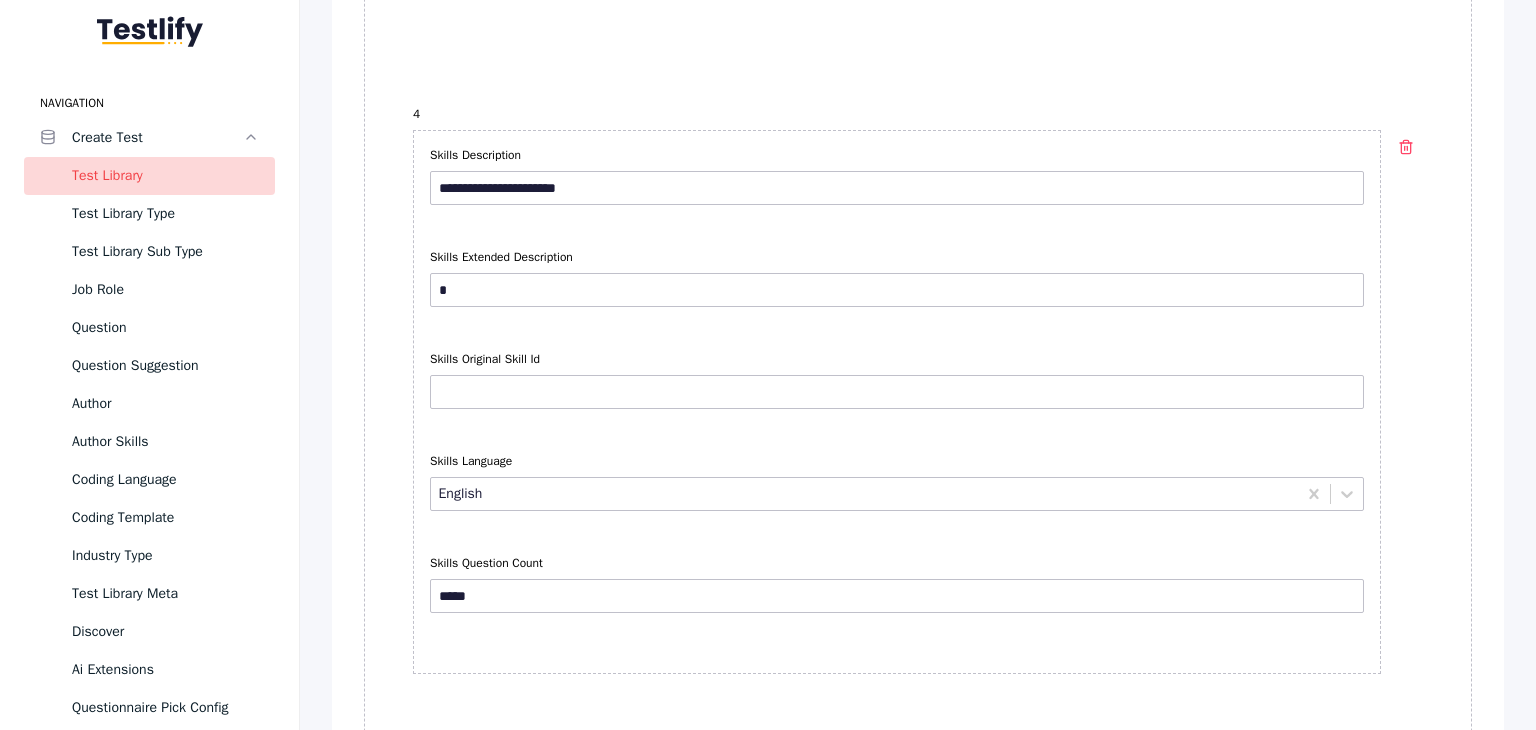 click on "**********" at bounding box center [918, -264] 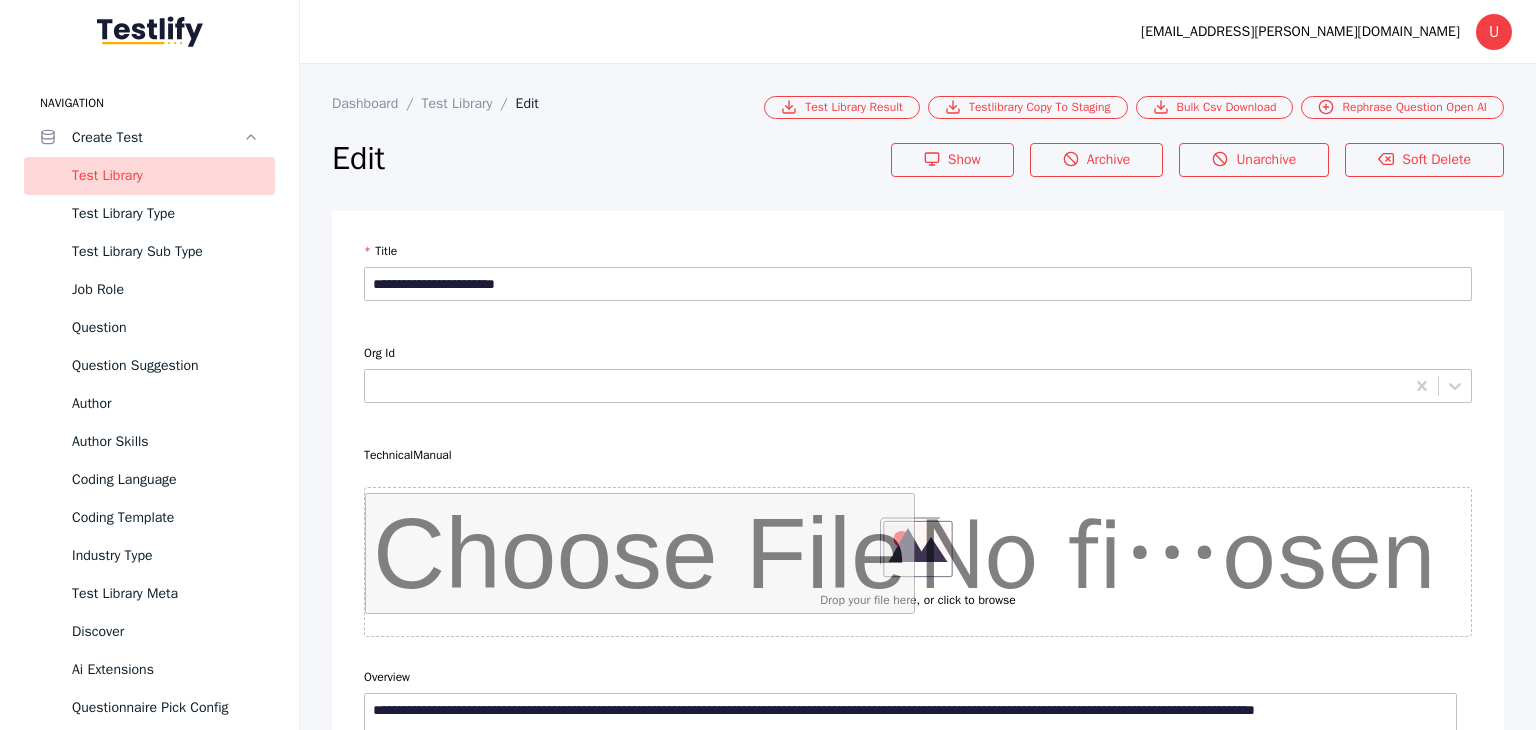 scroll, scrollTop: 0, scrollLeft: 0, axis: both 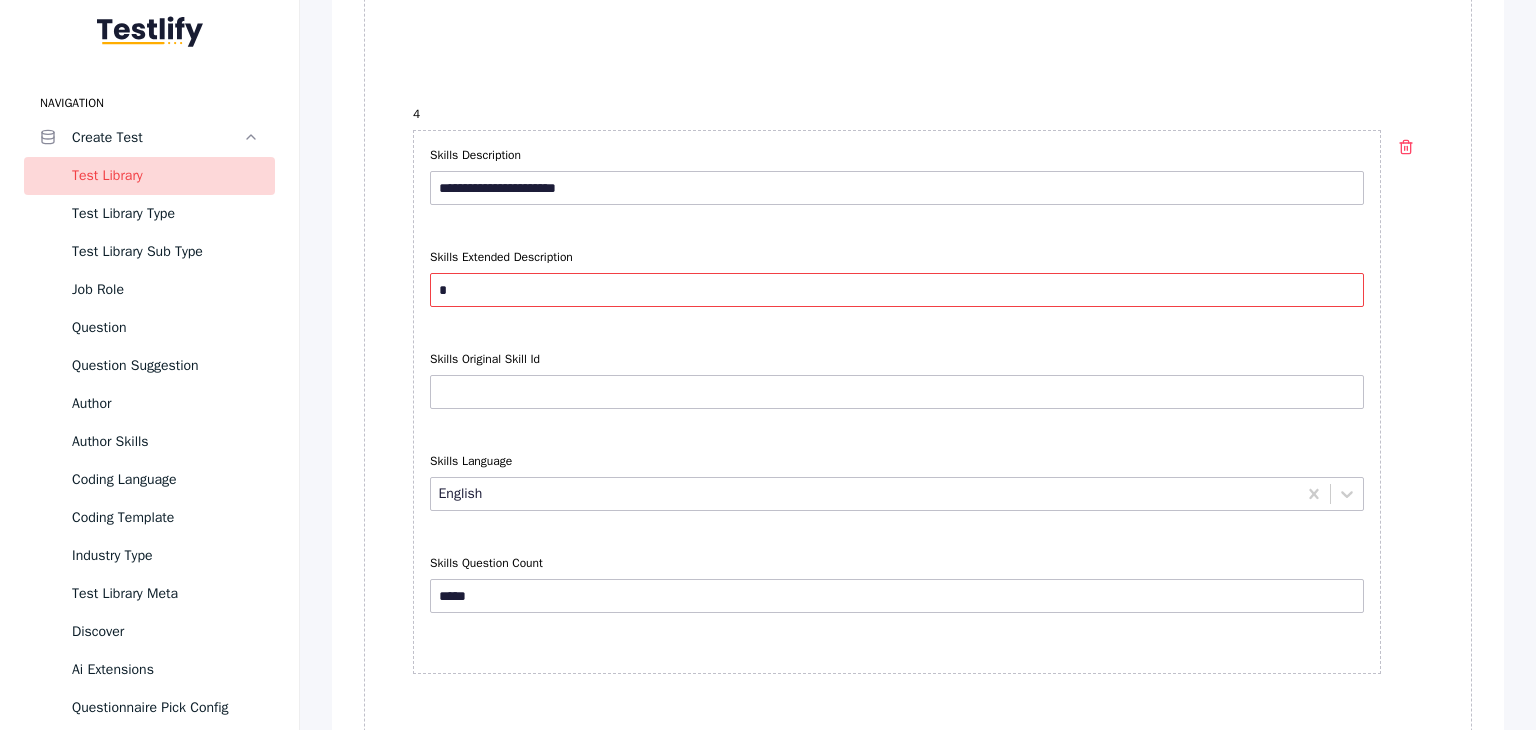 click on "Skills Extended Description" at bounding box center [897, 290] 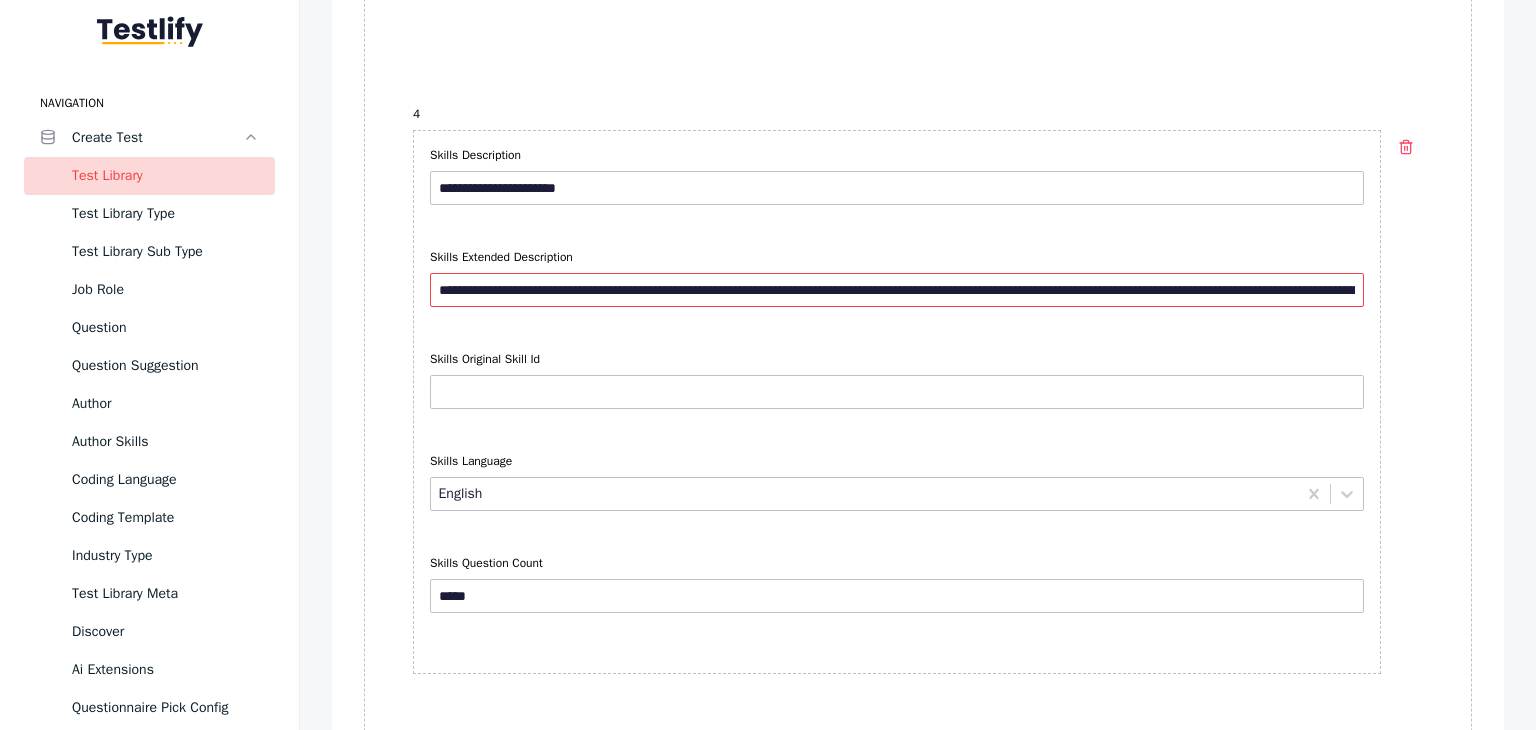 scroll, scrollTop: 0, scrollLeft: 2008, axis: horizontal 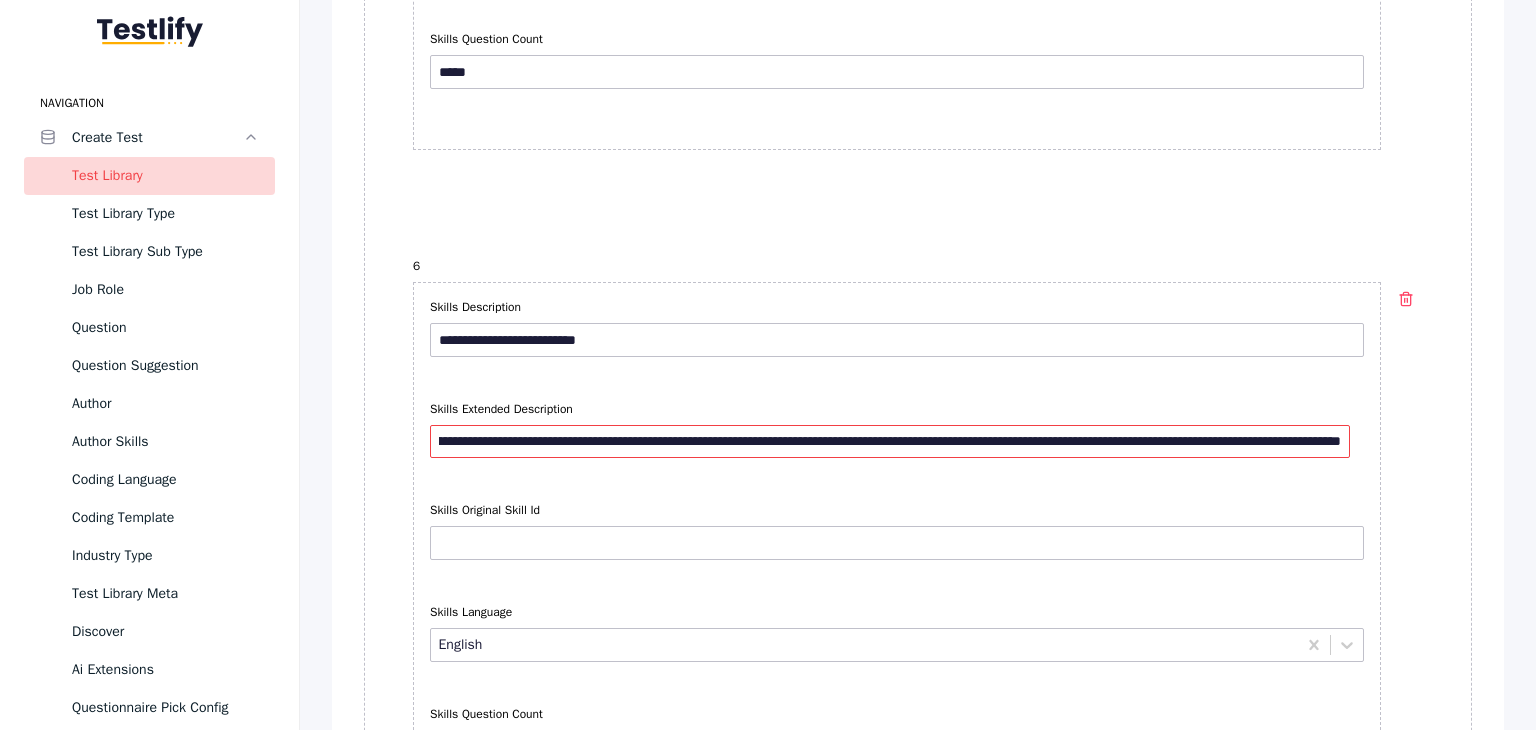 drag, startPoint x: 436, startPoint y: 425, endPoint x: 1535, endPoint y: 425, distance: 1099 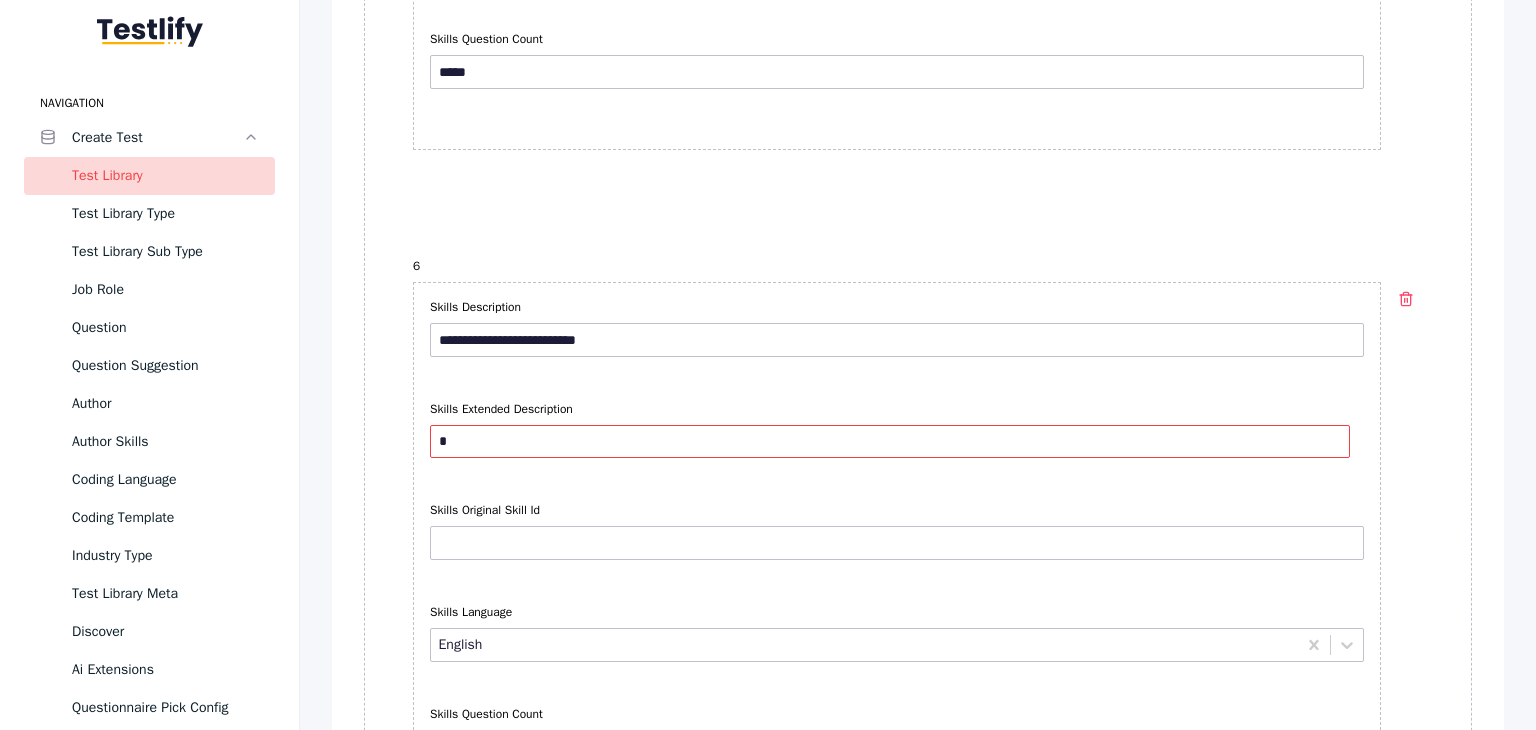 scroll, scrollTop: 0, scrollLeft: 0, axis: both 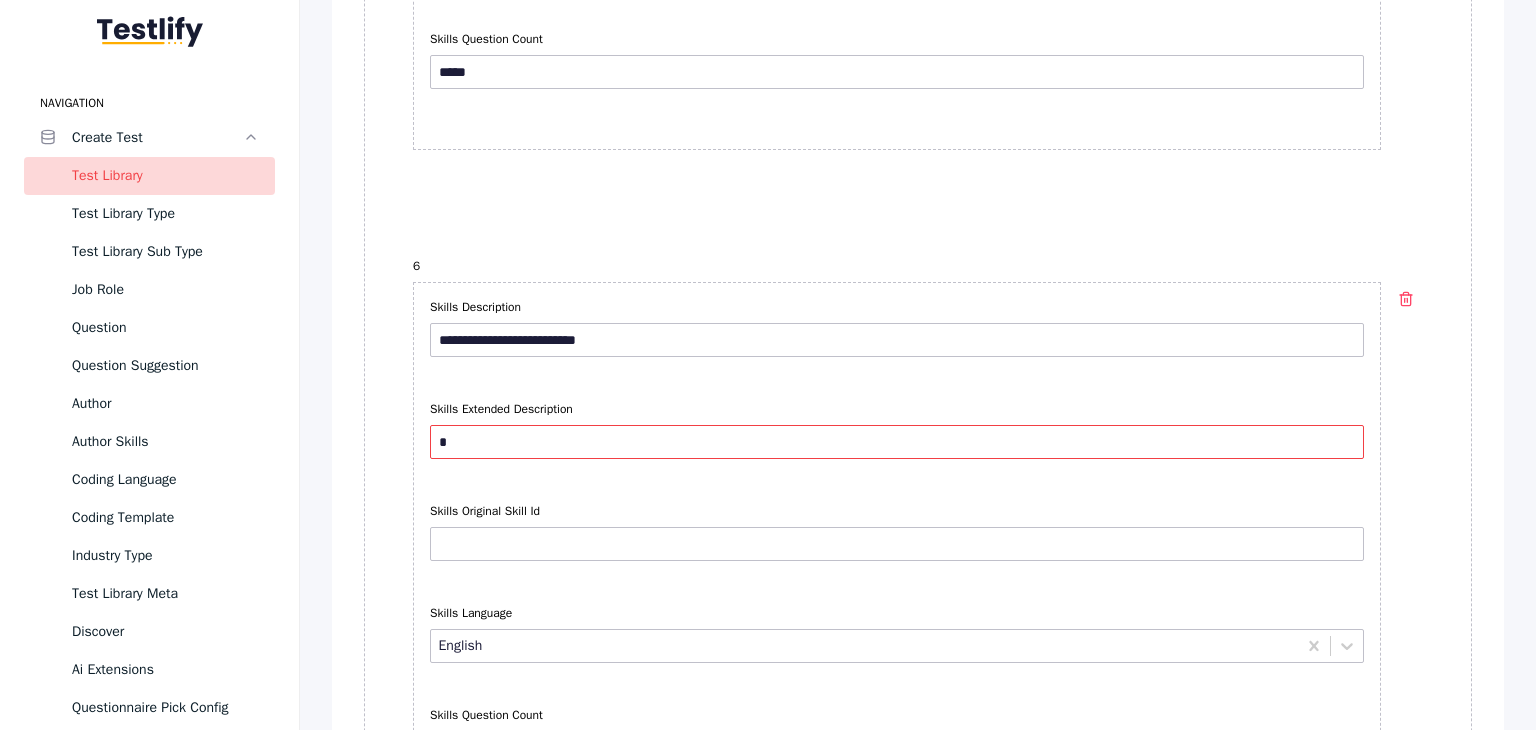 click on "Skills Extended Description" at bounding box center (897, 442) 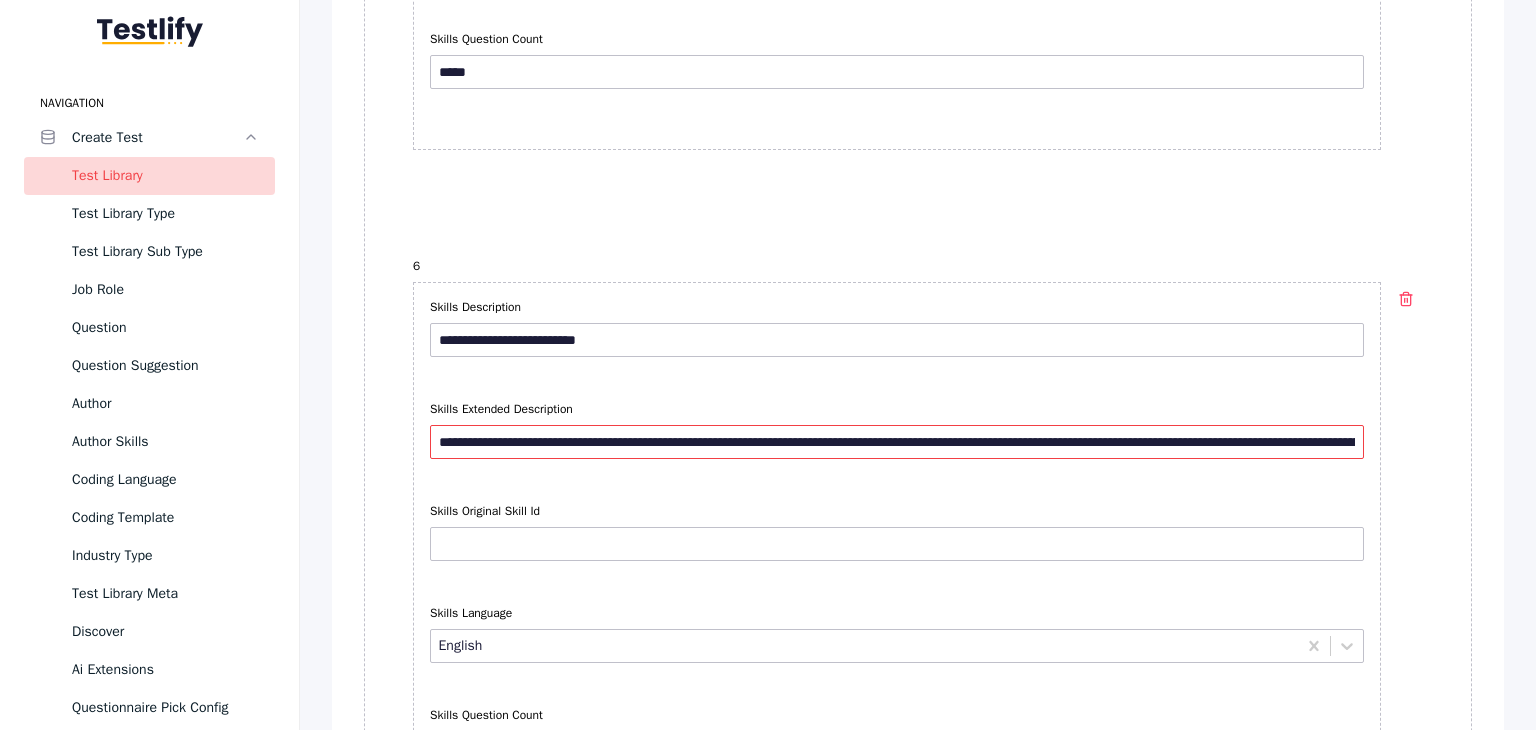 scroll, scrollTop: 0, scrollLeft: 1924, axis: horizontal 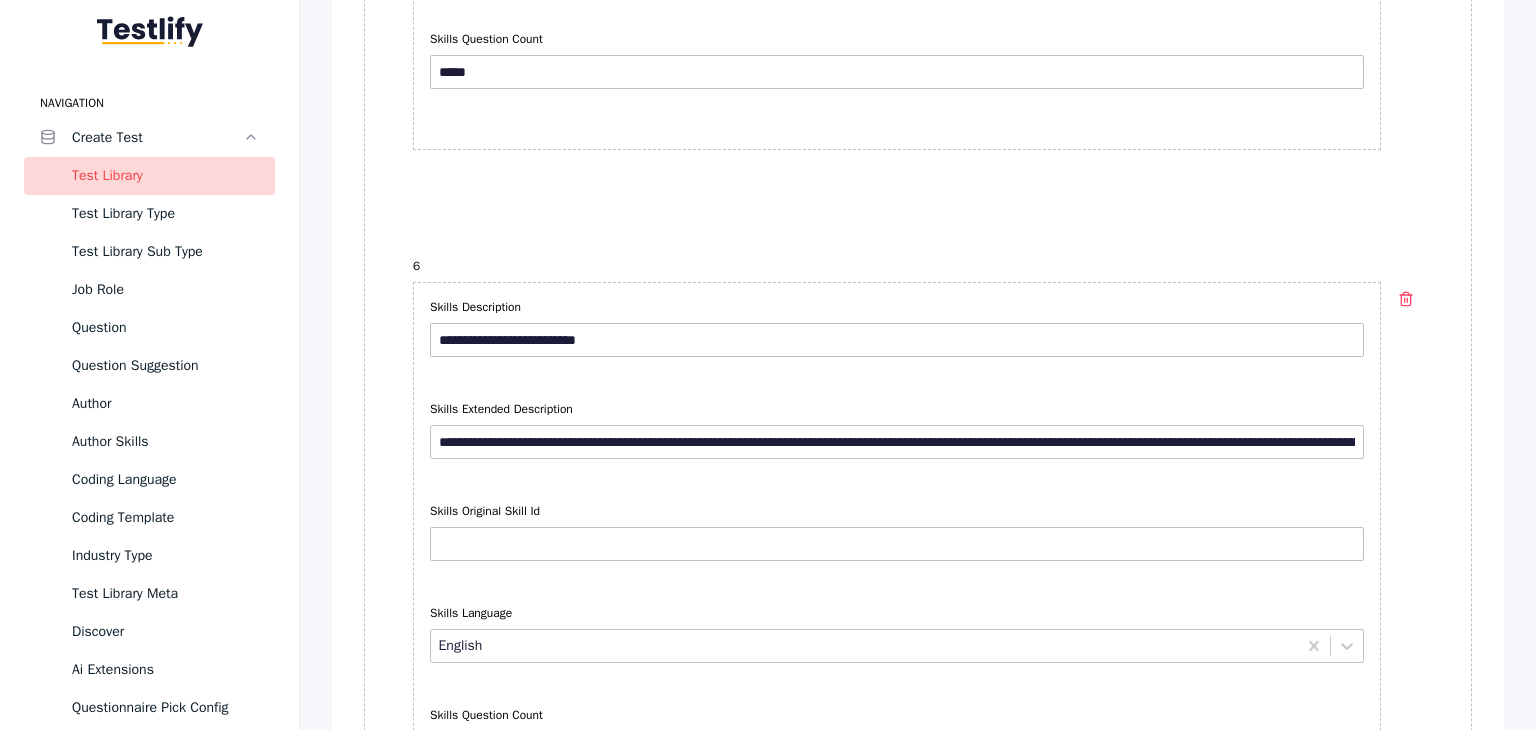 click on "**********" at bounding box center (918, -112) 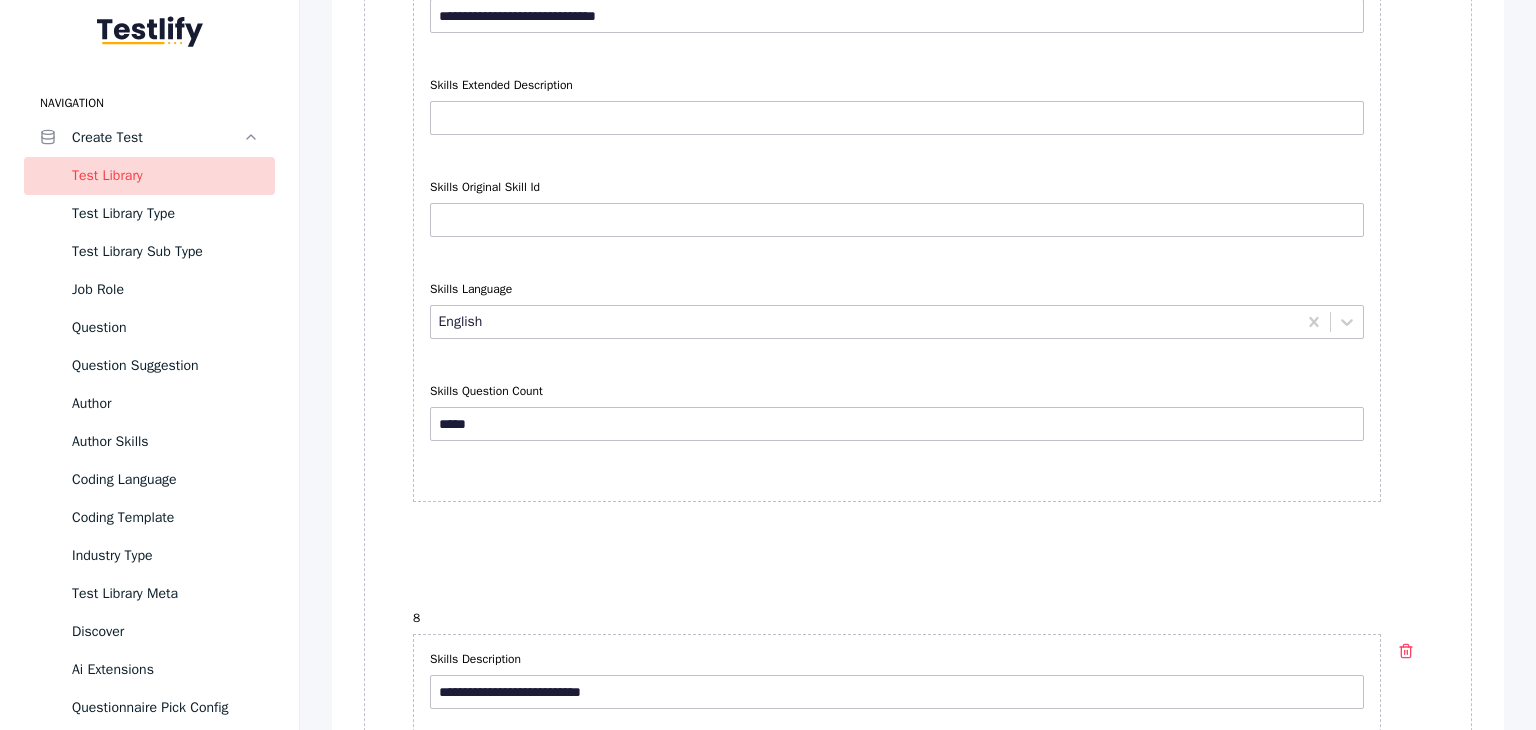 scroll, scrollTop: 6400, scrollLeft: 0, axis: vertical 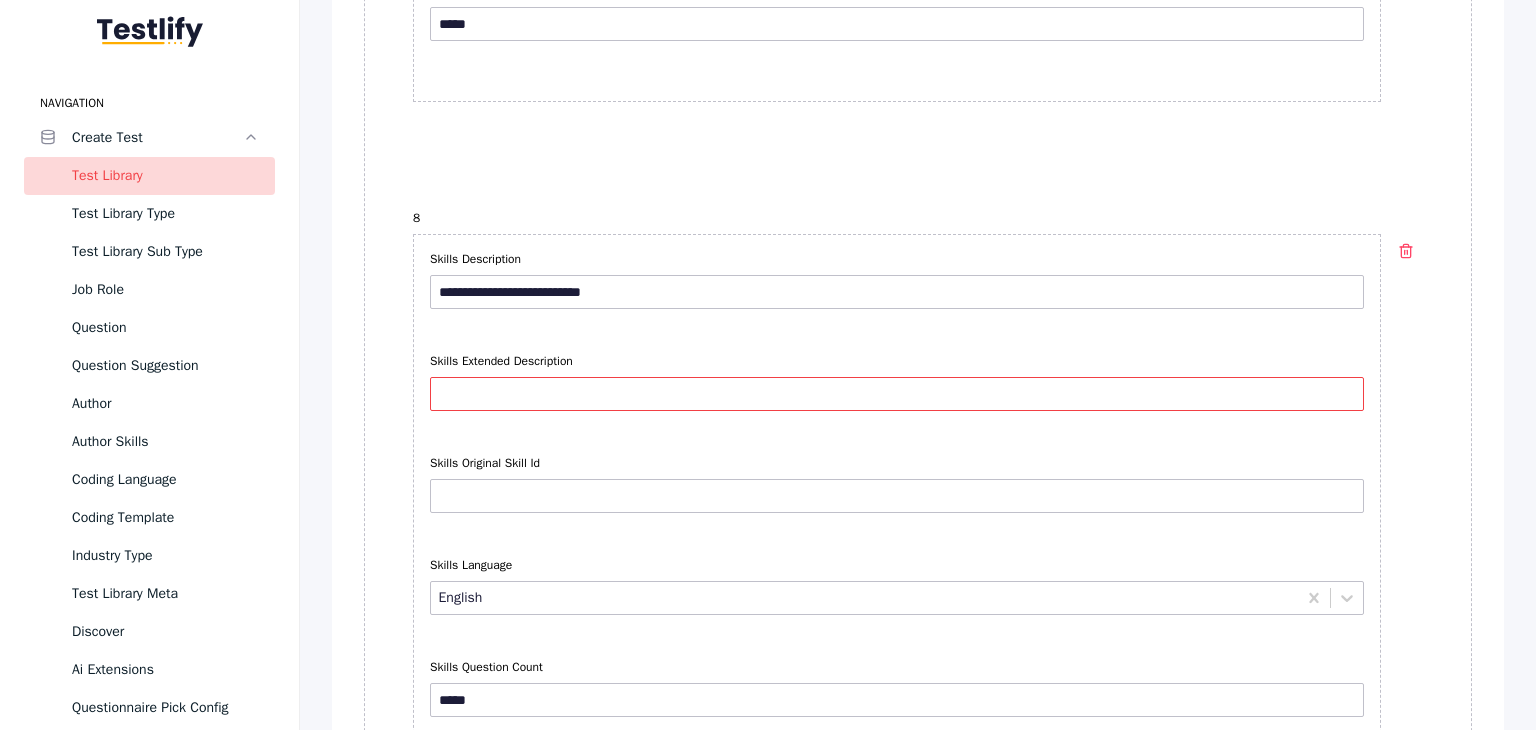 click on "Skills Extended Description" at bounding box center (897, 394) 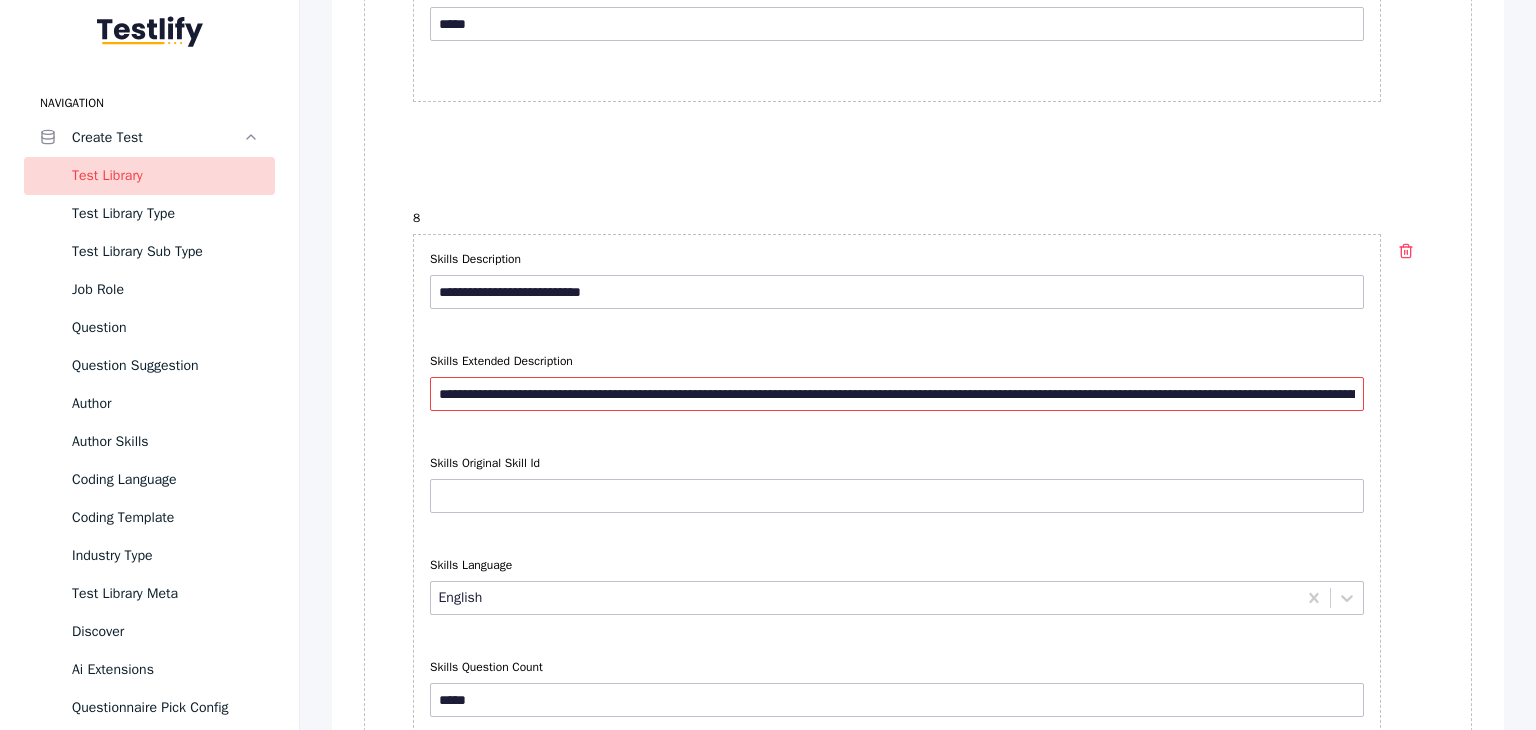 scroll, scrollTop: 0, scrollLeft: 1964, axis: horizontal 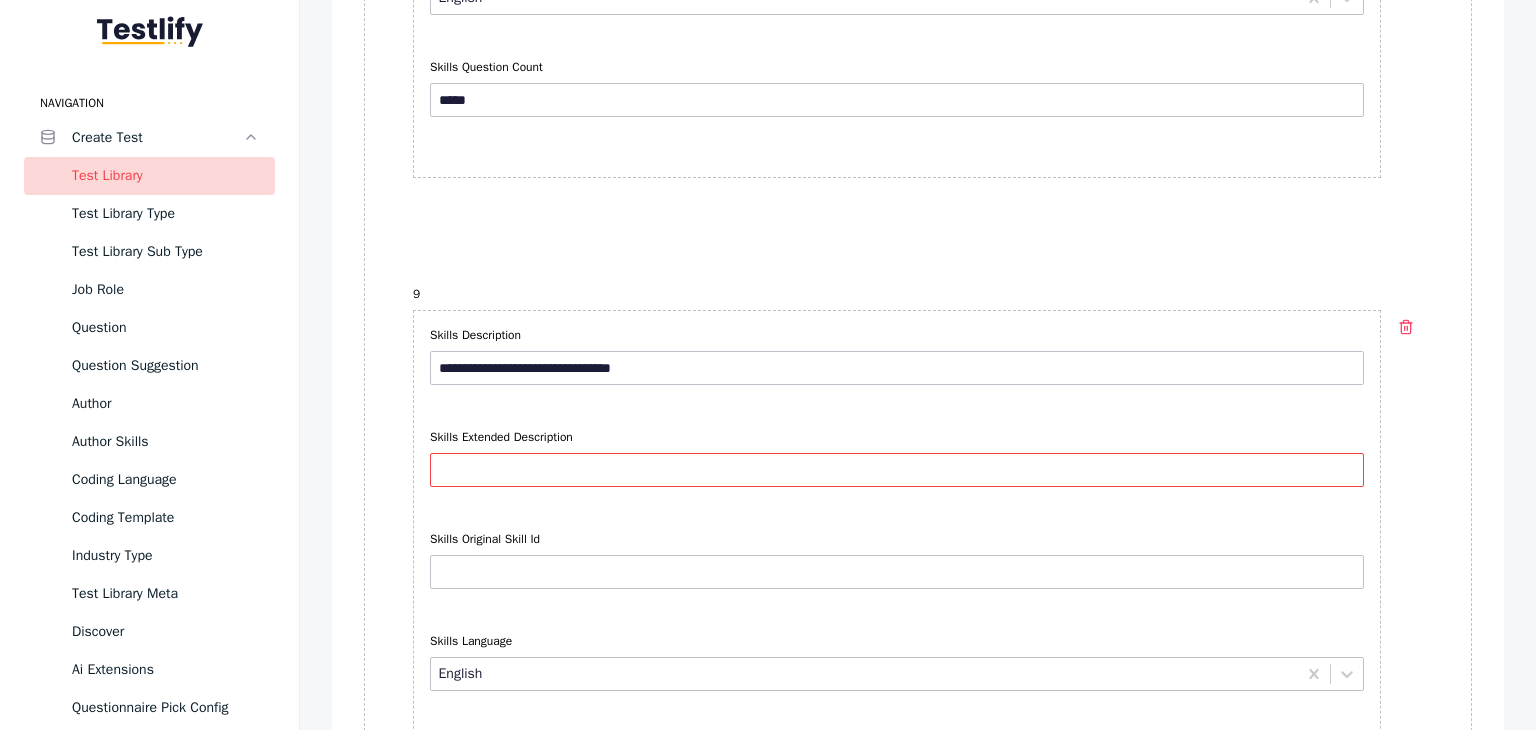 click on "Skills Extended Description" at bounding box center (897, 470) 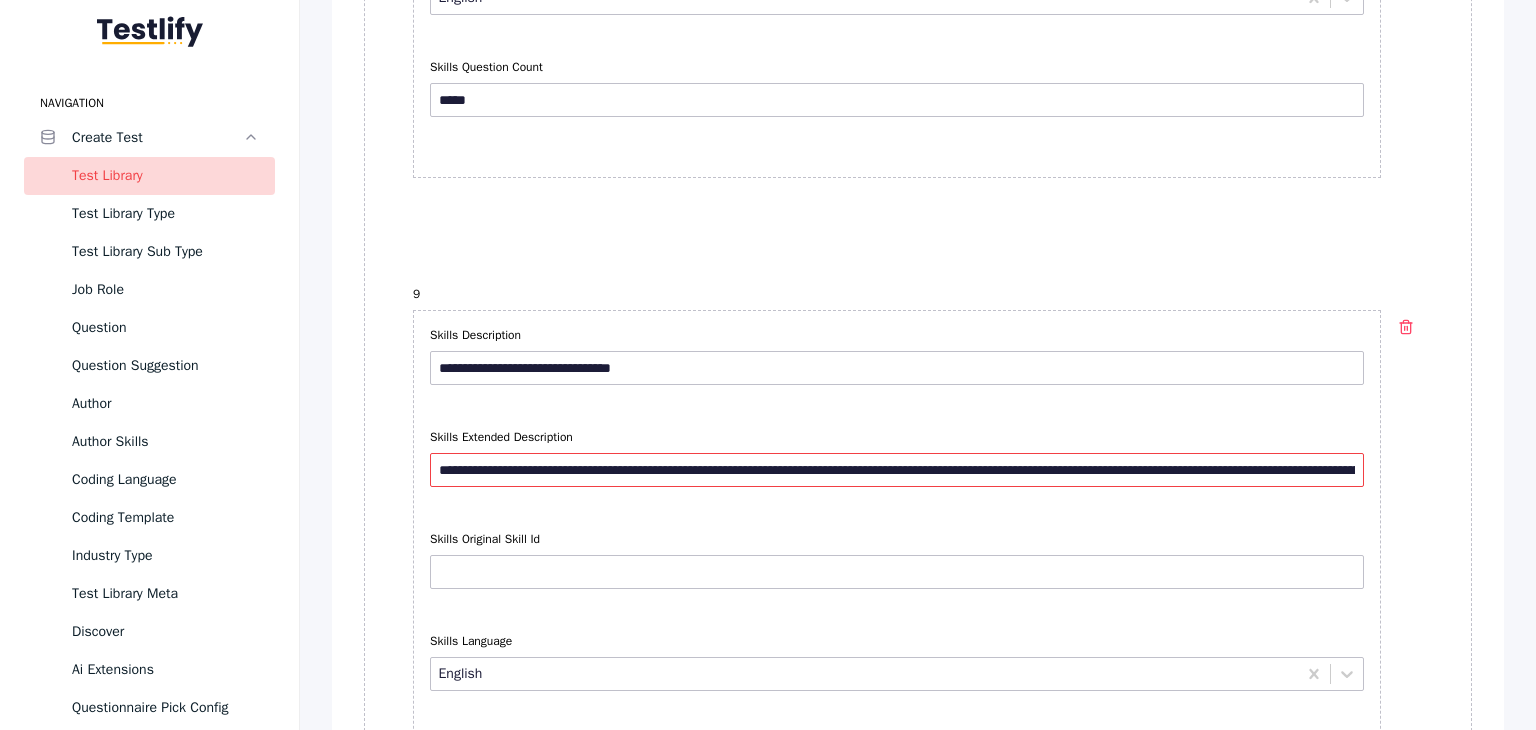 scroll, scrollTop: 0, scrollLeft: 2156, axis: horizontal 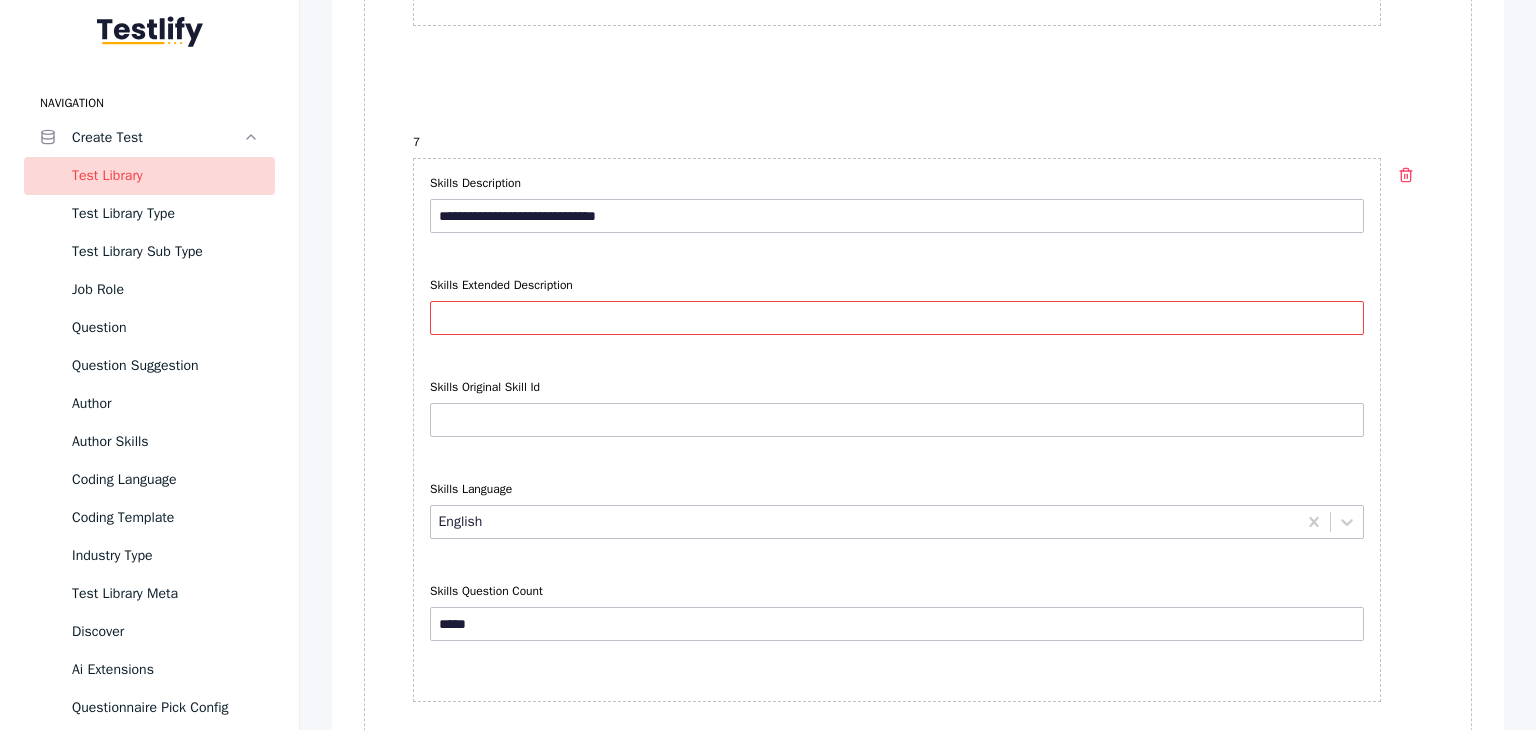 click on "Skills Extended Description" at bounding box center (897, 318) 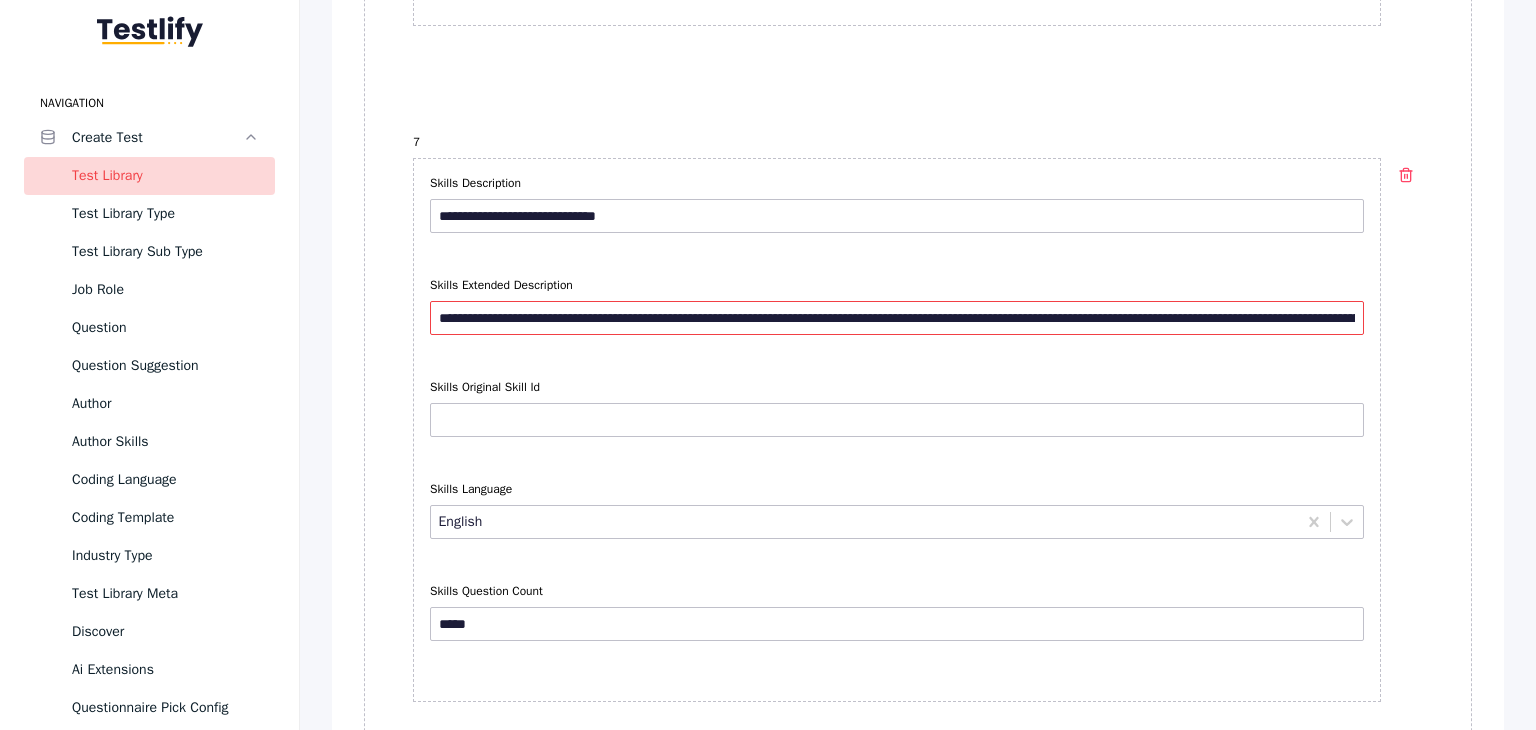 scroll, scrollTop: 0, scrollLeft: 2157, axis: horizontal 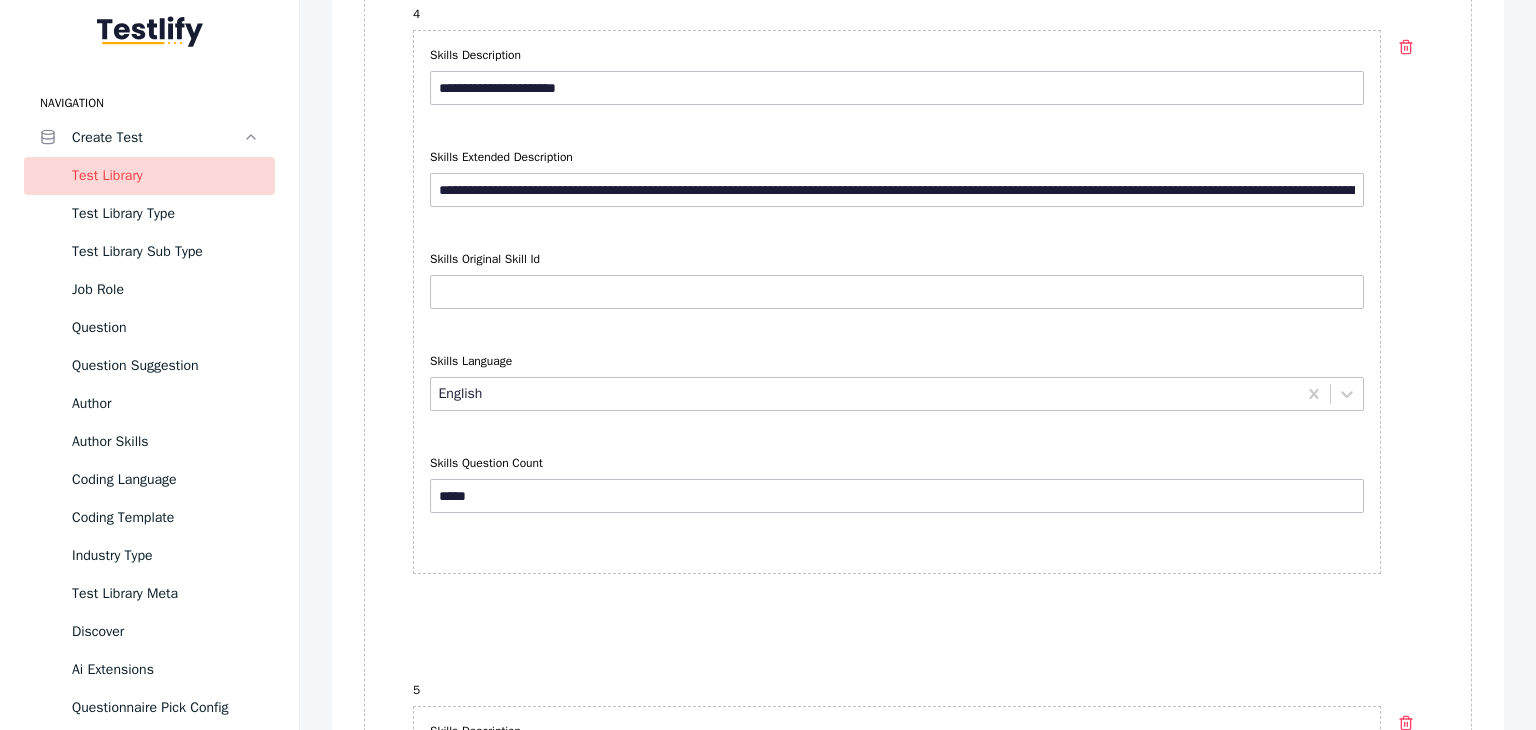 click on "Skills Description" at bounding box center (897, 55) 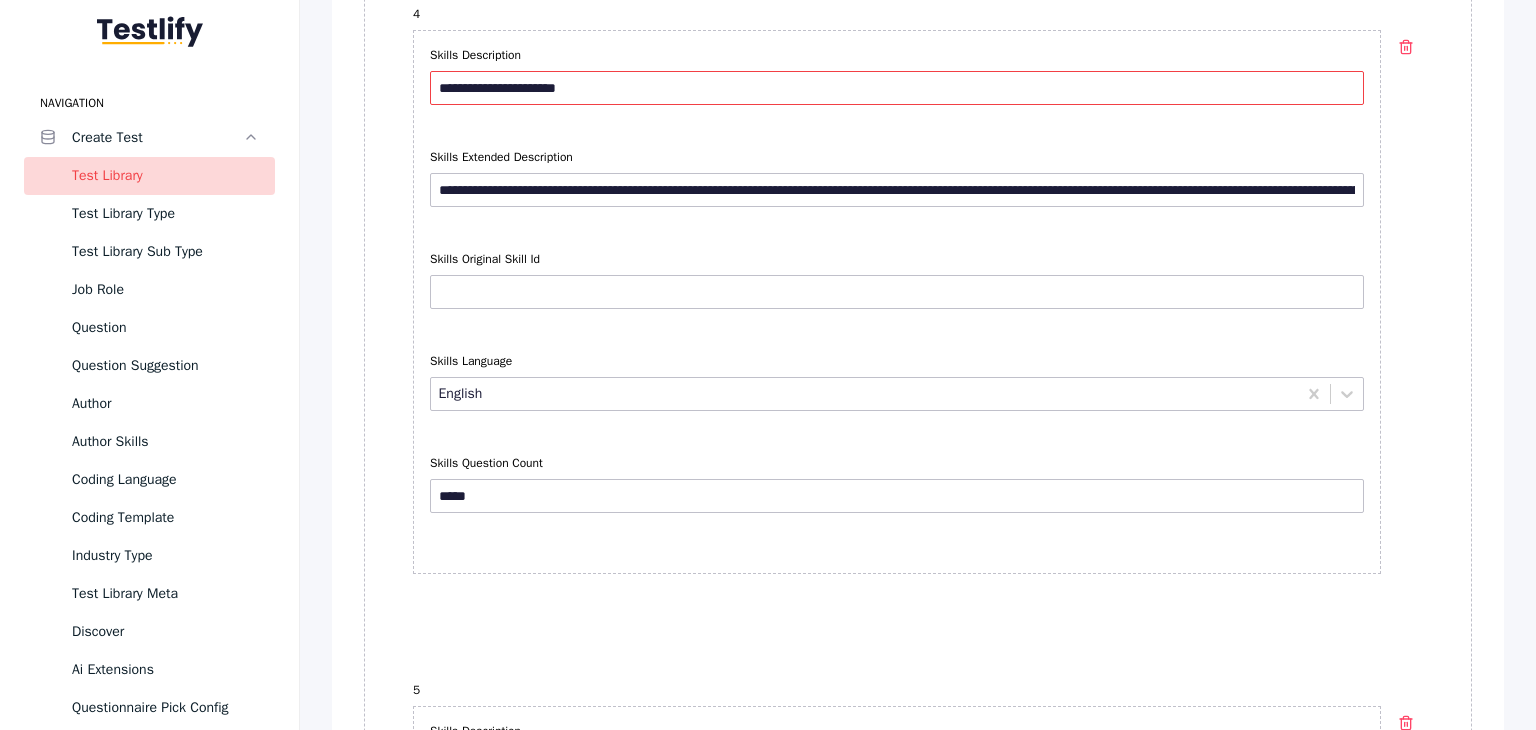 click on "**********" at bounding box center (897, 88) 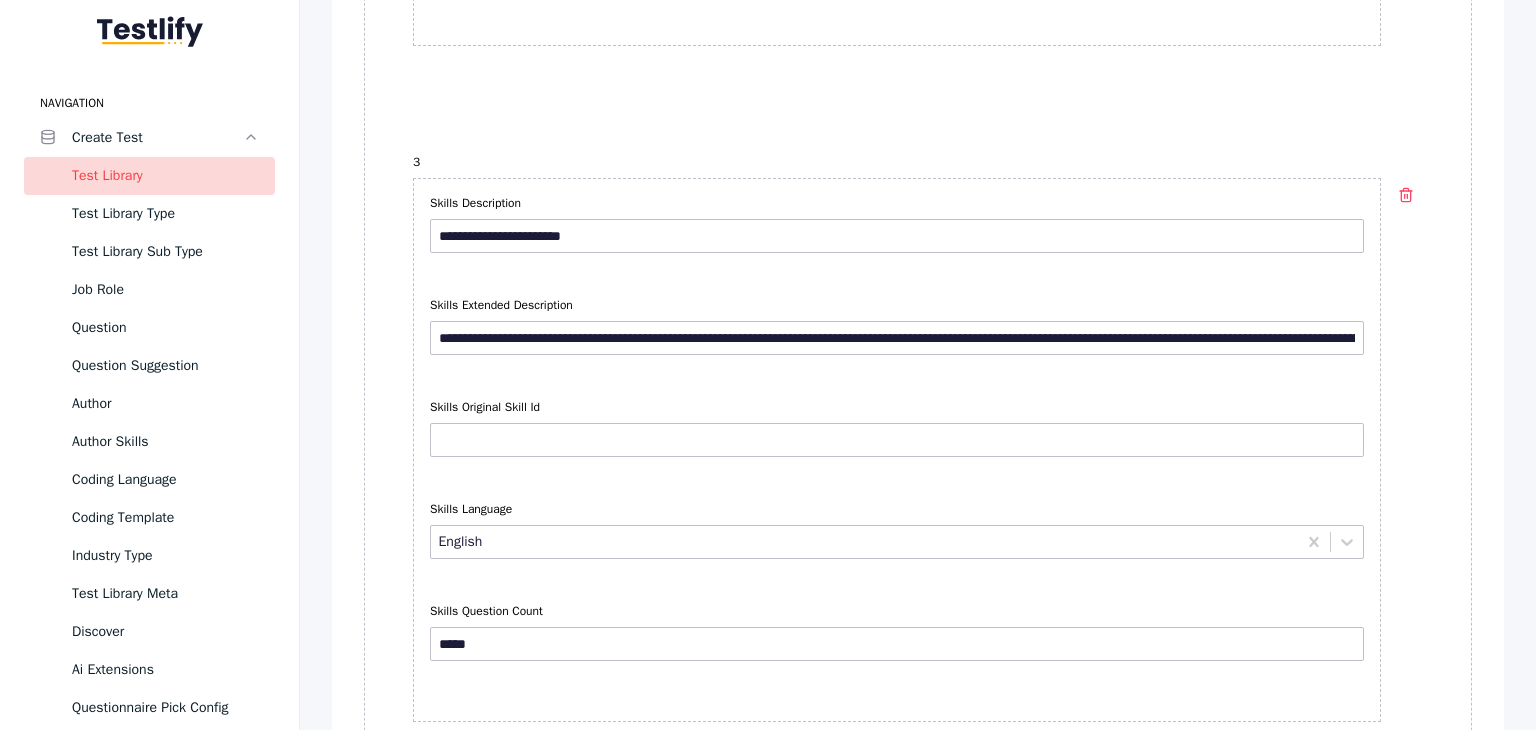 scroll, scrollTop: 3100, scrollLeft: 0, axis: vertical 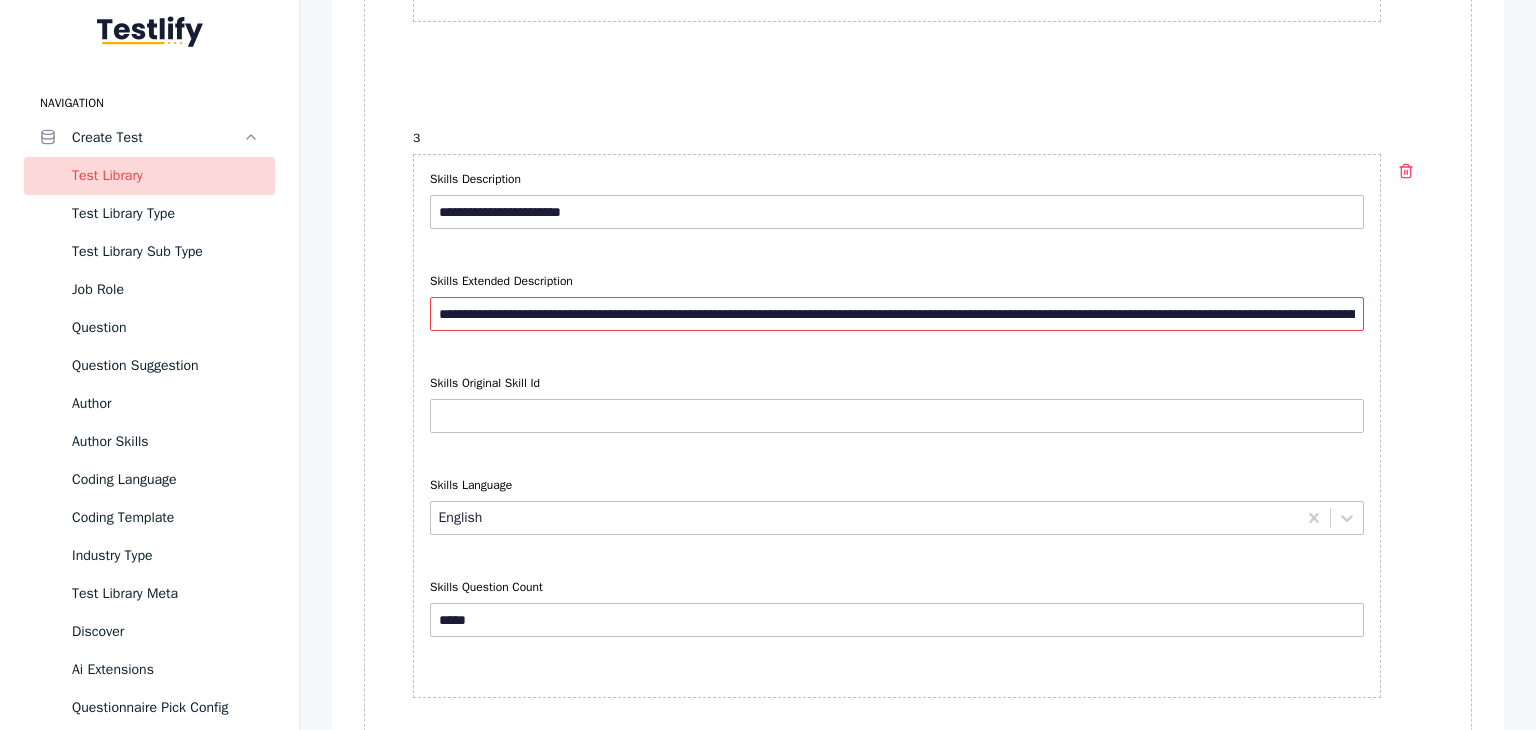 drag, startPoint x: 440, startPoint y: 301, endPoint x: 456, endPoint y: 293, distance: 17.888544 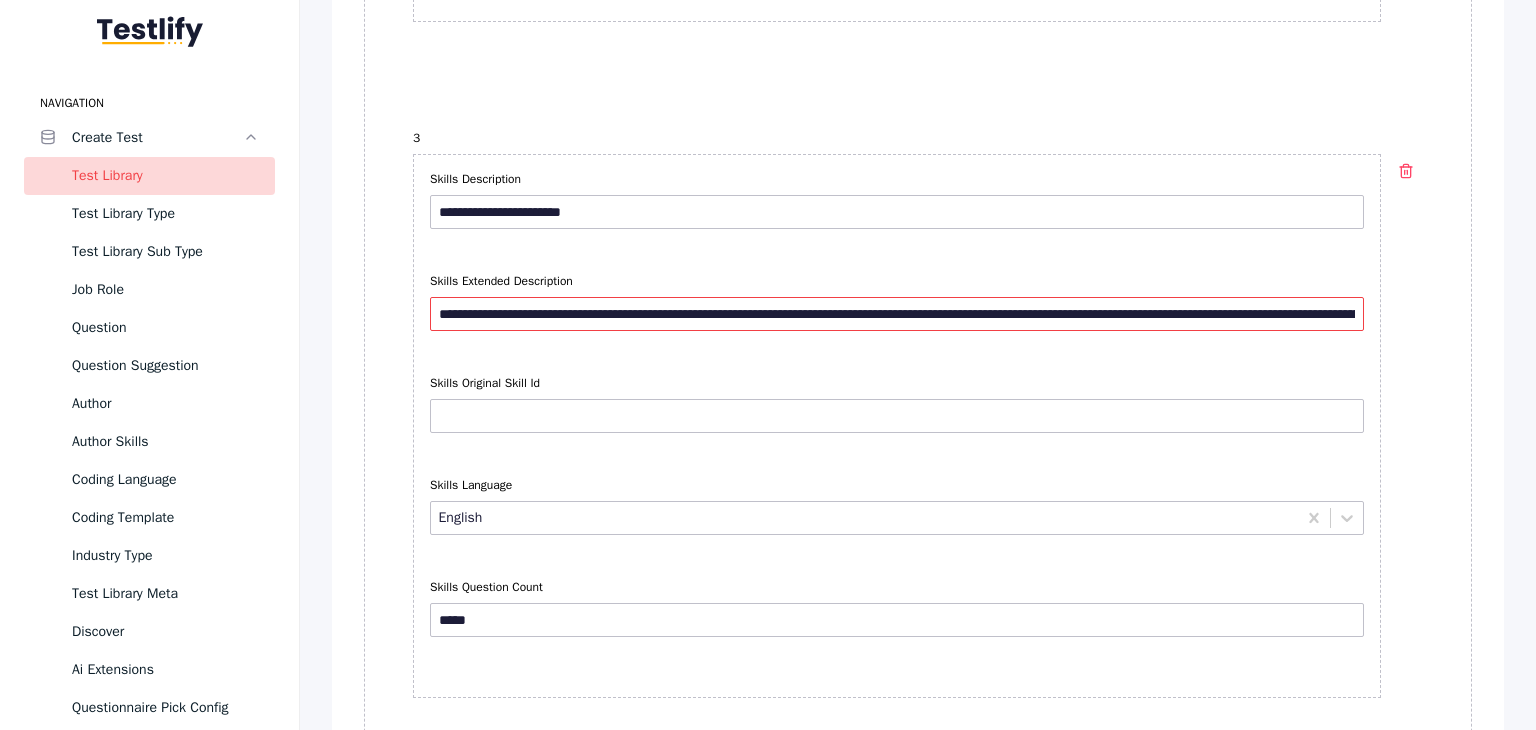 type on "**********" 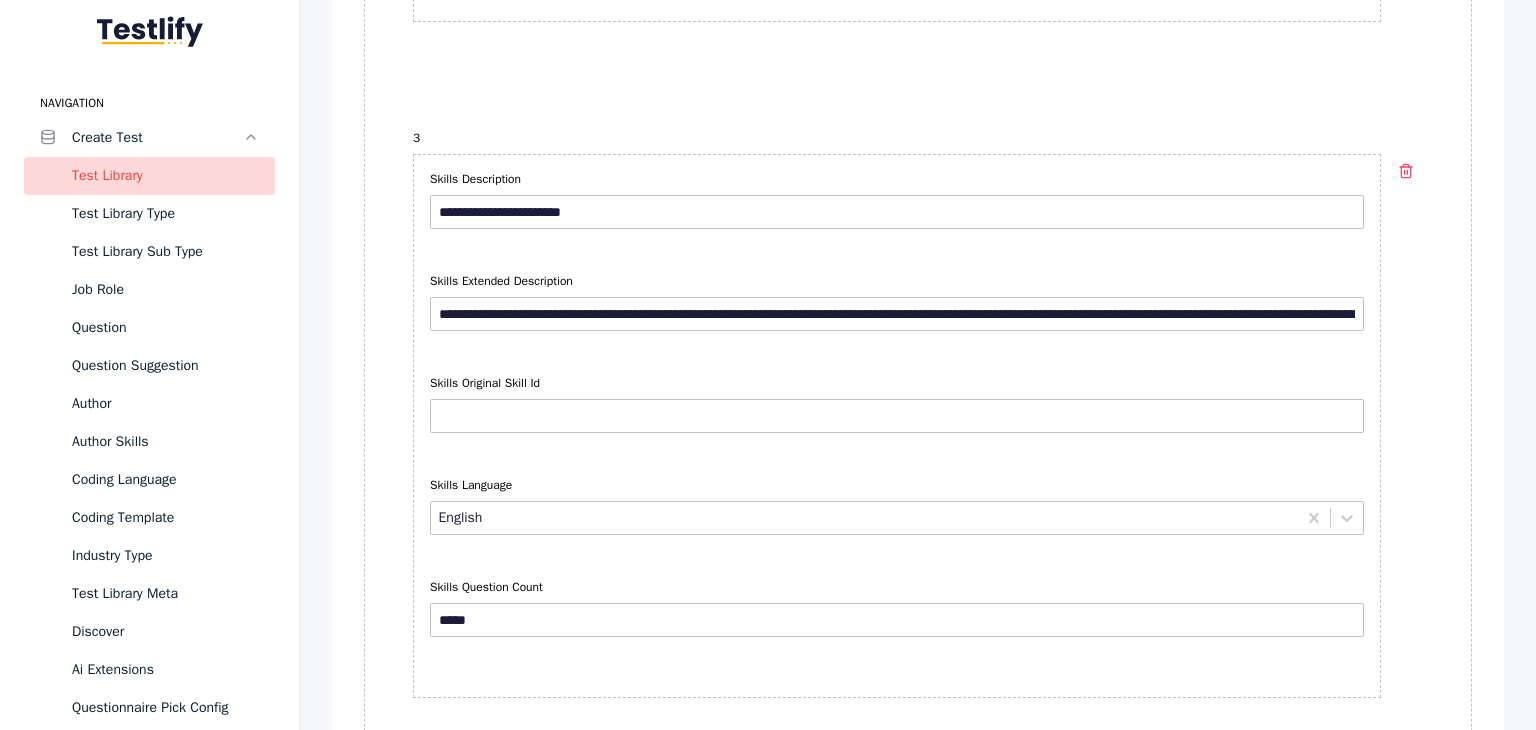 click on "**********" at bounding box center (918, -240) 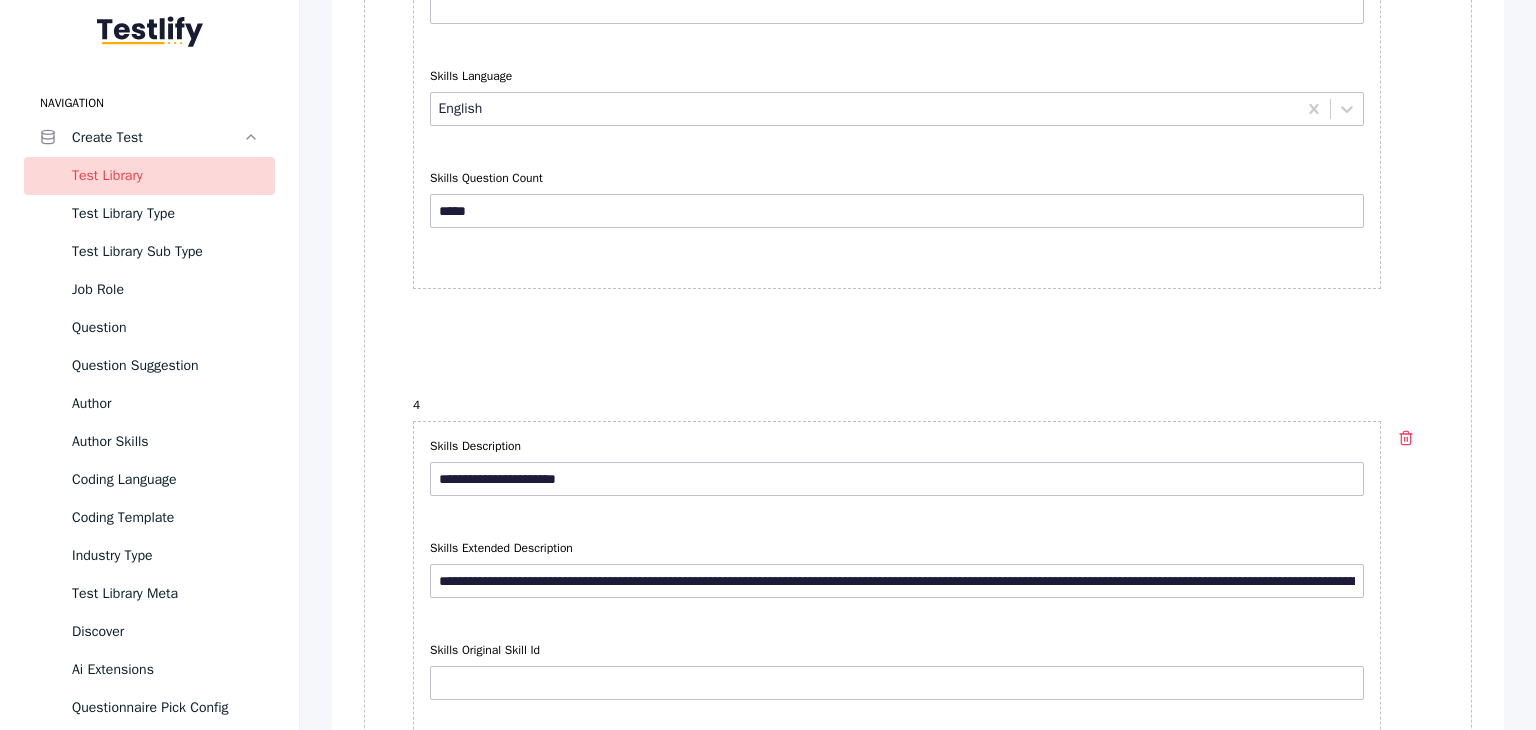 scroll, scrollTop: 3700, scrollLeft: 0, axis: vertical 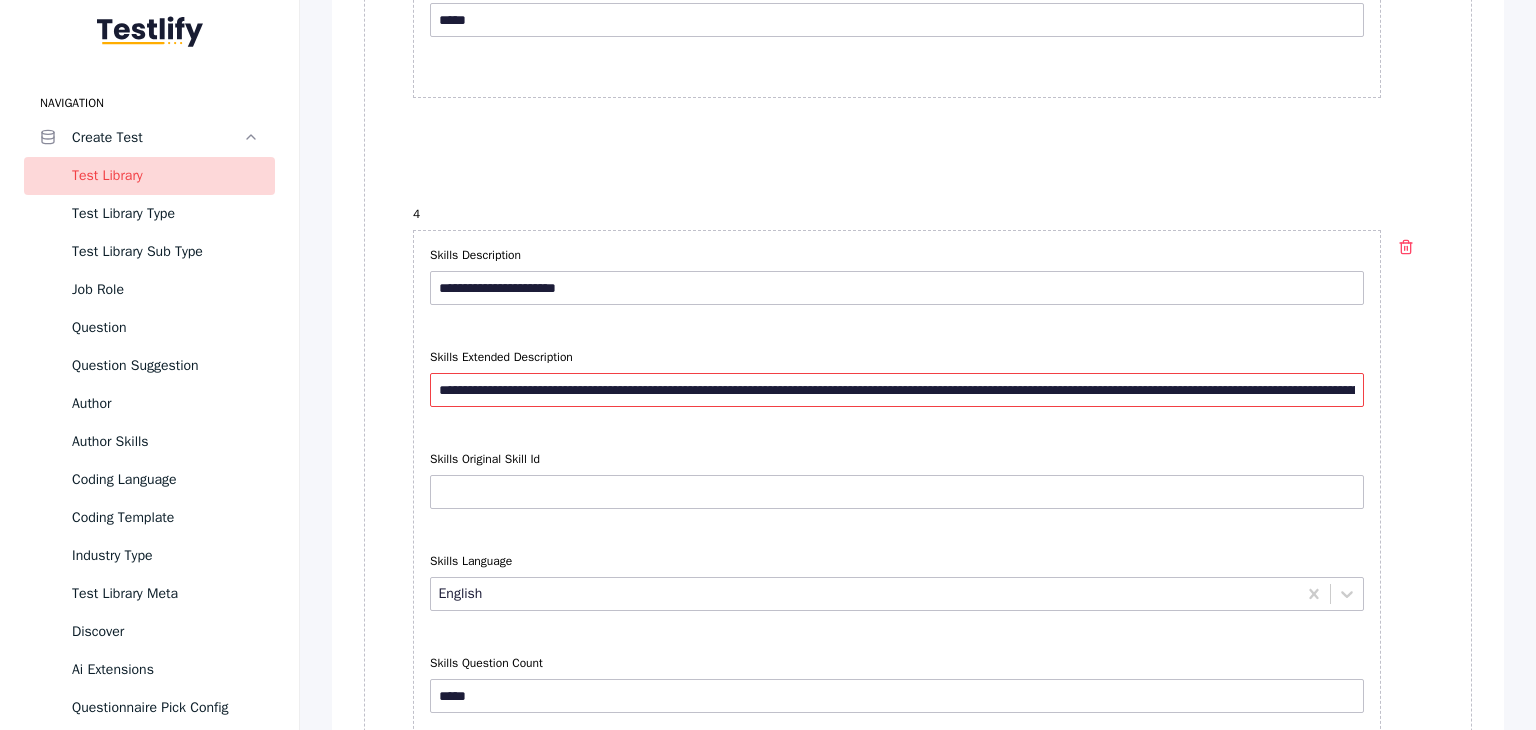 click on "**********" at bounding box center [897, 390] 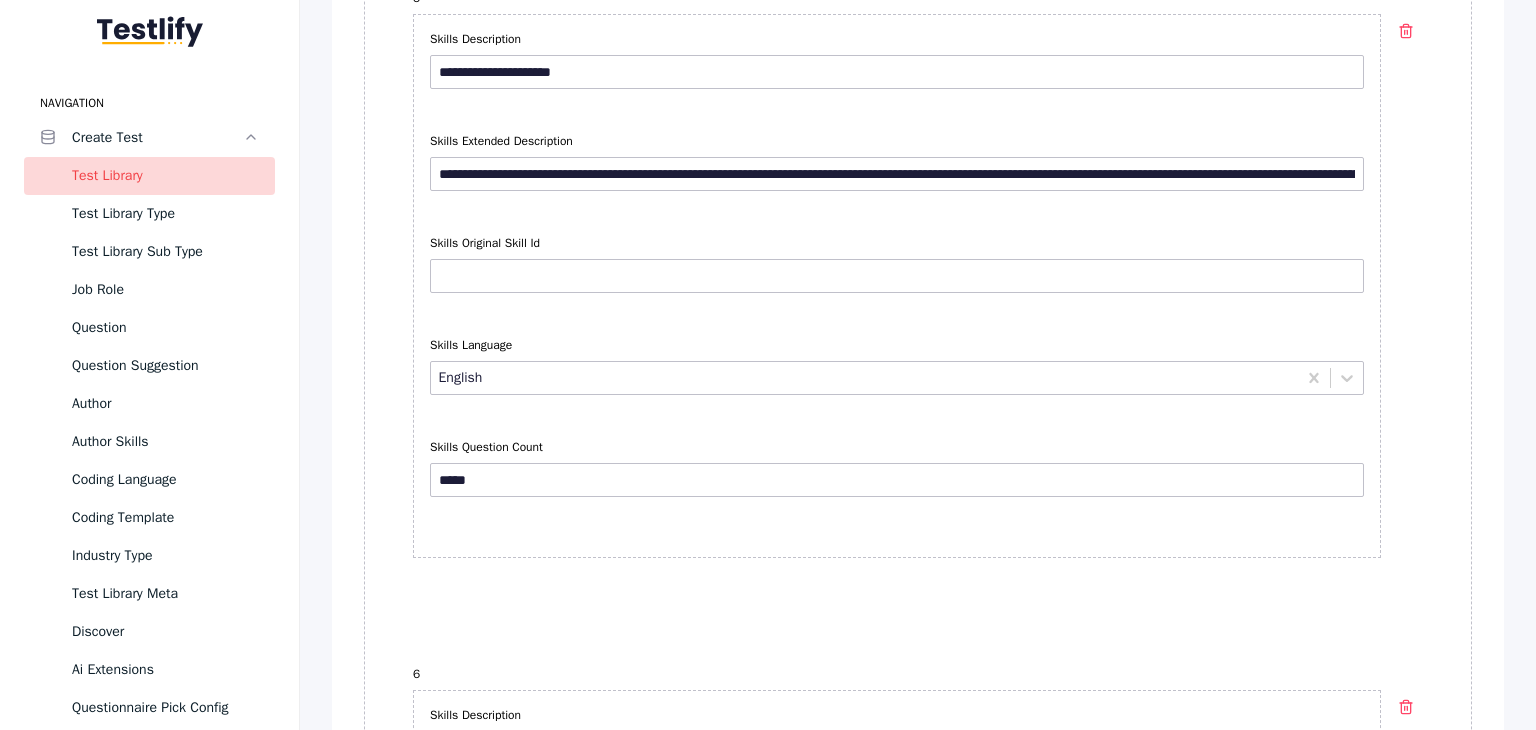 scroll, scrollTop: 4600, scrollLeft: 0, axis: vertical 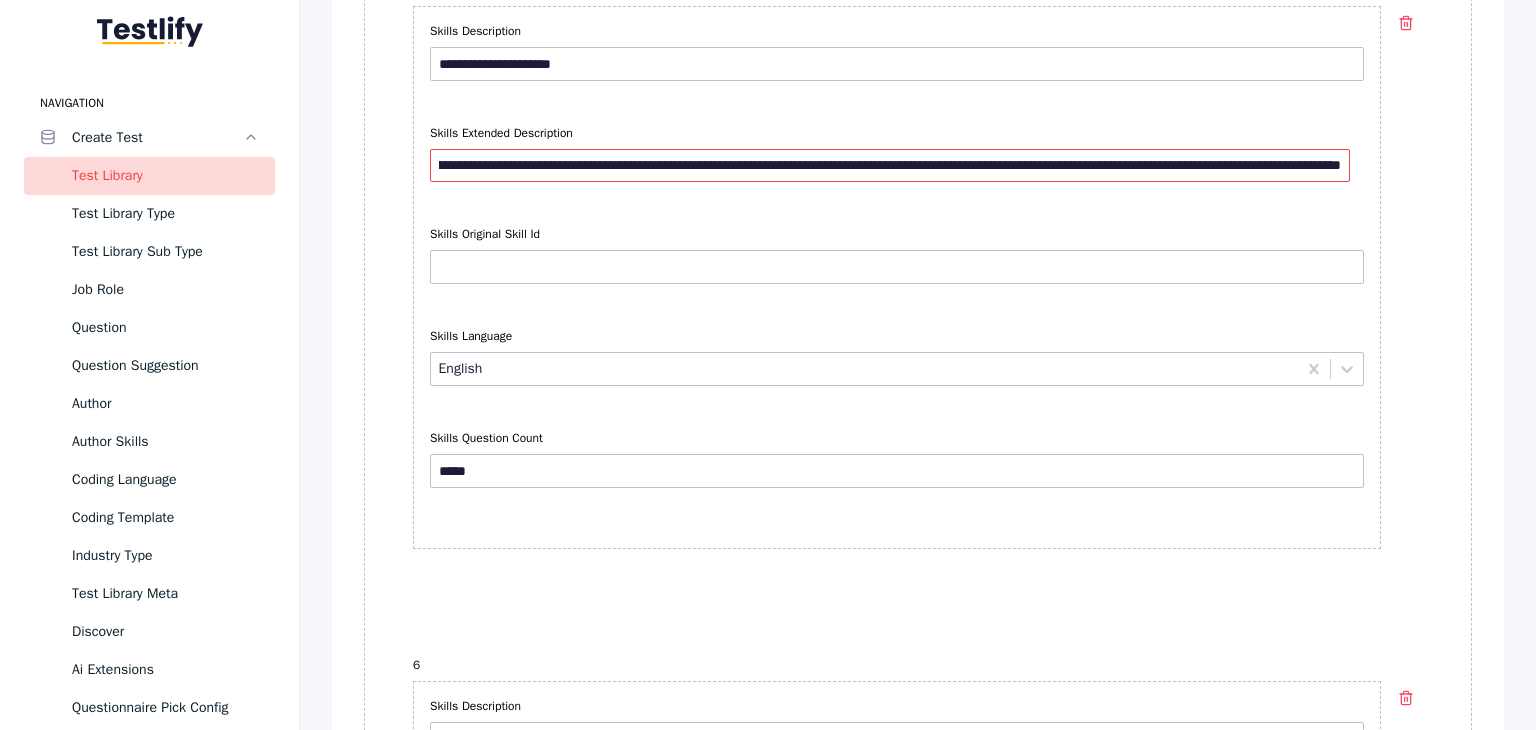 drag, startPoint x: 436, startPoint y: 152, endPoint x: 1372, endPoint y: 195, distance: 936.9872 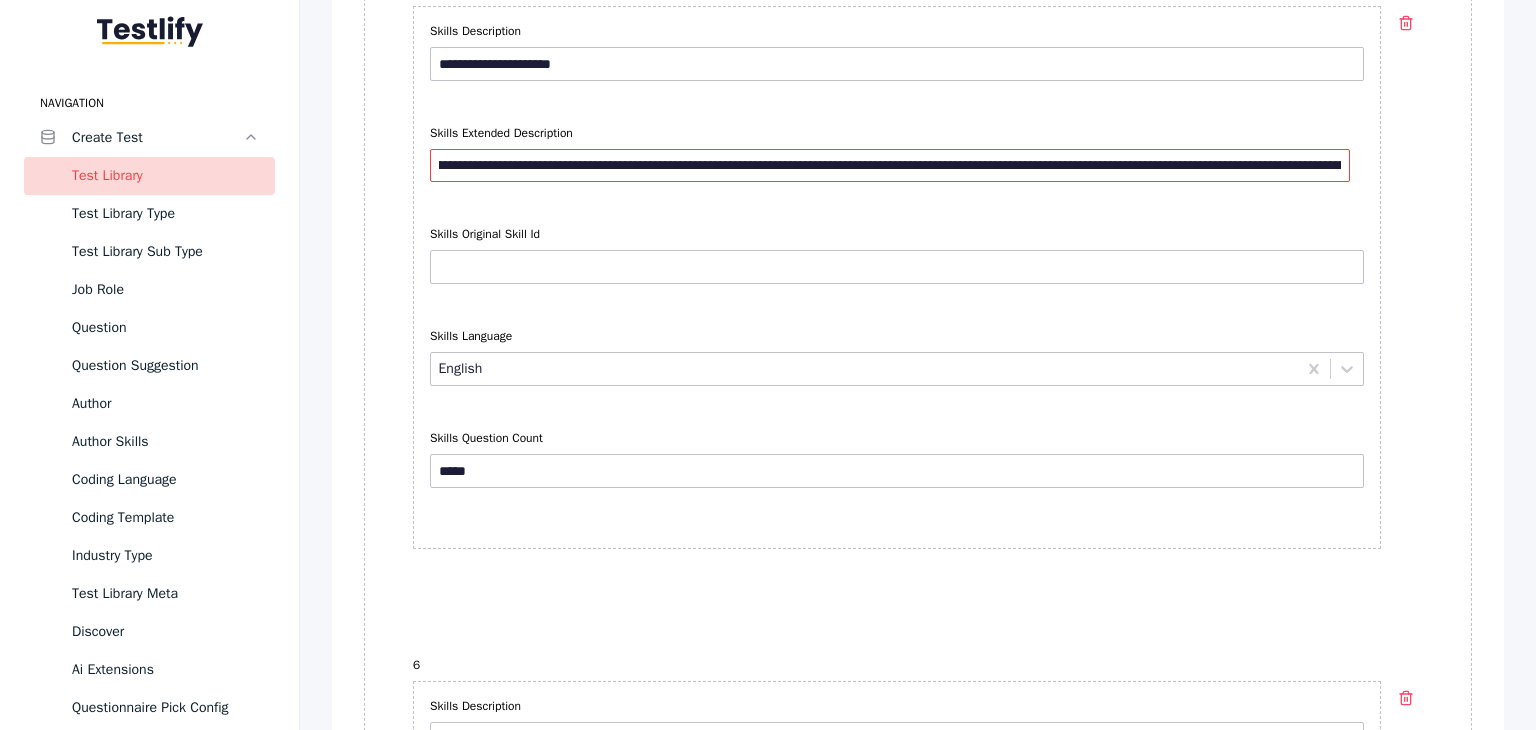 type on "**********" 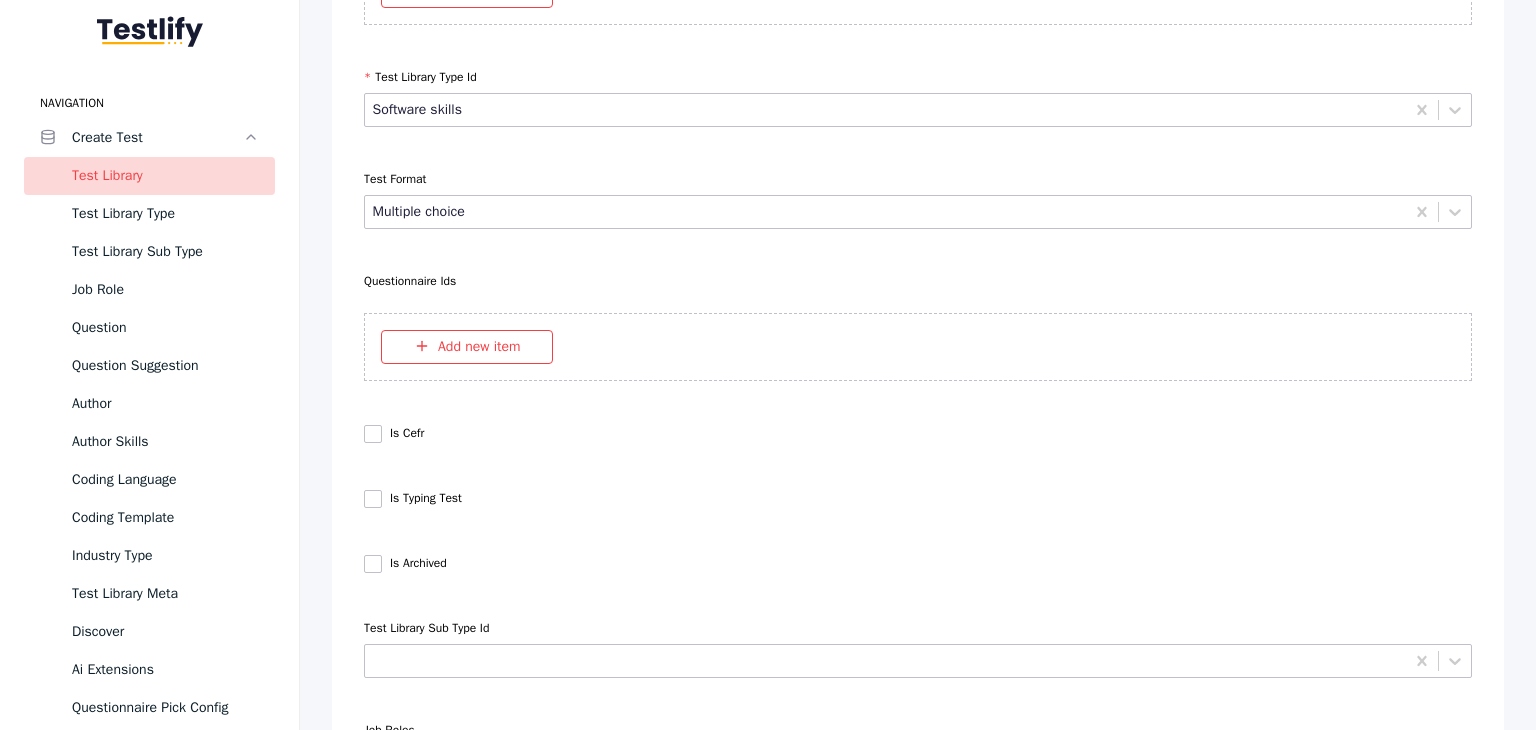 scroll, scrollTop: 8000, scrollLeft: 0, axis: vertical 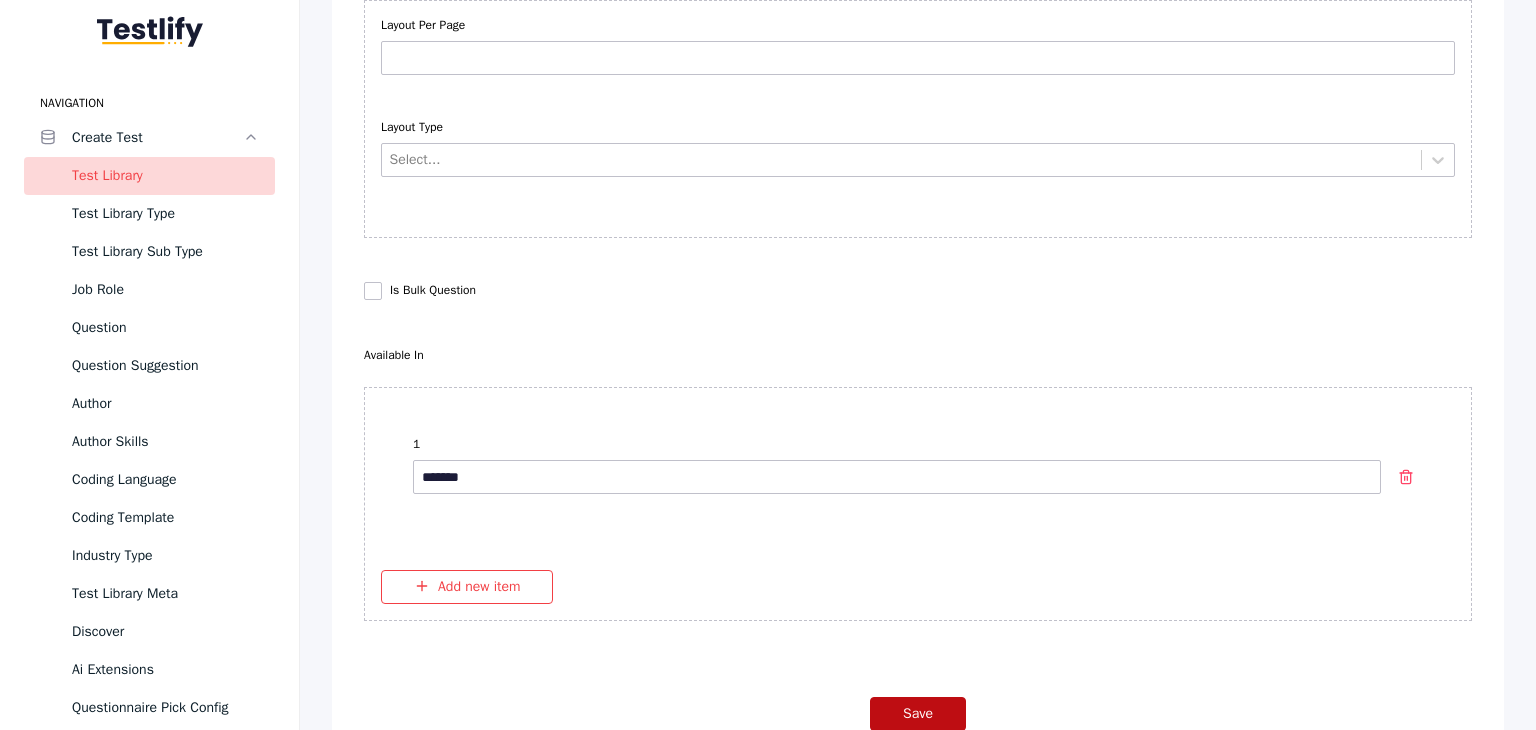 click on "Save" at bounding box center (918, 714) 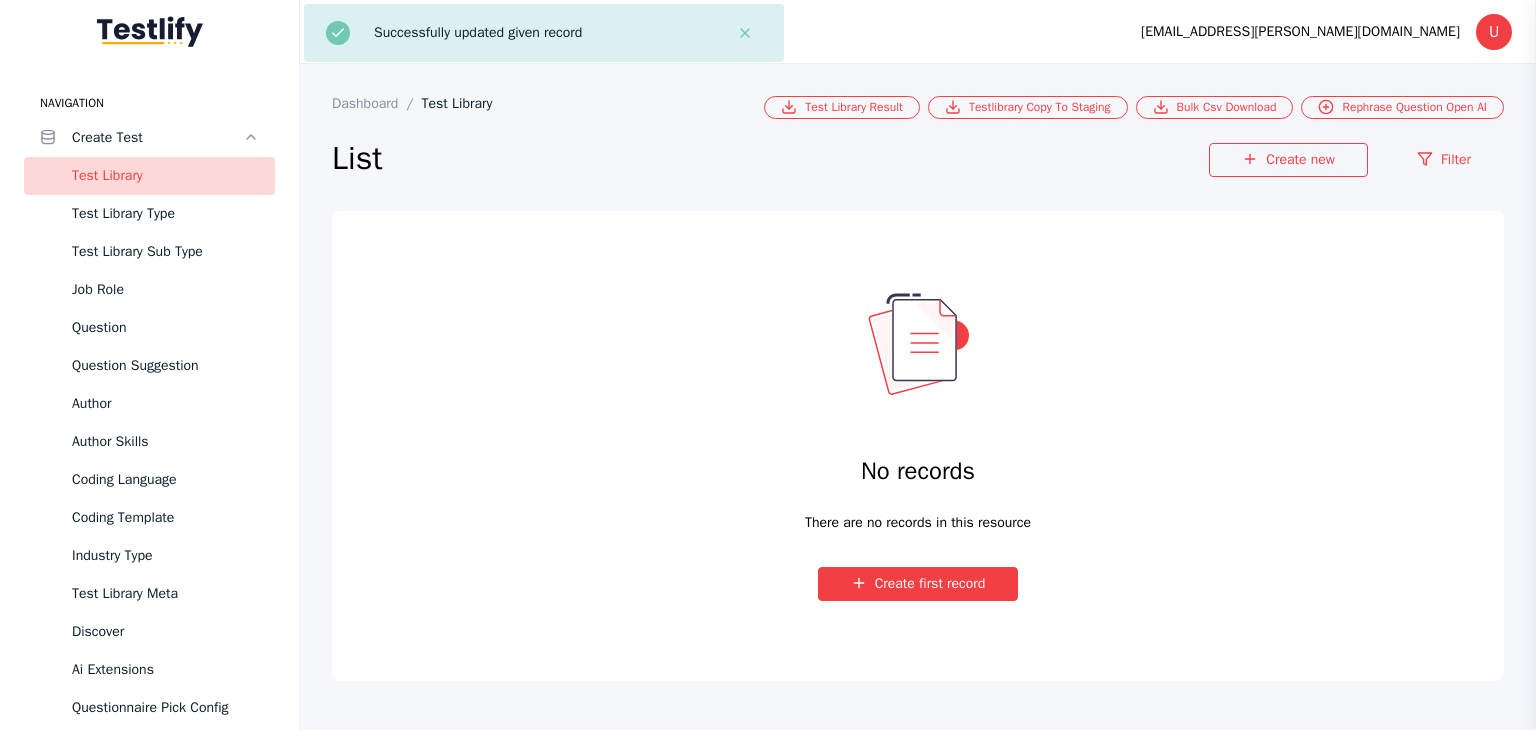 scroll, scrollTop: 0, scrollLeft: 0, axis: both 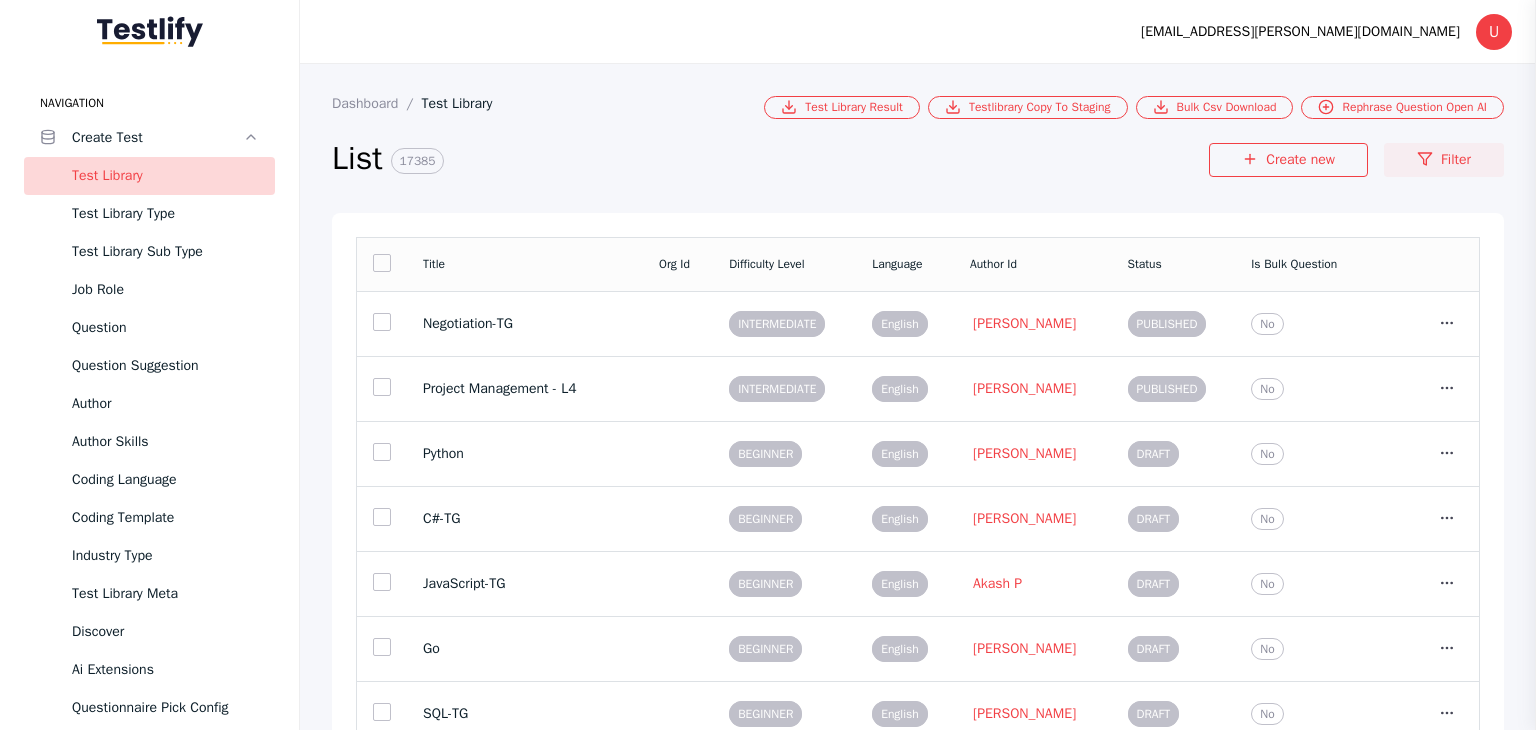 click on "Filter" at bounding box center (1444, 160) 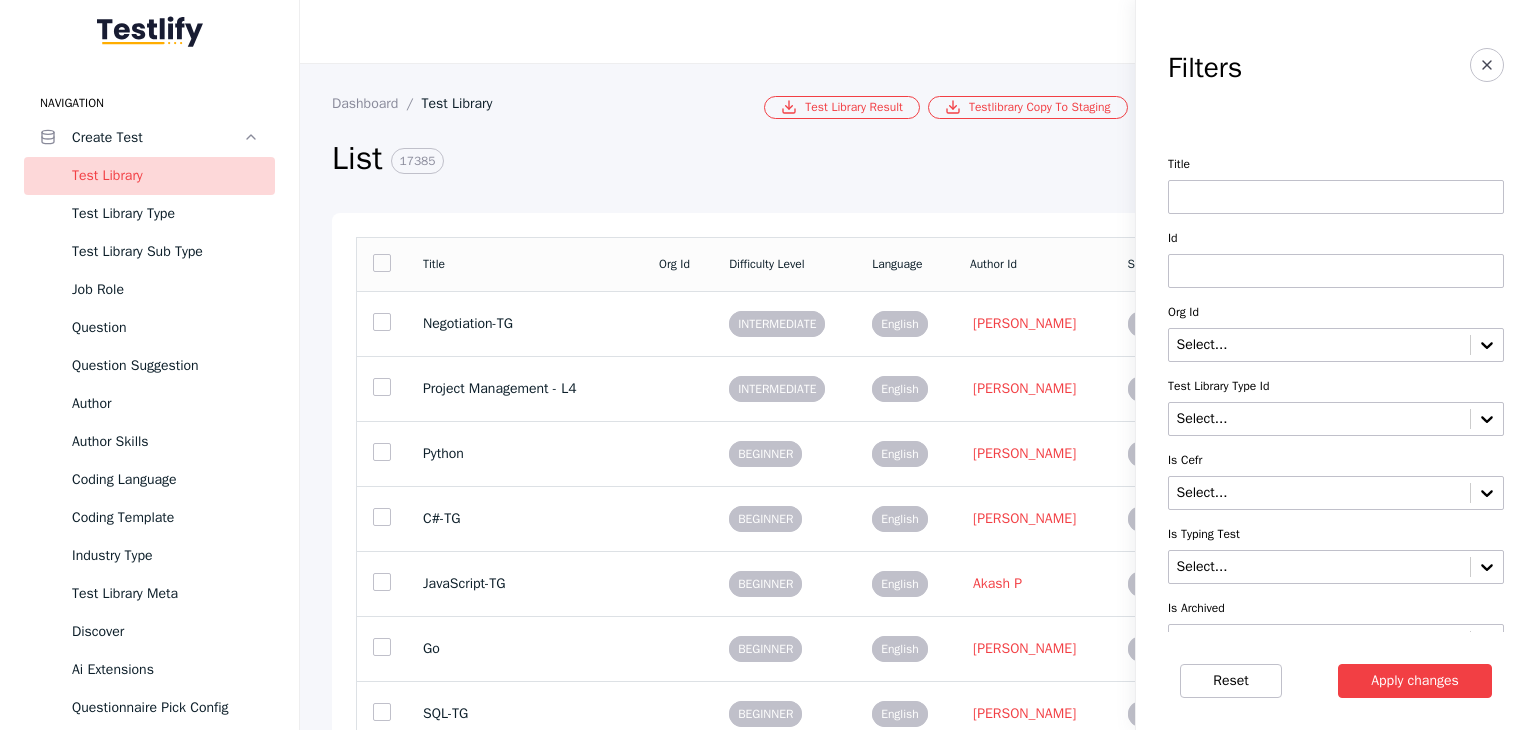 click at bounding box center (1336, 197) 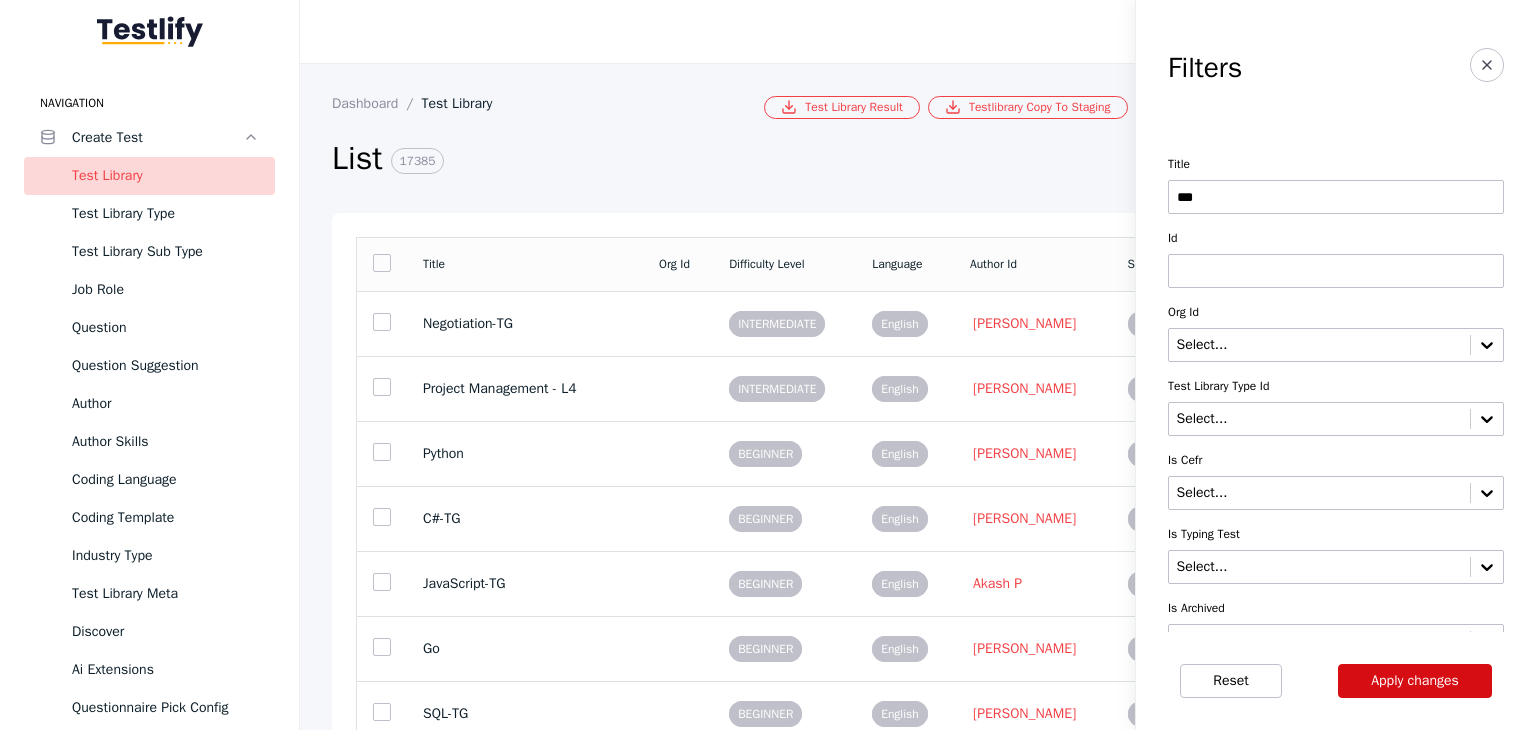 type on "***" 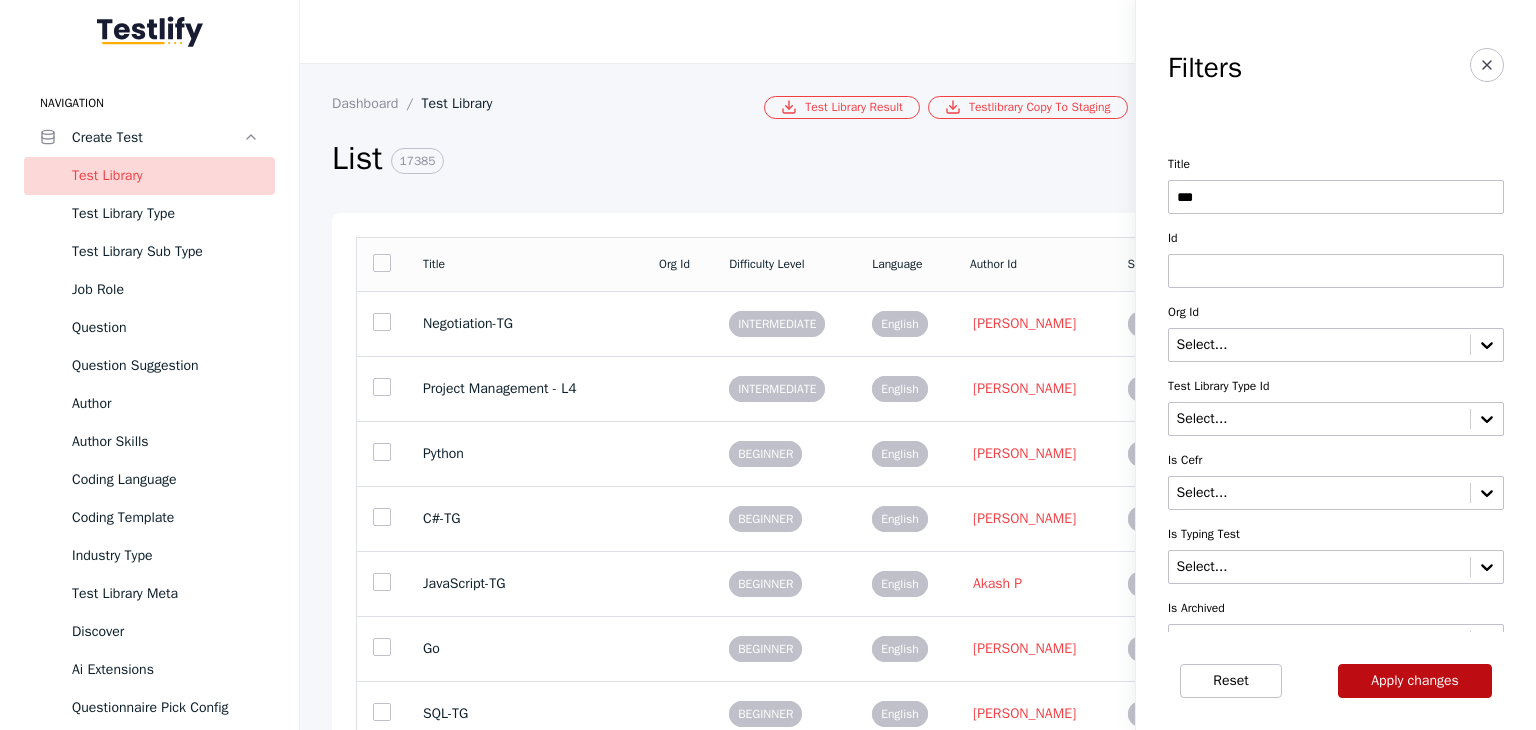 click on "Apply changes" at bounding box center [1415, 681] 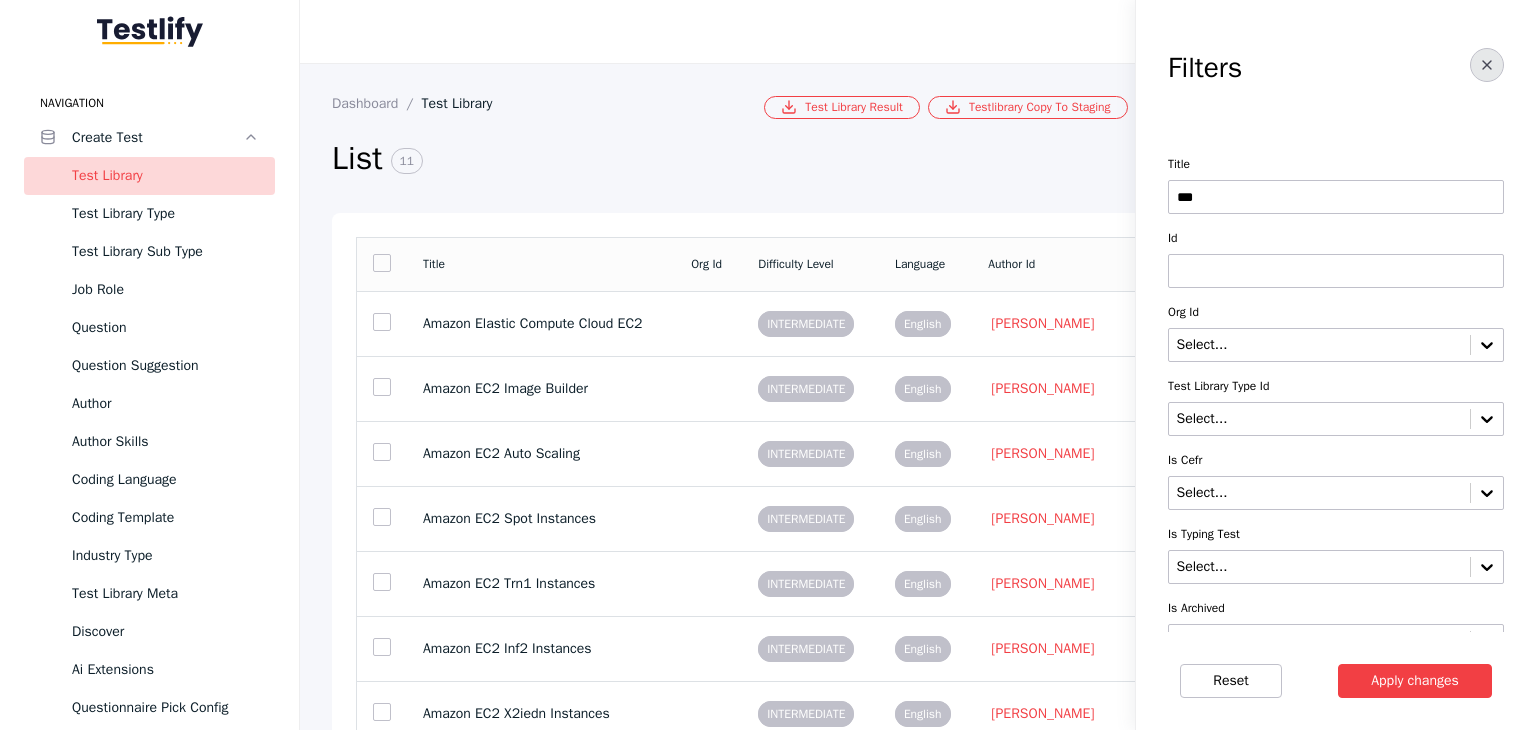 click 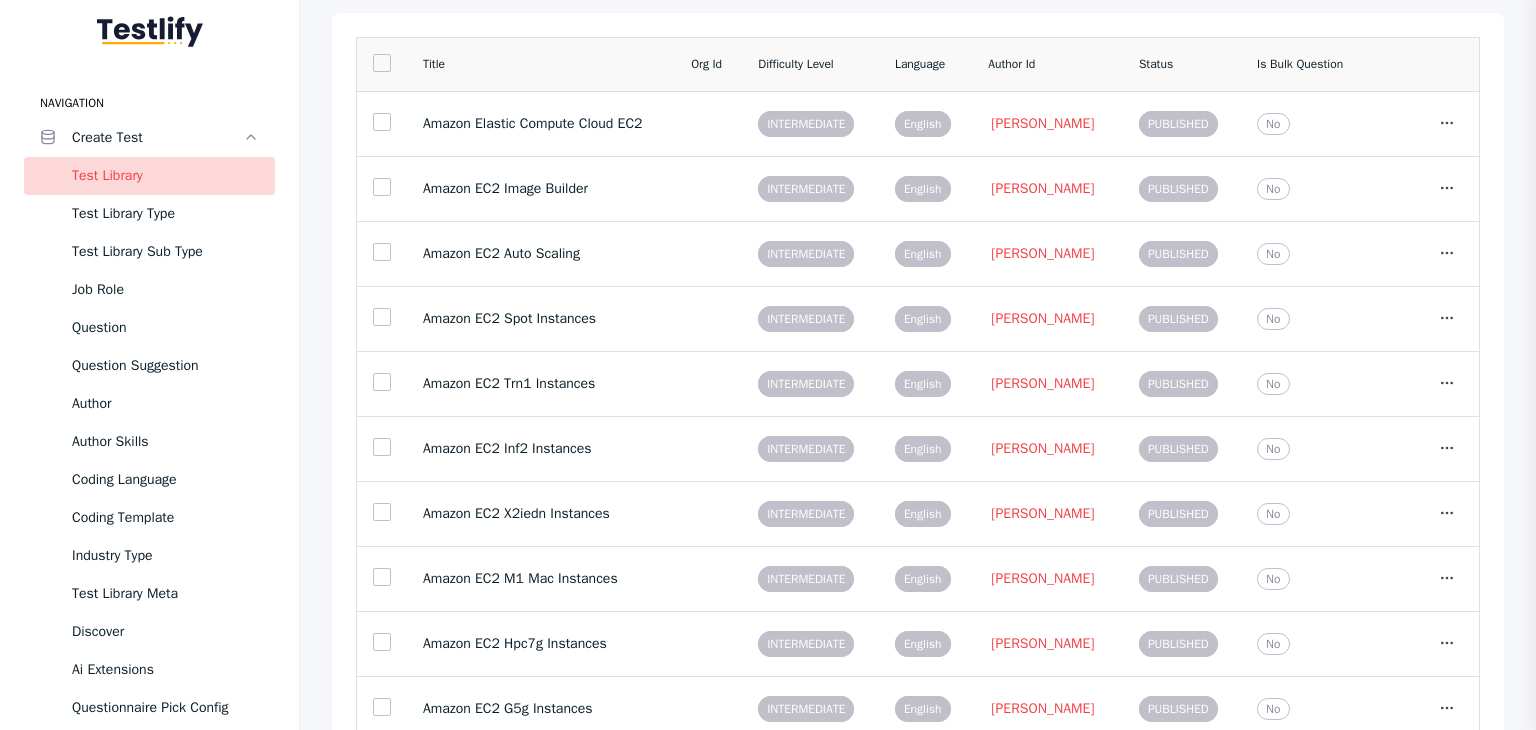 scroll, scrollTop: 293, scrollLeft: 0, axis: vertical 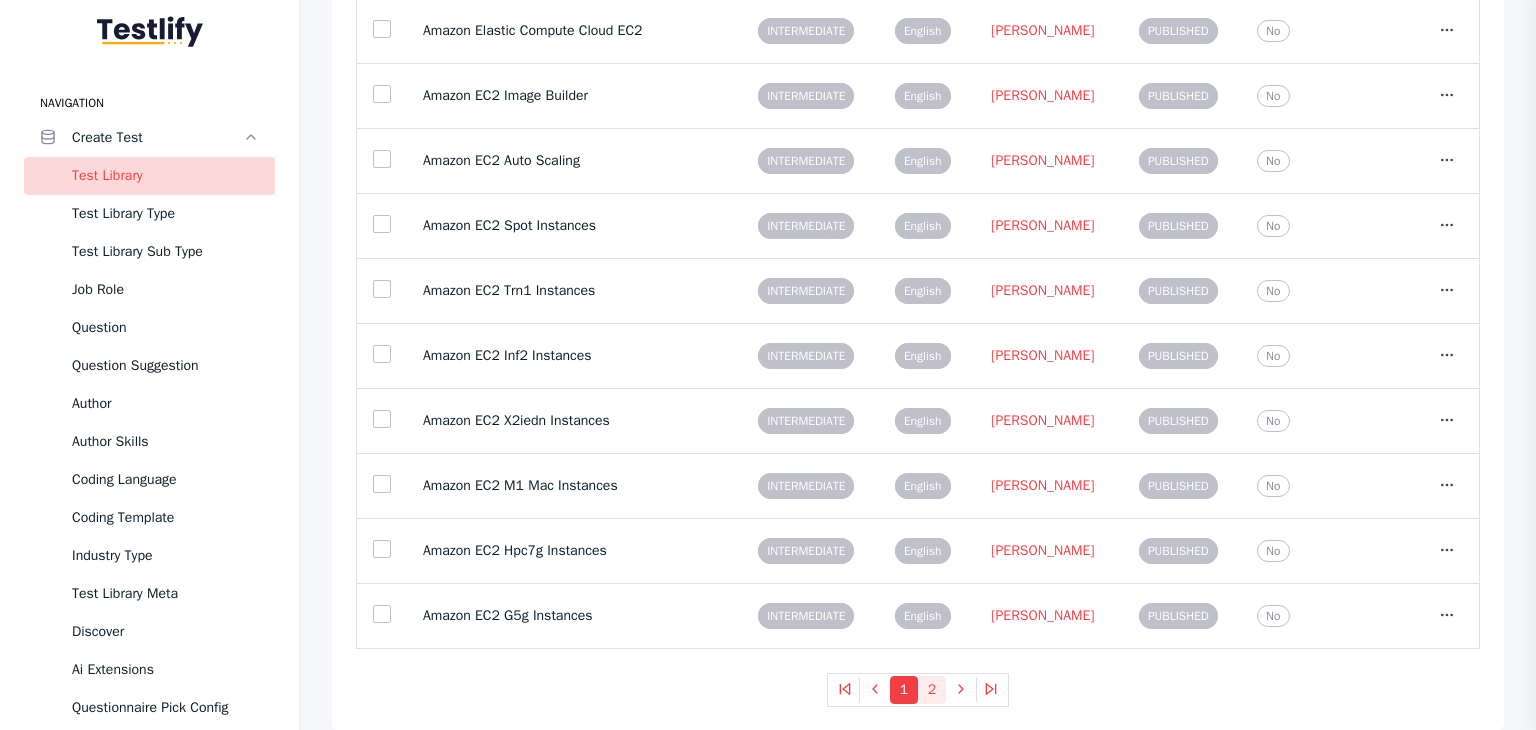 click on "2" at bounding box center (932, 690) 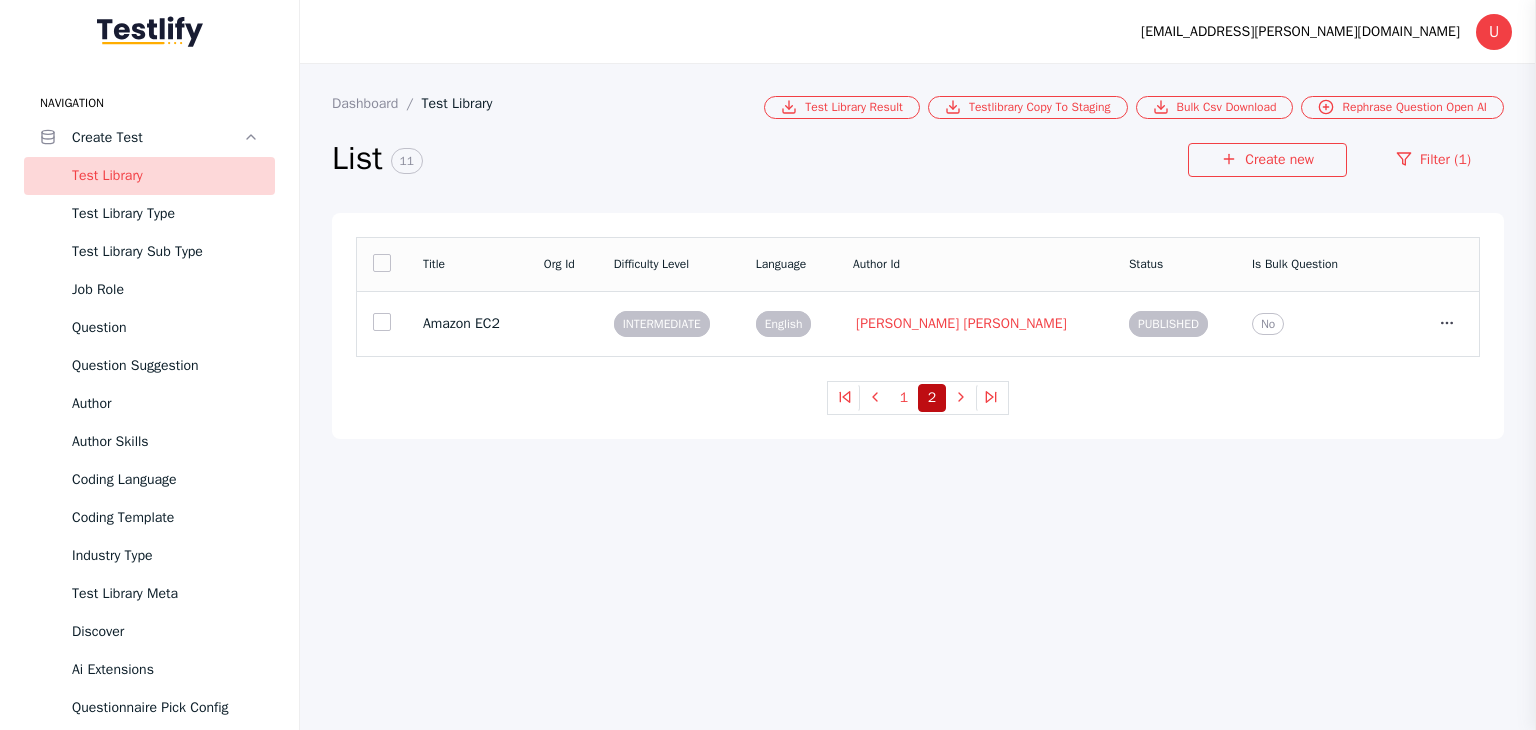 scroll, scrollTop: 0, scrollLeft: 0, axis: both 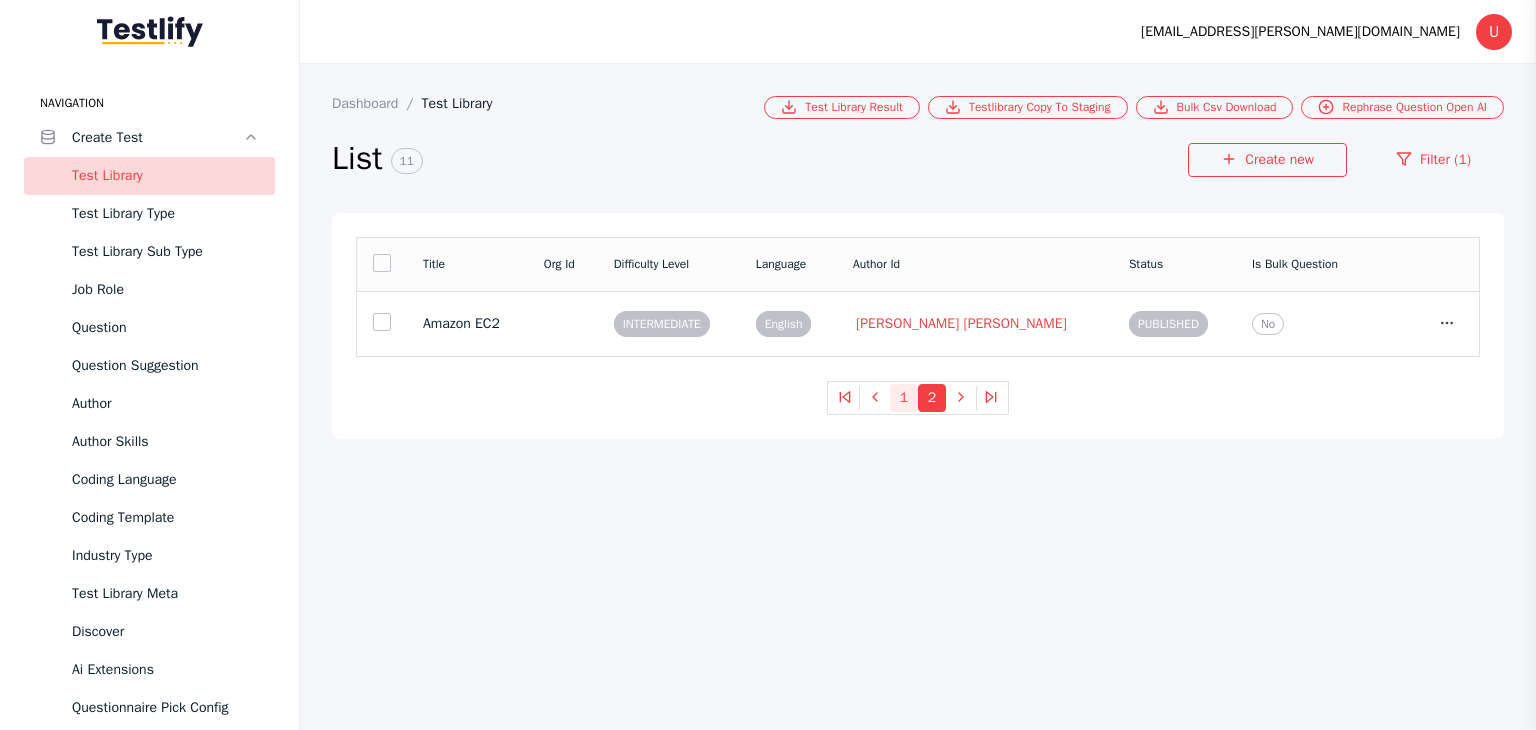 click on "1" at bounding box center [904, 398] 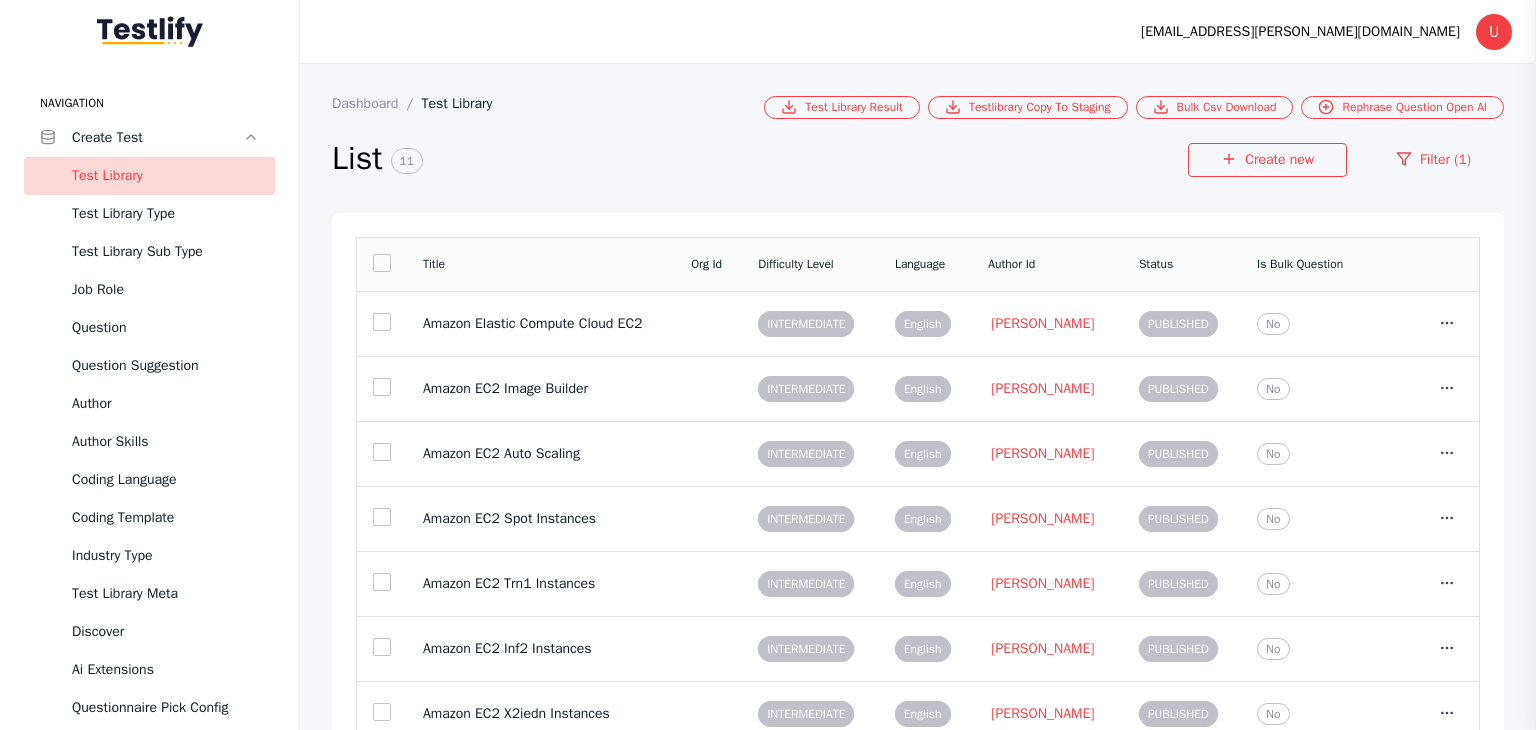 click at bounding box center [708, 32] 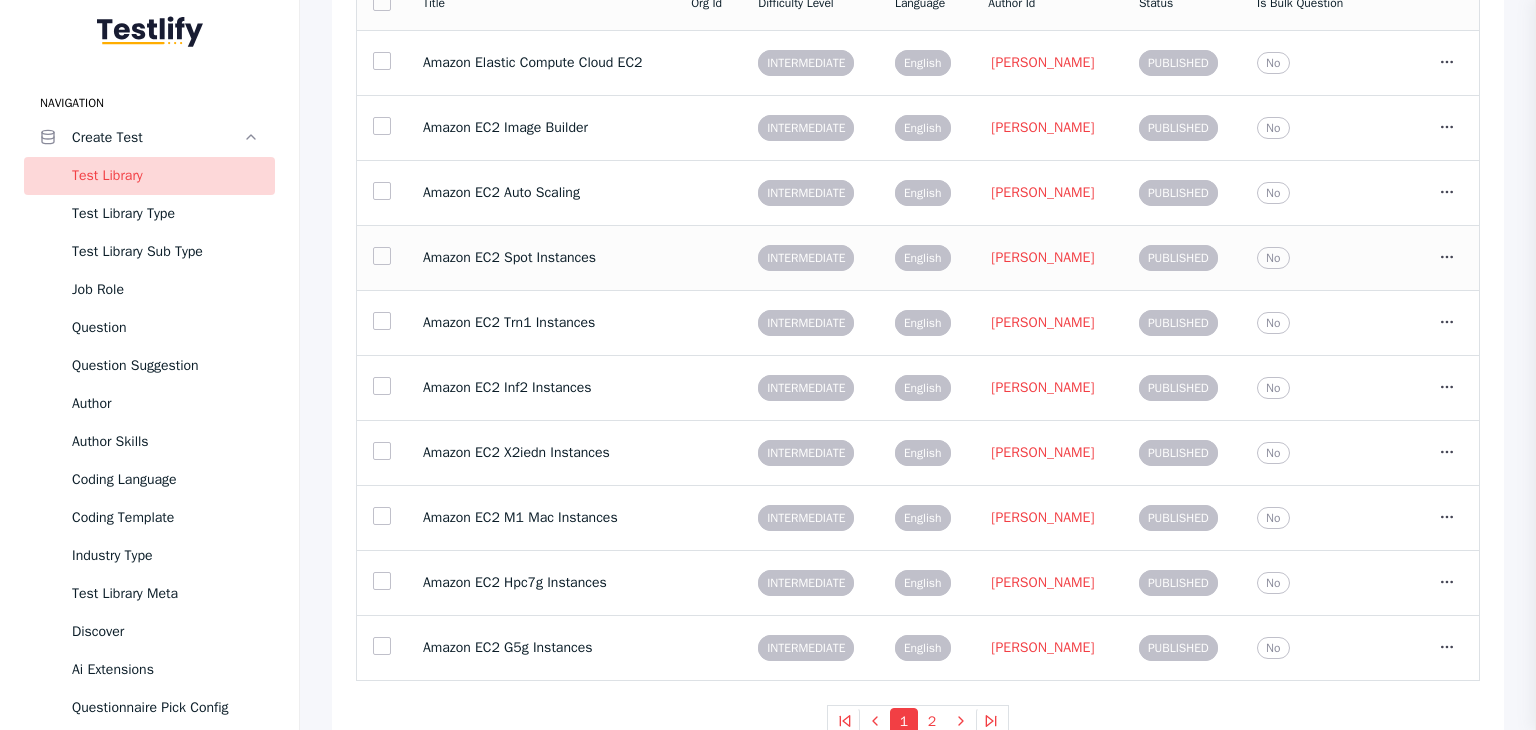 scroll, scrollTop: 293, scrollLeft: 0, axis: vertical 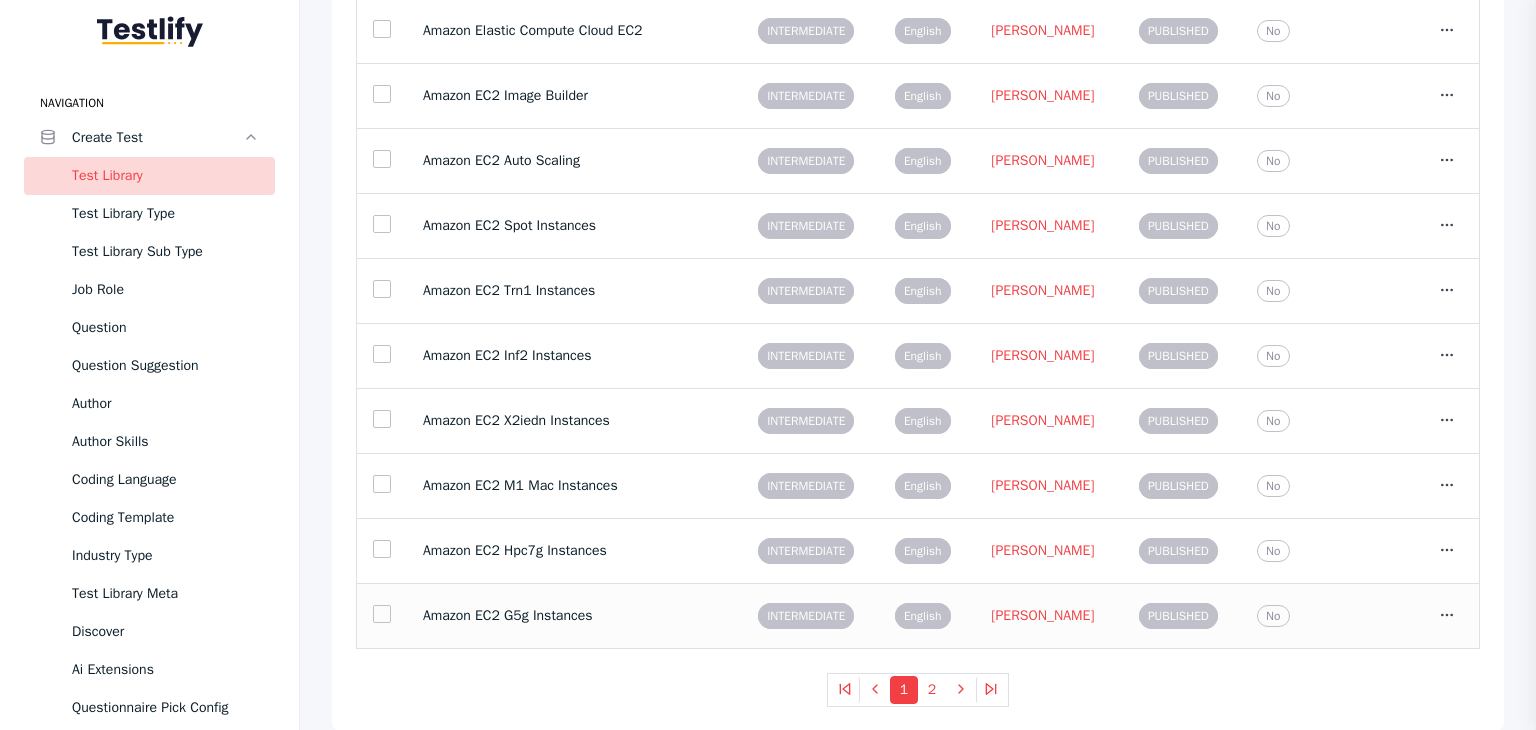 click on "Amazon EC2 G5g Instances" at bounding box center (541, 616) 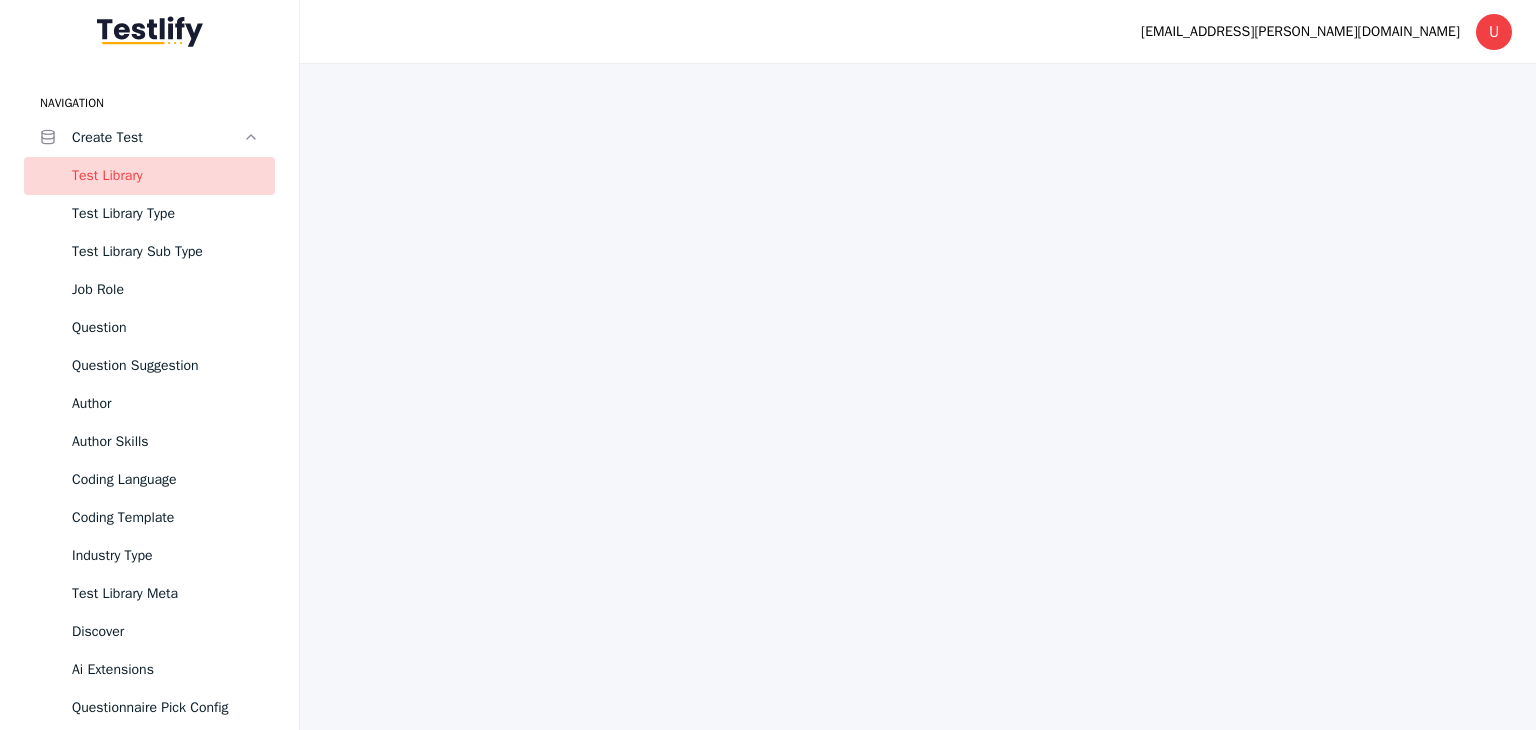 scroll, scrollTop: 0, scrollLeft: 0, axis: both 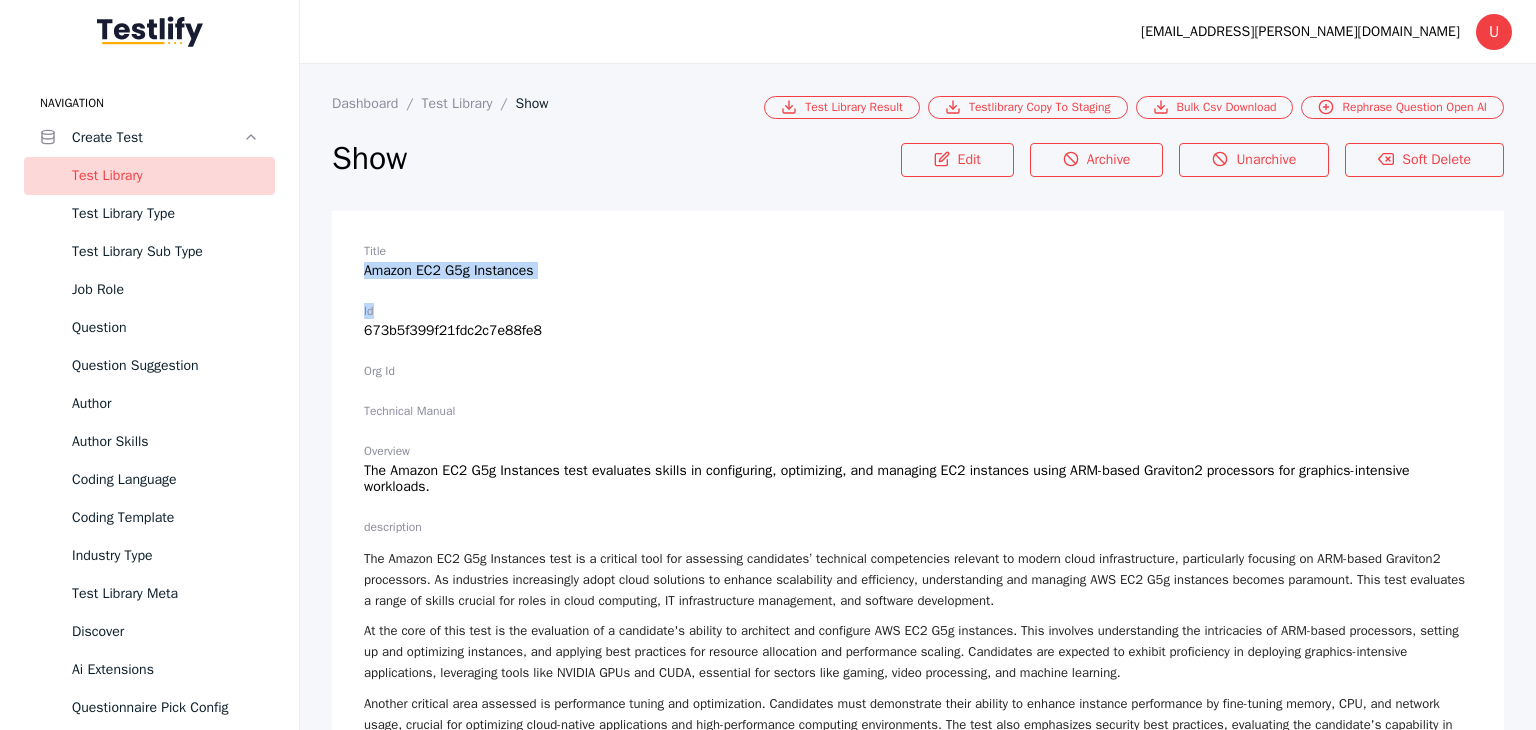 drag, startPoint x: 364, startPoint y: 273, endPoint x: 546, endPoint y: 281, distance: 182.17574 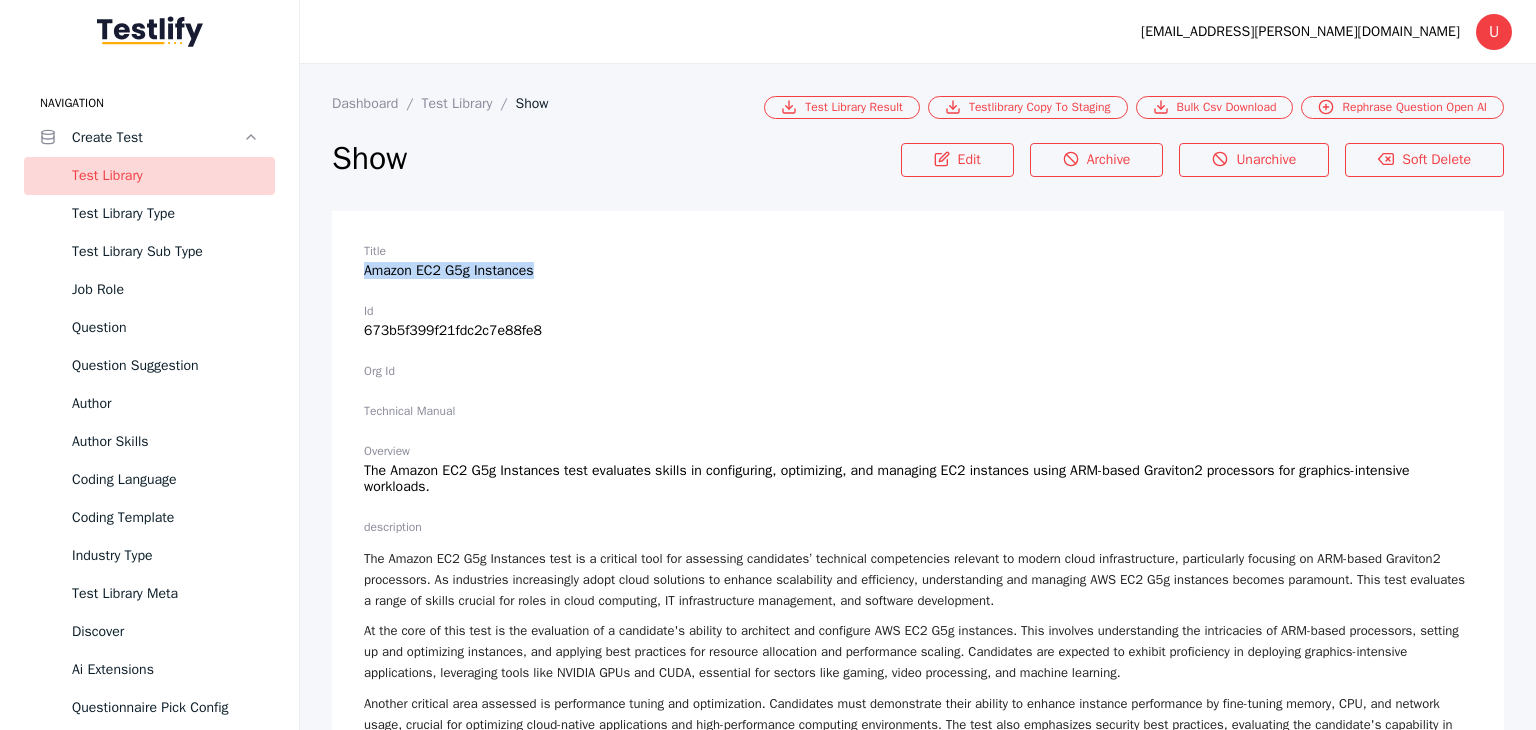 click on "Title Amazon EC2 G5g Instances" at bounding box center (918, 261) 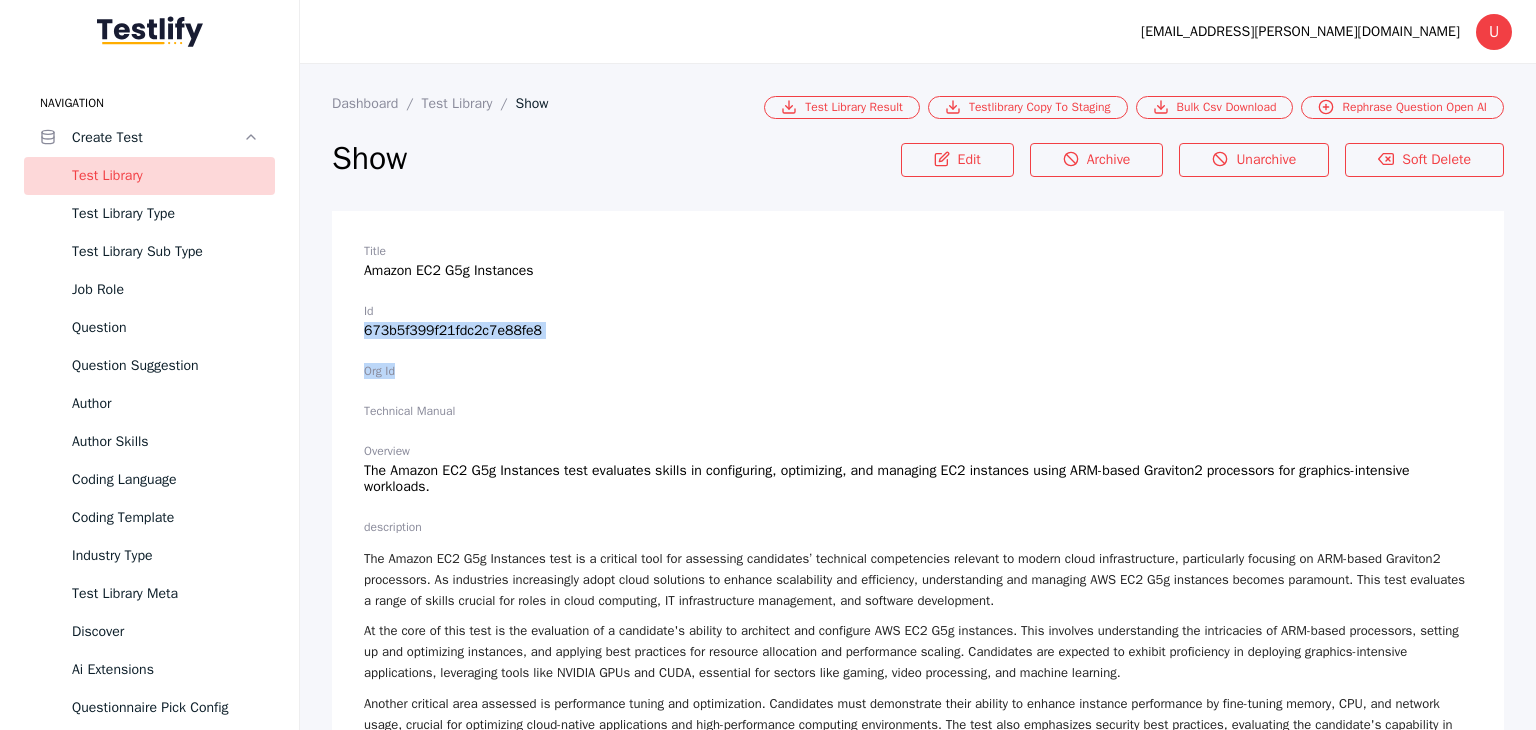 drag, startPoint x: 364, startPoint y: 339, endPoint x: 559, endPoint y: 339, distance: 195 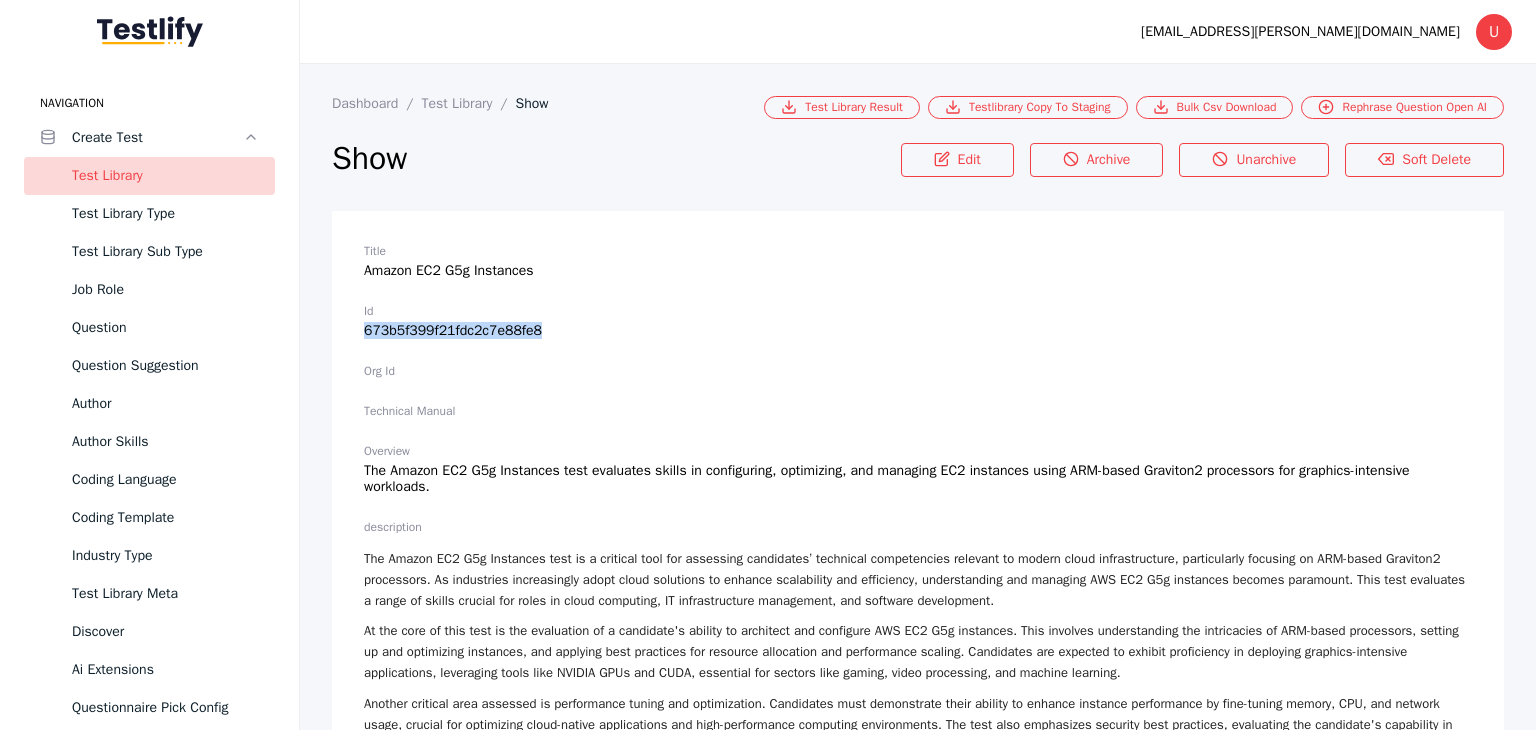 click on "Id 673b5f399f21fdc2c7e88fe8" at bounding box center [918, 321] 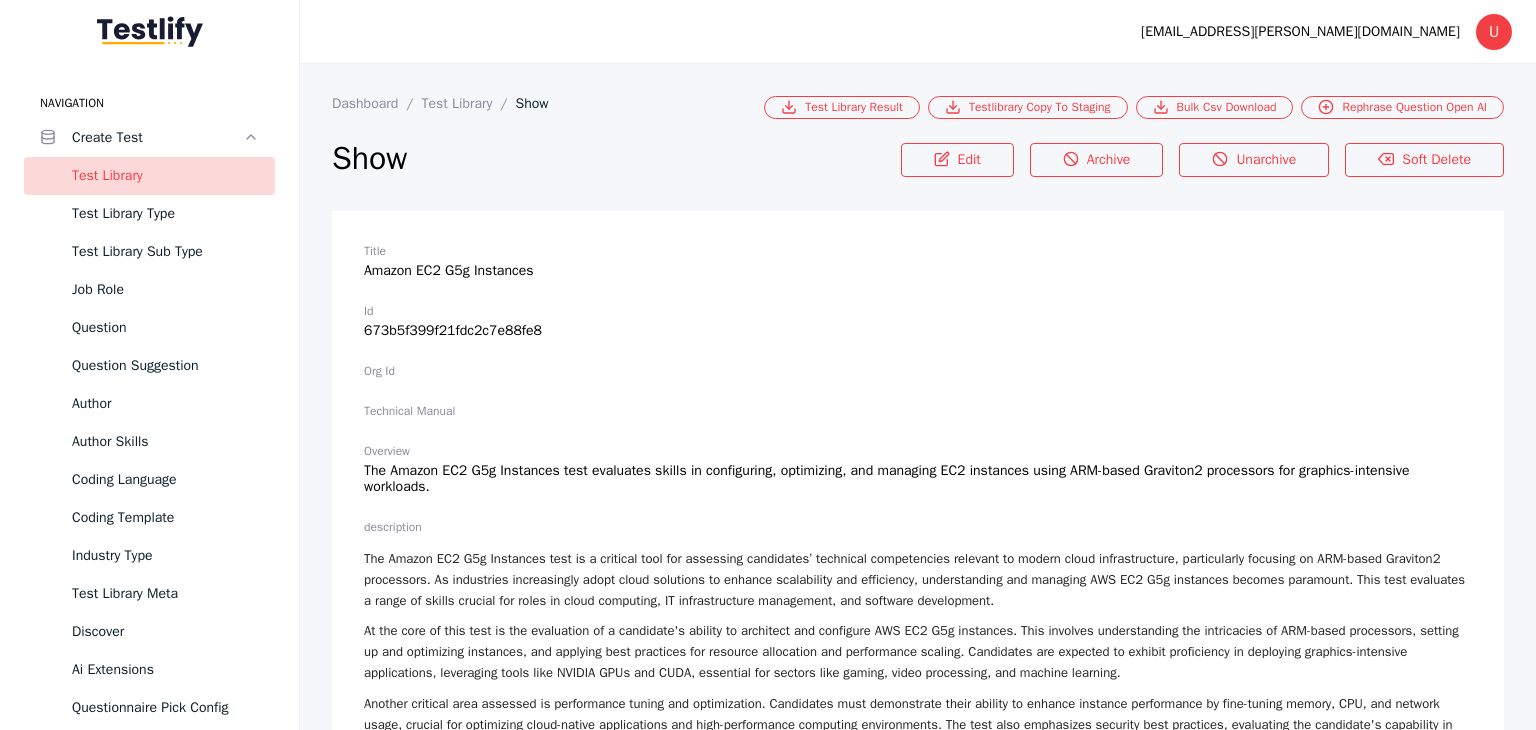click on "Title Amazon EC2 G5g Instances Id 673b5f399f21fdc2c7e88fe8 Org Id Technical Manual Overview The Amazon EC2 G5g Instances test evaluates skills in configuring, optimizing, and managing EC2 instances using ARM-based Graviton2 processors for graphics-intensive workloads. description The Amazon EC2 G5g Instances test is a critical tool for assessing candidates’ technical competencies relevant to modern cloud infrastructure, particularly focusing on ARM-based Graviton2 processors. As industries increasingly adopt cloud solutions to enhance scalability and efficiency, understanding and managing AWS EC2 G5g instances becomes paramount. This test evaluates a range of skills crucial for roles in cloud computing, IT infrastructure management, and software development.
Instructions relevancy Cloud Architect,DevOps Engineer,IT Infrastructure Manager,Software Developer,Machine Learning Engineer,Data Scientist,System Administrator,Cloud Security Specialist,Cost Management Analyst
Skills 1 Skills Description" at bounding box center (918, 5384) 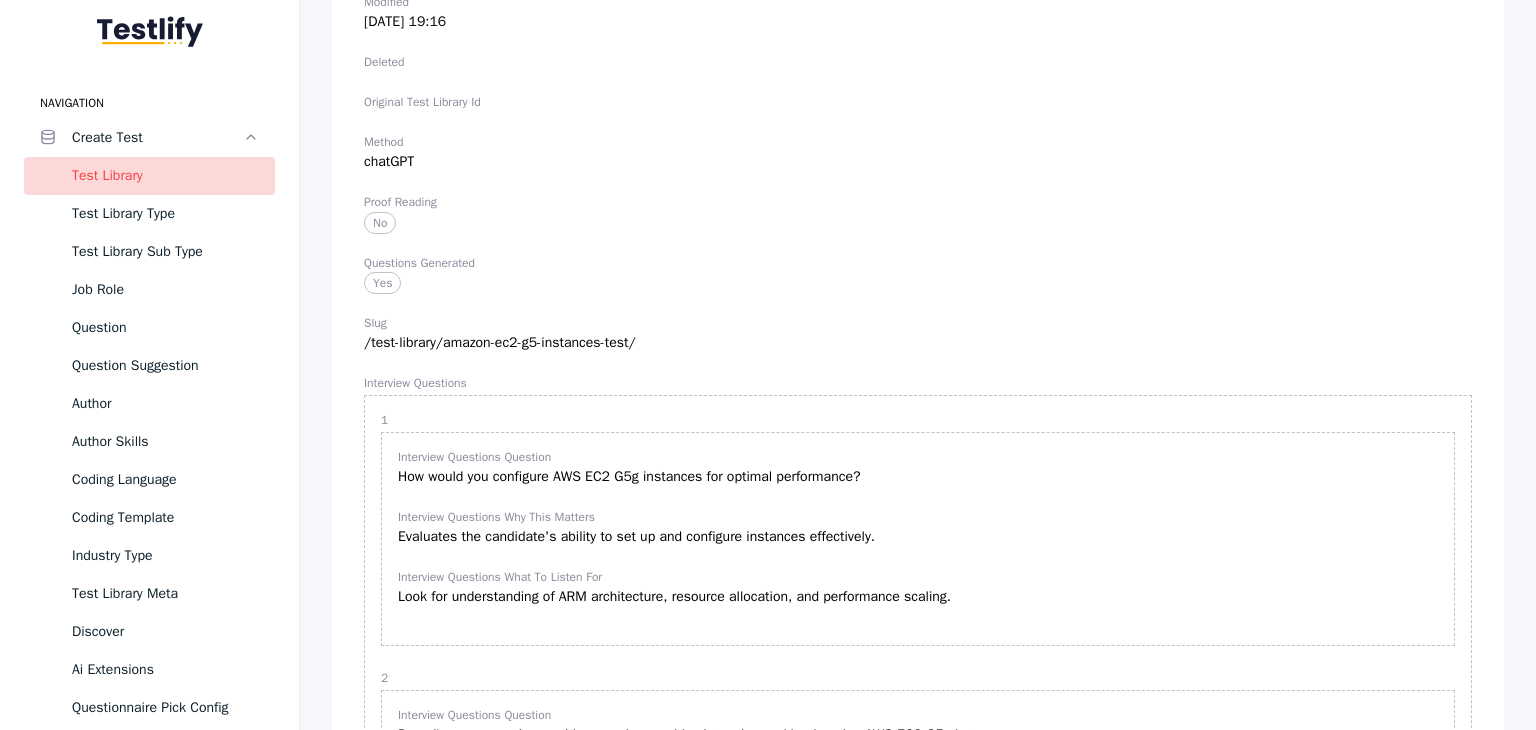 scroll, scrollTop: 6172, scrollLeft: 0, axis: vertical 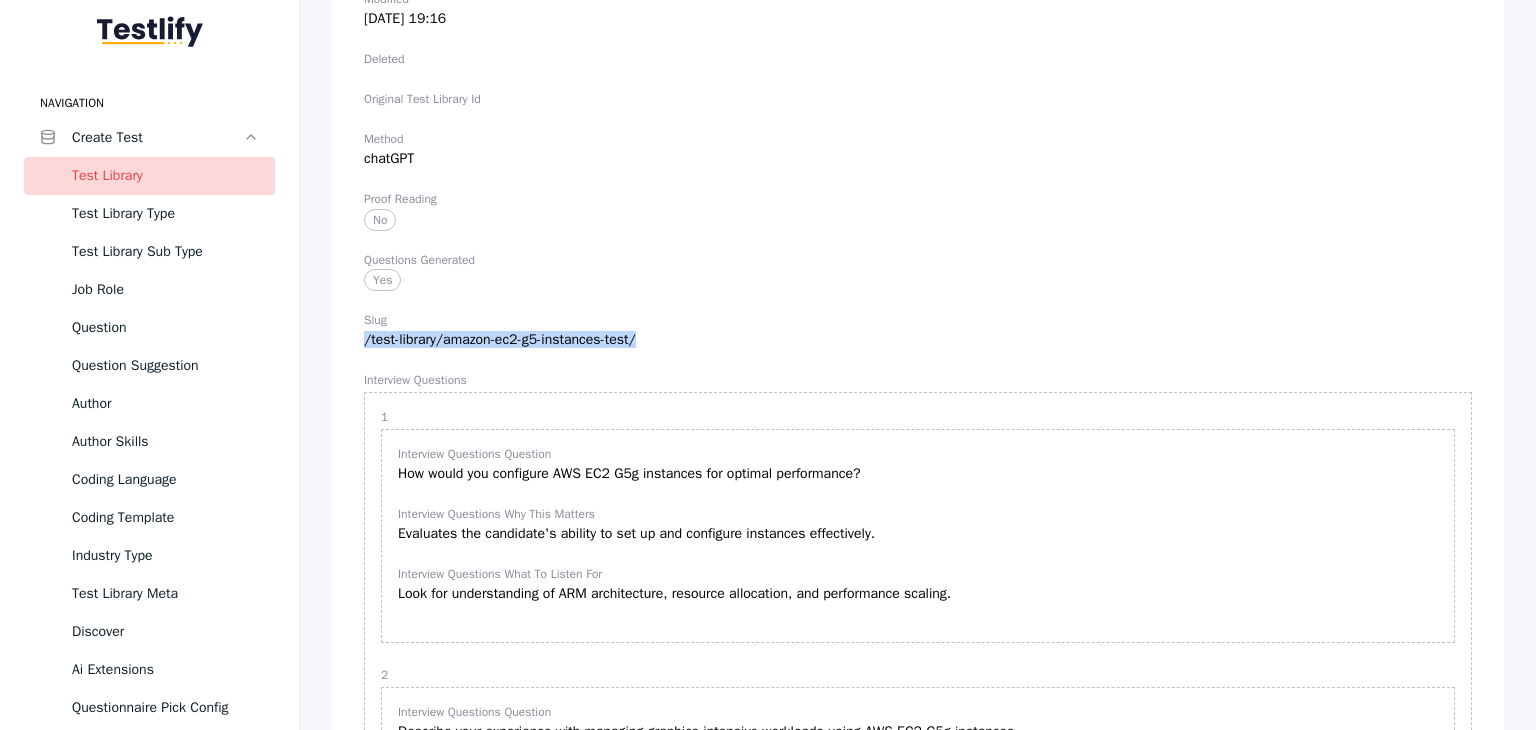 drag, startPoint x: 657, startPoint y: 425, endPoint x: 359, endPoint y: 424, distance: 298.00168 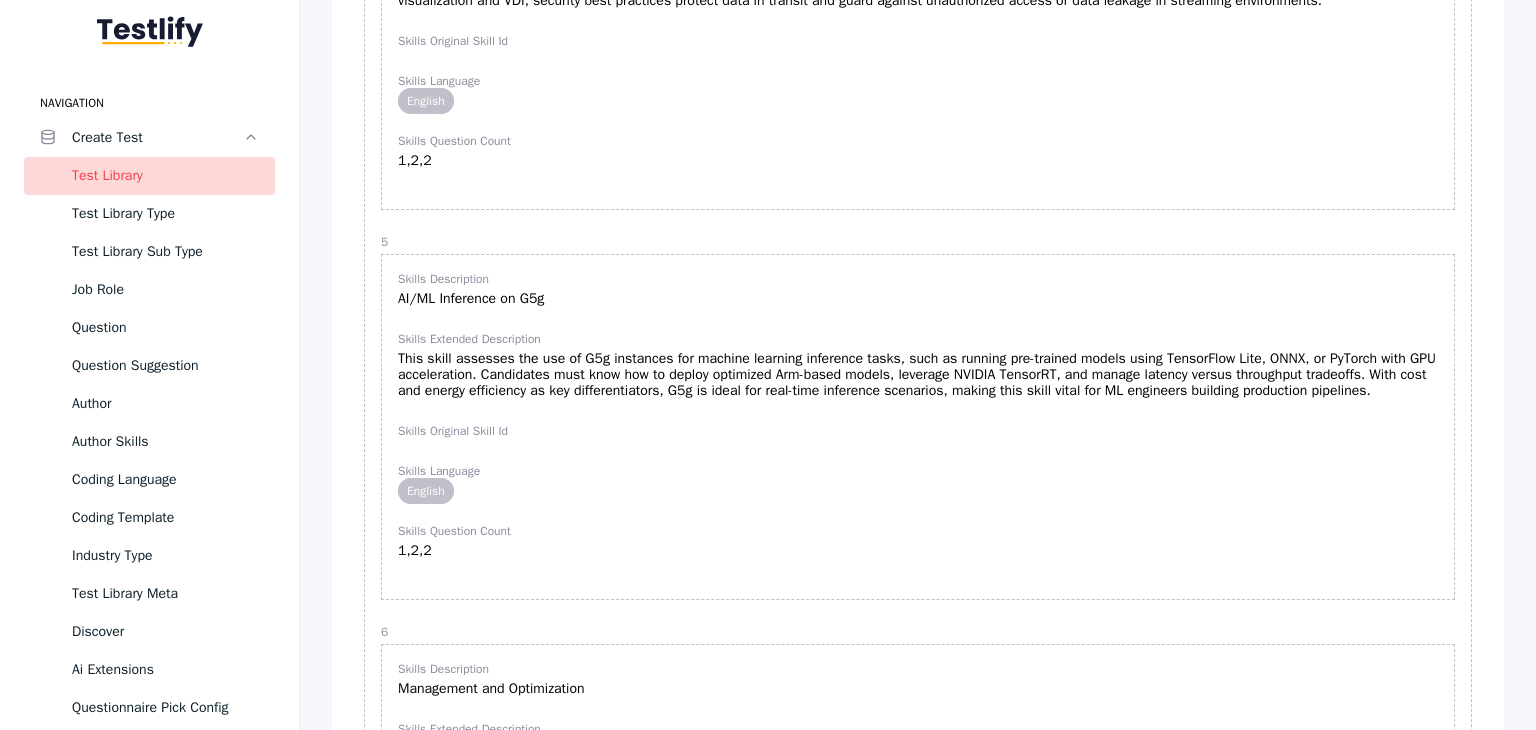 scroll, scrollTop: 0, scrollLeft: 0, axis: both 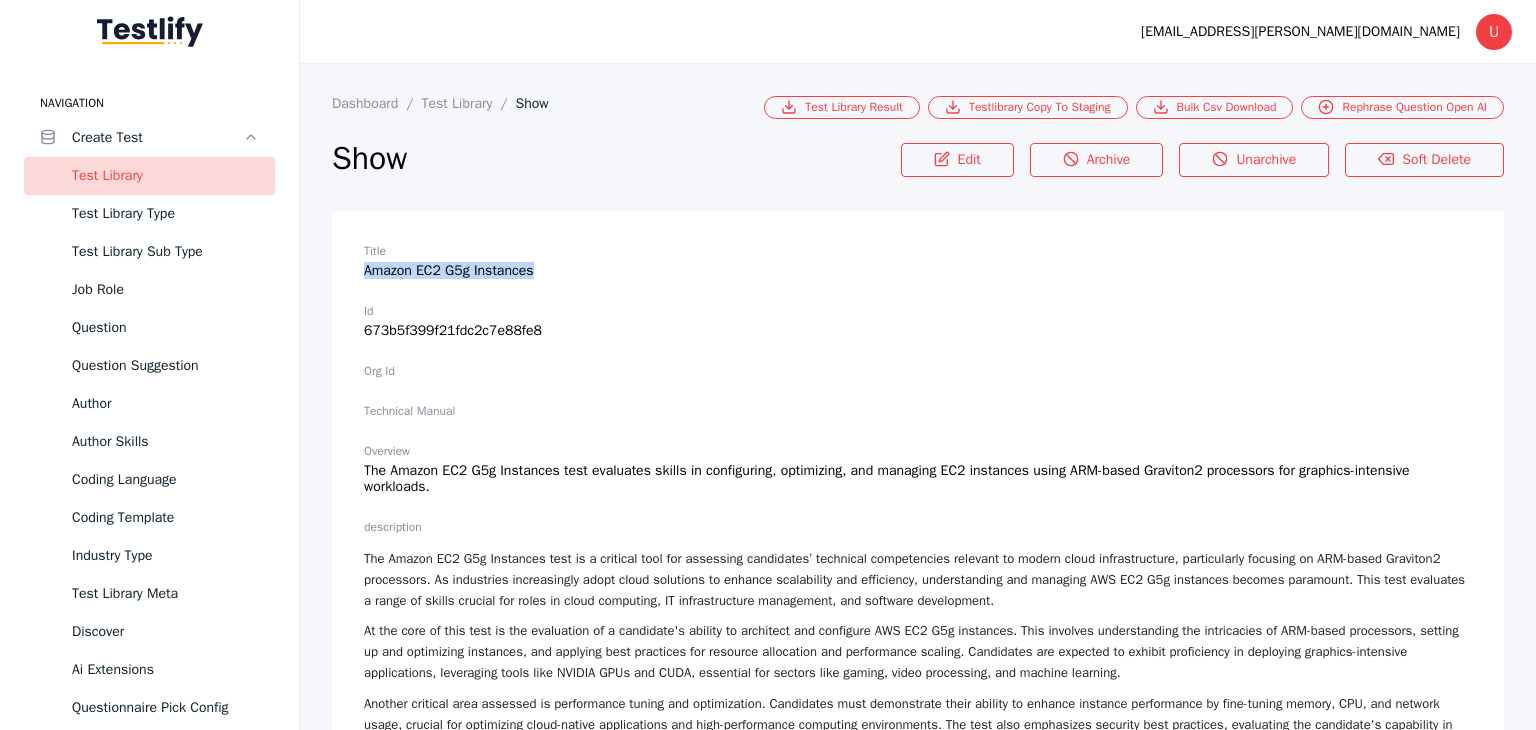 drag, startPoint x: 365, startPoint y: 274, endPoint x: 540, endPoint y: 272, distance: 175.01143 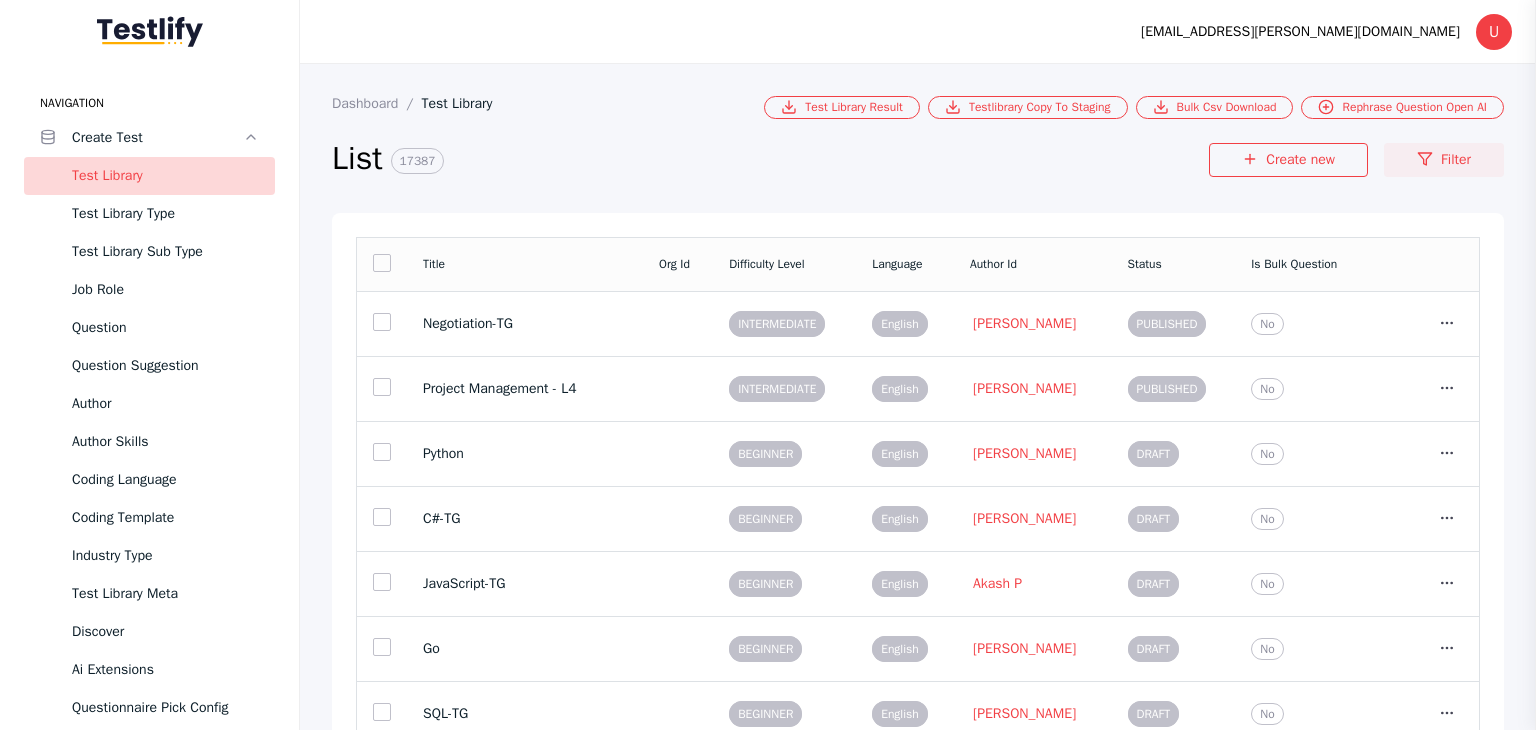 click on "Filter" at bounding box center (1444, 160) 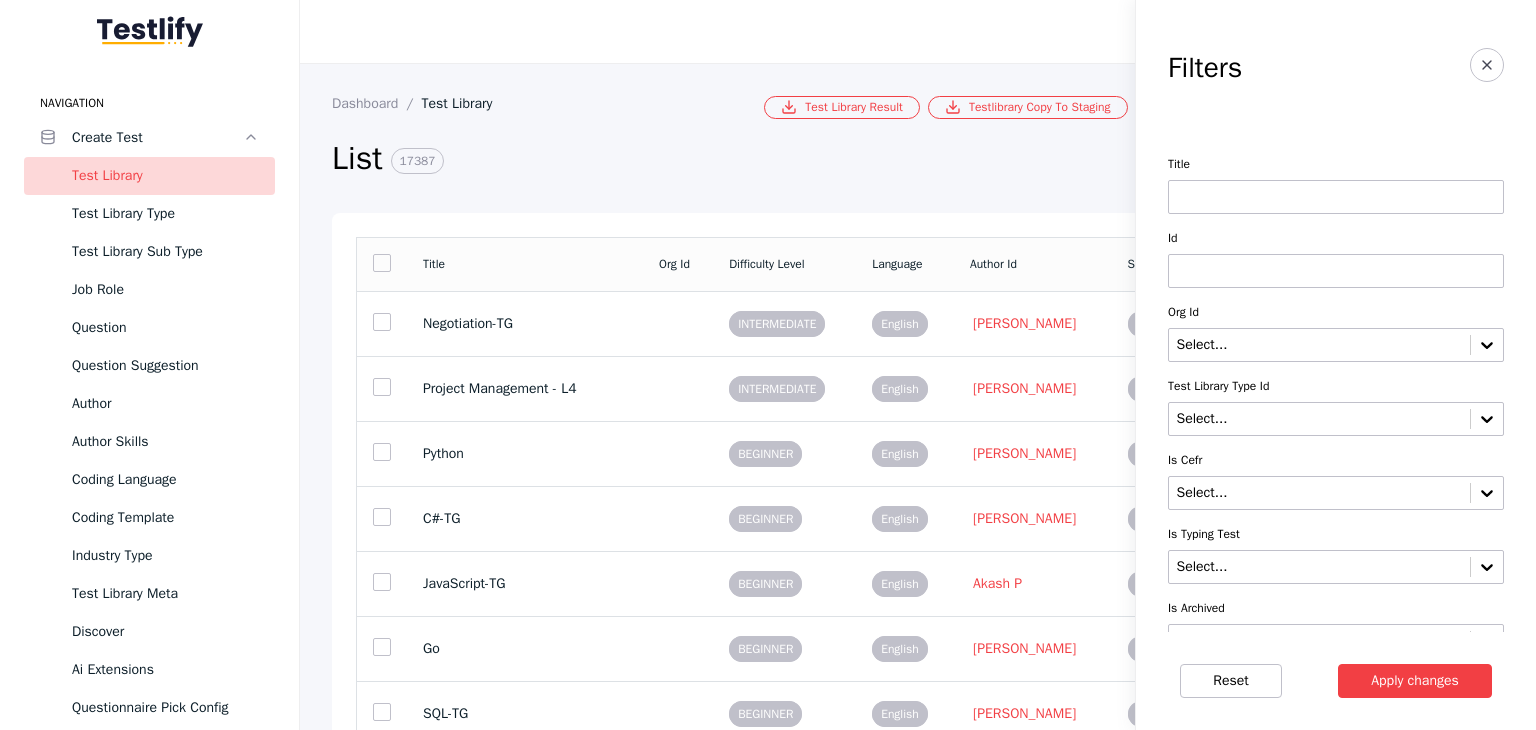 click at bounding box center (1336, 197) 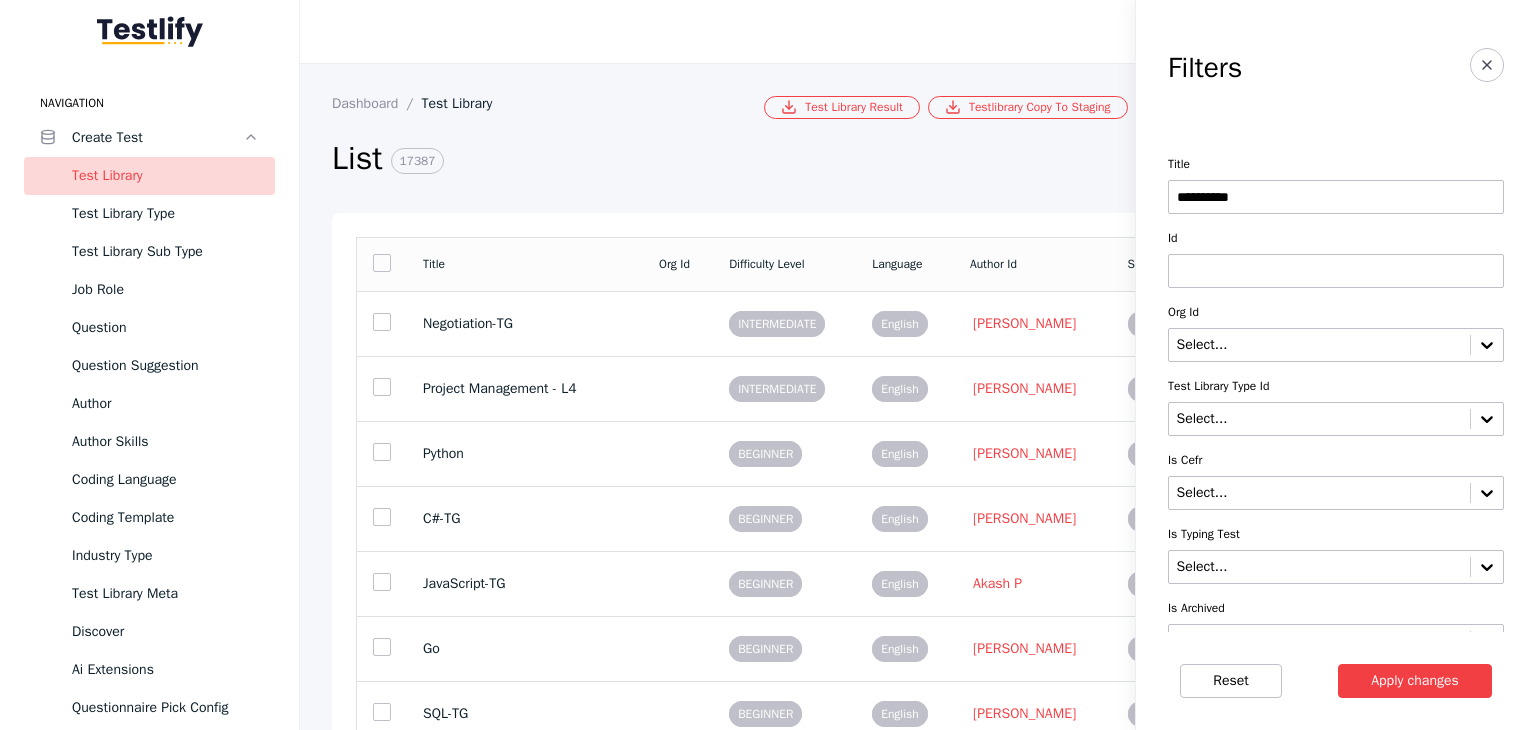 type on "**********" 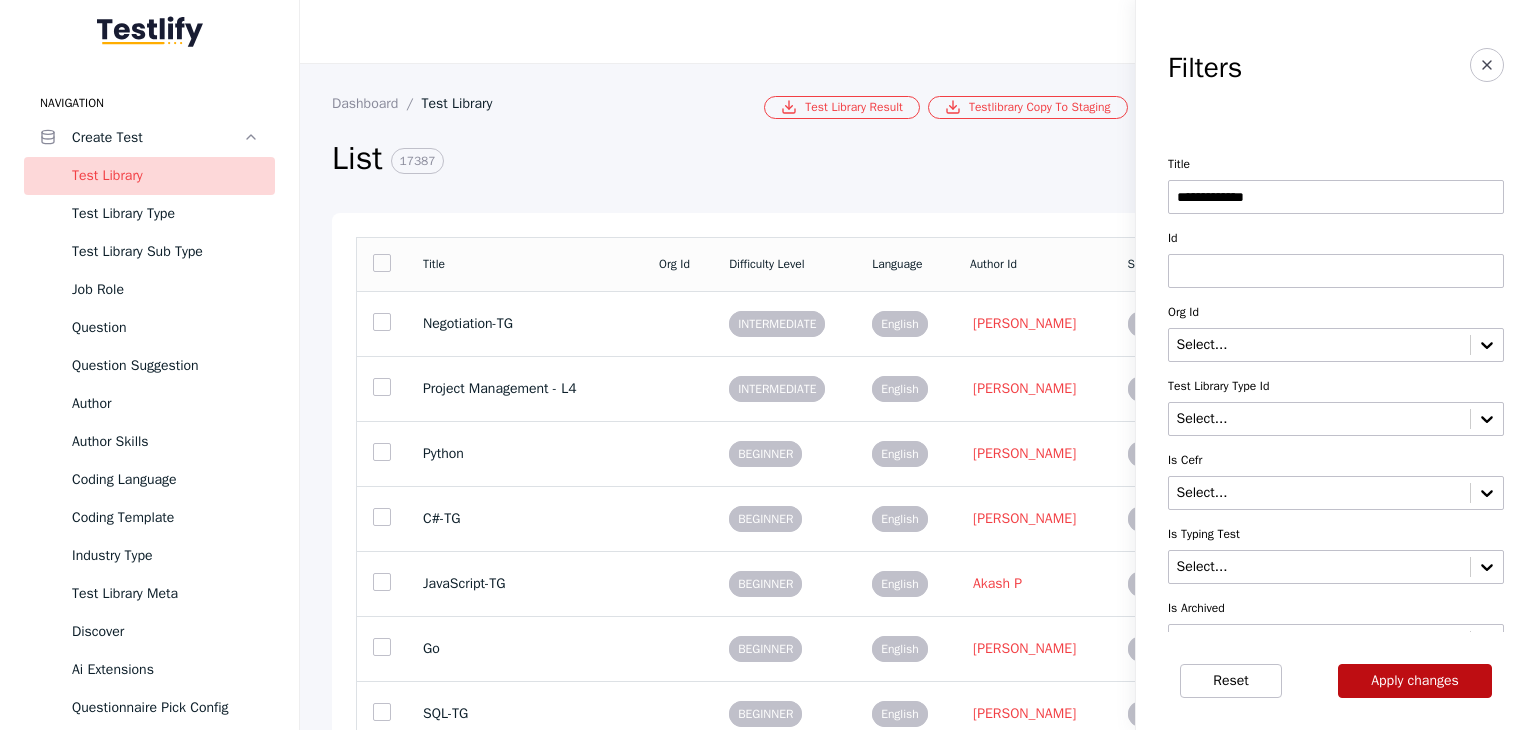 click on "Apply changes" at bounding box center [1415, 681] 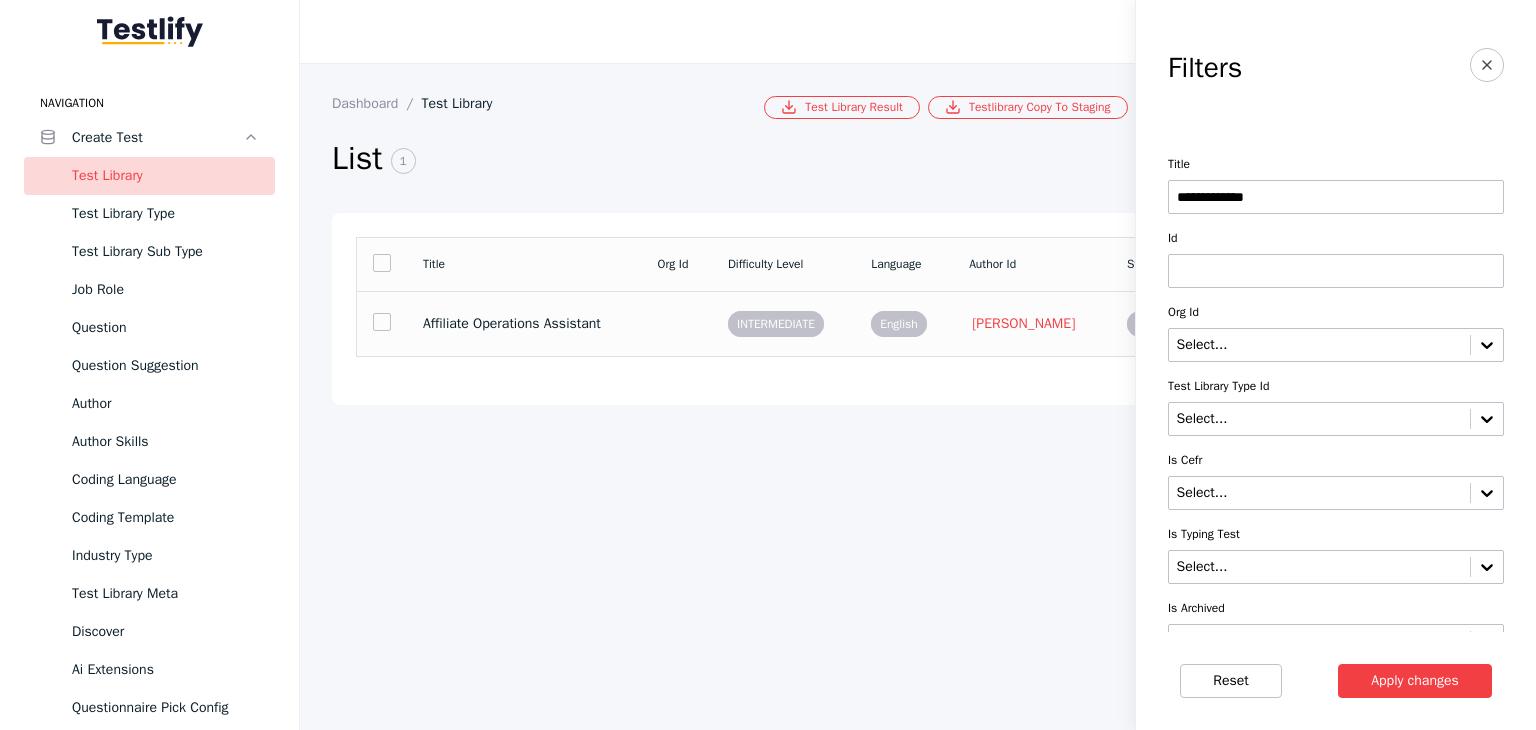 click on "Affiliate Operations Assistant" at bounding box center (524, 324) 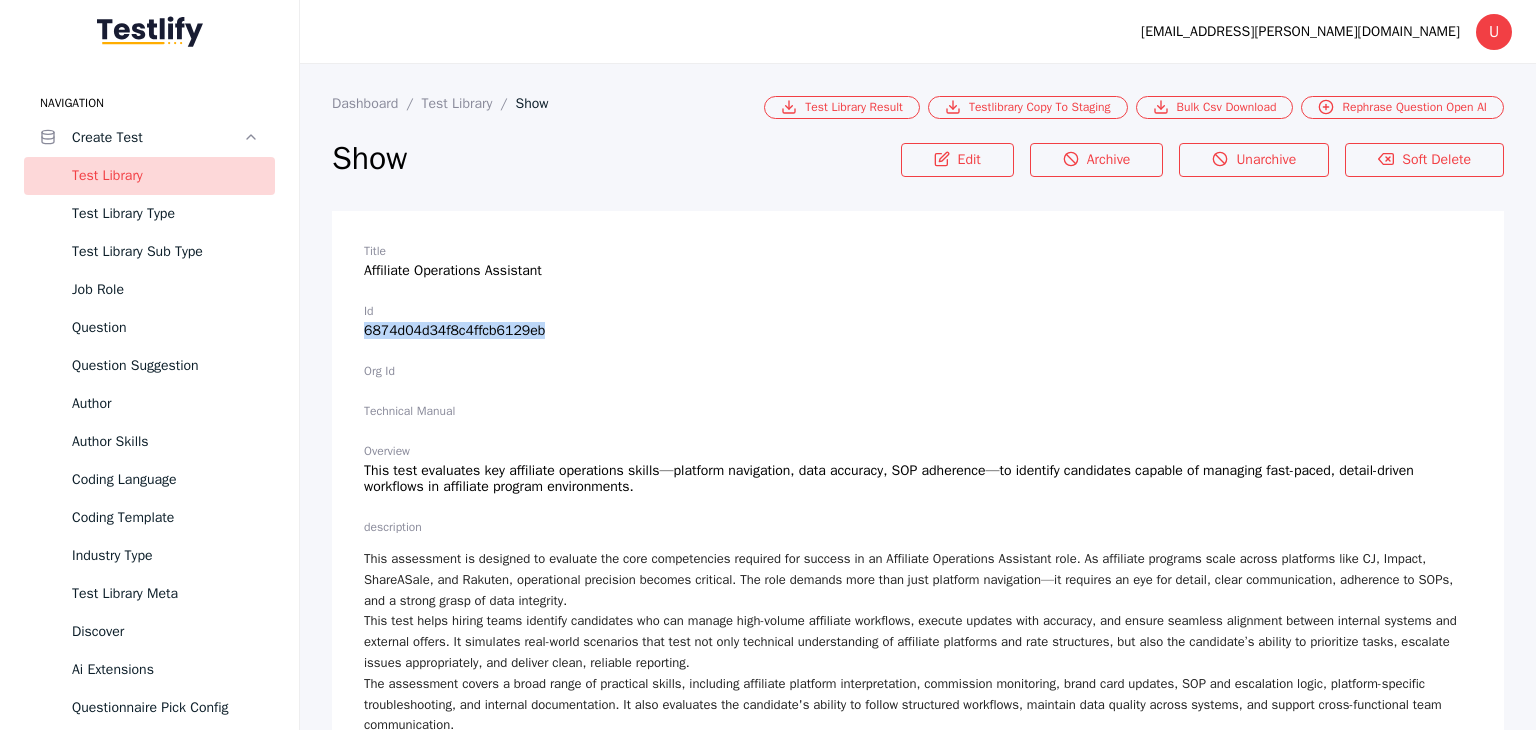 drag, startPoint x: 364, startPoint y: 325, endPoint x: 547, endPoint y: 325, distance: 183 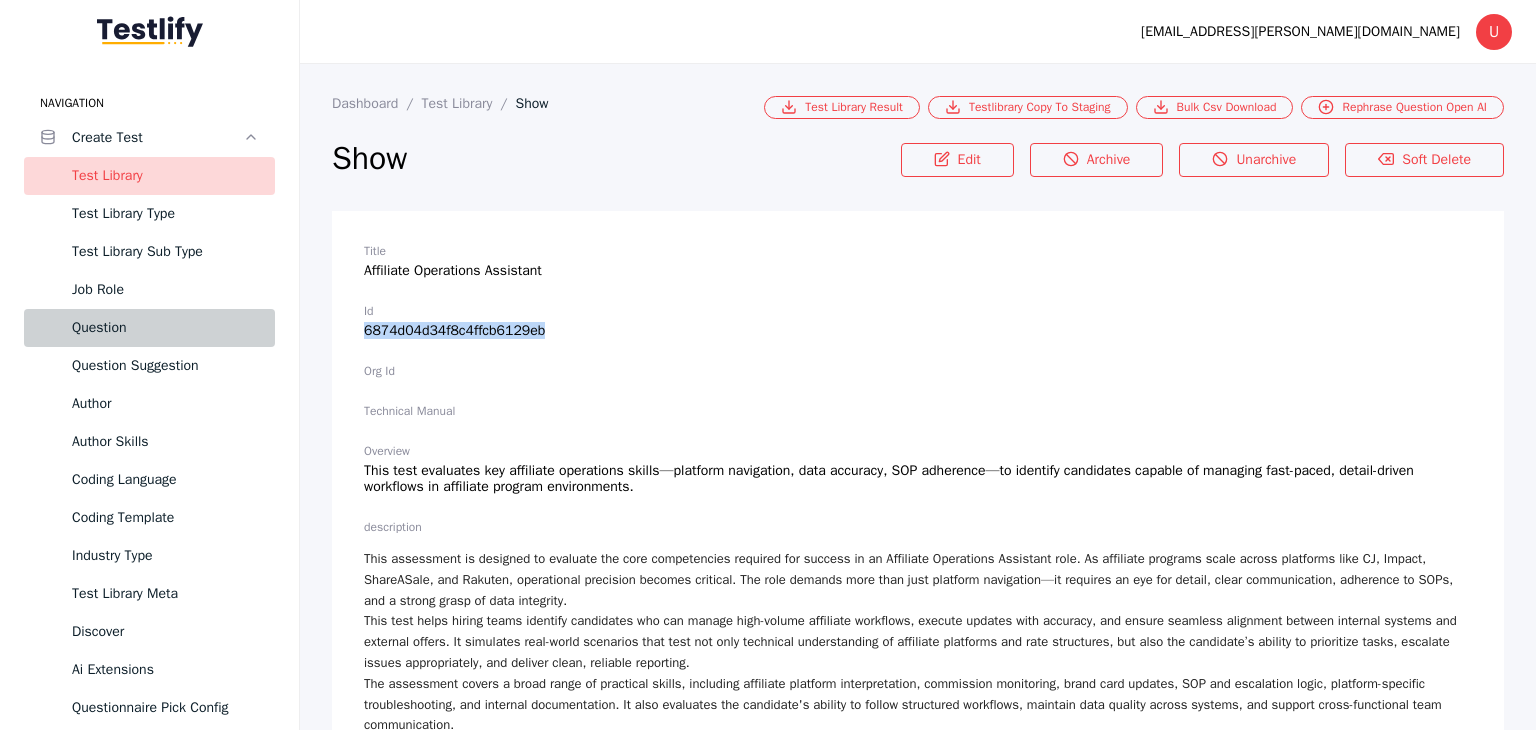 click on "Question" at bounding box center [165, 328] 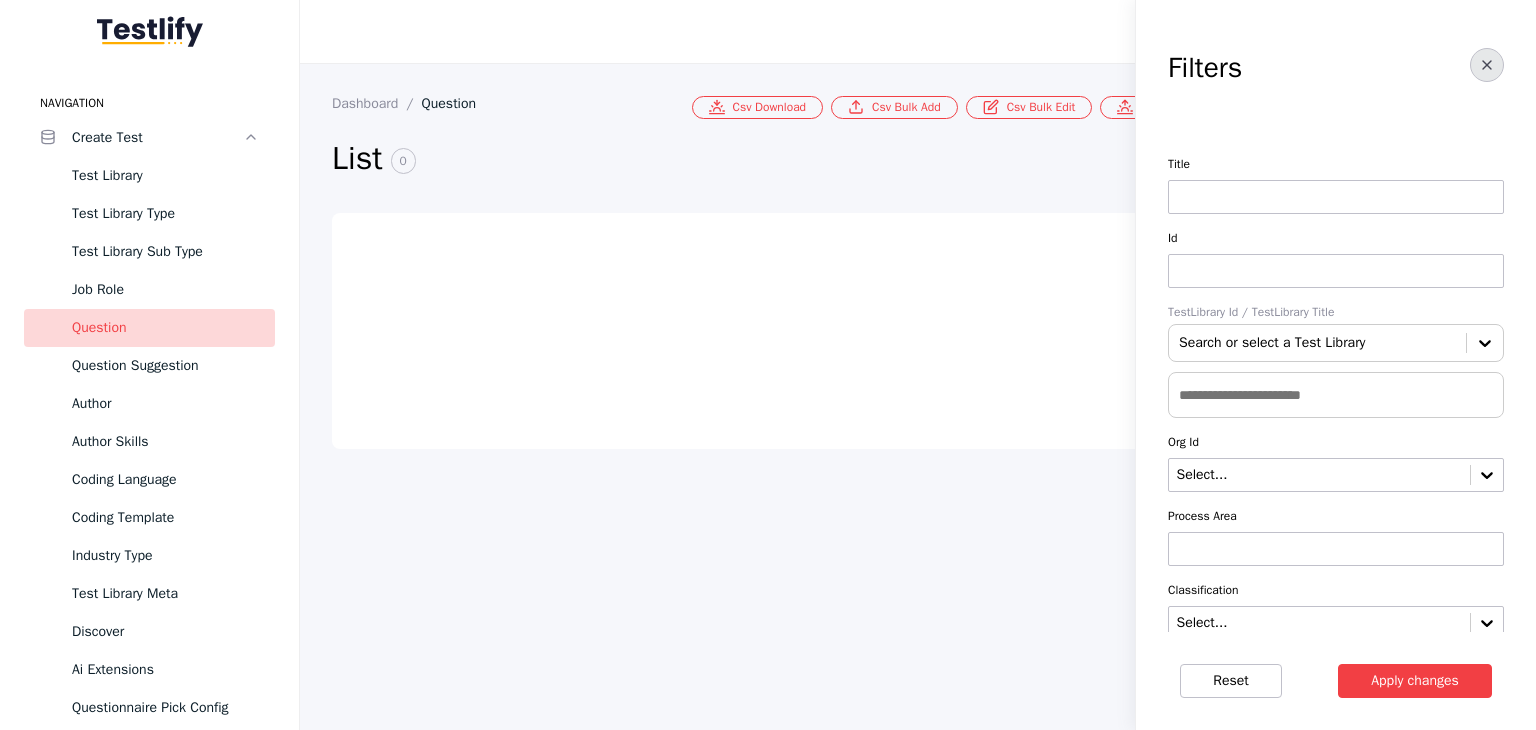 click 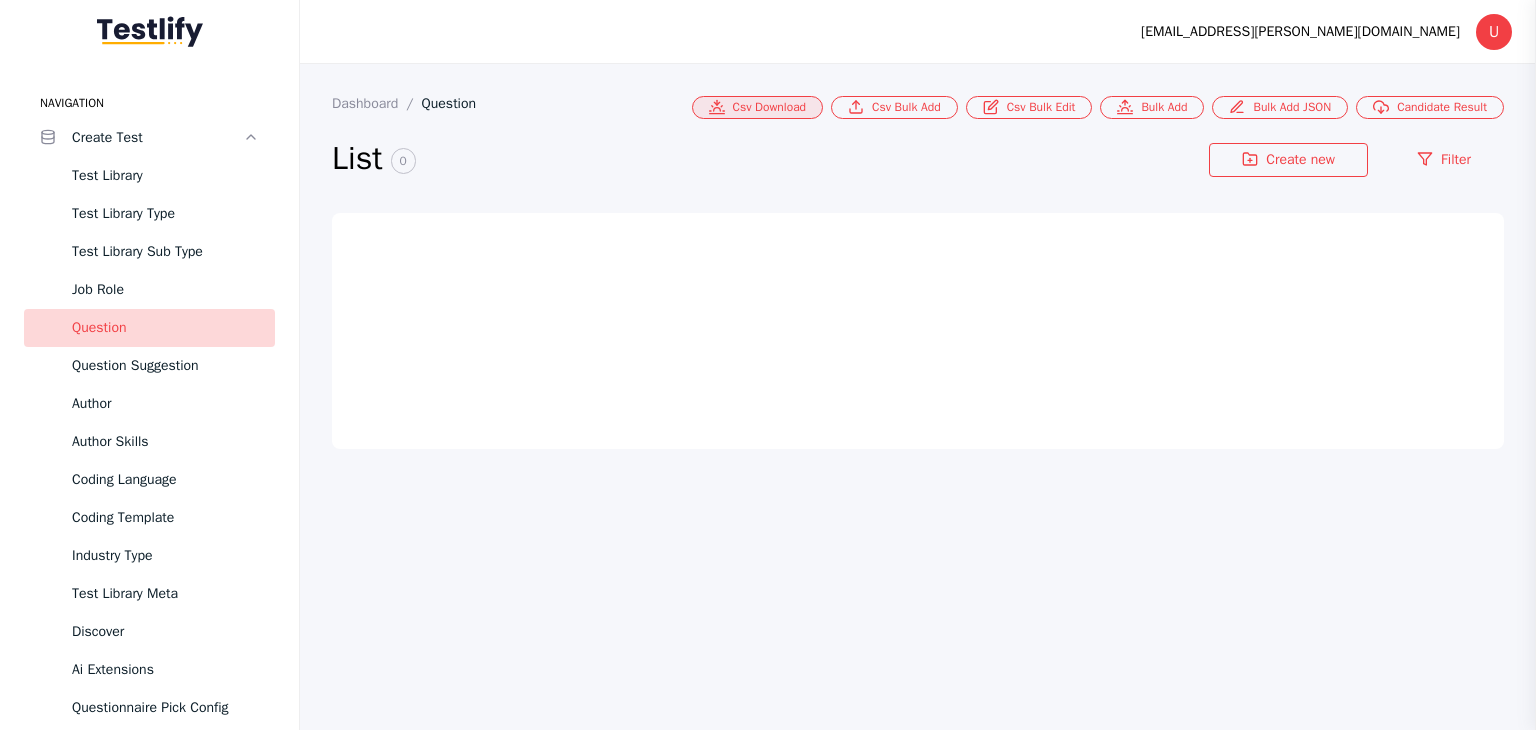 click on "Csv Download" at bounding box center [758, 107] 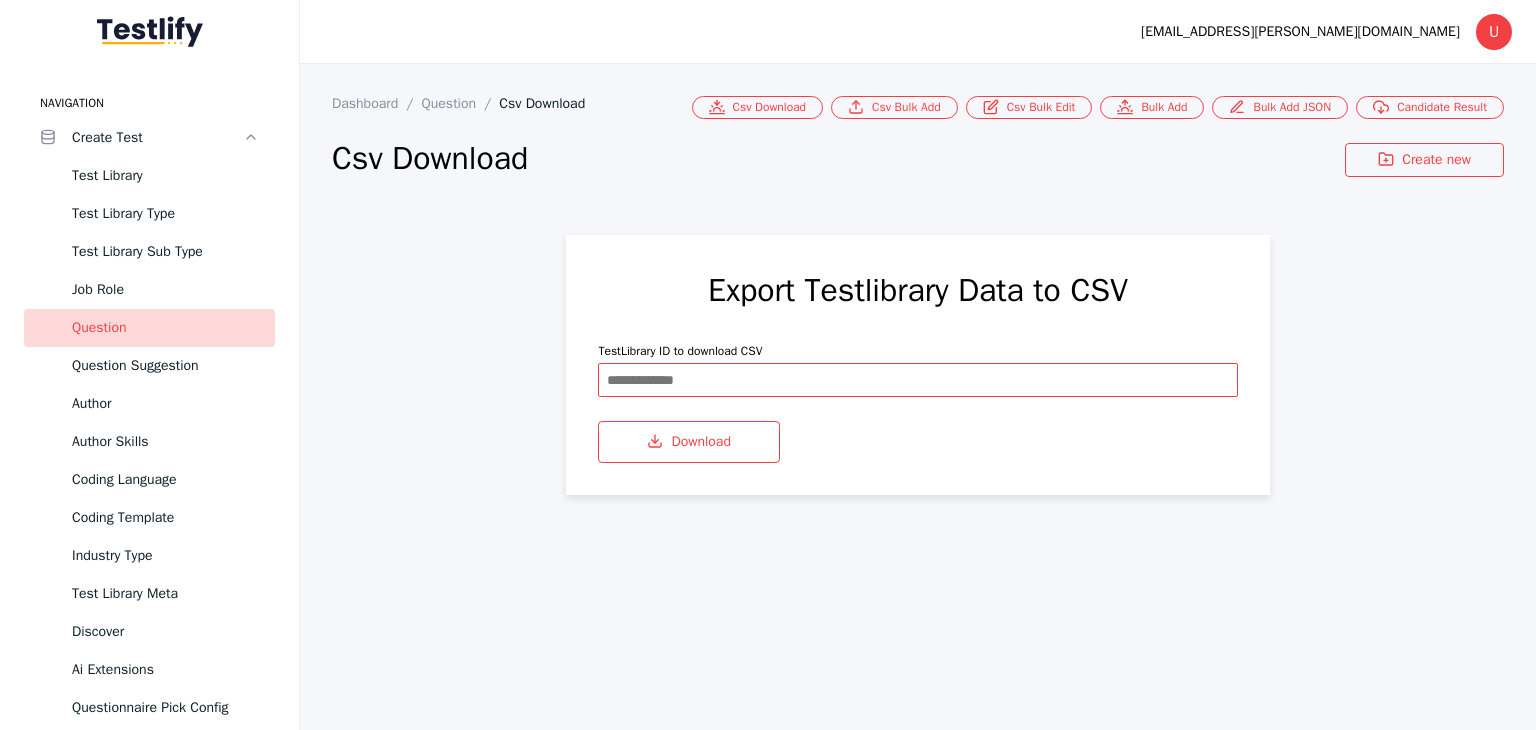 click at bounding box center [917, 380] 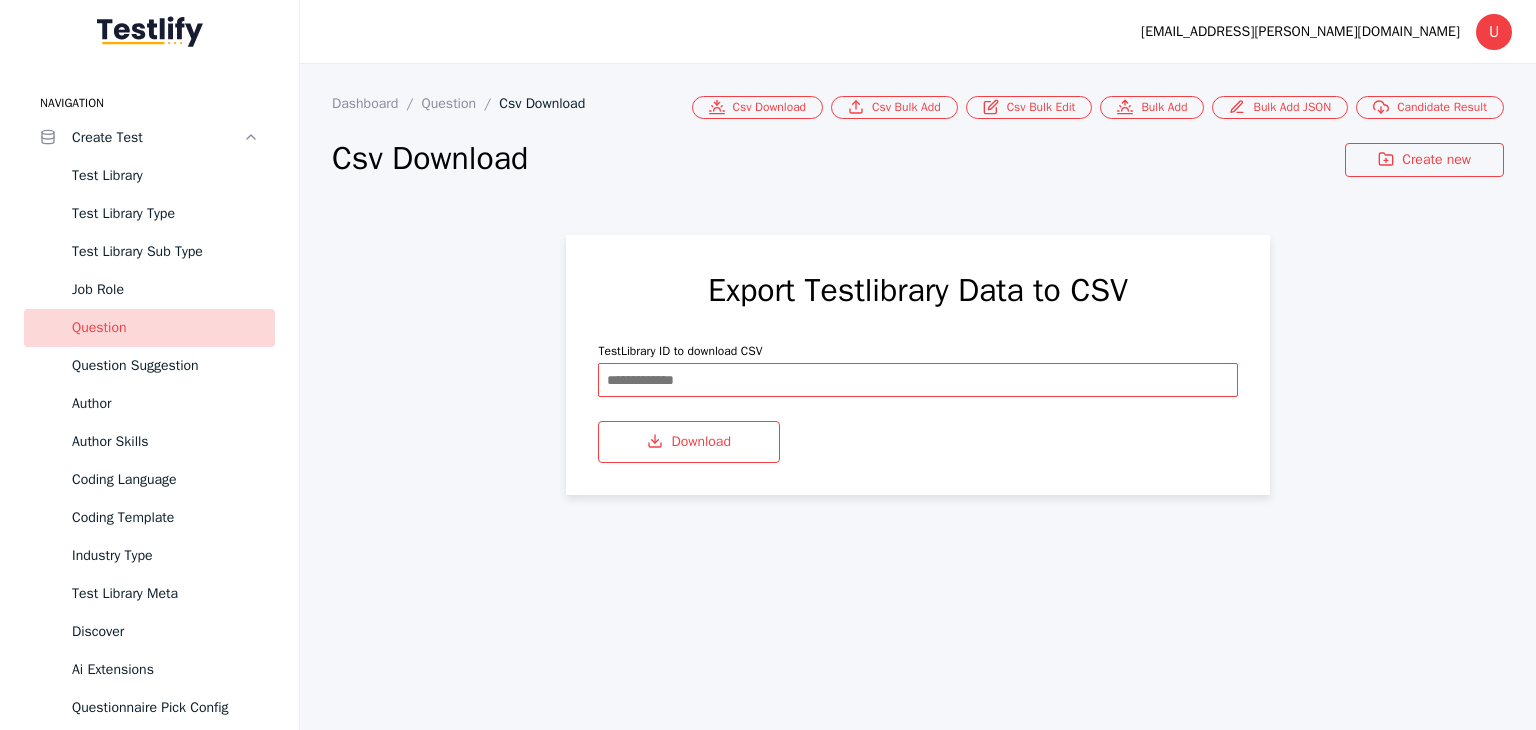 paste on "**********" 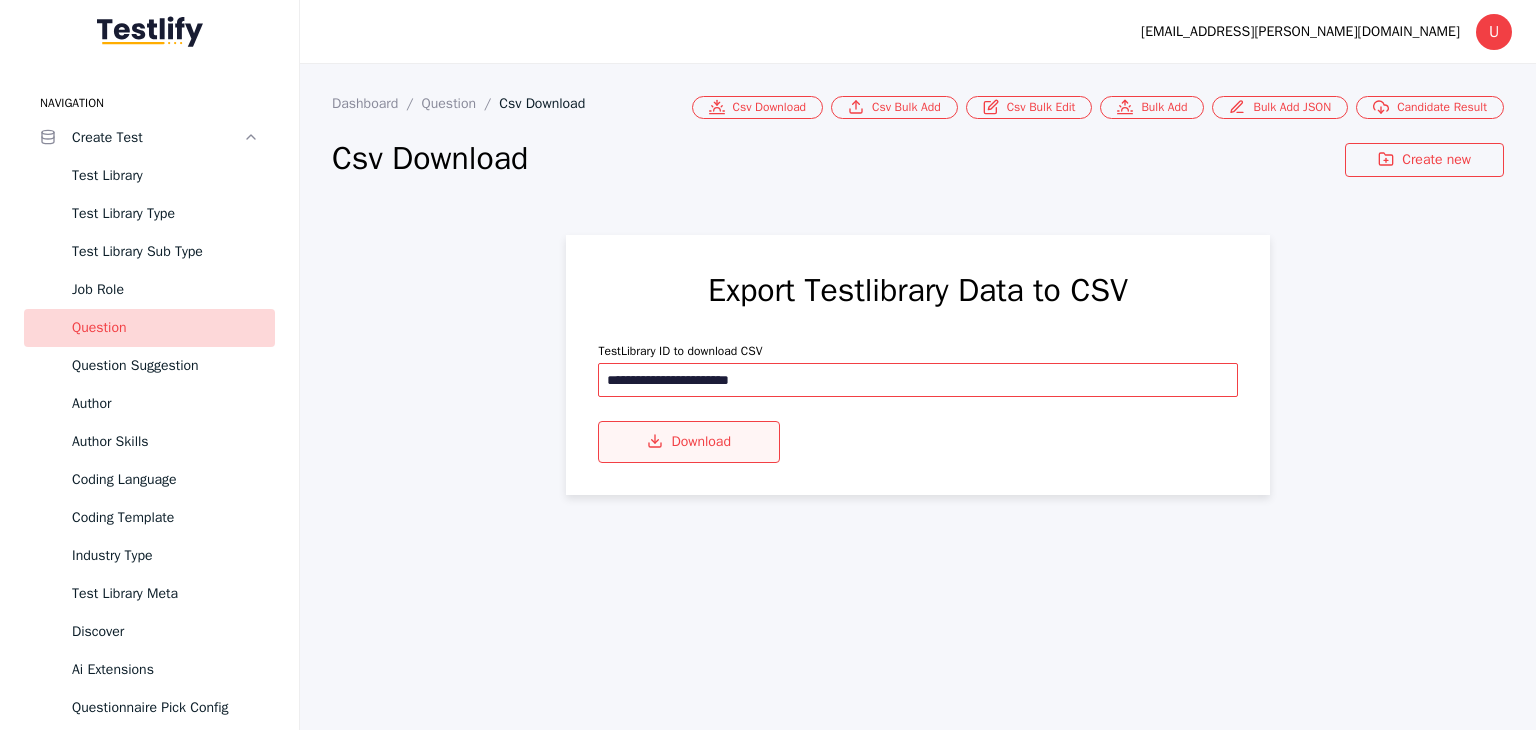 type on "**********" 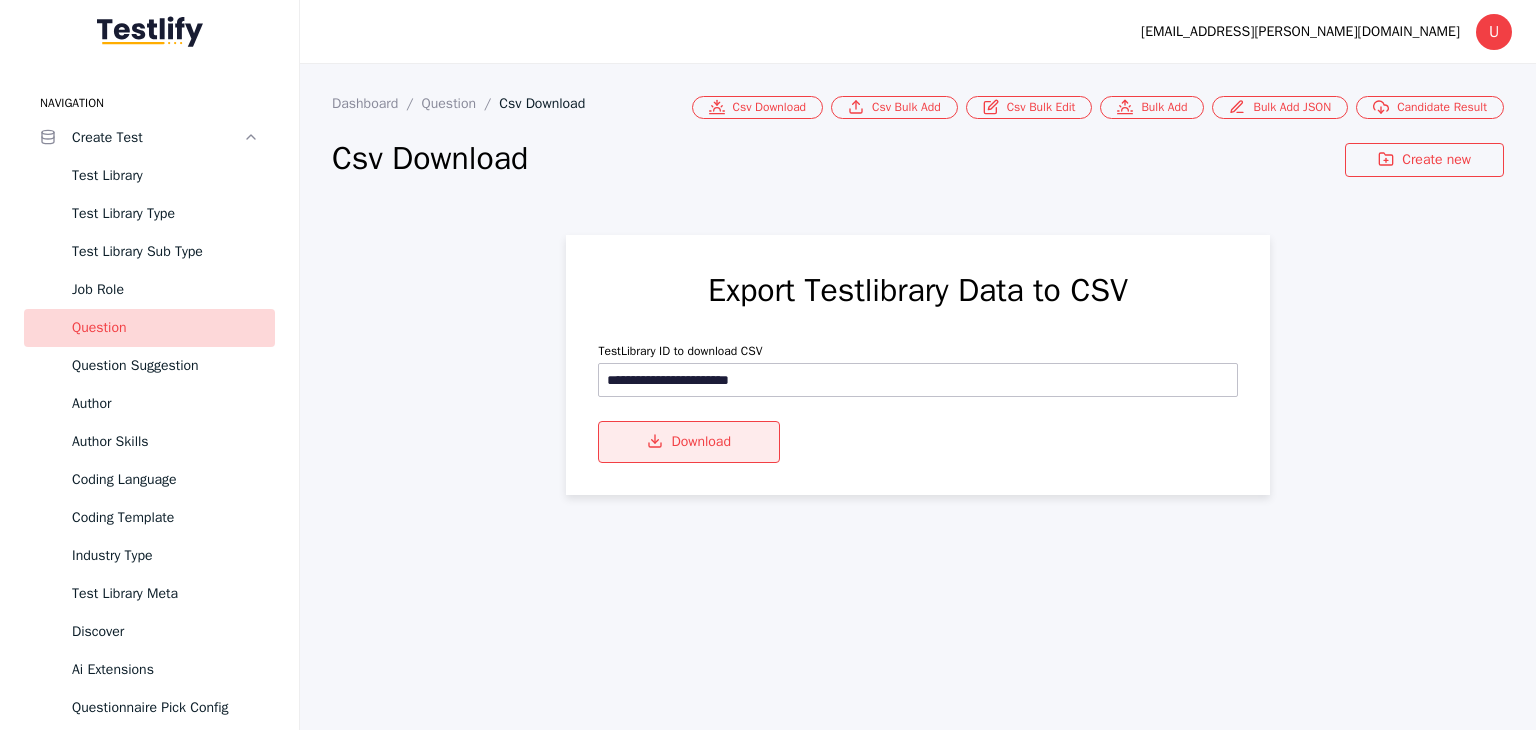 click on "Download" at bounding box center [689, 442] 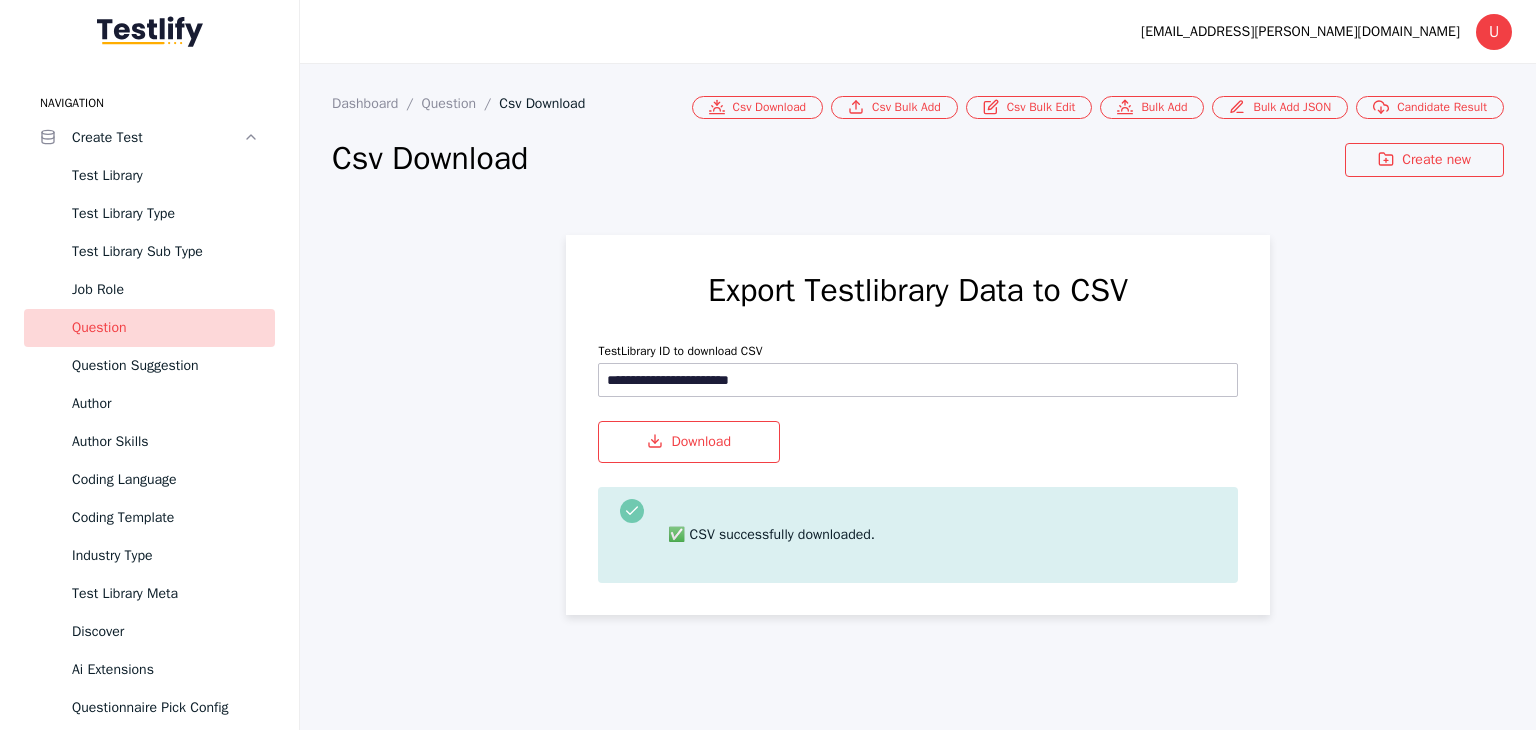 click on "Question" at bounding box center (165, 328) 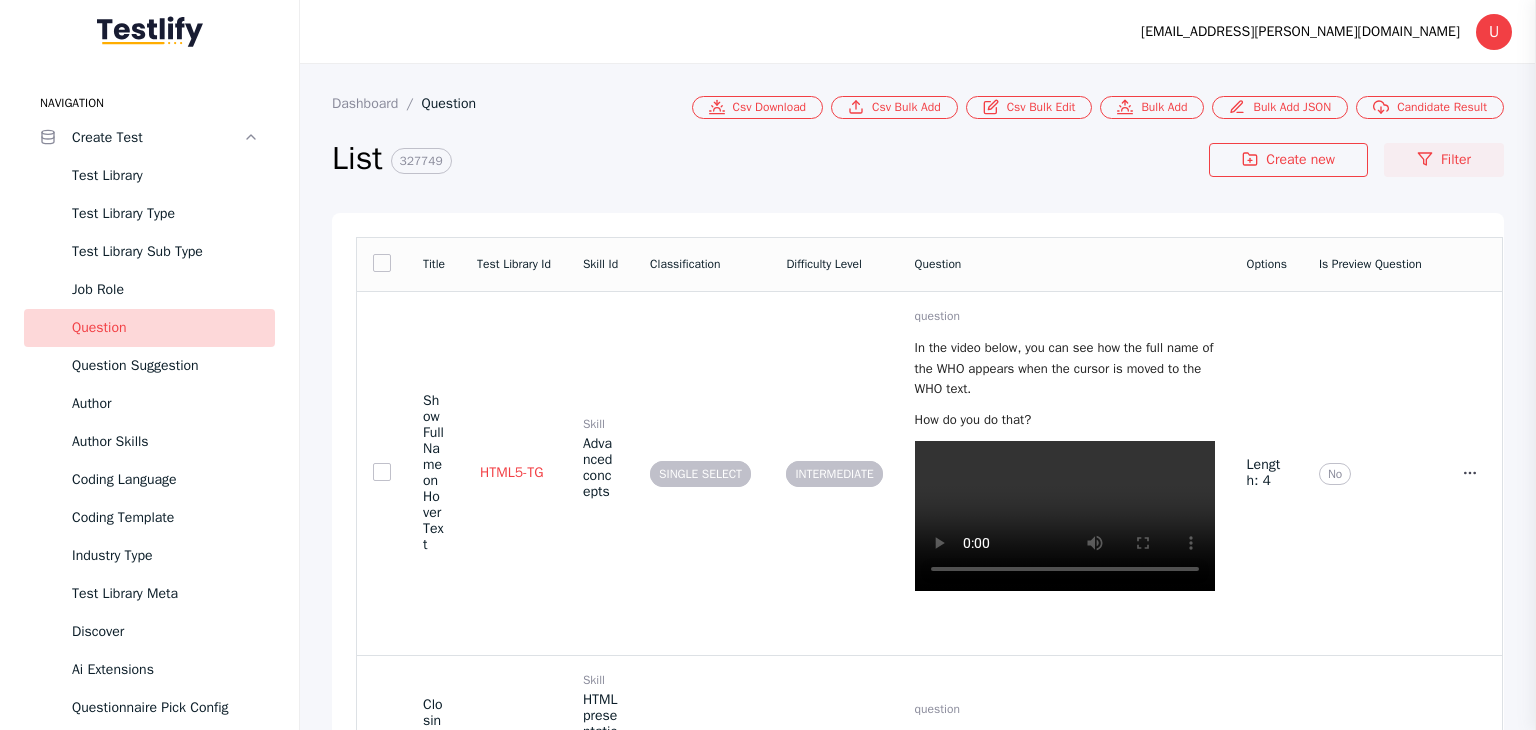 click on "Filter" at bounding box center [1444, 160] 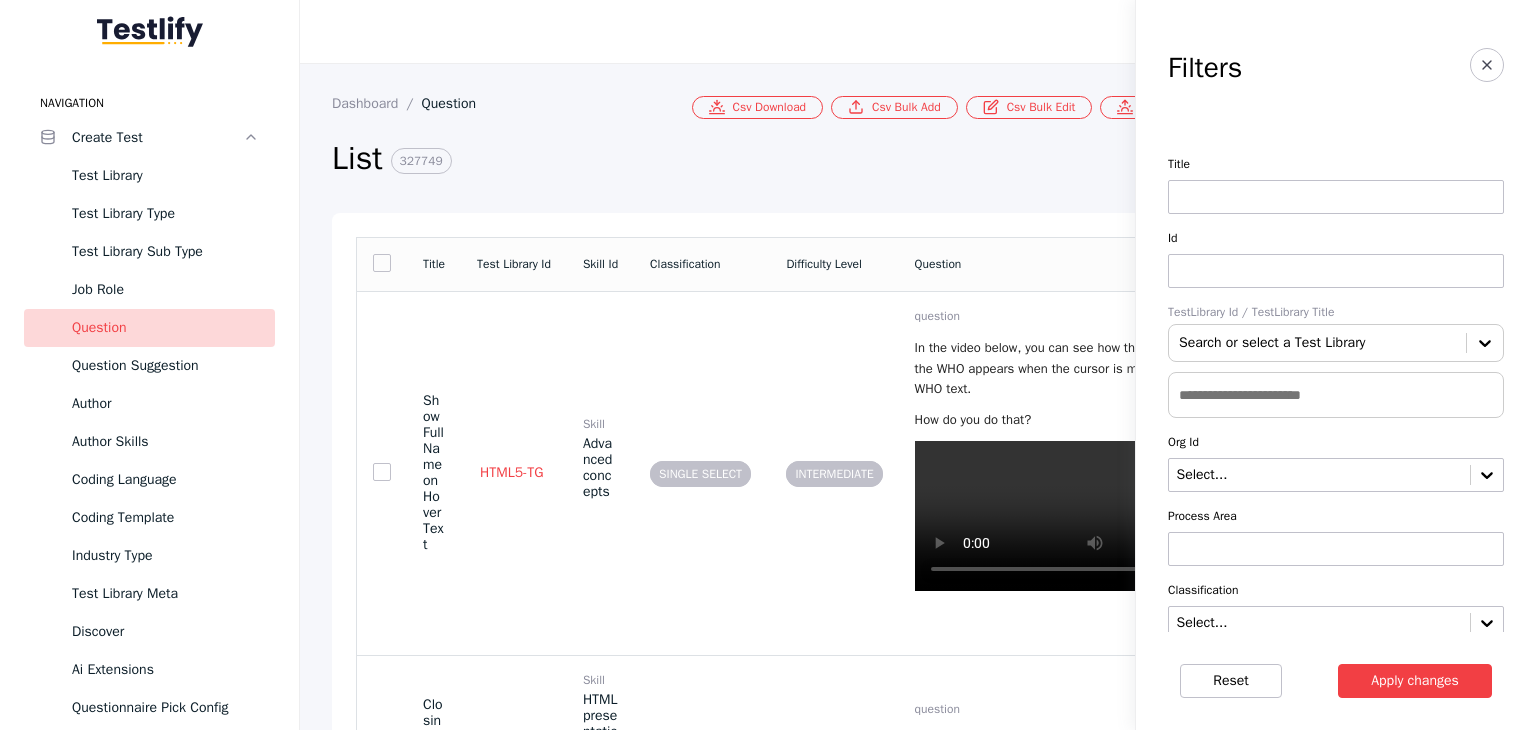 click at bounding box center [1336, 271] 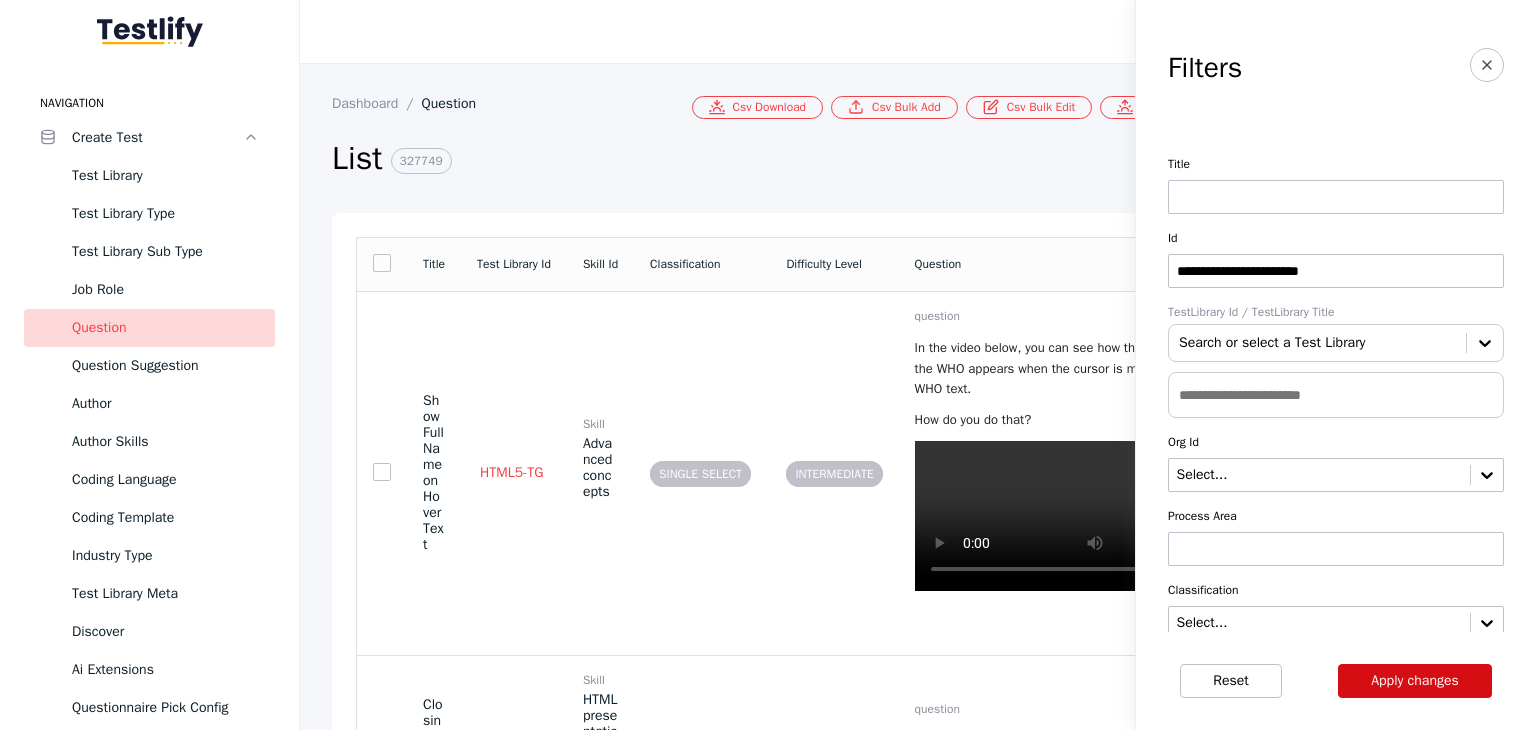 type on "**********" 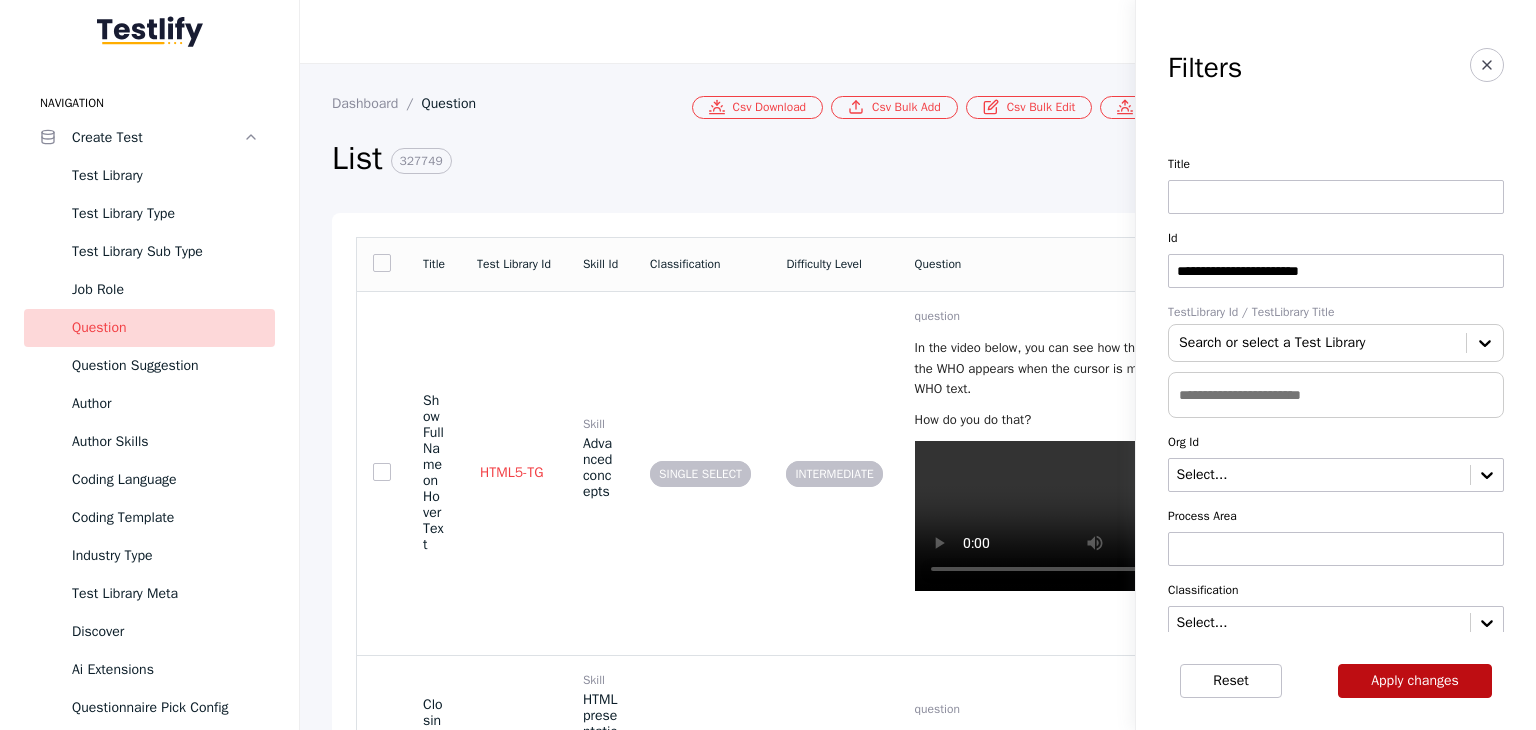 click on "Apply changes" at bounding box center [1415, 681] 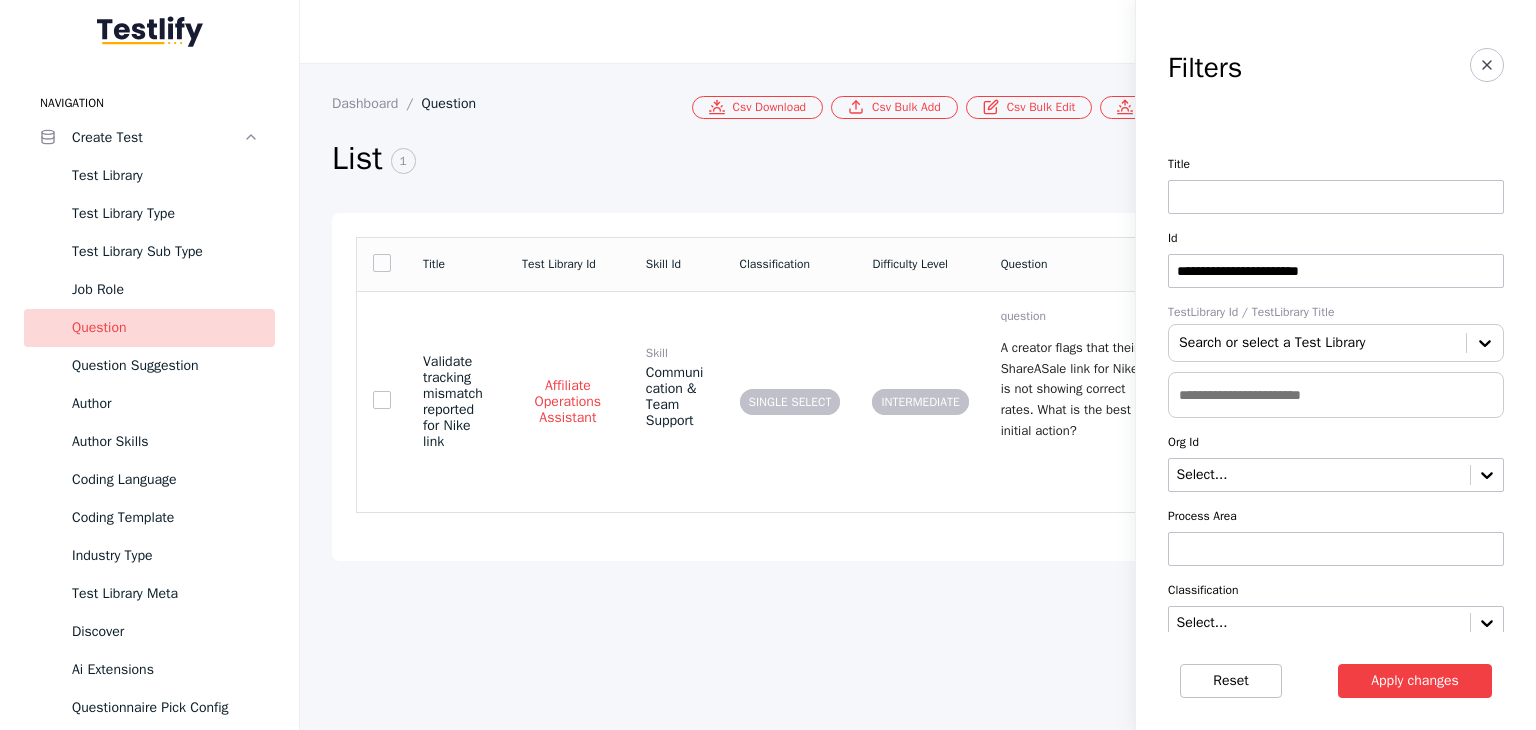 click on "Title Test Library Id Skill Id Classification Difficulty Level Question Options Is Preview Question Validate tracking mismatch reported for Nike link Affiliate Operations Assistant  Skill Communication & Team Support SINGLE SELECT INTERMEDIATE question A creator flags that their ShareASale link for Nike is not showing correct rates. What is the best initial action?
Length: 4 No Show Edit Soft Delete" at bounding box center [918, 387] 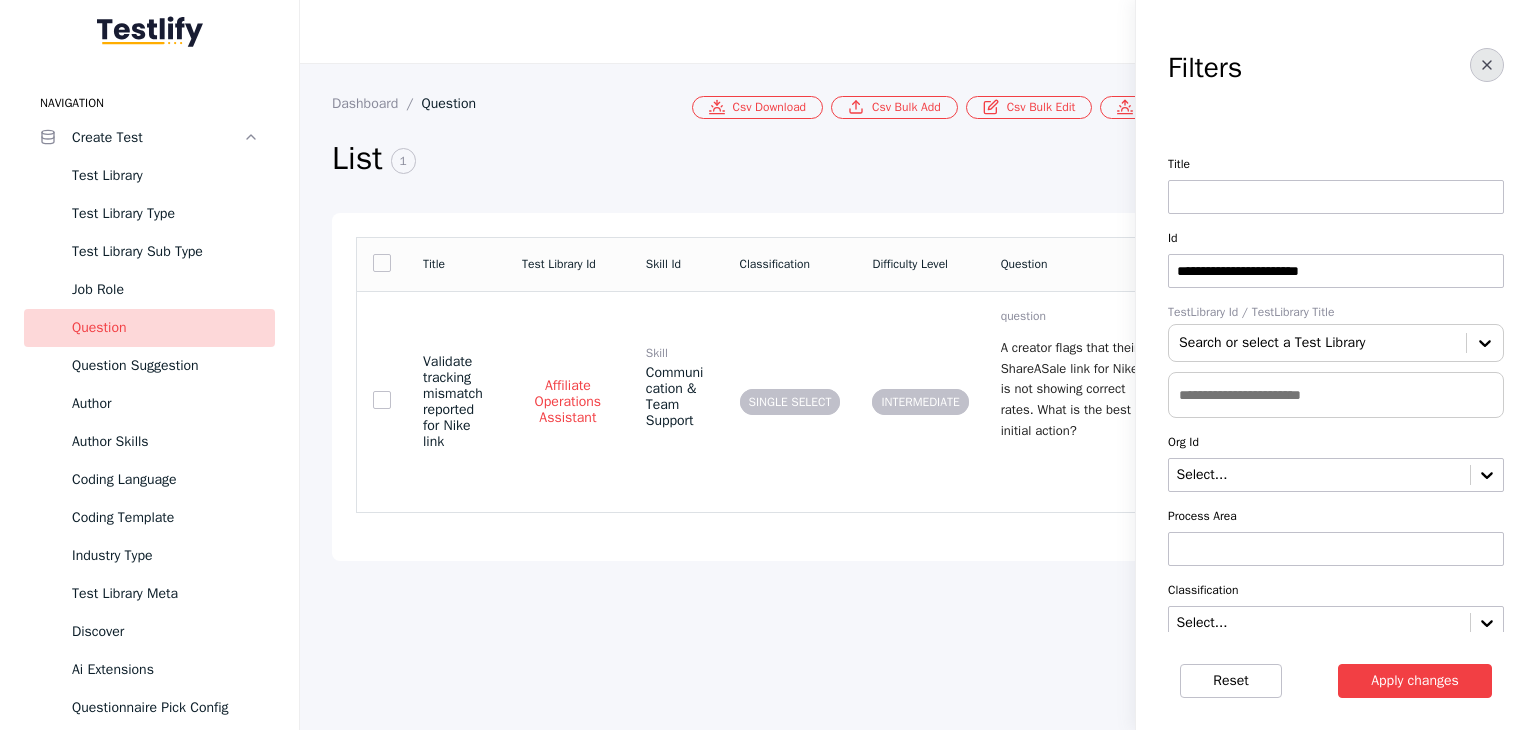 click 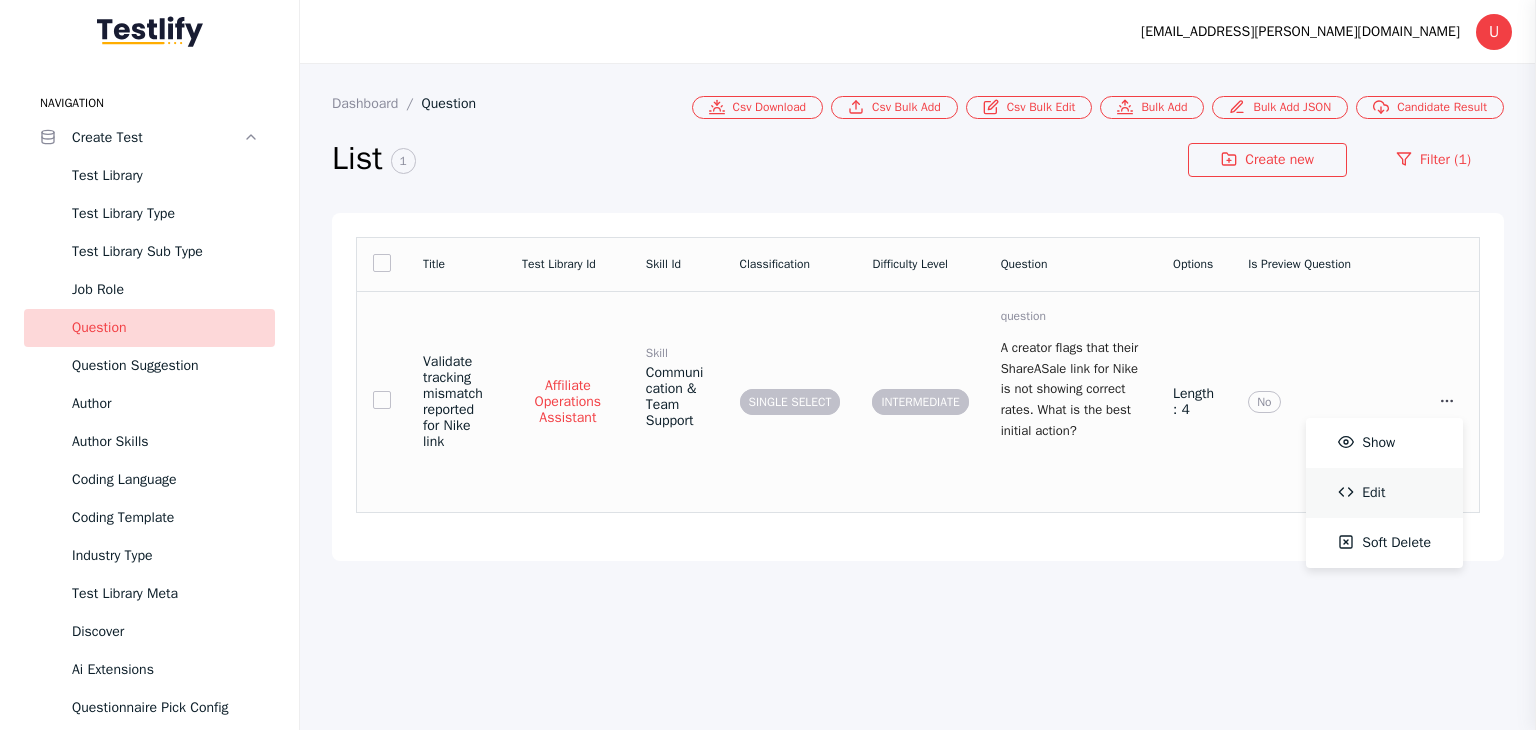 click on "Edit" at bounding box center (1384, 493) 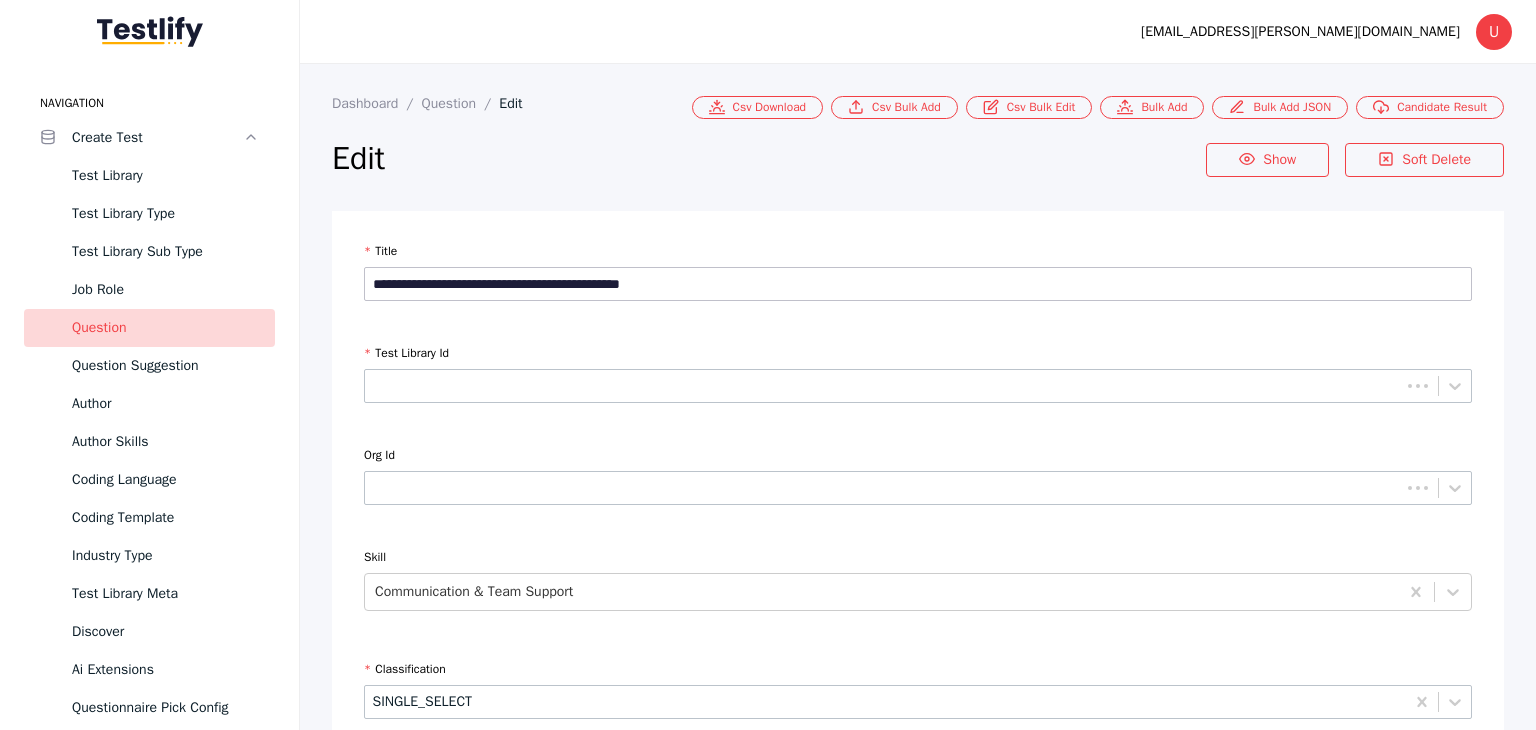 type on "**********" 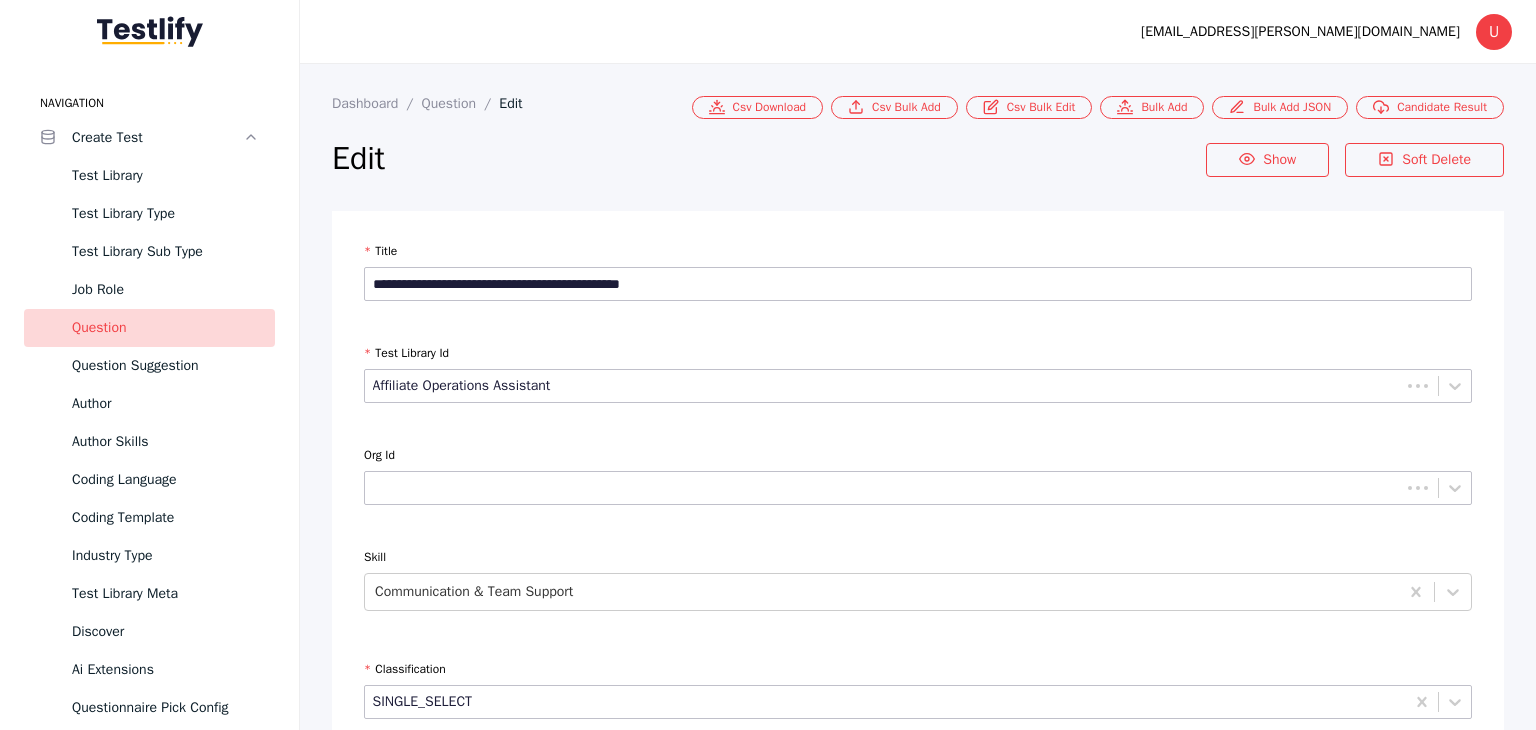 scroll, scrollTop: 2475, scrollLeft: 0, axis: vertical 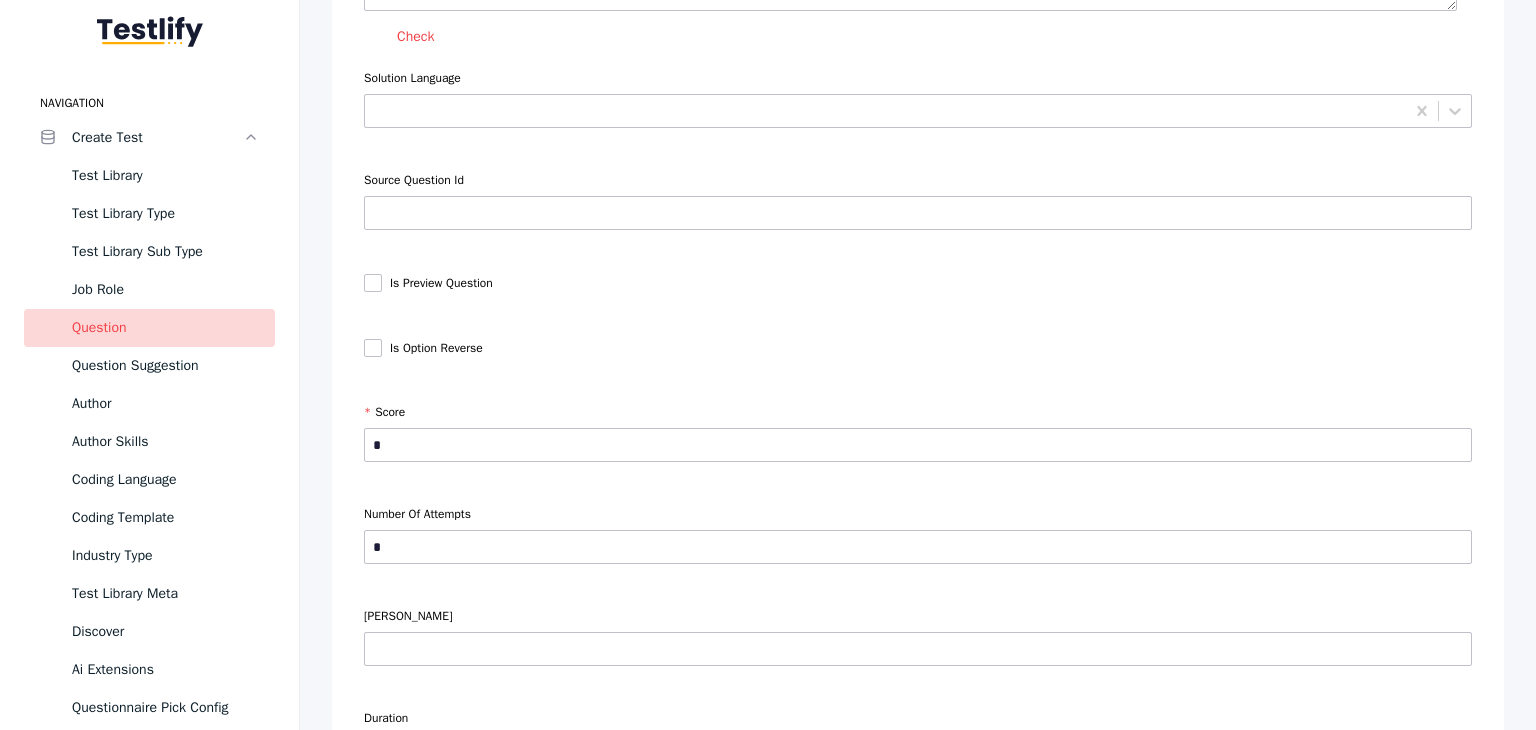 click at bounding box center (373, 283) 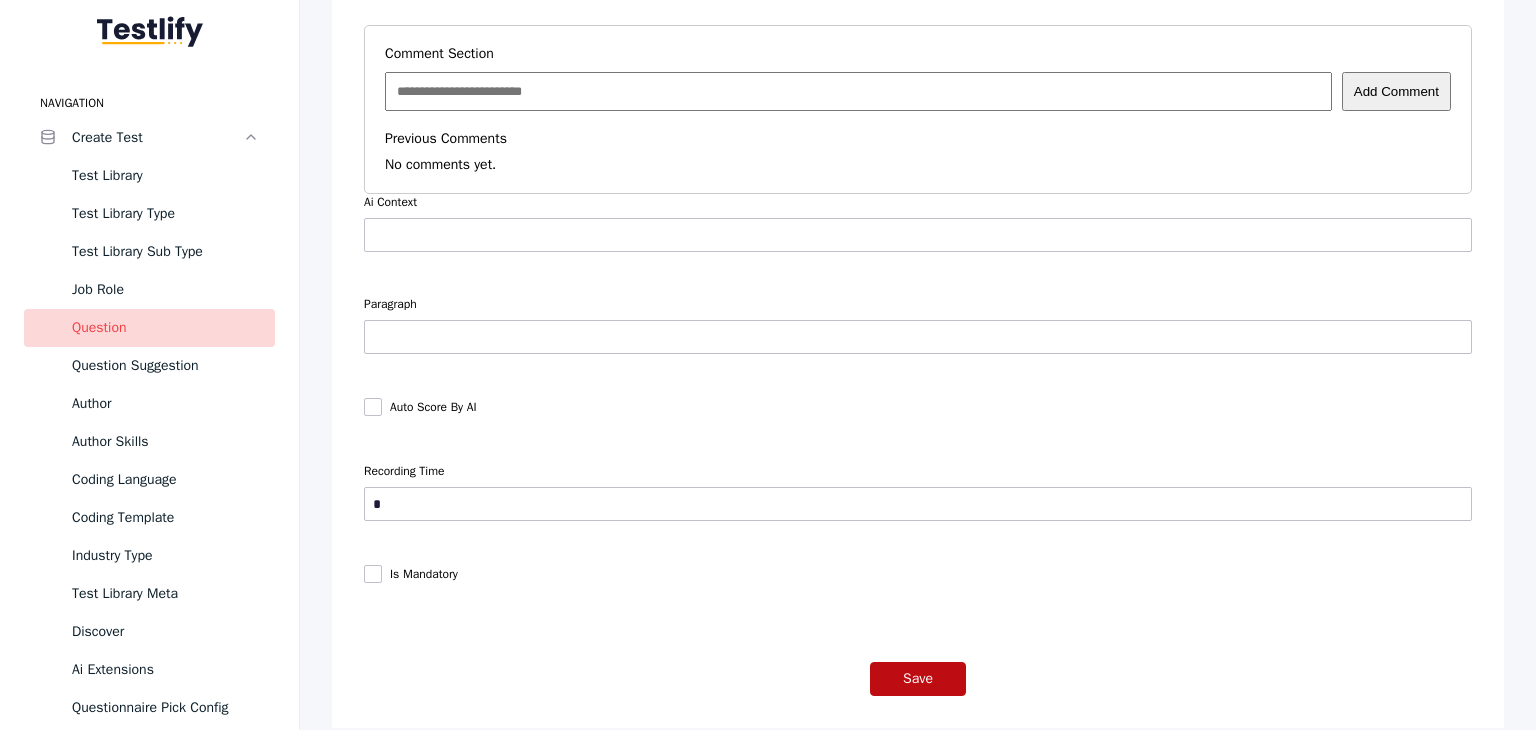 click on "Save" at bounding box center [918, 679] 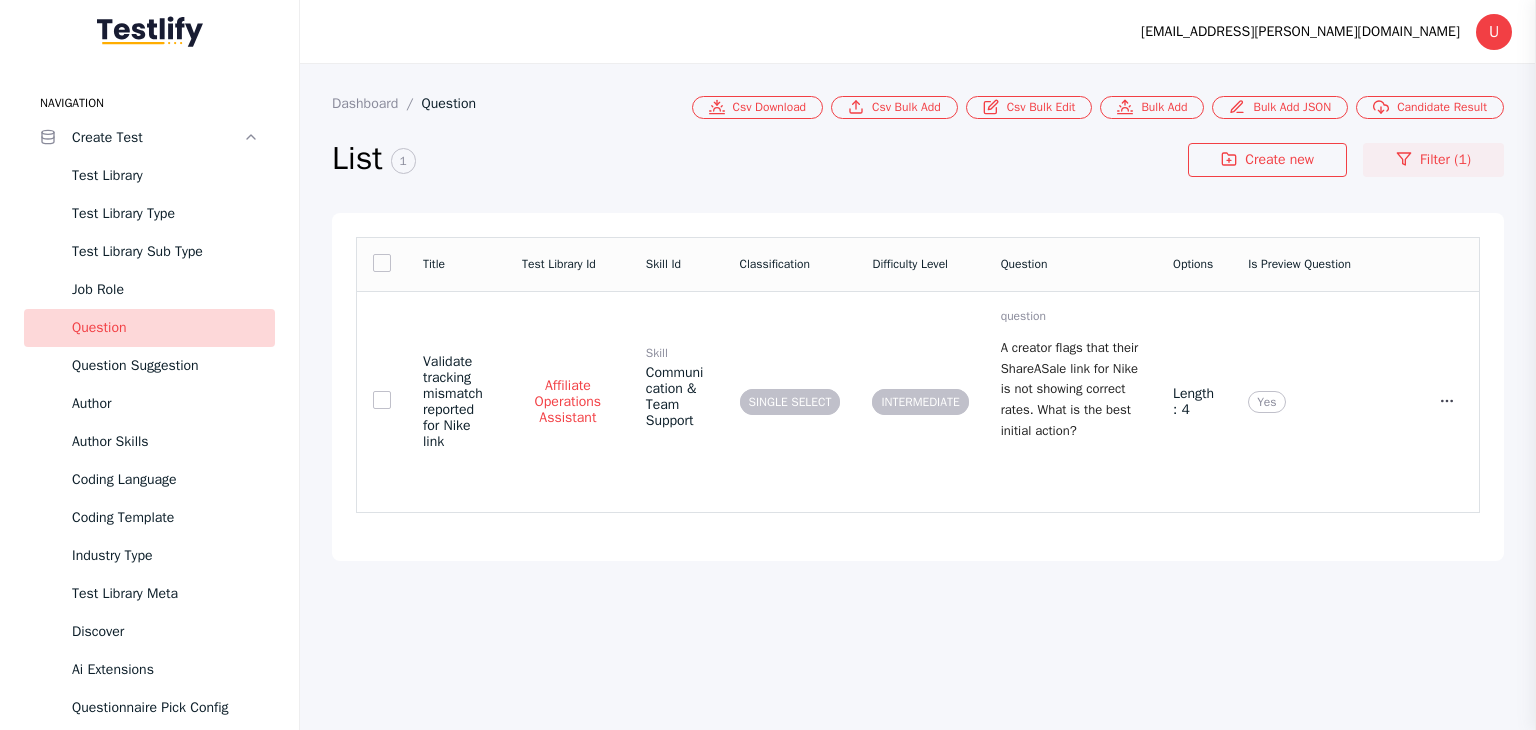 click on "Filter (1)" at bounding box center (1433, 160) 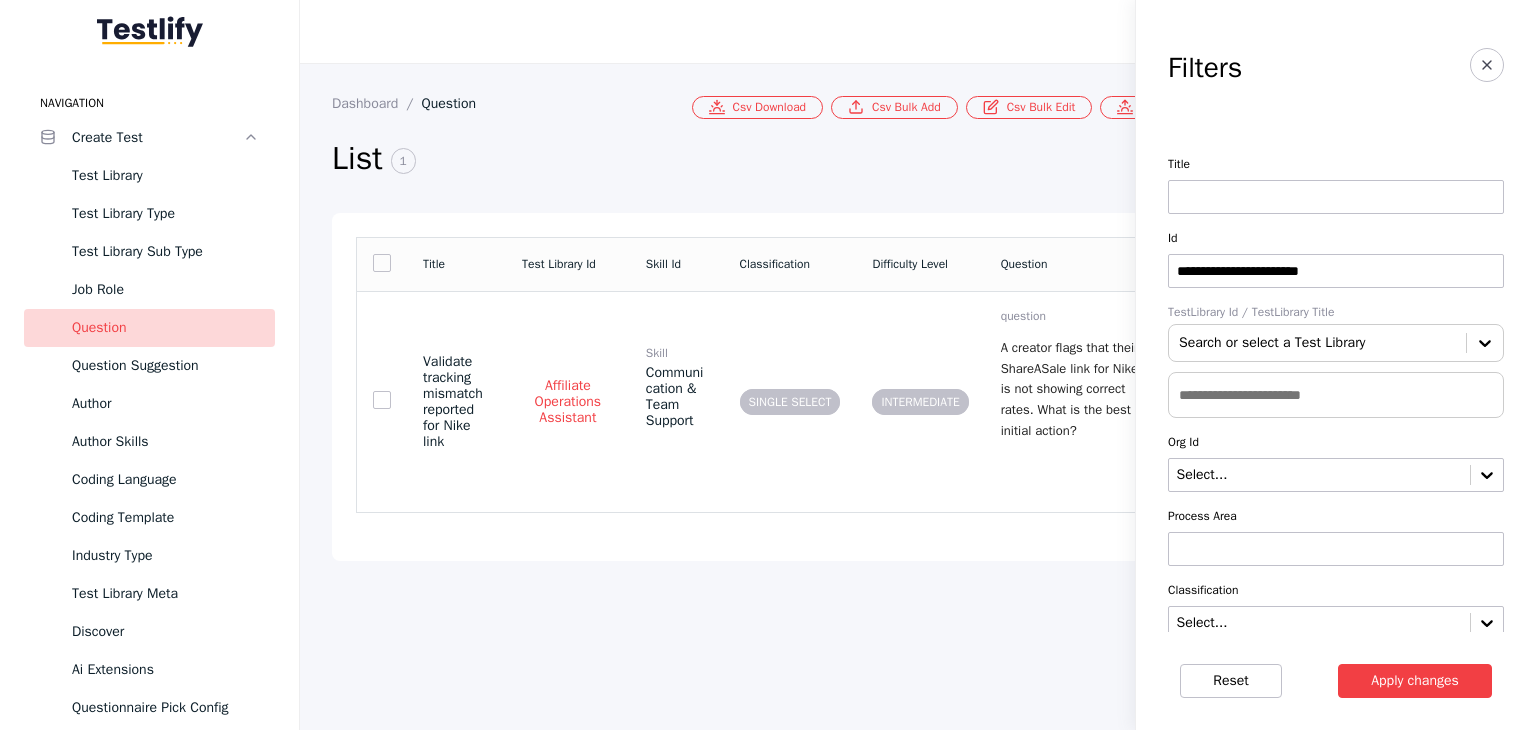 drag, startPoint x: 1403, startPoint y: 263, endPoint x: 1166, endPoint y: 280, distance: 237.60892 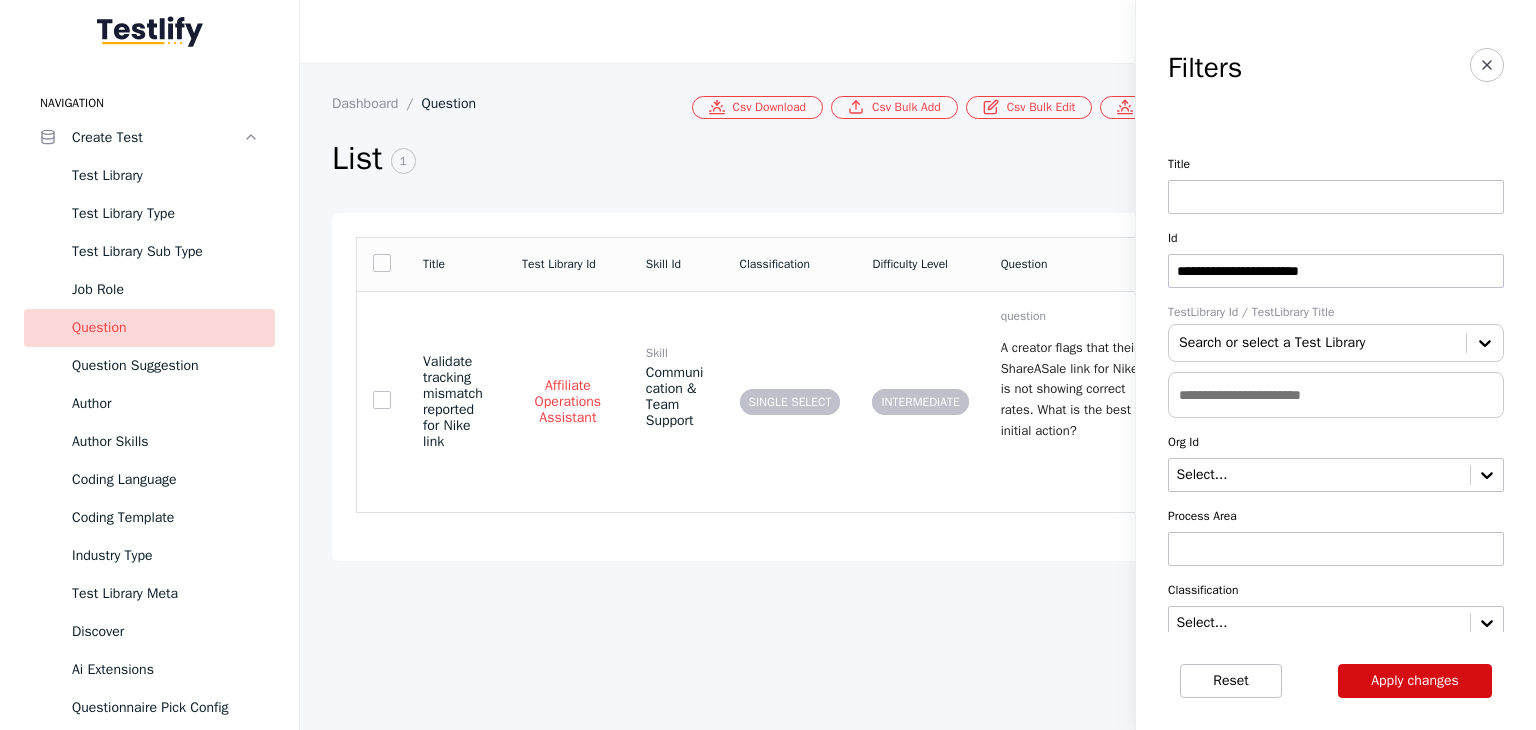 type on "**********" 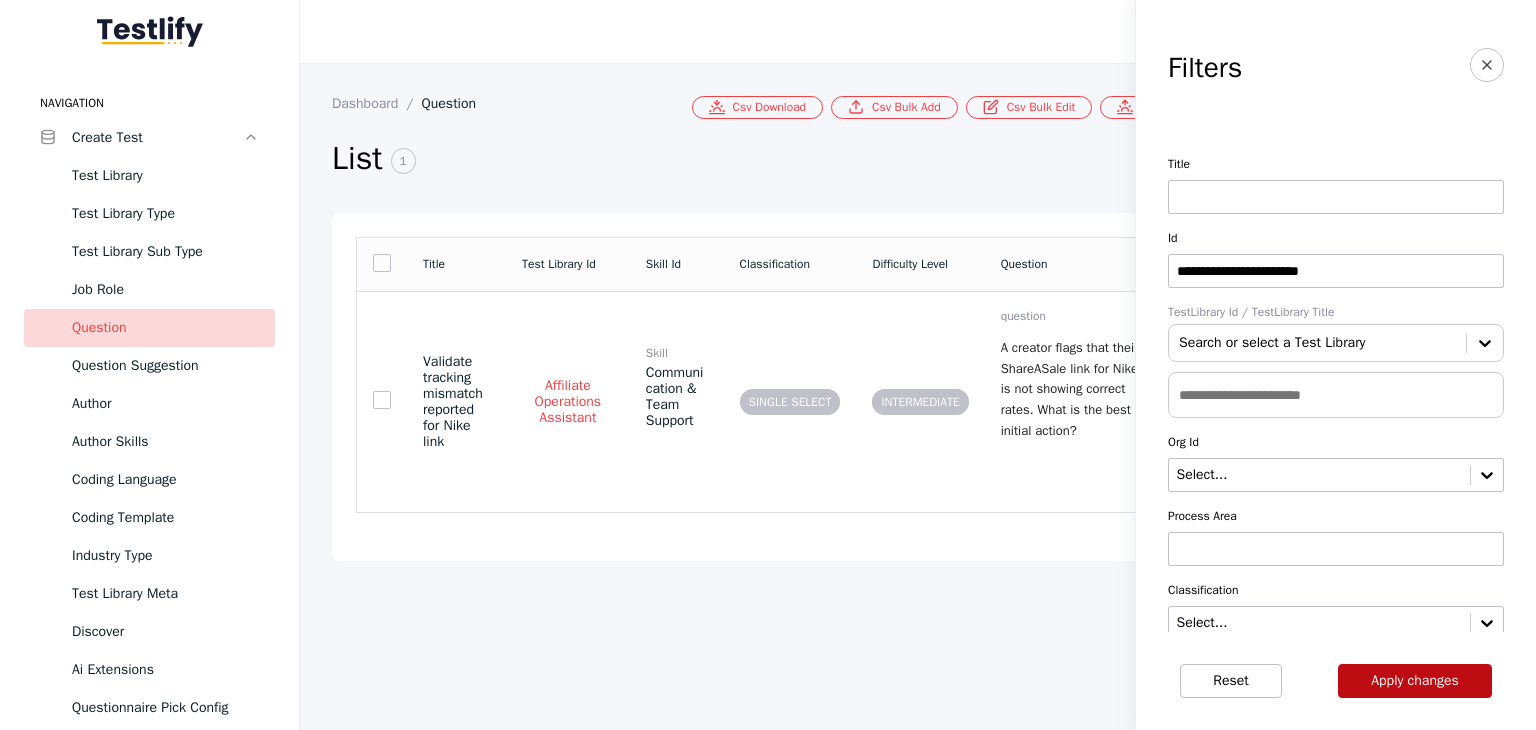 click on "Apply changes" at bounding box center (1415, 681) 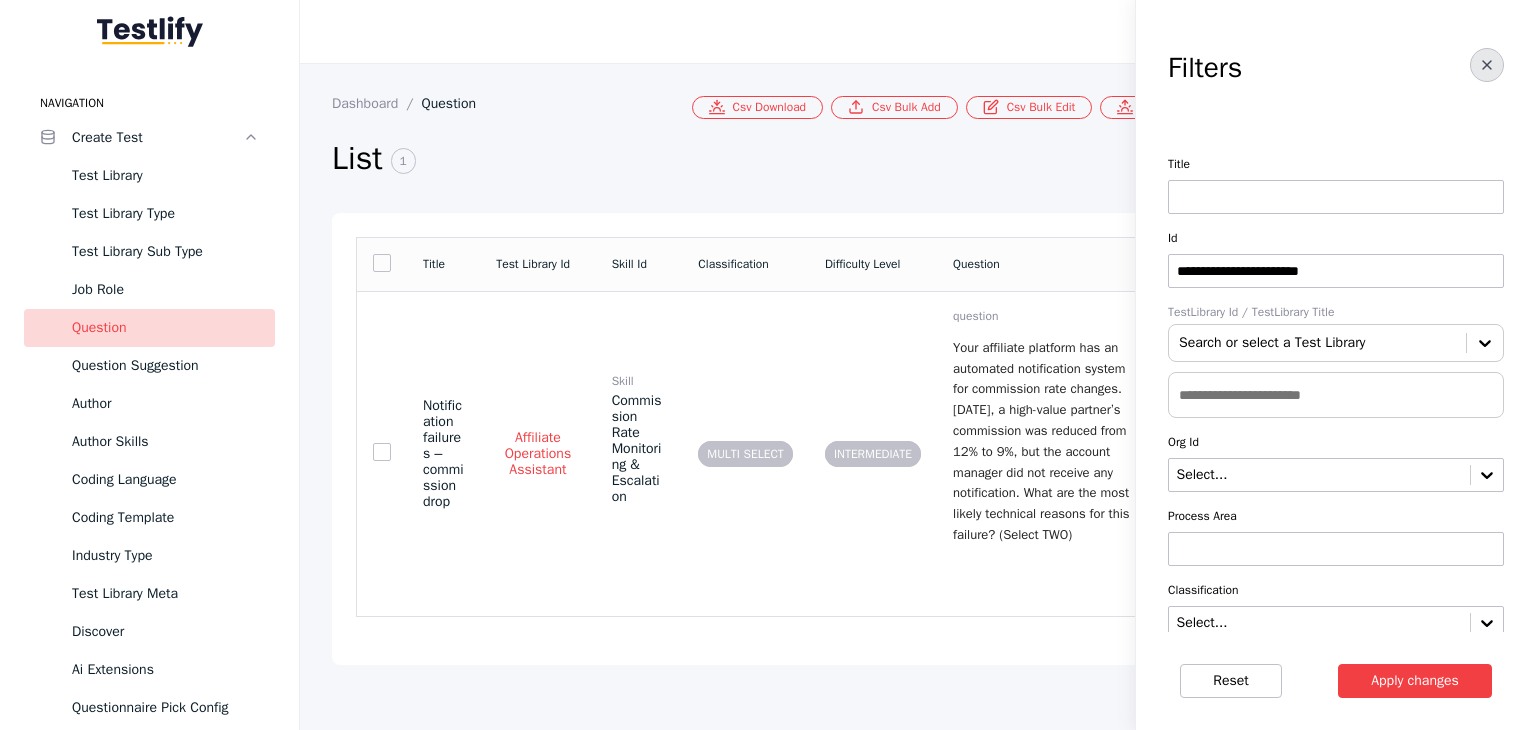 click 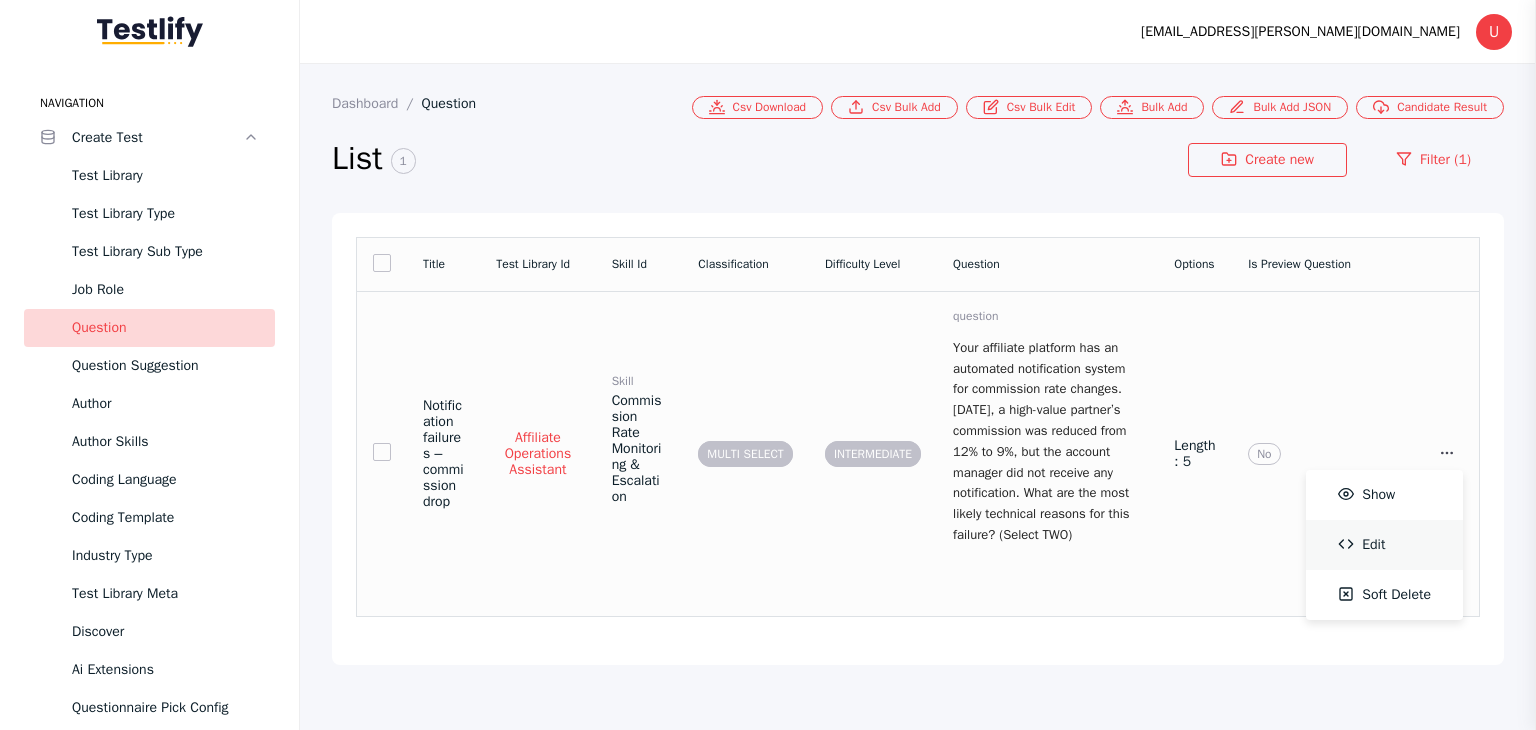 click on "Edit" at bounding box center (1384, 545) 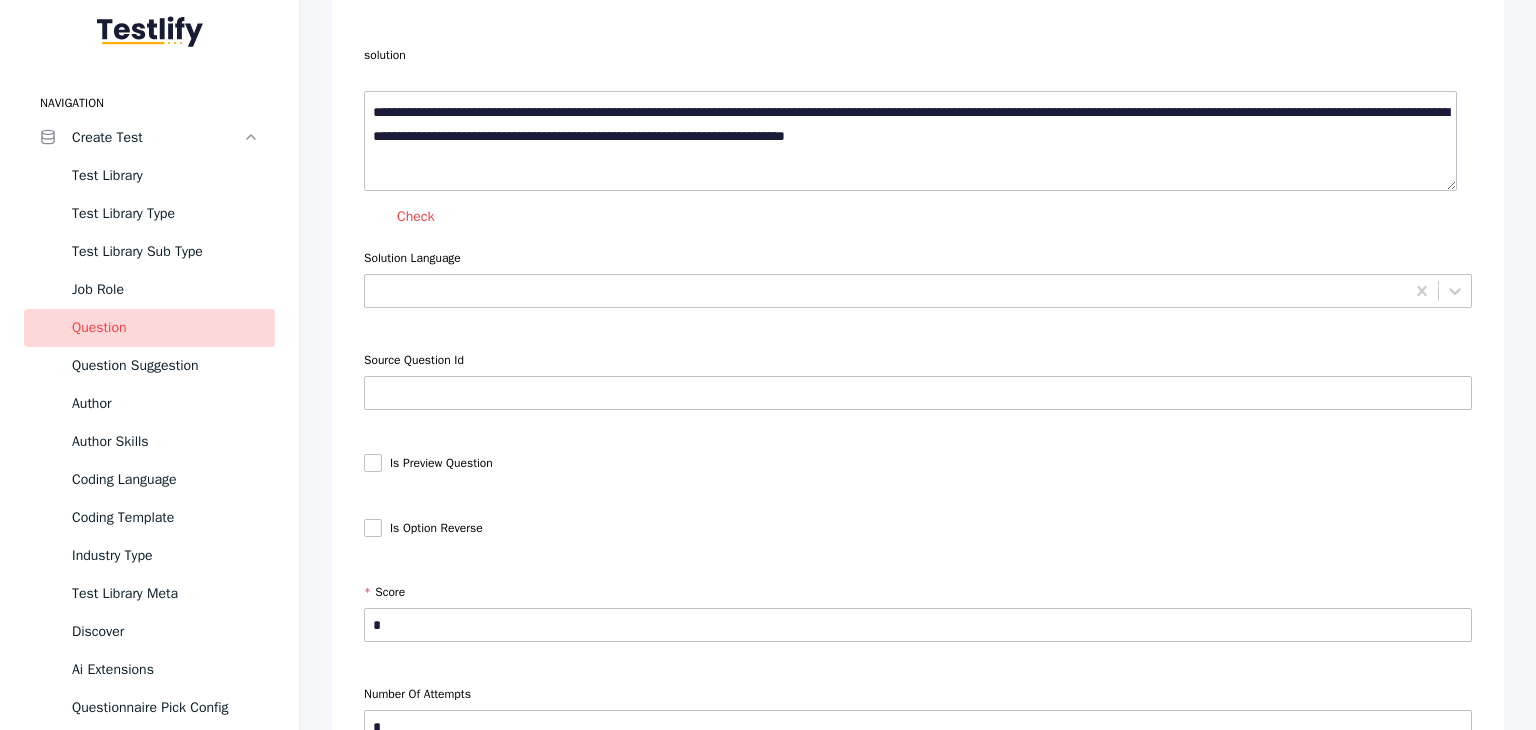 click at bounding box center (373, 463) 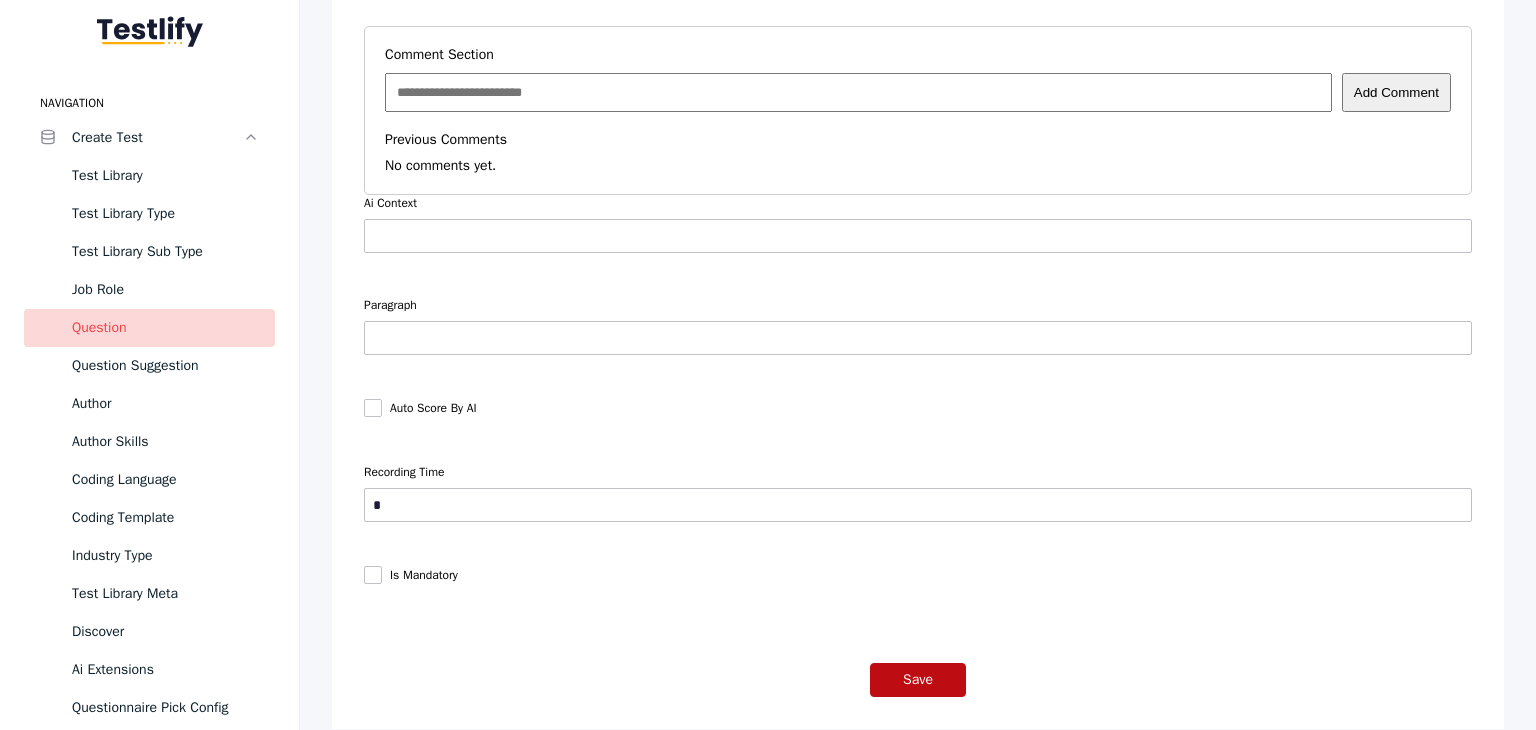 click on "Save" at bounding box center (918, 680) 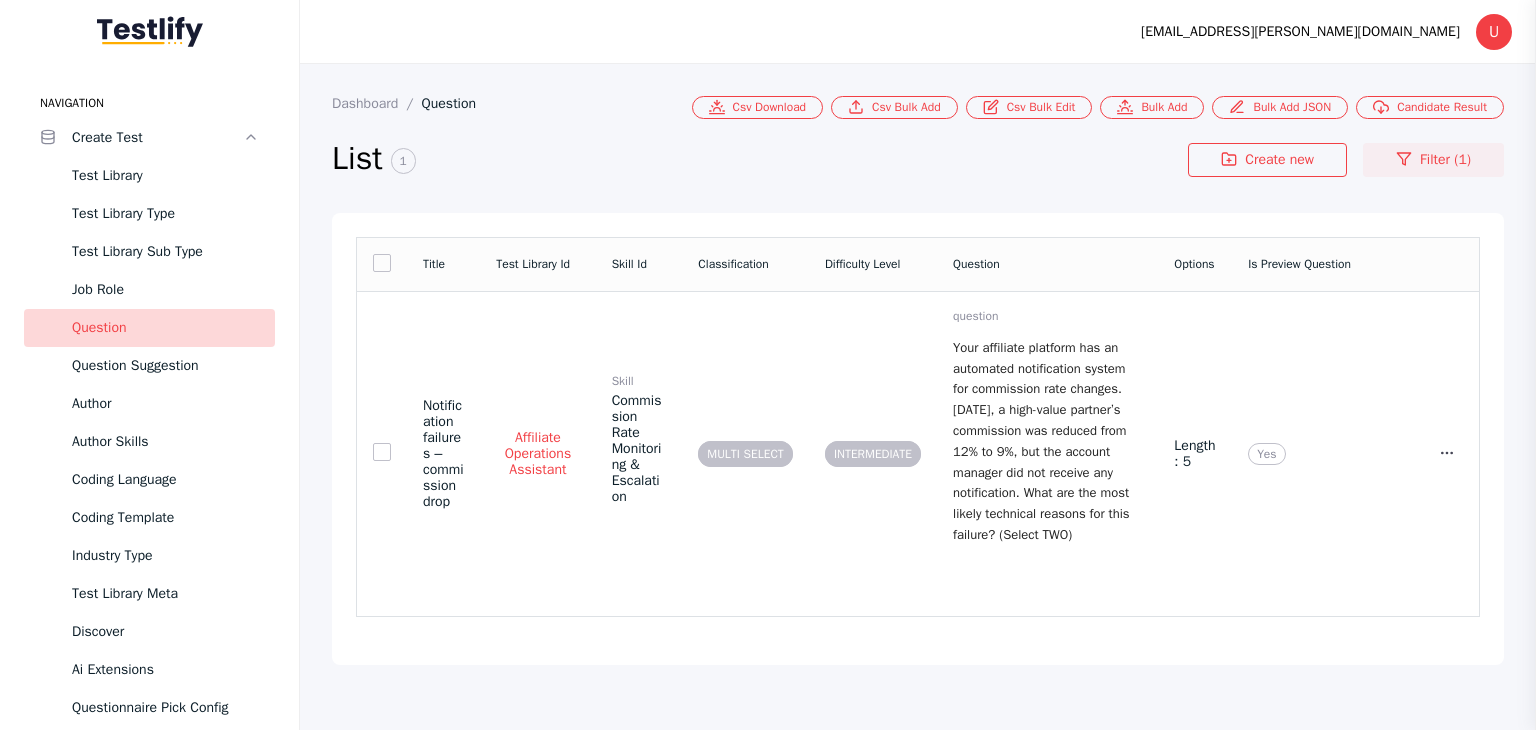 click on "Filter (1)" at bounding box center [1433, 160] 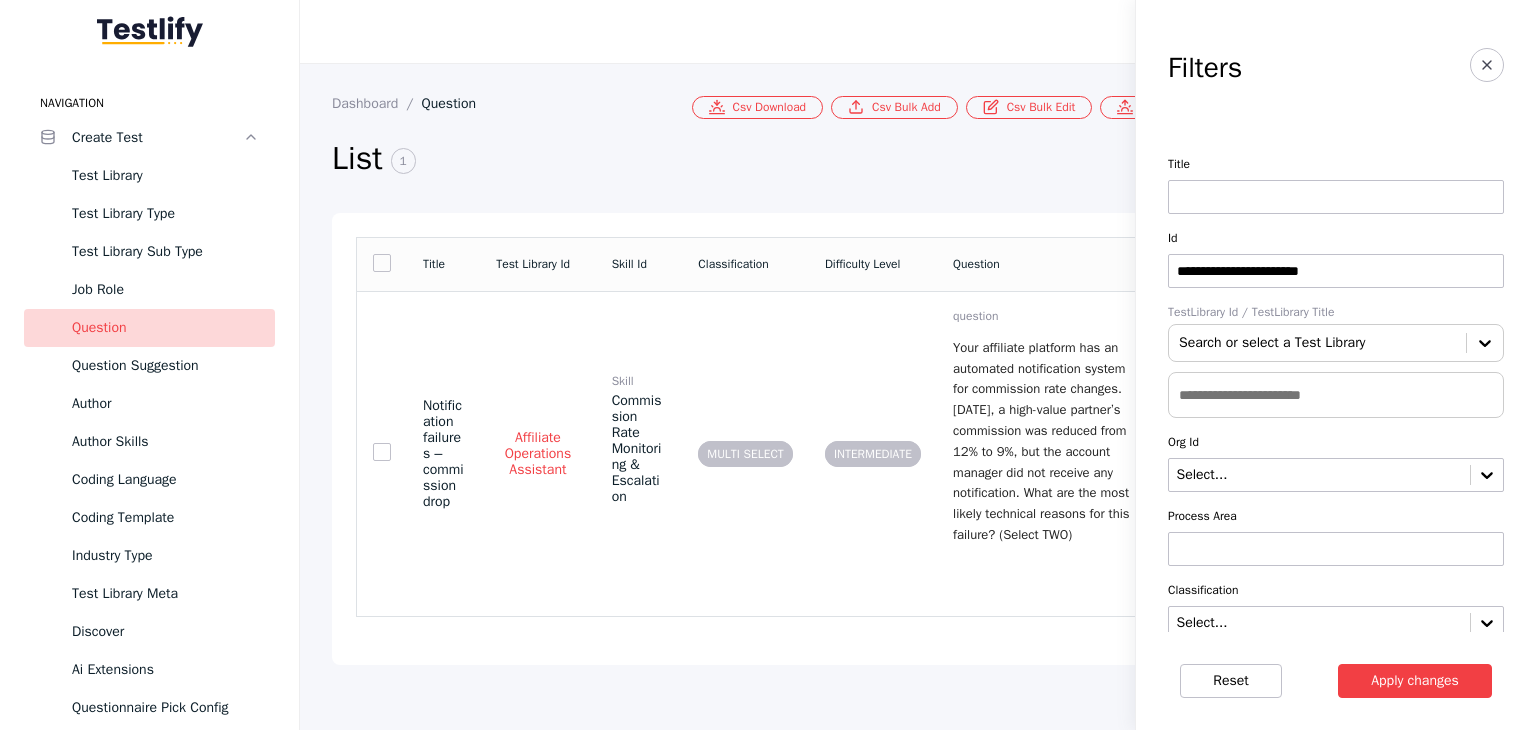 drag, startPoint x: 1387, startPoint y: 273, endPoint x: 1151, endPoint y: 270, distance: 236.01907 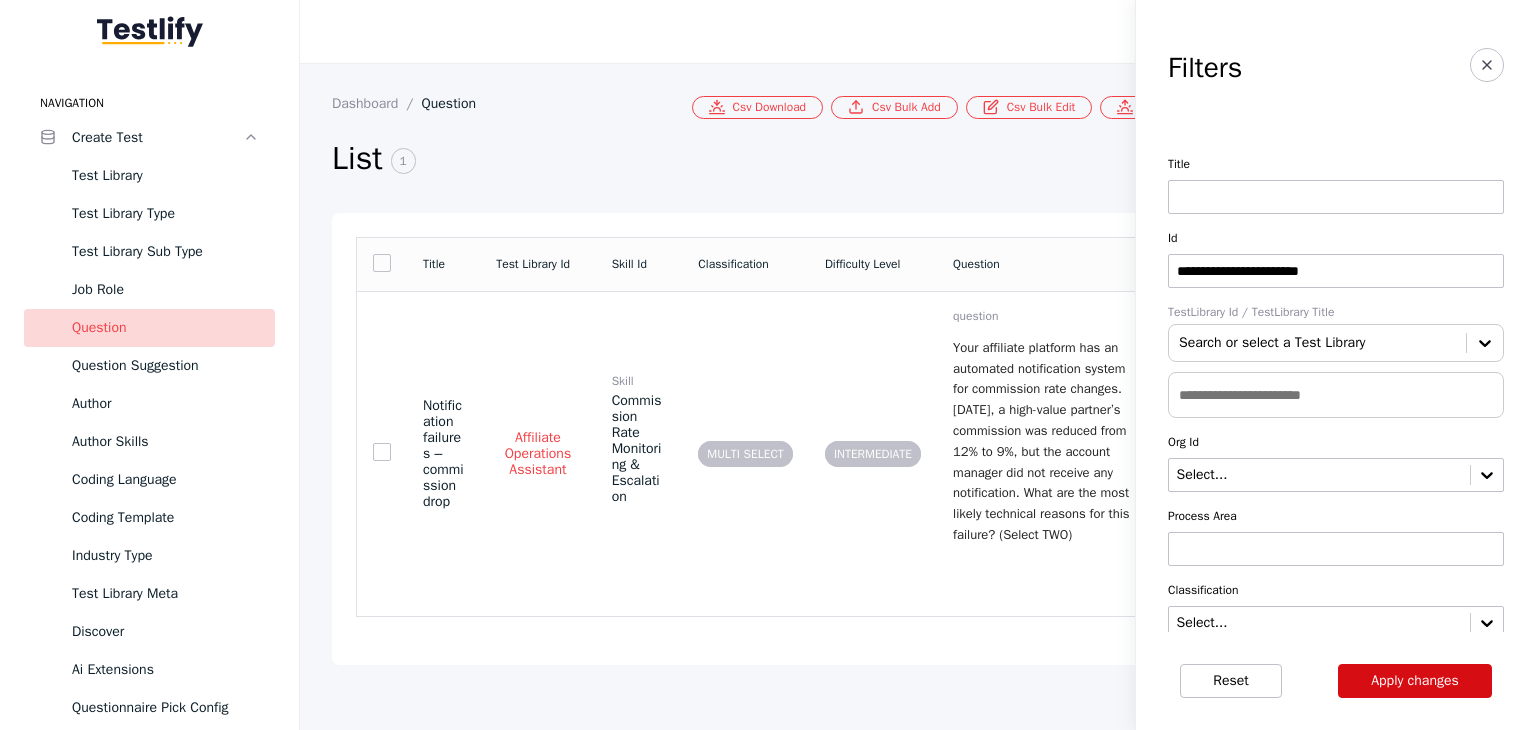 type on "**********" 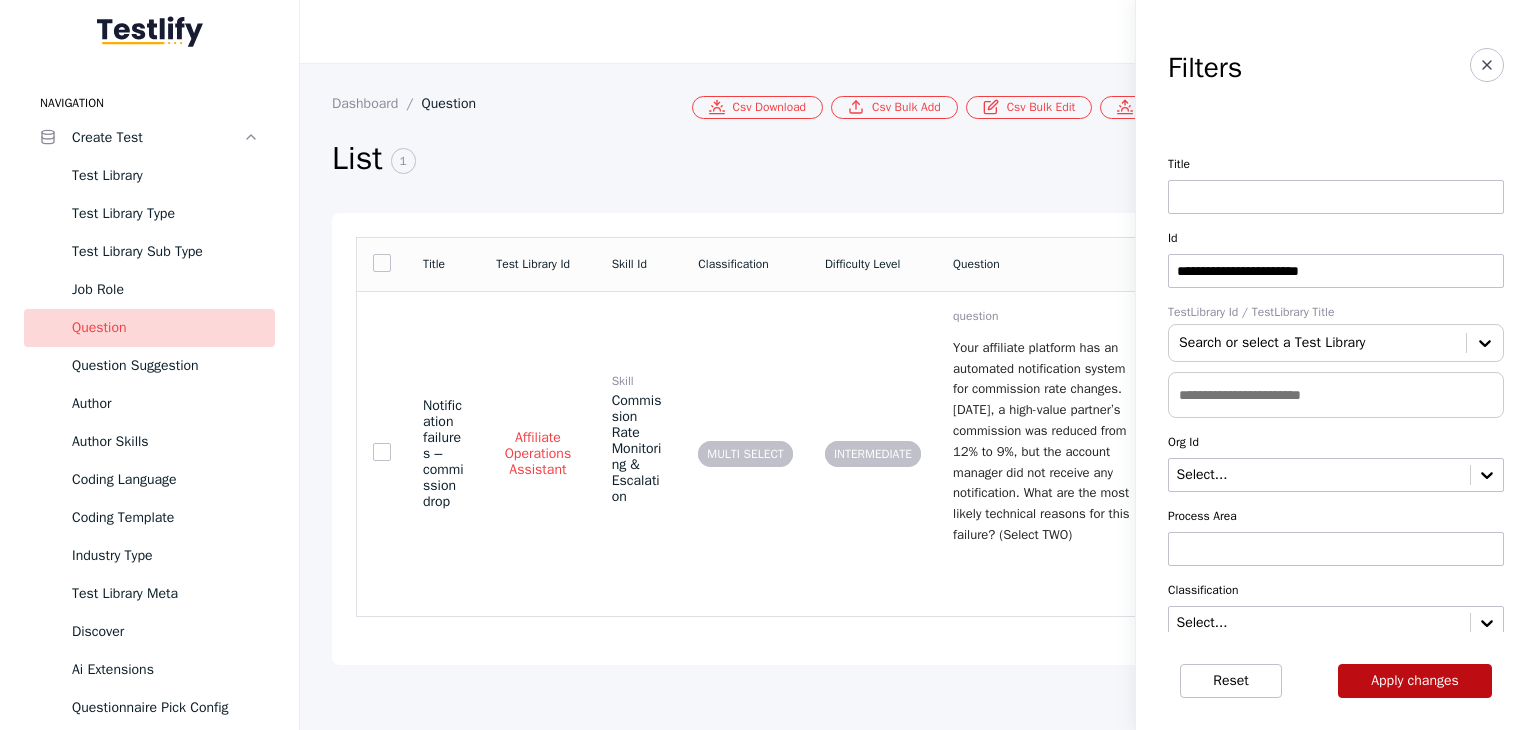 click on "Apply changes" at bounding box center (1415, 681) 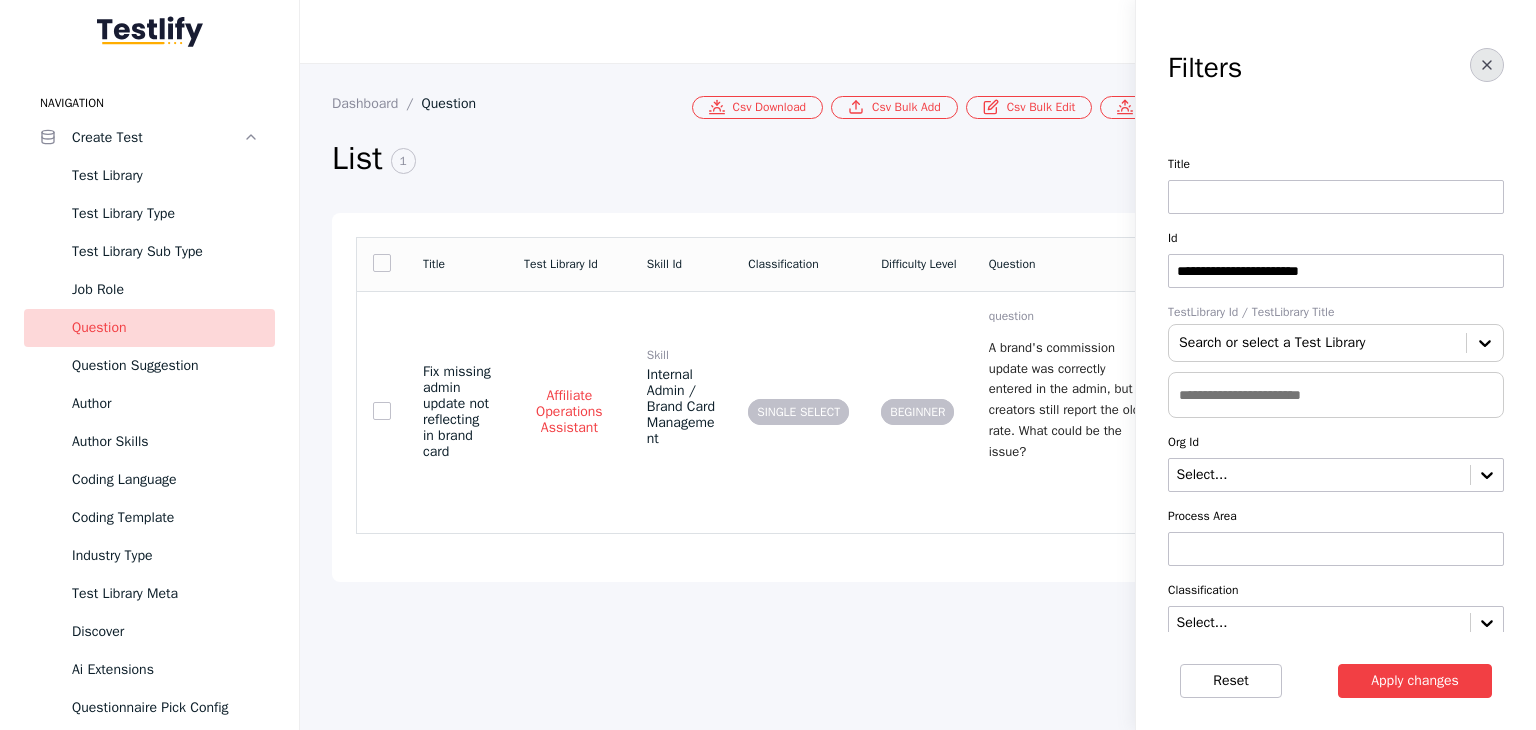 click at bounding box center [1487, 65] 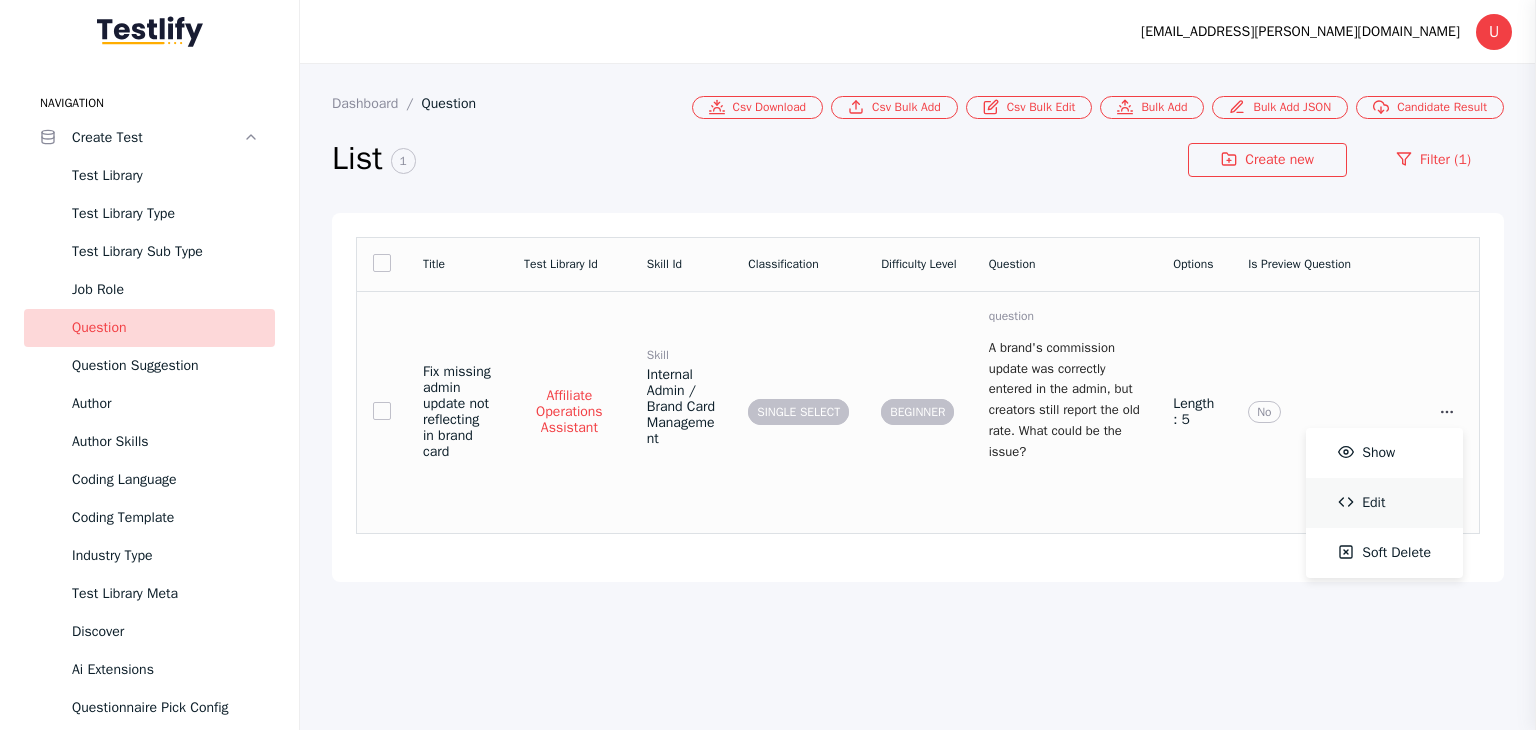 click on "Edit" at bounding box center (1384, 503) 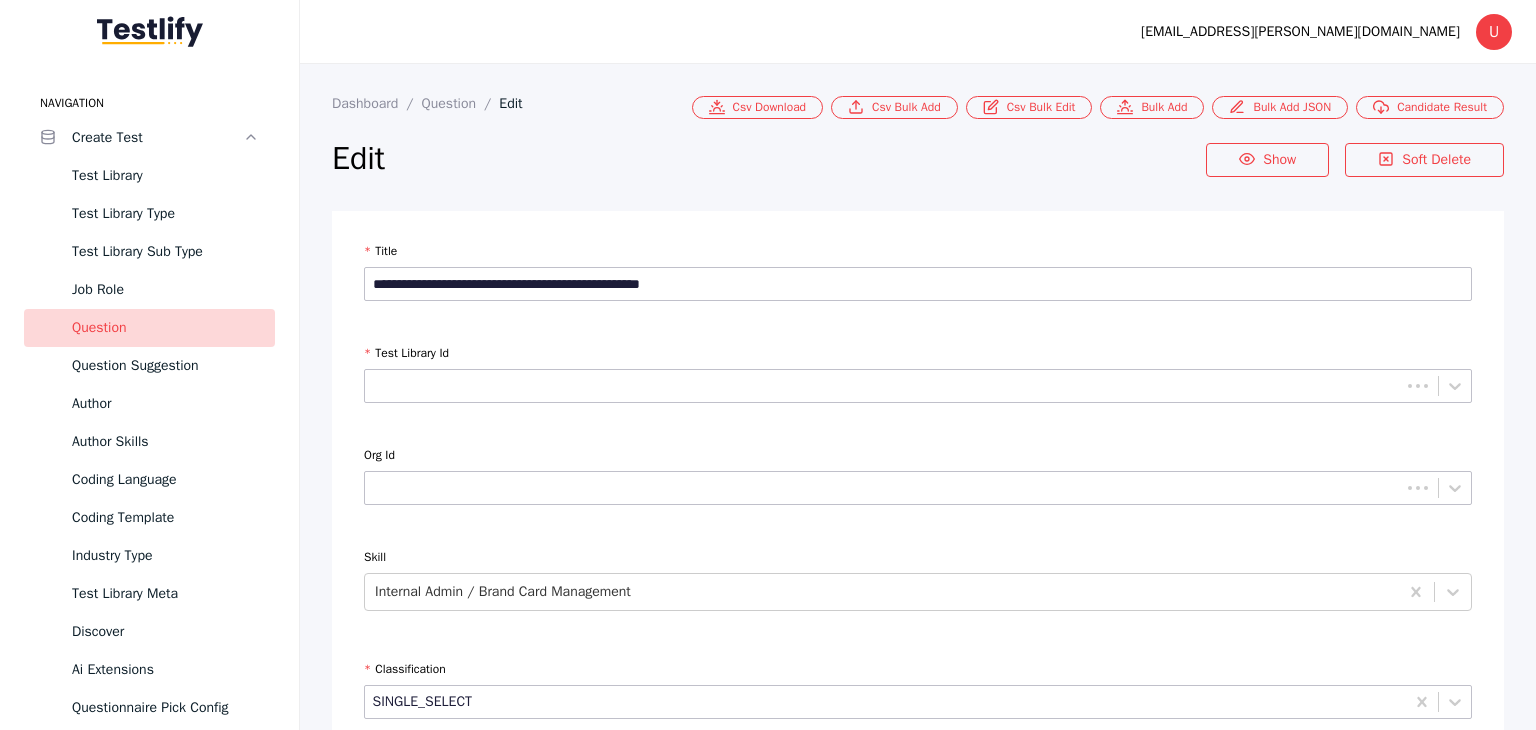 scroll, scrollTop: 2954, scrollLeft: 0, axis: vertical 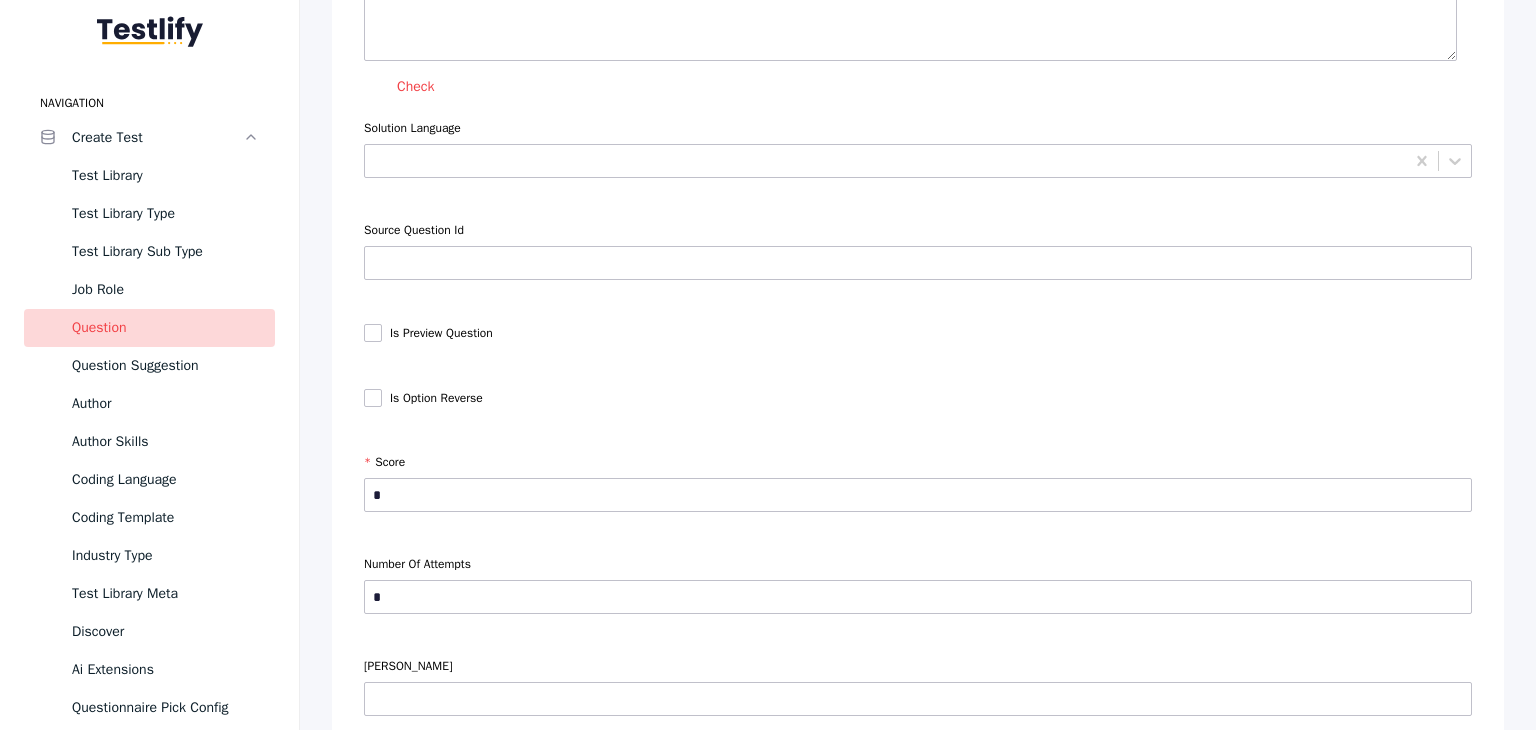click at bounding box center [373, 333] 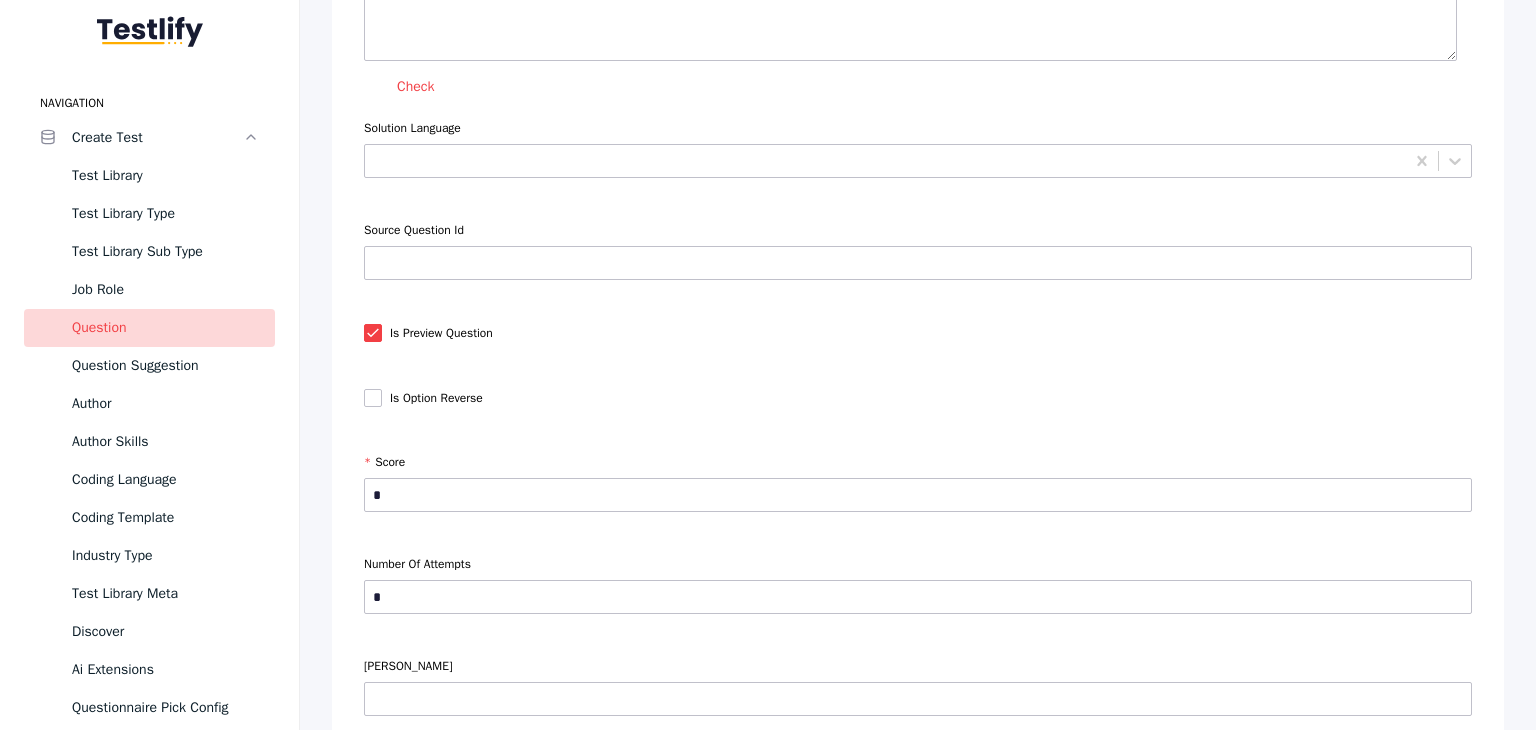 scroll, scrollTop: 4330, scrollLeft: 0, axis: vertical 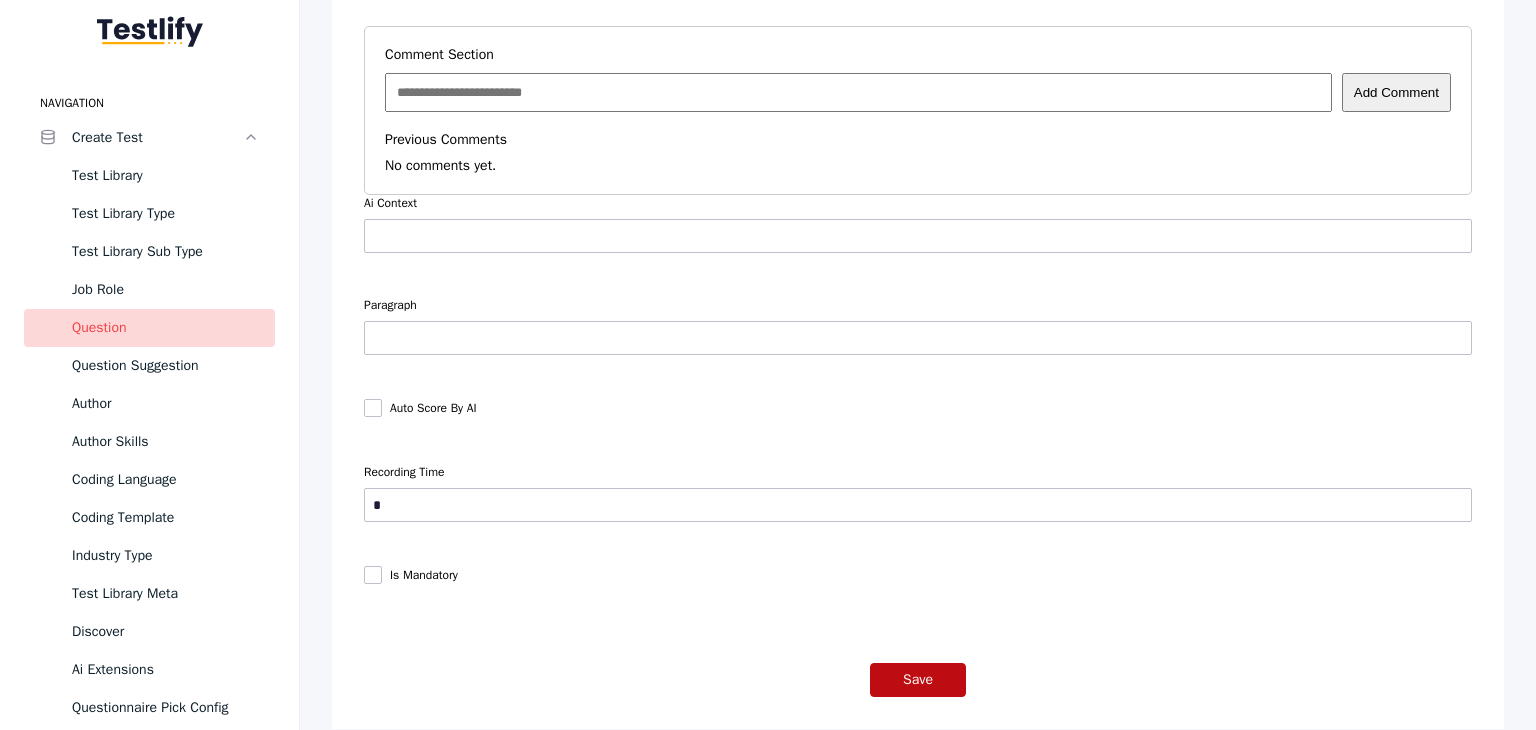 click on "Save" at bounding box center (918, 680) 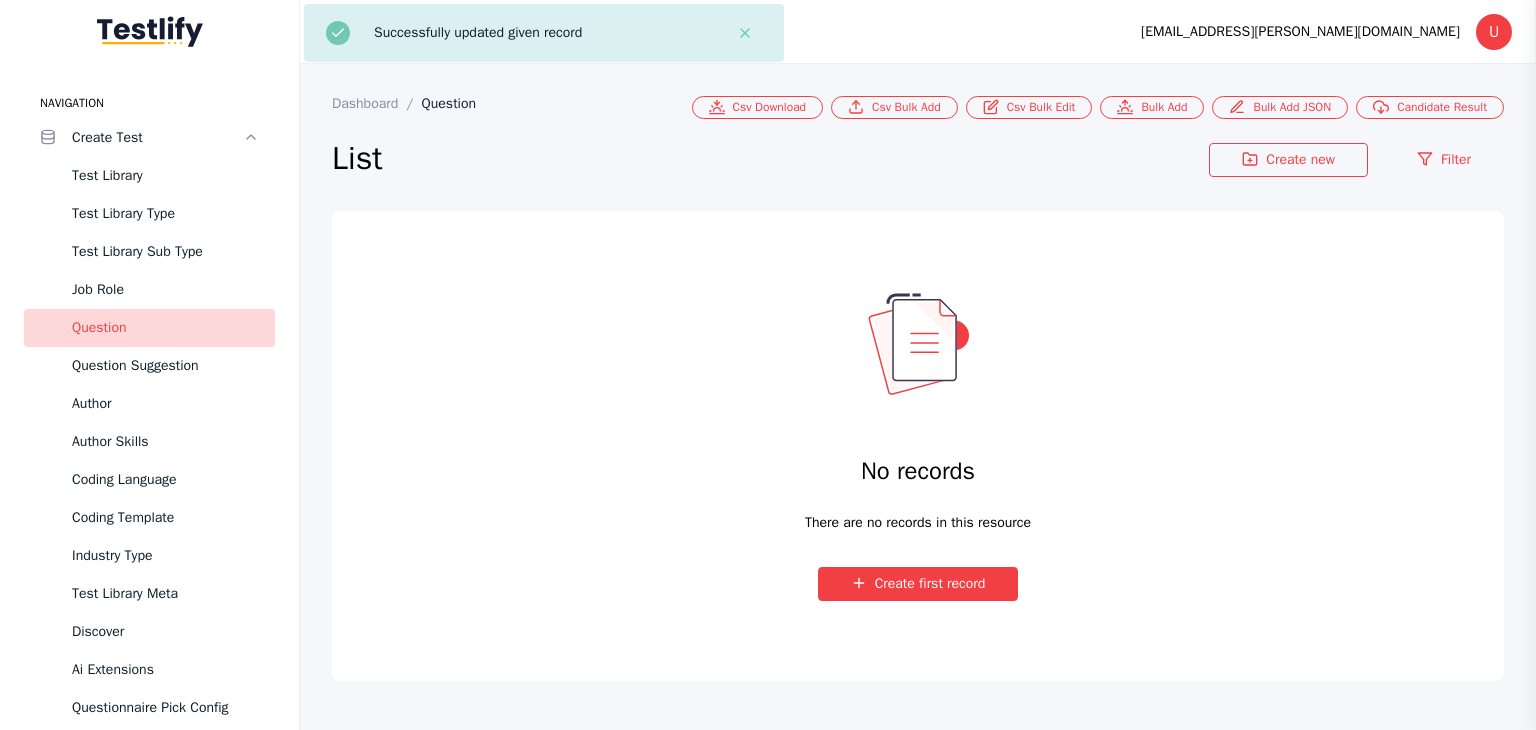 type on "**********" 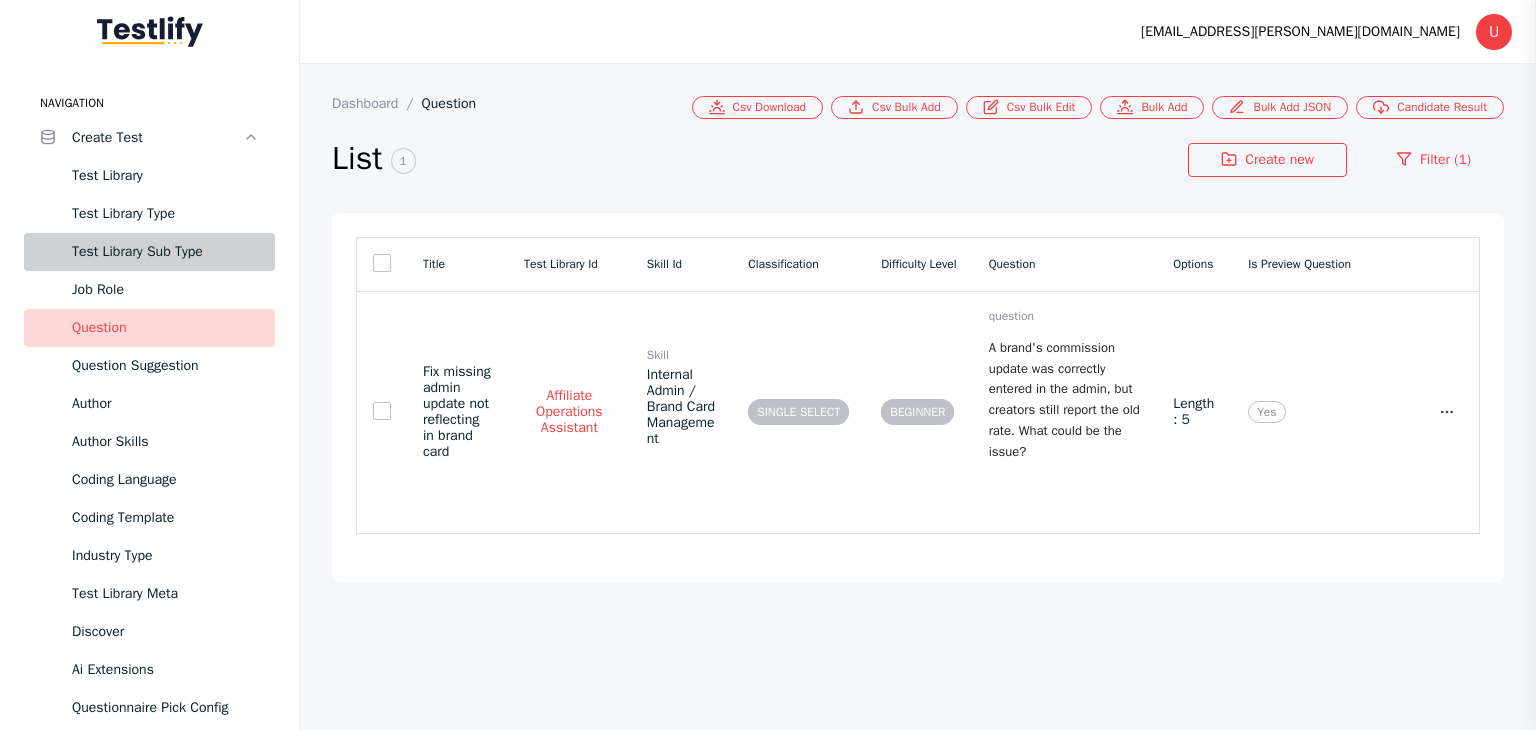 scroll, scrollTop: 0, scrollLeft: 0, axis: both 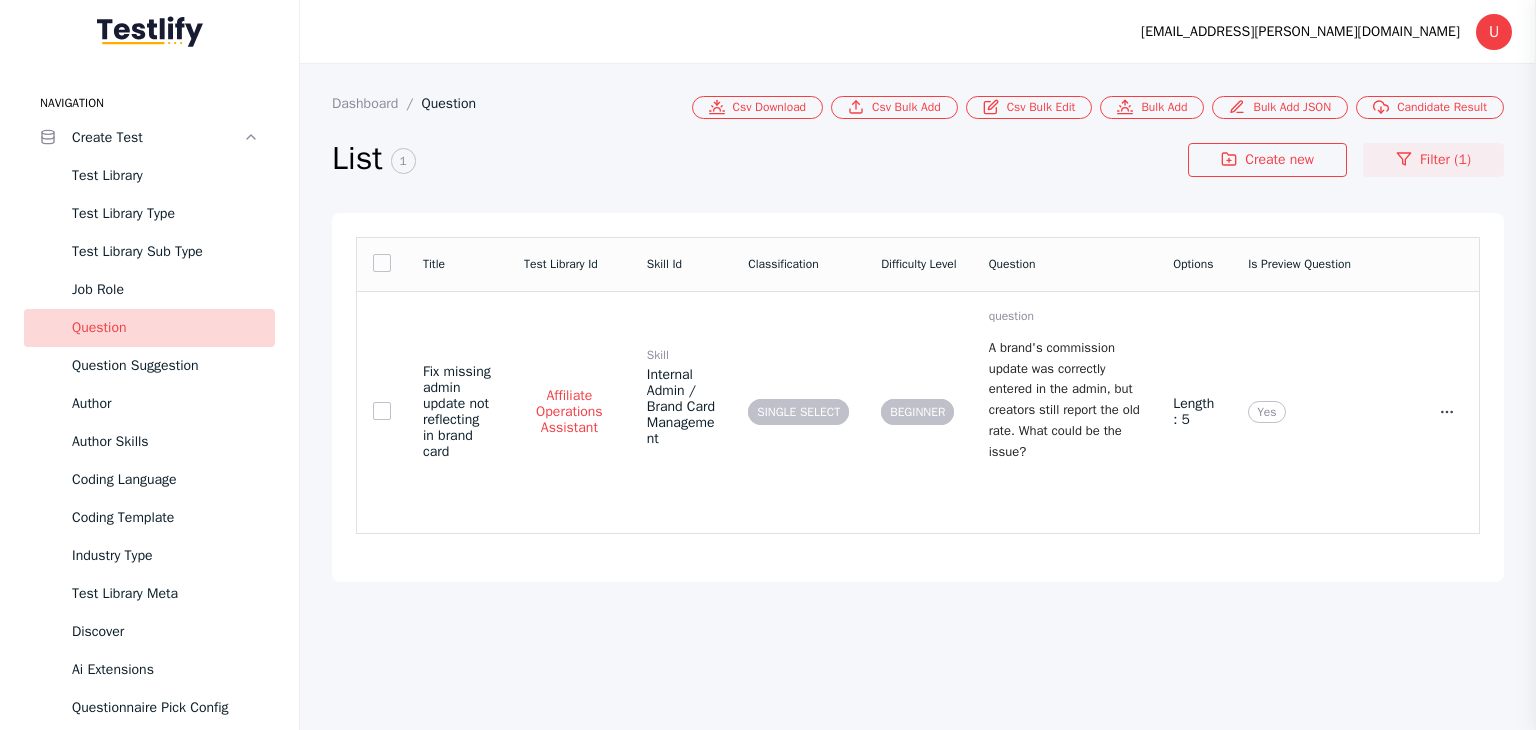 click on "Filter (1)" at bounding box center (1433, 160) 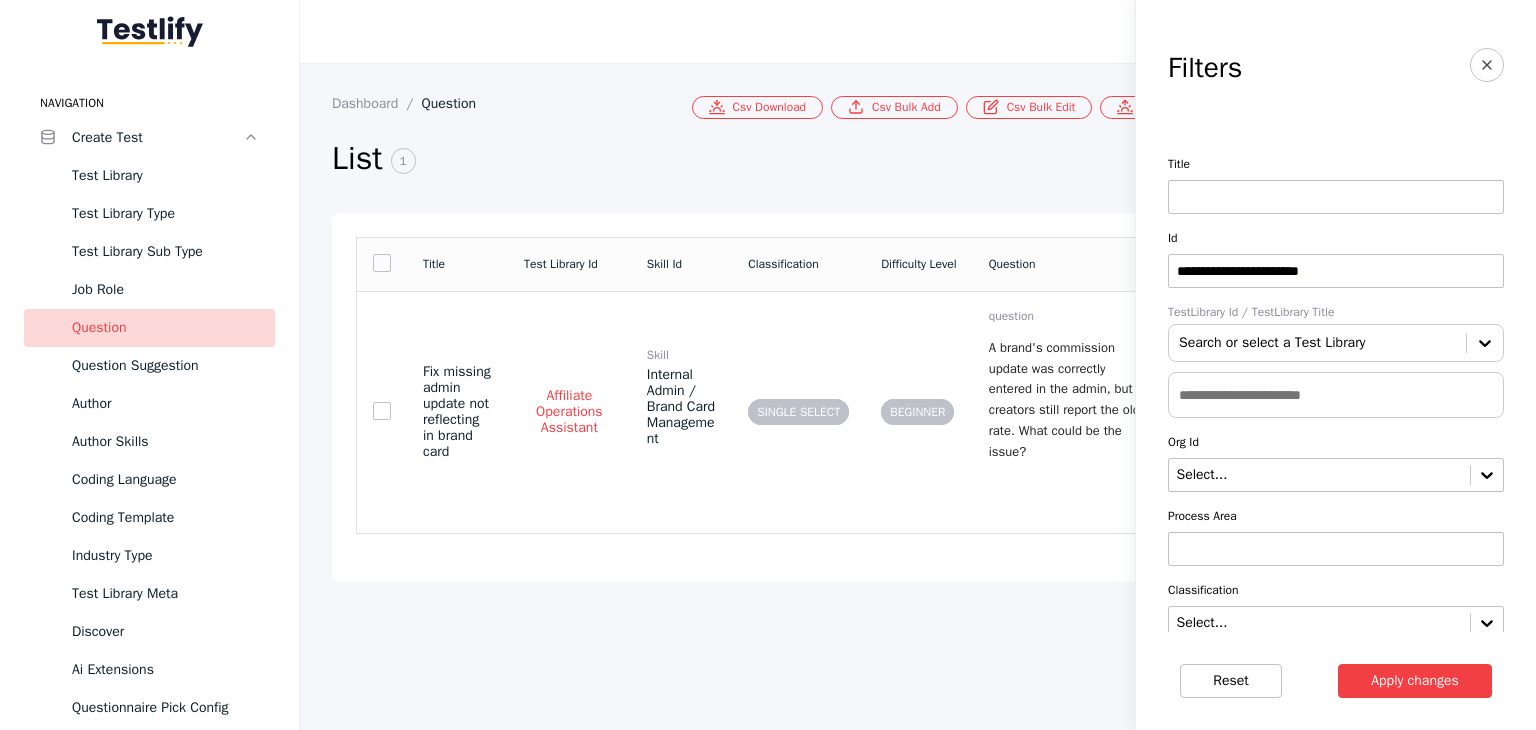 drag, startPoint x: 1376, startPoint y: 271, endPoint x: 1145, endPoint y: 271, distance: 231 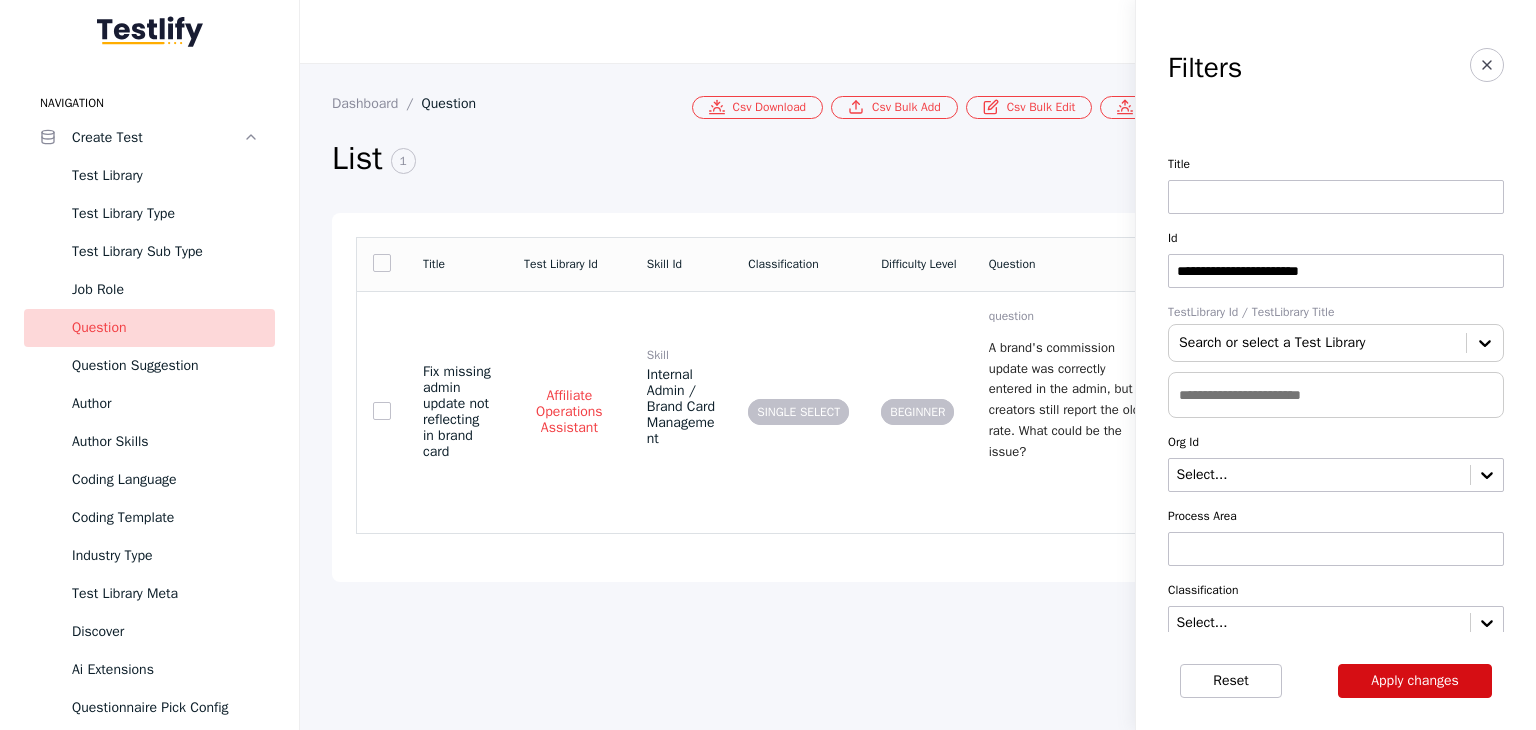 type on "**********" 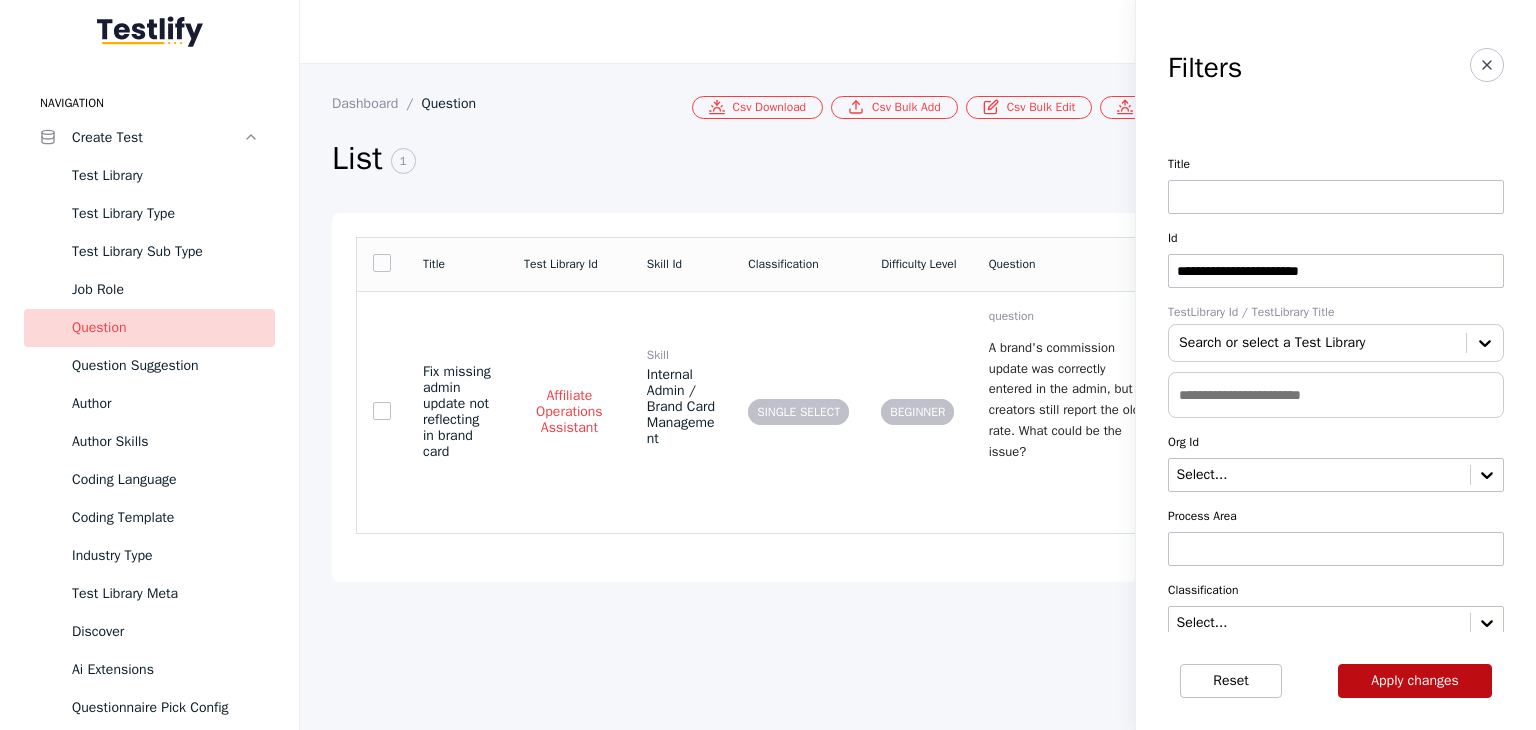 click on "Apply changes" at bounding box center [1415, 681] 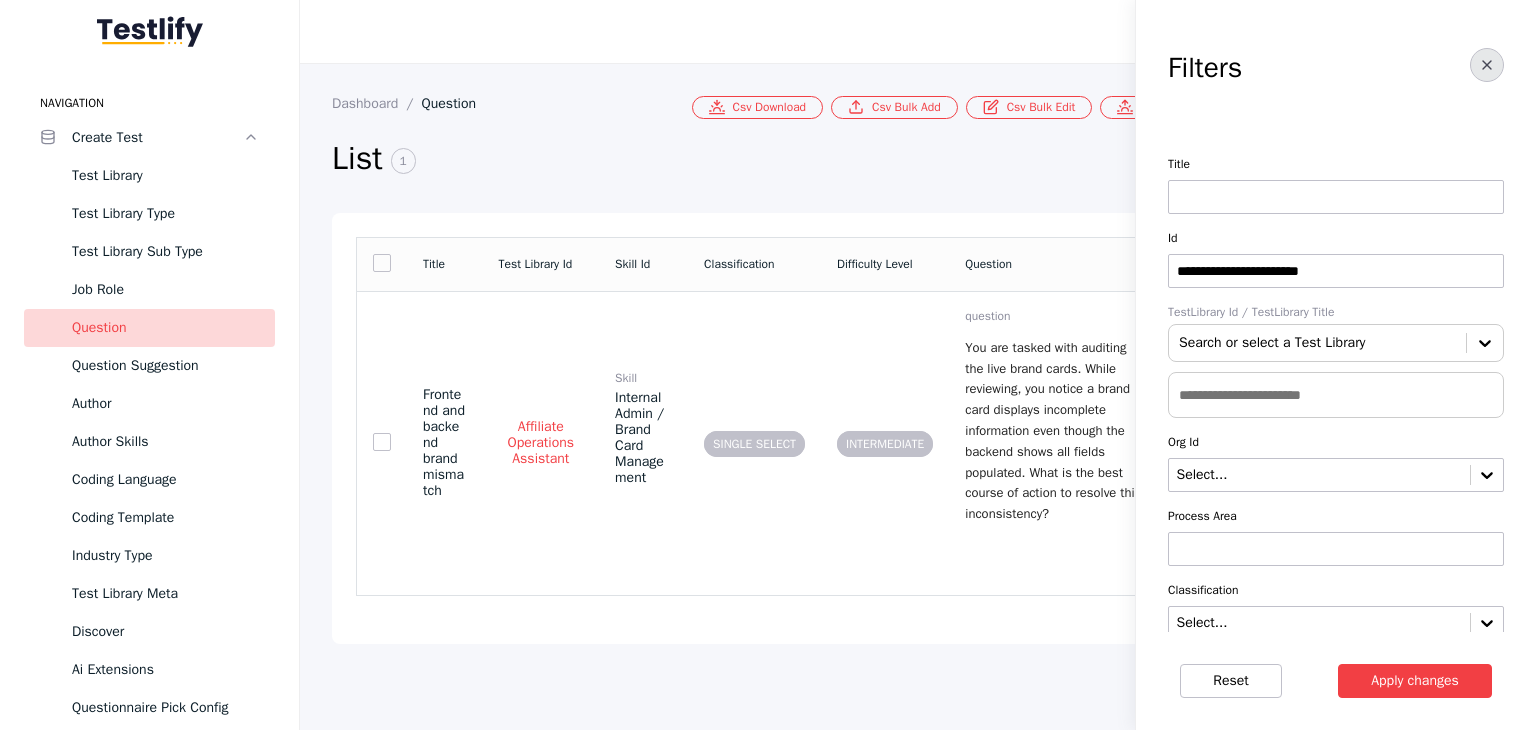 click at bounding box center (1487, 65) 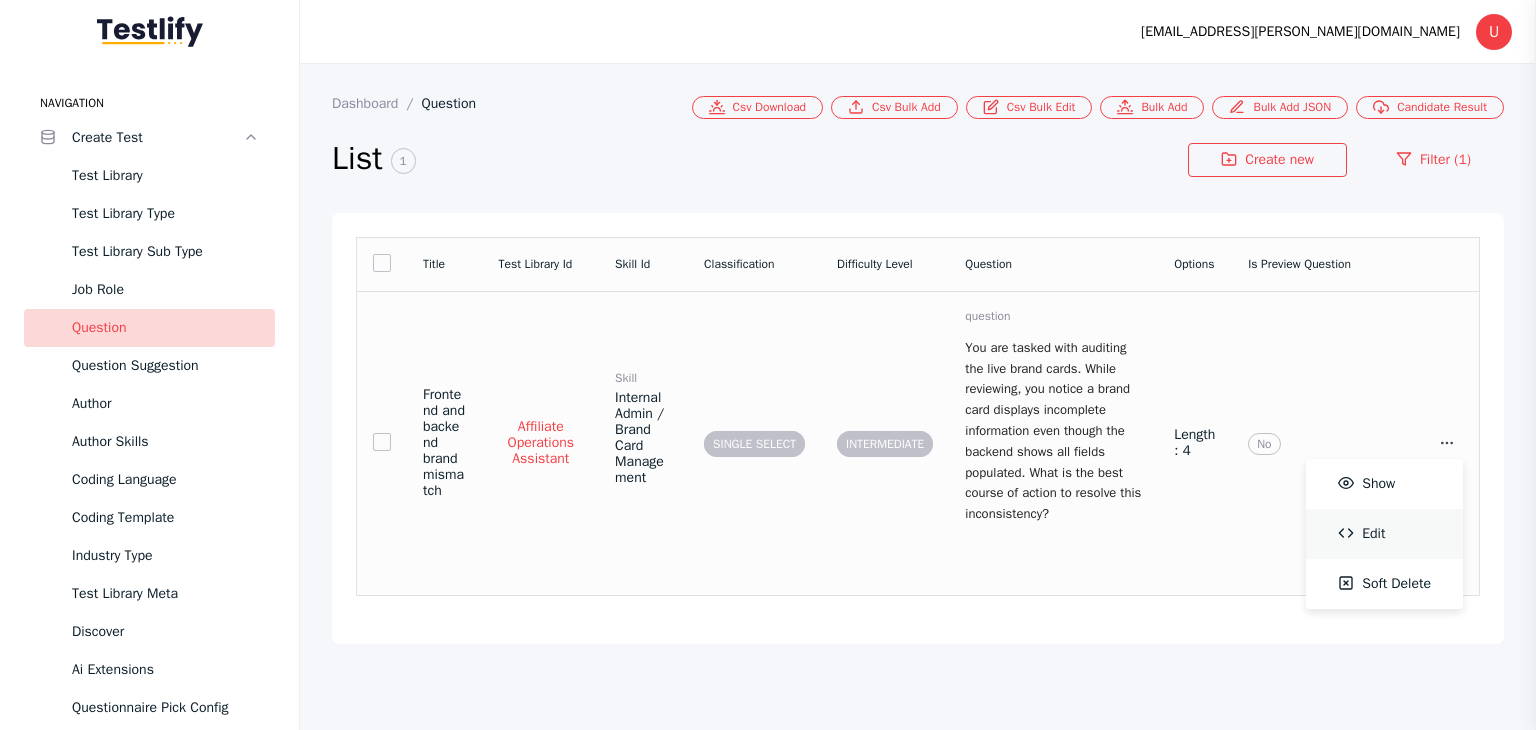click on "Edit" at bounding box center (1384, 534) 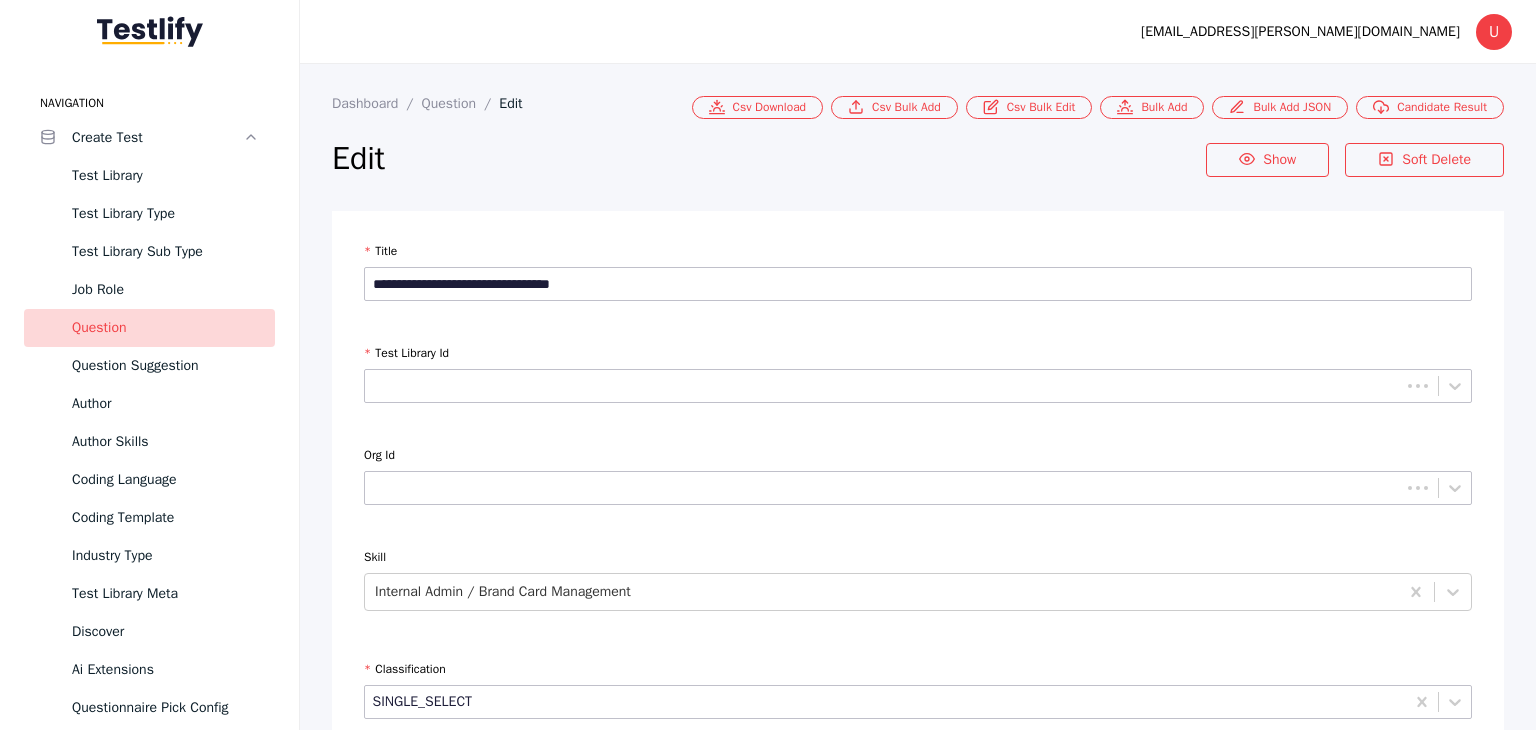 type on "**********" 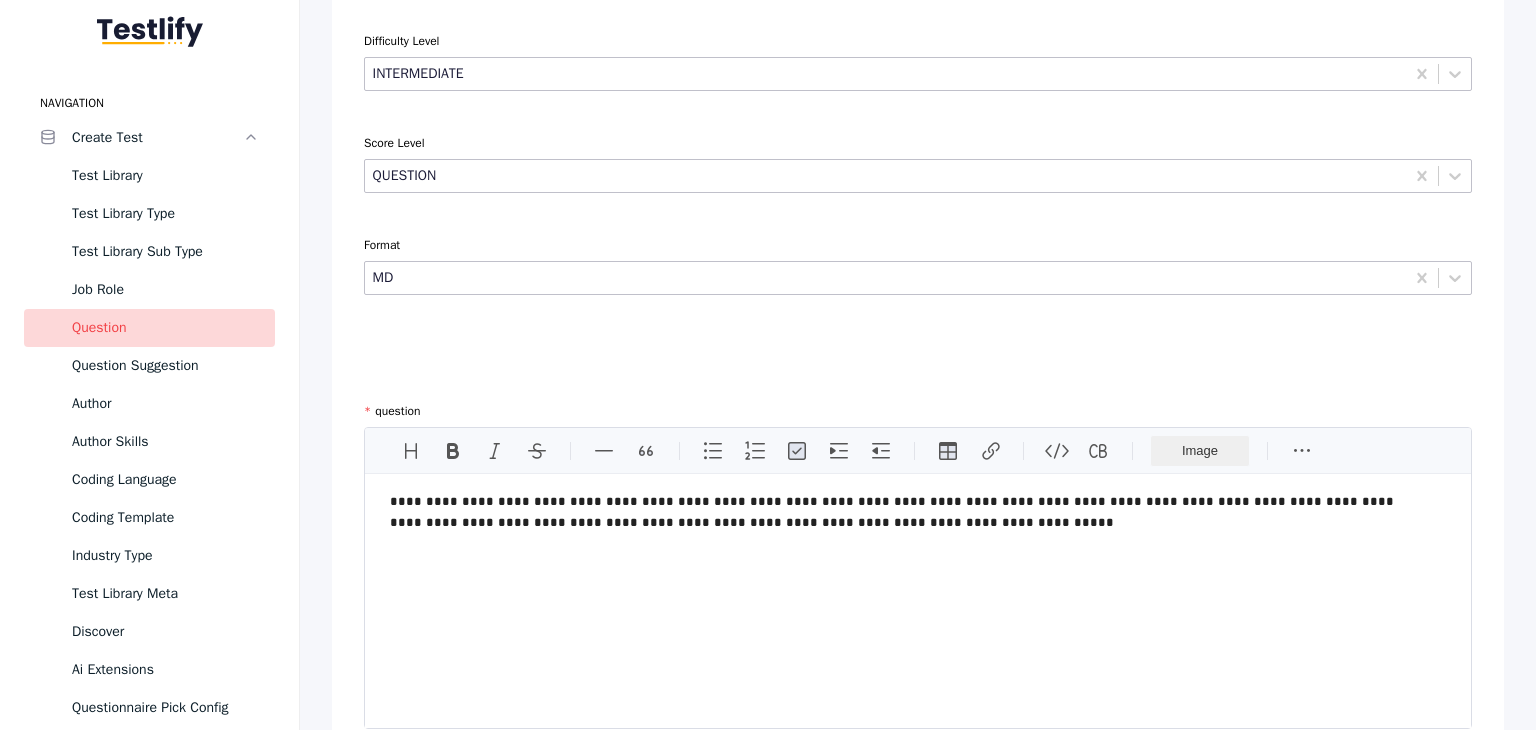 scroll, scrollTop: 0, scrollLeft: 0, axis: both 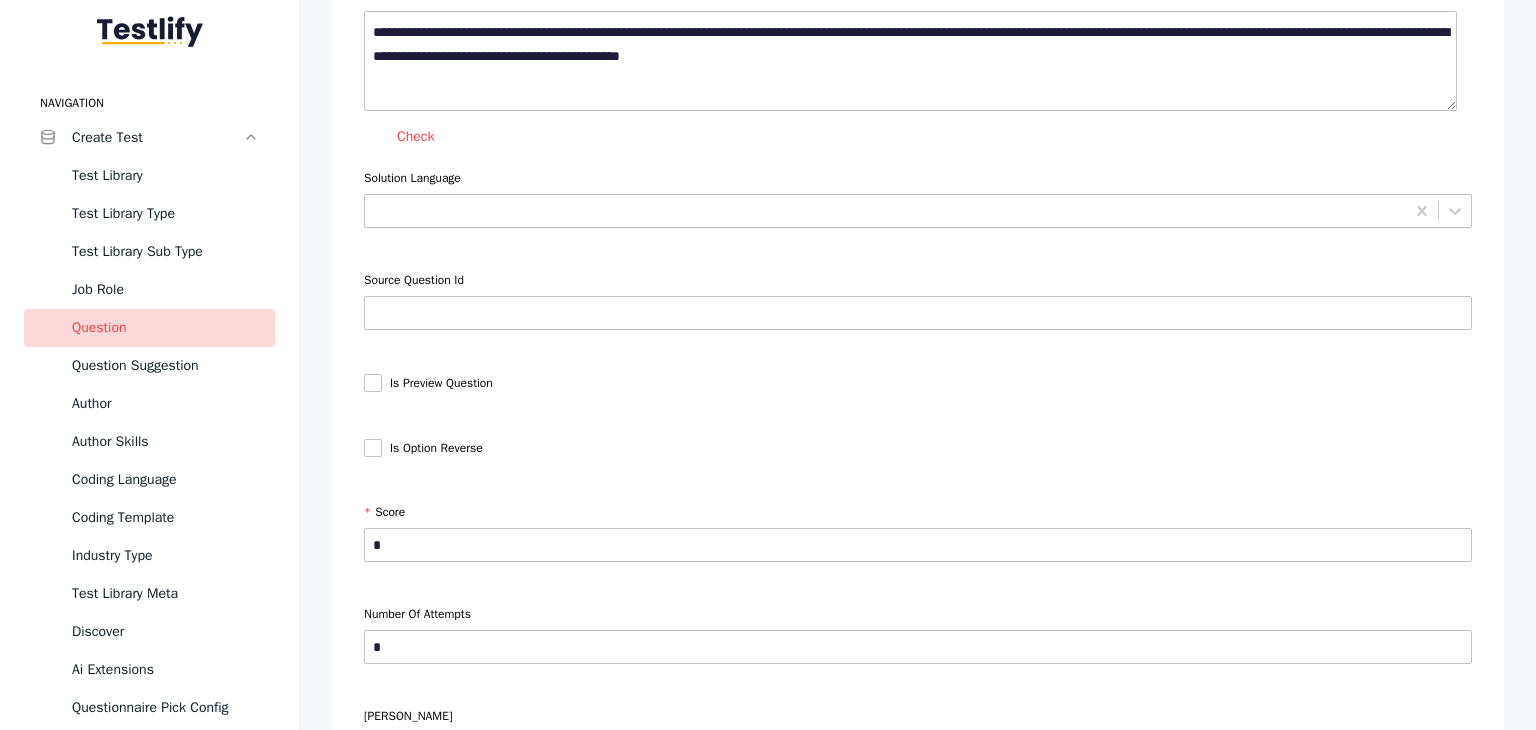 click at bounding box center [373, 383] 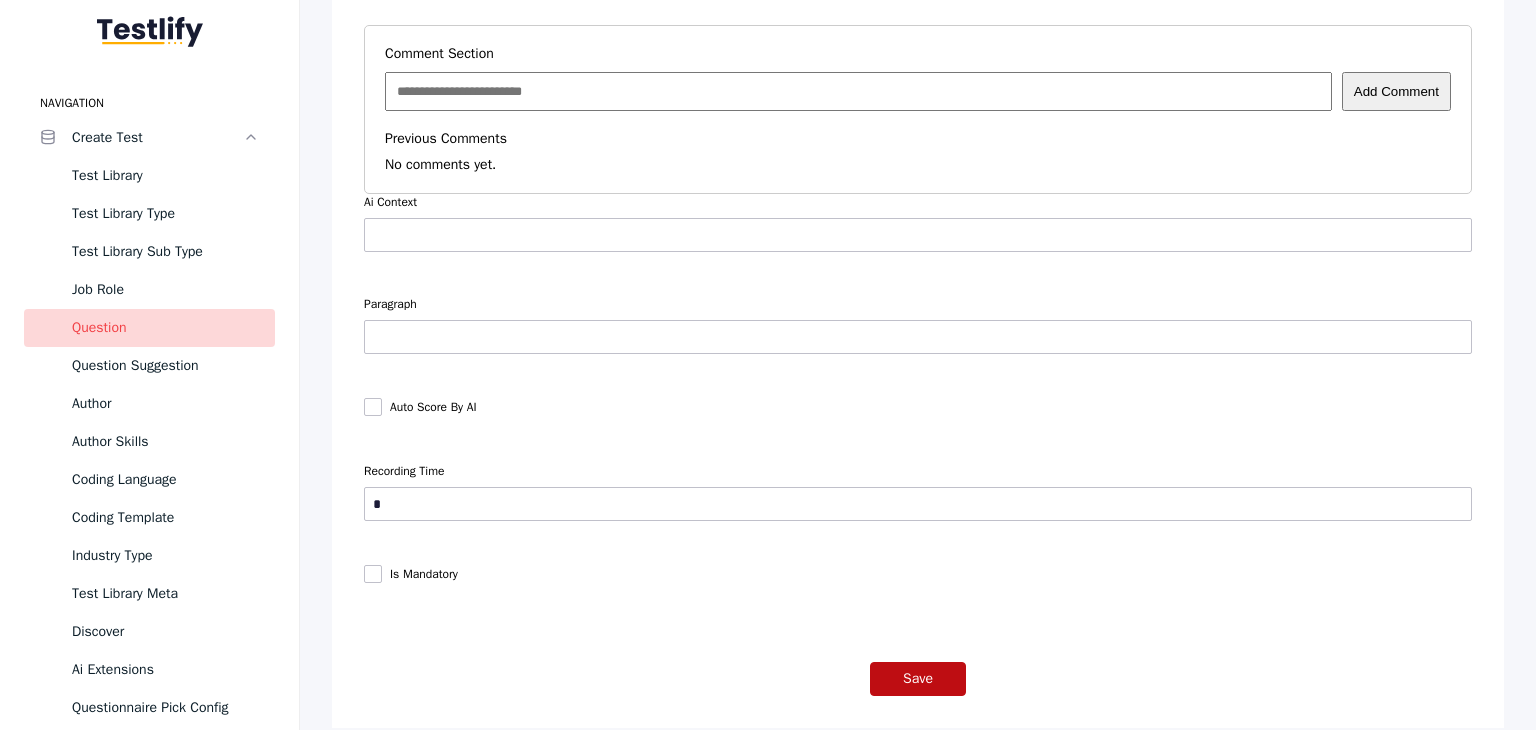 click on "Save" at bounding box center (918, 679) 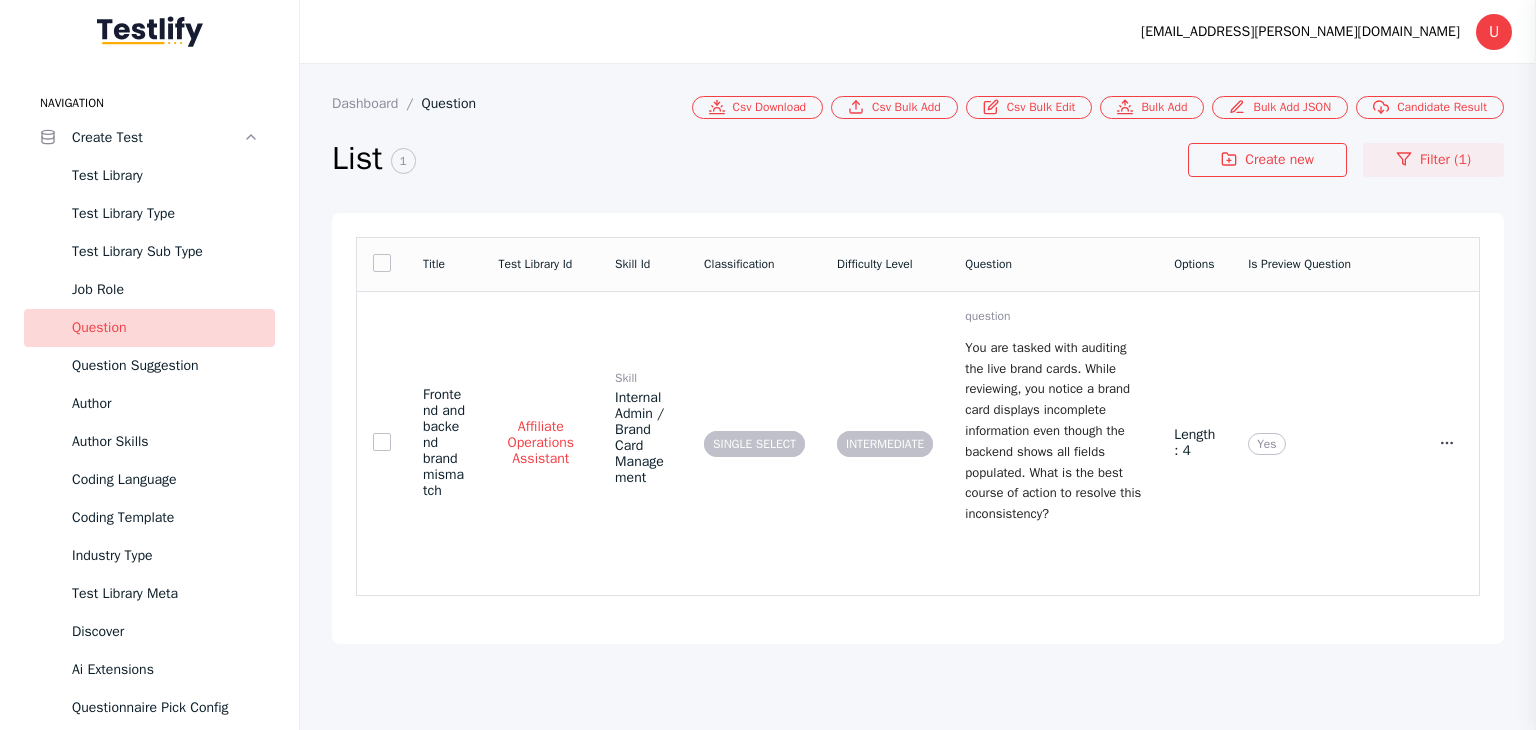 click on "Filter (1)" at bounding box center (1433, 160) 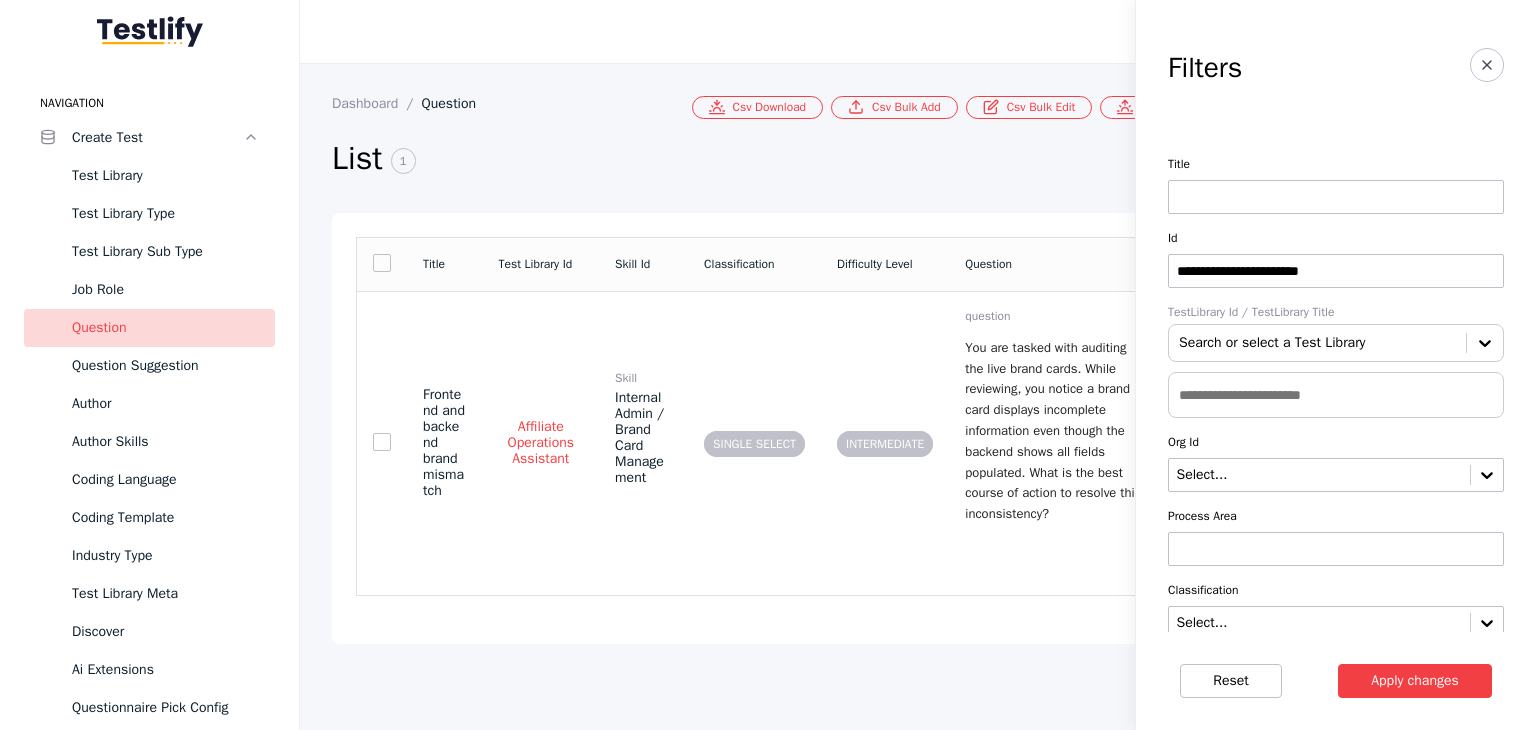 click on "Title Test Library Id Skill Id Classification Difficulty Level Question Options Is Preview Question Frontend and backend brand mismatch Affiliate Operations Assistant  Skill Internal Admin / Brand Card Management SINGLE SELECT INTERMEDIATE question You are tasked with auditing the live brand cards. While reviewing, you notice a brand card displays incomplete information even though the backend shows all fields populated. What is the best course of action to resolve this inconsistency?
Length: 4 Yes Show Edit Soft Delete" at bounding box center (918, 428) 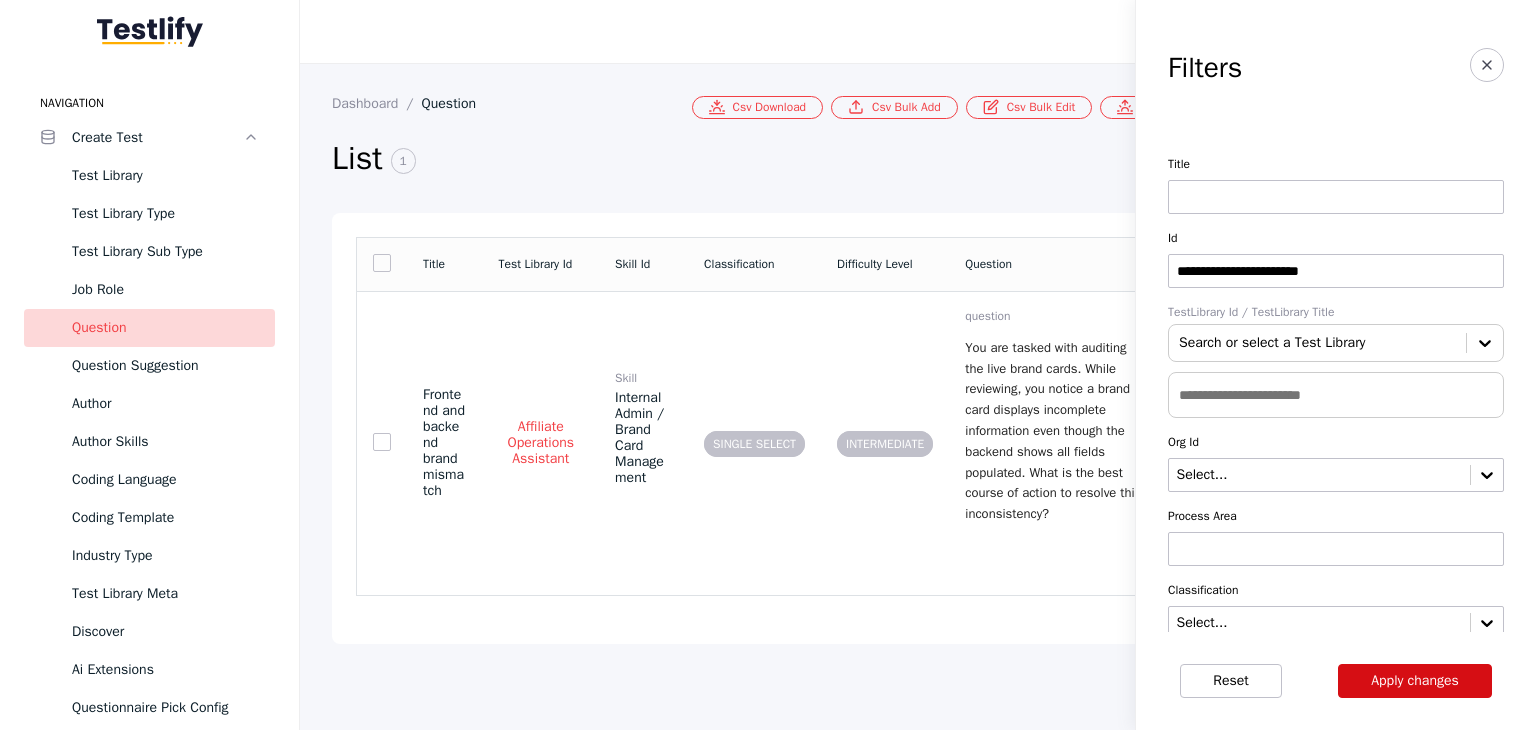 type on "**********" 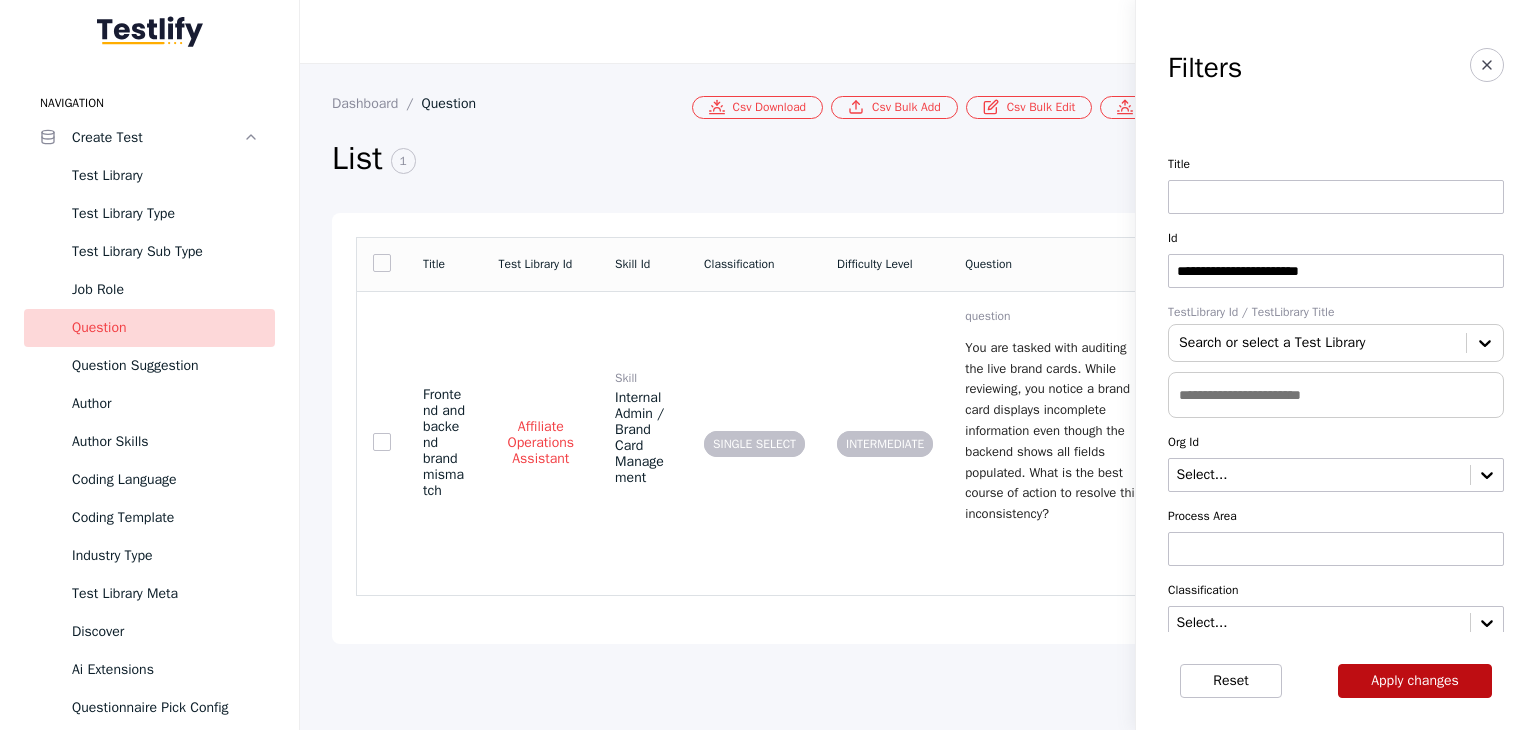 click on "Apply changes" at bounding box center [1415, 681] 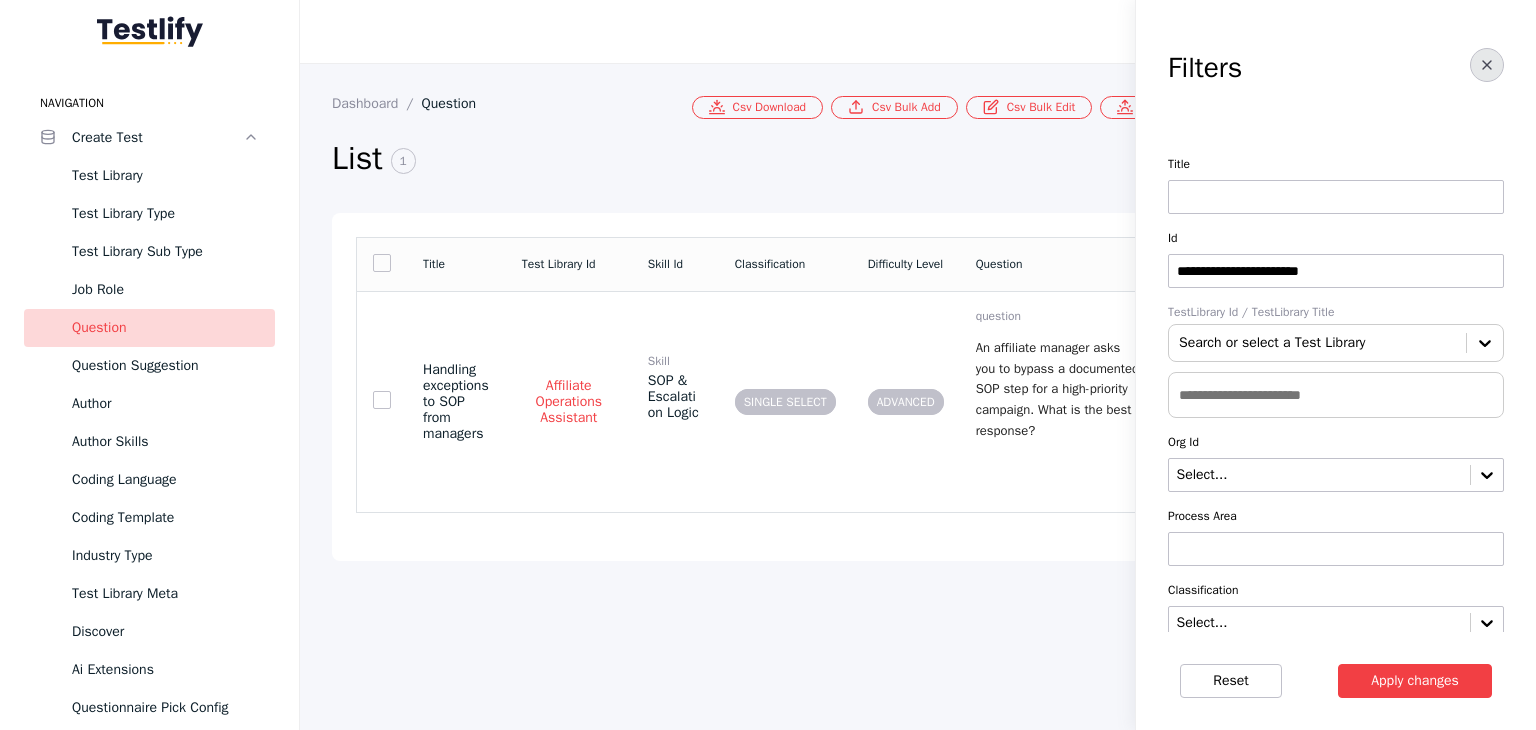 click 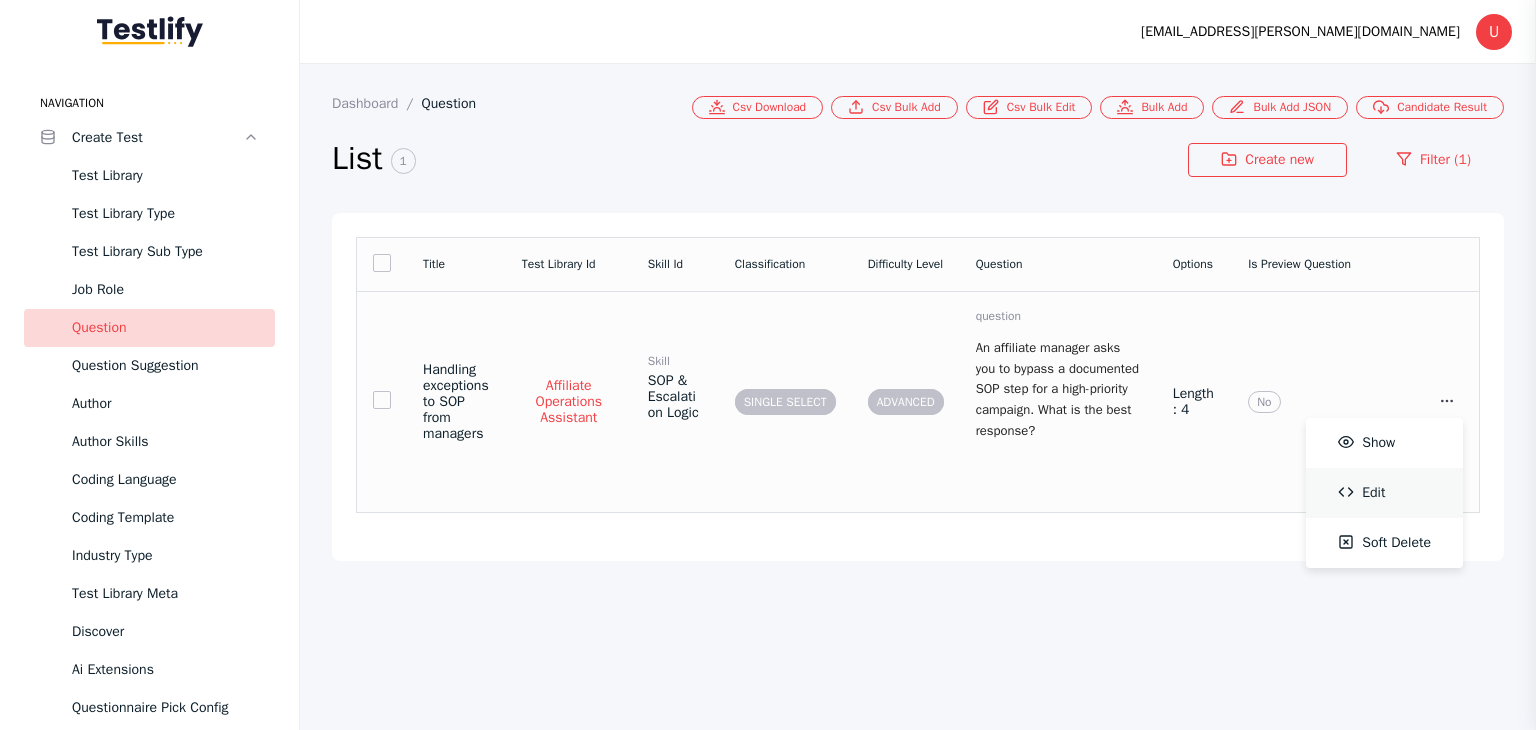 click on "Edit" at bounding box center [1384, 493] 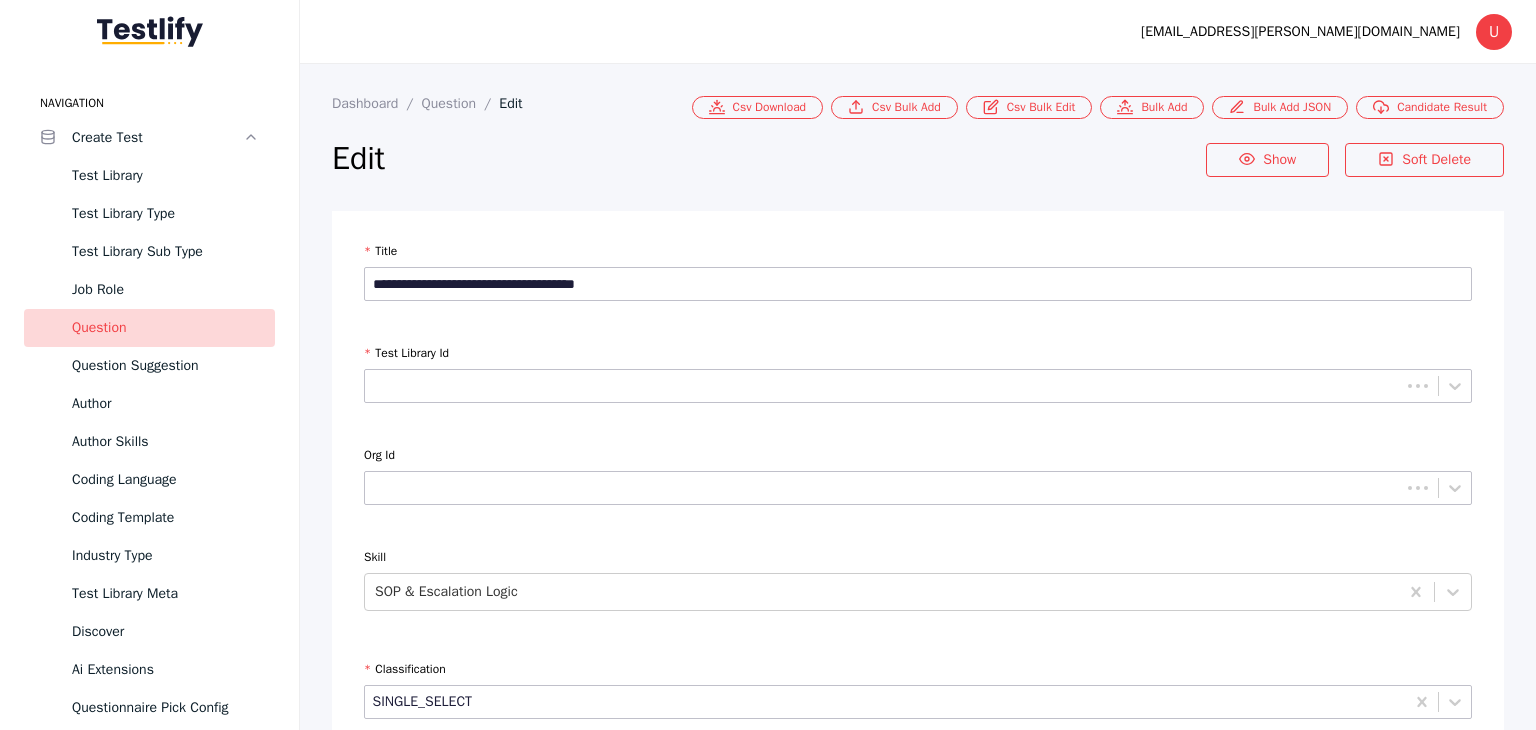 type on "**********" 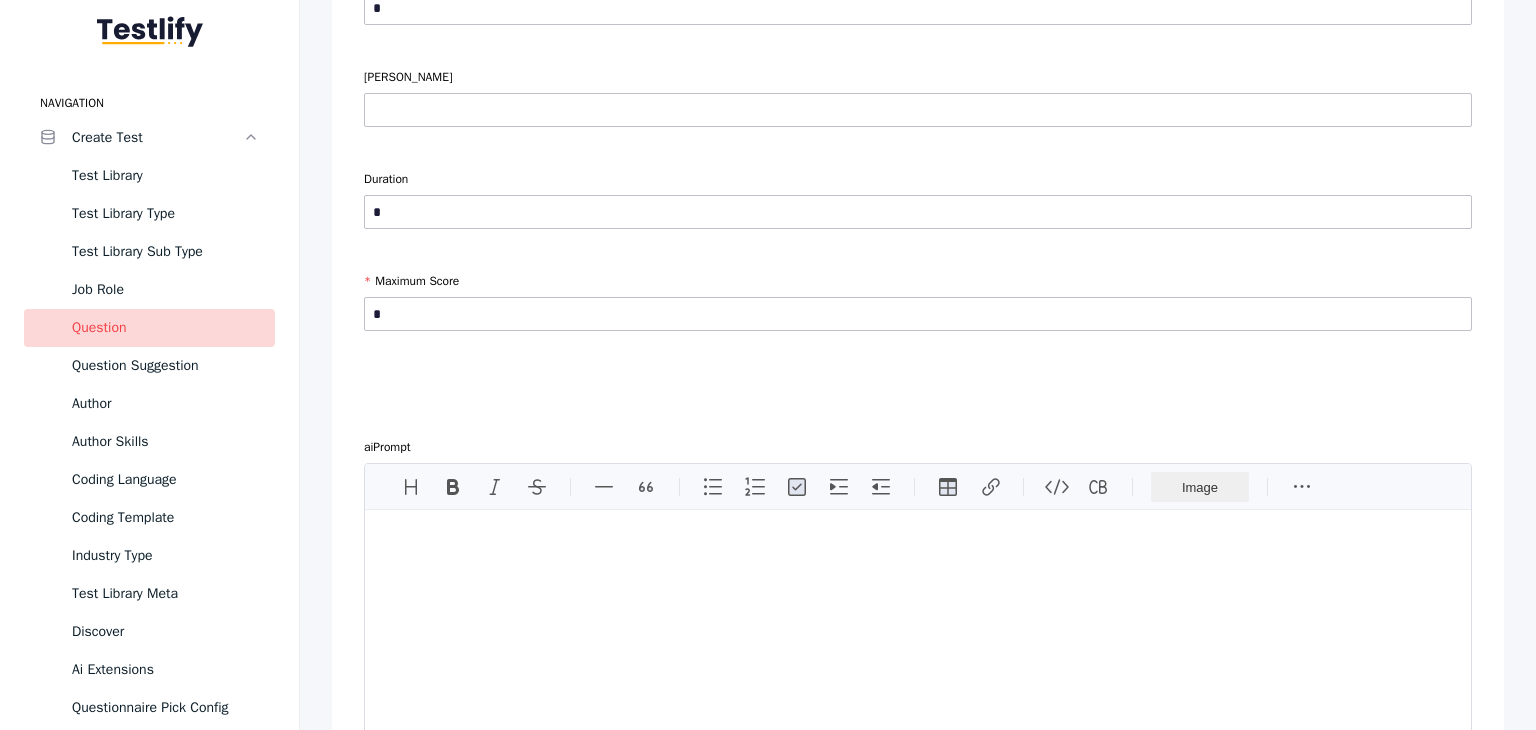 scroll, scrollTop: 4575, scrollLeft: 0, axis: vertical 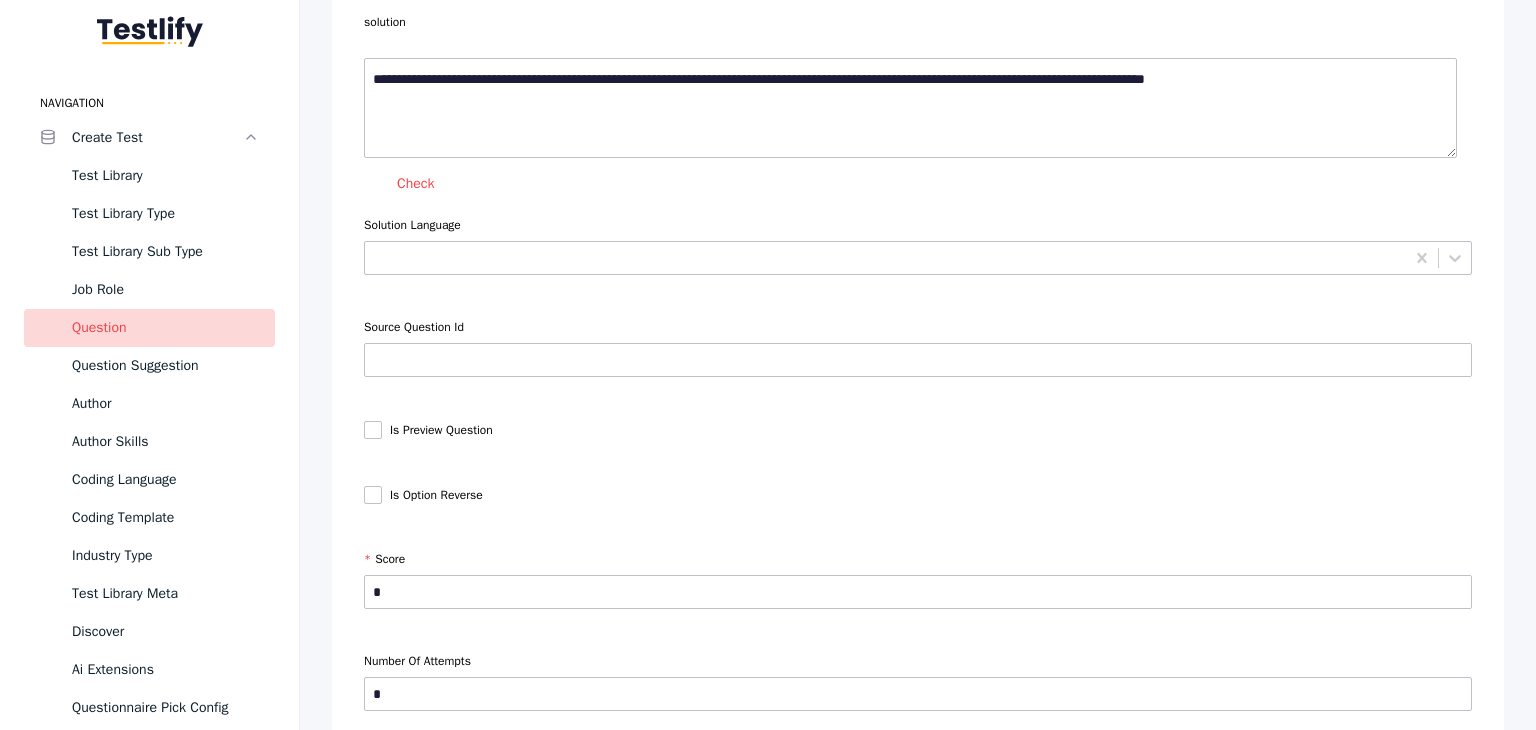 click at bounding box center [373, 430] 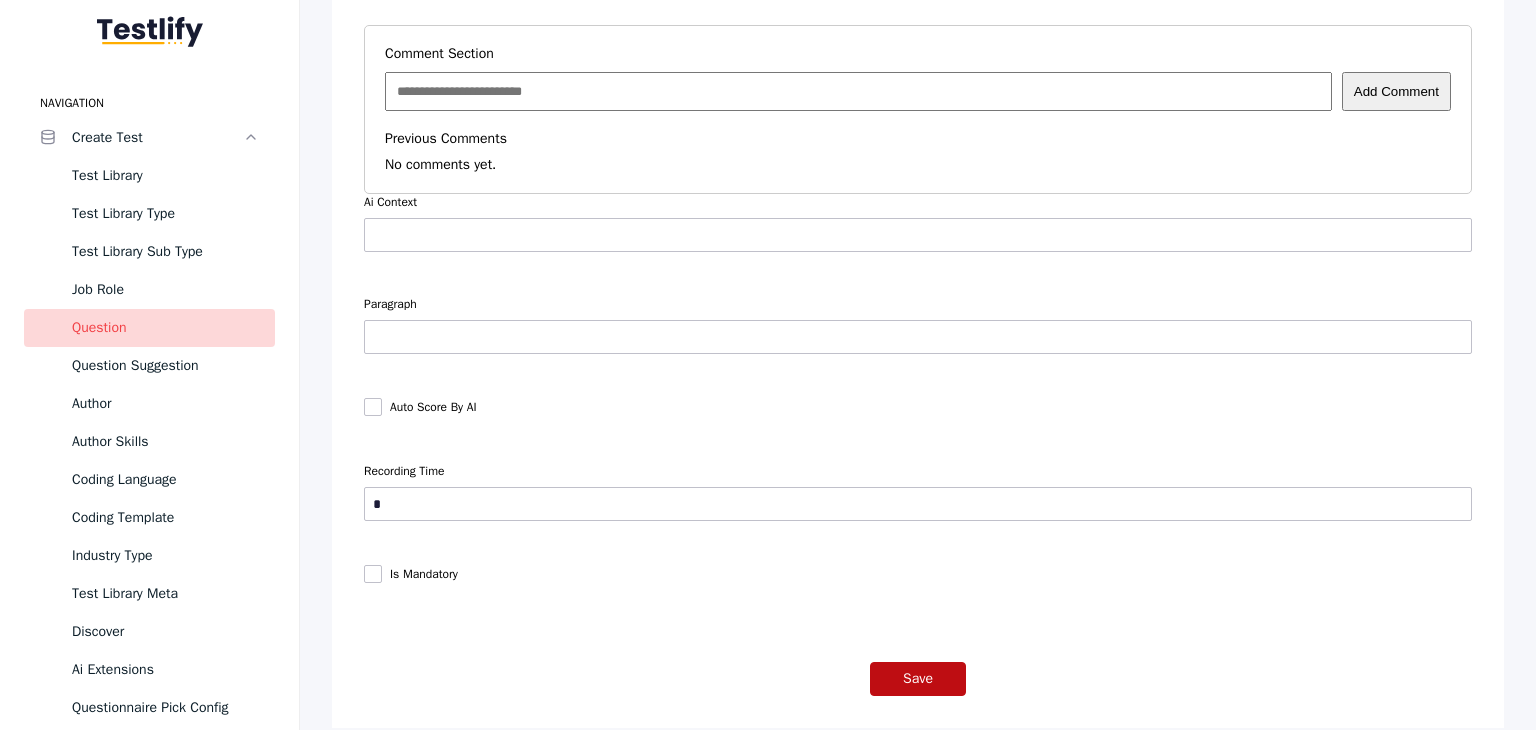 click on "Save" at bounding box center (918, 679) 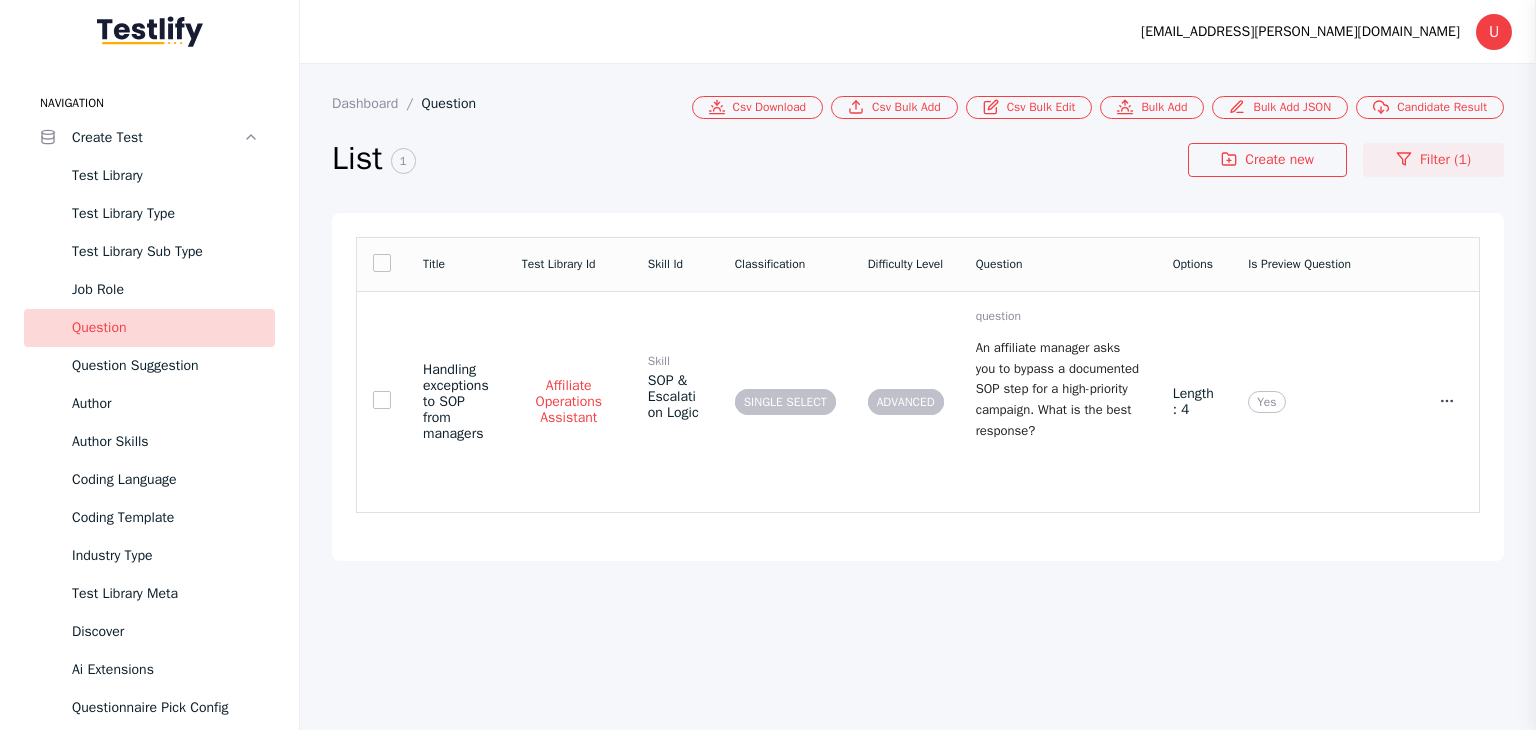 click on "Filter (1)" at bounding box center (1433, 160) 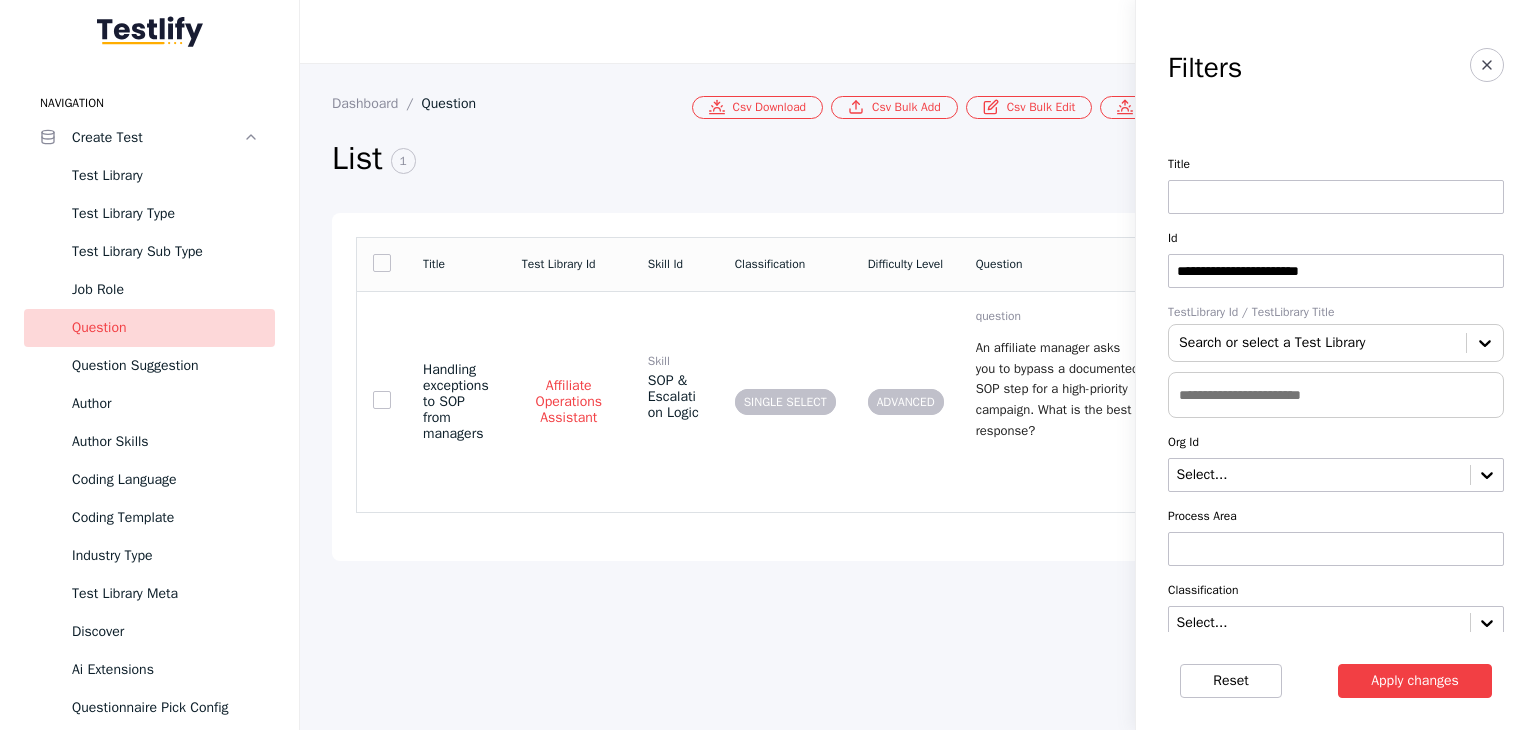 drag, startPoint x: 1406, startPoint y: 265, endPoint x: 1150, endPoint y: 267, distance: 256.0078 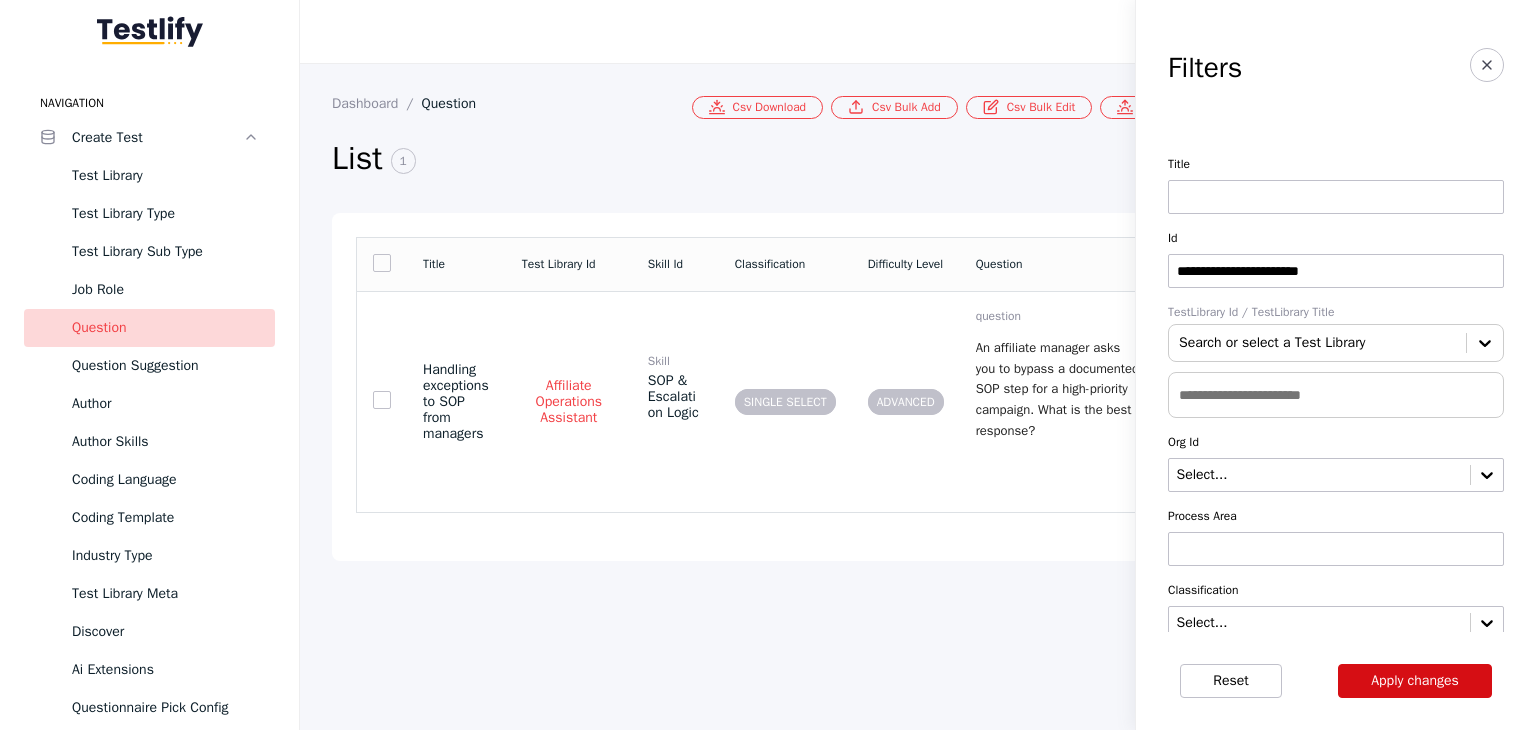 type on "**********" 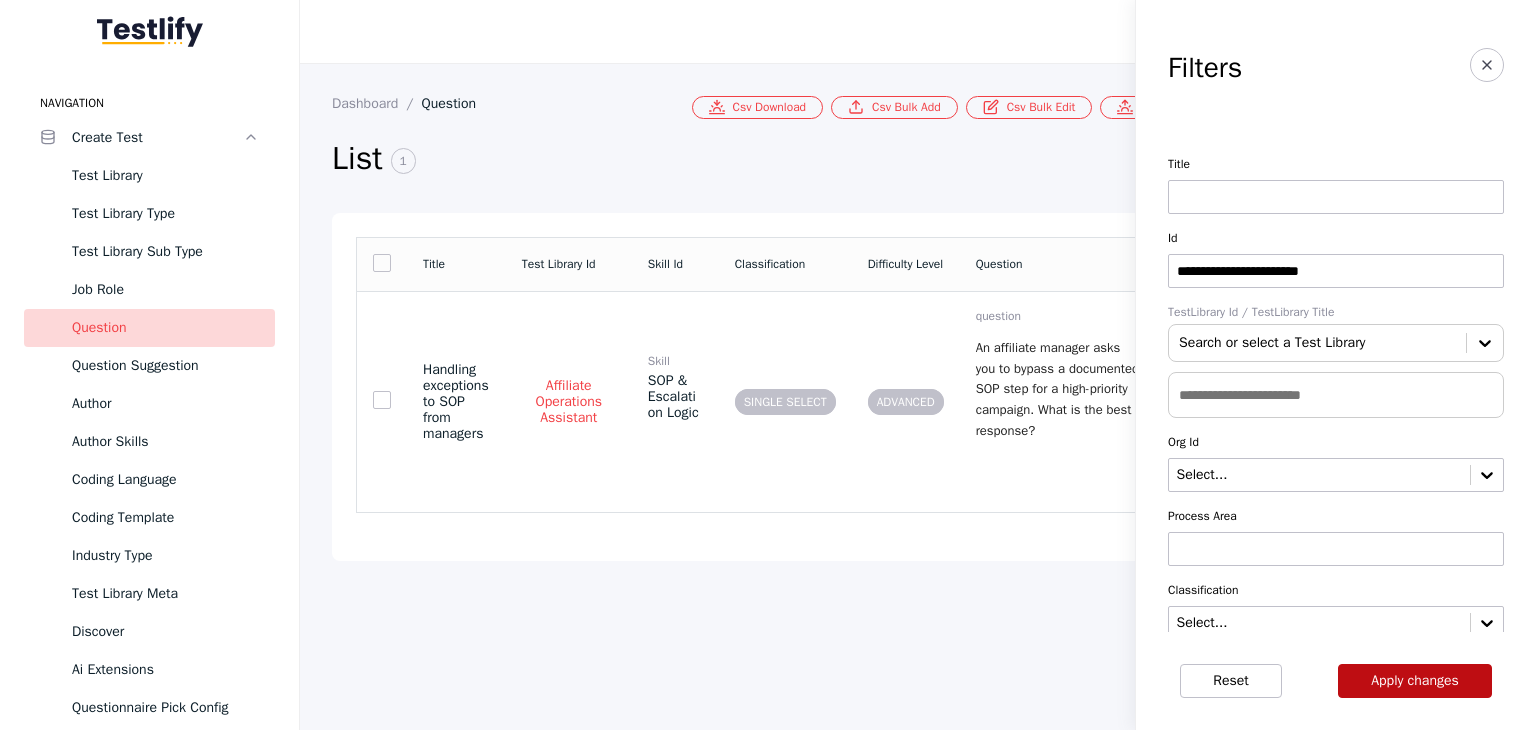 click on "Apply changes" at bounding box center (1415, 681) 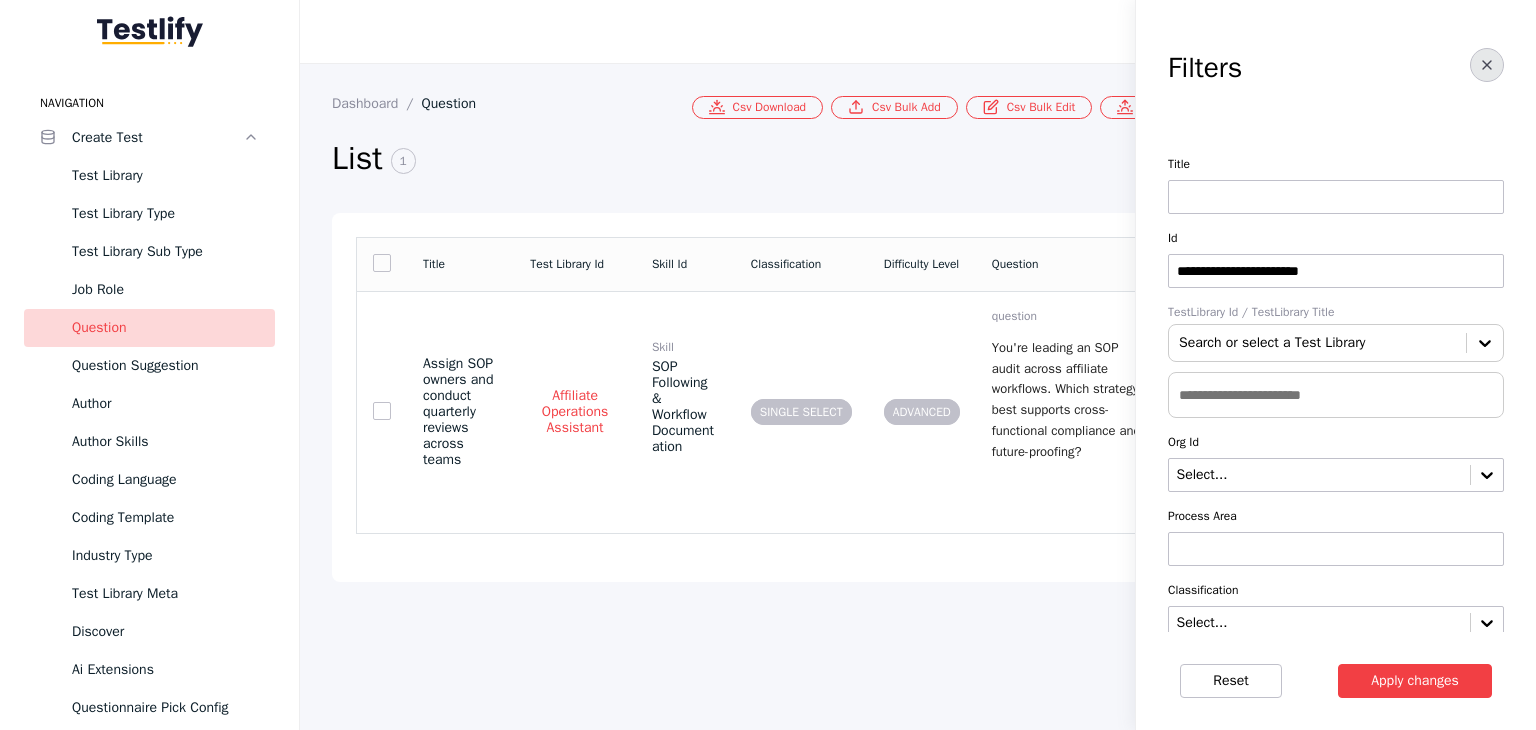 click 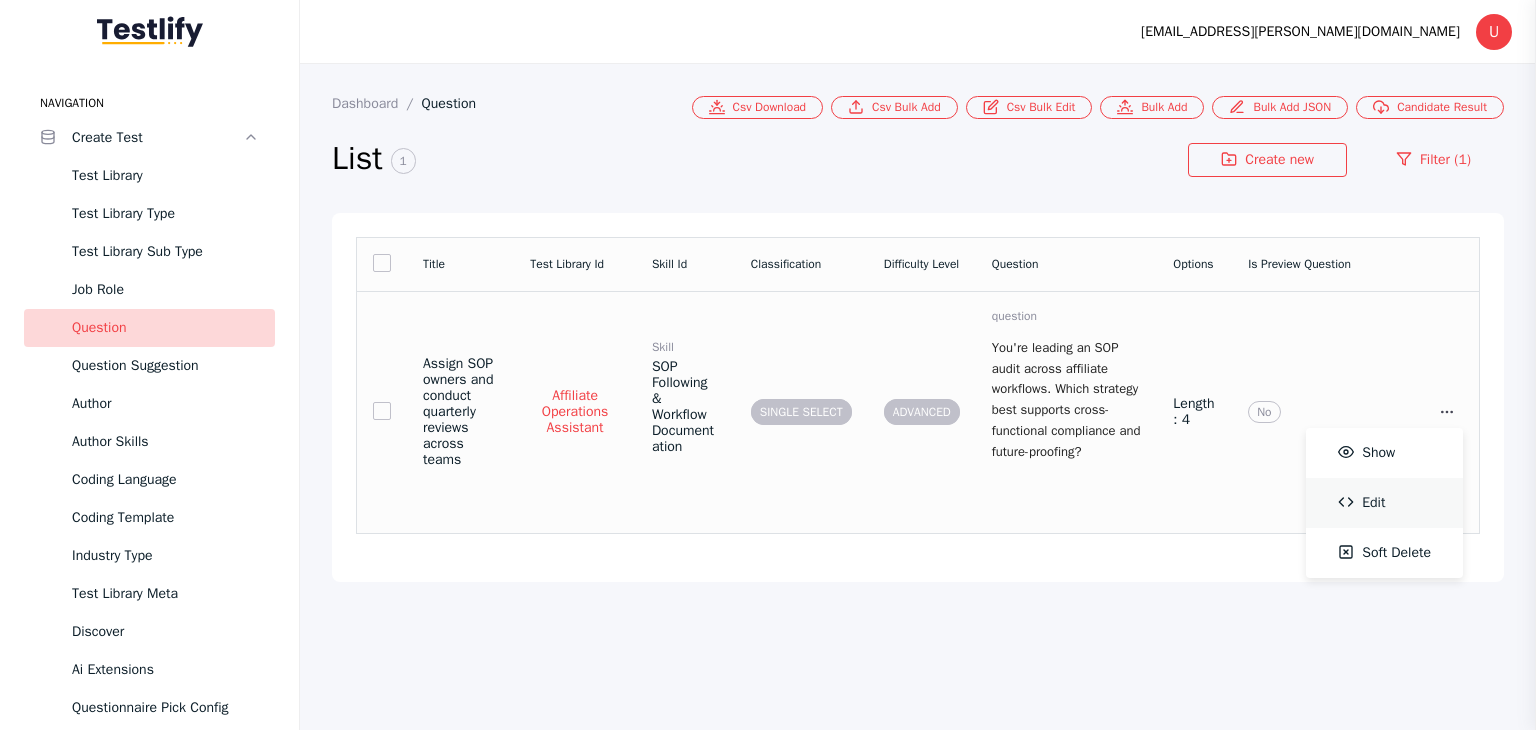 click on "Edit" at bounding box center [1384, 503] 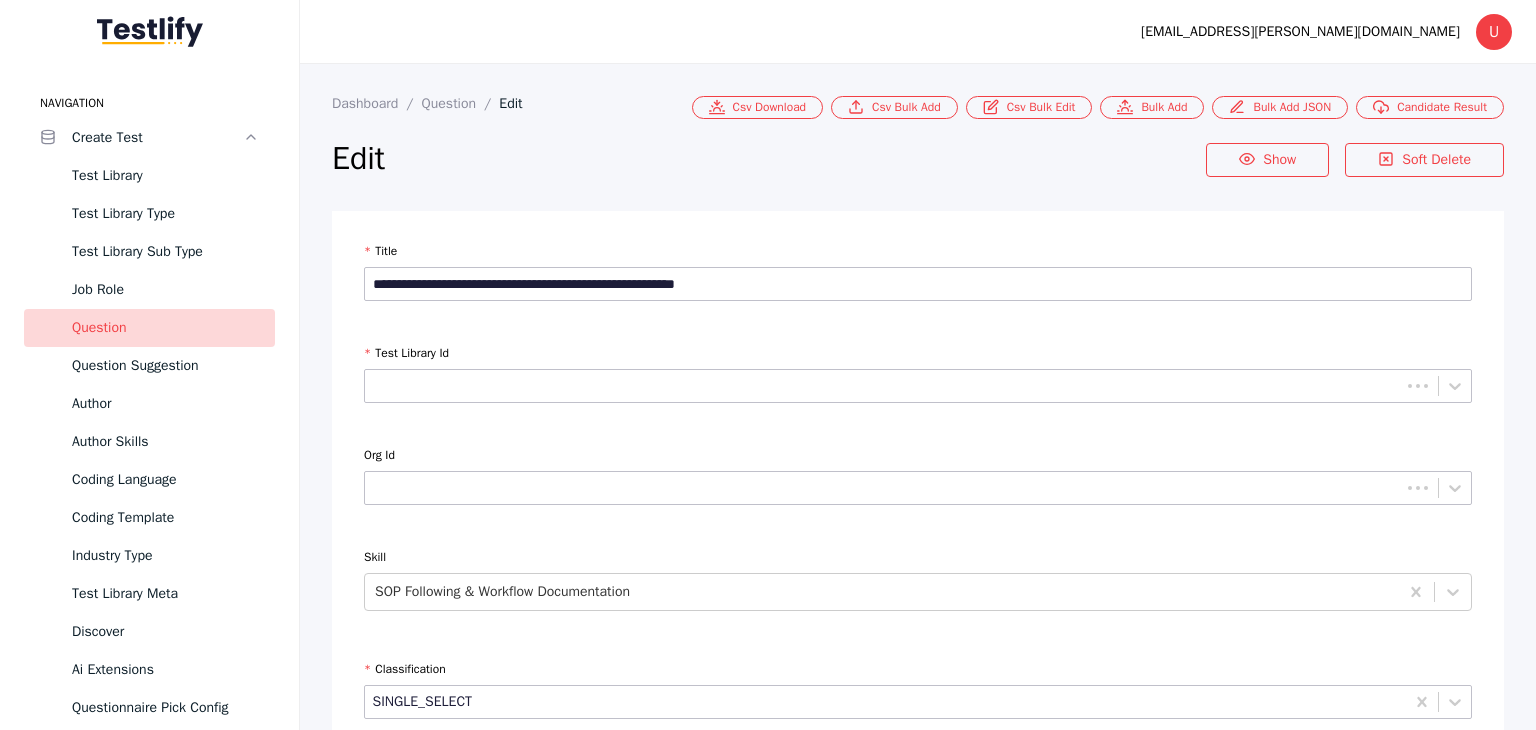 type on "**********" 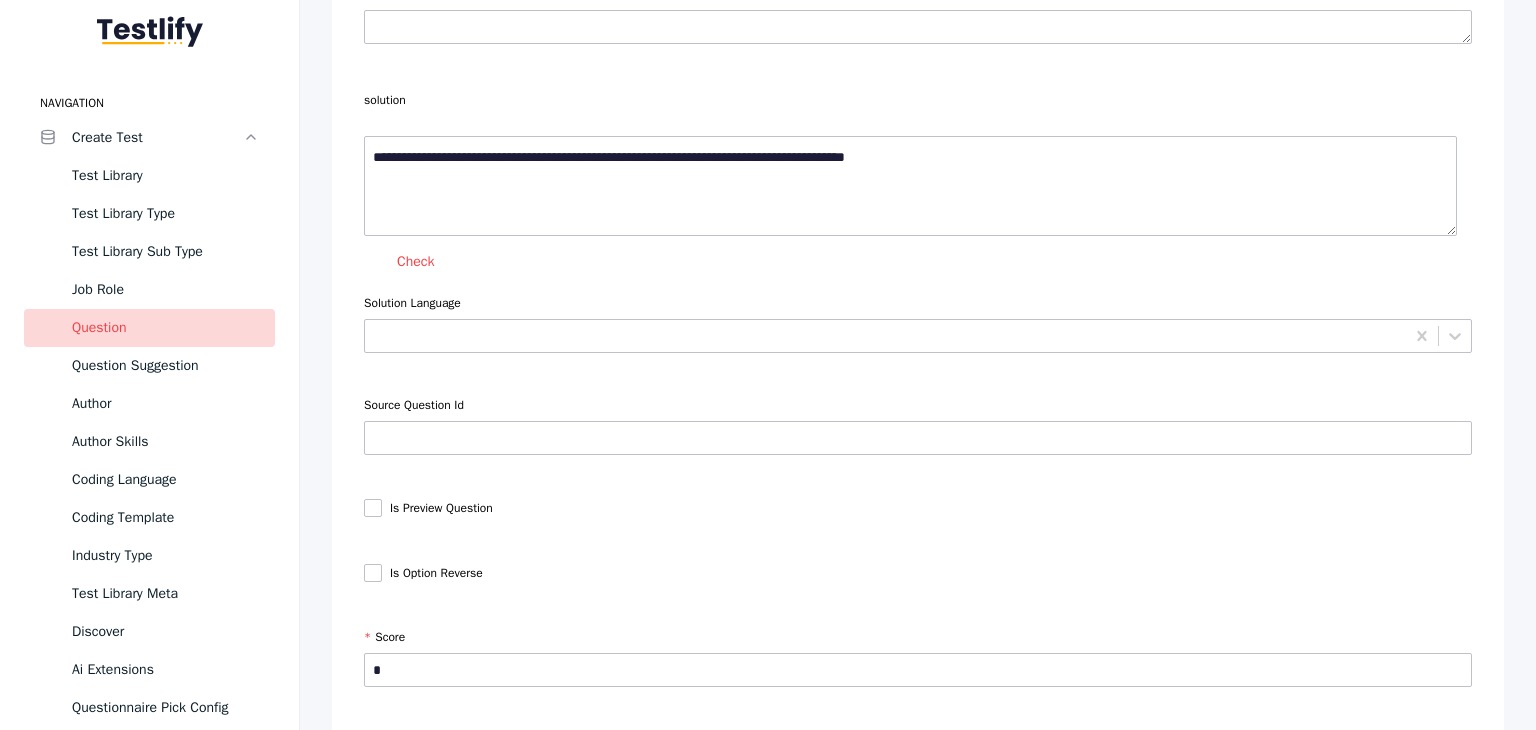 click at bounding box center (373, 508) 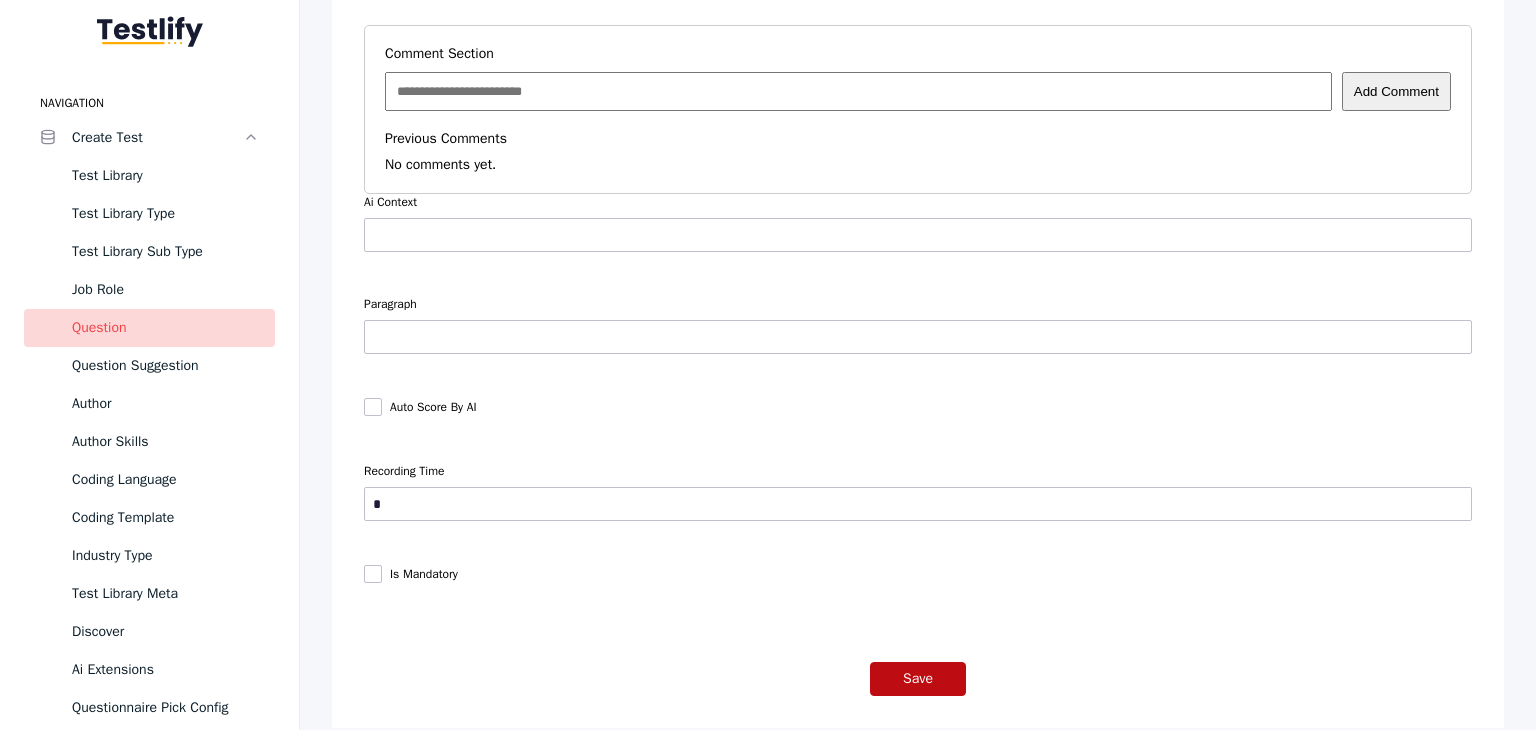 click on "Save" at bounding box center [918, 679] 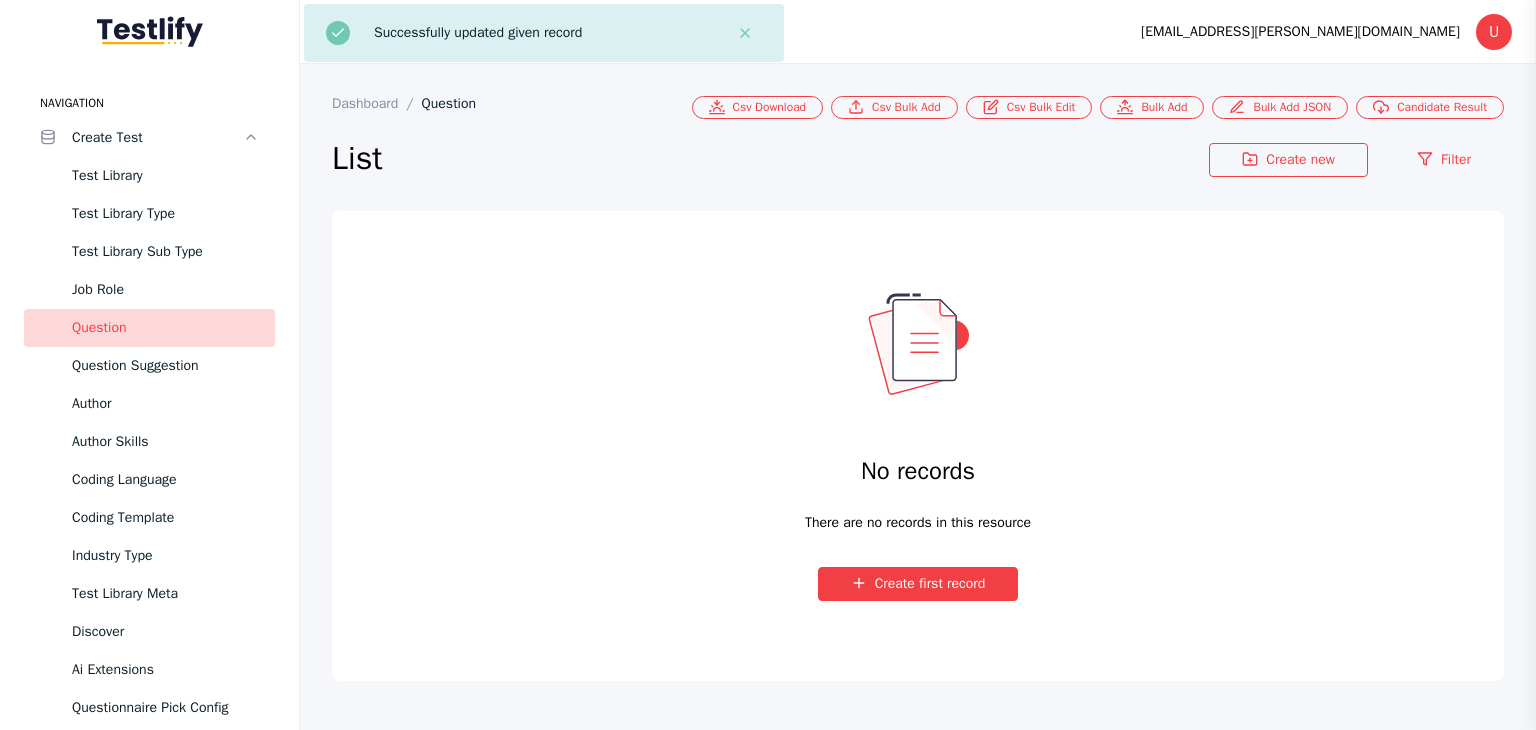 type on "**********" 